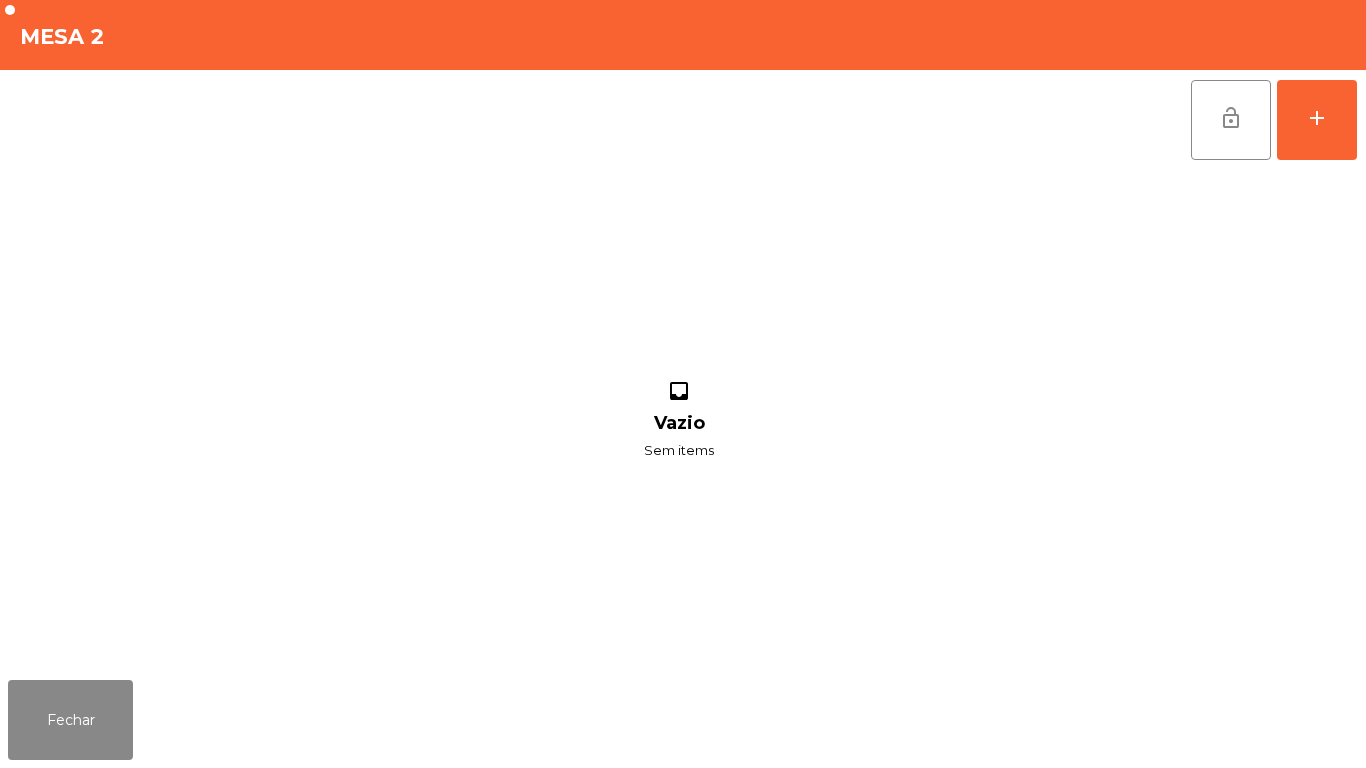 scroll, scrollTop: 0, scrollLeft: 0, axis: both 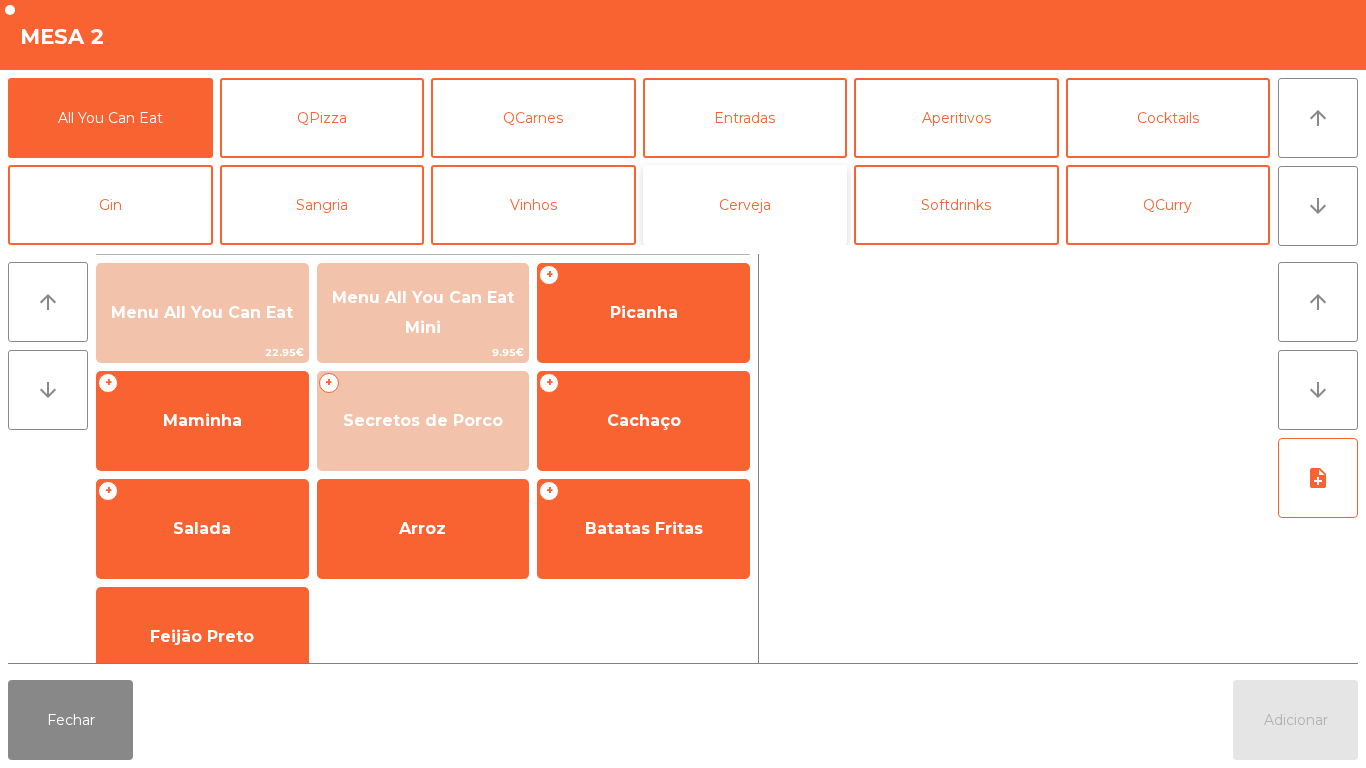 click on "Cerveja" 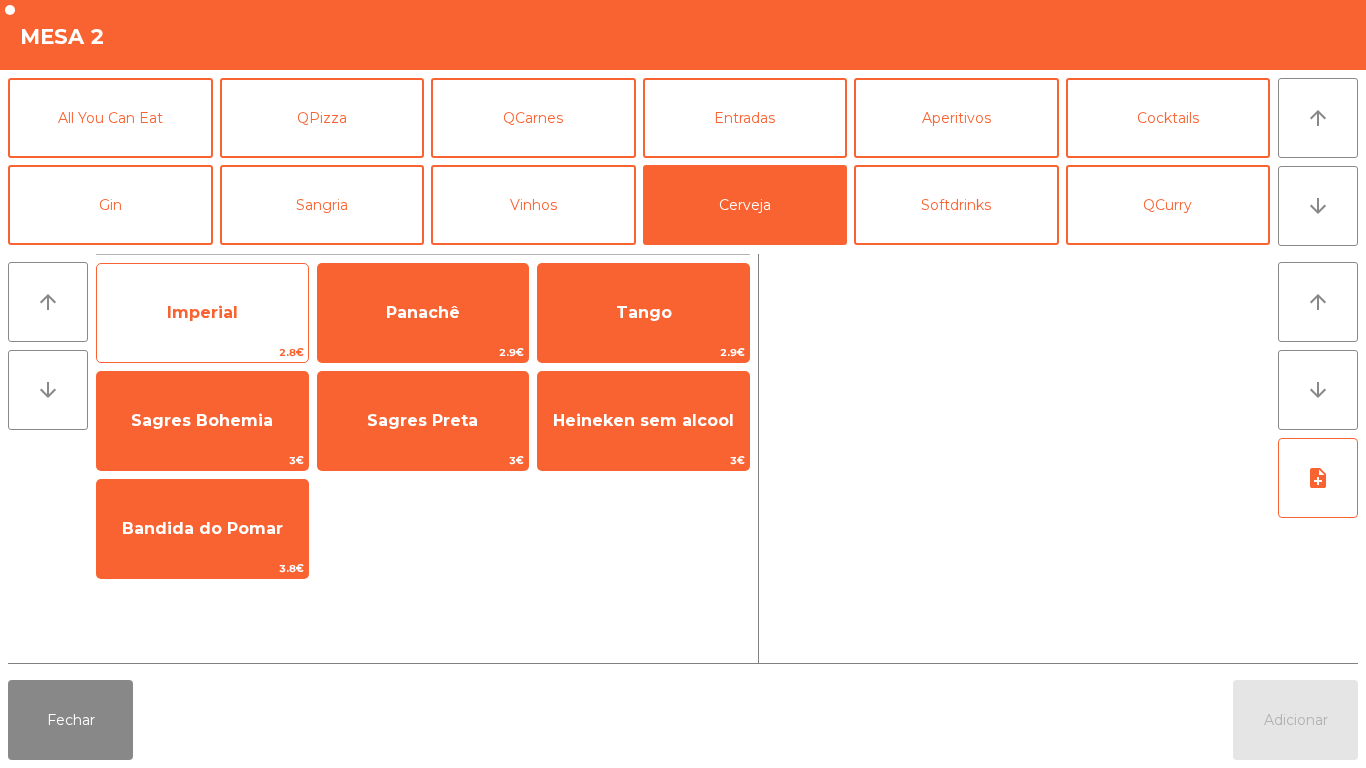 click on "Imperial" 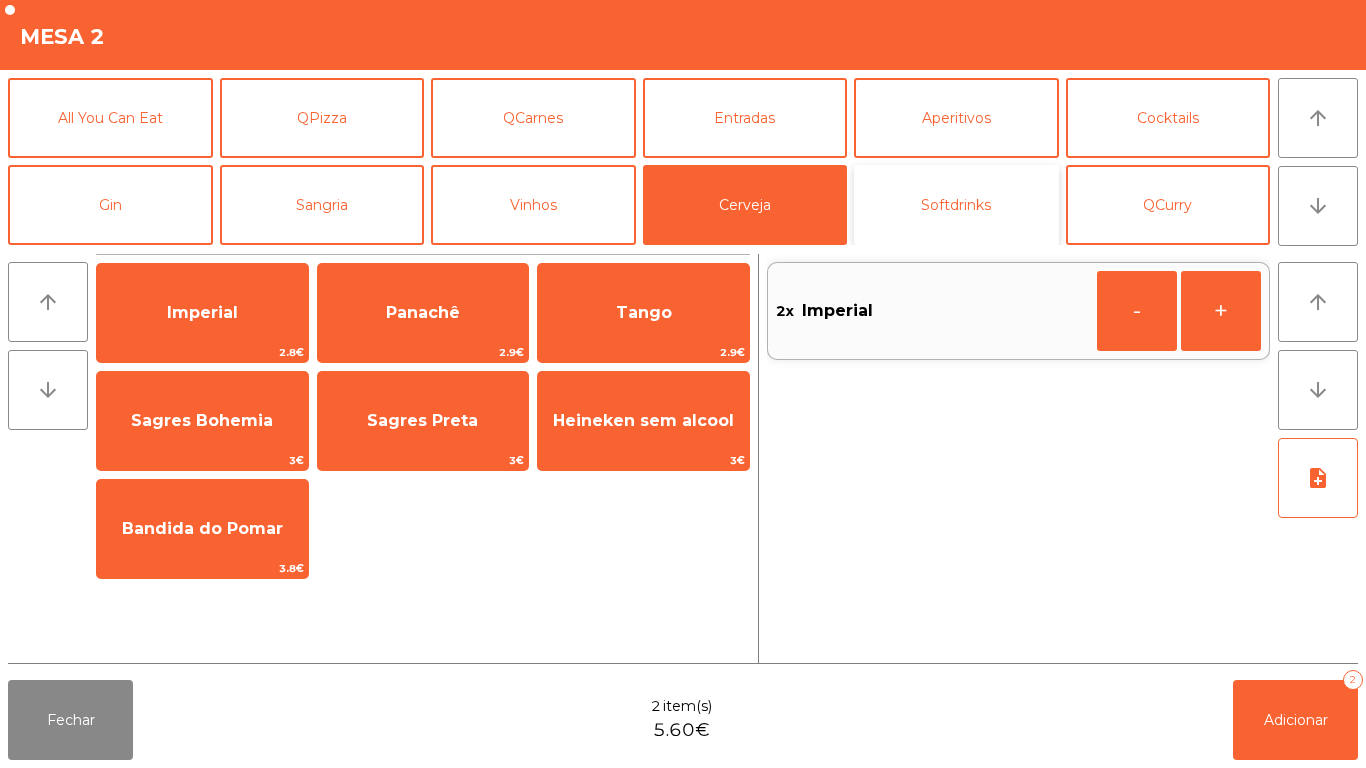 click on "Softdrinks" 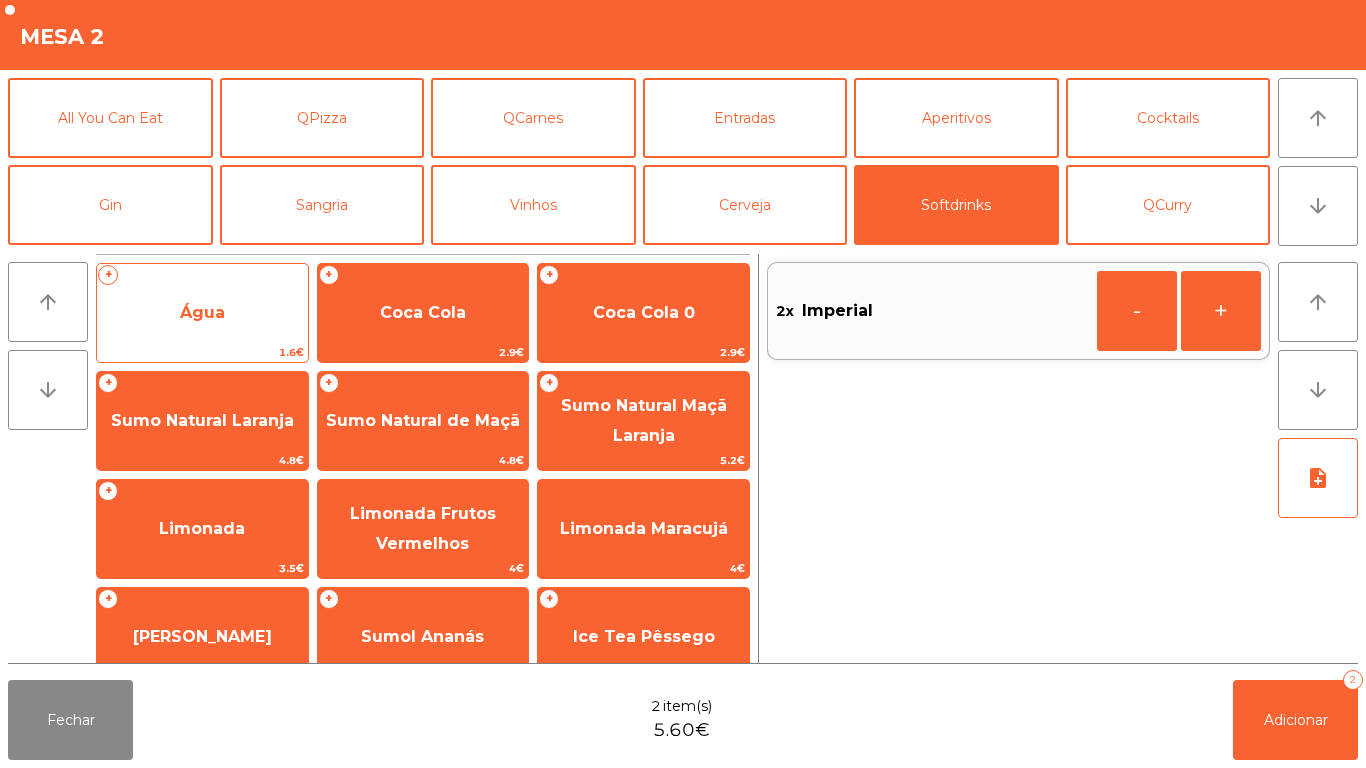 click on "Água" 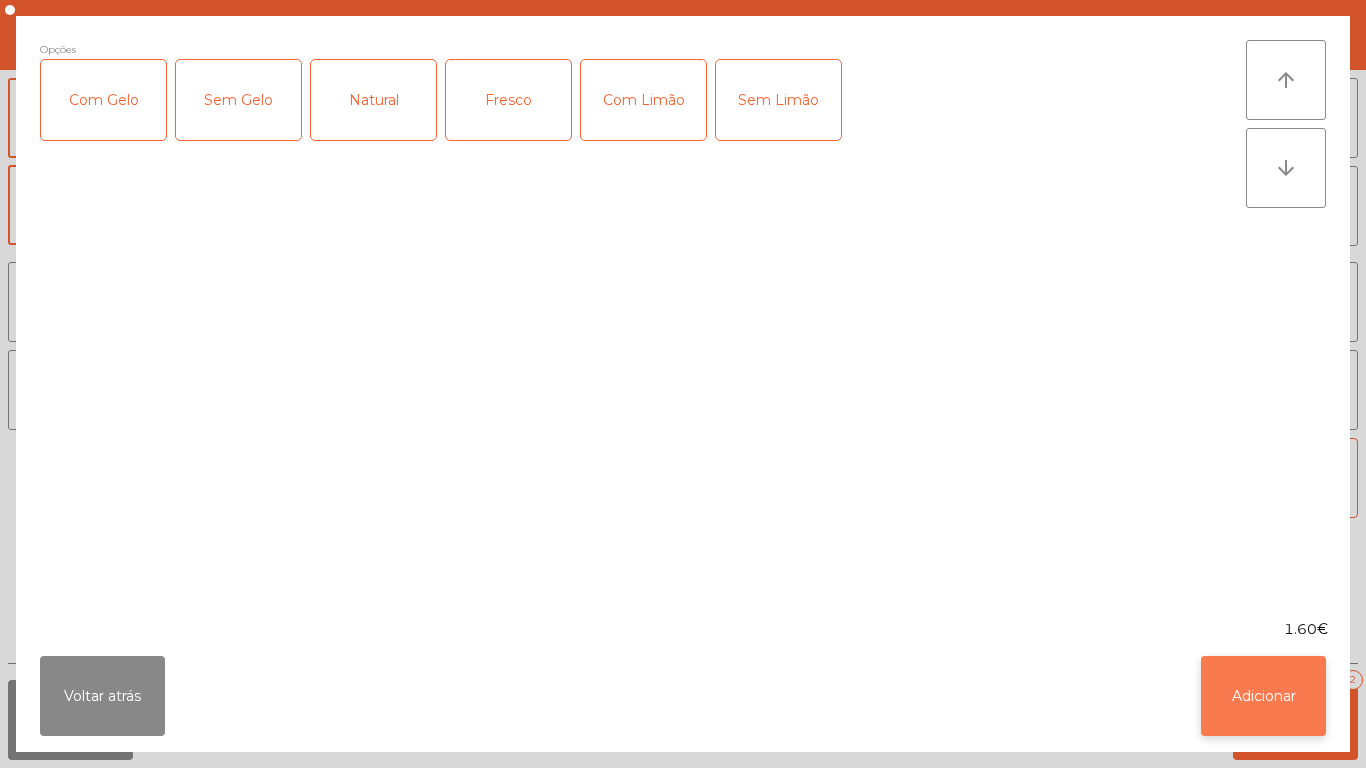 click on "Adicionar" 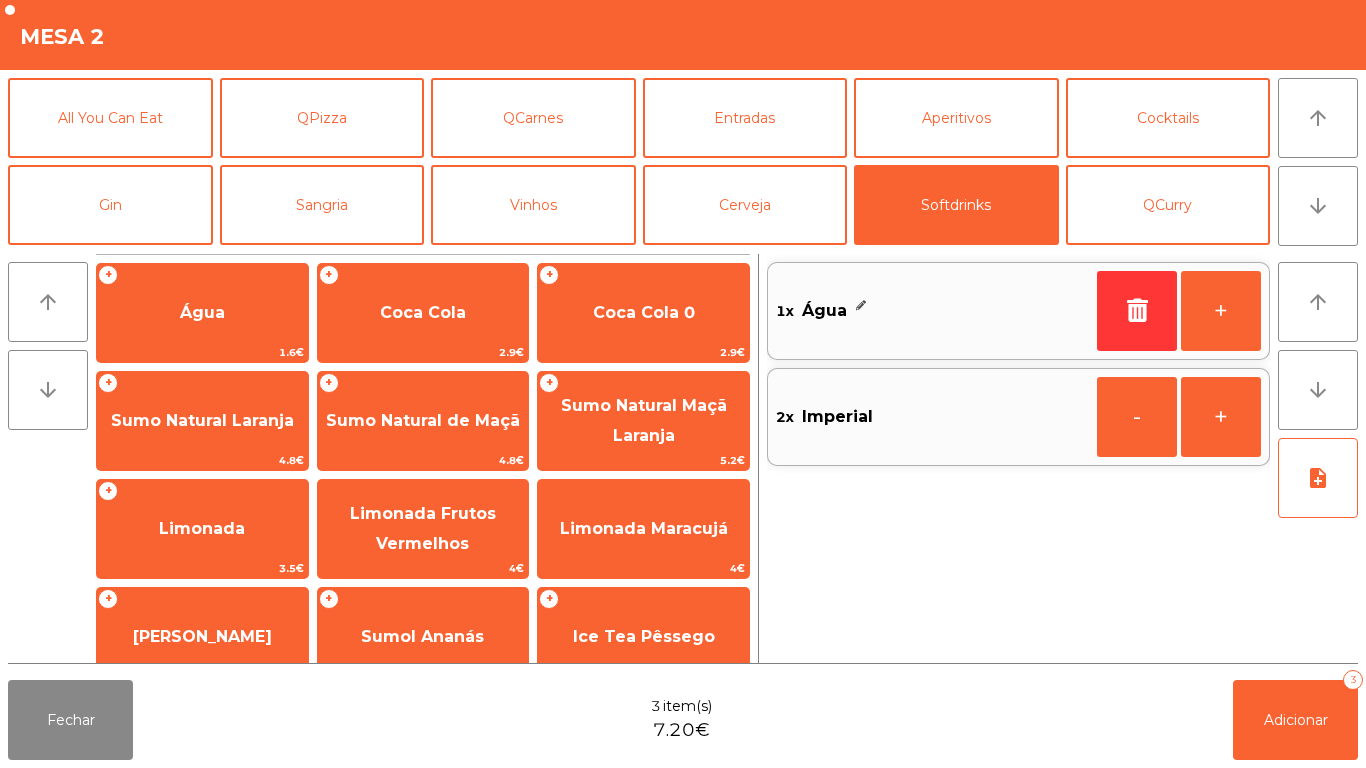click on "1x    Água" 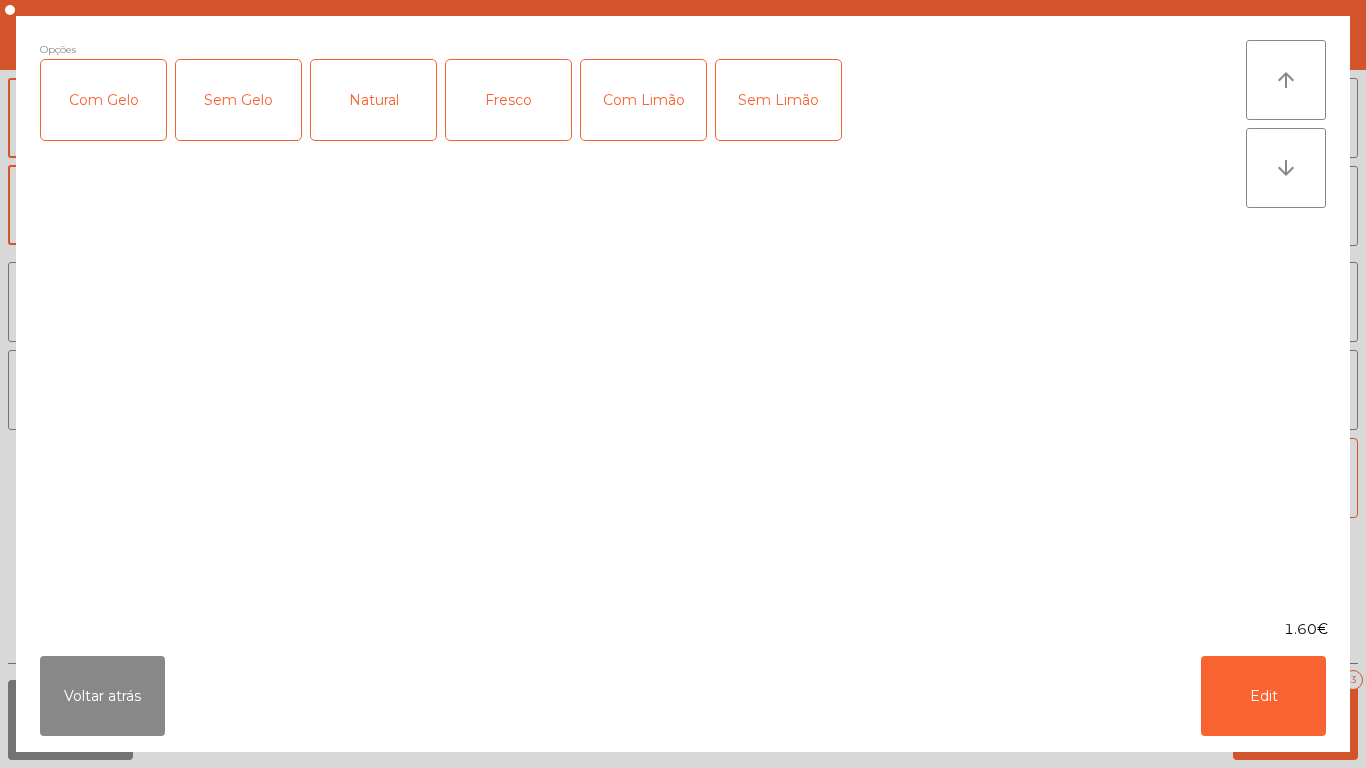 click on "Fresco" 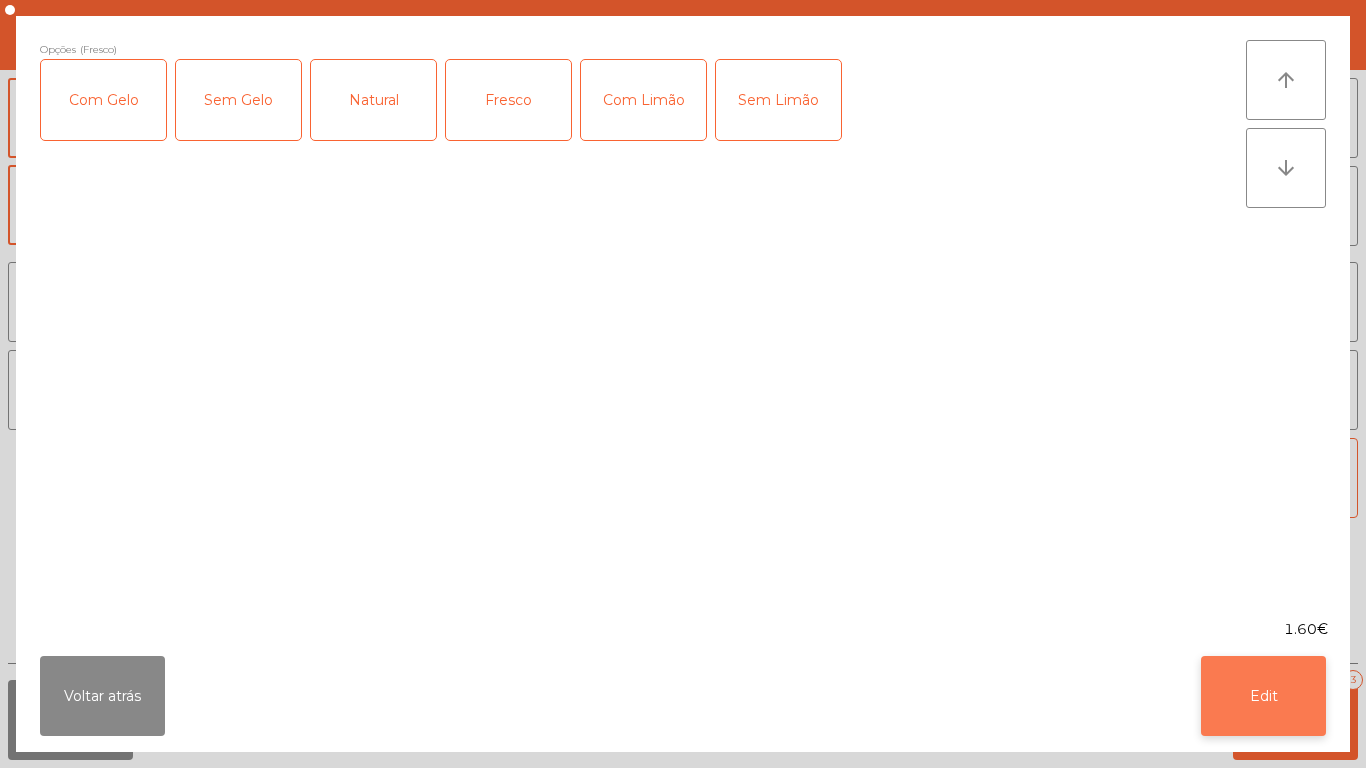 click on "Edit" 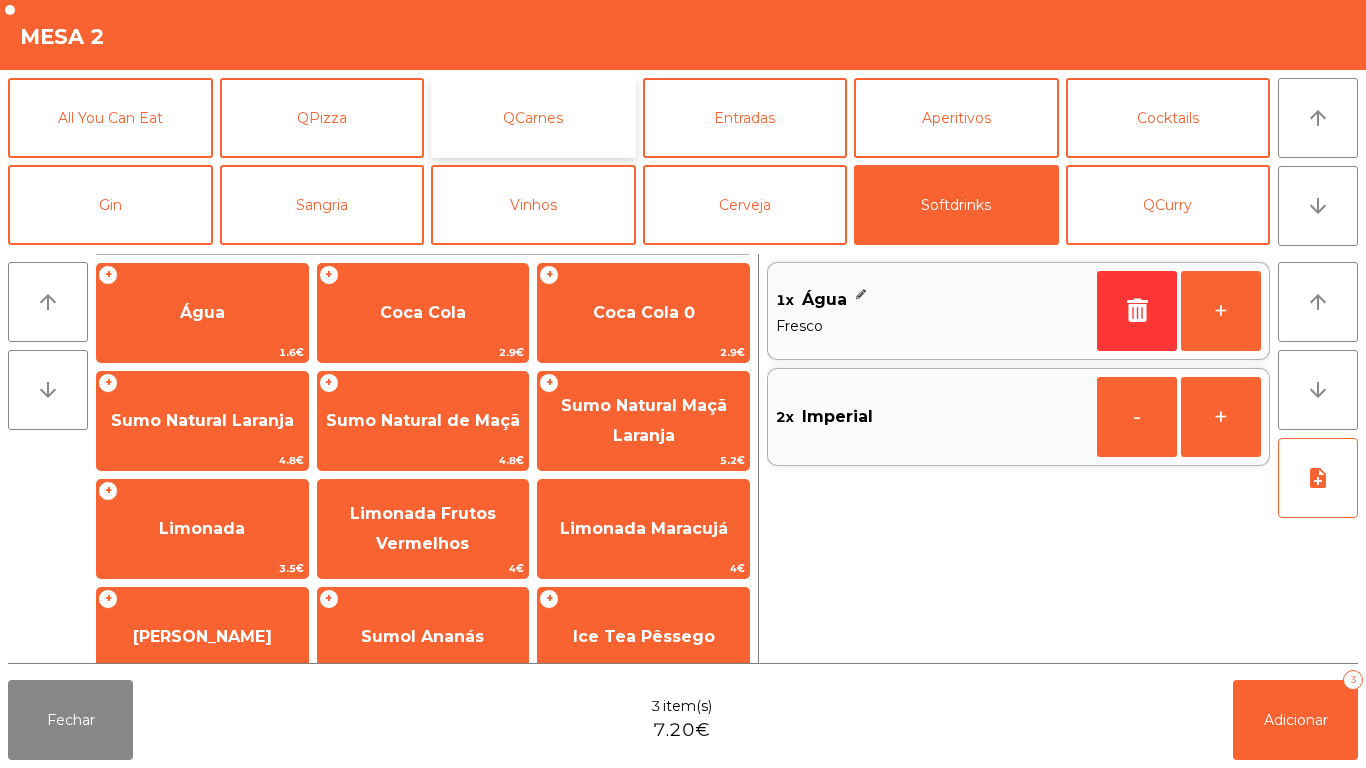 click on "QCarnes" 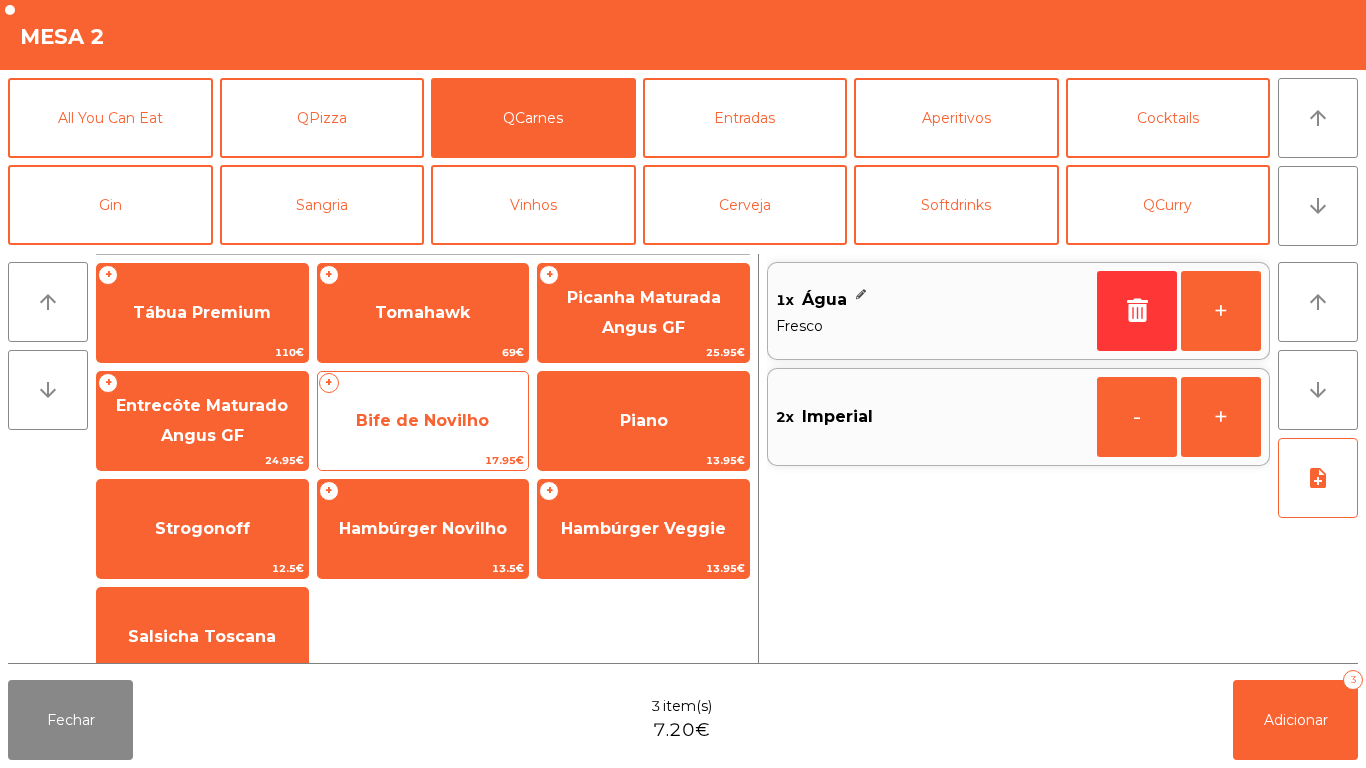 click on "Bife de Novilho" 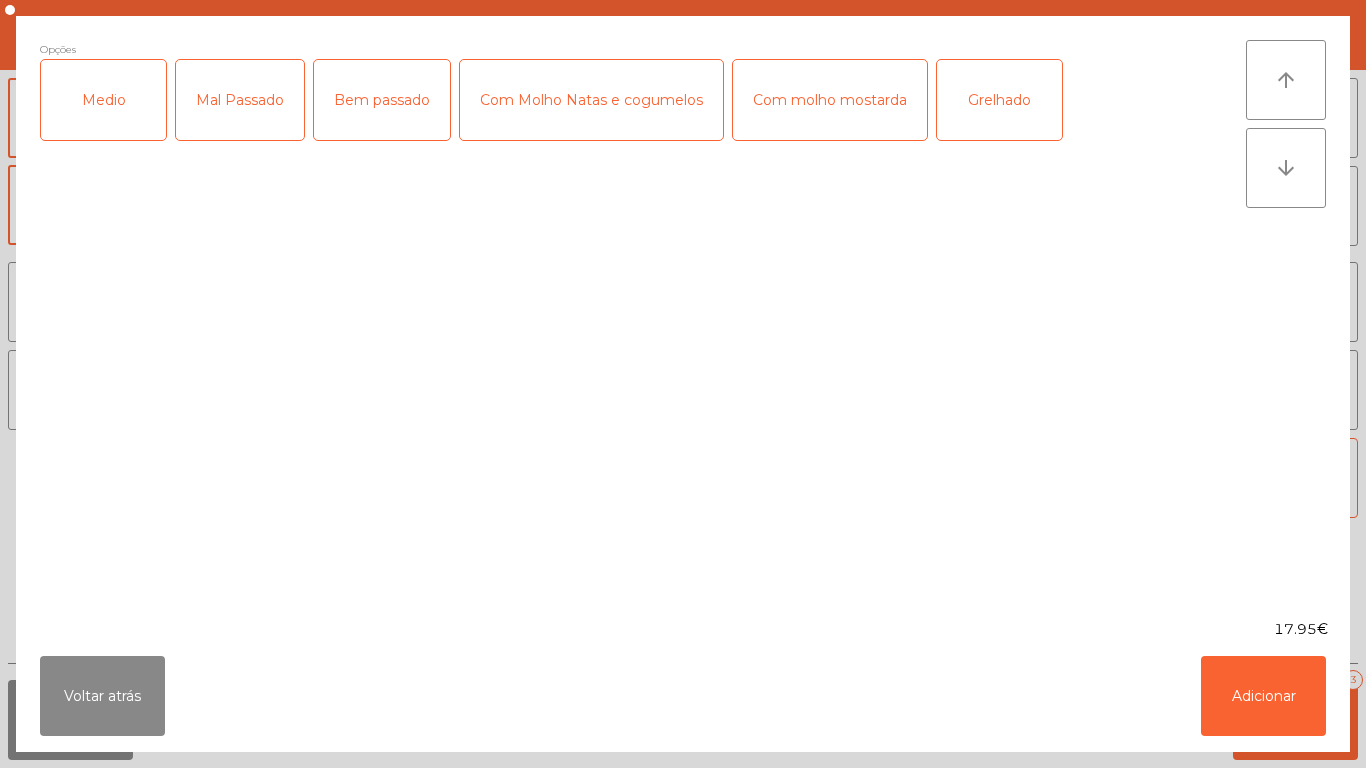 click on "Medio" 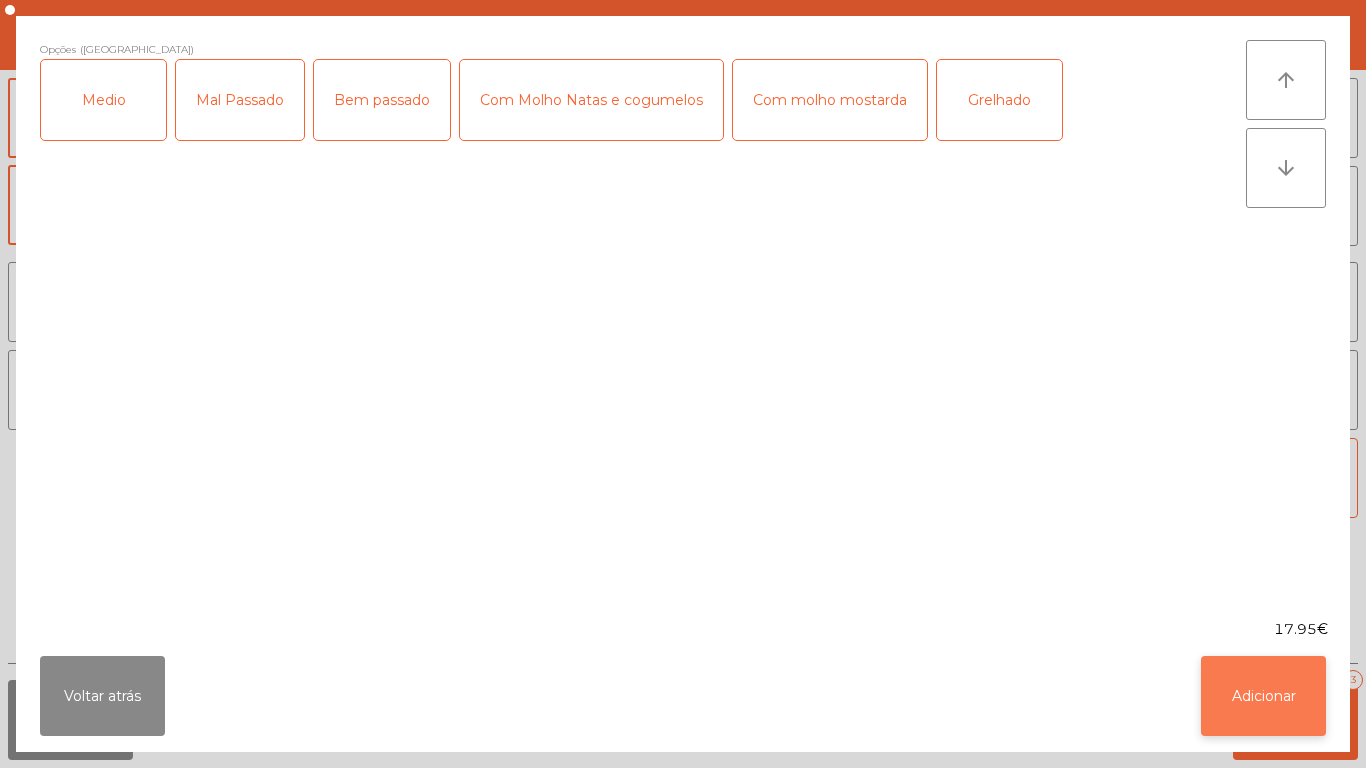 click on "Adicionar" 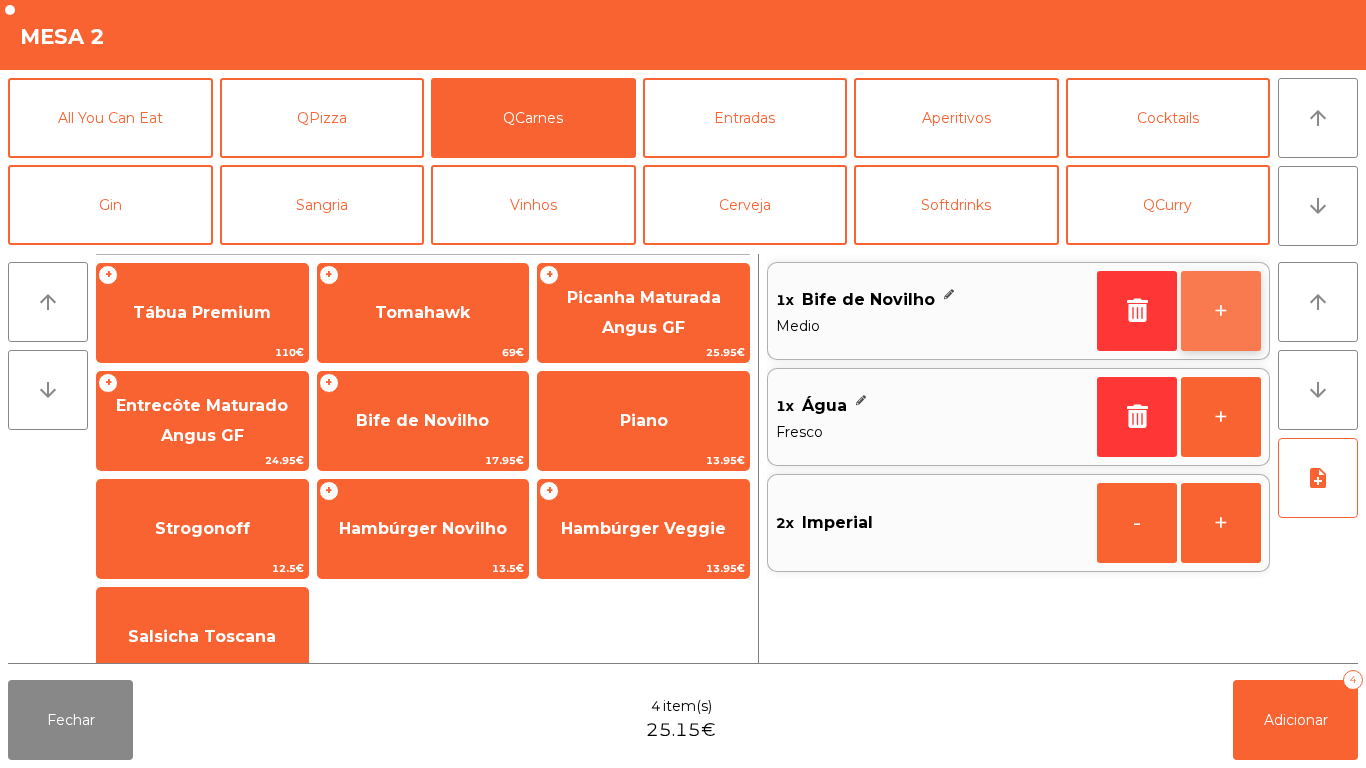 click on "+" 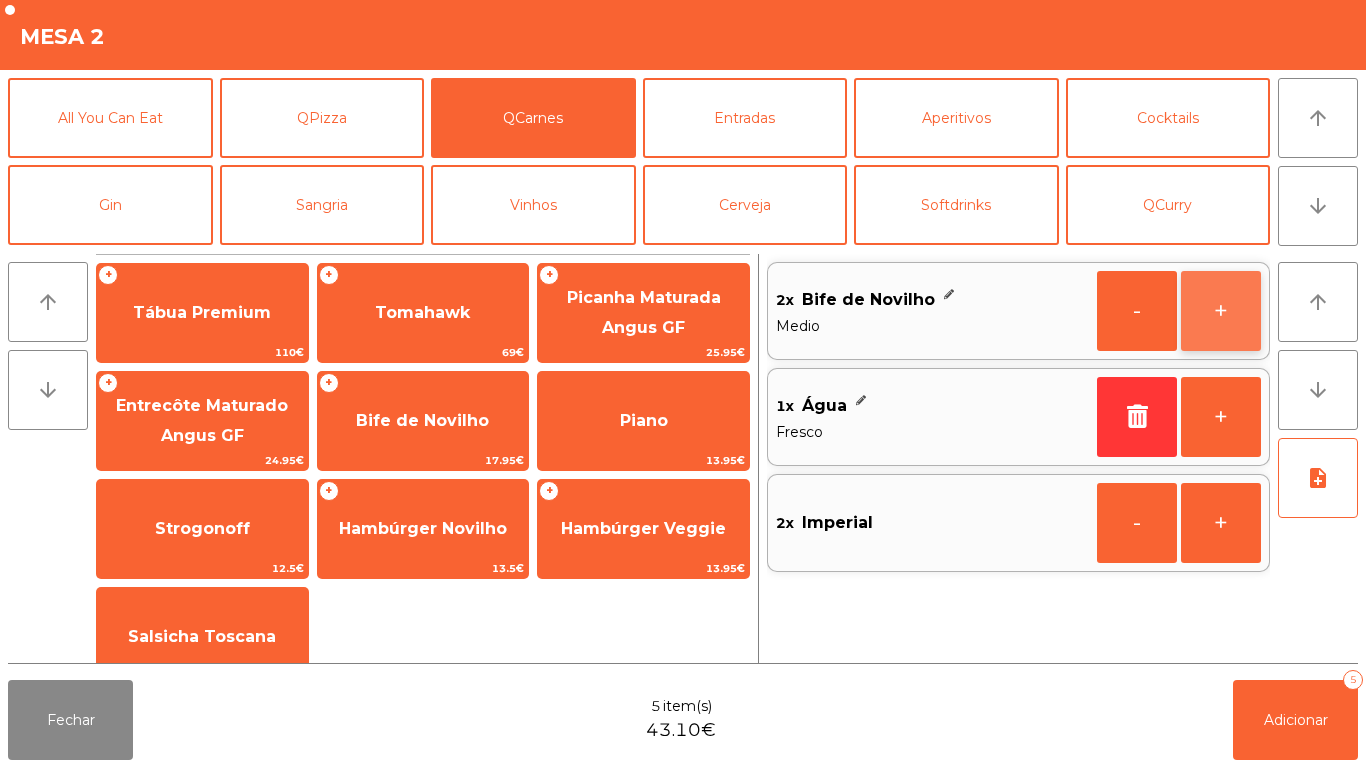 click on "+" 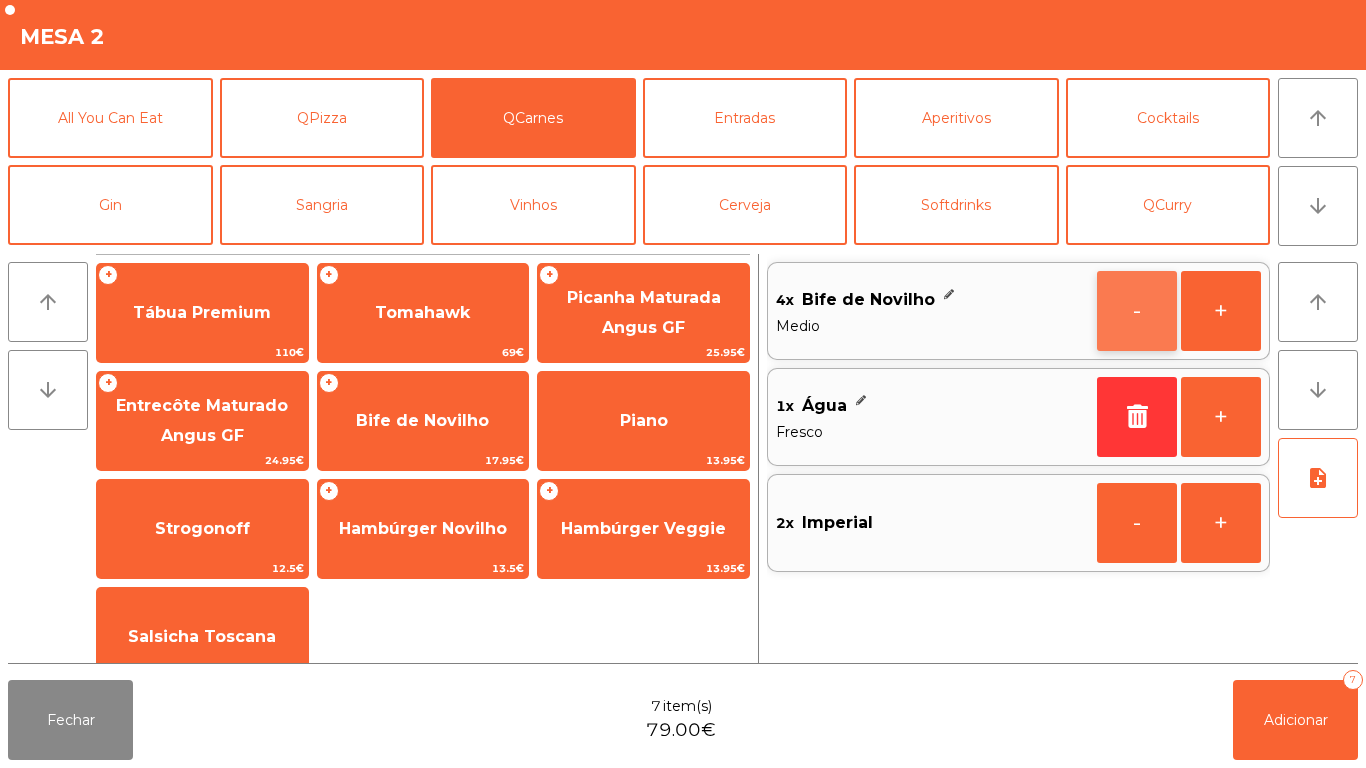 click on "-" 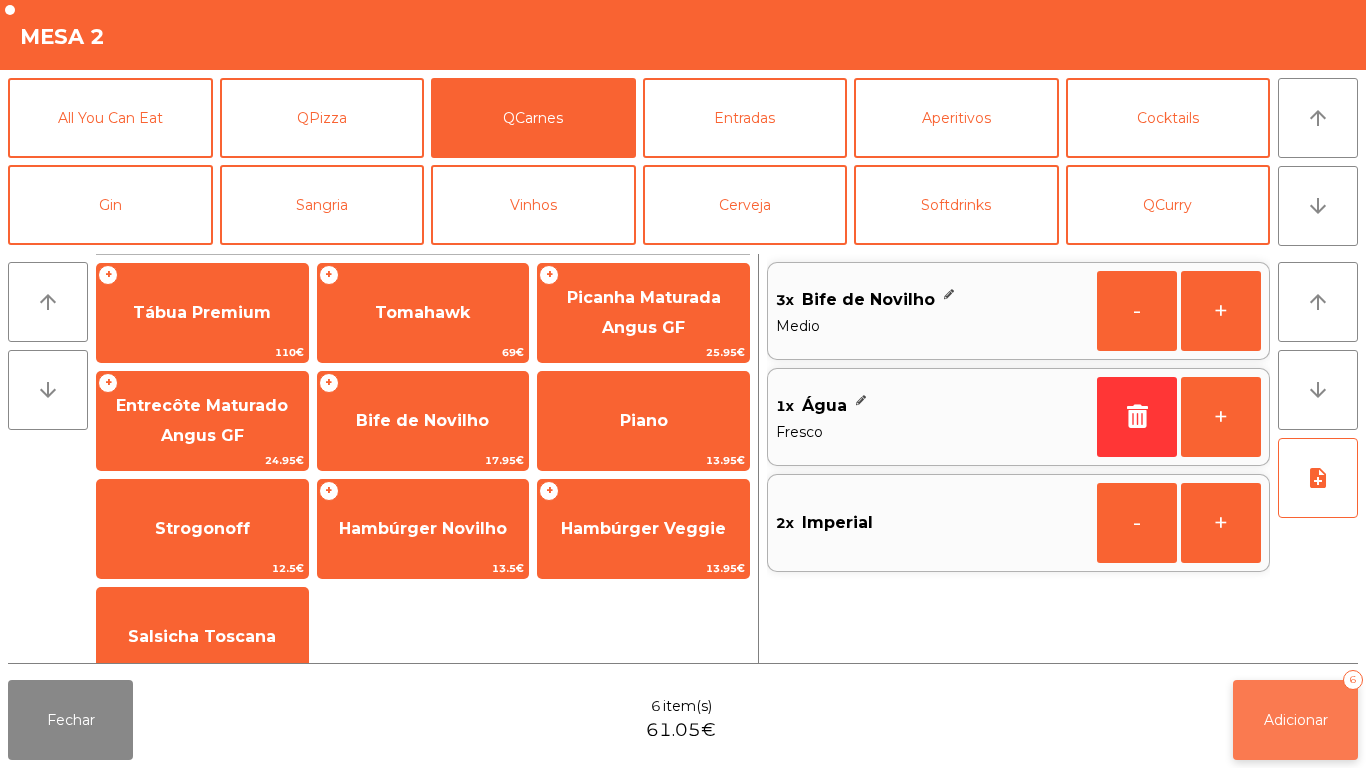 click on "Adicionar" 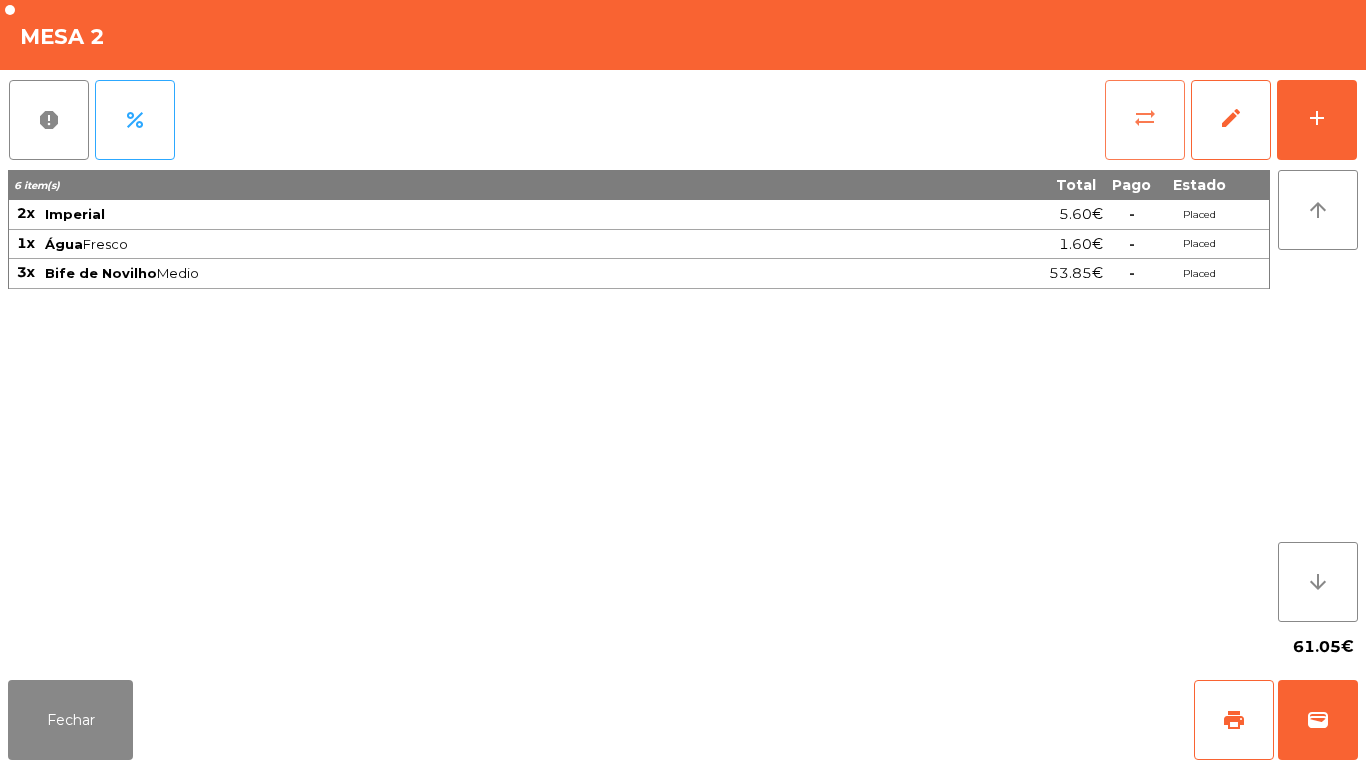 click on "sync_alt" 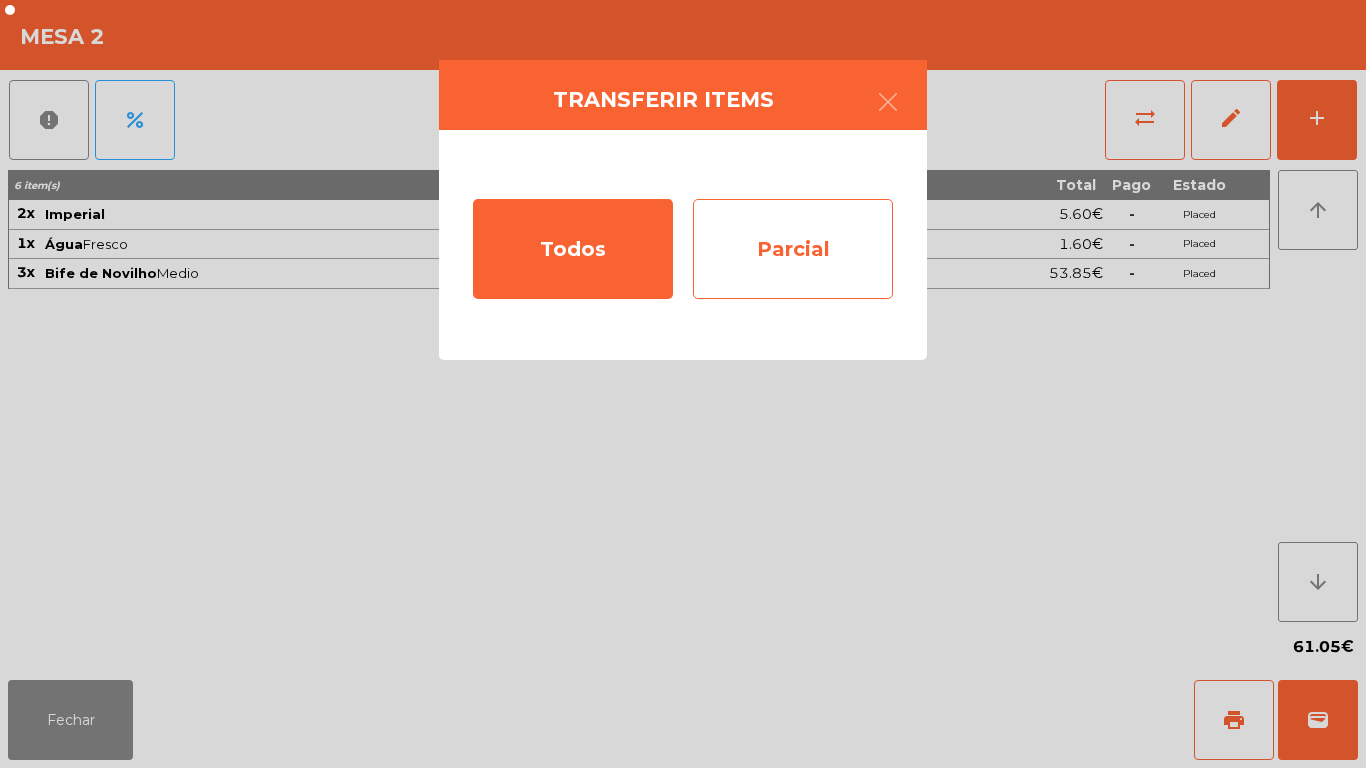 click on "Parcial" 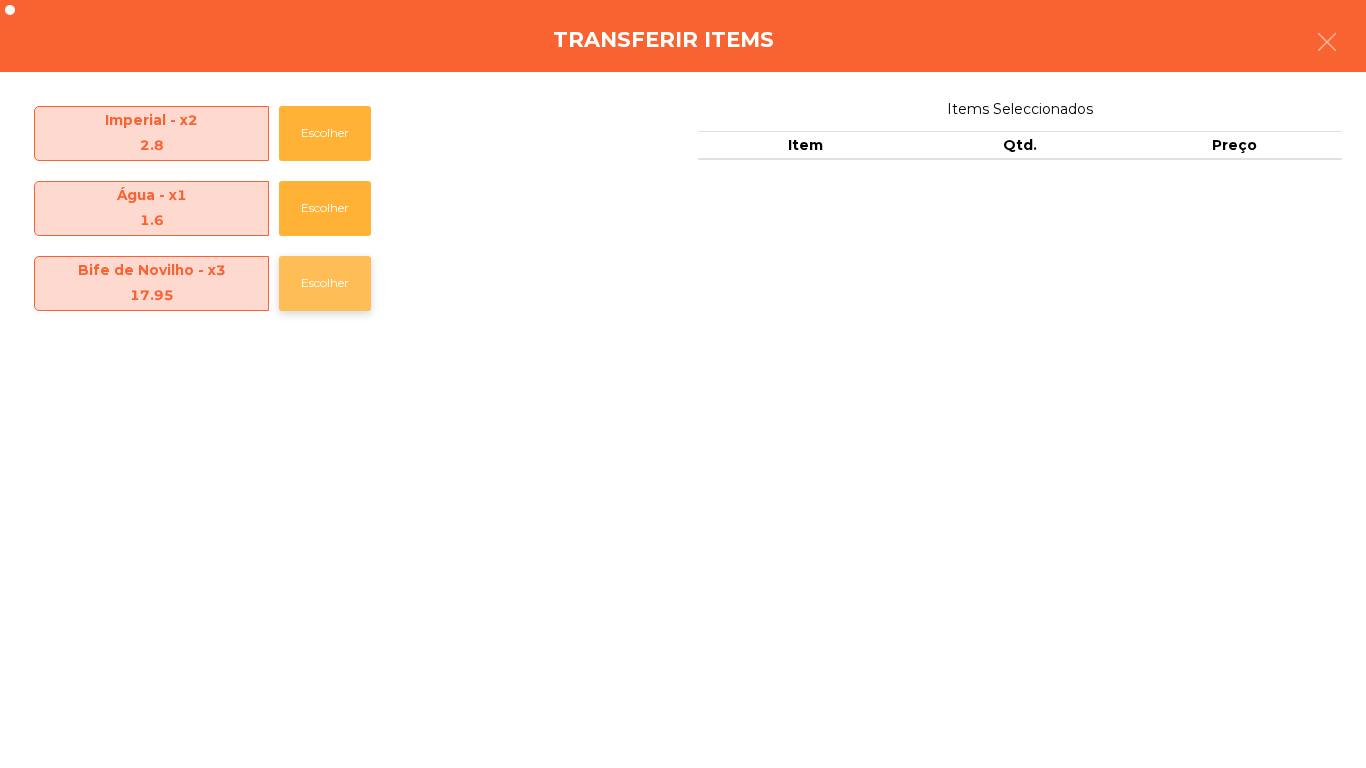 click on "Escolher" 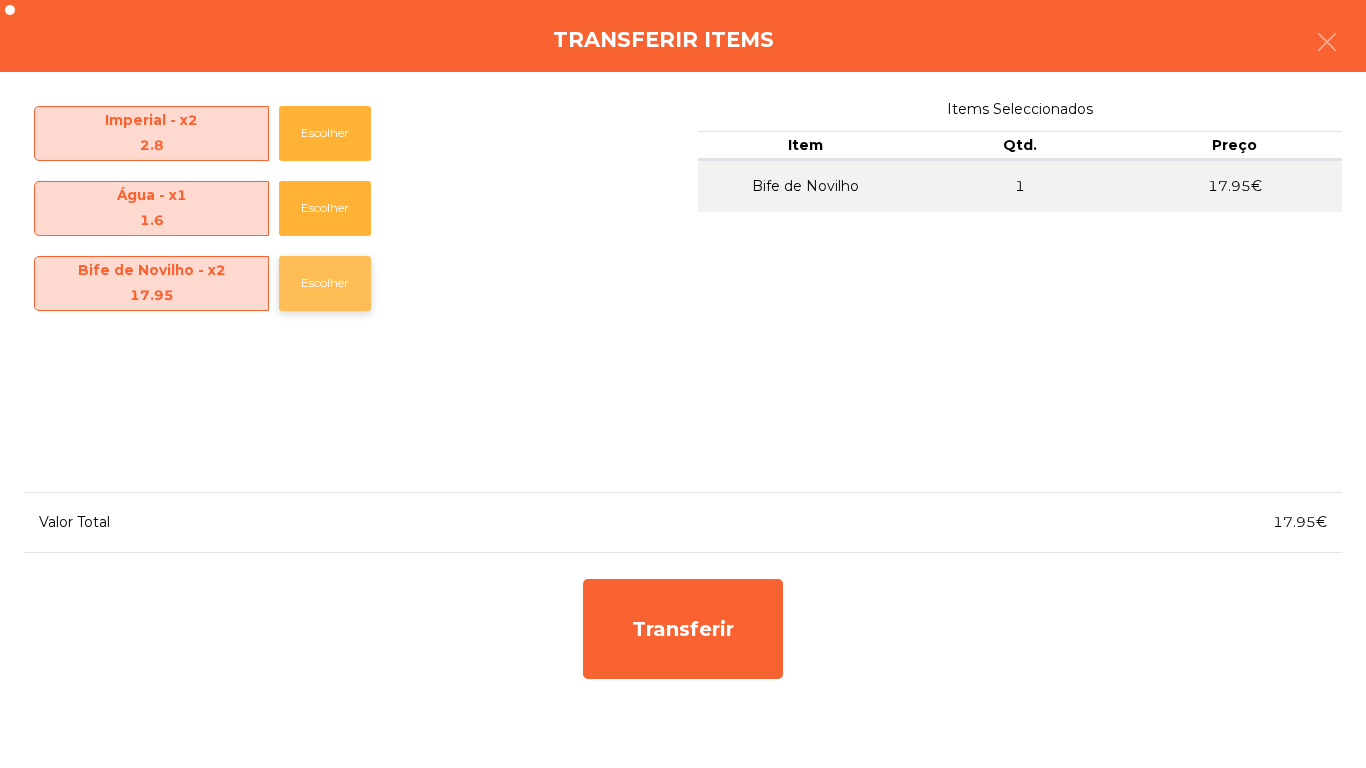 click on "Escolher" 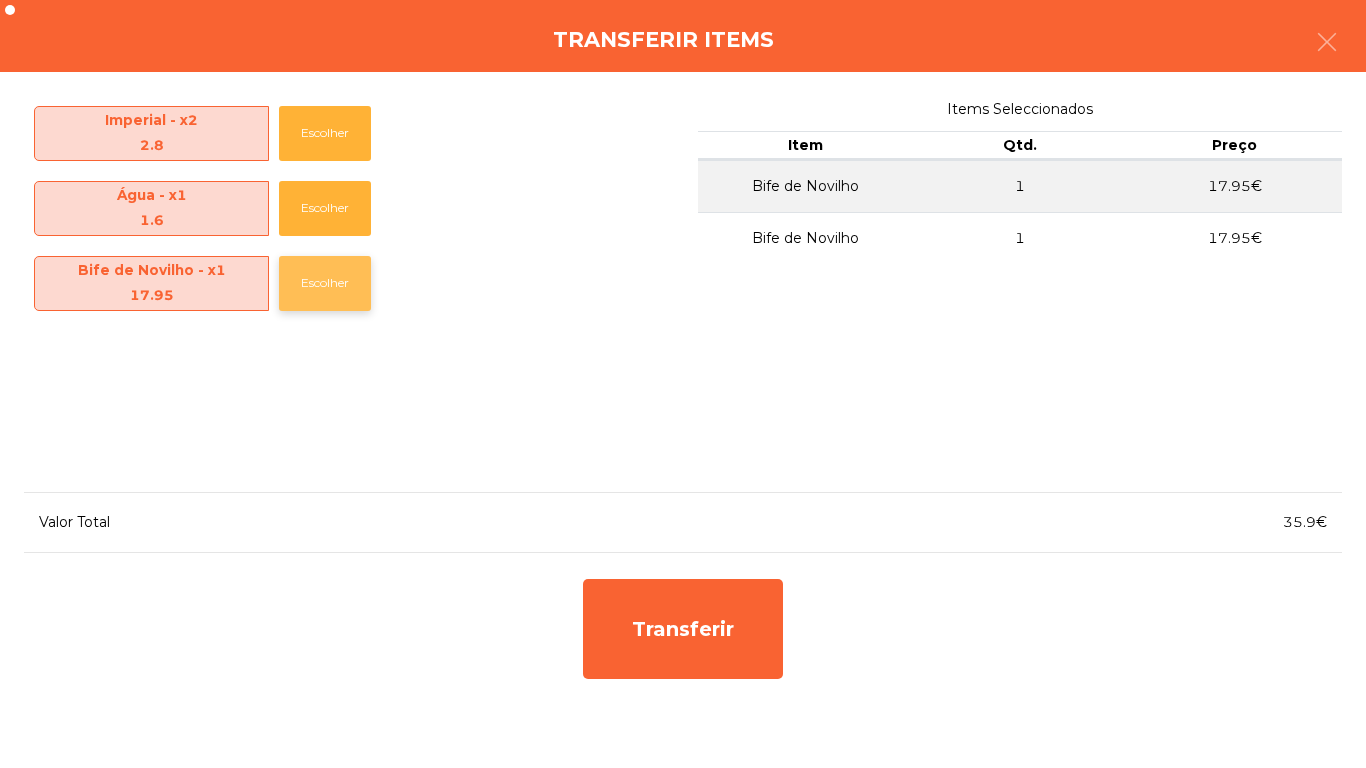 click on "Escolher" 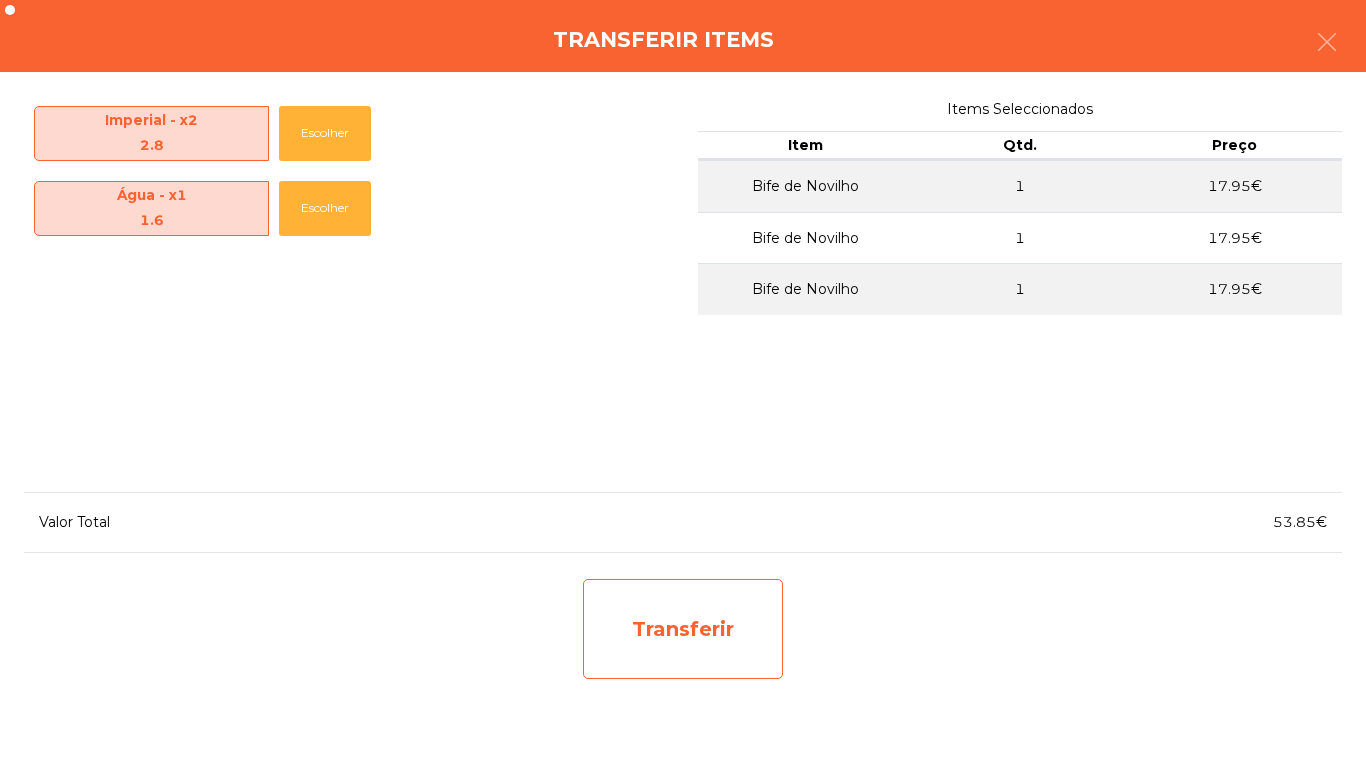 click on "Transferir" 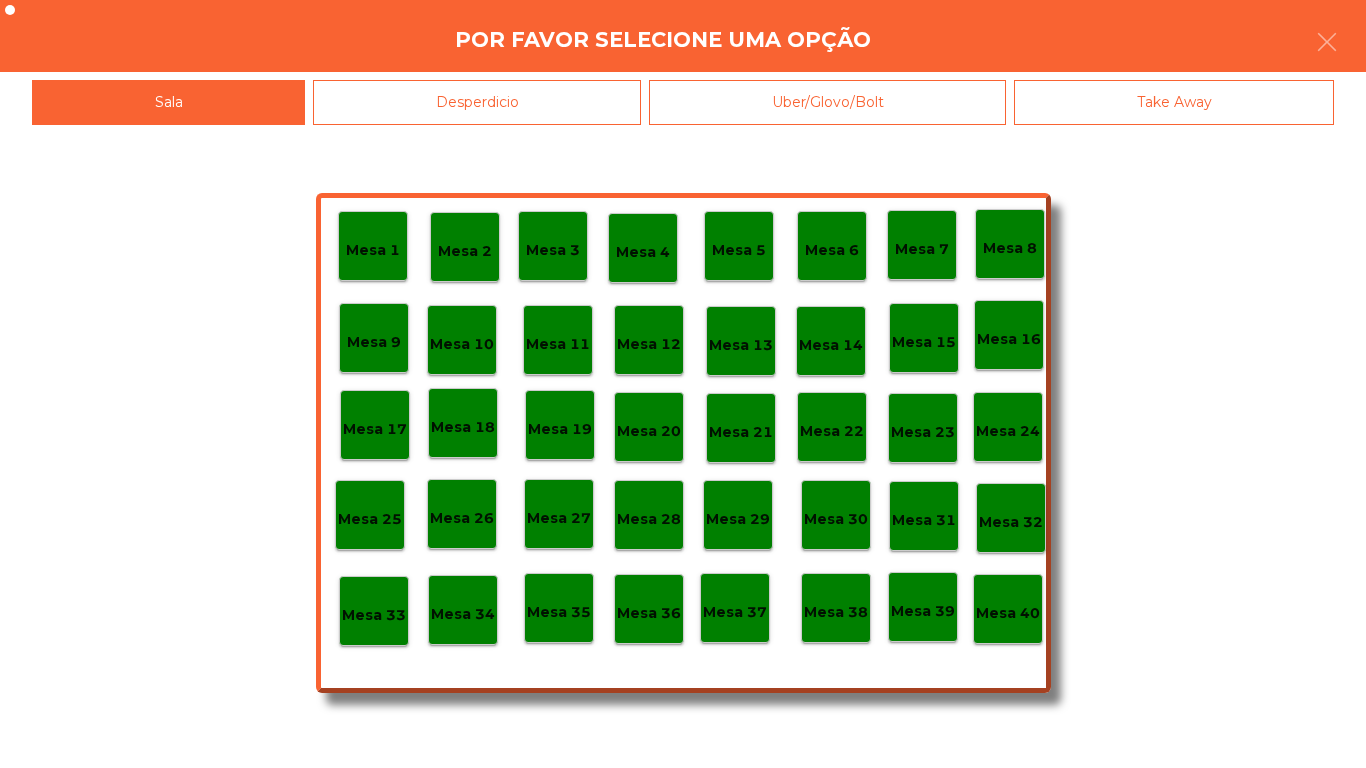 click on "Desperdicio" 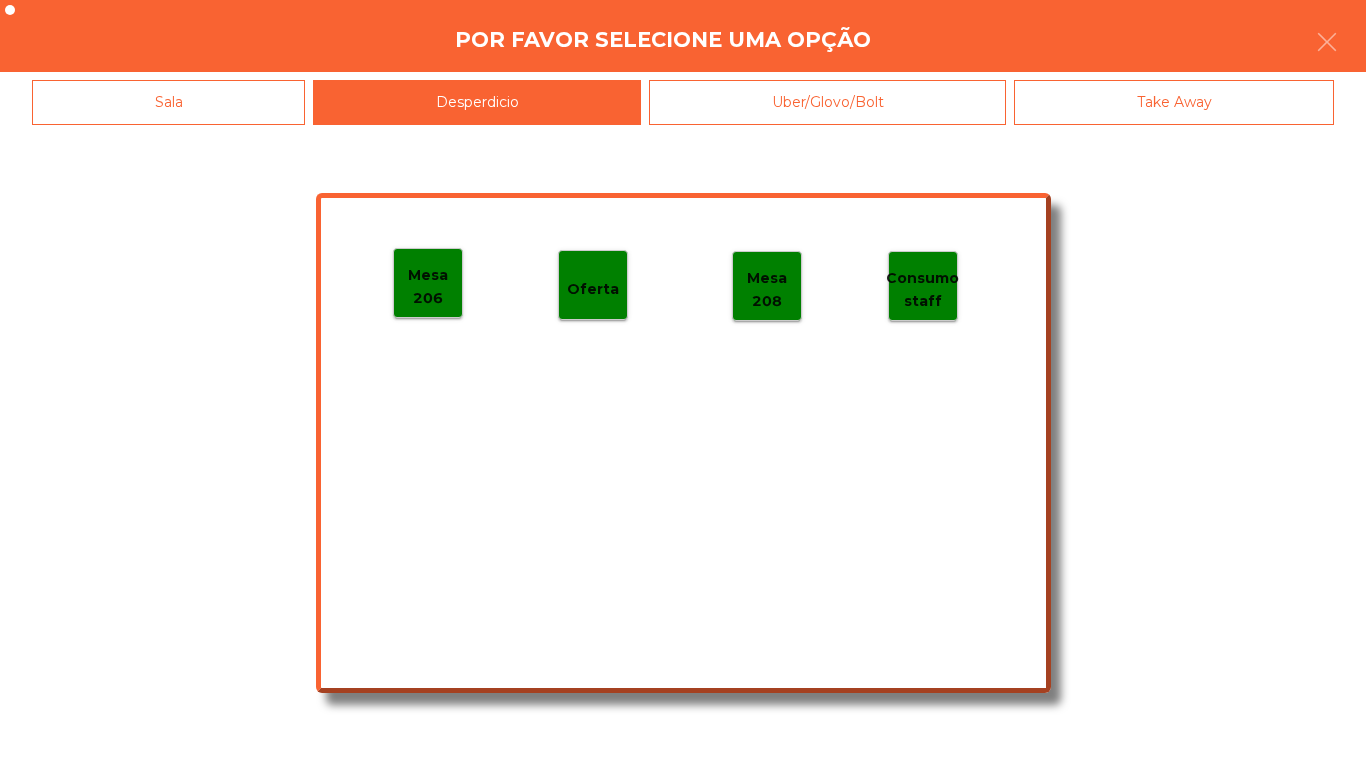 click on "Mesa 206" 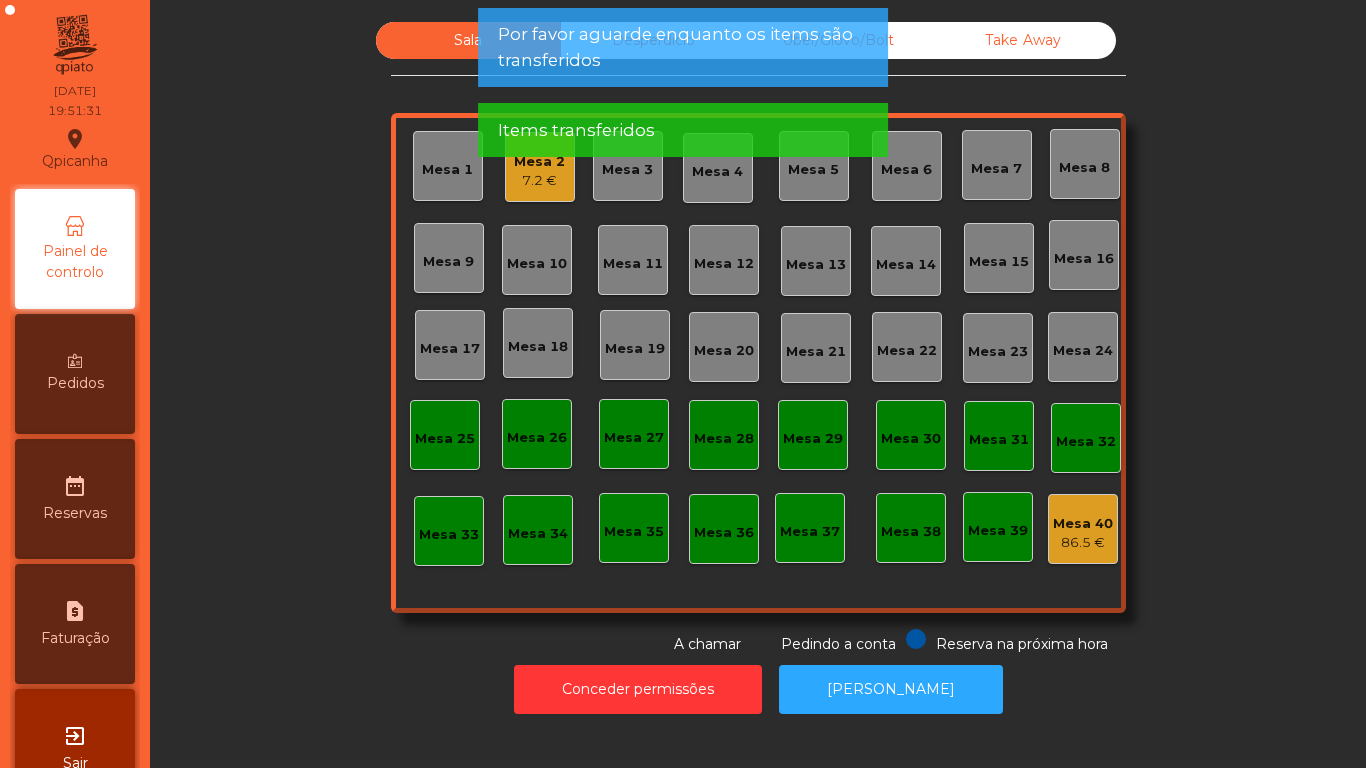 click on "7.2 €" 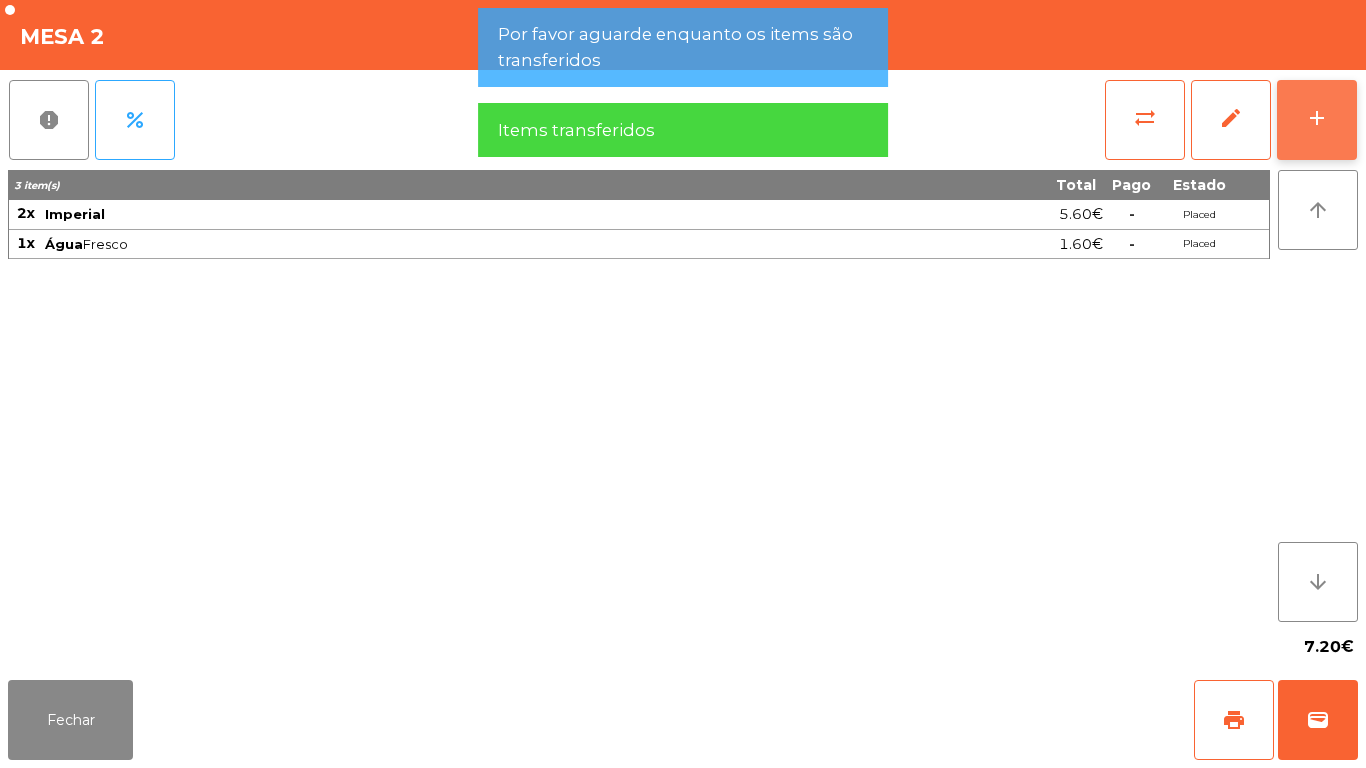 click on "add" 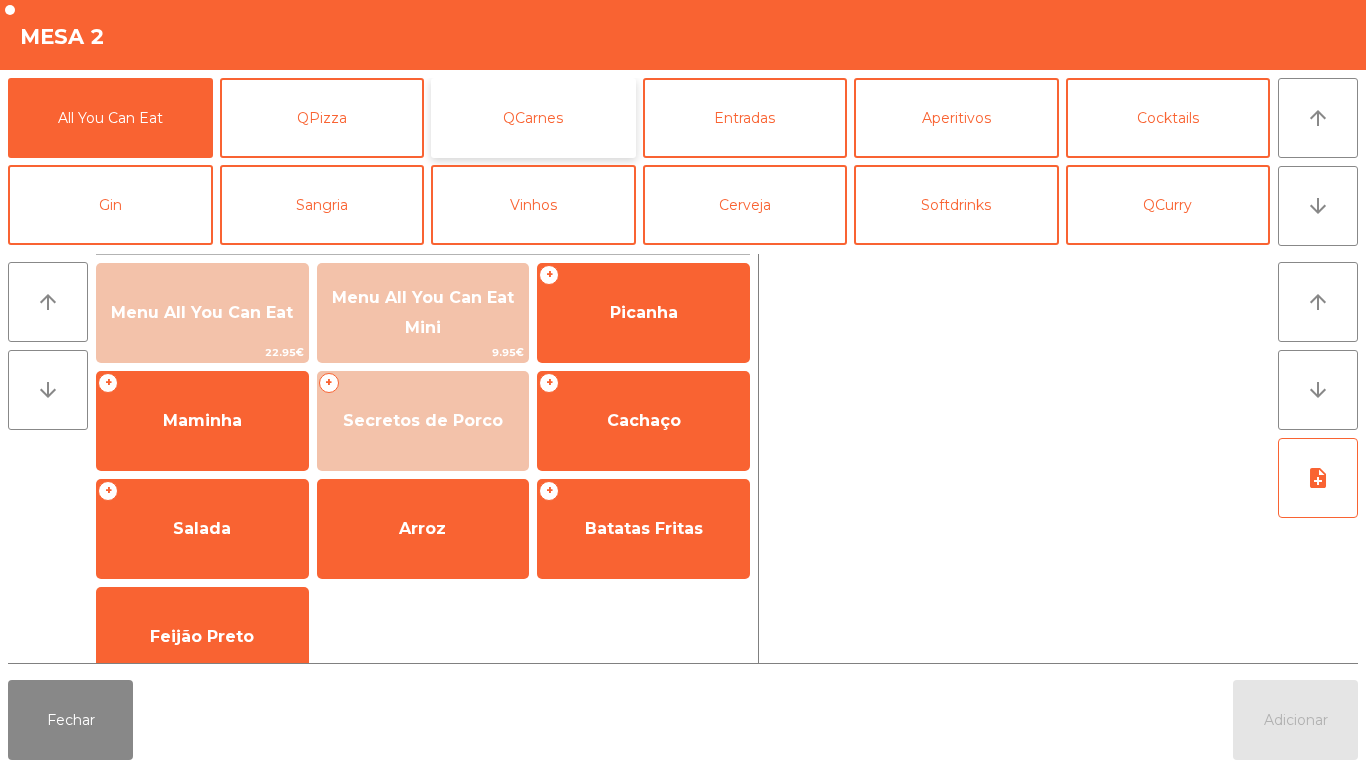 click on "QCarnes" 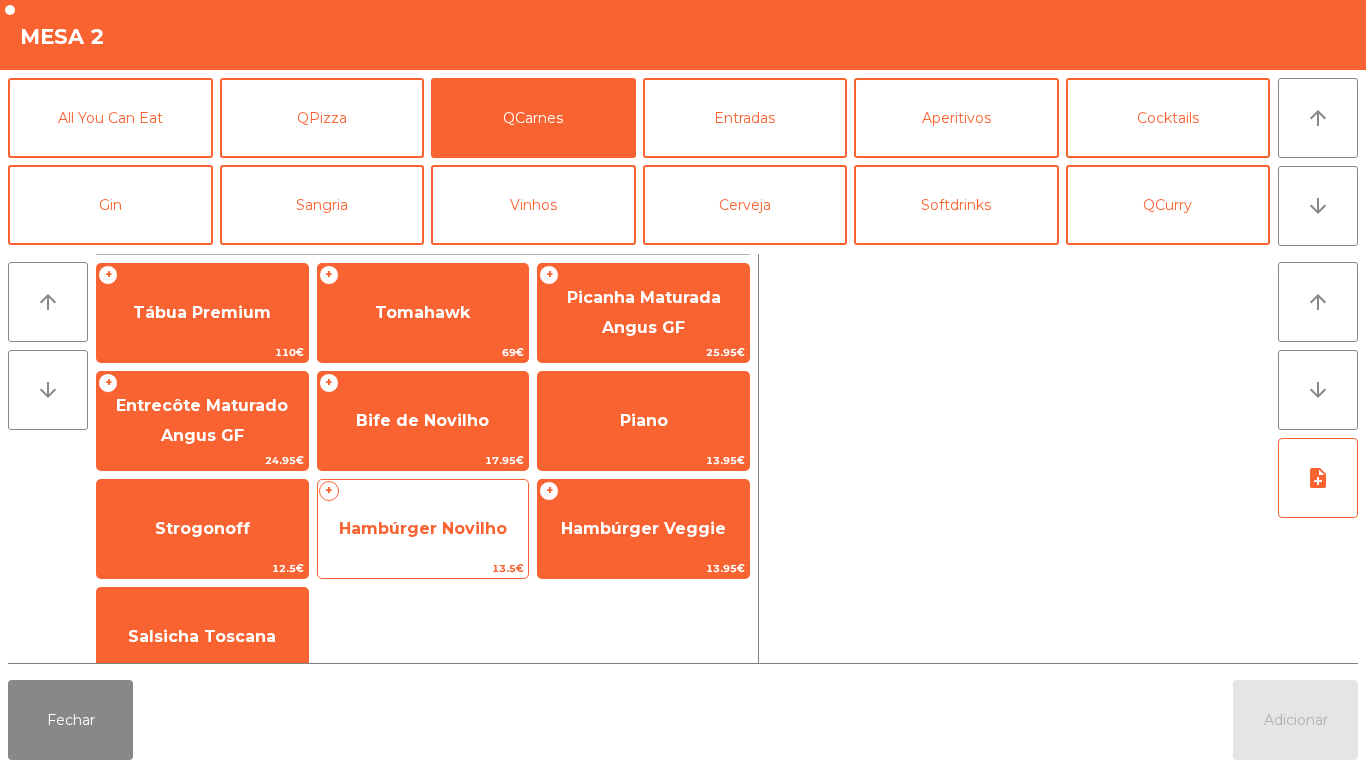 click on "Hambúrger Novilho" 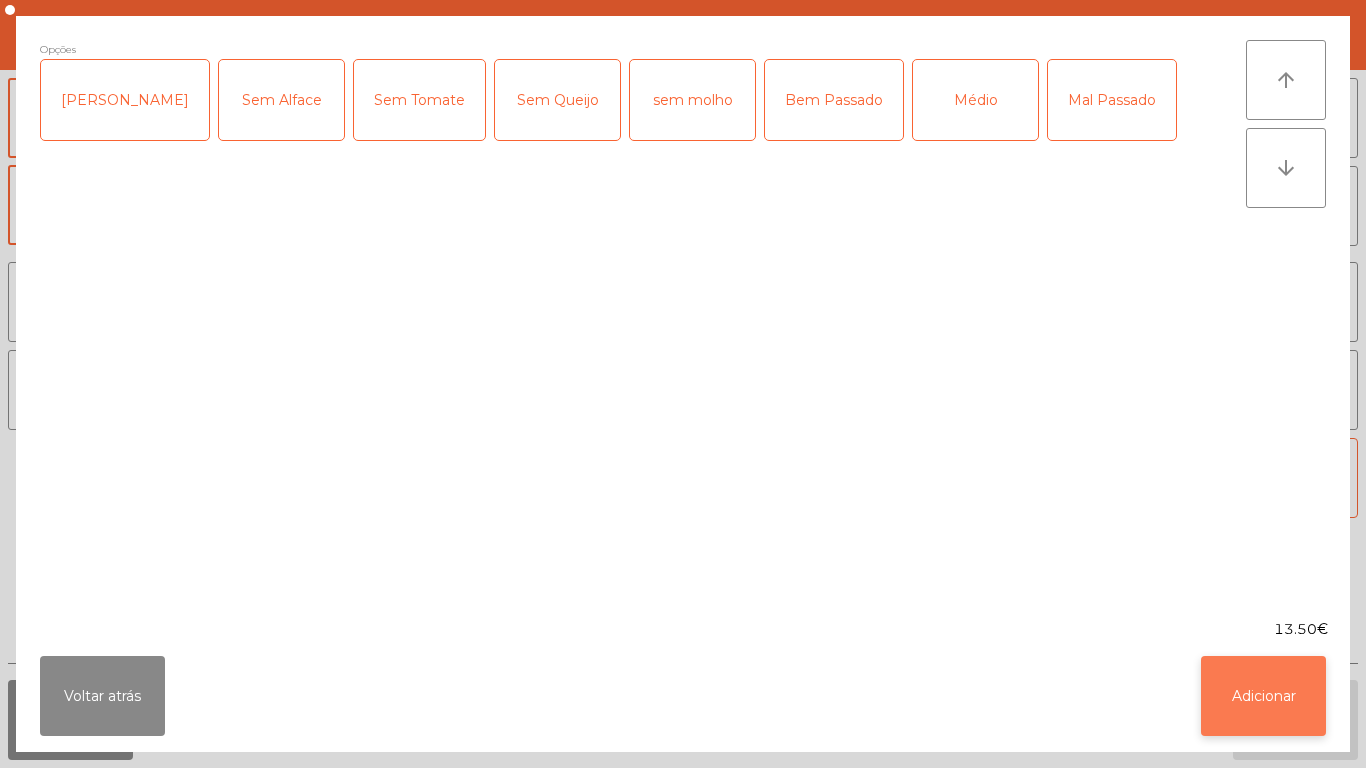 click on "Adicionar" 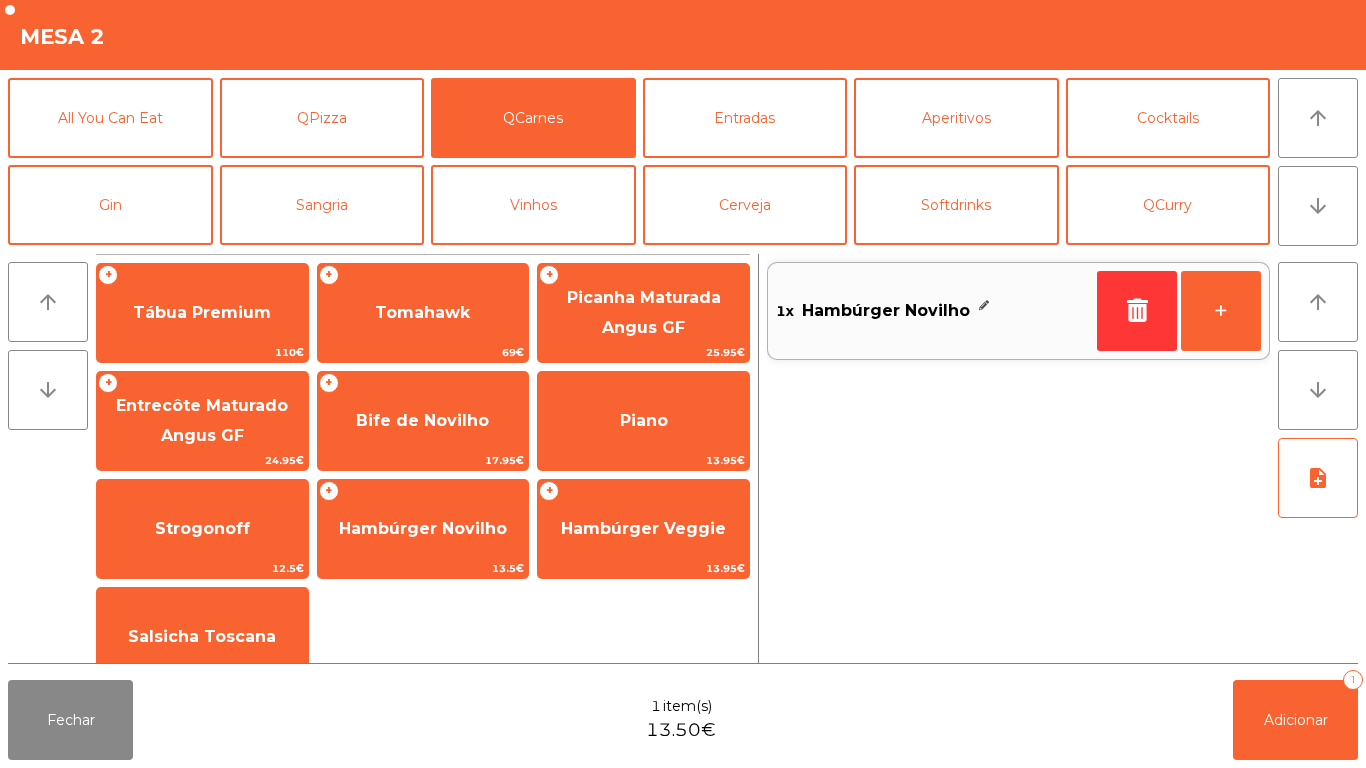 click 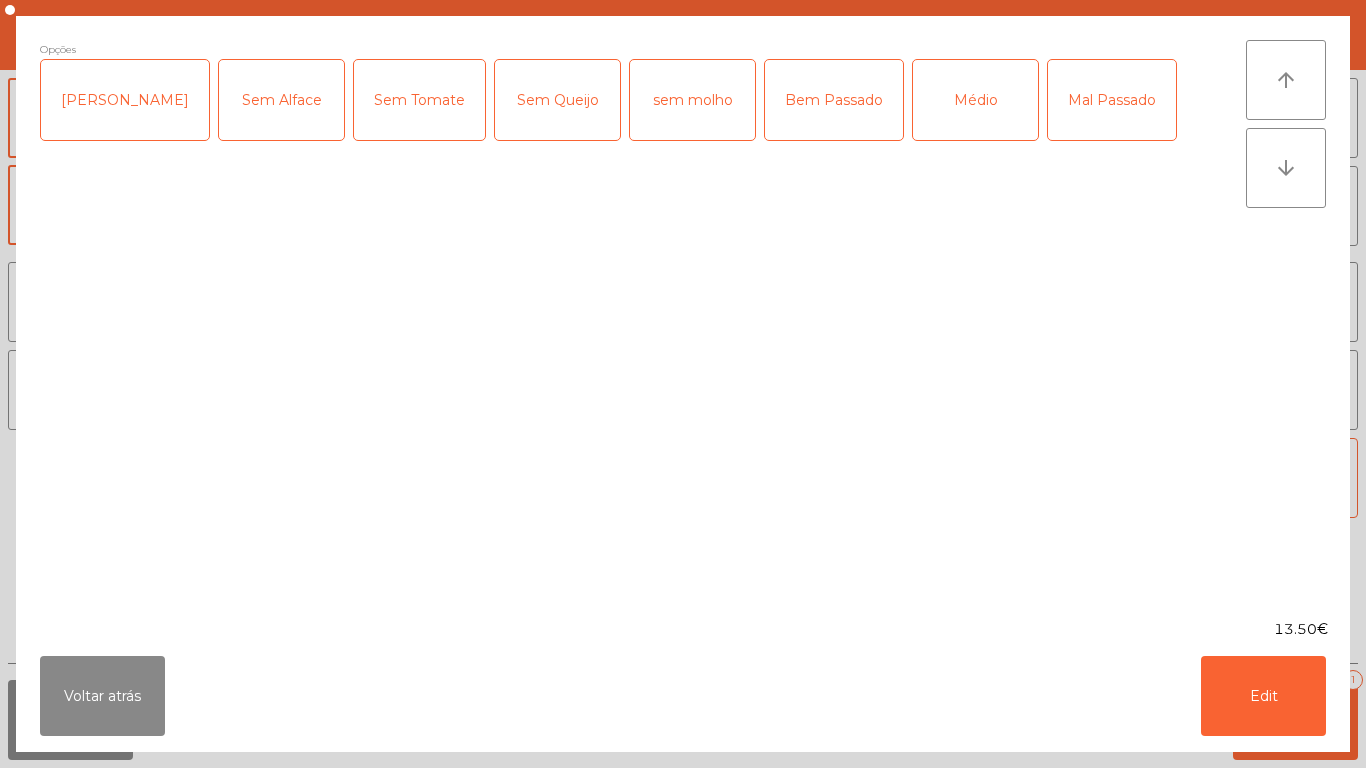 click on "Médio" 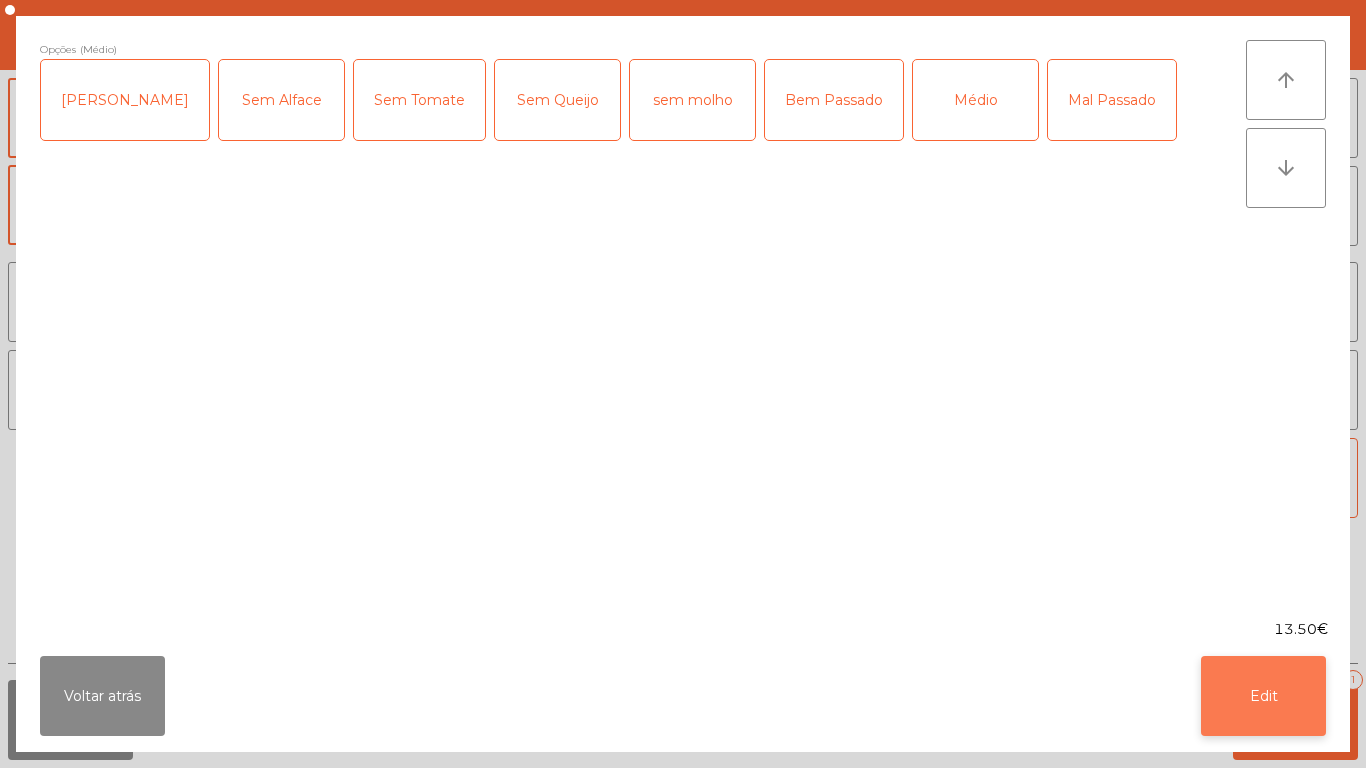click on "Edit" 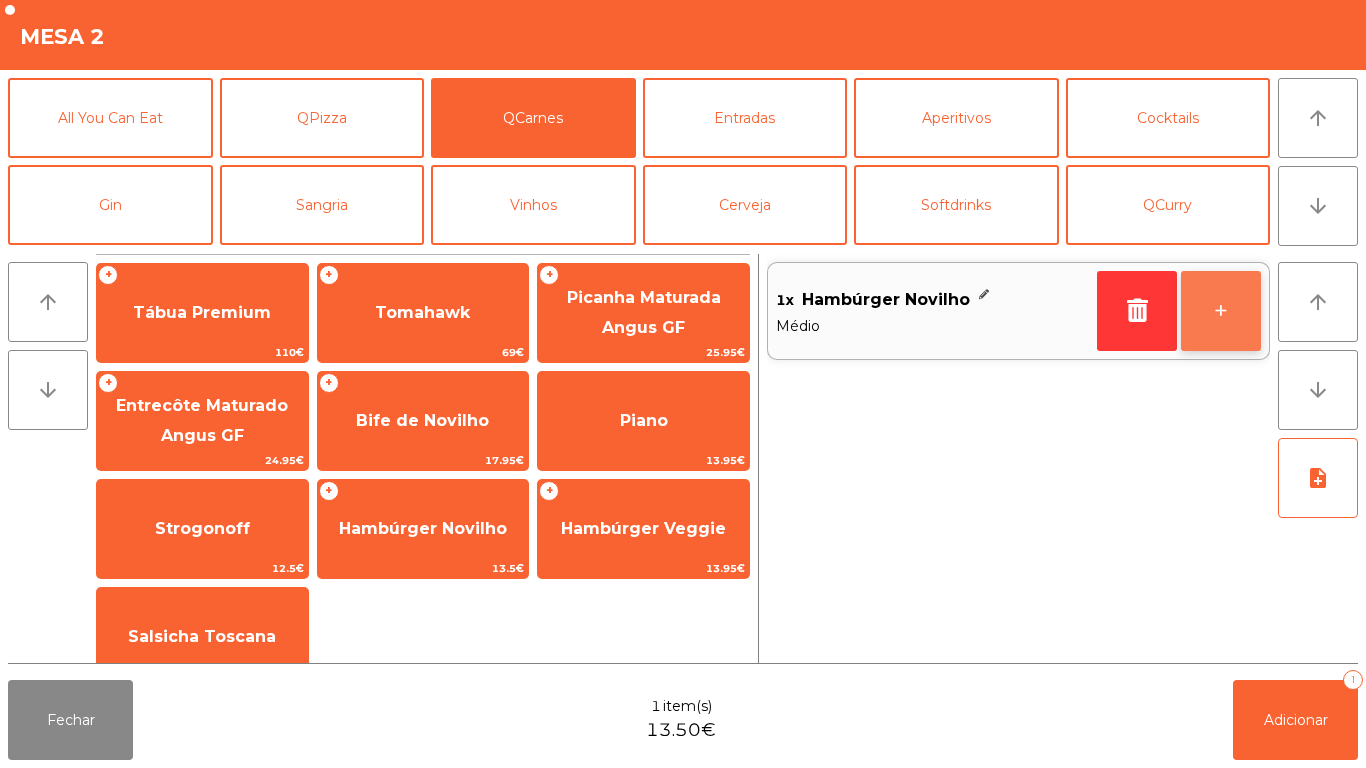 click on "+" 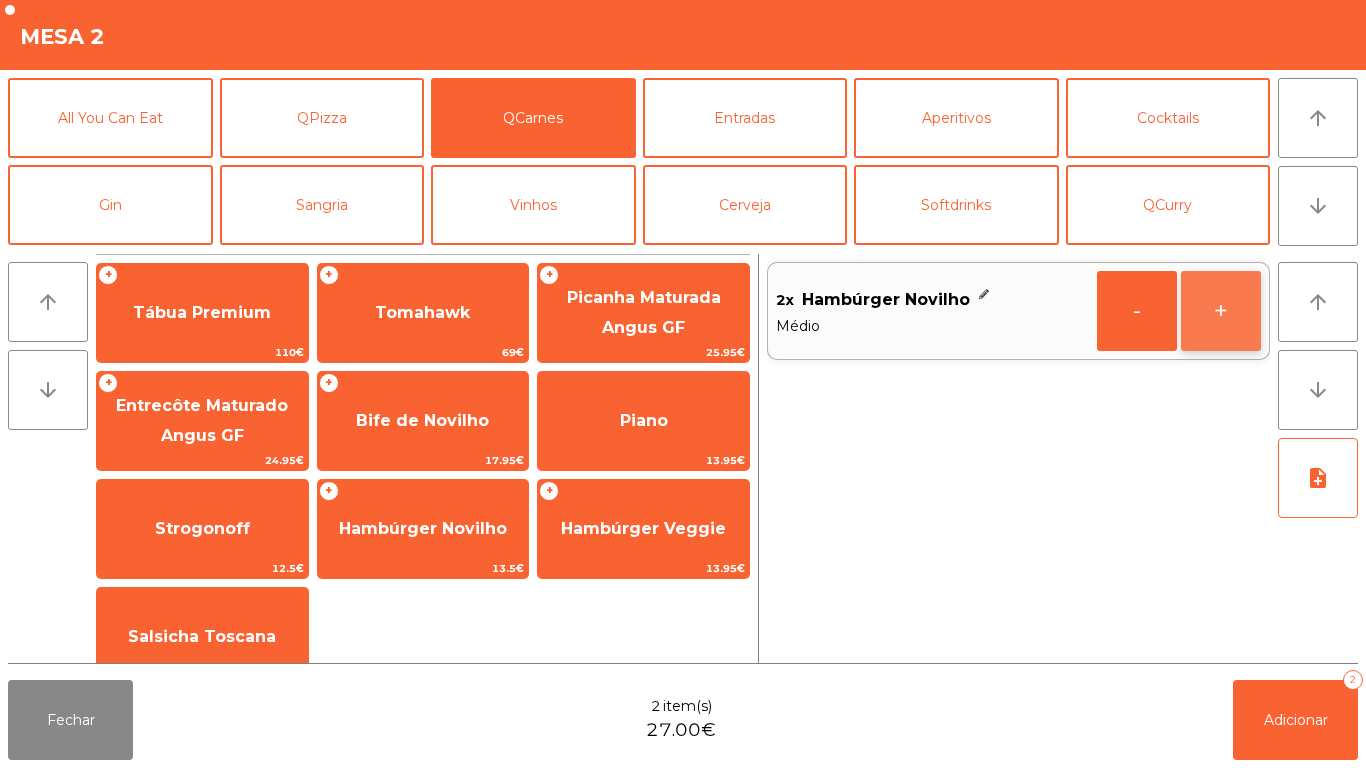 click on "+" 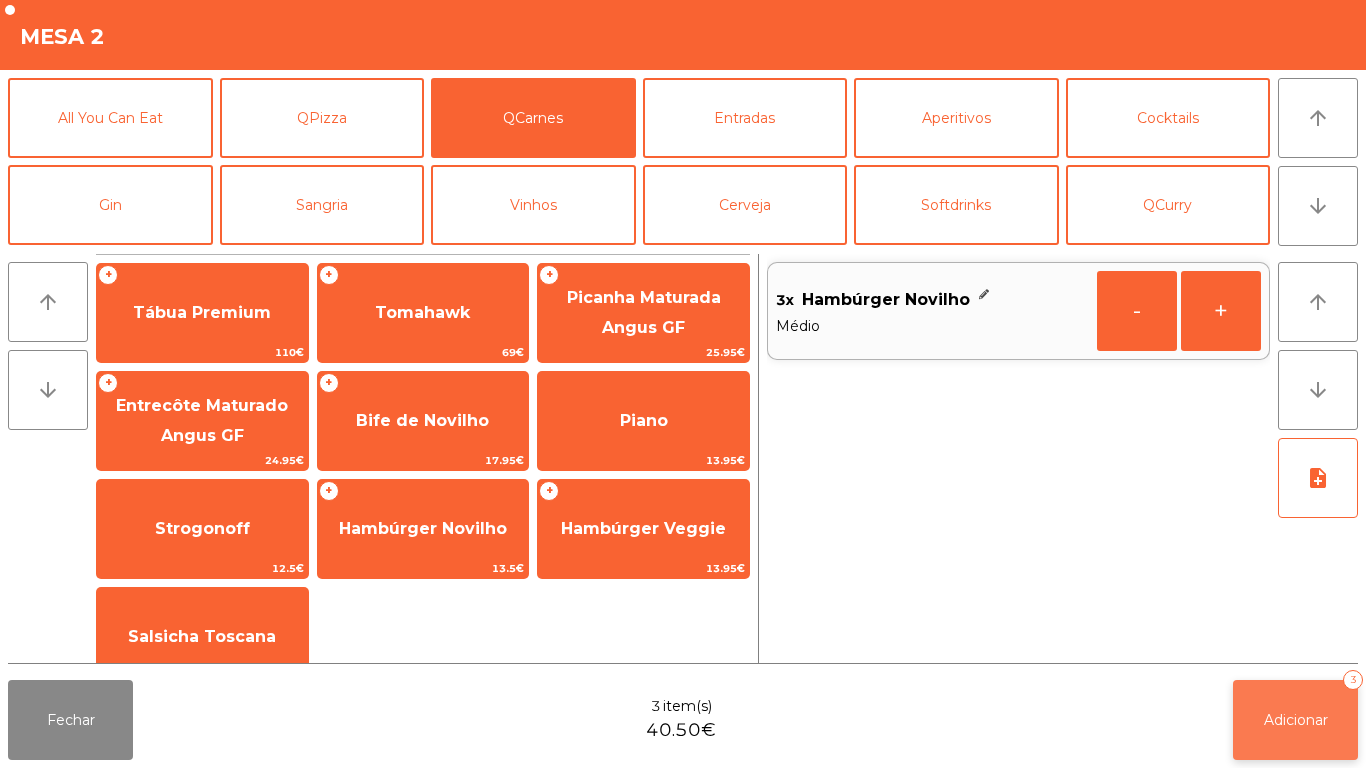 click on "Adicionar   3" 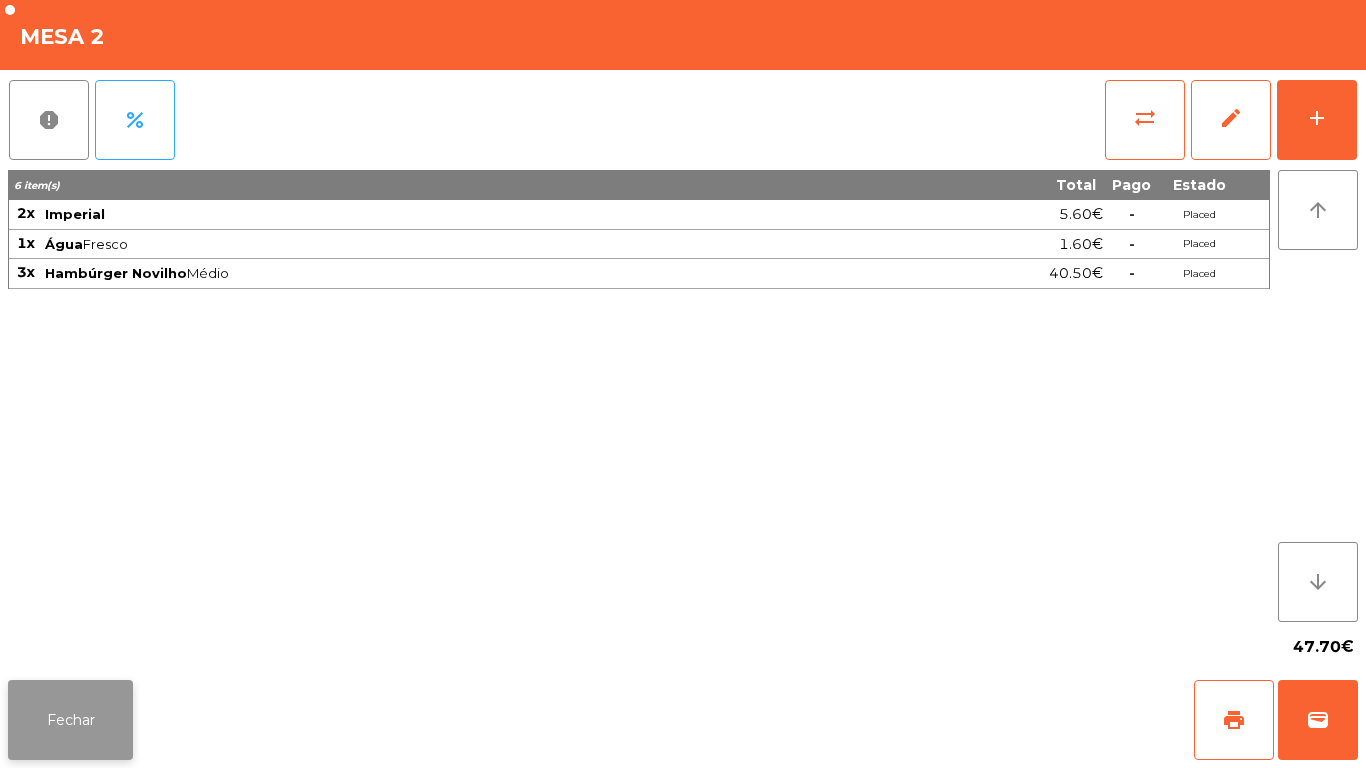 click on "Fechar" 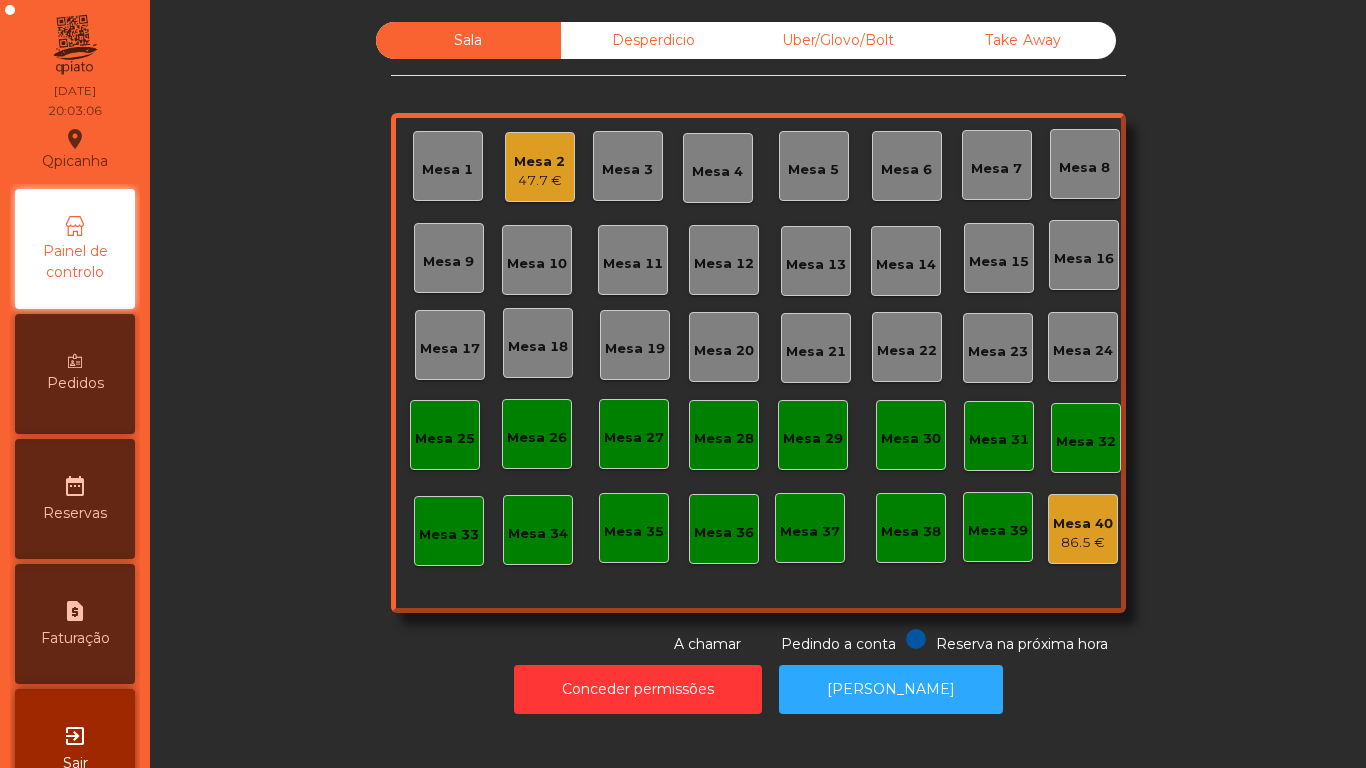 click on "Mesa 2" 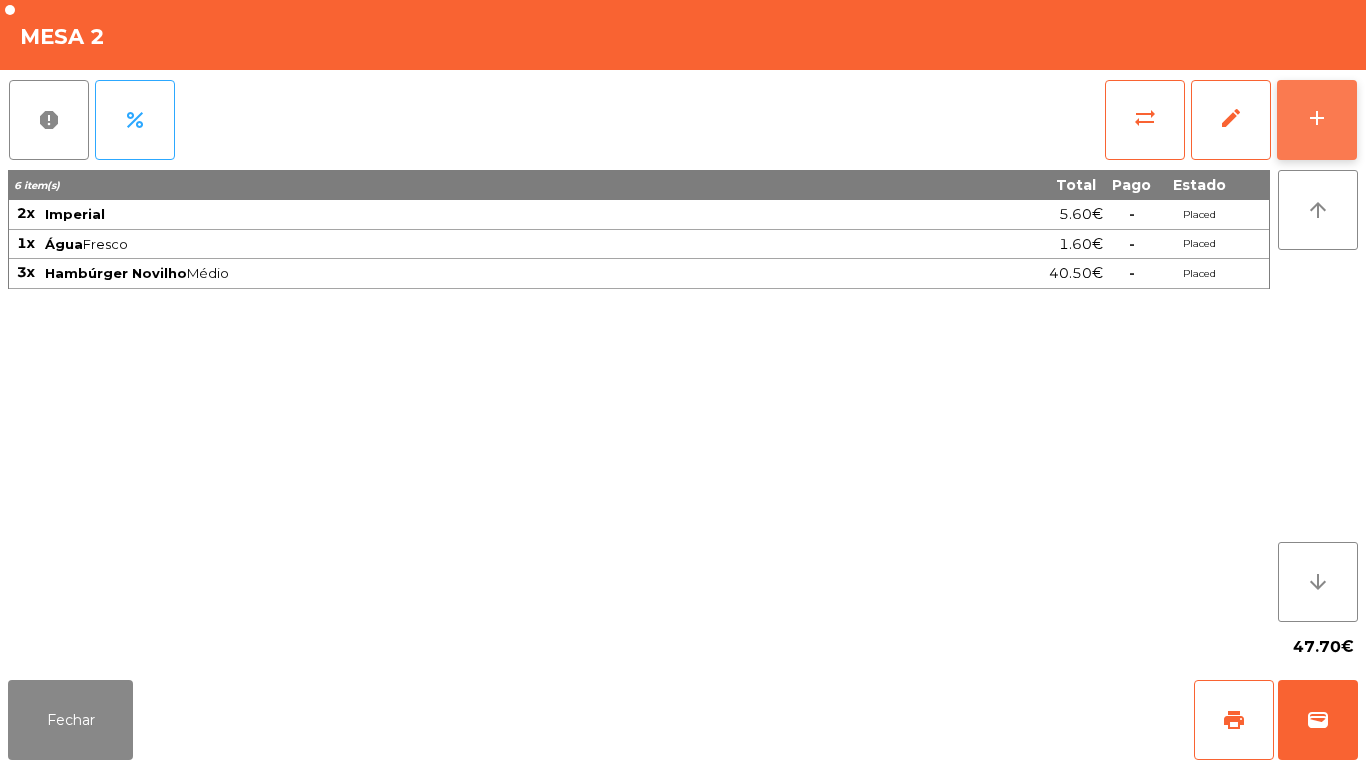 click on "add" 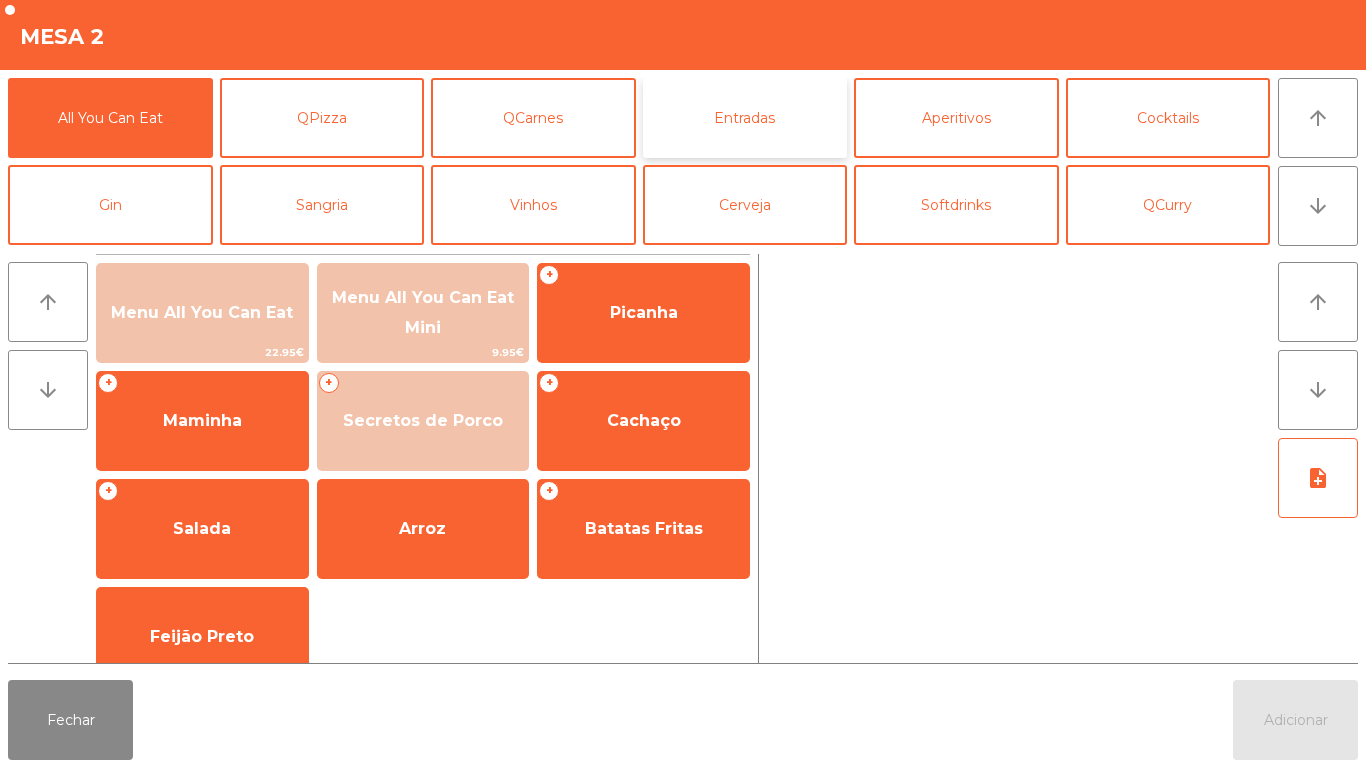 click on "Entradas" 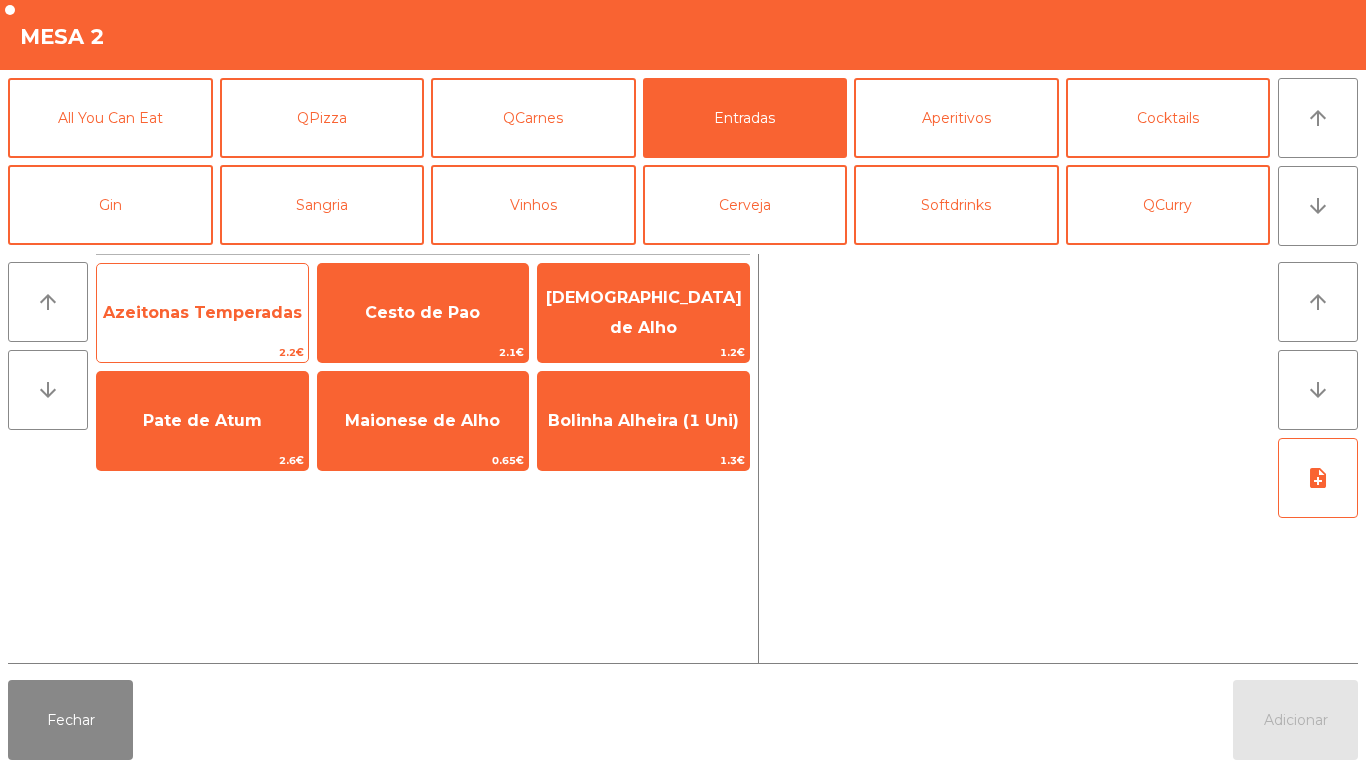 click on "Azeitonas Temperadas" 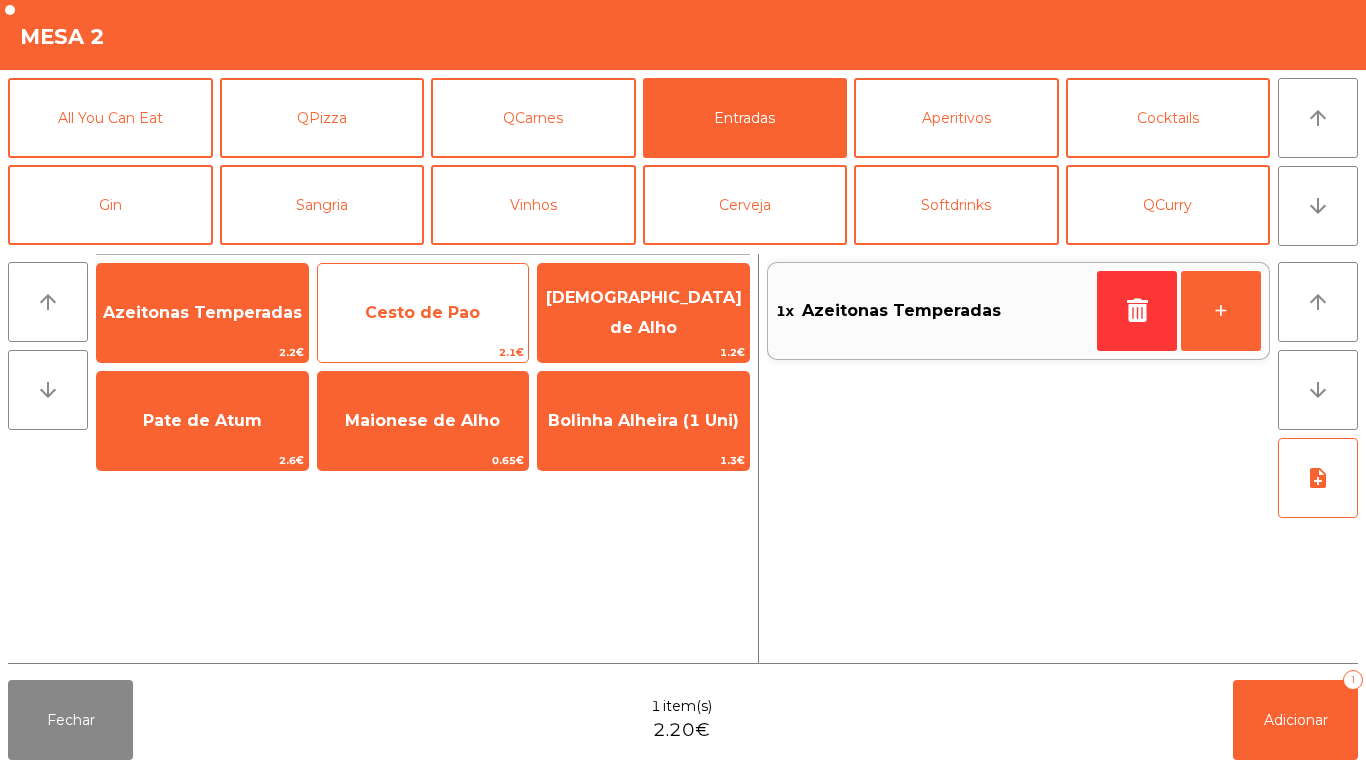click on "Cesto de Pao" 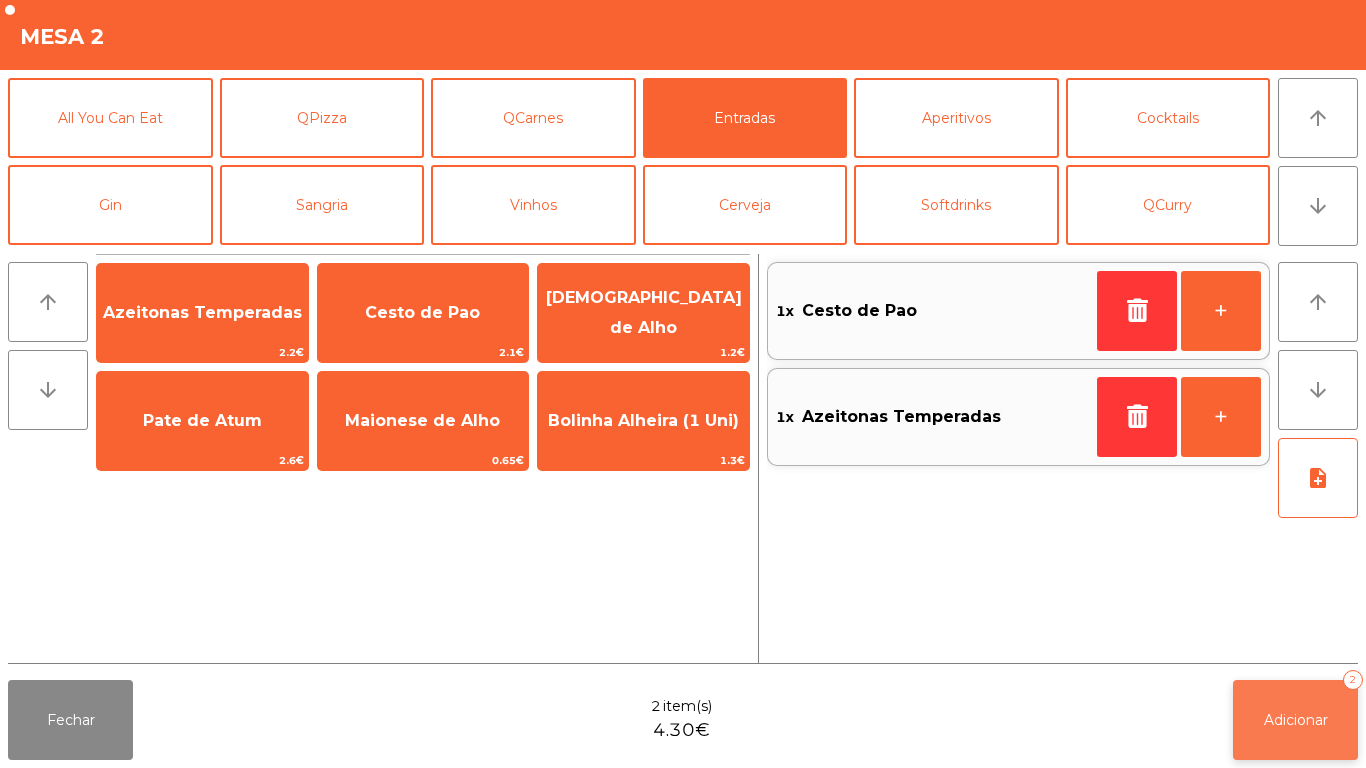 click on "Adicionar   2" 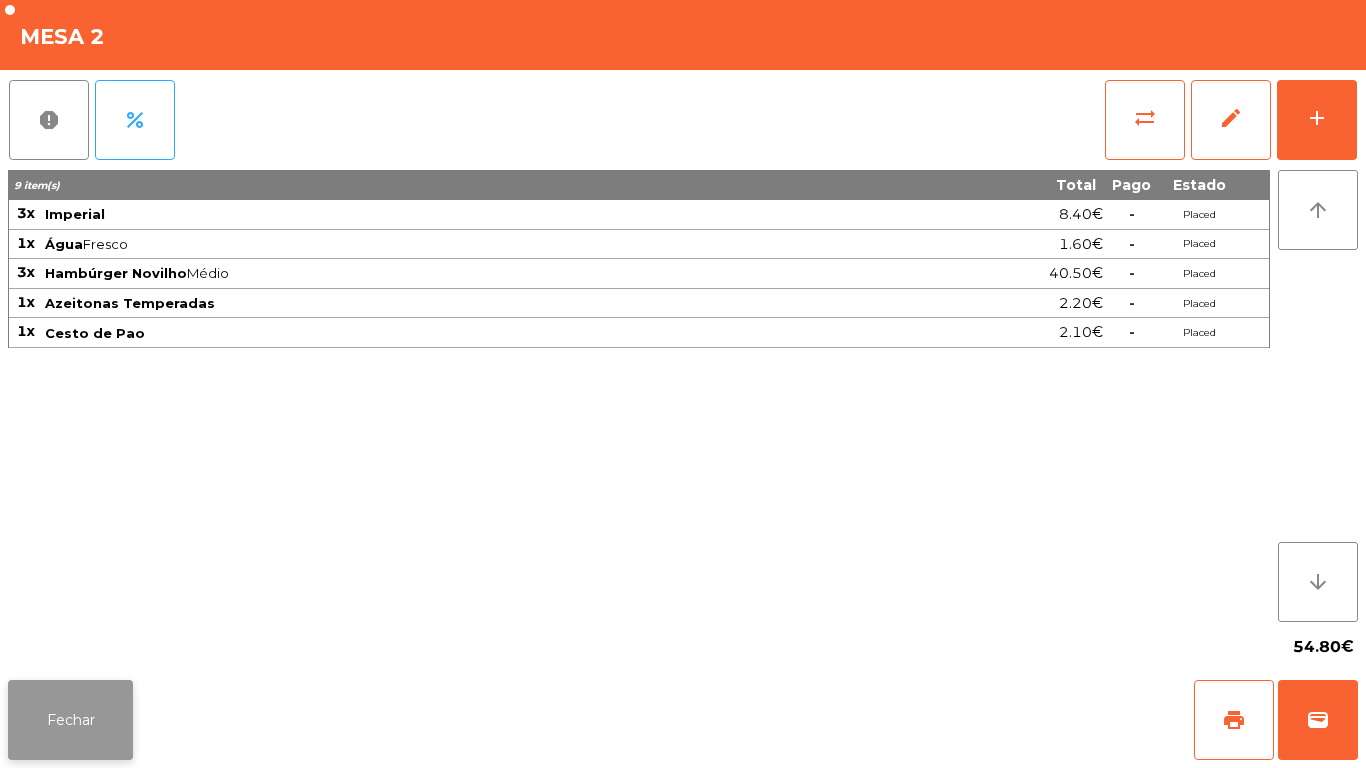 click on "Fechar" 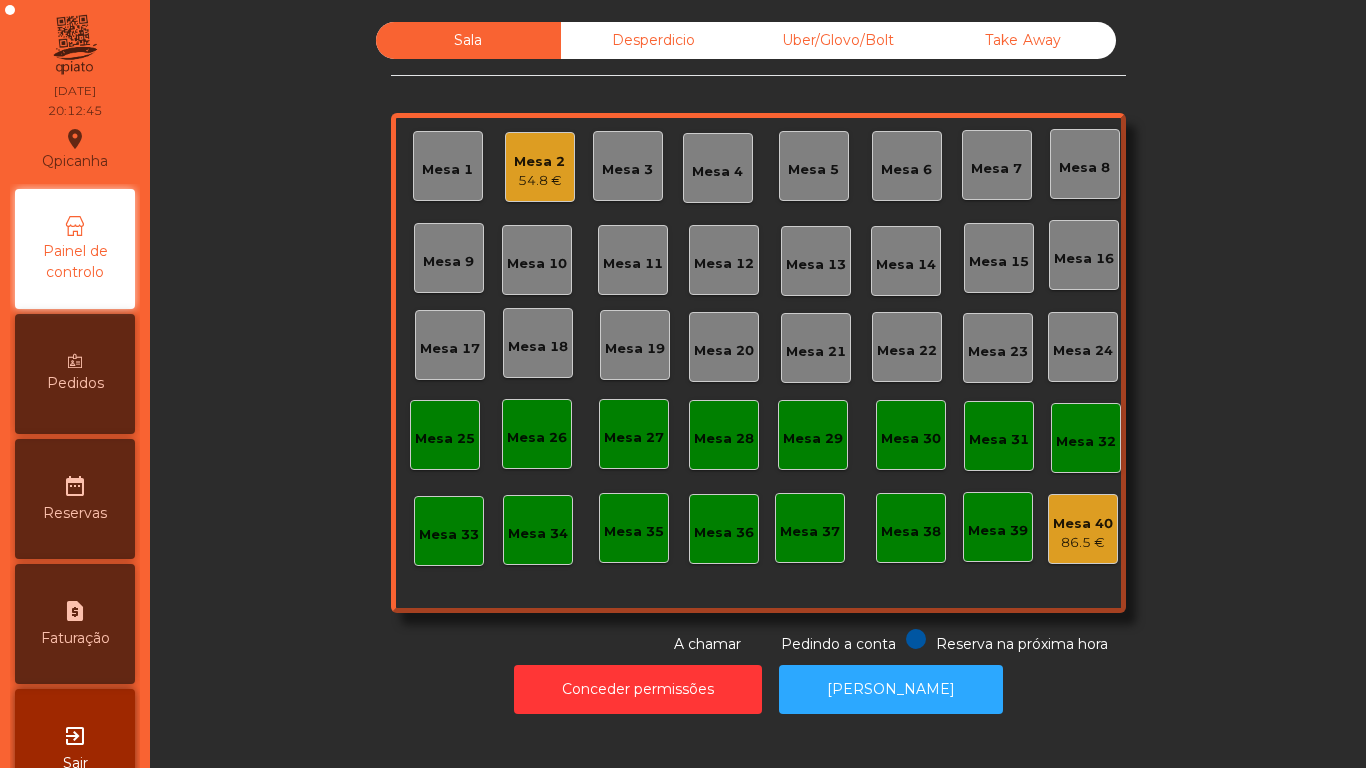 click on "Mesa 7" 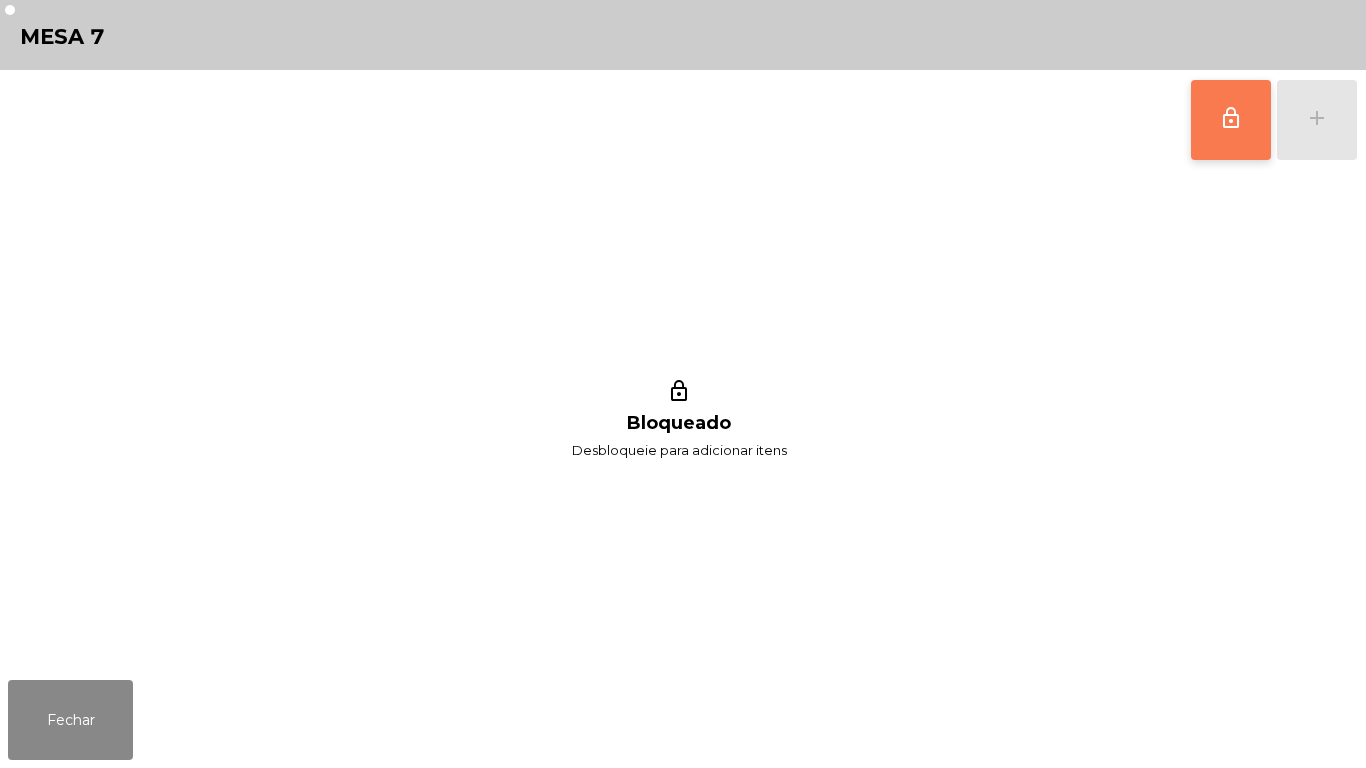 click on "lock_outline" 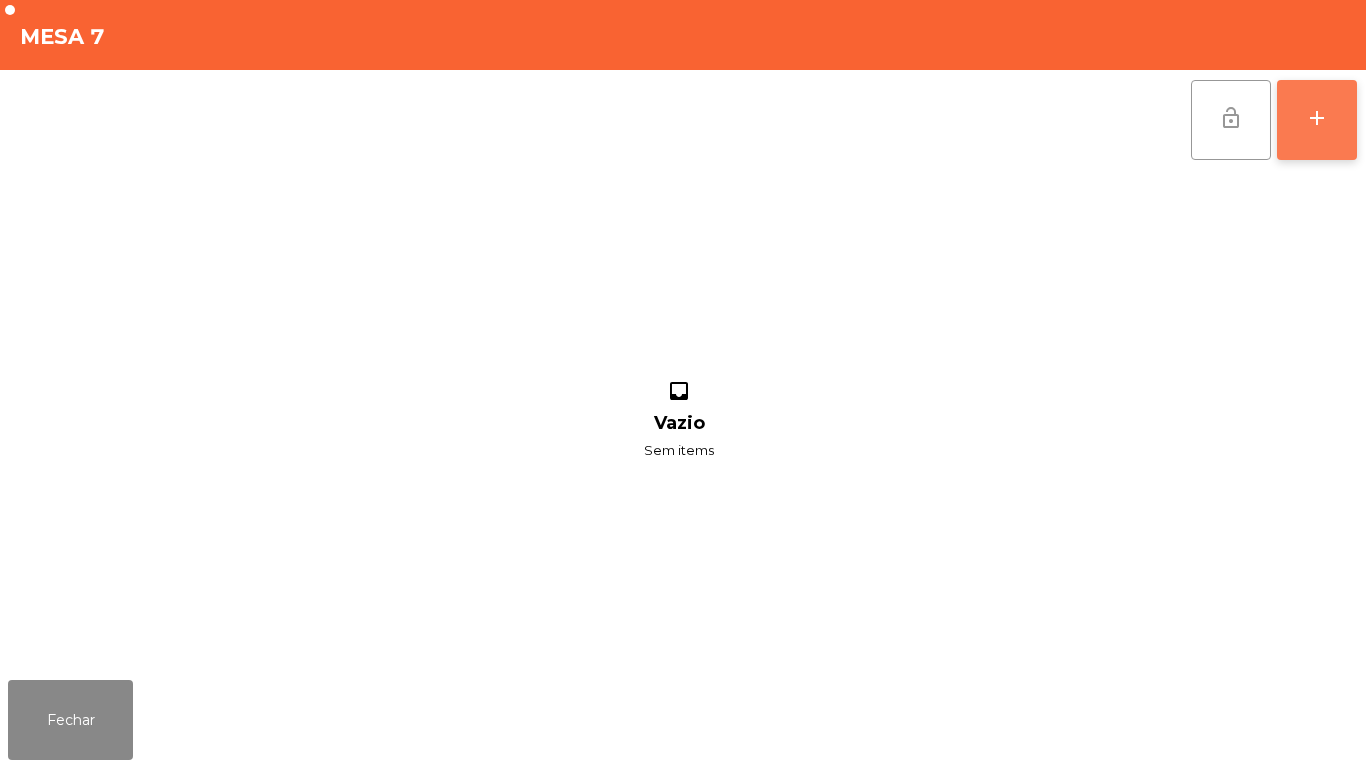 click on "add" 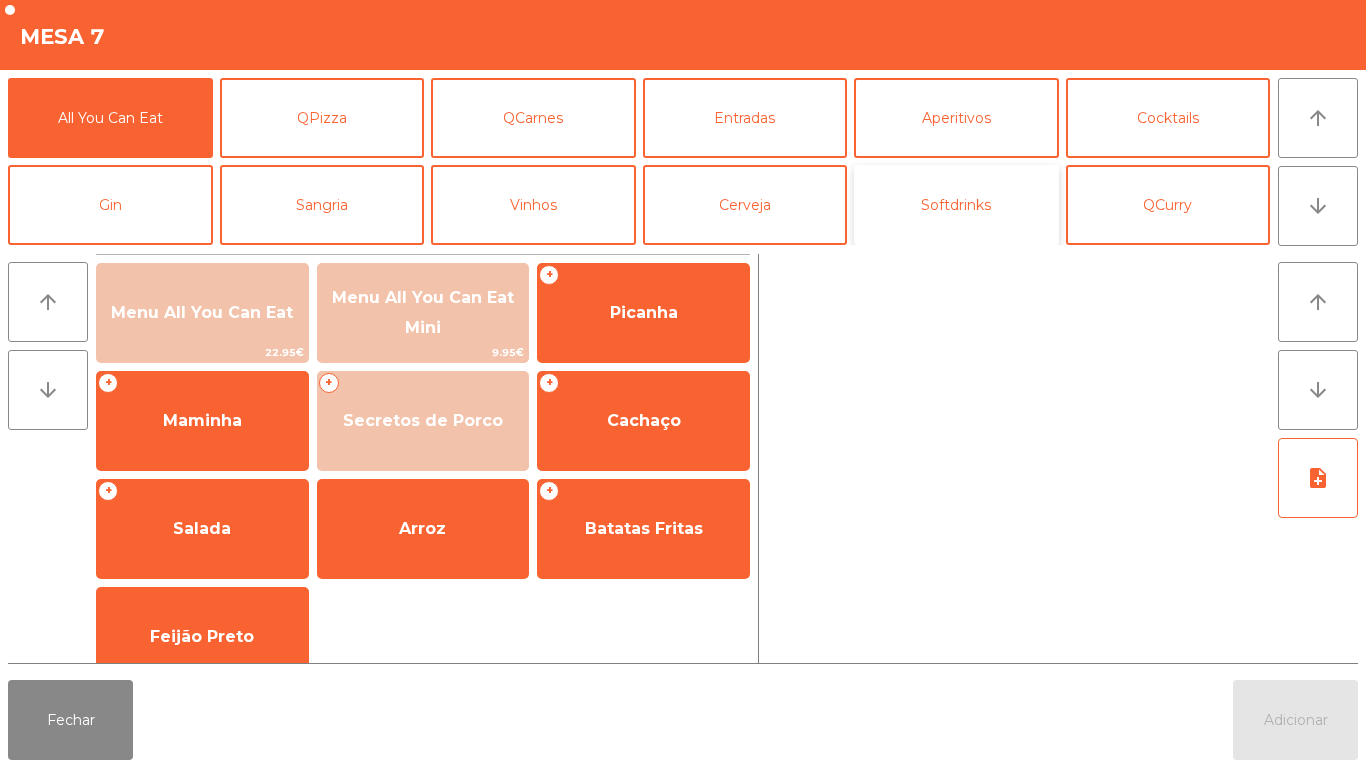 click on "Softdrinks" 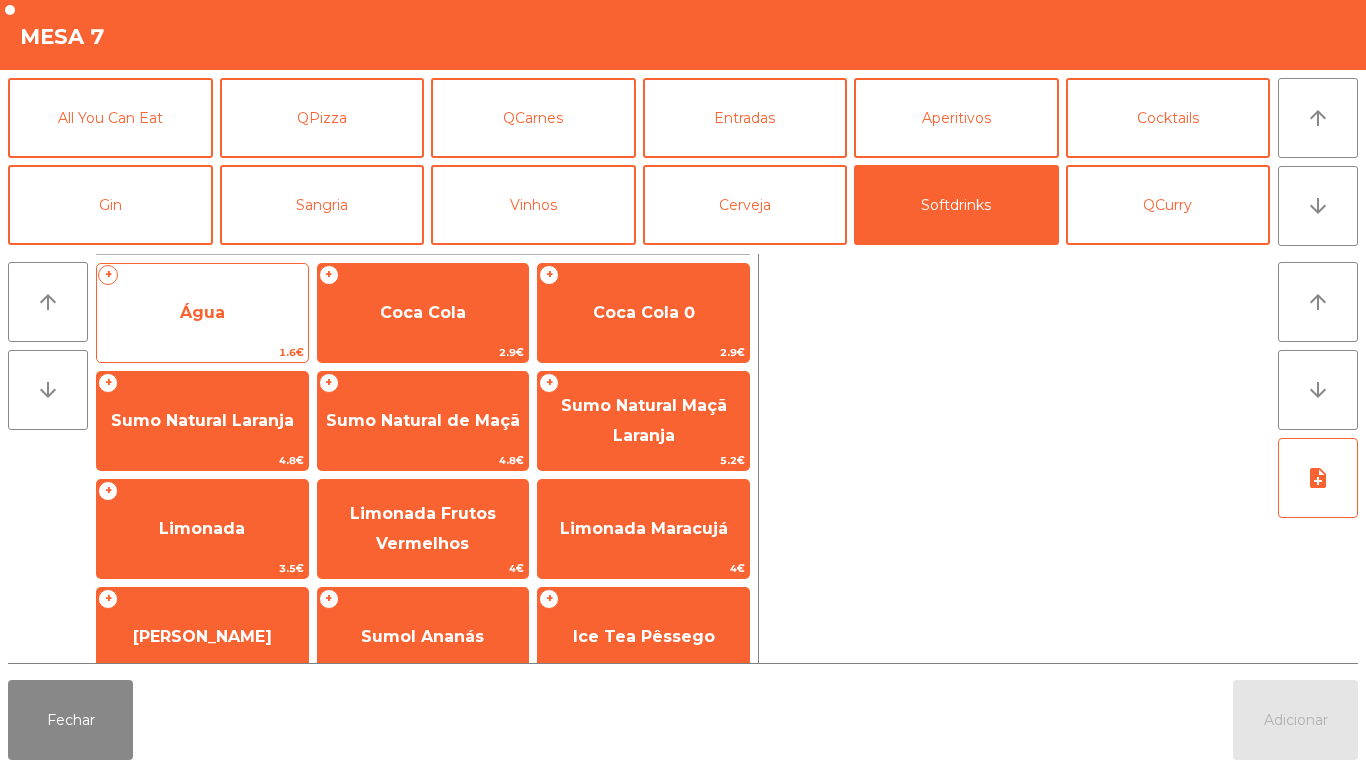 click on "Água" 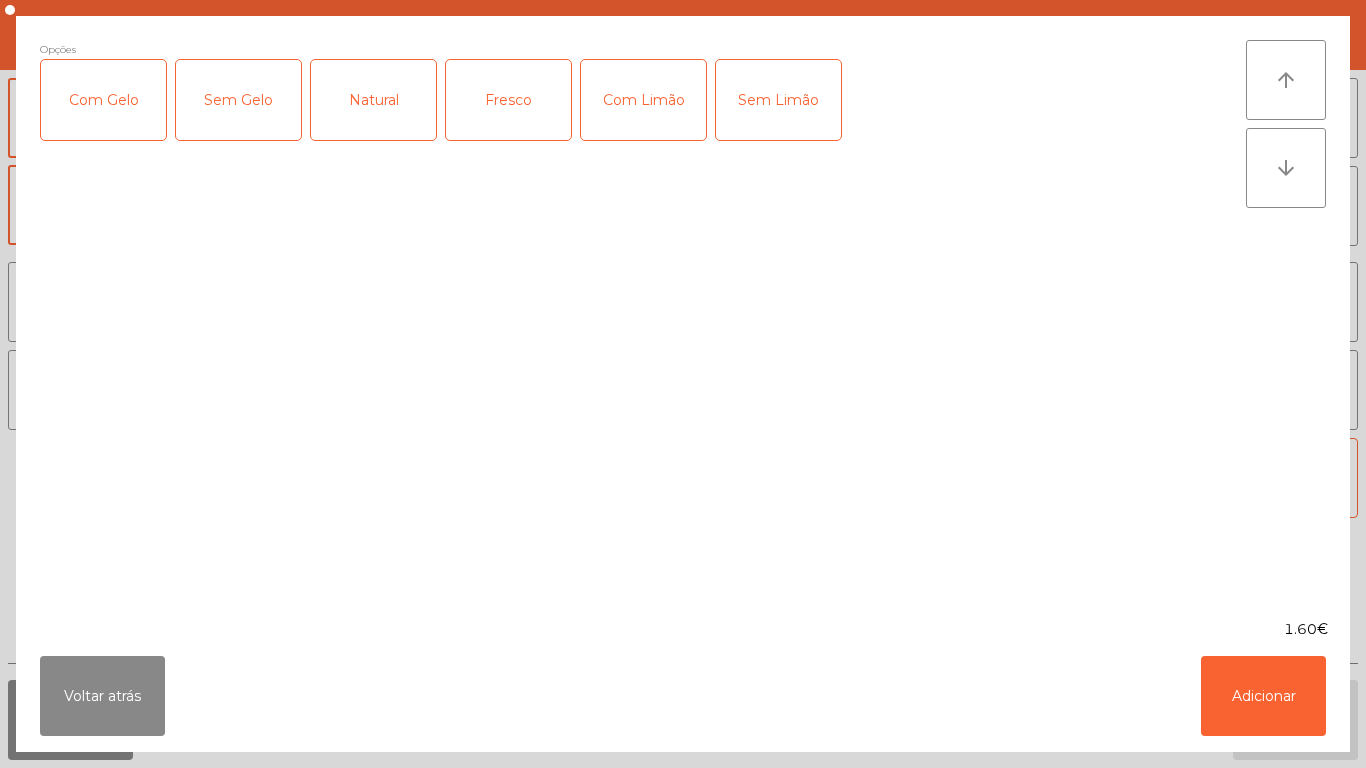click on "Fresco" 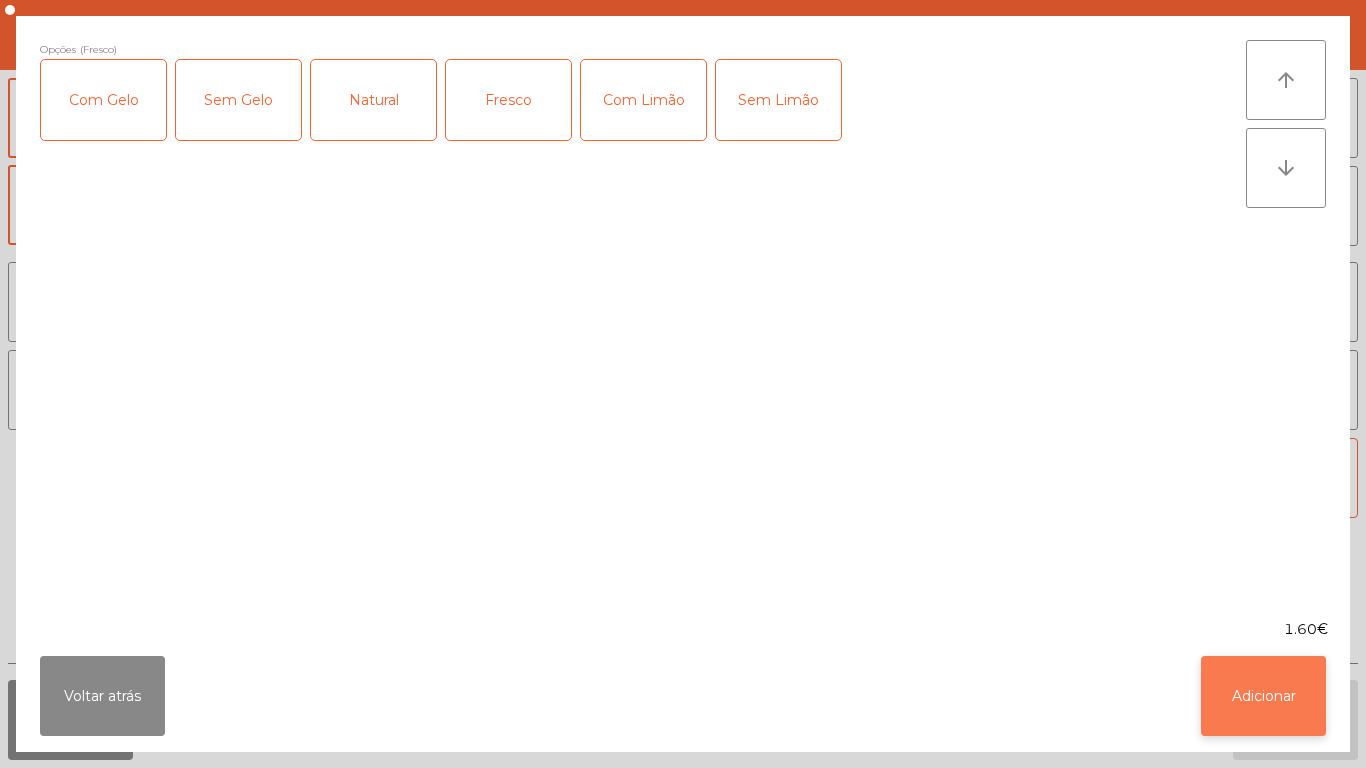 click on "Adicionar" 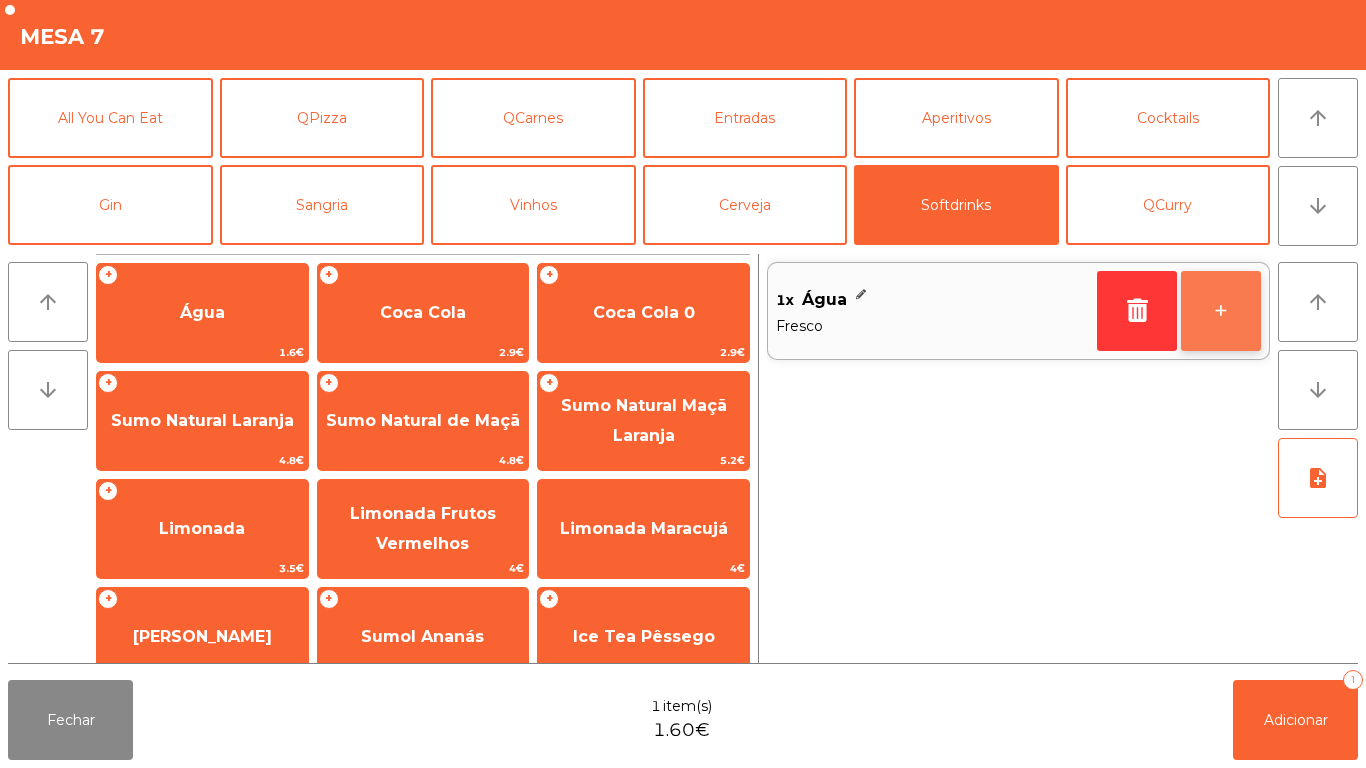 click on "+" 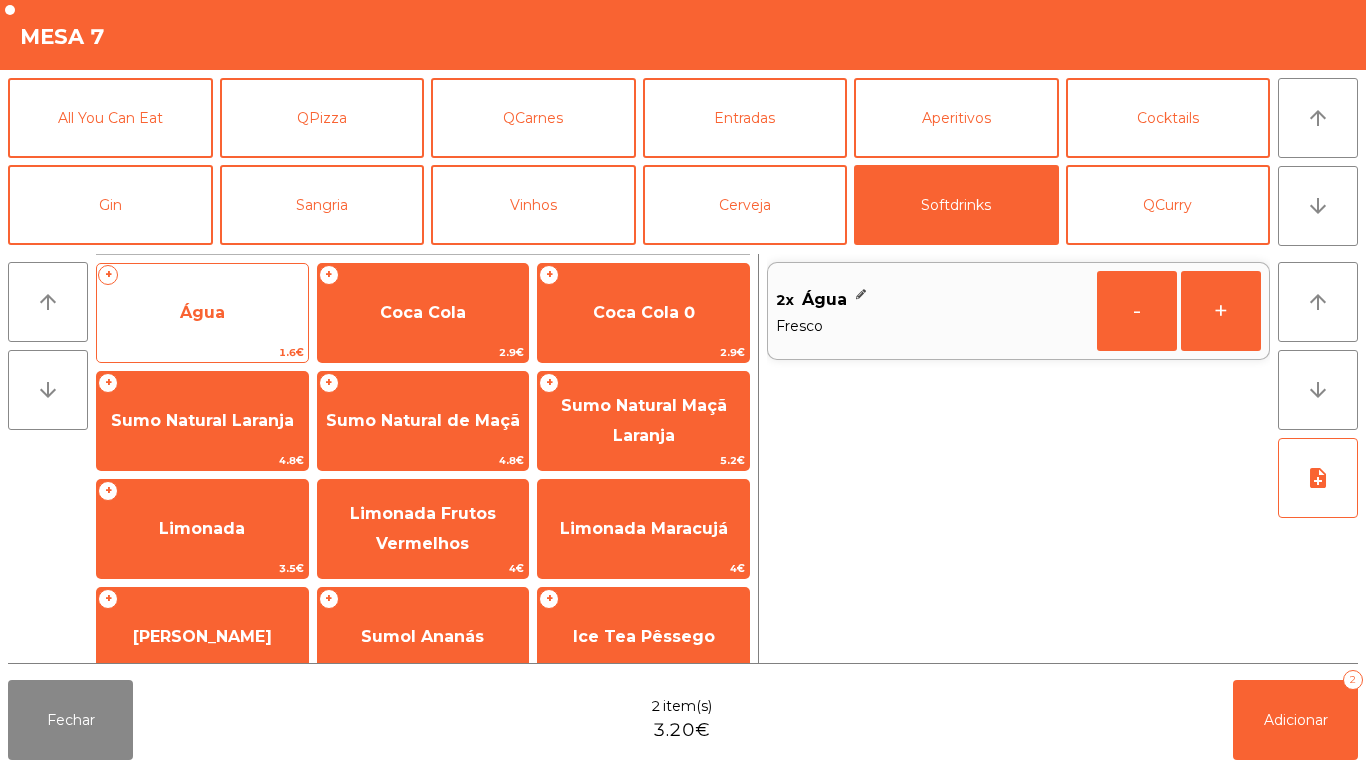 click on "Água" 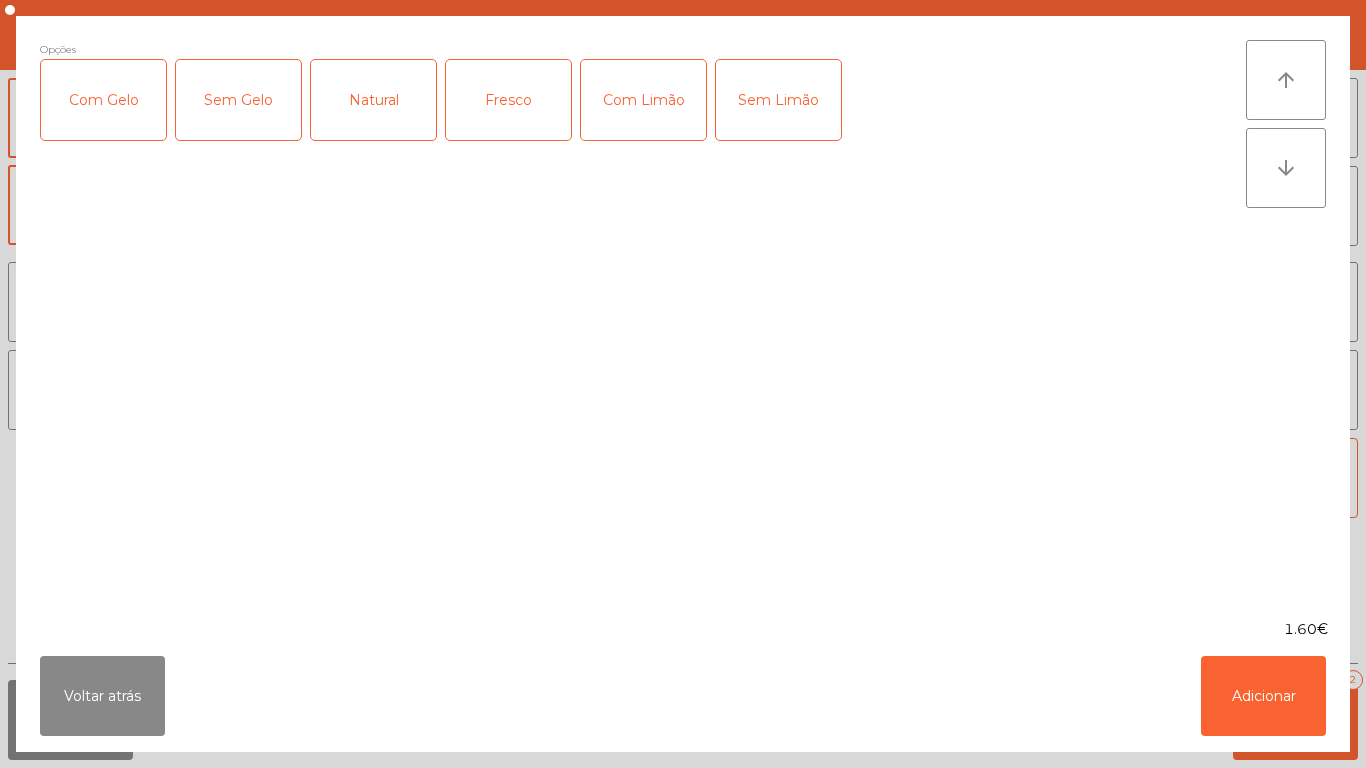 click on "Natural" 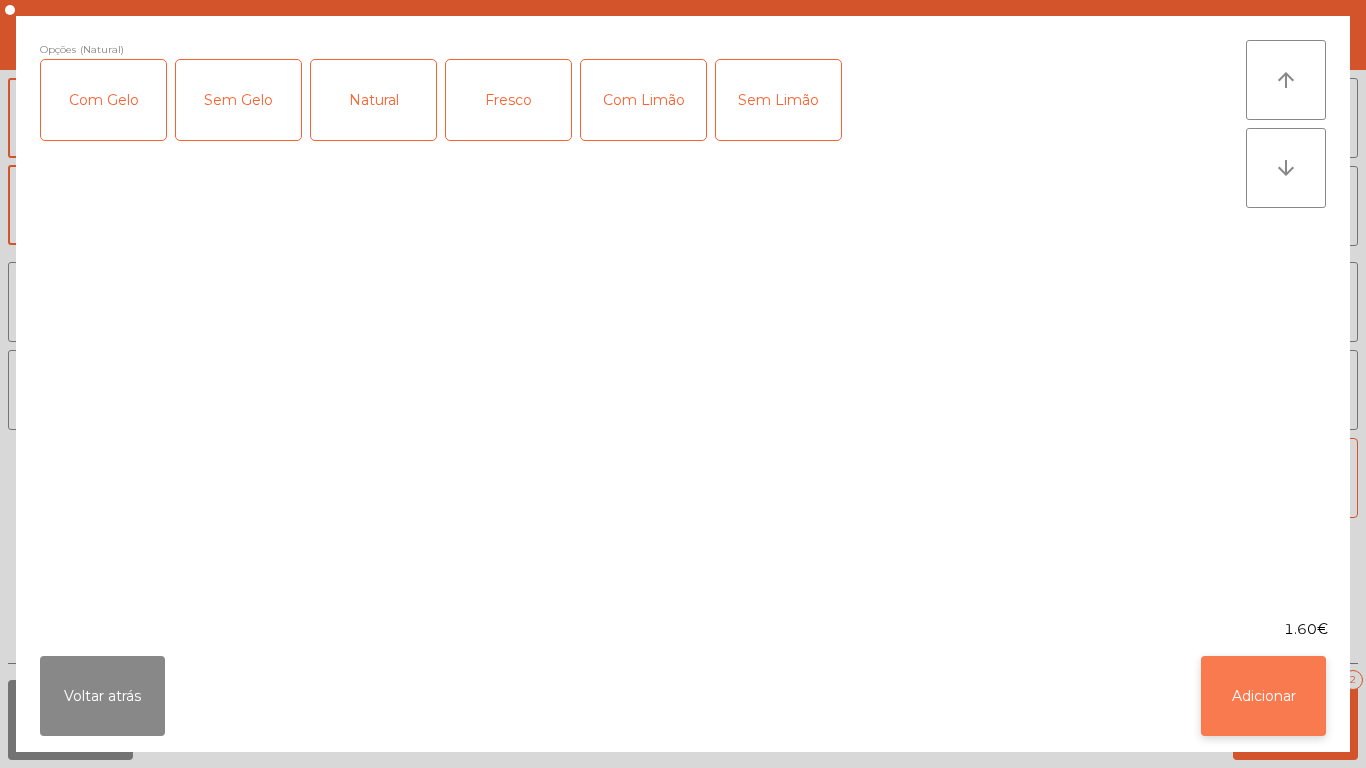 click on "Adicionar" 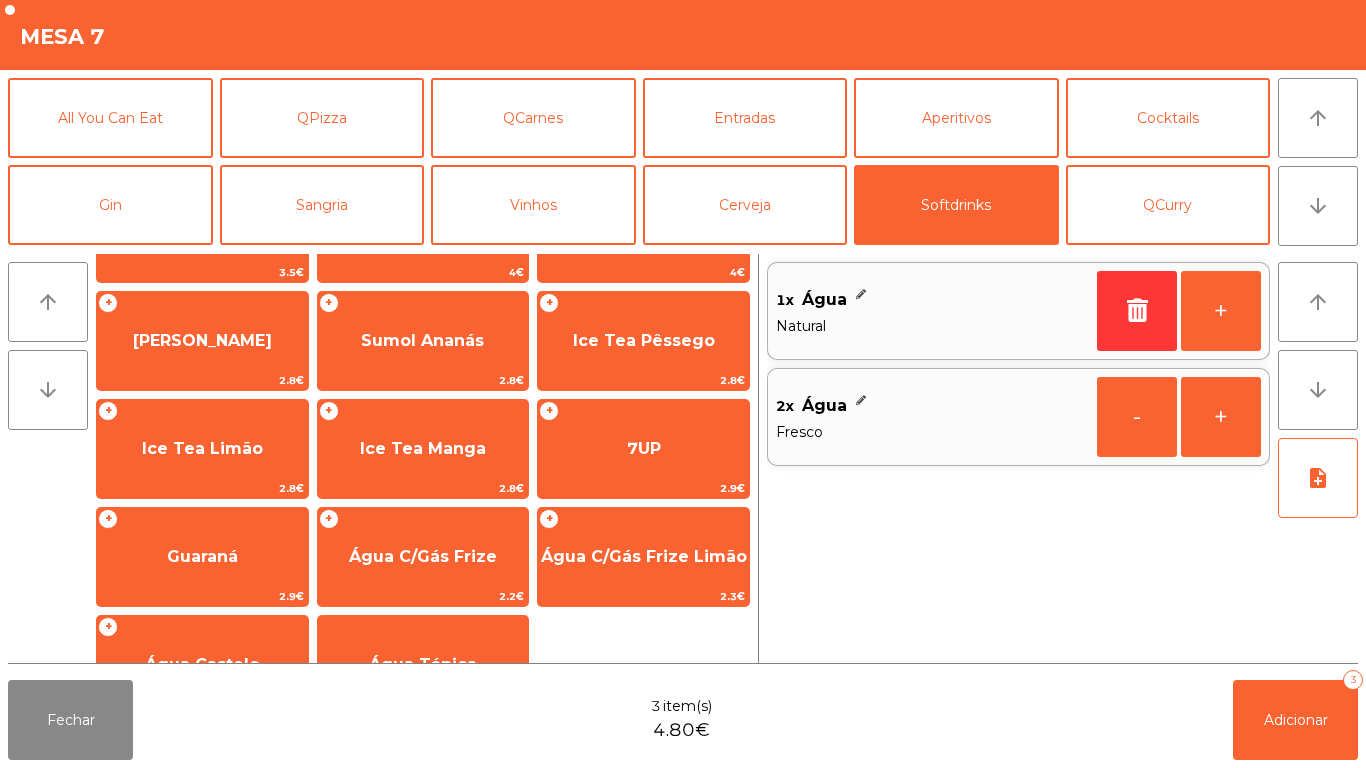 scroll, scrollTop: 316, scrollLeft: 0, axis: vertical 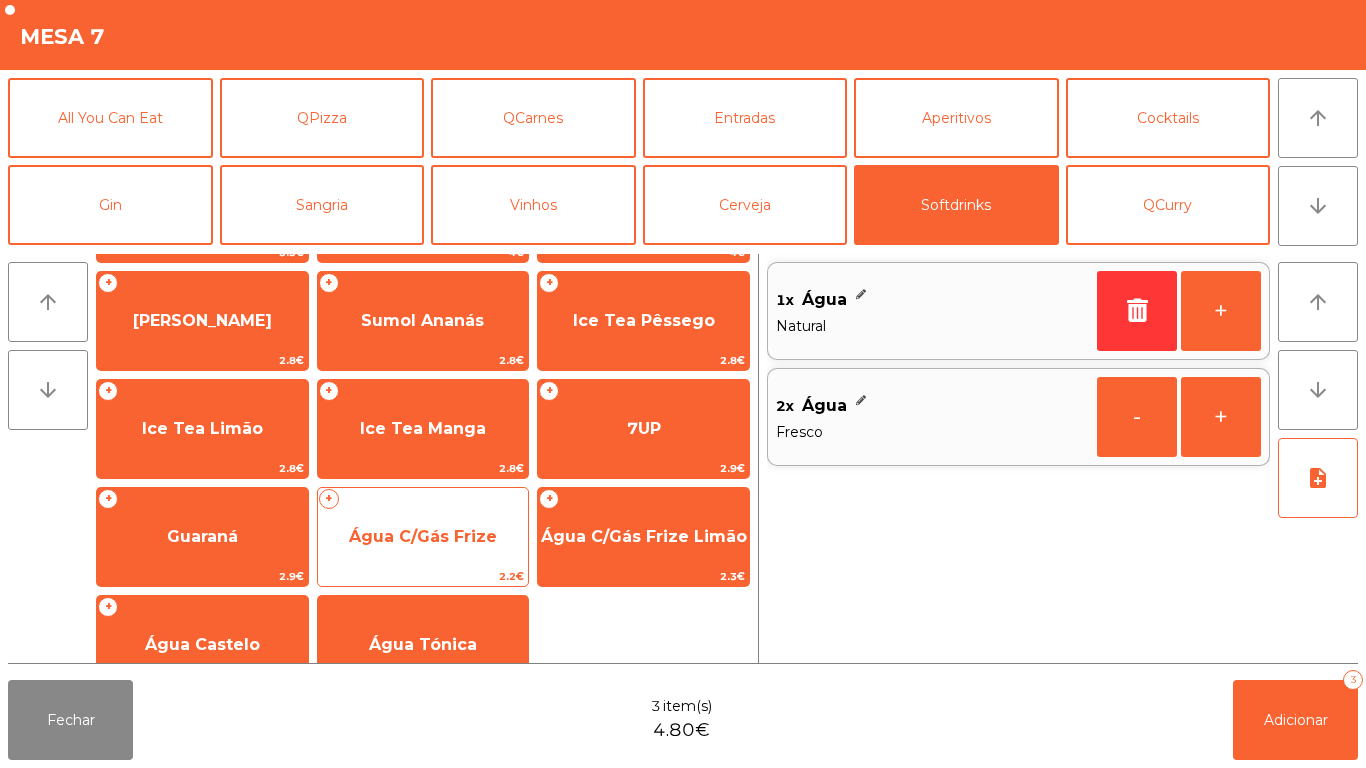 click on "Água C/Gás Frize" 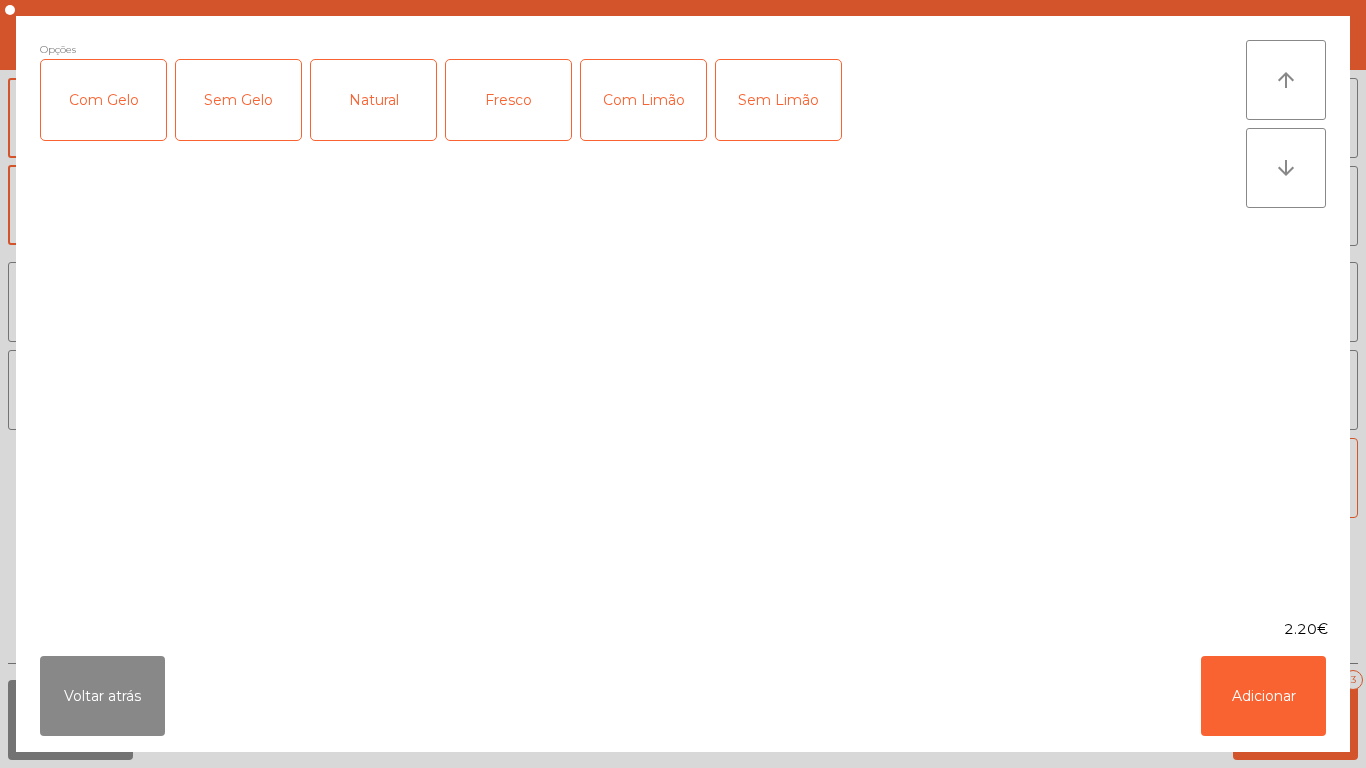 click on "Sem Gelo" 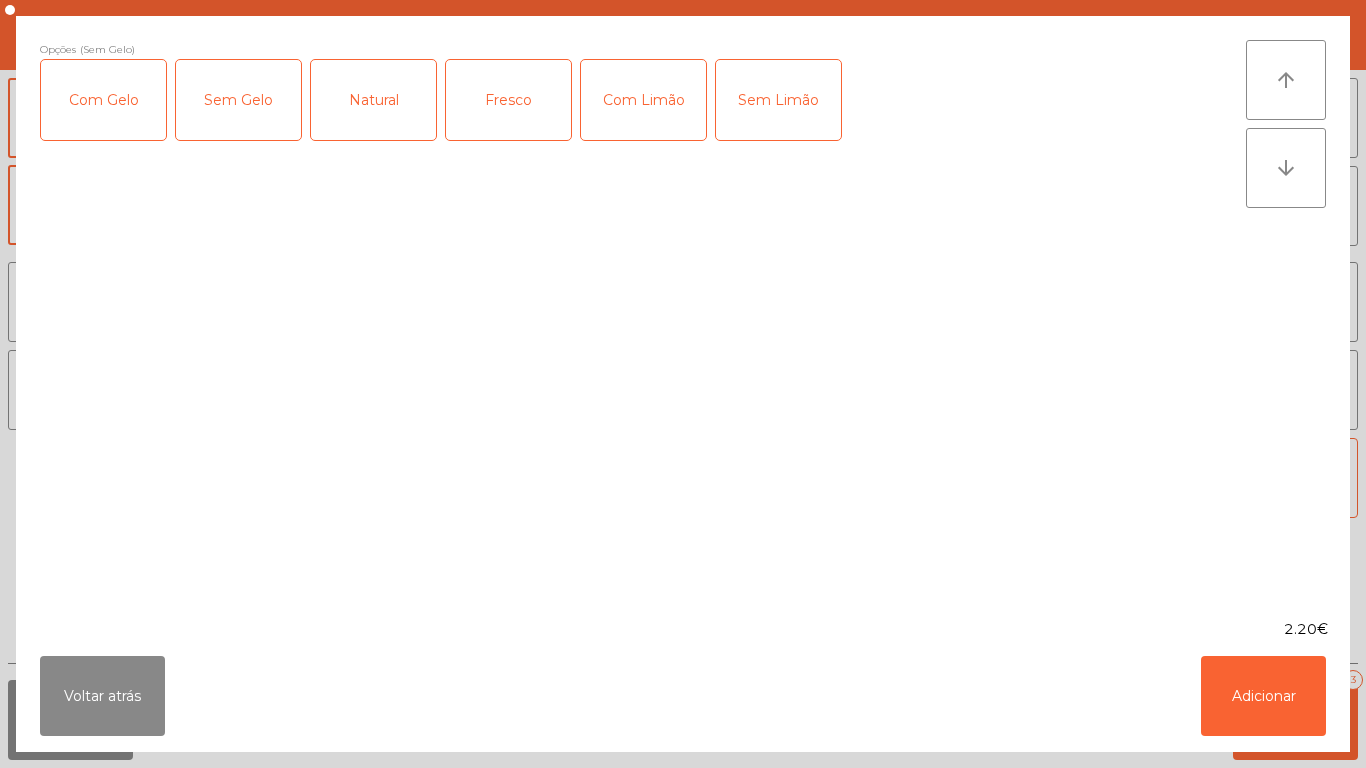 click on "Sem Gelo" 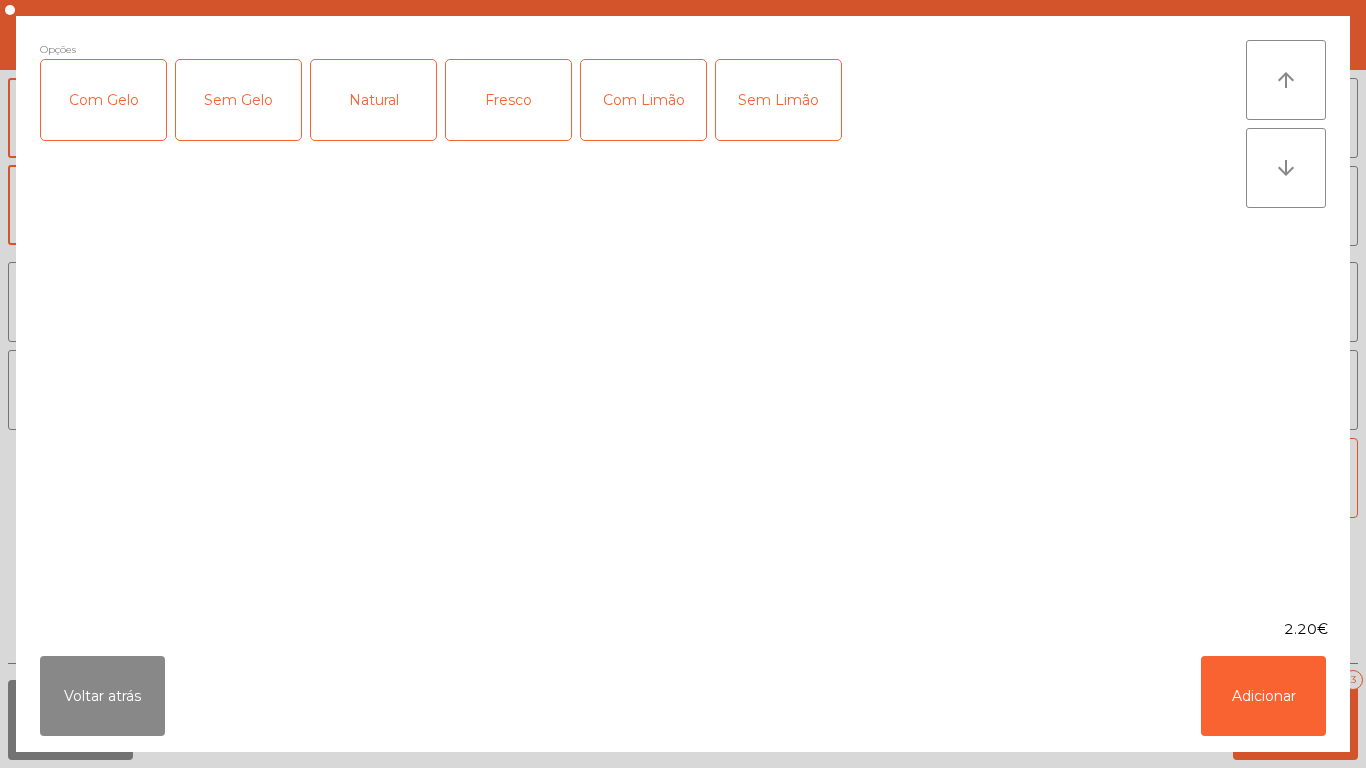 click on "Com Gelo" 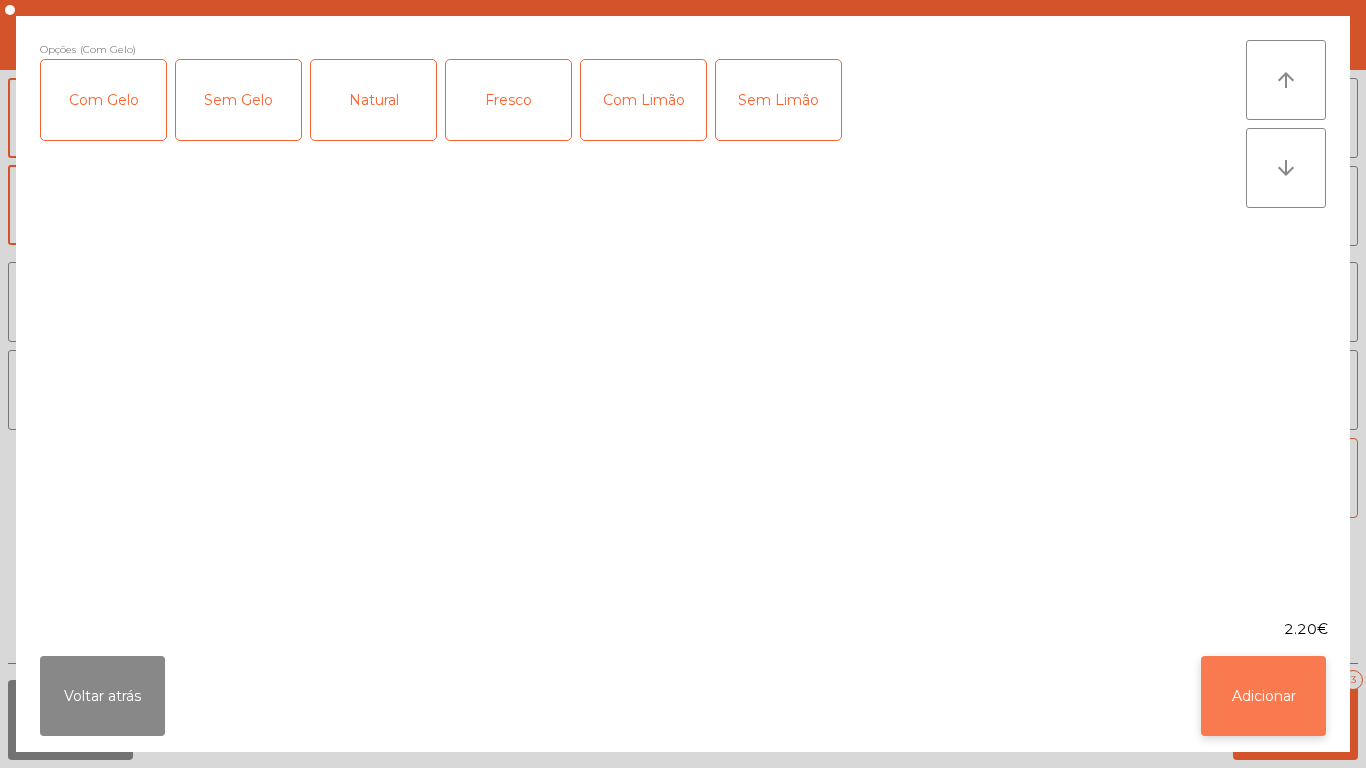 click on "Adicionar" 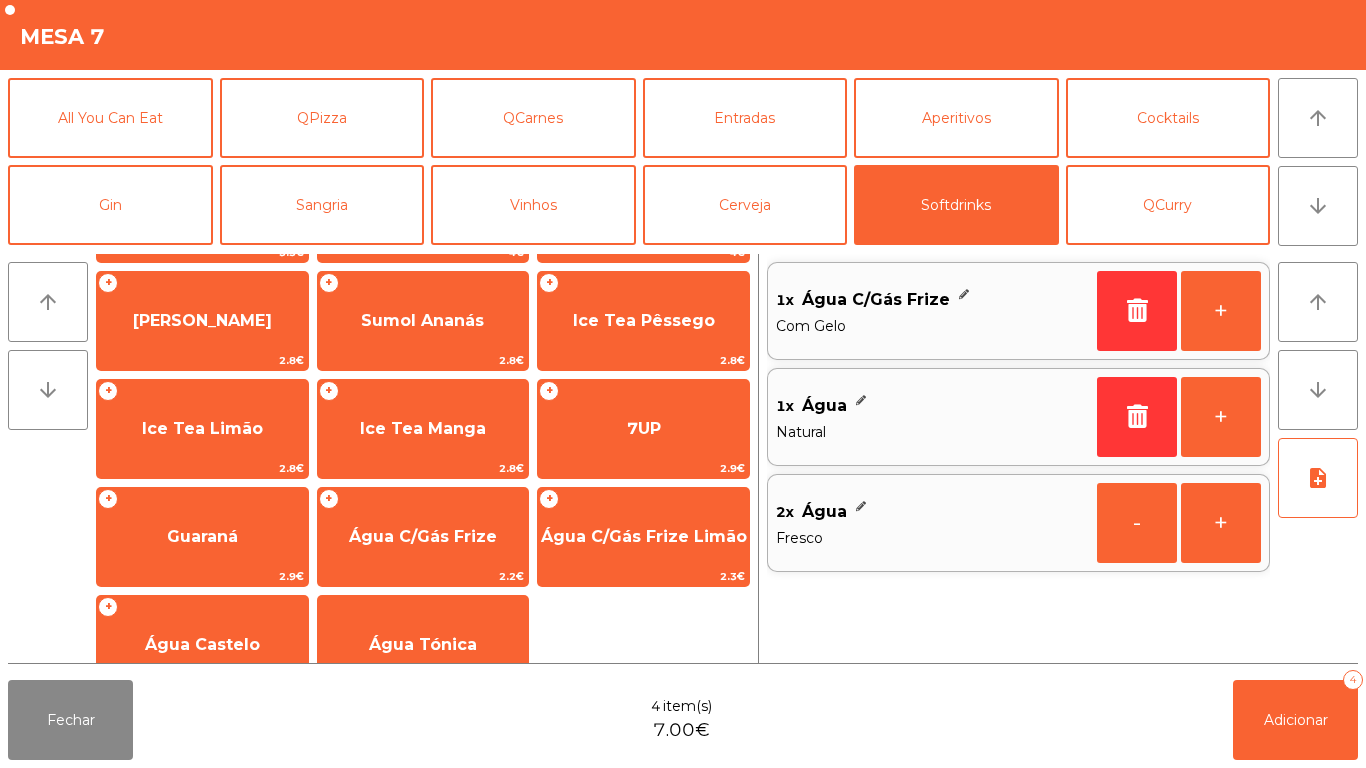 scroll, scrollTop: 356, scrollLeft: 0, axis: vertical 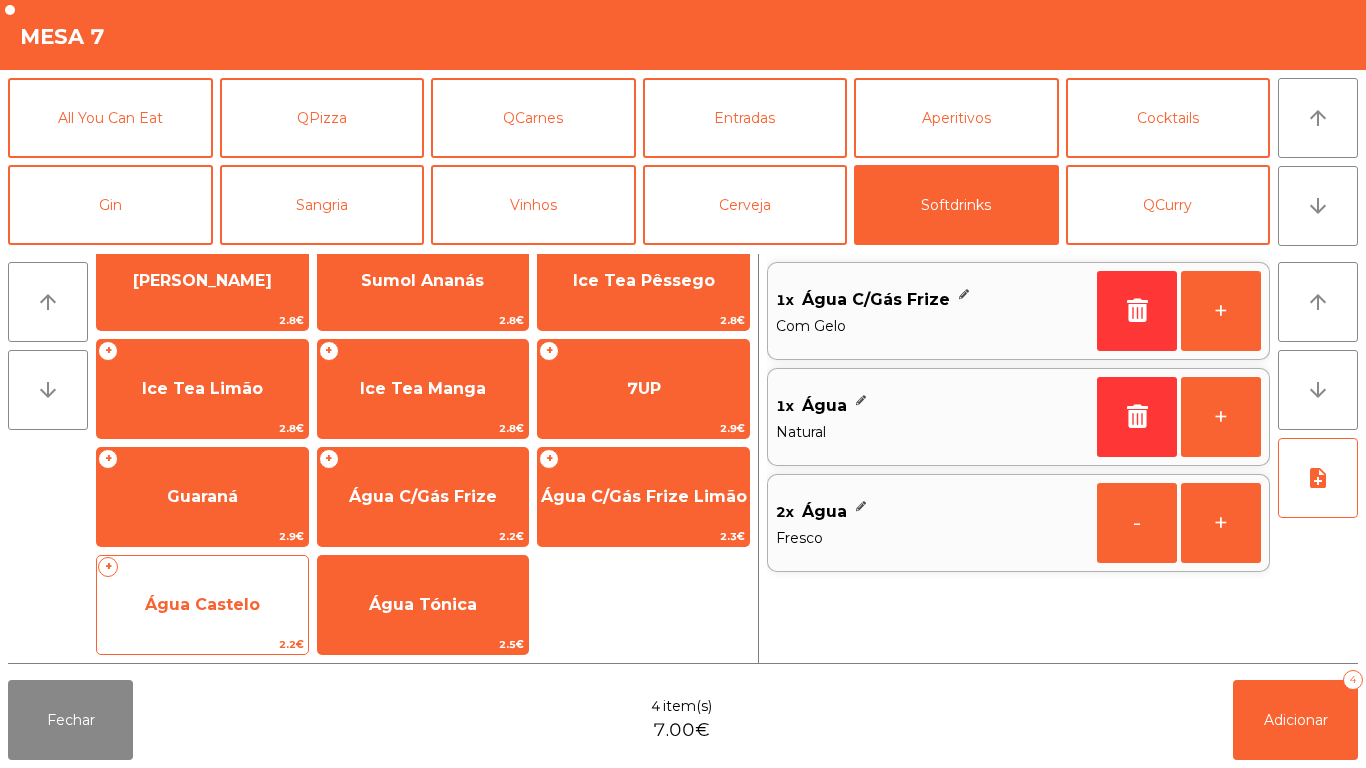 click on "Água Castelo" 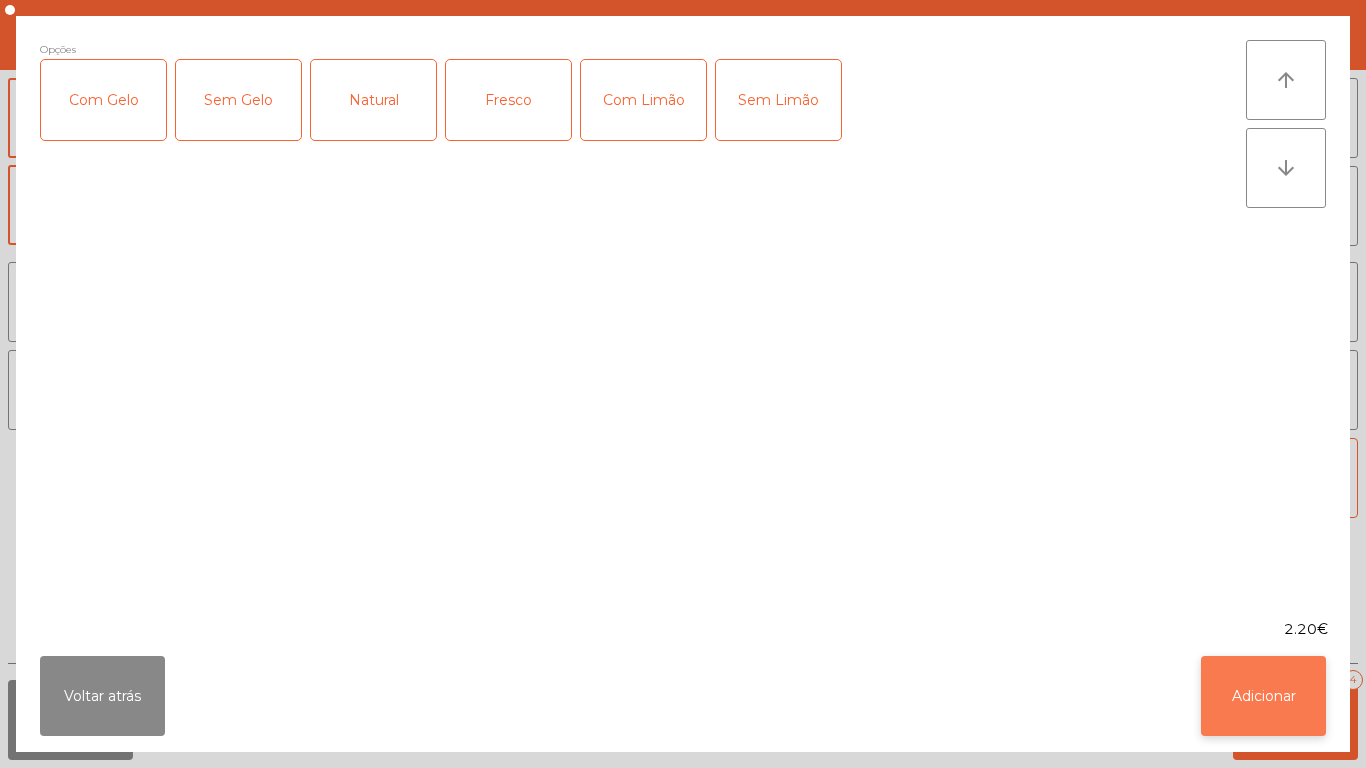 click on "Adicionar" 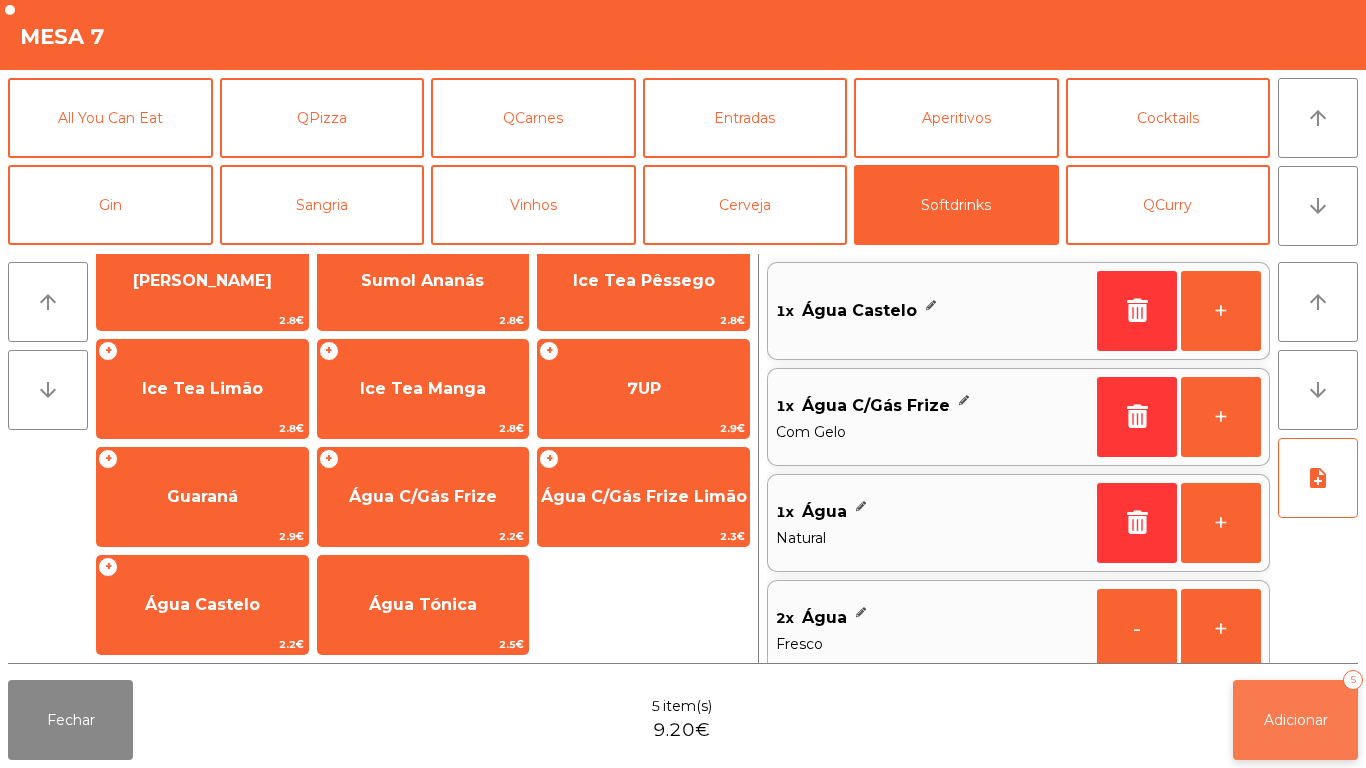 click on "Adicionar" 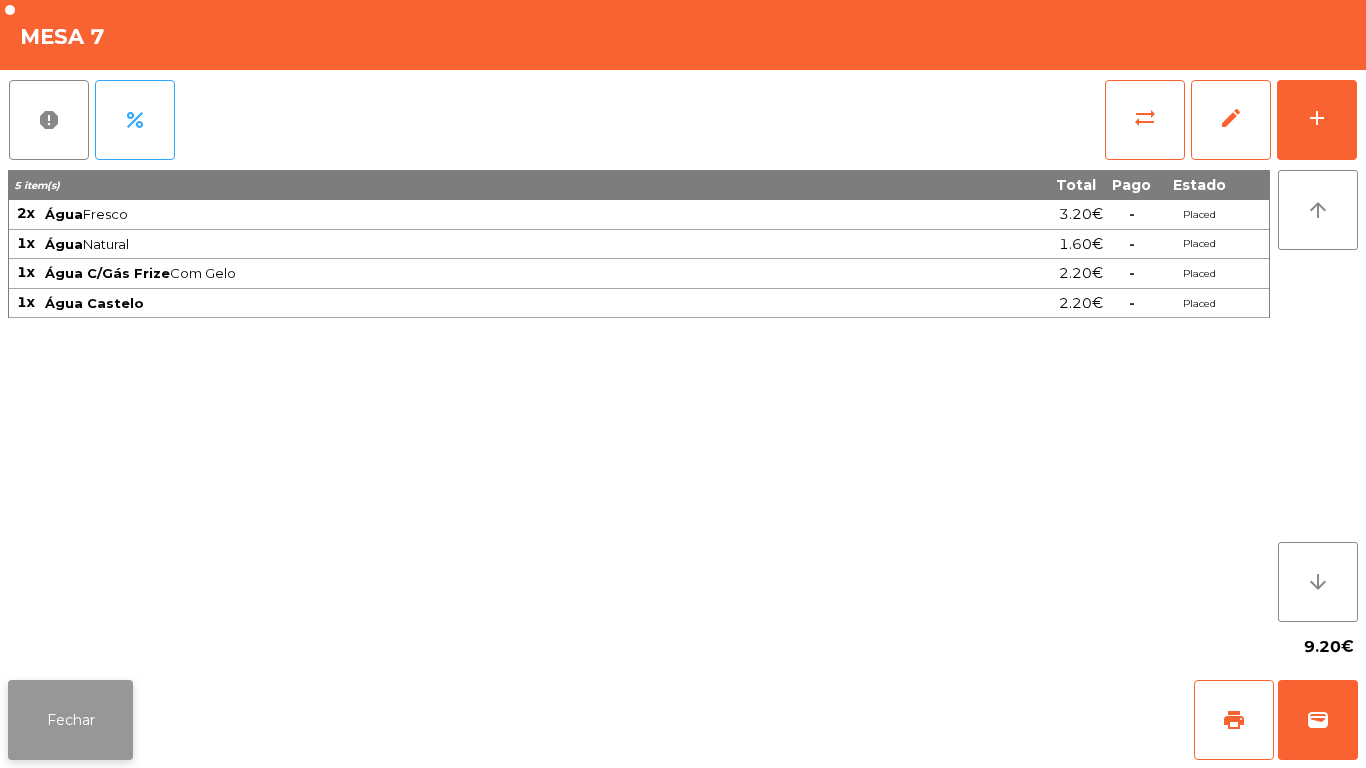 click on "Fechar" 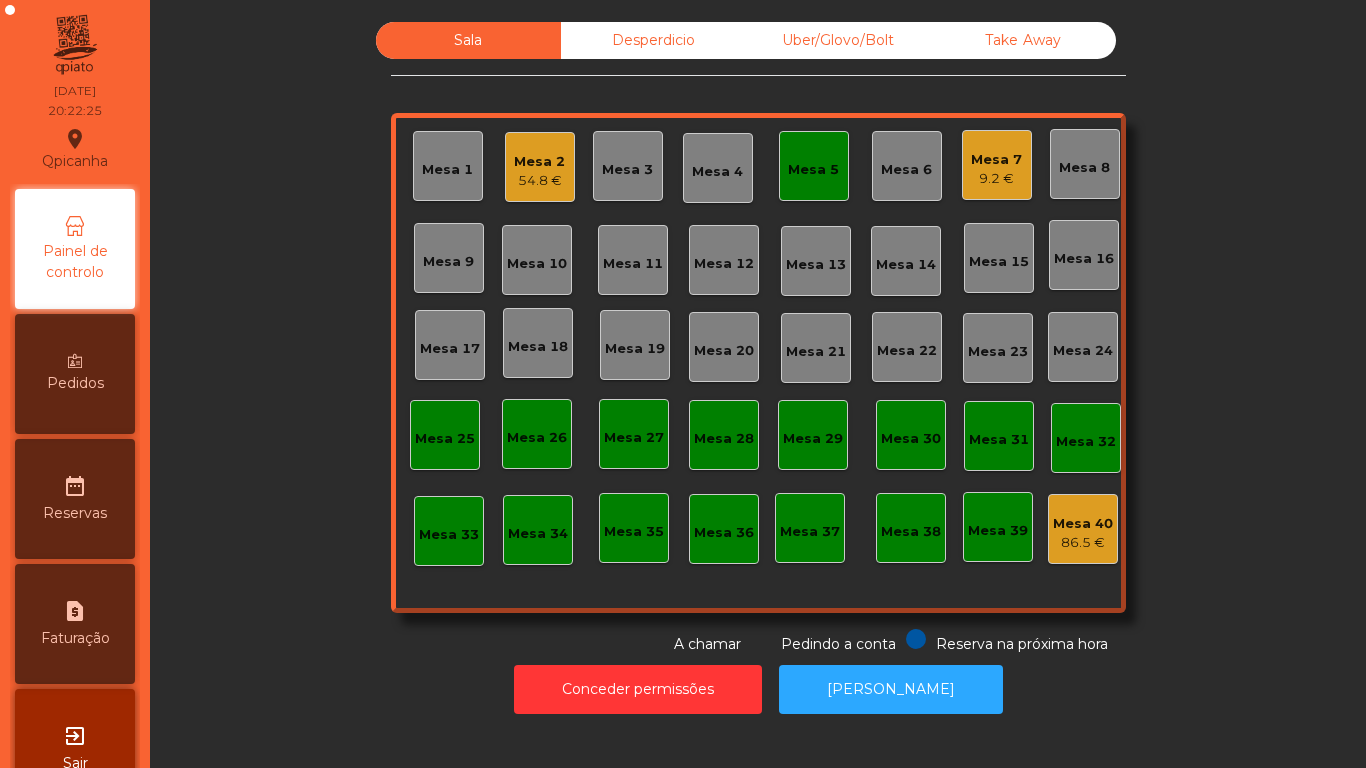click on "Mesa 5" 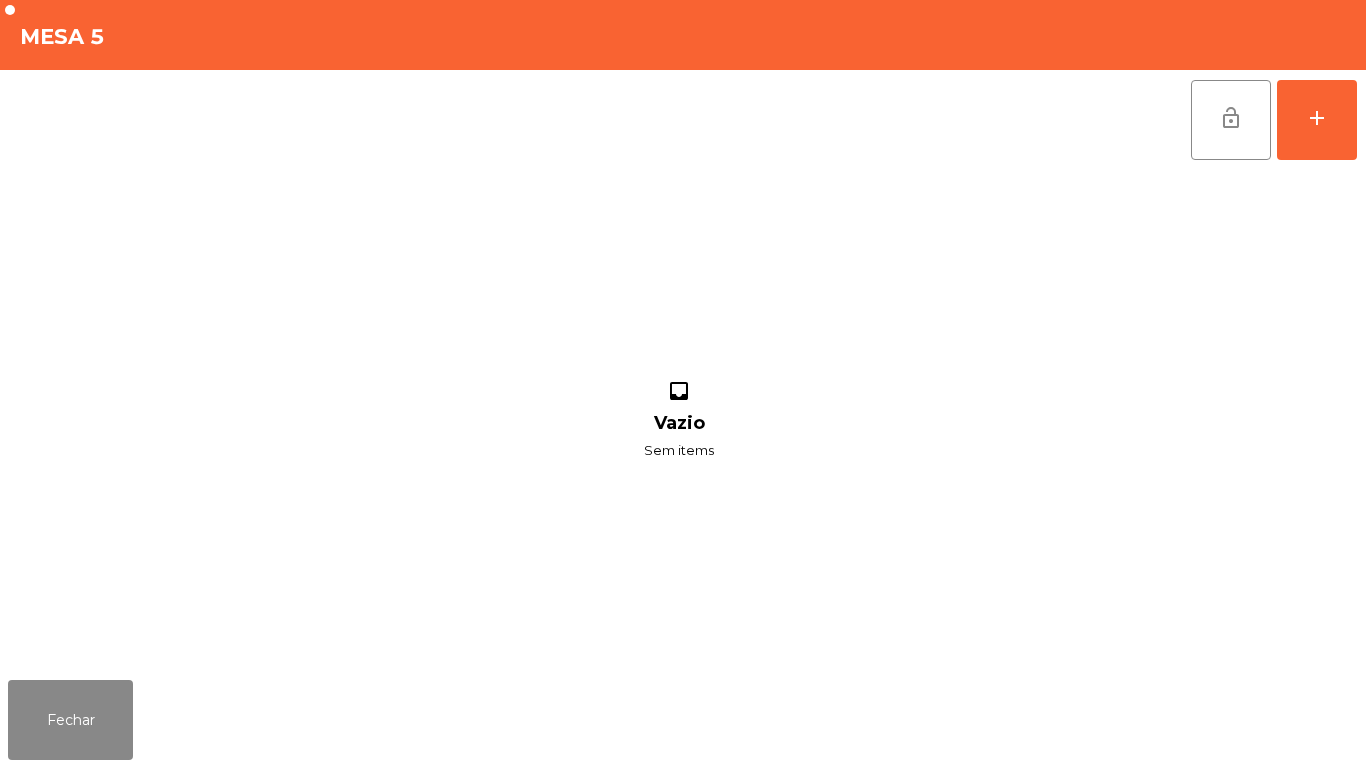 click on "lock_open   add  inbox Vazio Sem items" 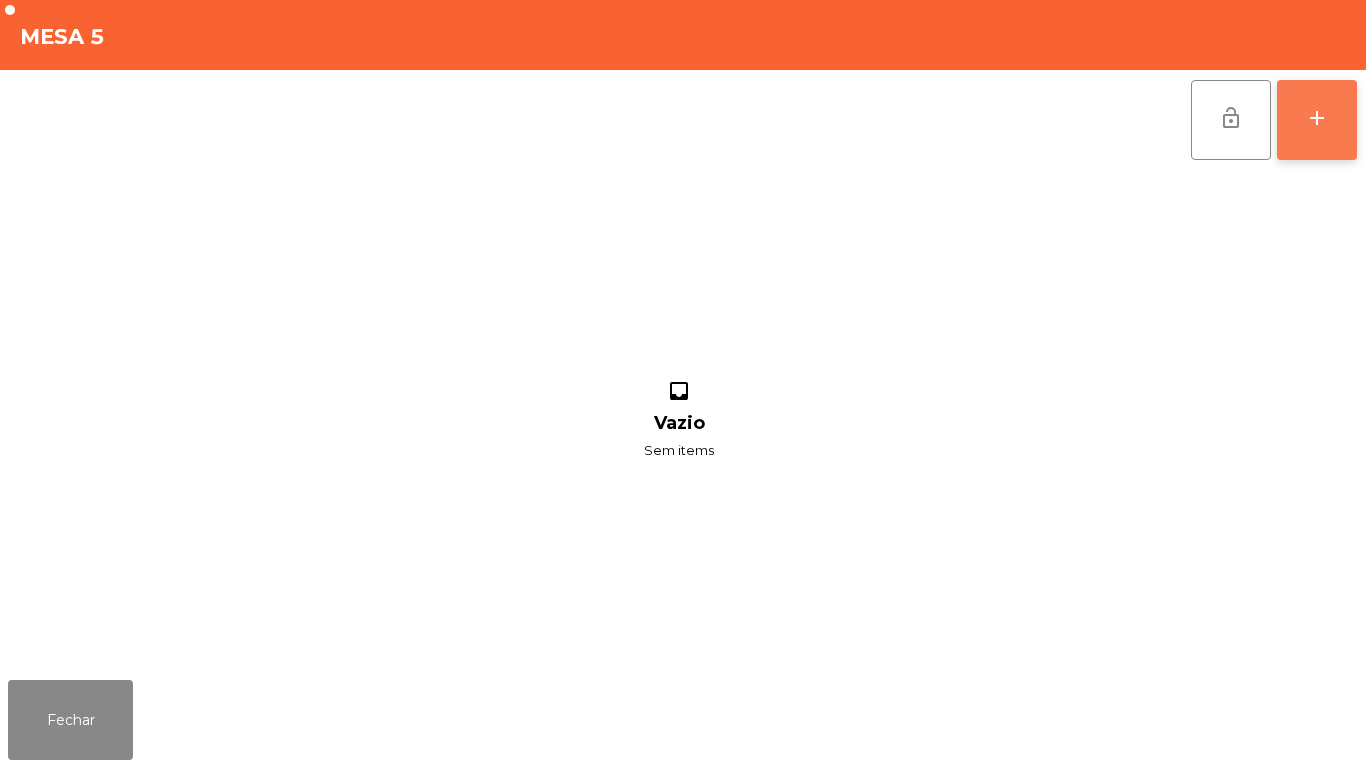 click on "add" 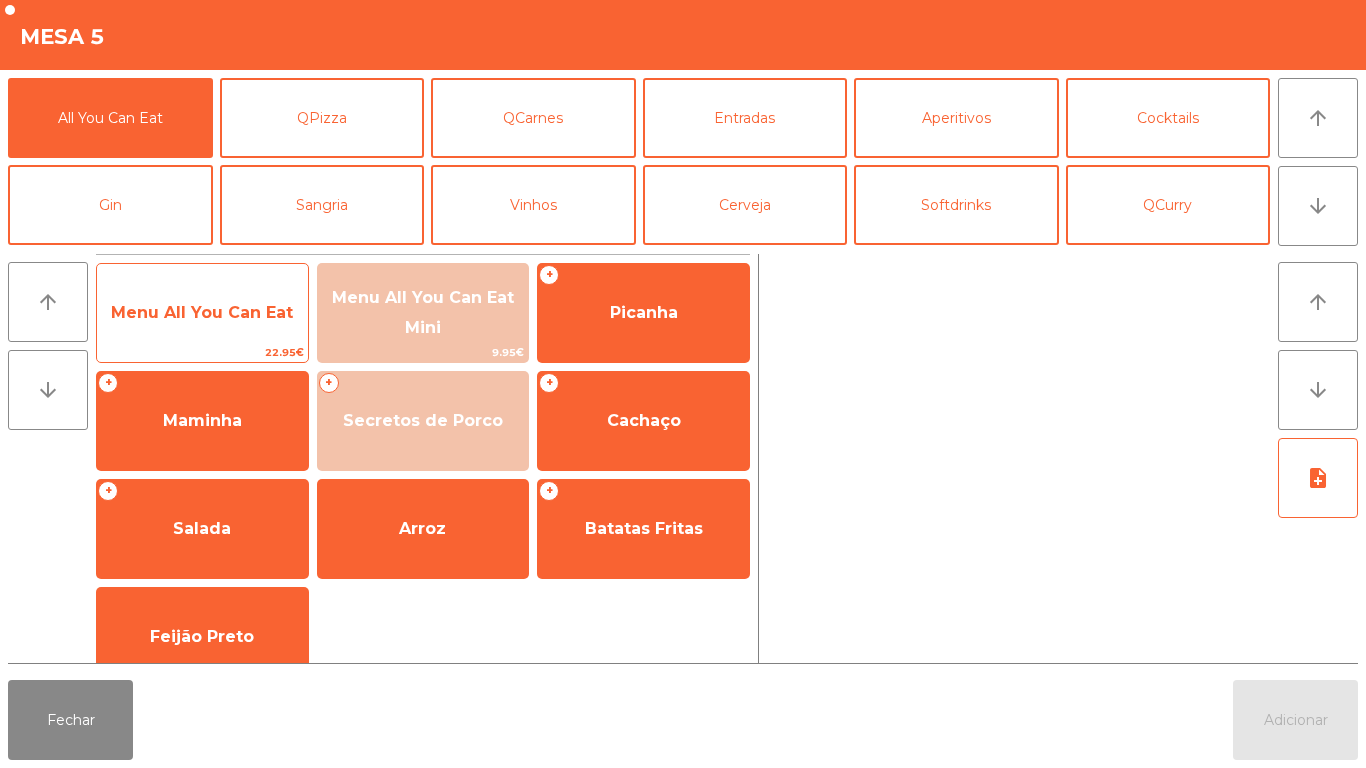 click on "Menu All You Can Eat" 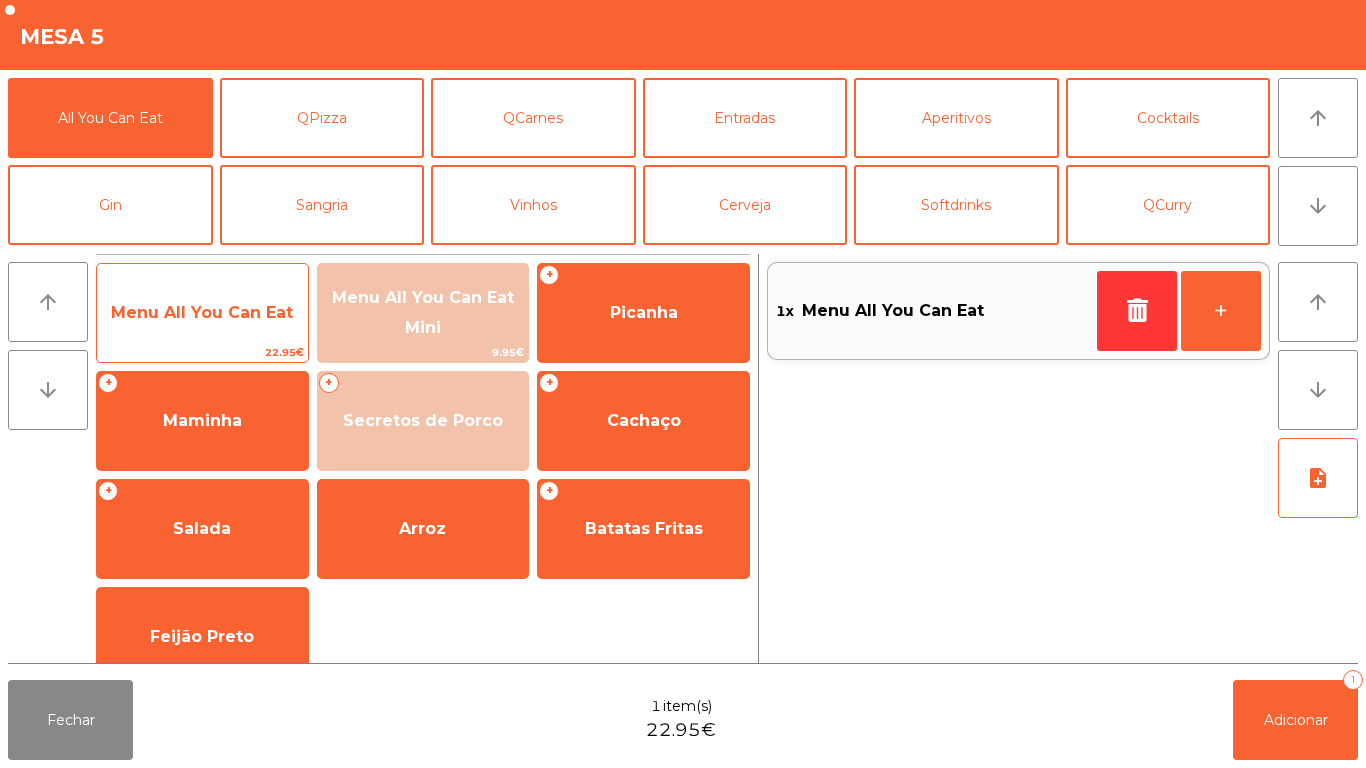 click on "Menu All You Can Eat" 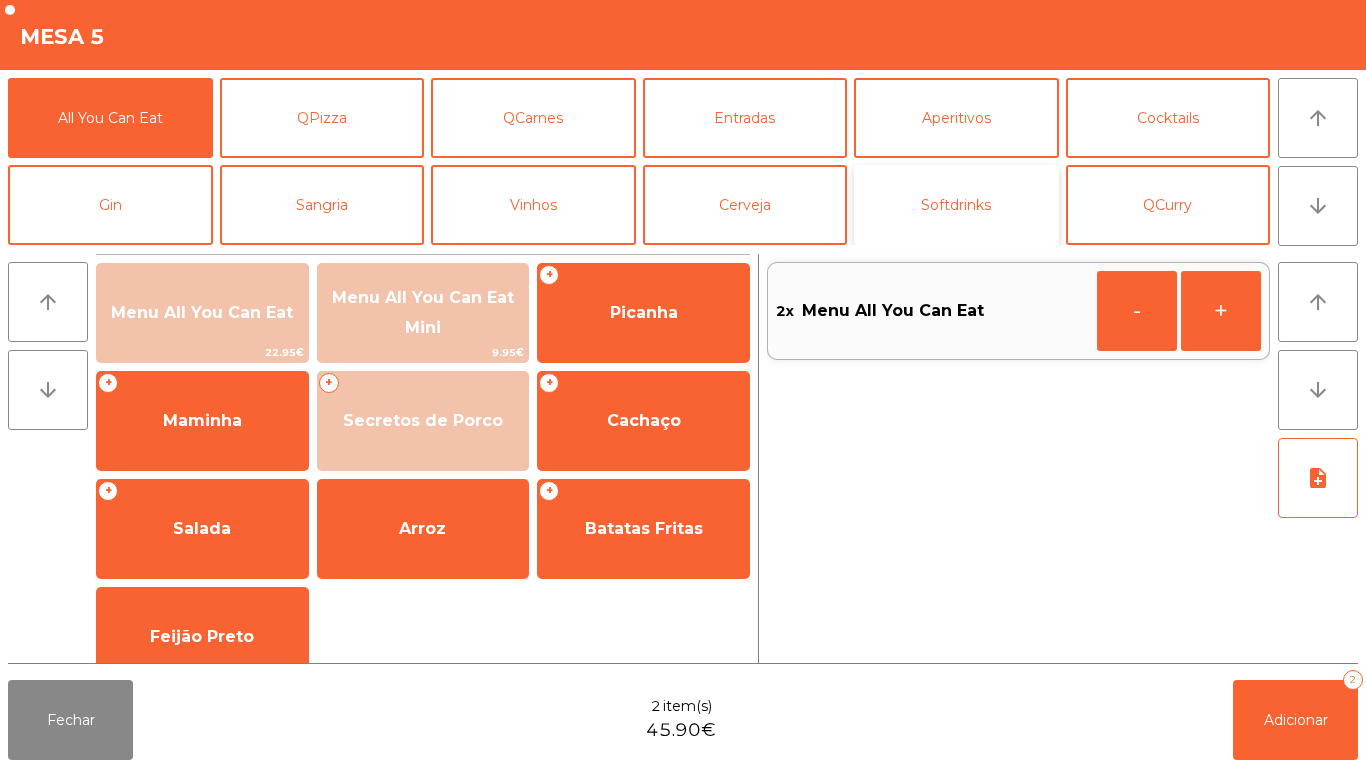 click on "Softdrinks" 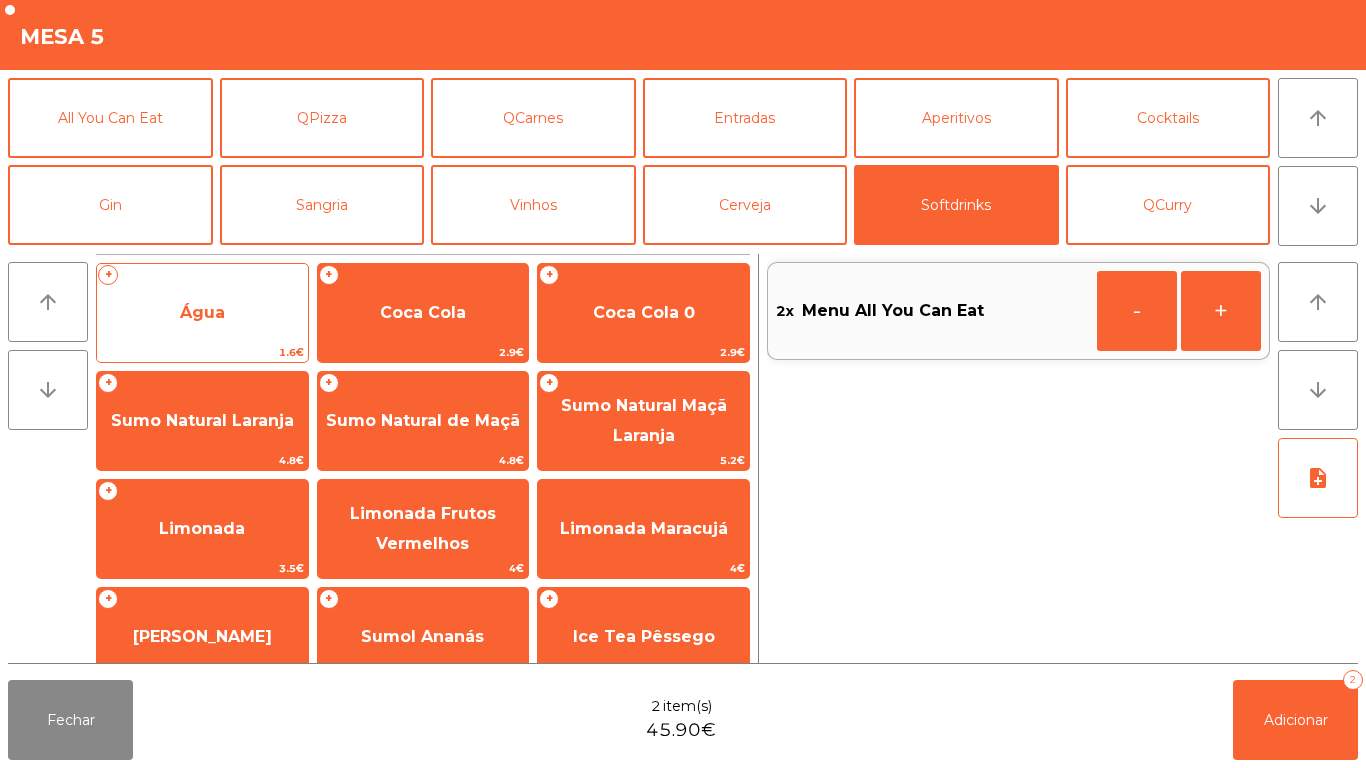 click on "Água" 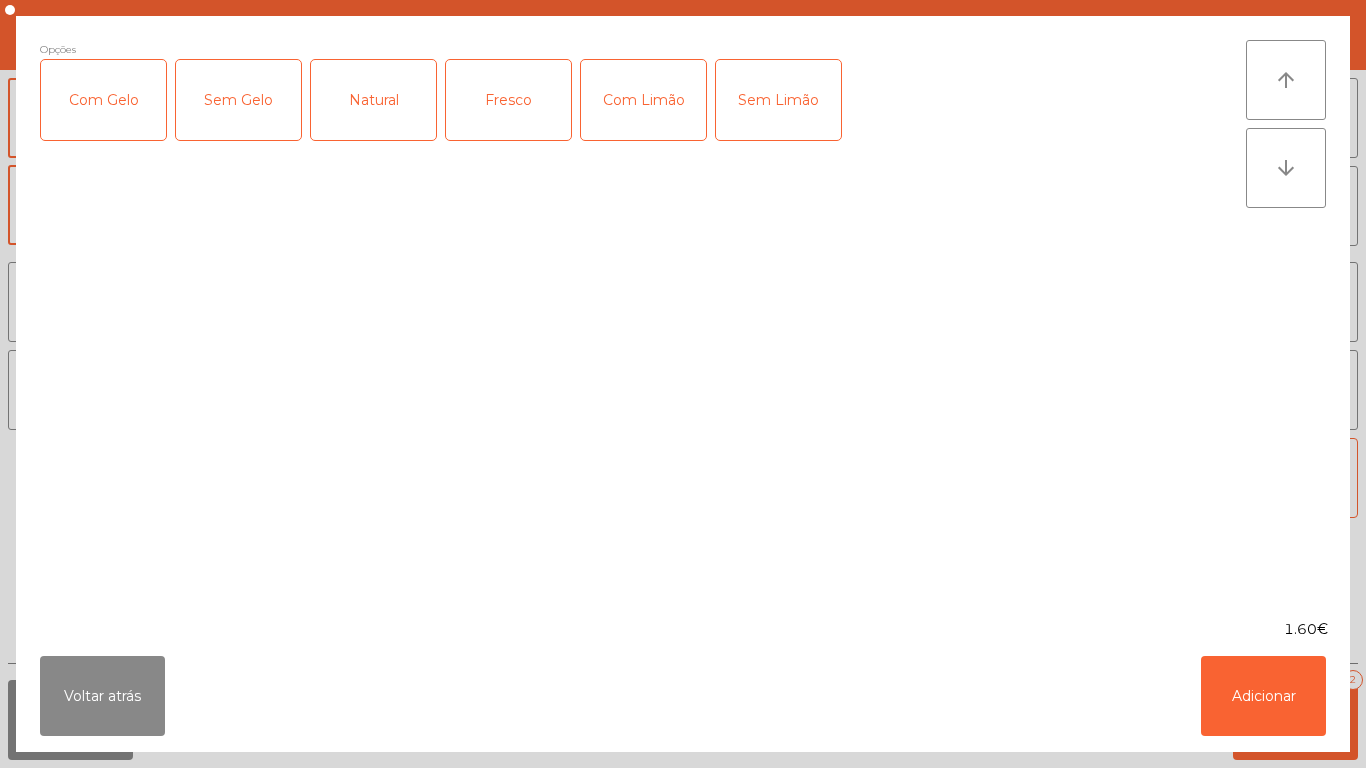 click on "Fresco" 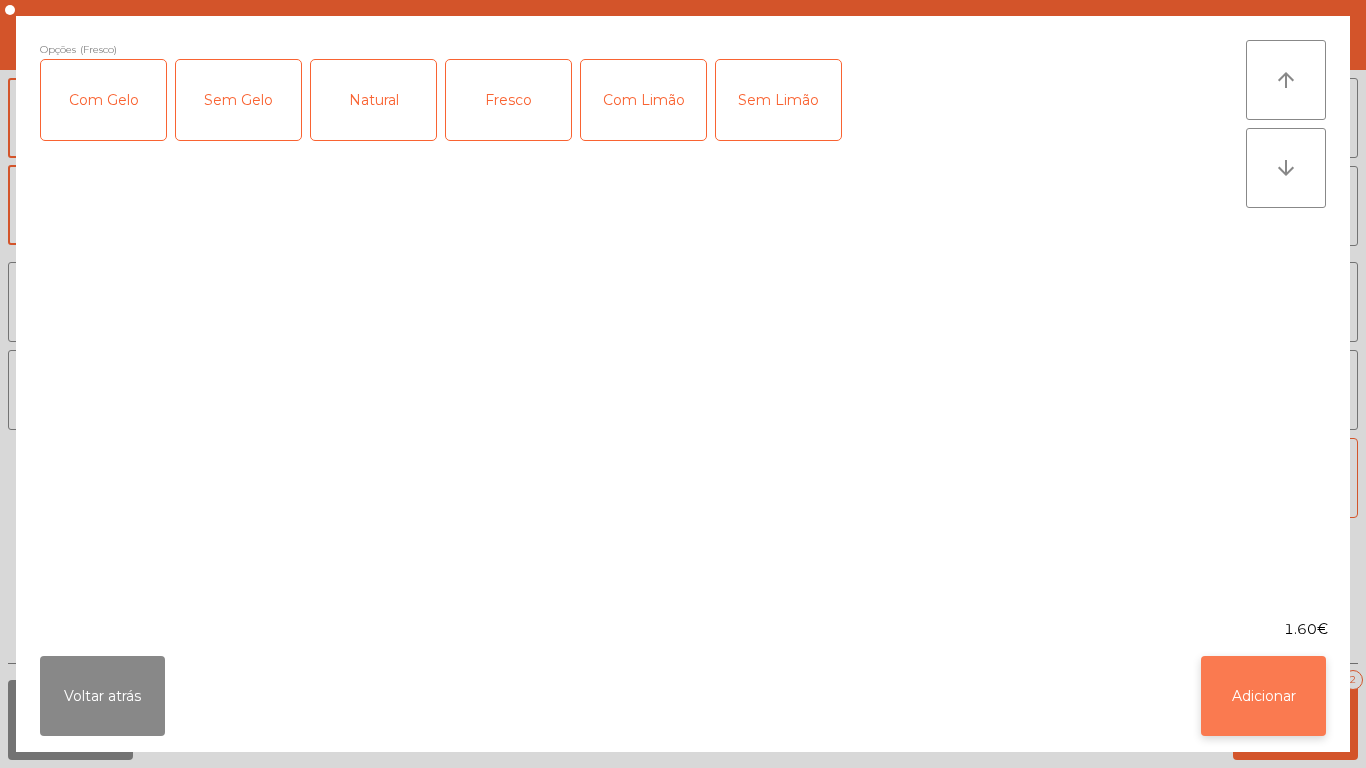 click on "Adicionar" 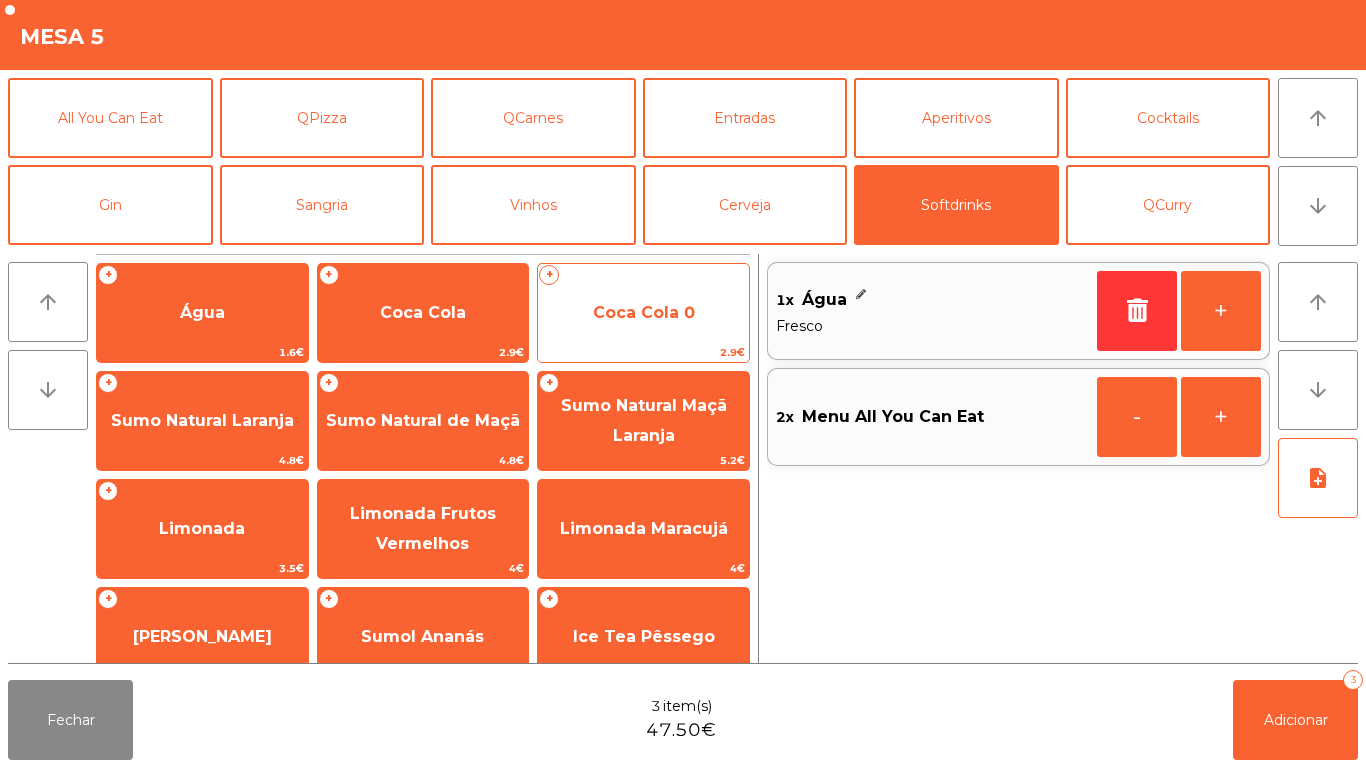 click on "Coca Cola 0" 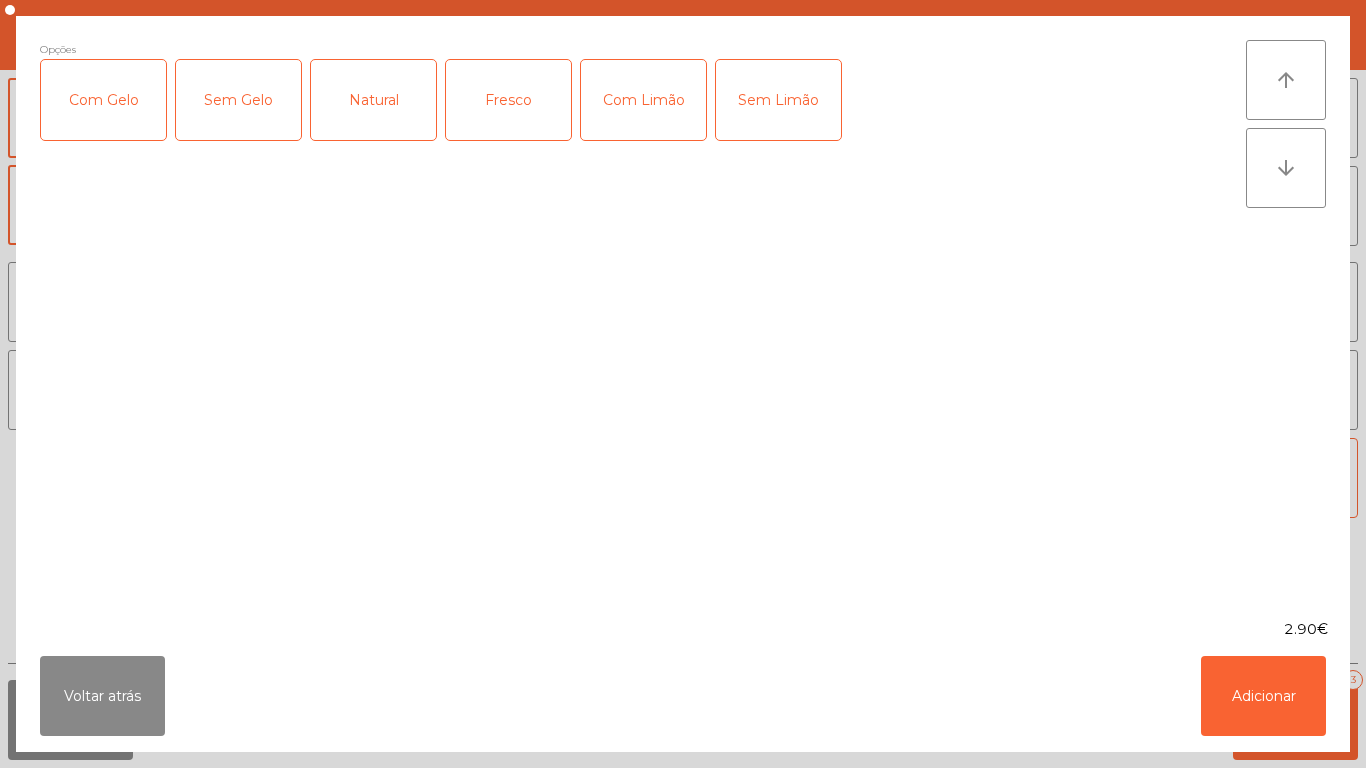 click on "Com Gelo" 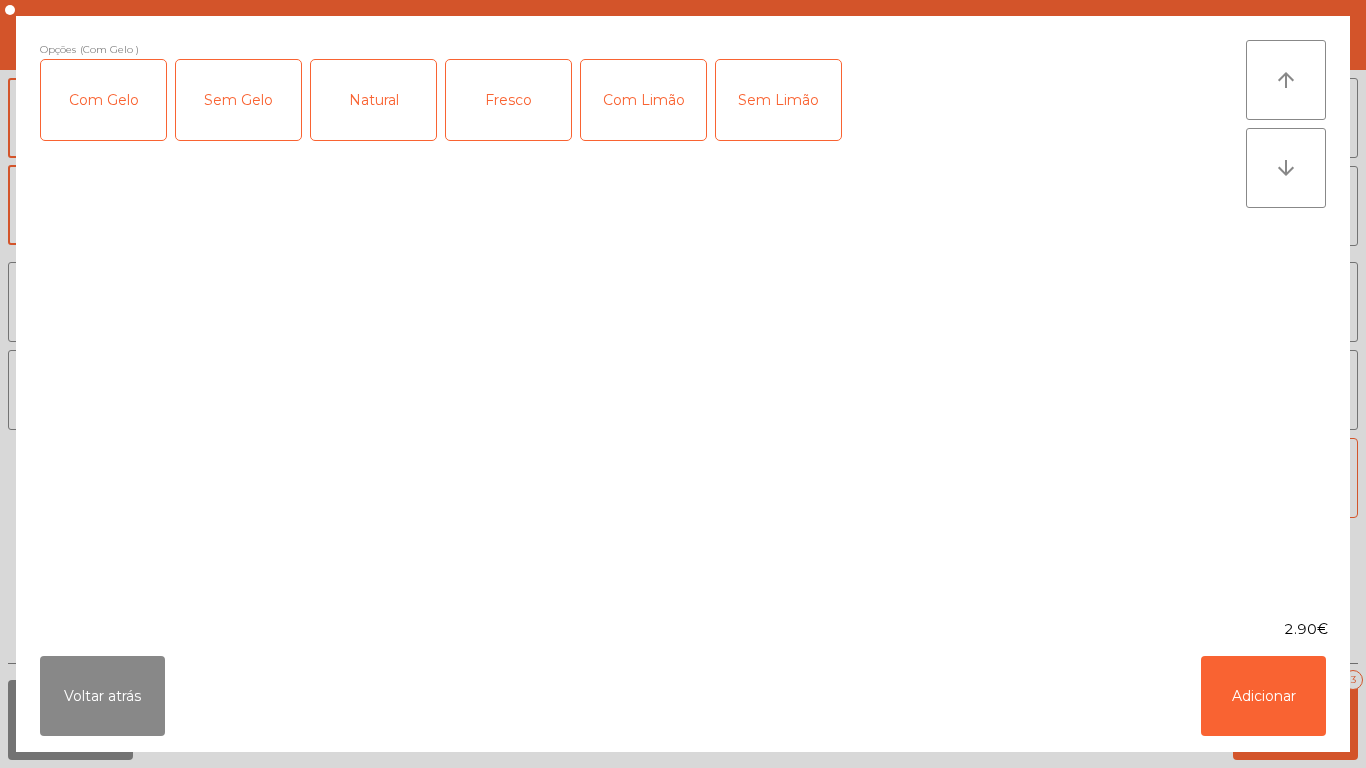 click on "Com Limão" 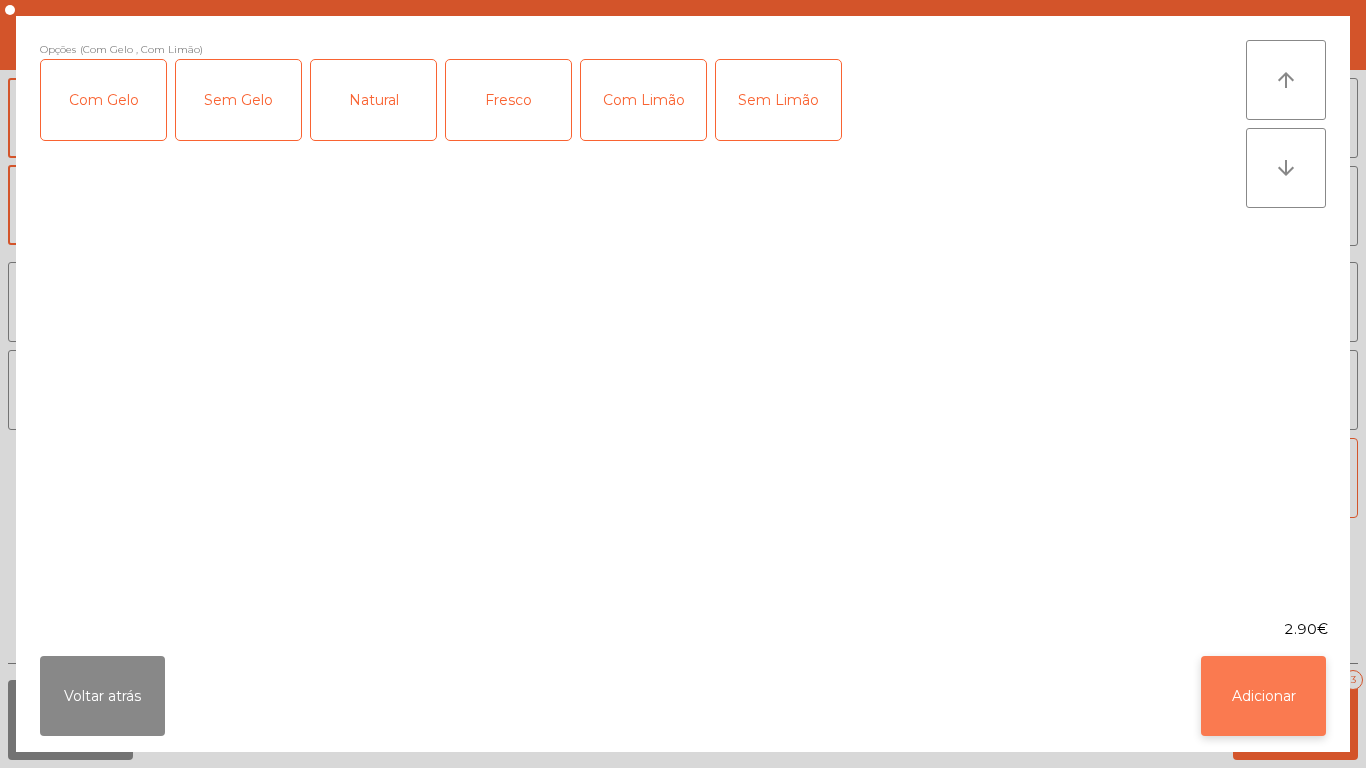 click on "Adicionar" 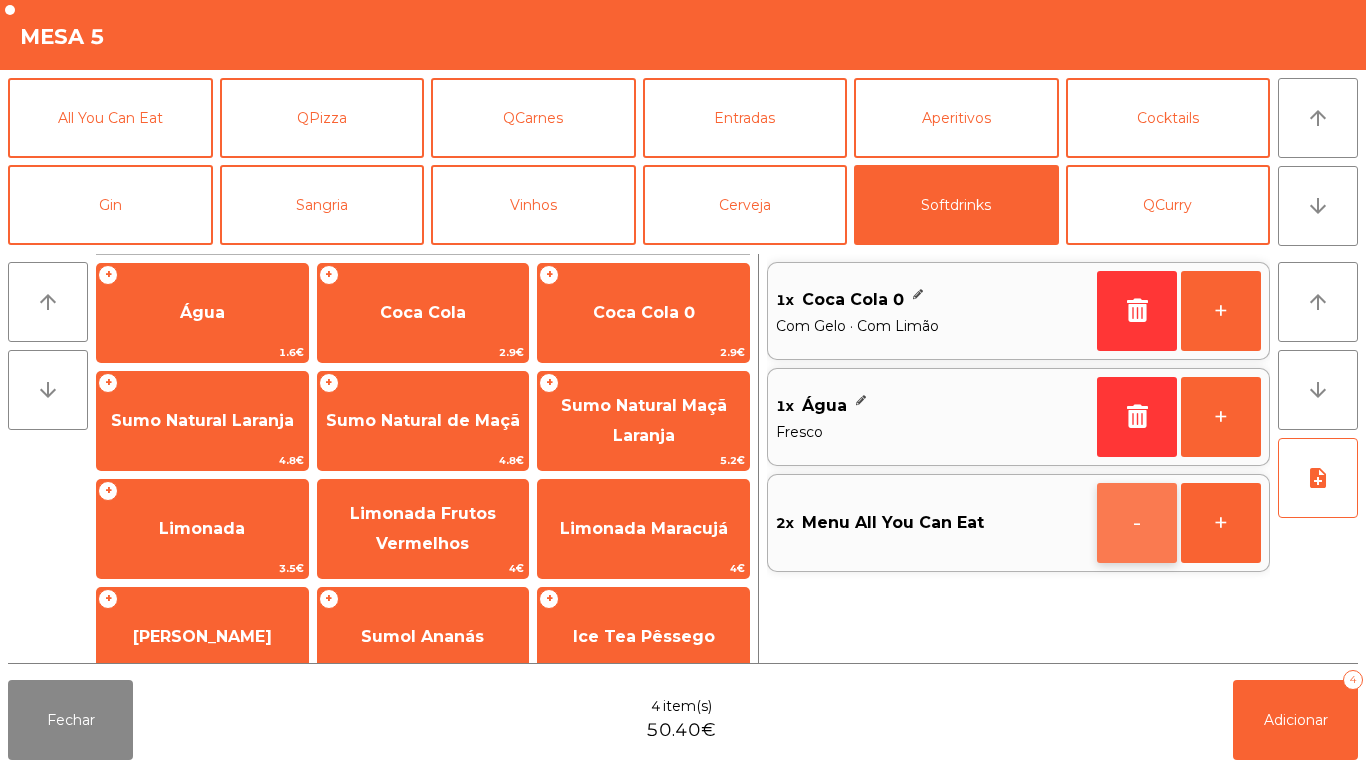 click on "-" 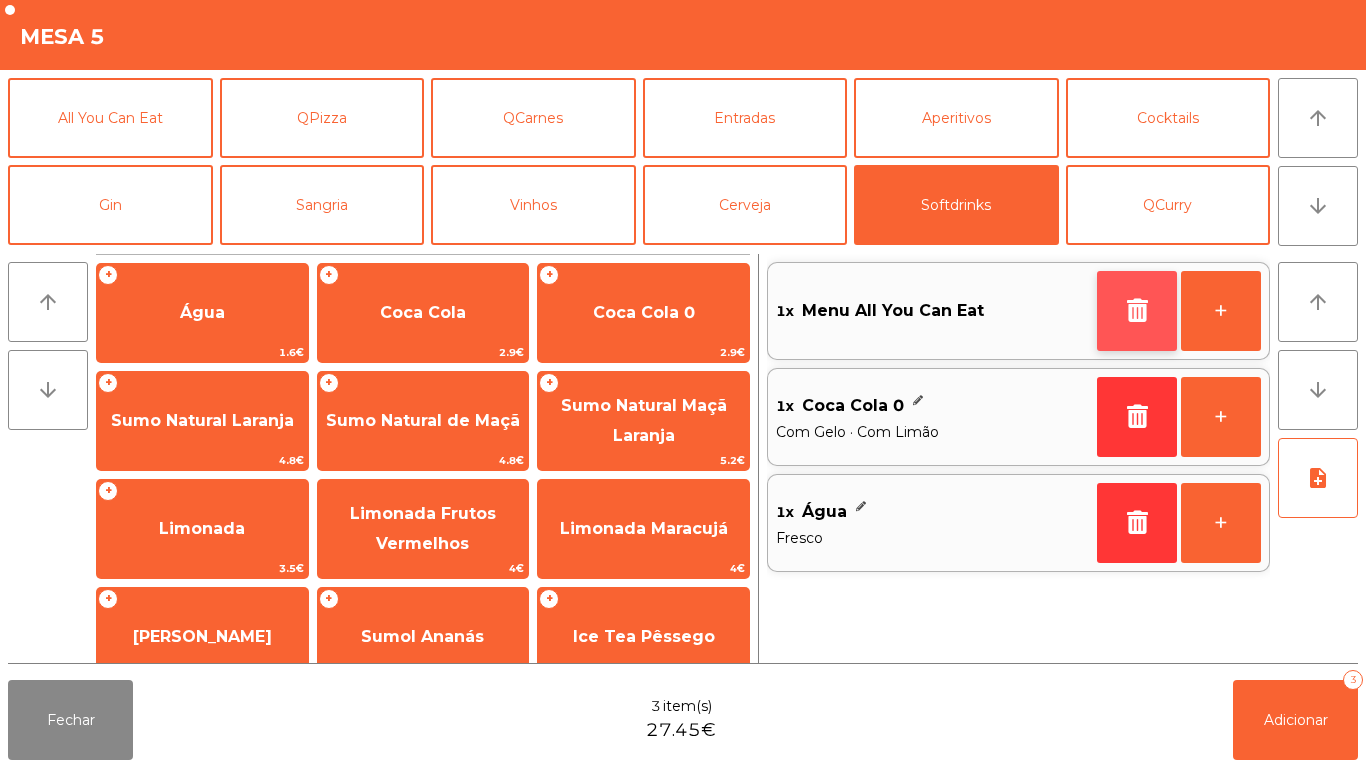 click 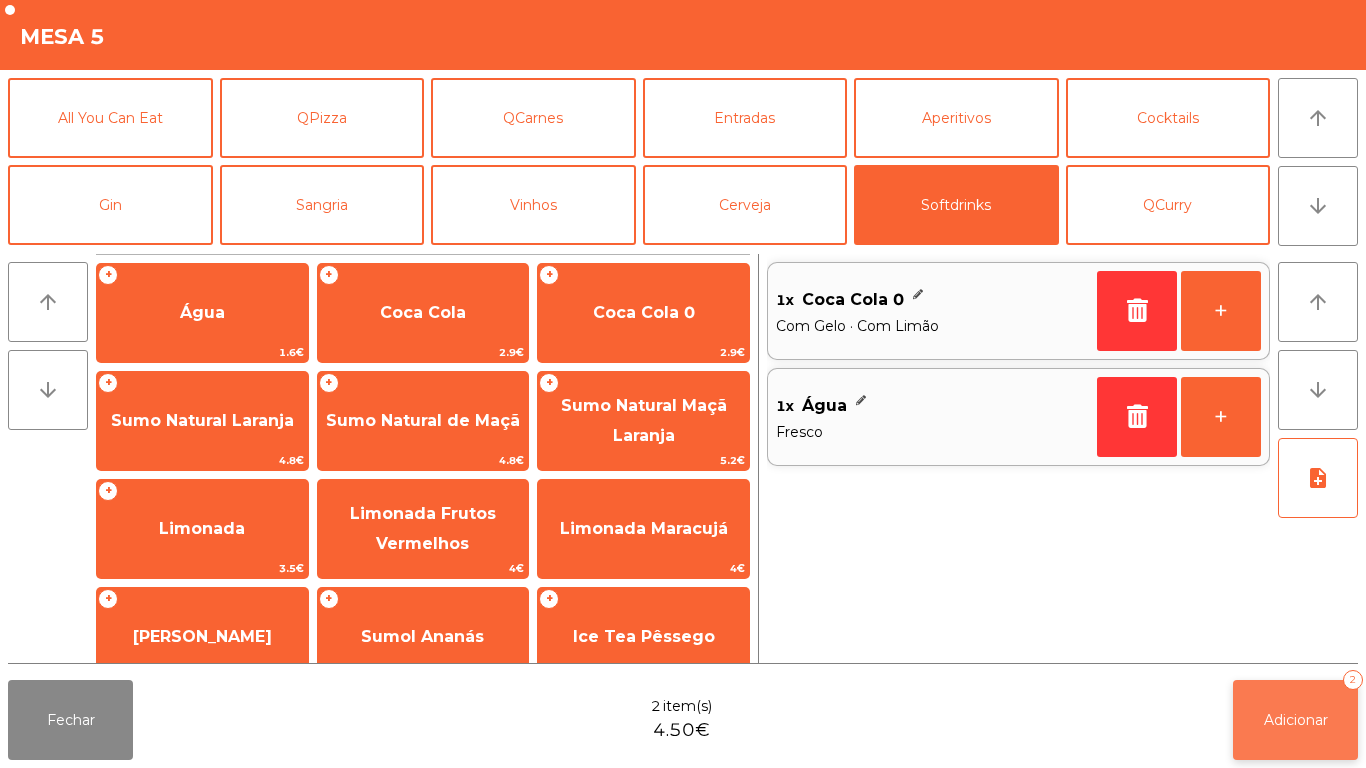 click on "Adicionar   2" 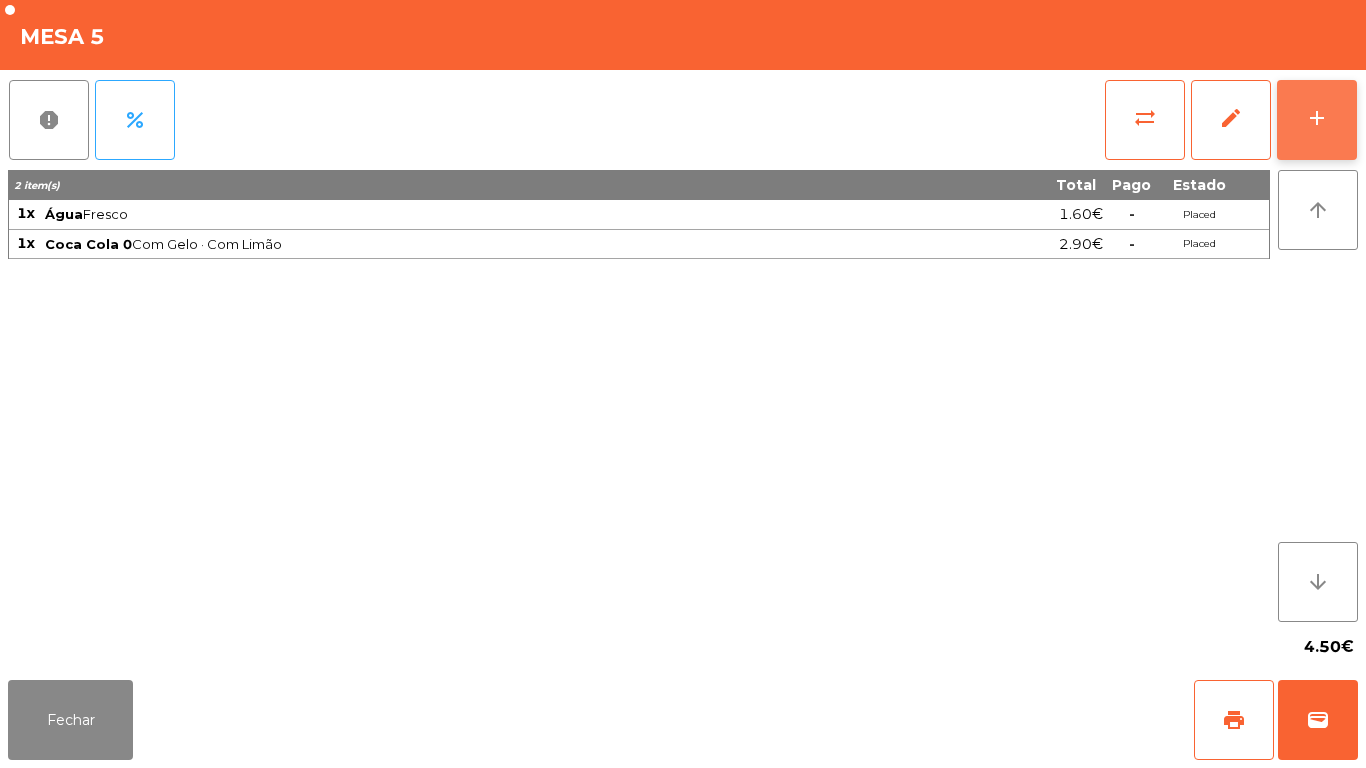 click on "add" 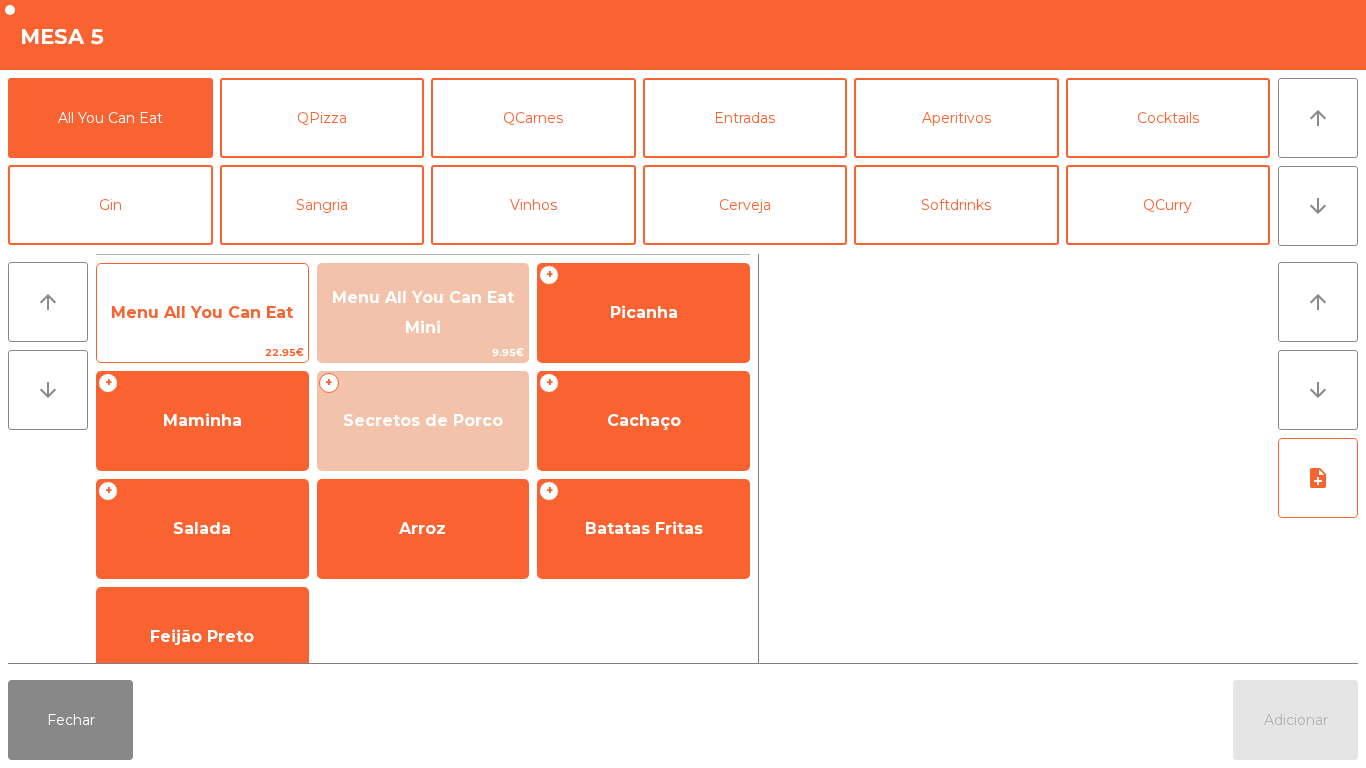 click on "Menu All You Can Eat" 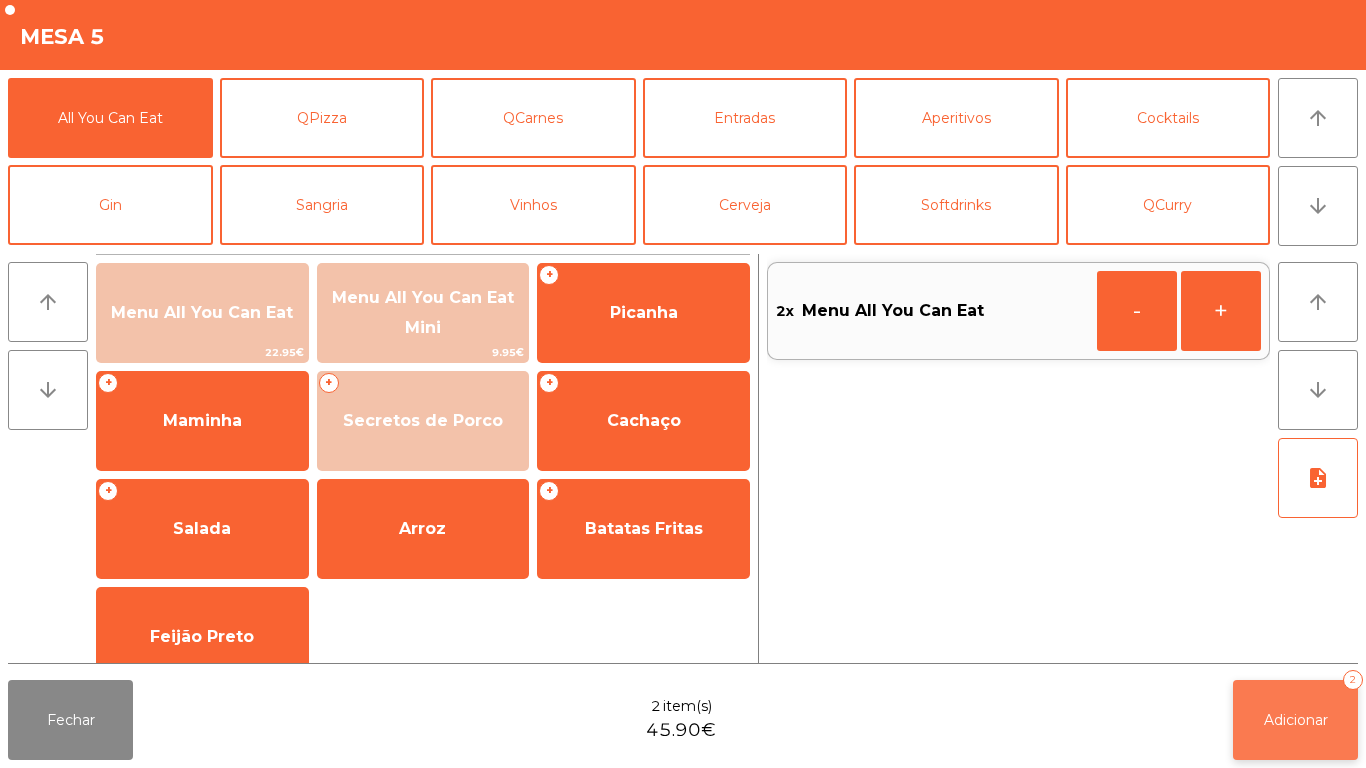 click on "Adicionar   2" 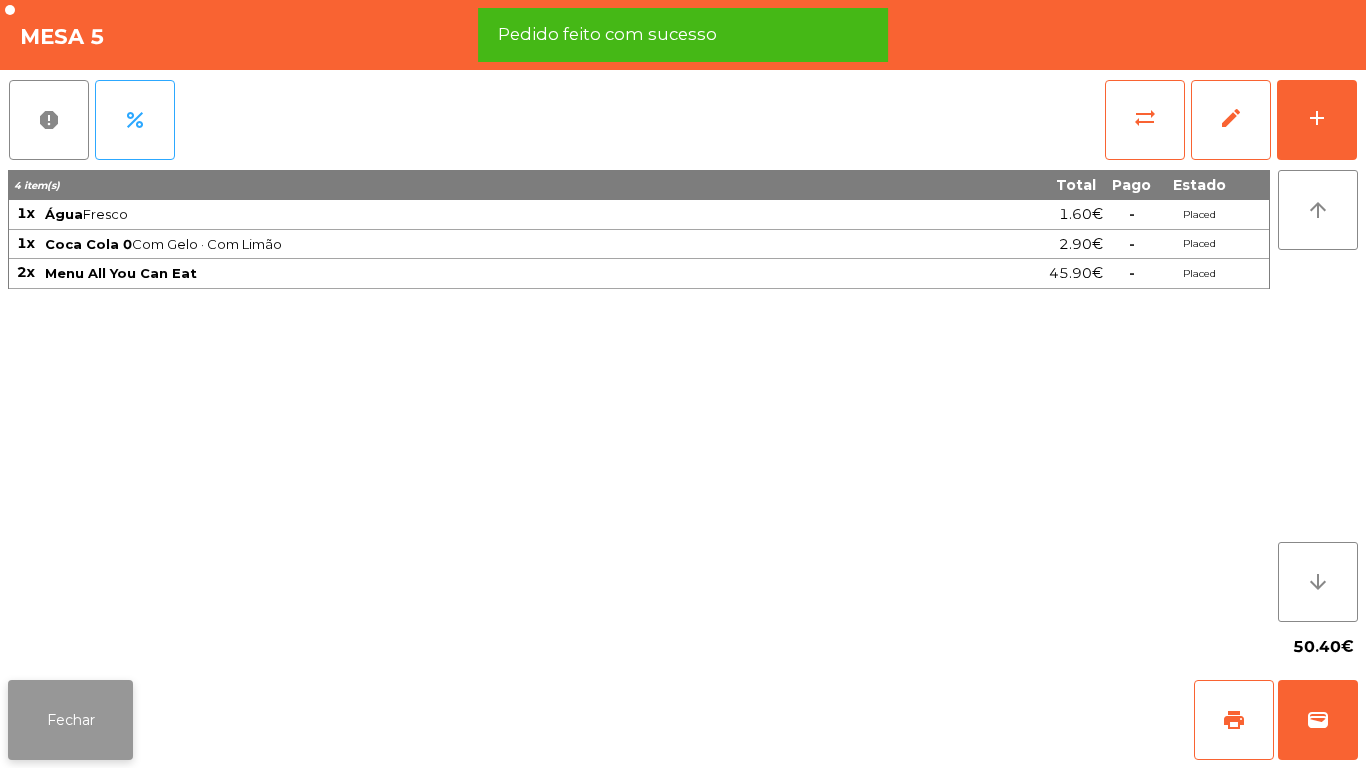 click on "Fechar" 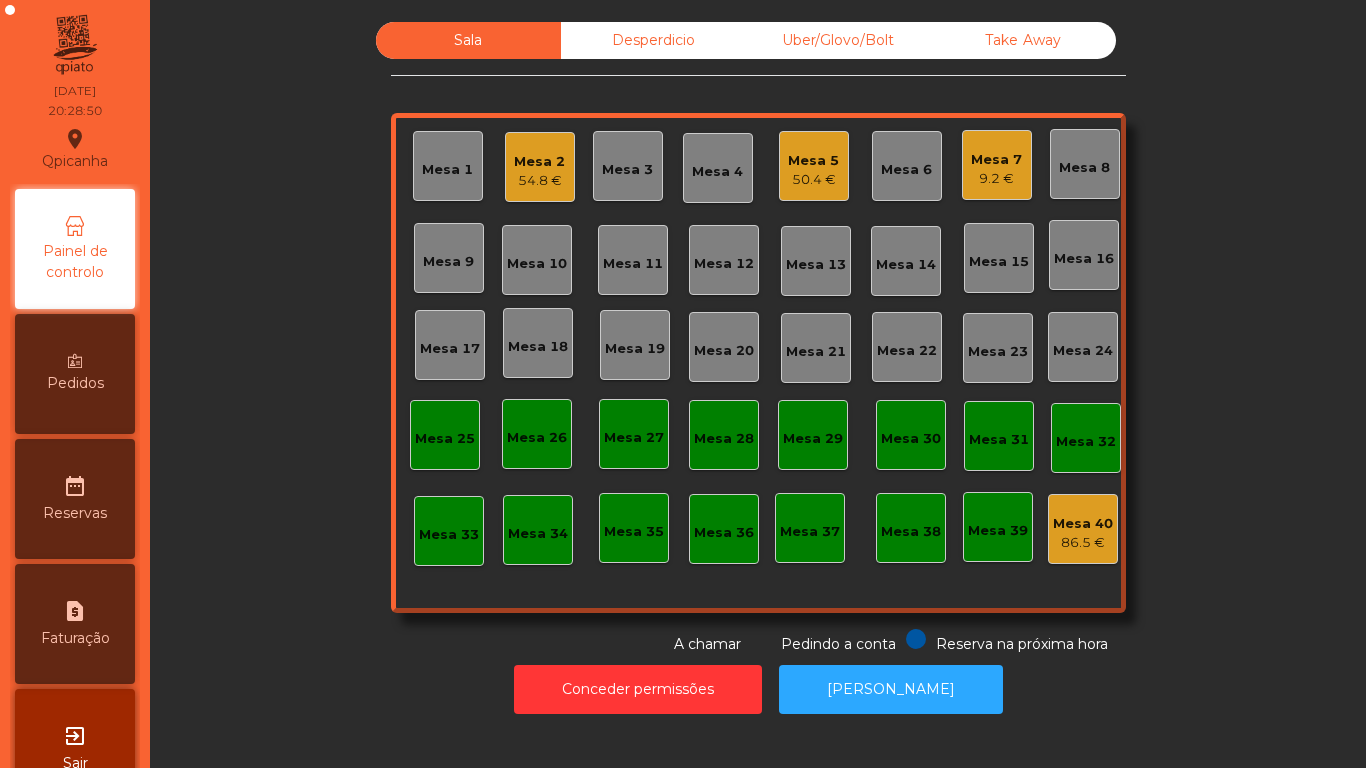 click on "Mesa 2" 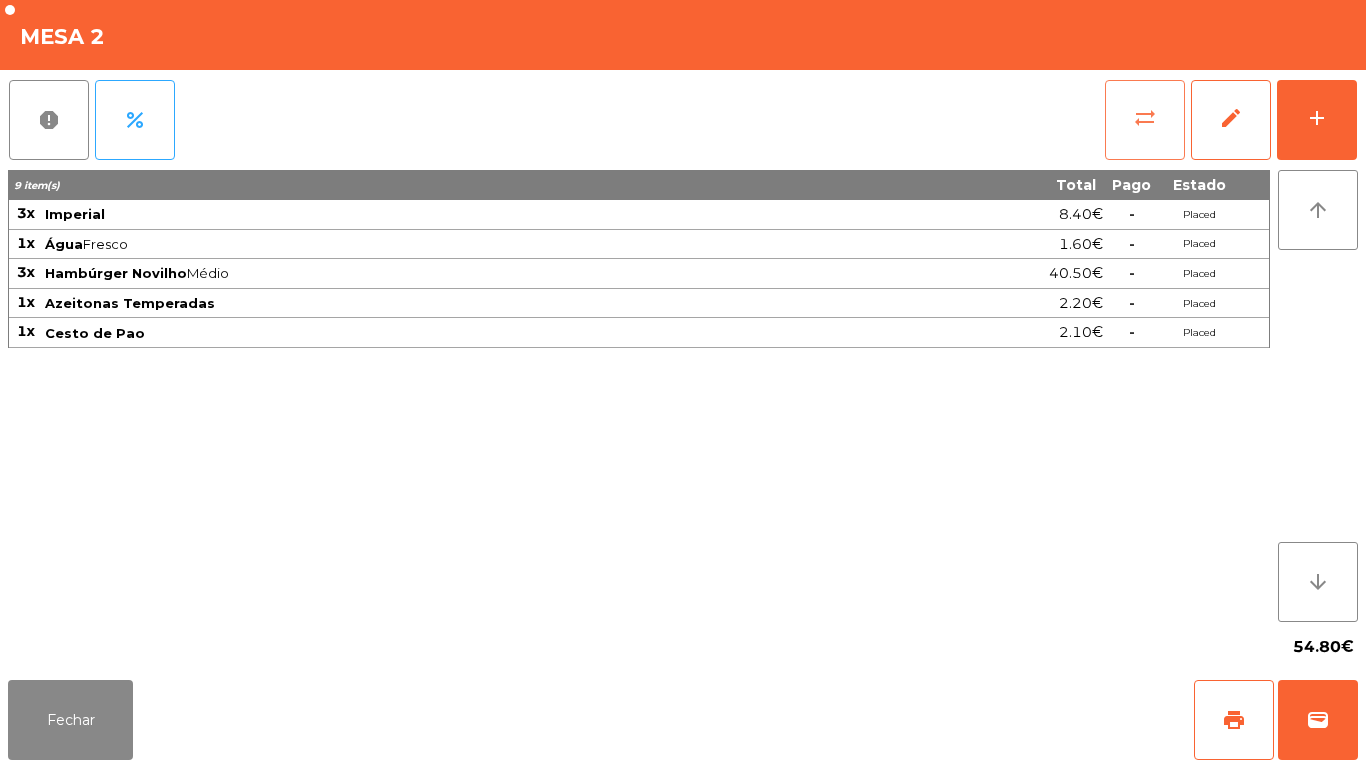click on "sync_alt" 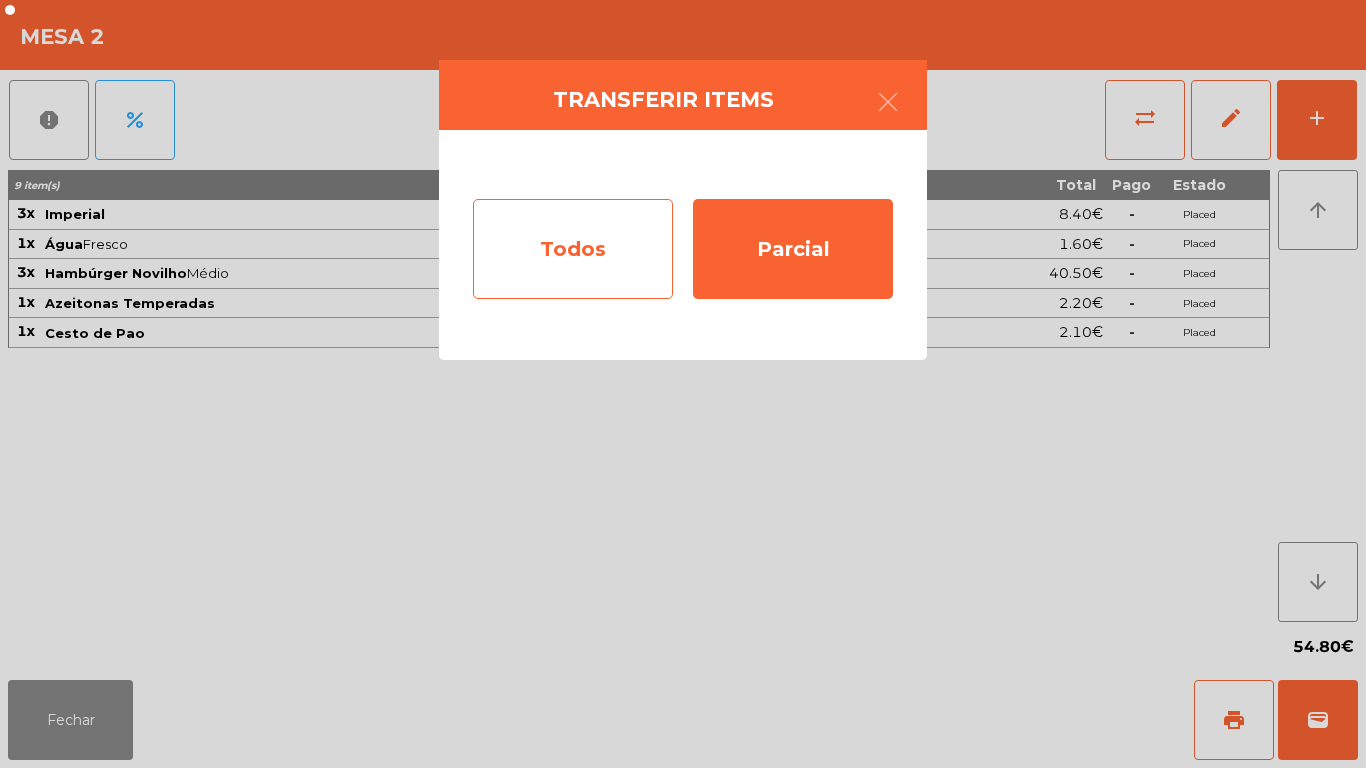 click on "Todos" 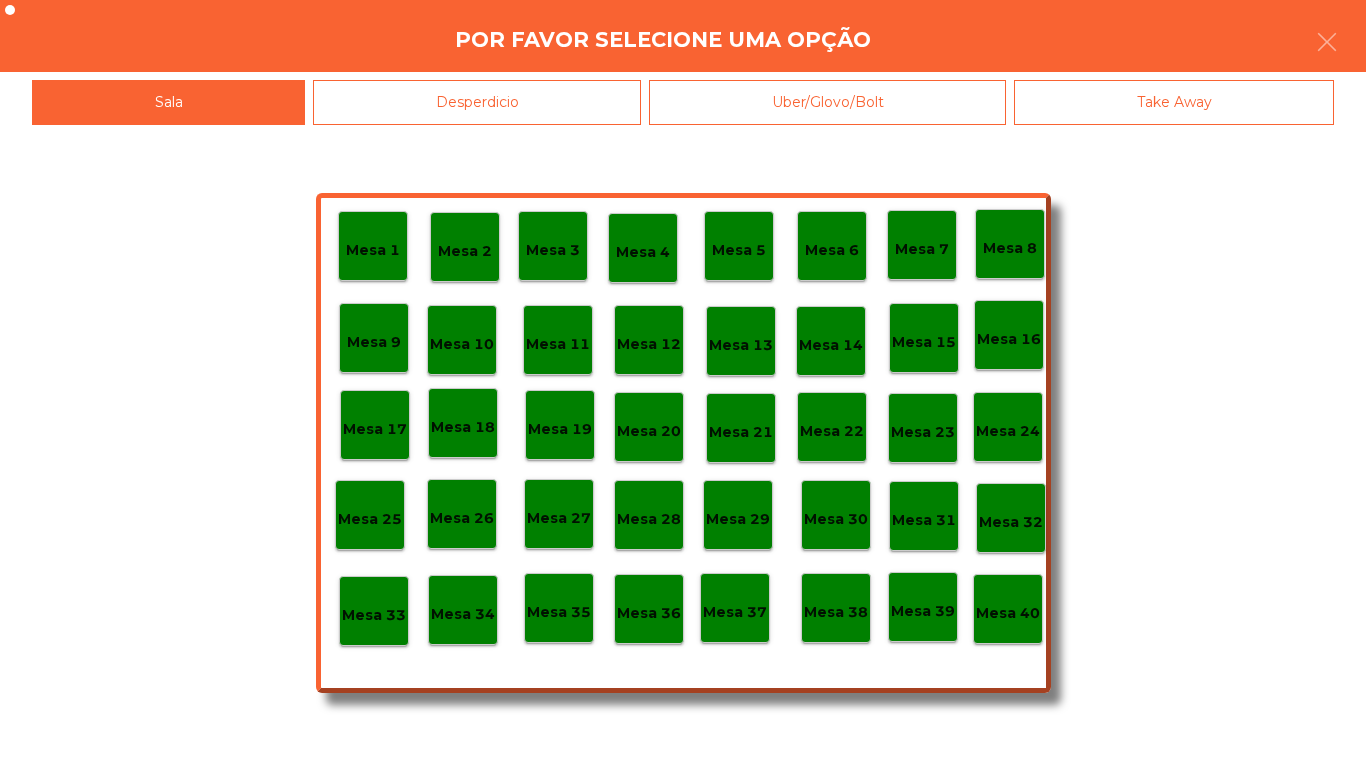 click on "Mesa 40" 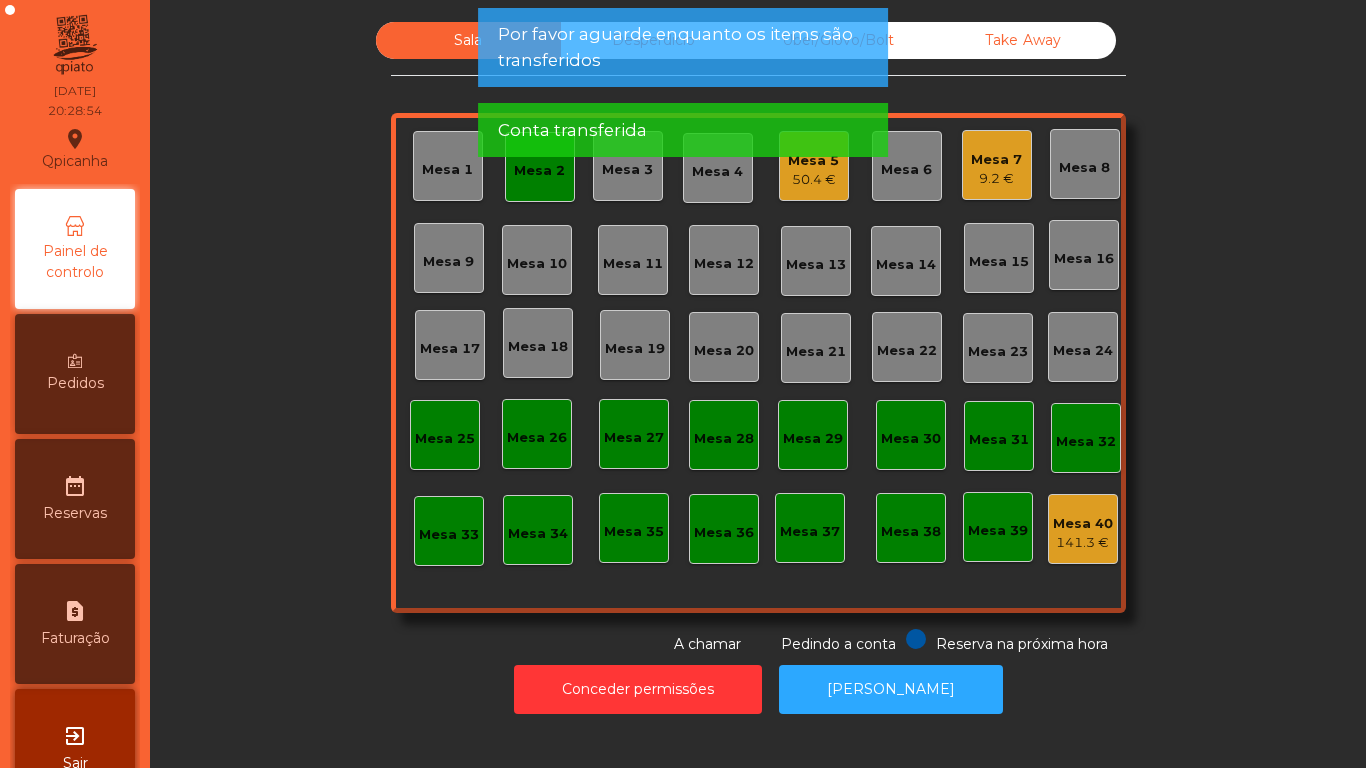 click on "Mesa 2" 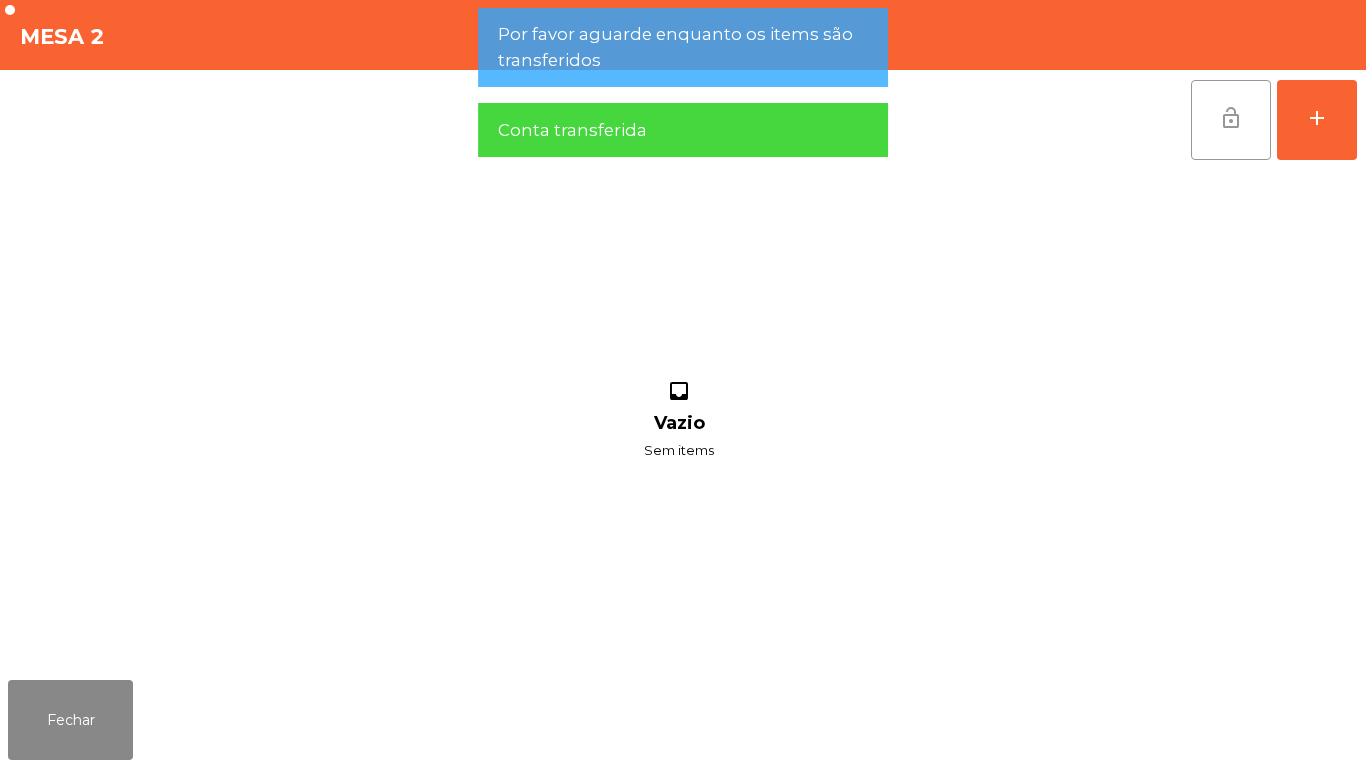 click on "lock_open" 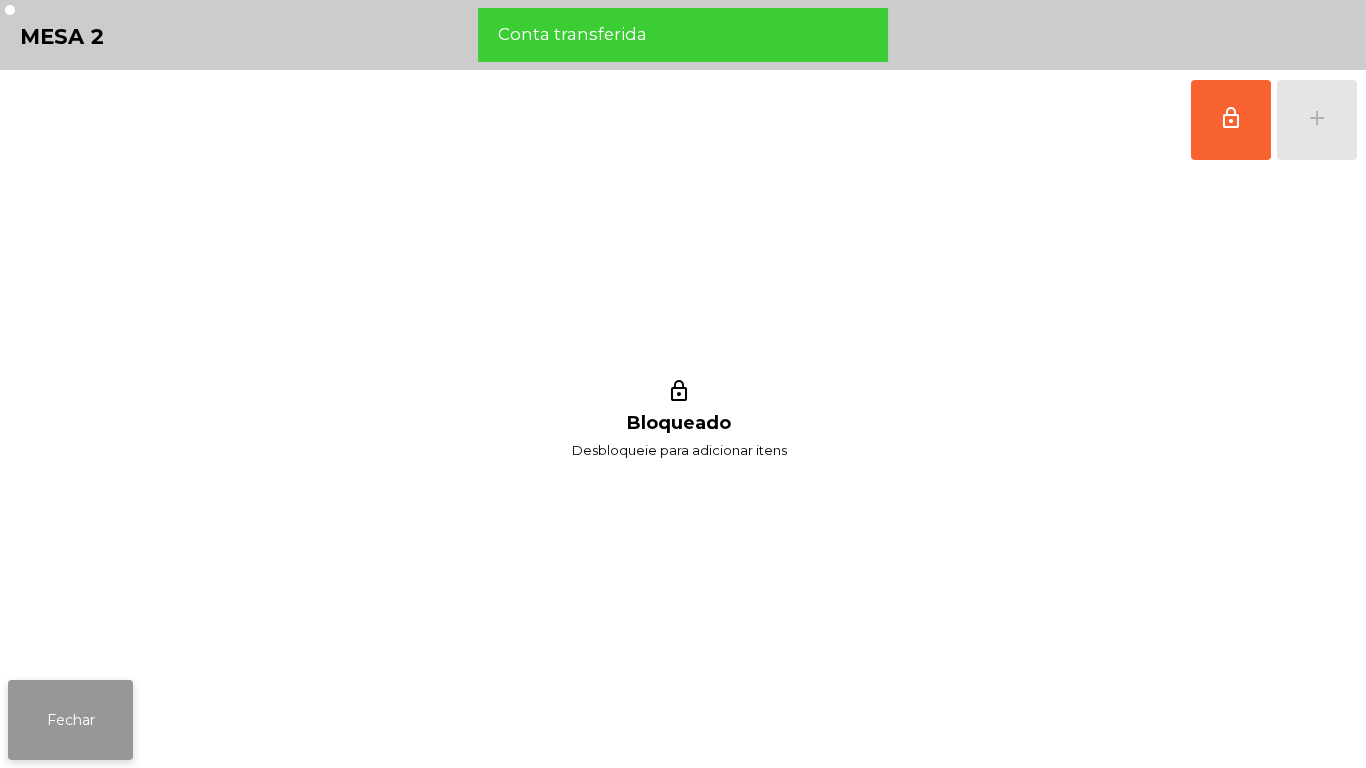 click on "Fechar" 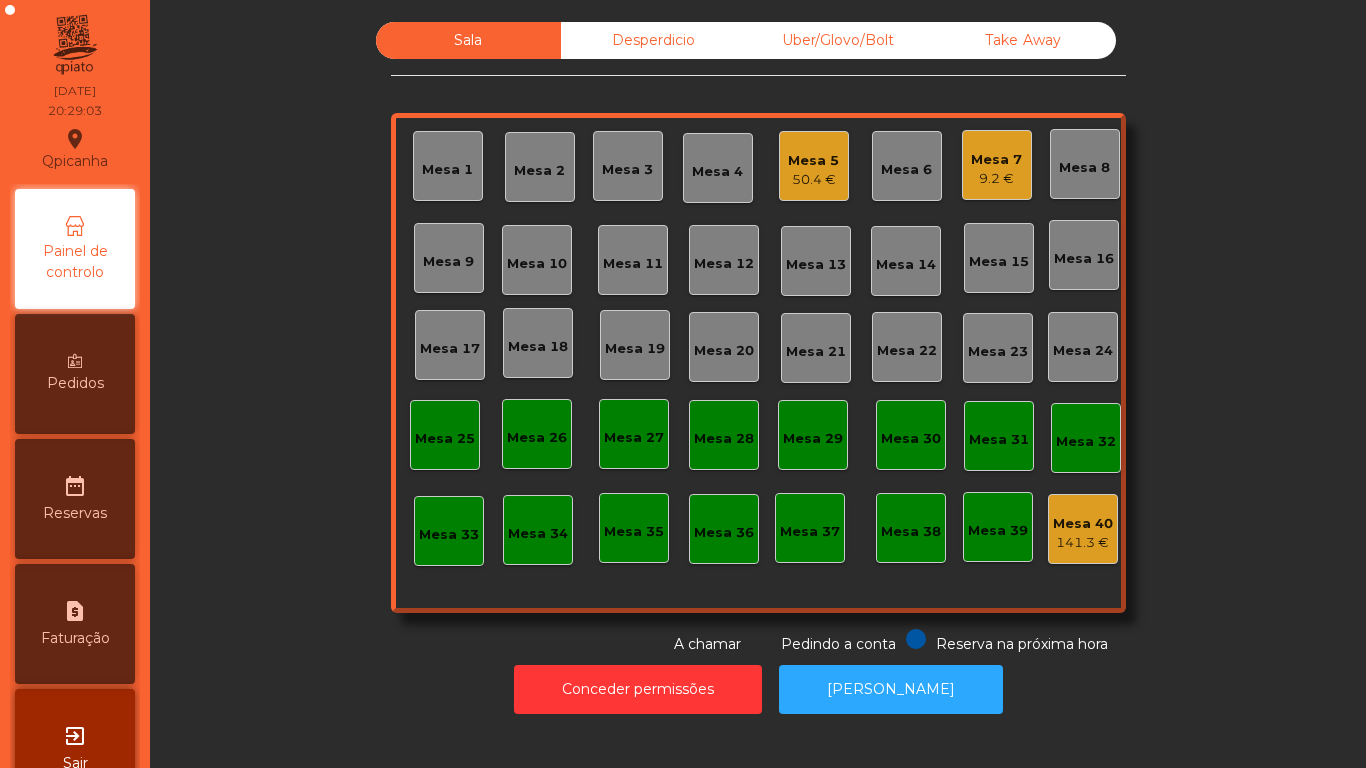 click on "Mesa 5" 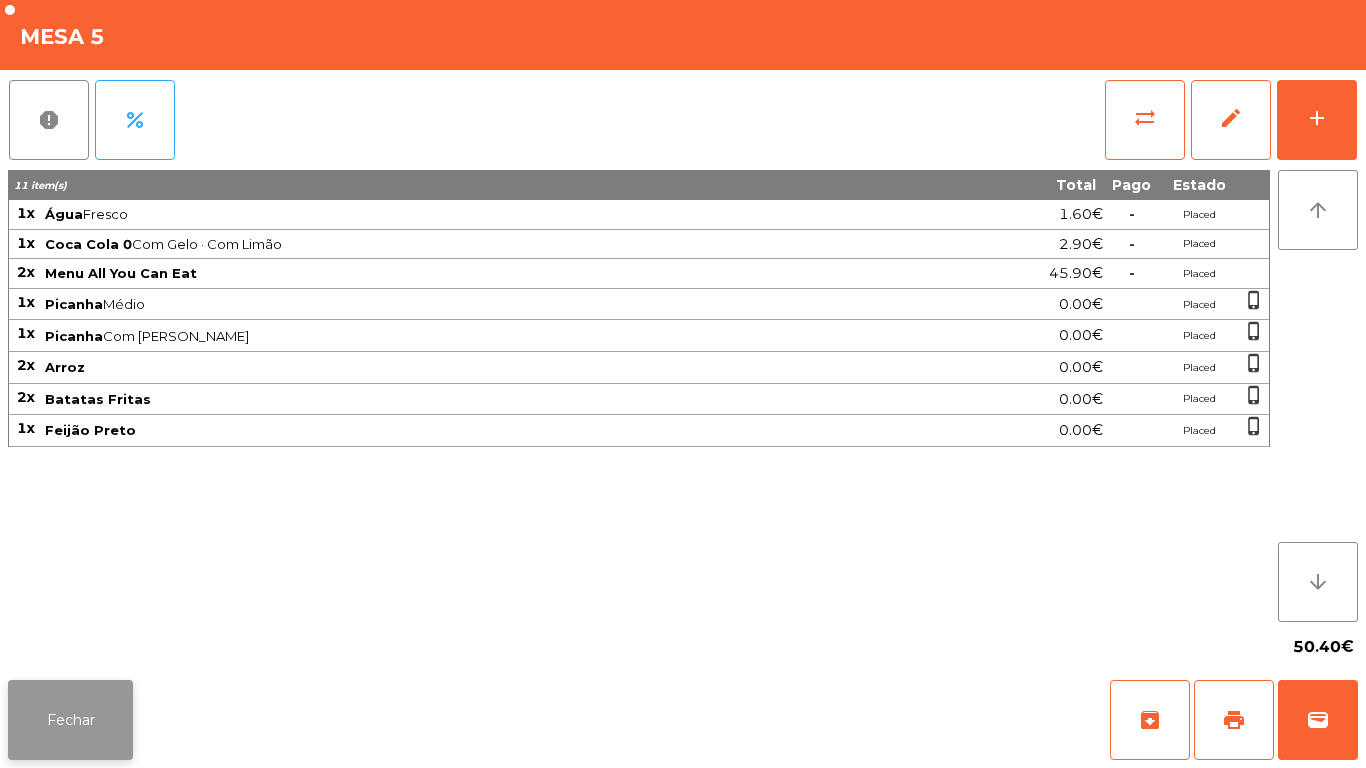 click on "Fechar" 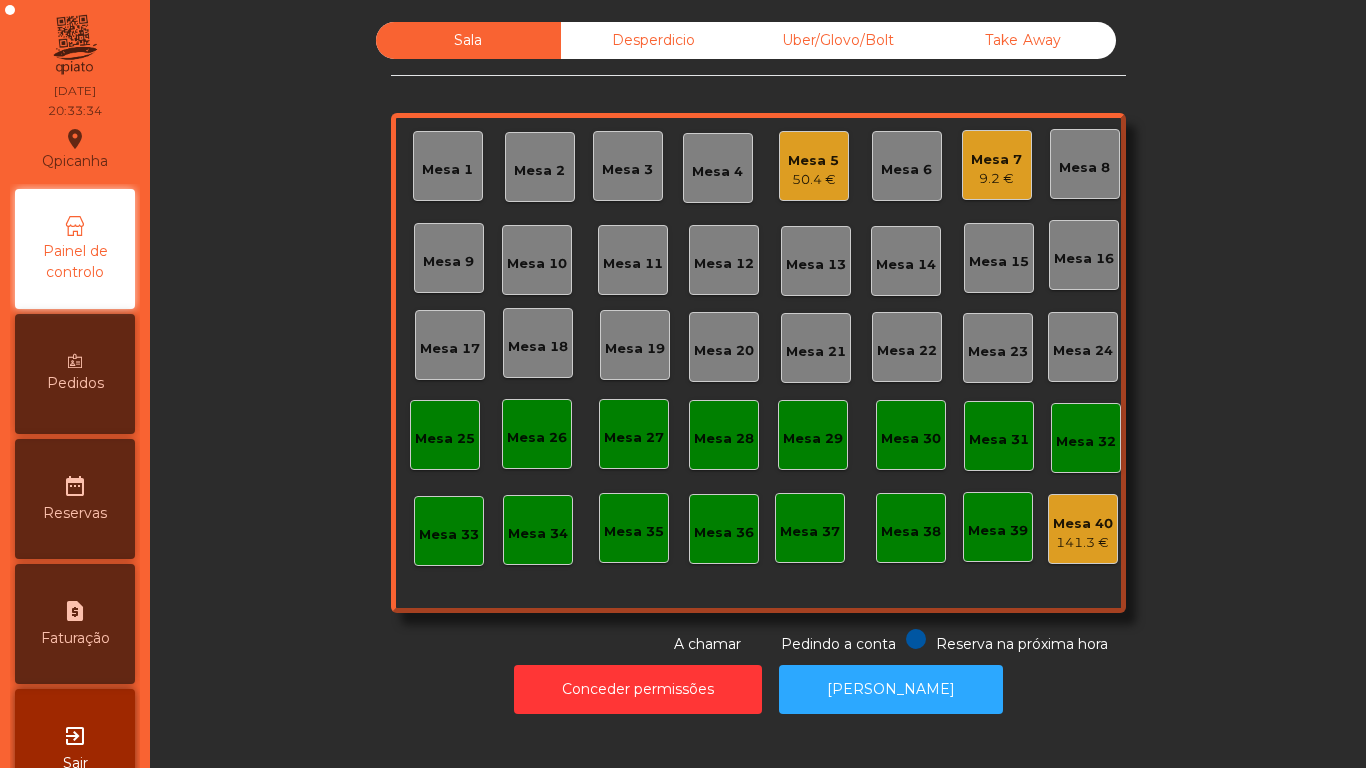 click on "Mesa 7" 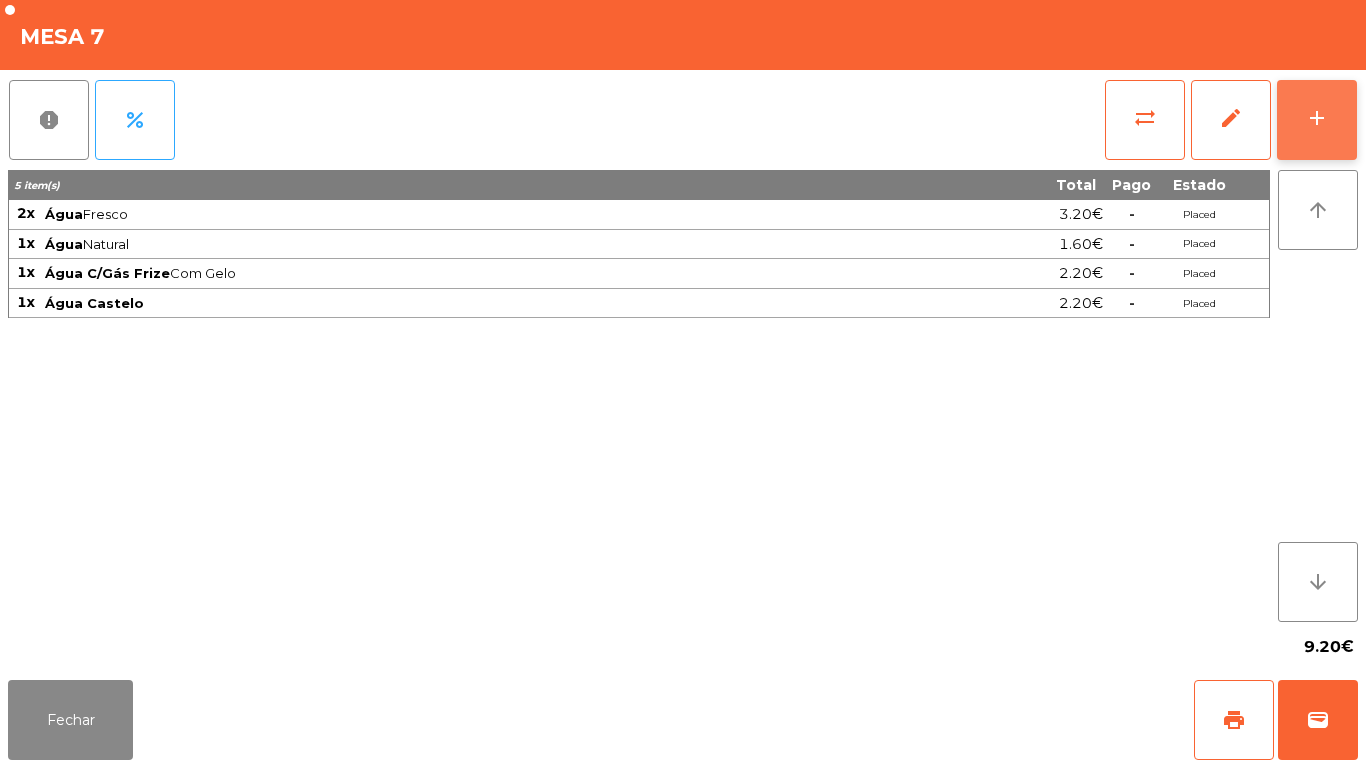click on "add" 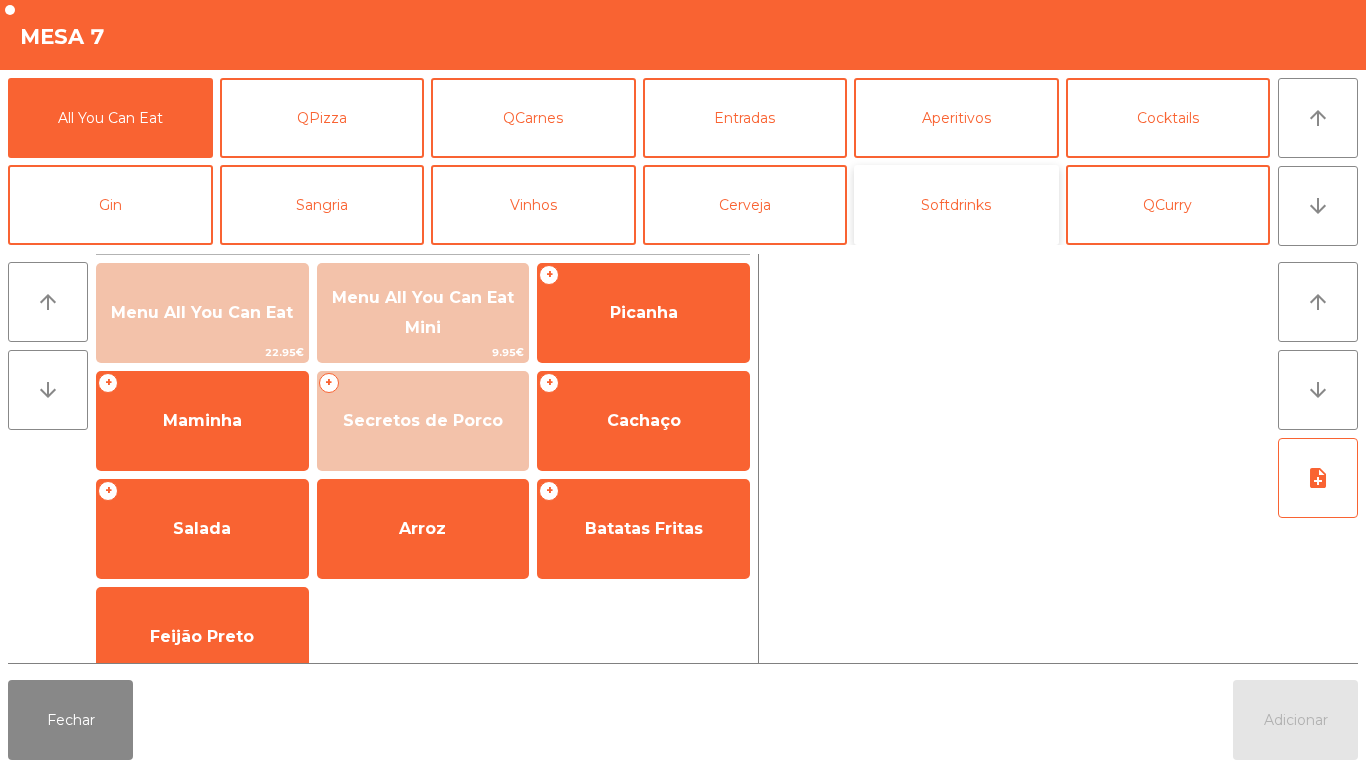 click on "Softdrinks" 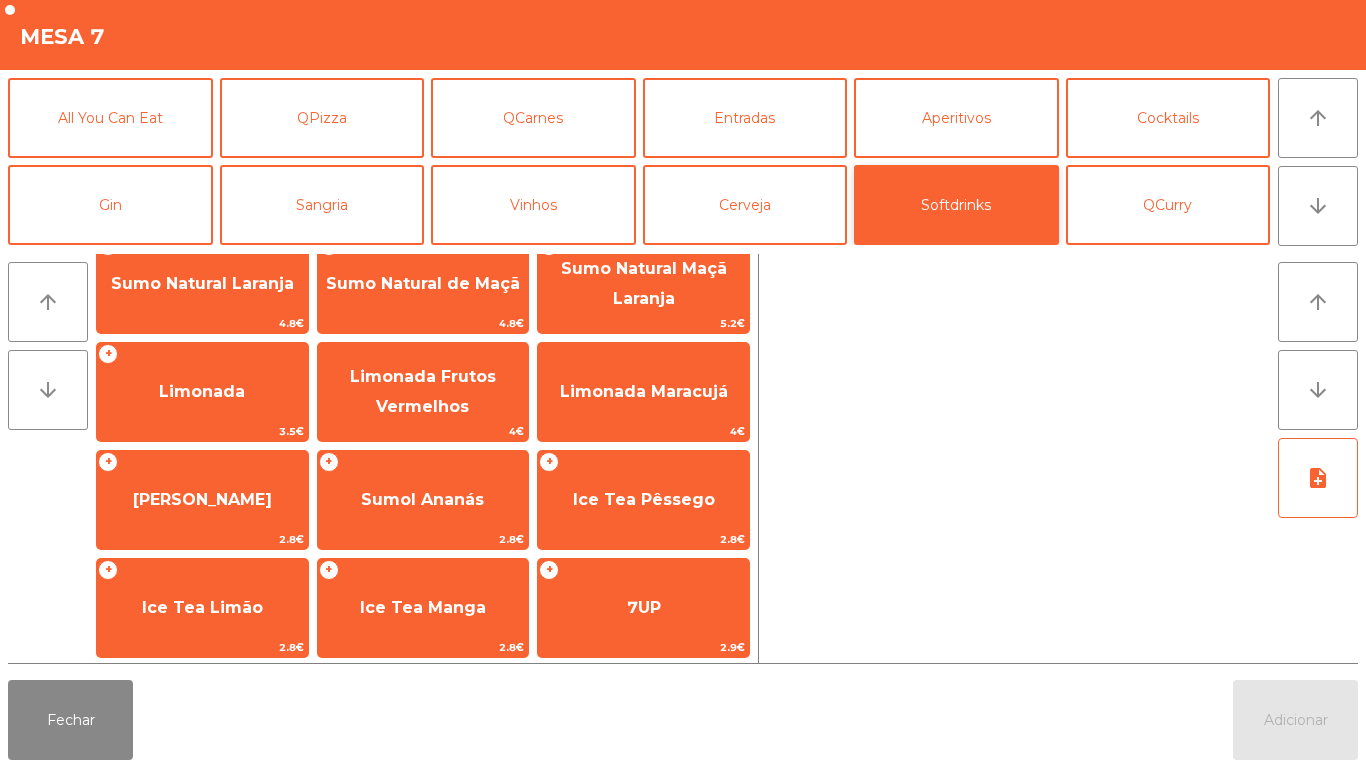 scroll, scrollTop: 288, scrollLeft: 0, axis: vertical 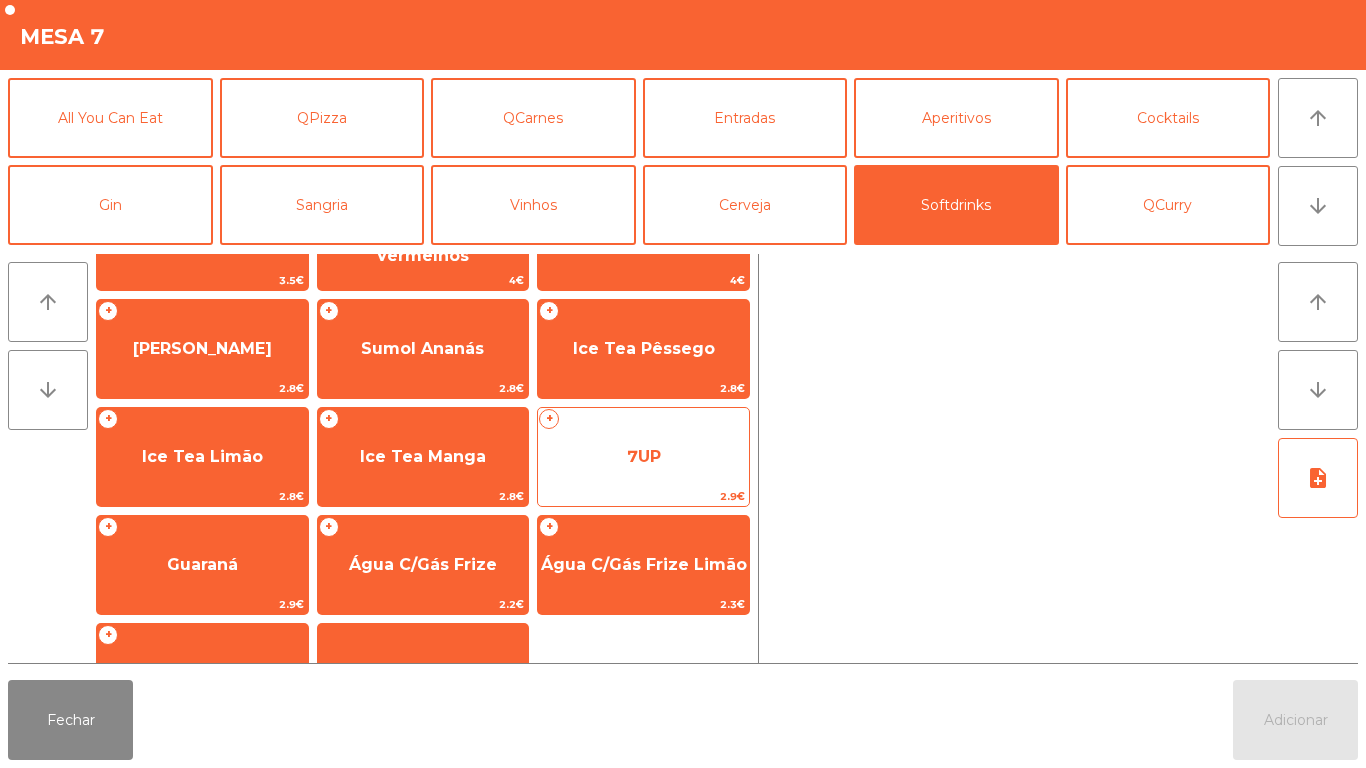 click on "7UP" 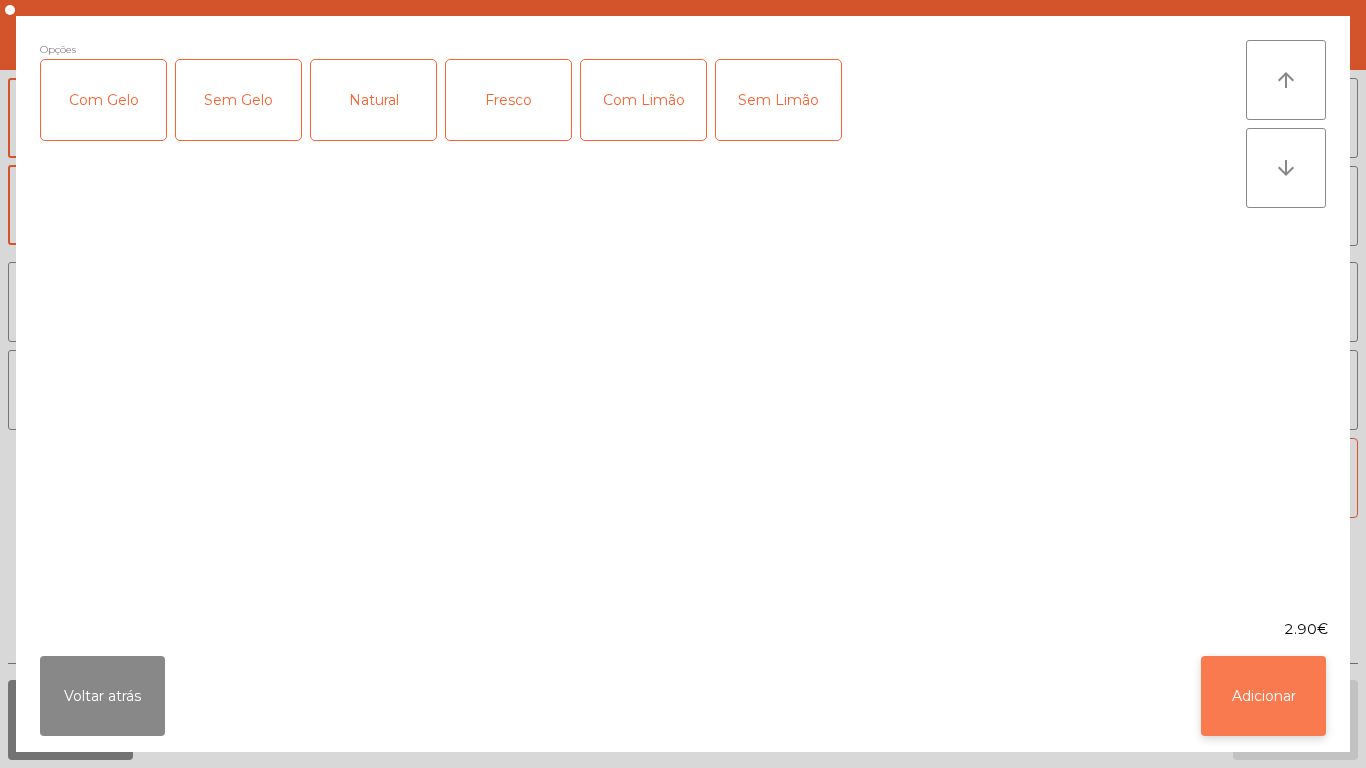 click on "Adicionar" 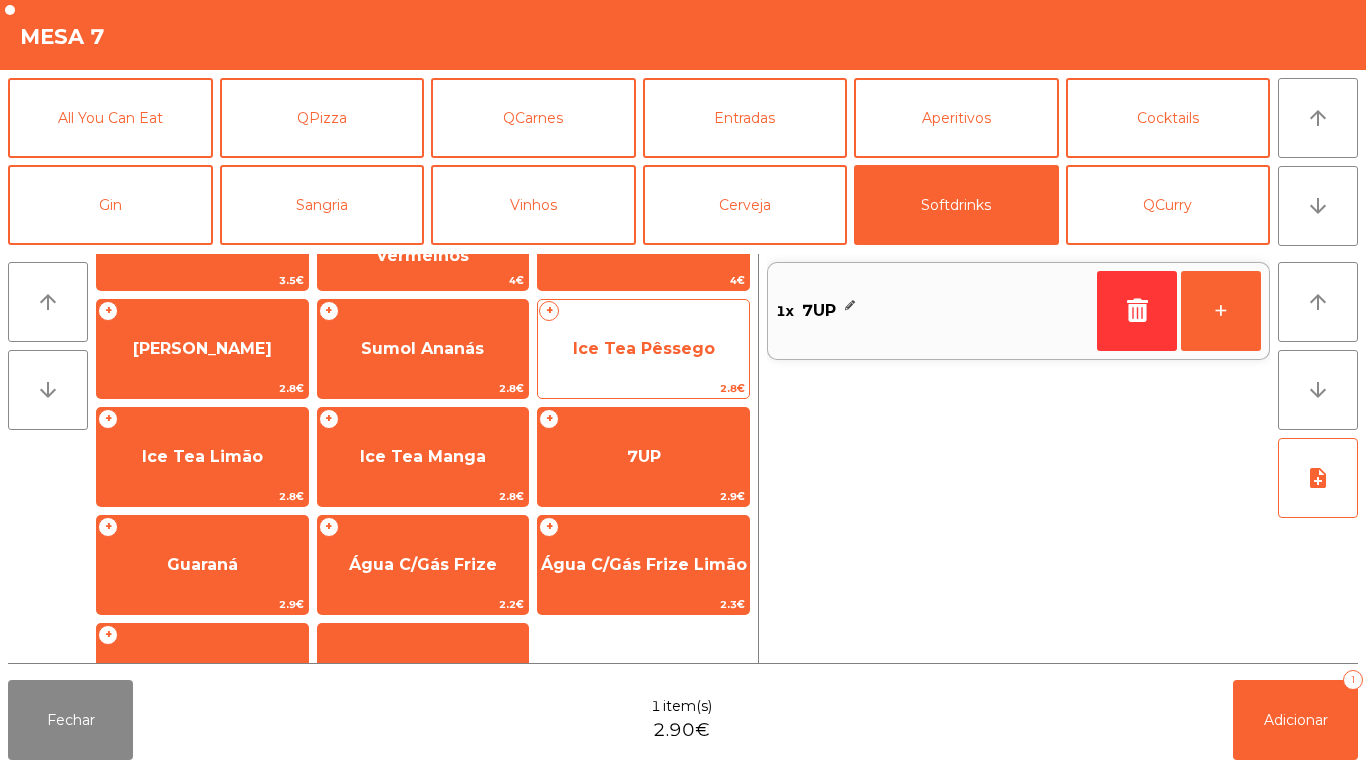 click on "Ice Tea Pêssego" 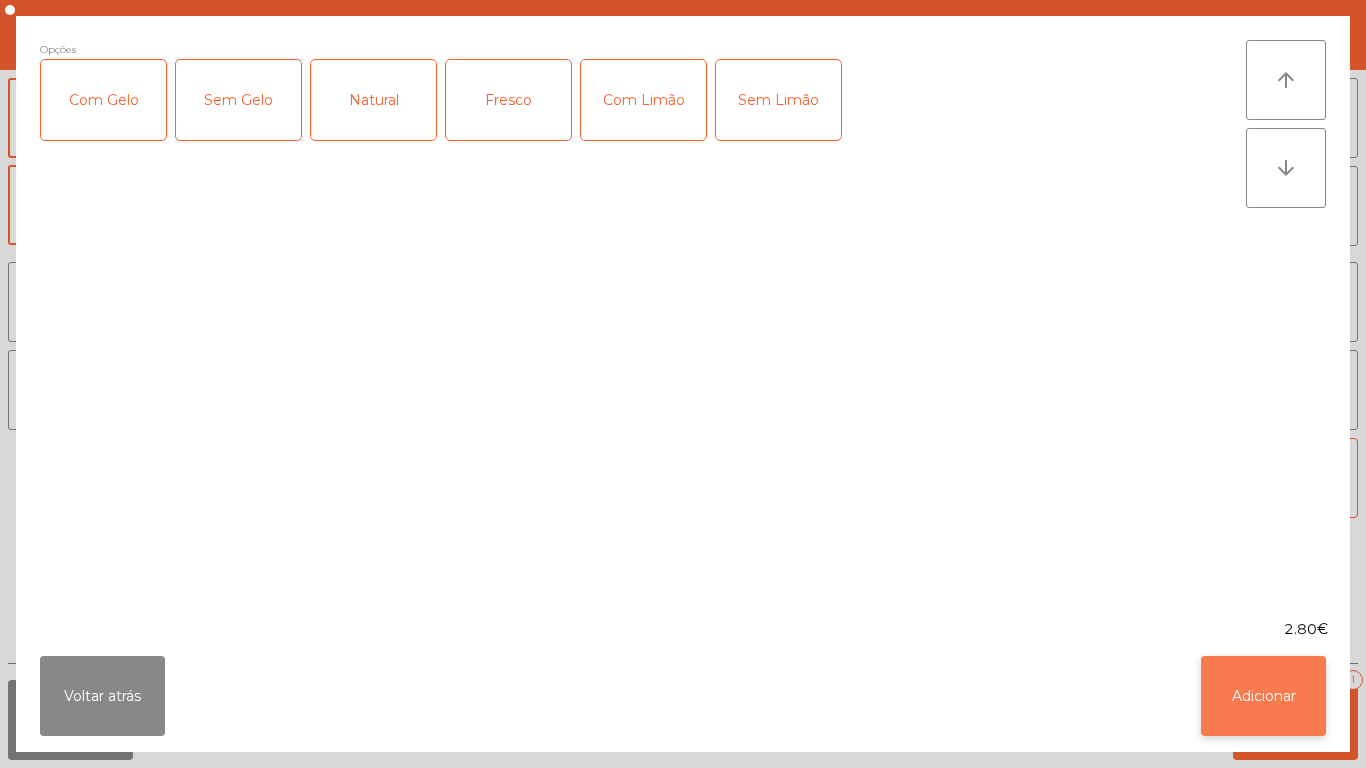 click on "Adicionar" 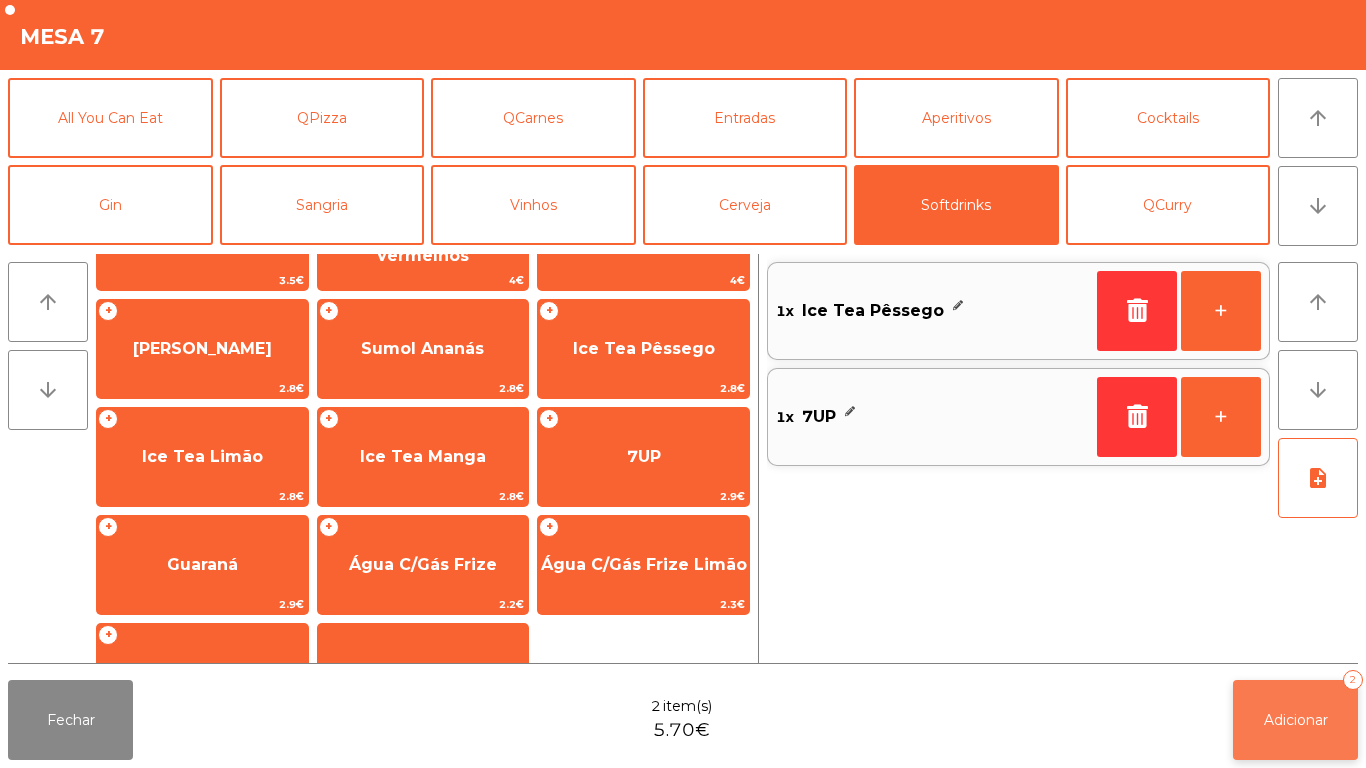click on "Adicionar" 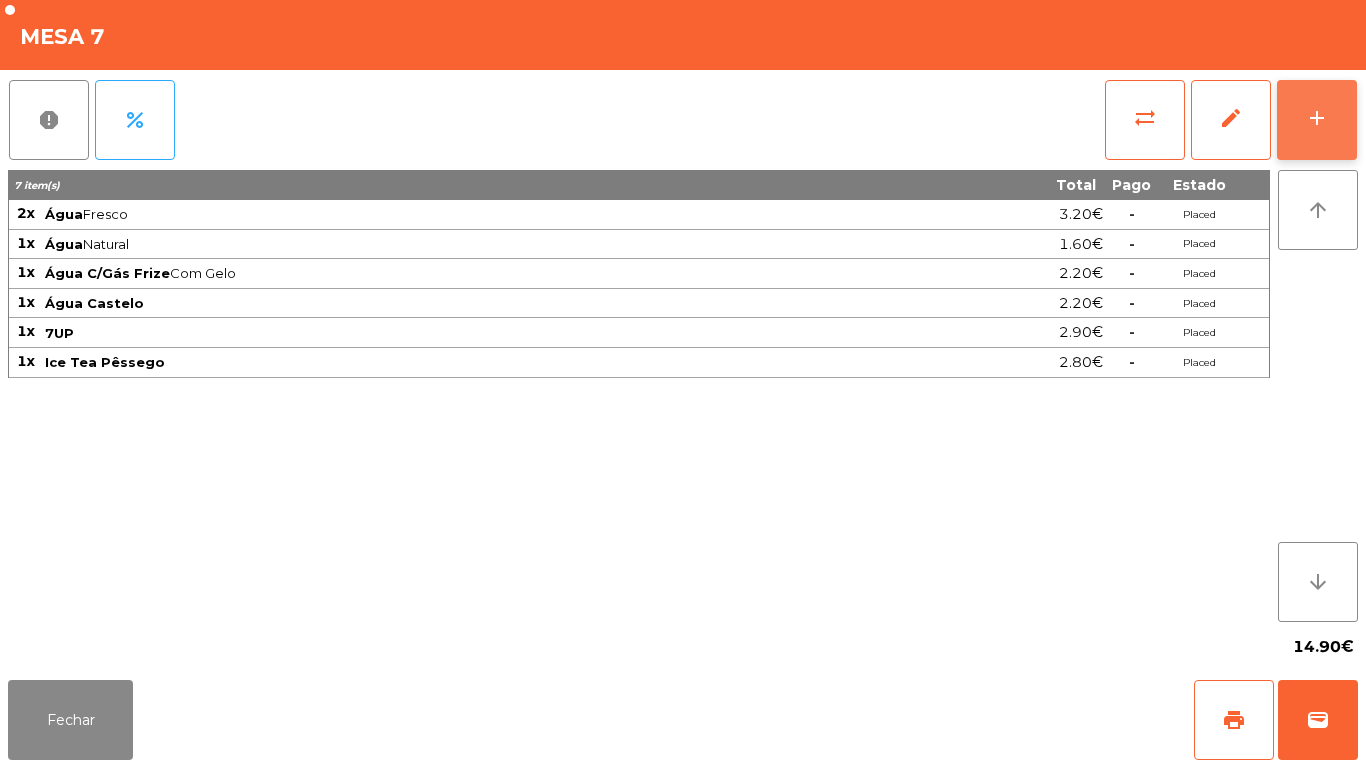 click on "add" 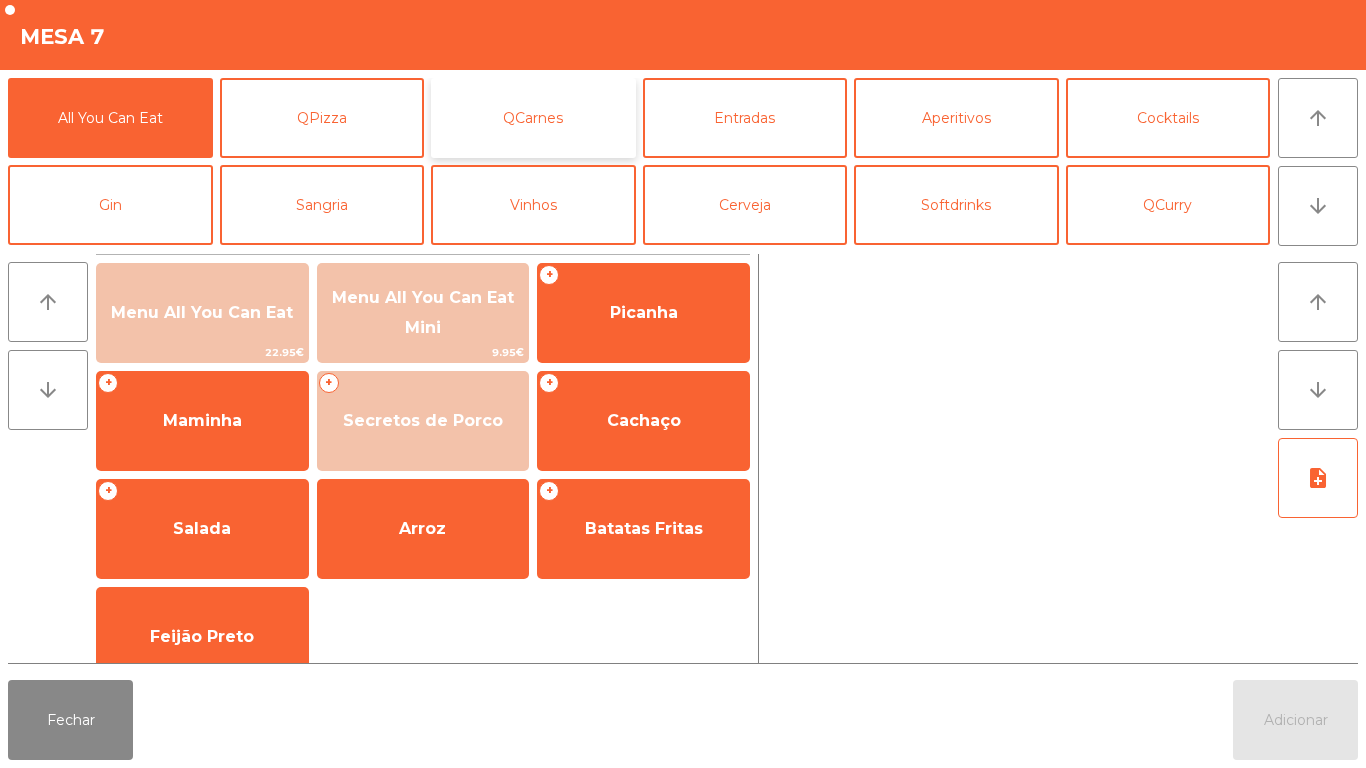 click on "QCarnes" 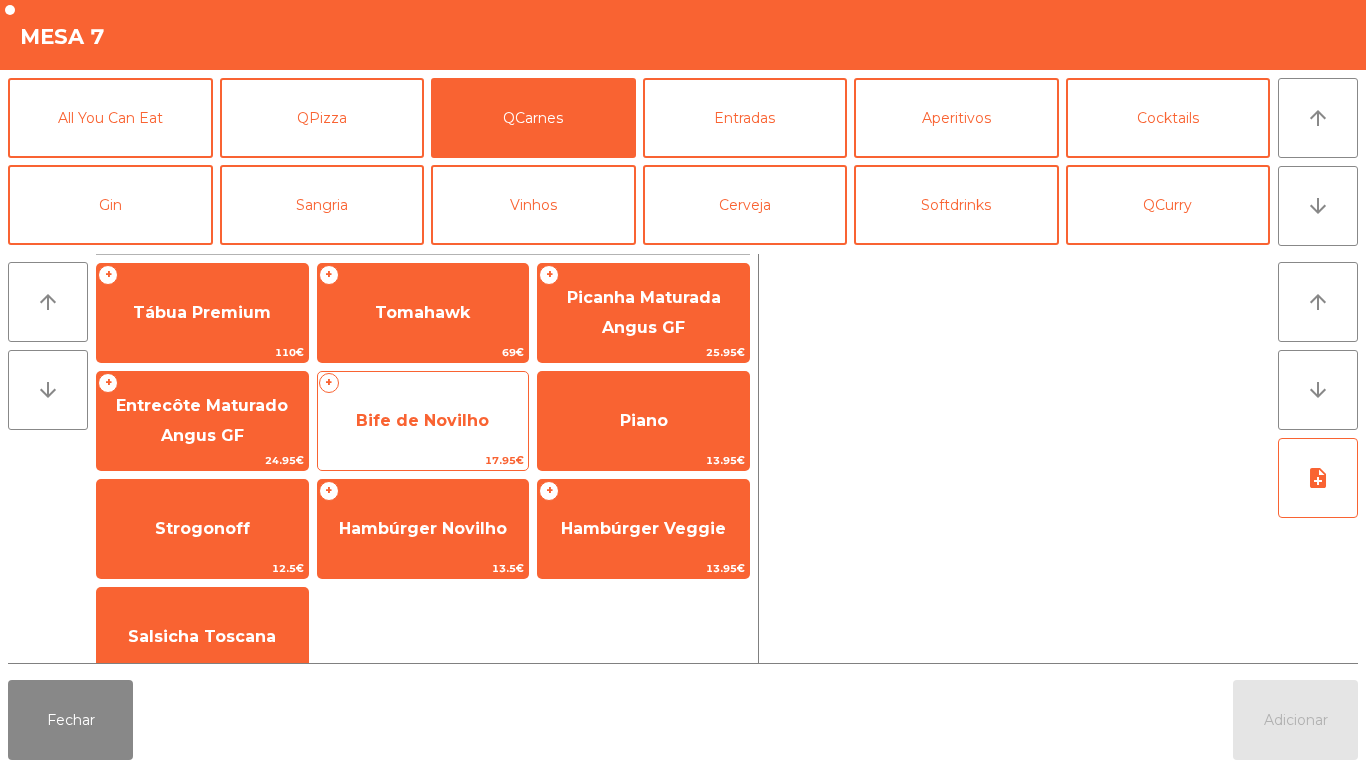 click on "Bife de Novilho" 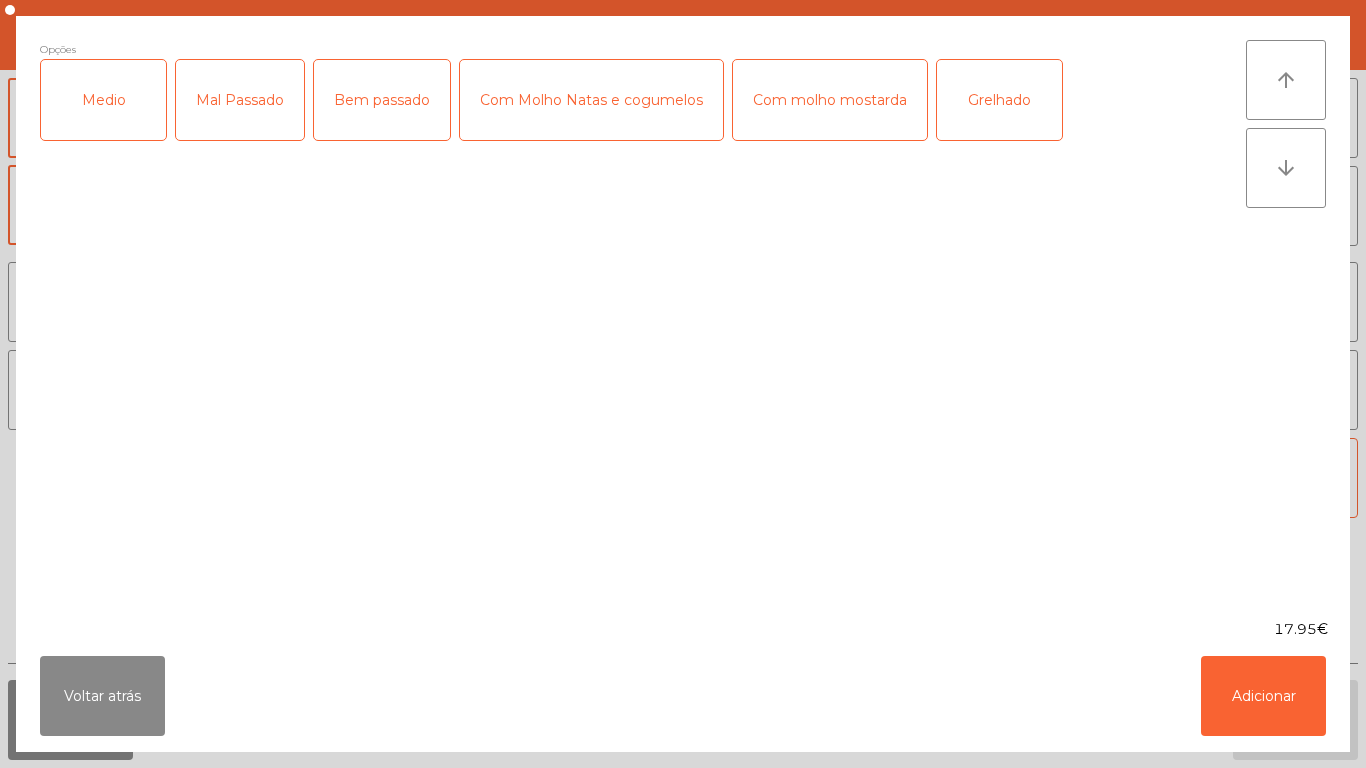 click on "Medio" 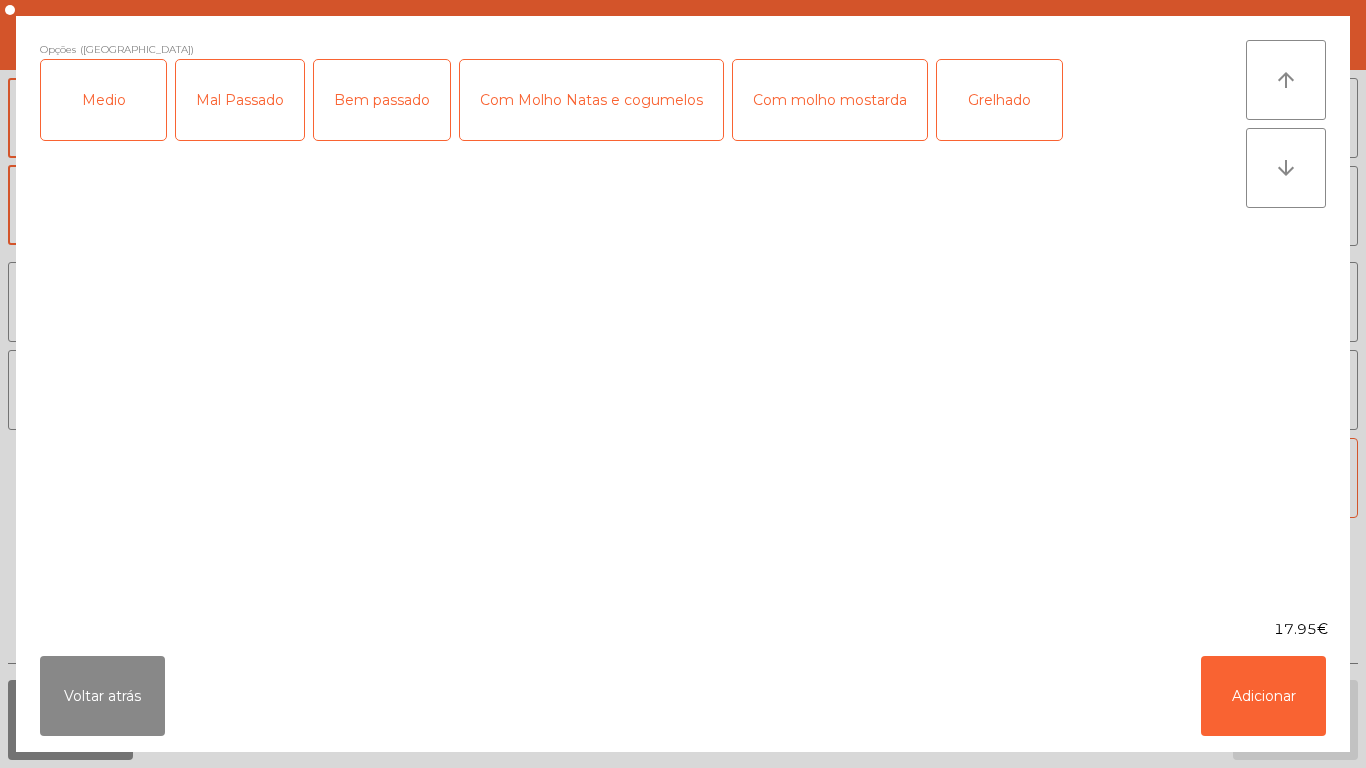 click on "Com molho mostarda" 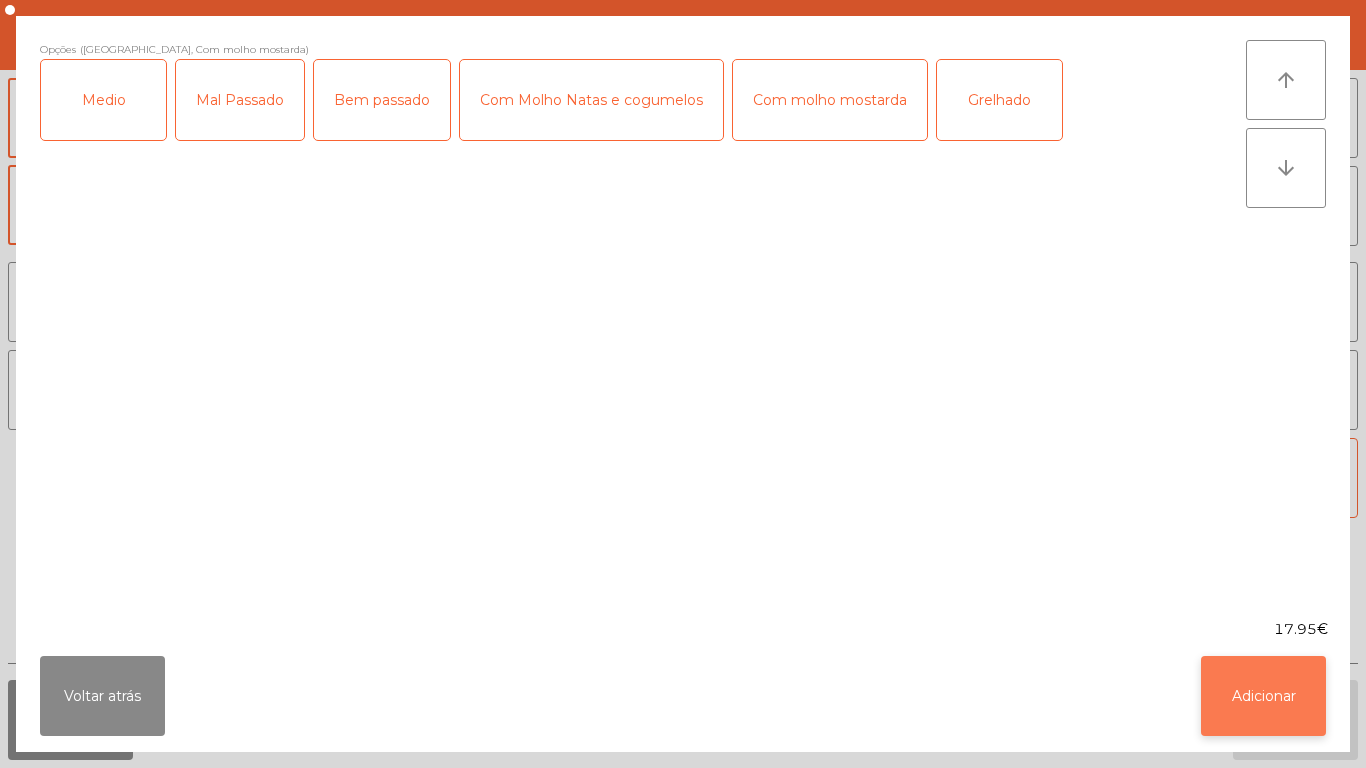 click on "Adicionar" 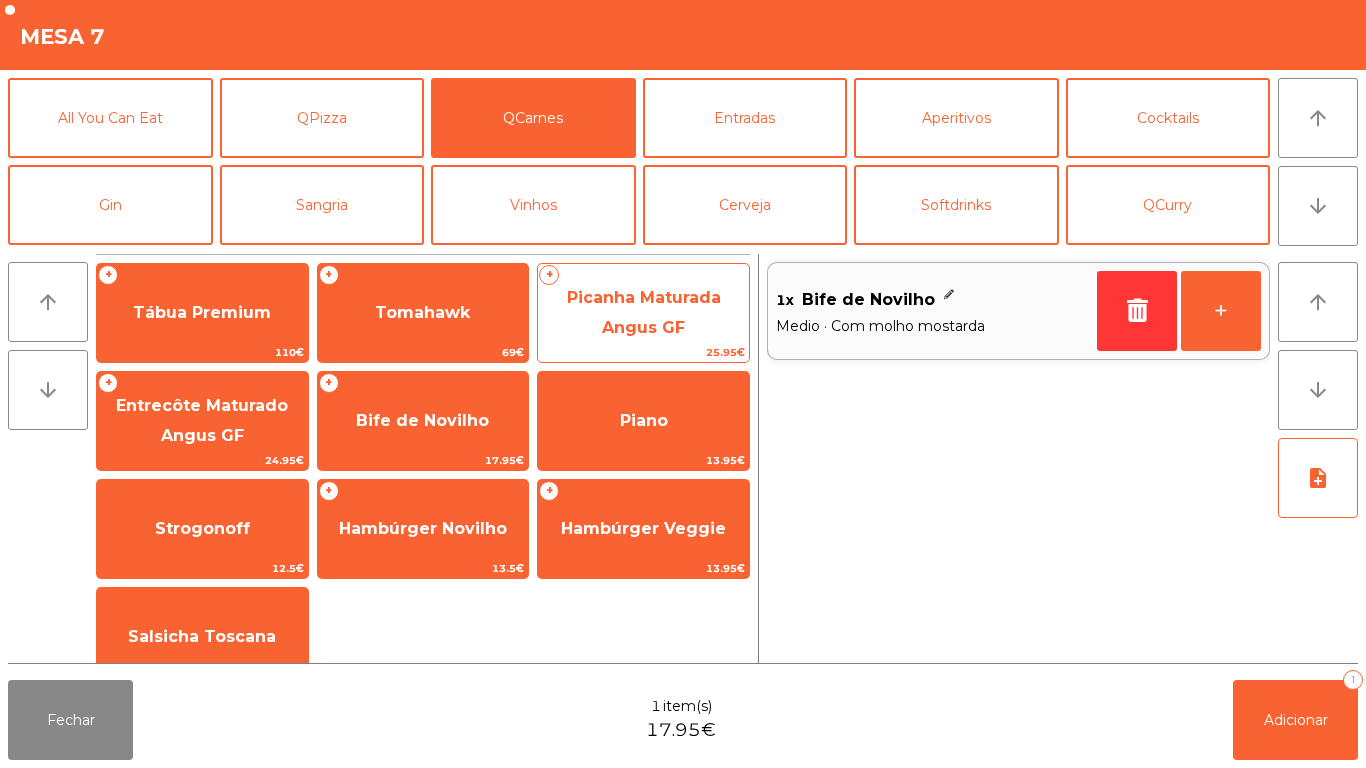 click on "Picanha Maturada Angus GF" 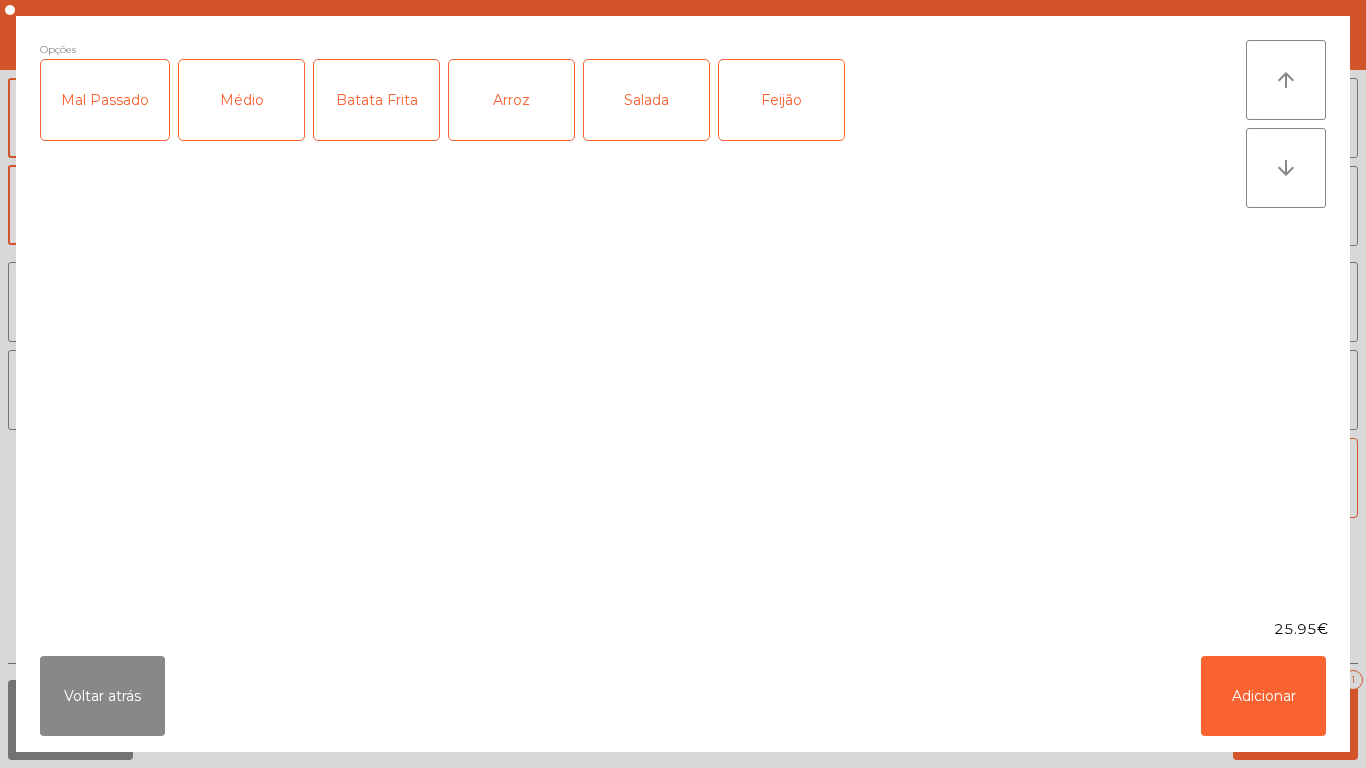 click on "Médio" 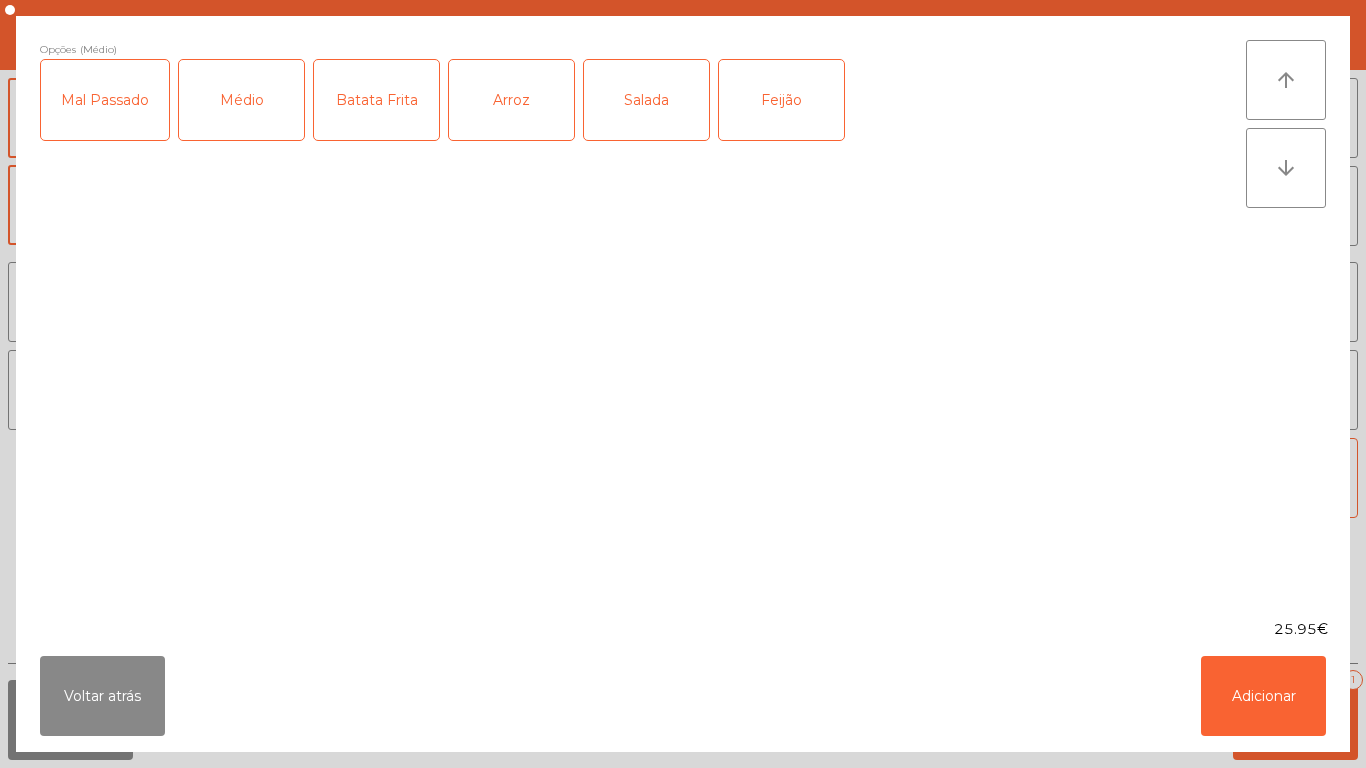 click on "Batata Frita" 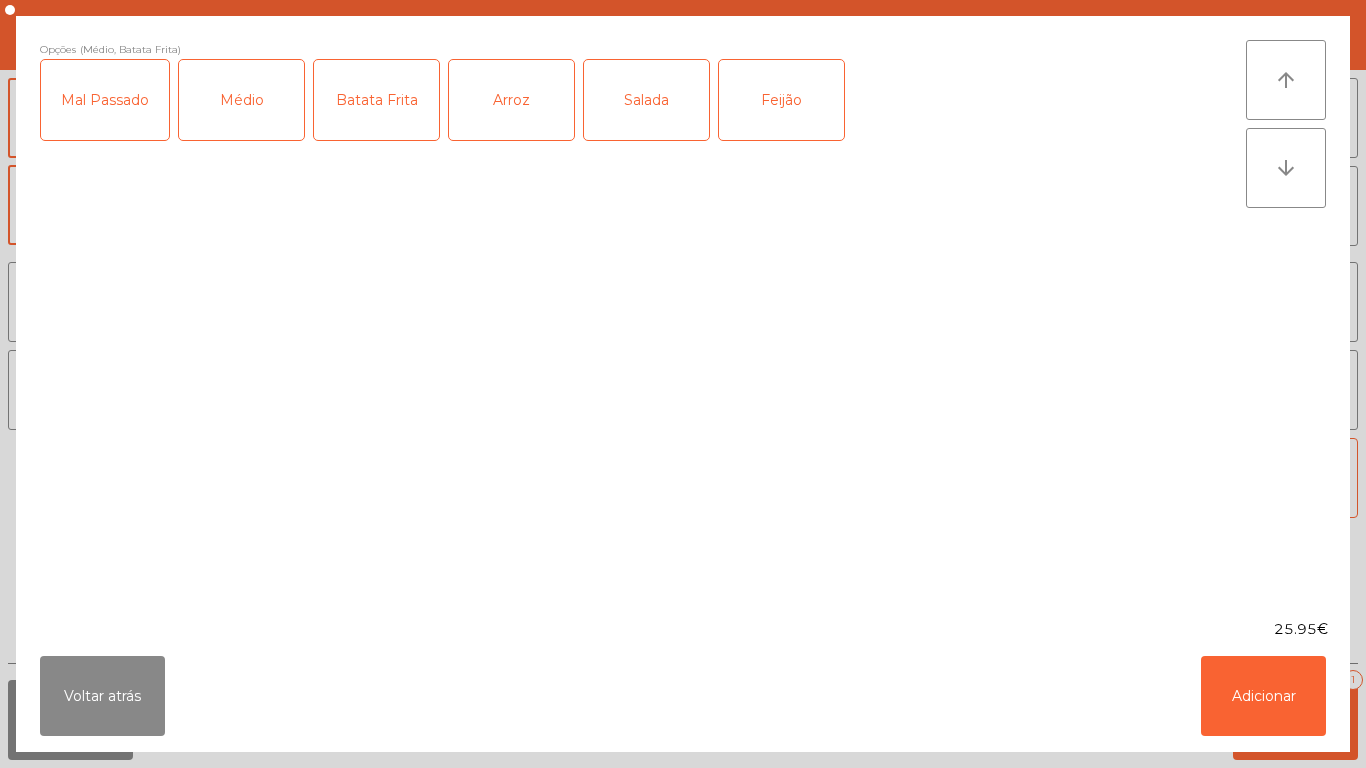 click on "Arroz" 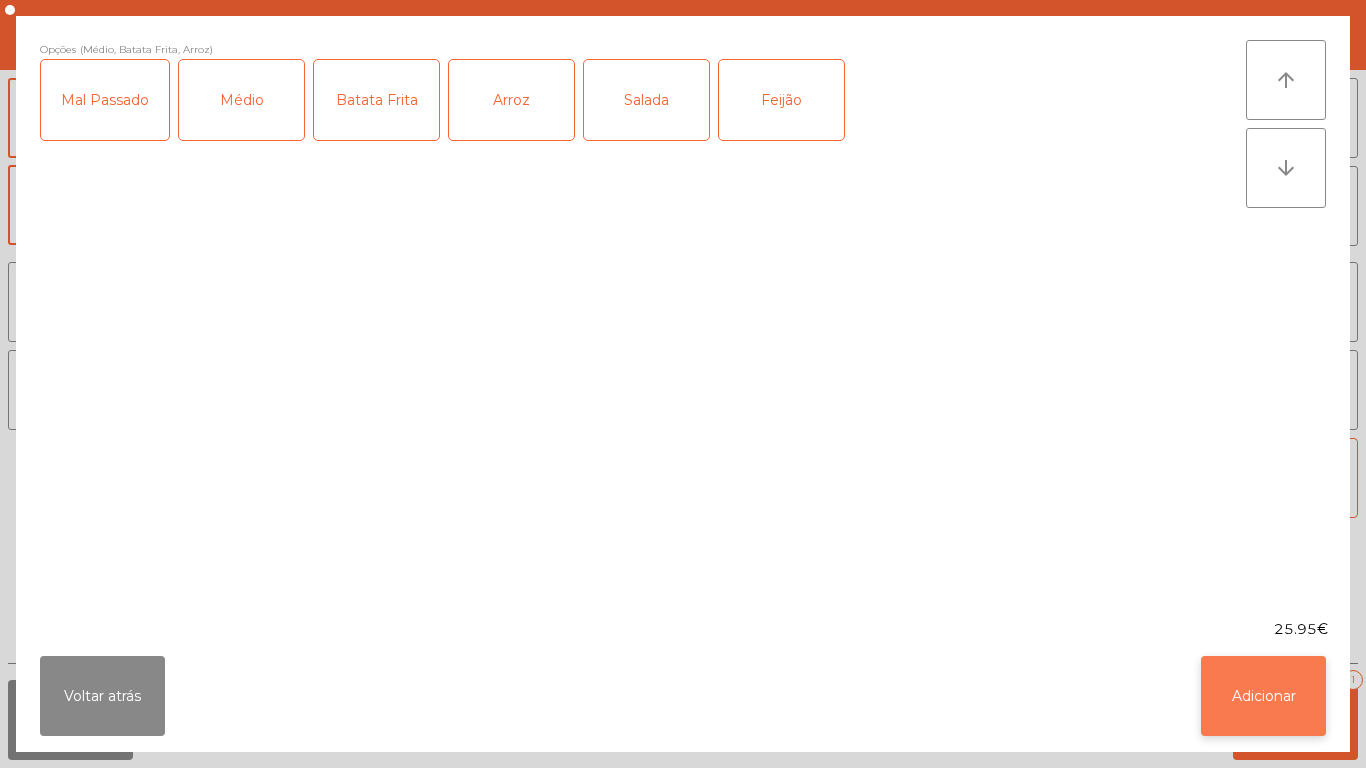 click on "Adicionar" 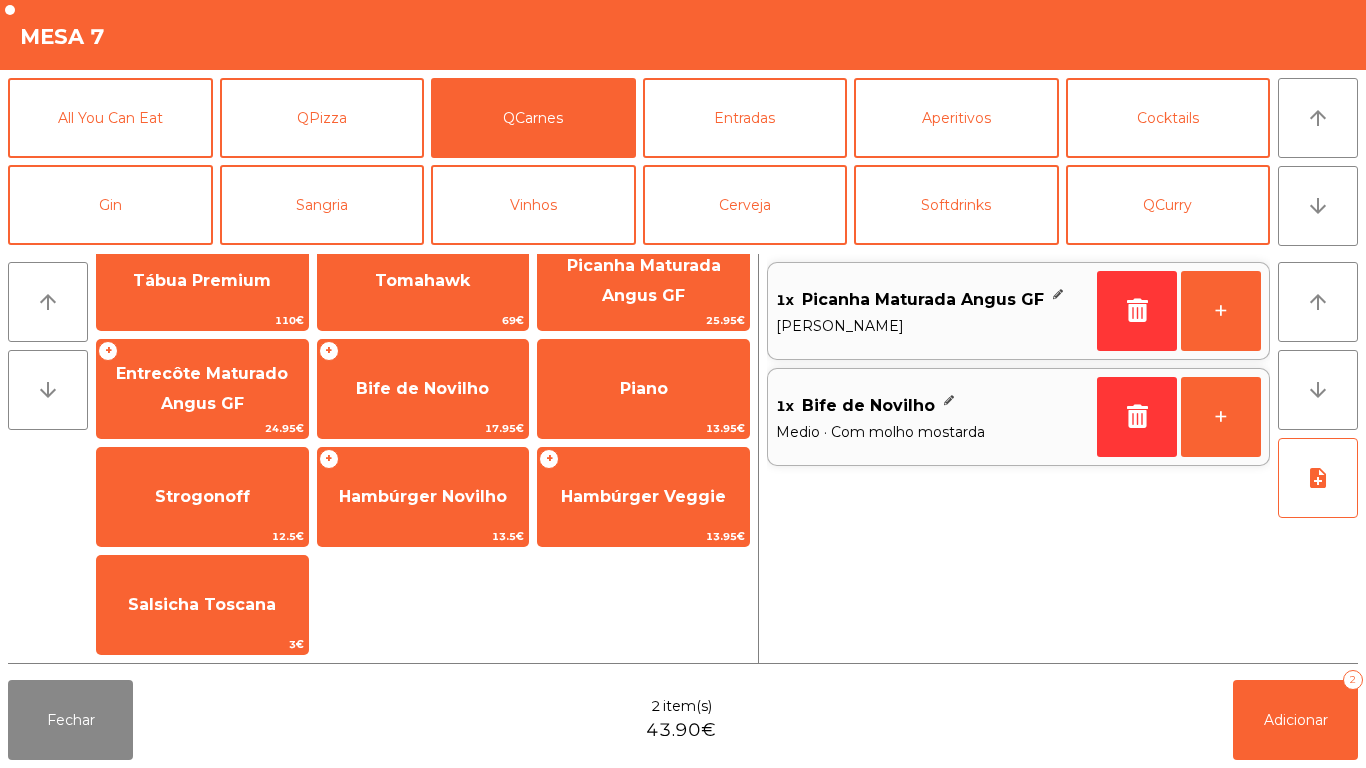 scroll, scrollTop: 29, scrollLeft: 0, axis: vertical 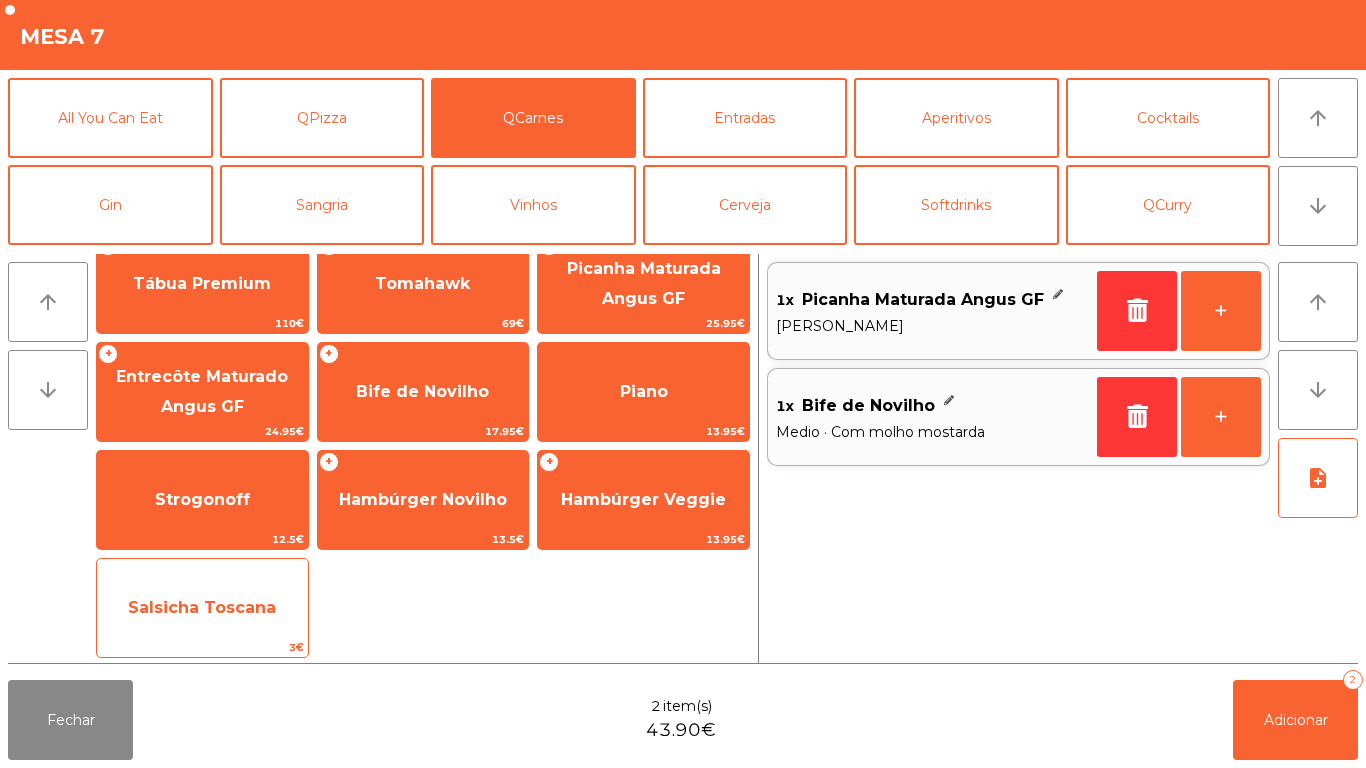 click on "Salsicha Toscana" 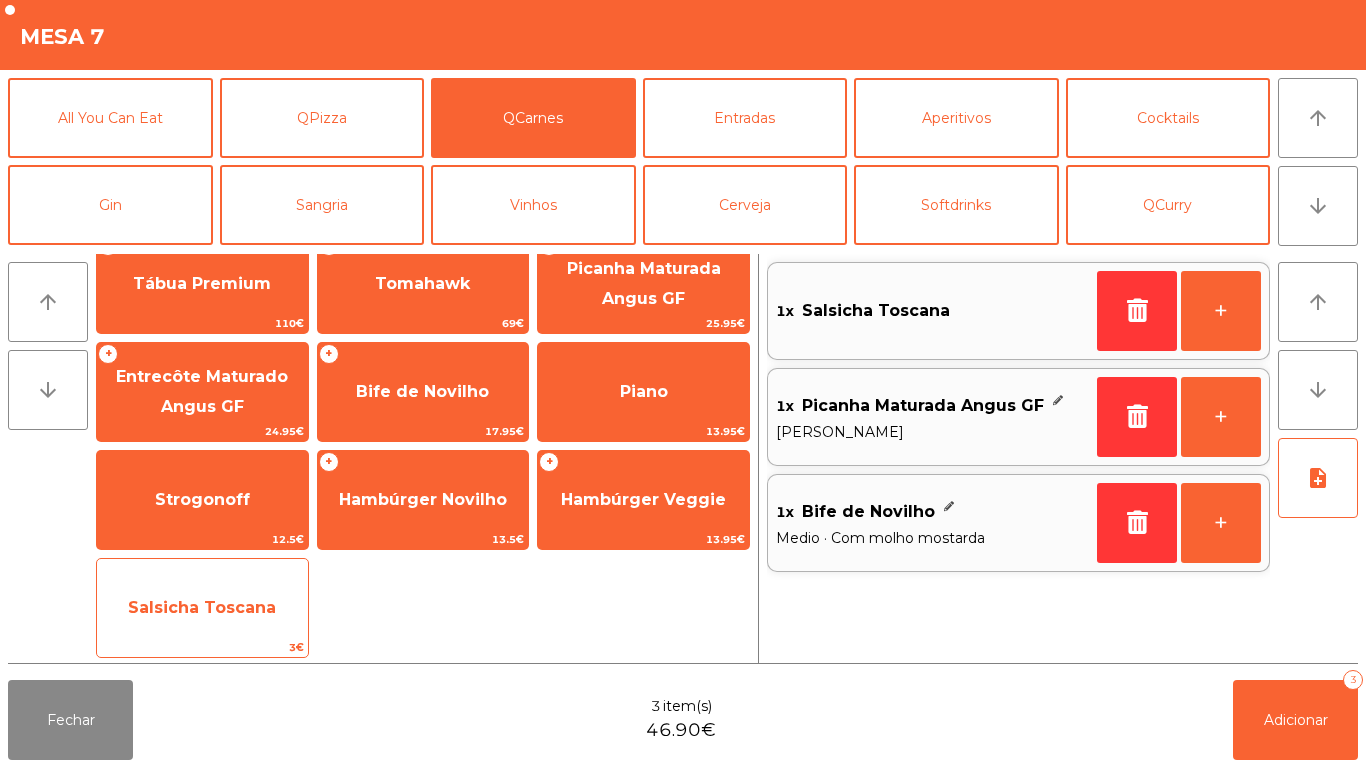 click on "Salsicha Toscana" 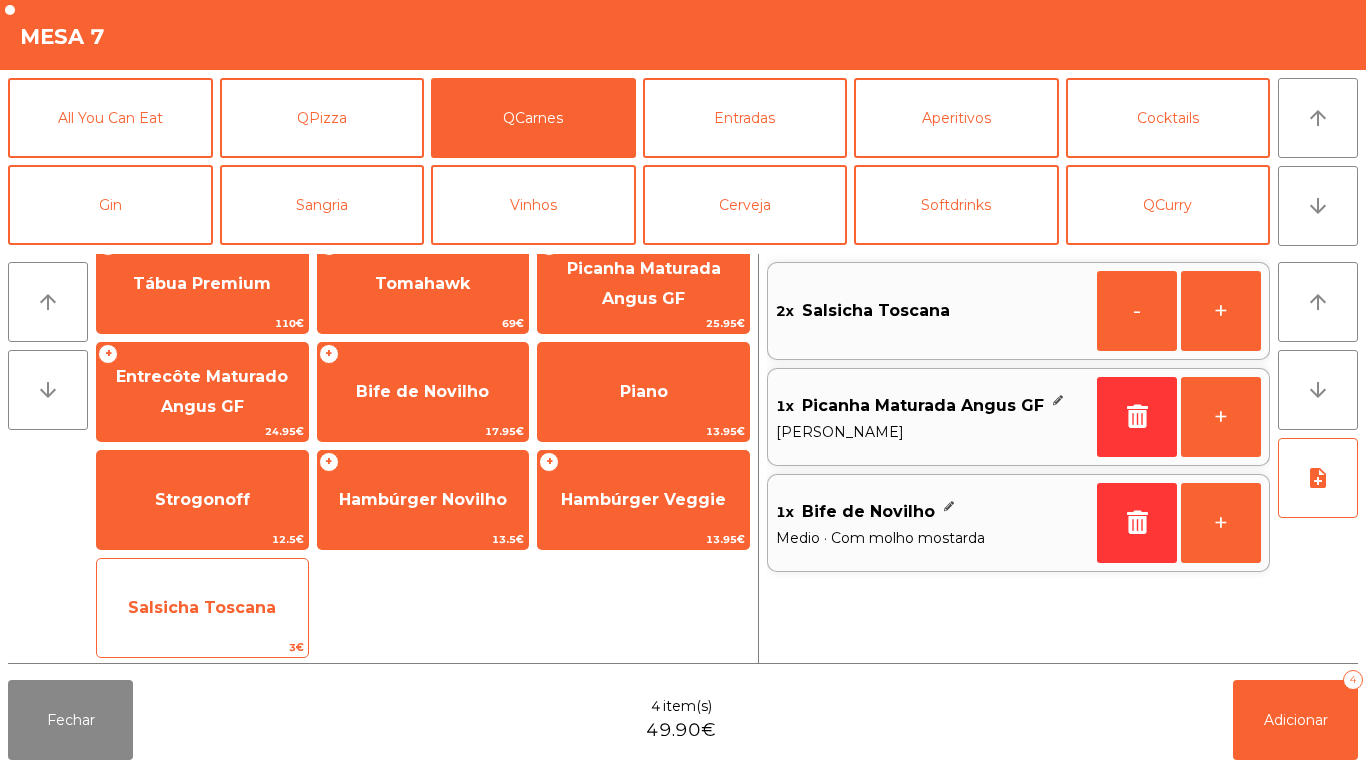 scroll, scrollTop: 0, scrollLeft: 0, axis: both 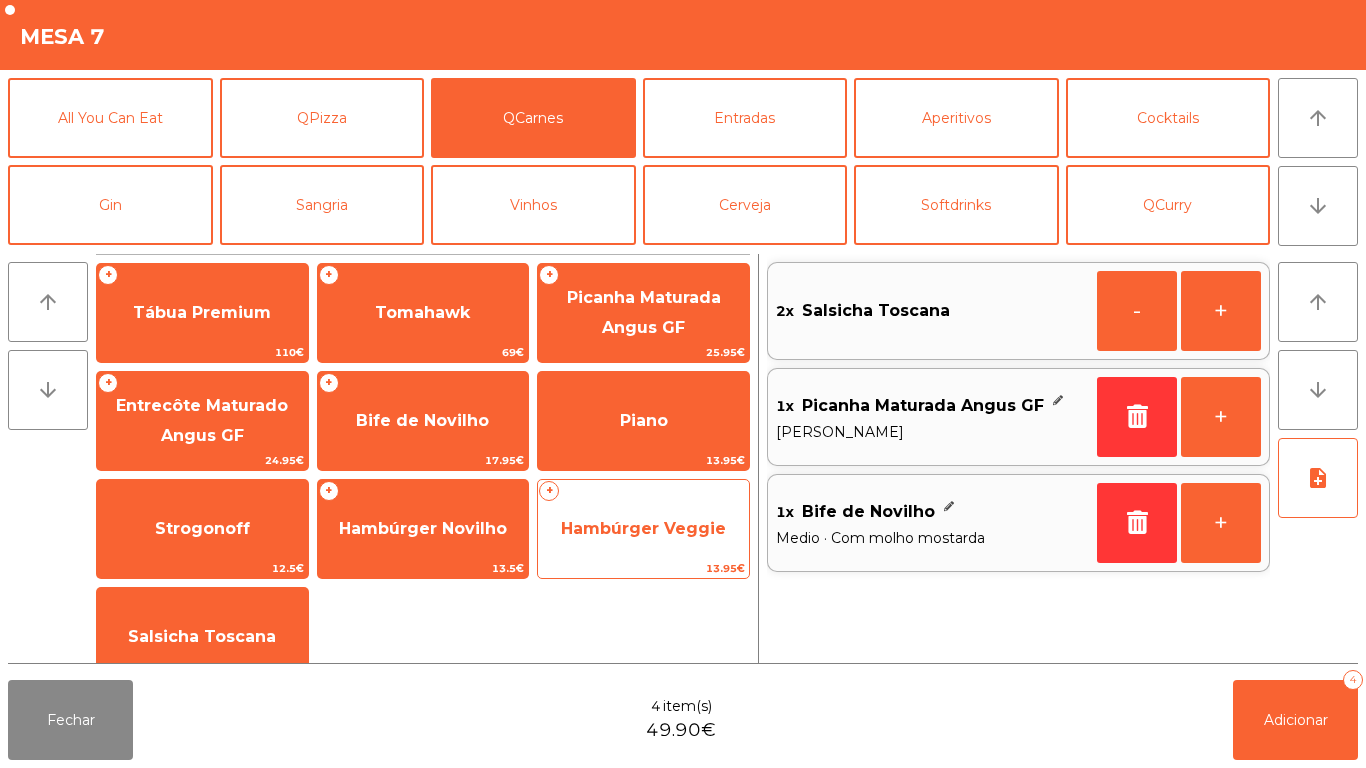click on "Hambúrger Veggie" 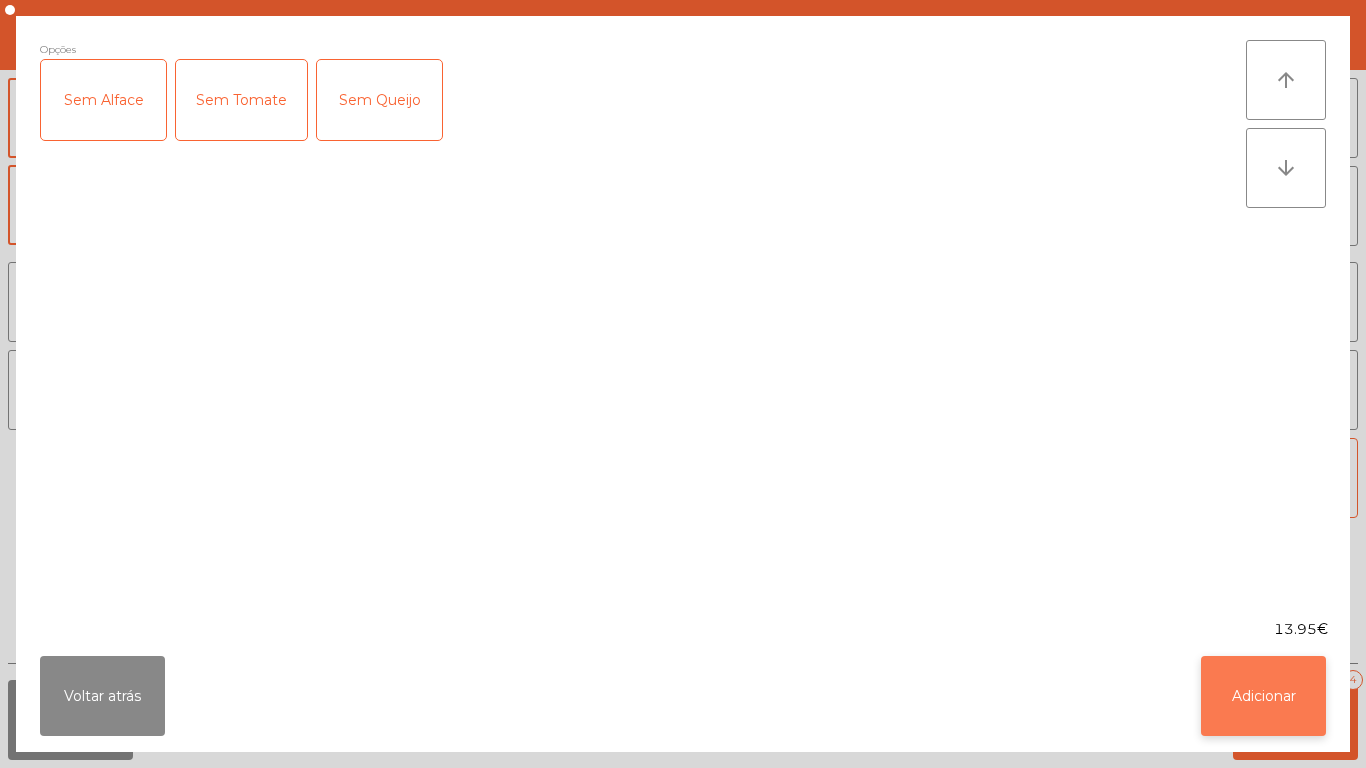 click on "Adicionar" 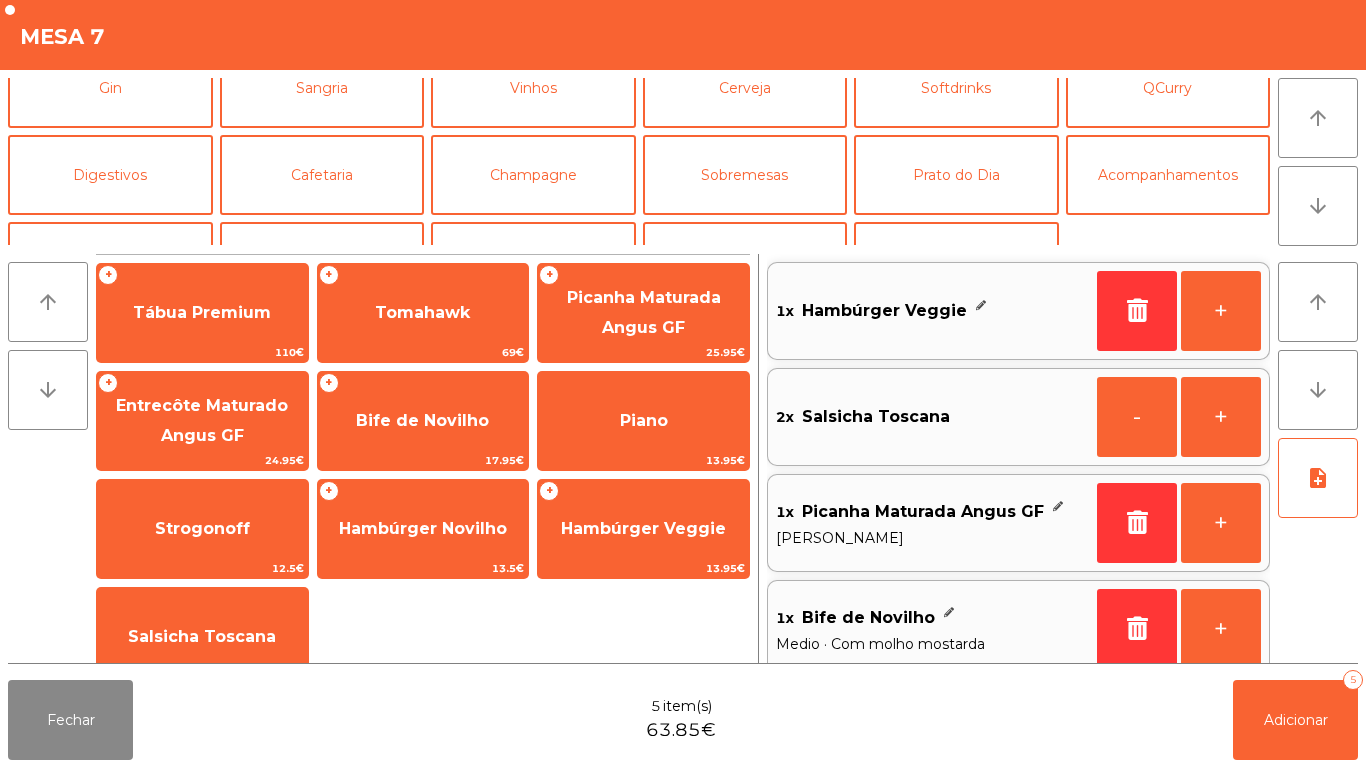 scroll, scrollTop: 115, scrollLeft: 0, axis: vertical 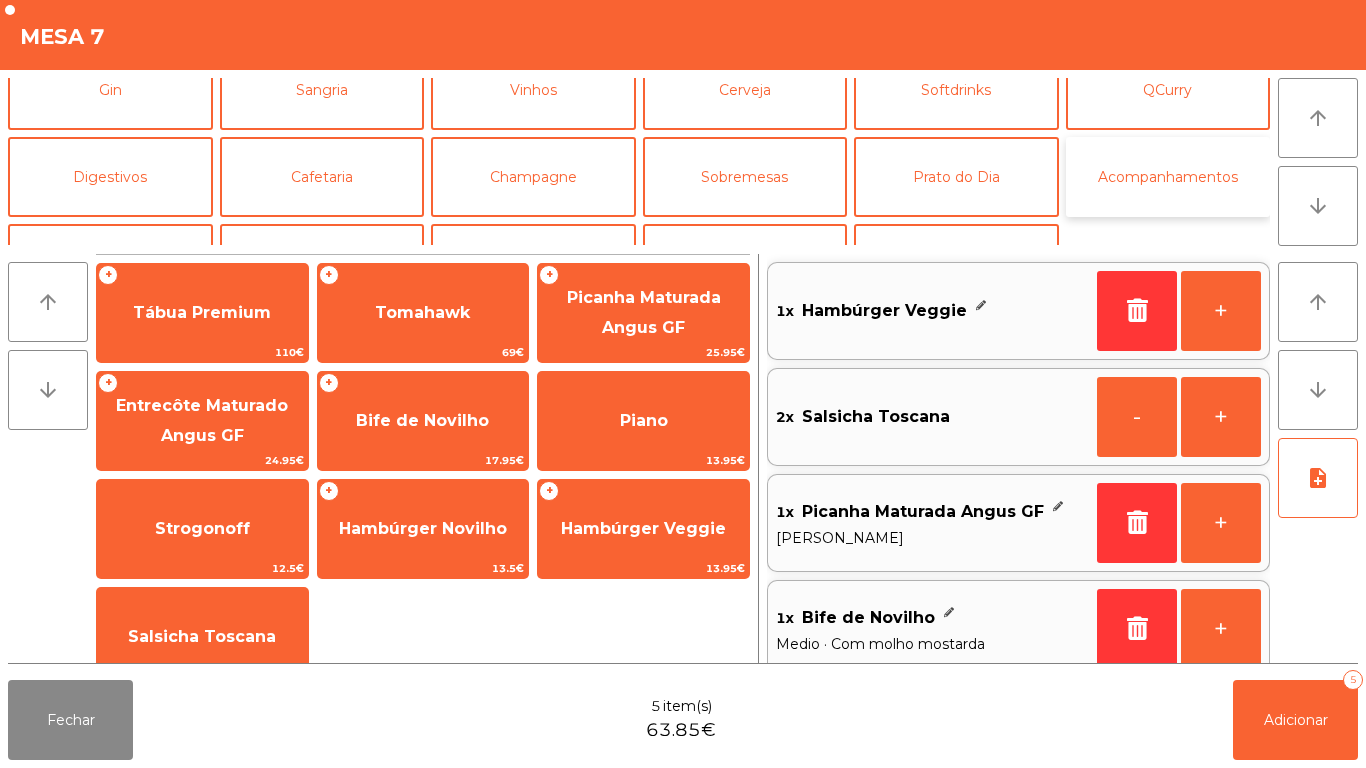 click on "Acompanhamentos" 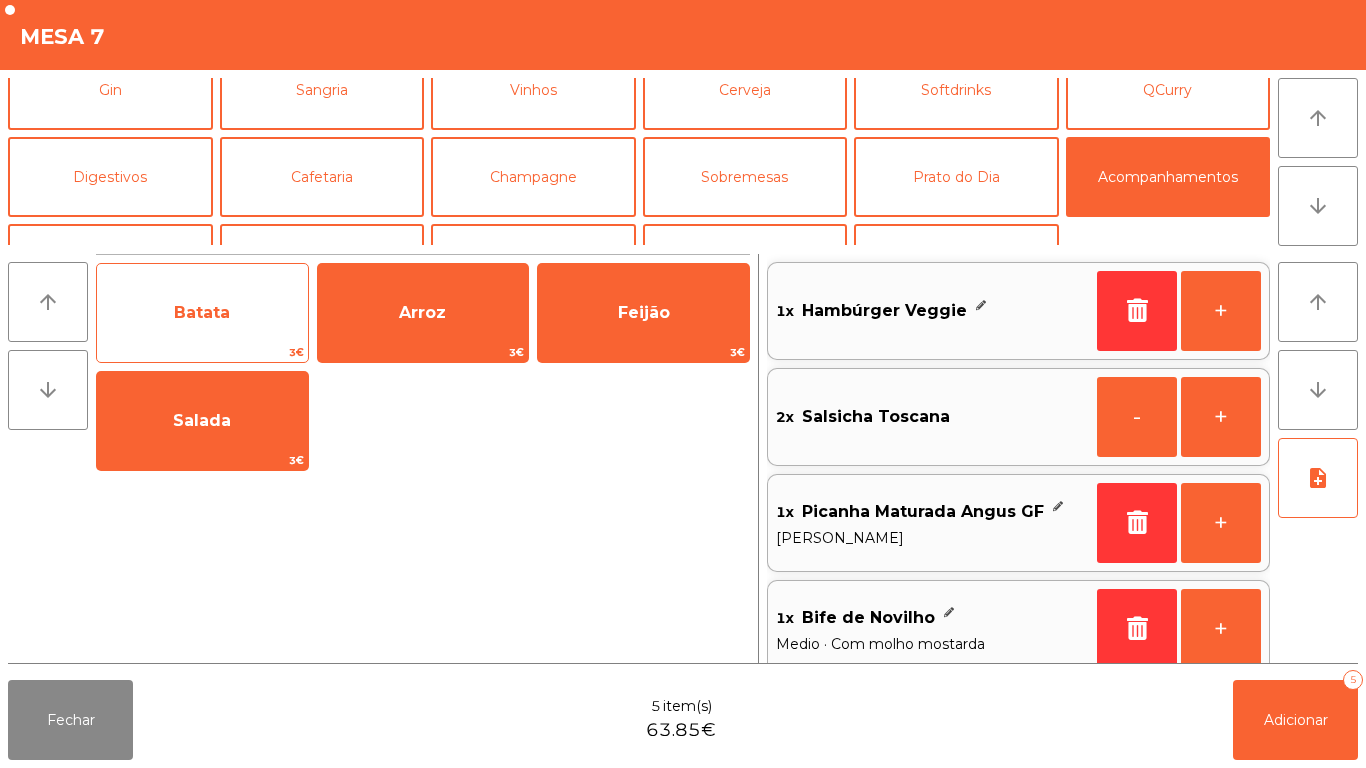 click on "Batata" 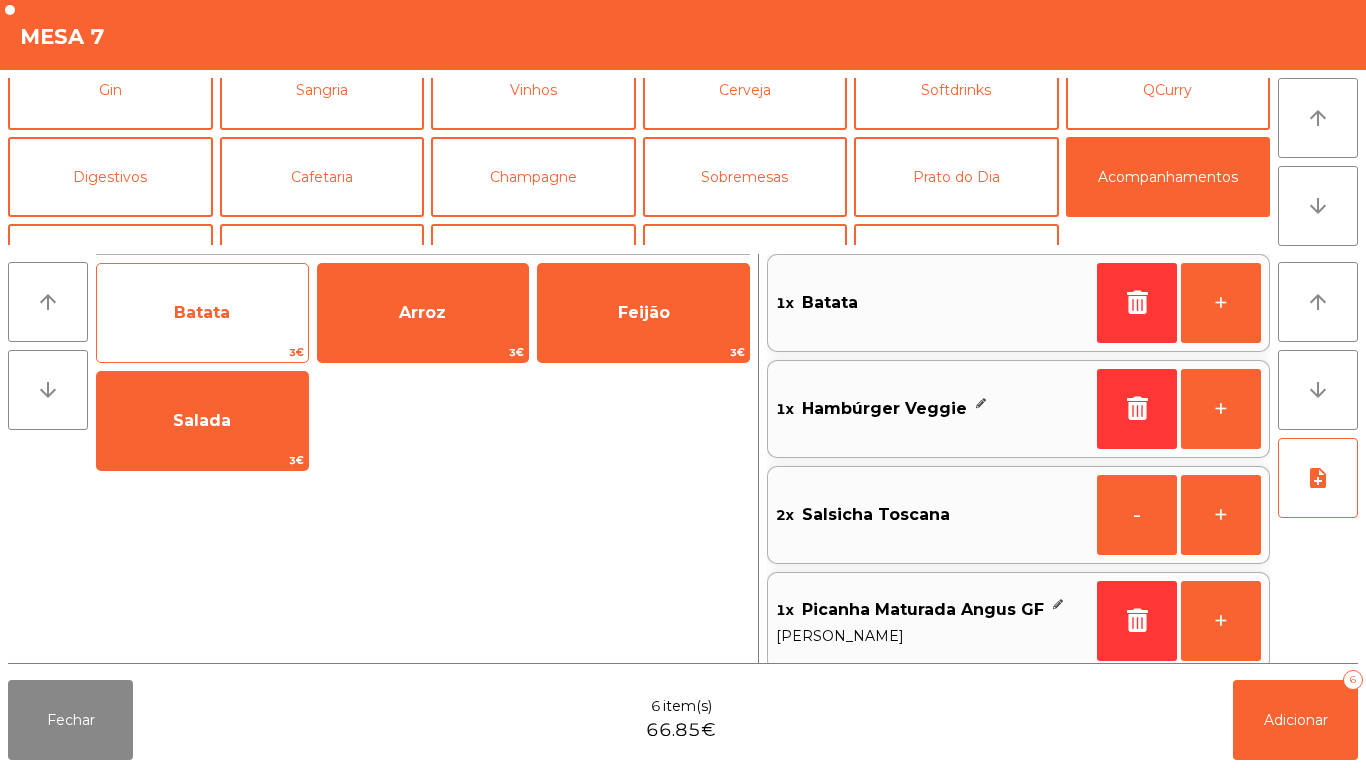 click on "Batata" 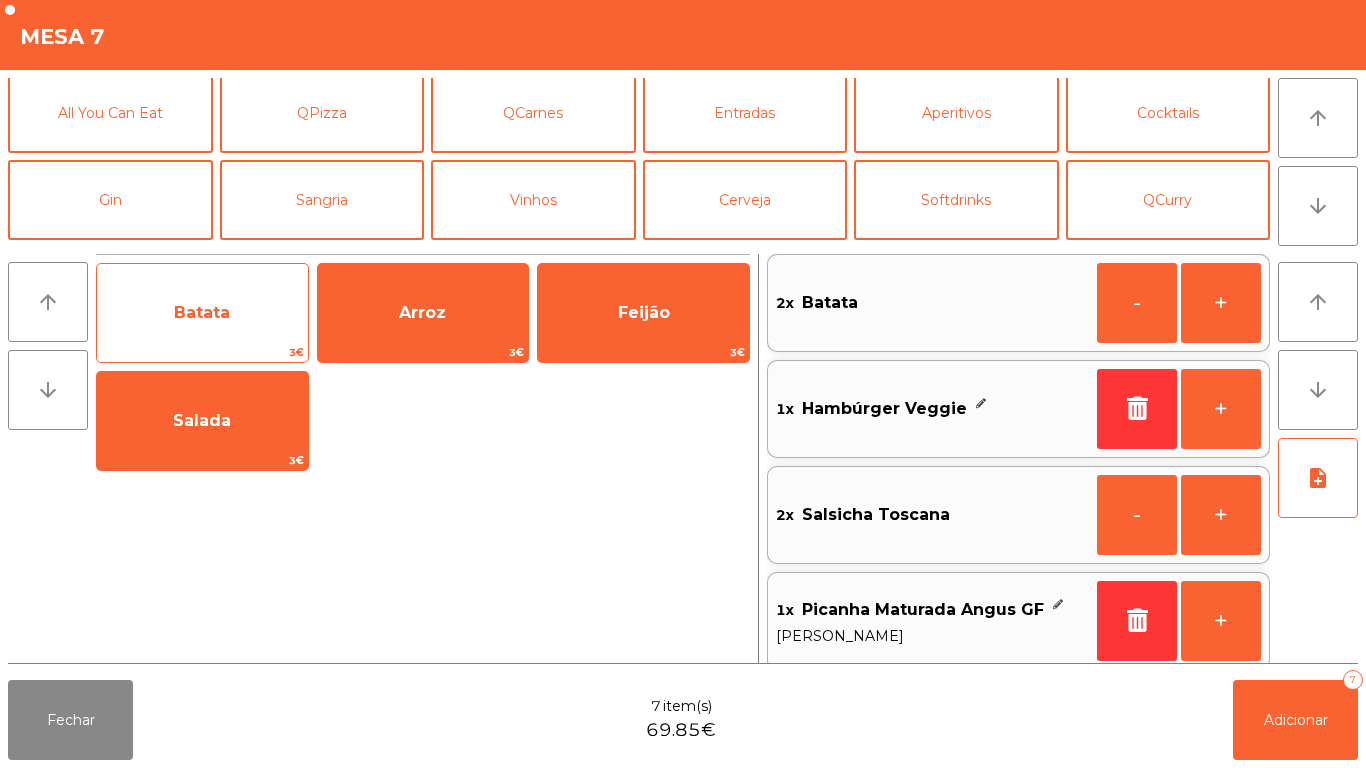 scroll, scrollTop: 0, scrollLeft: 0, axis: both 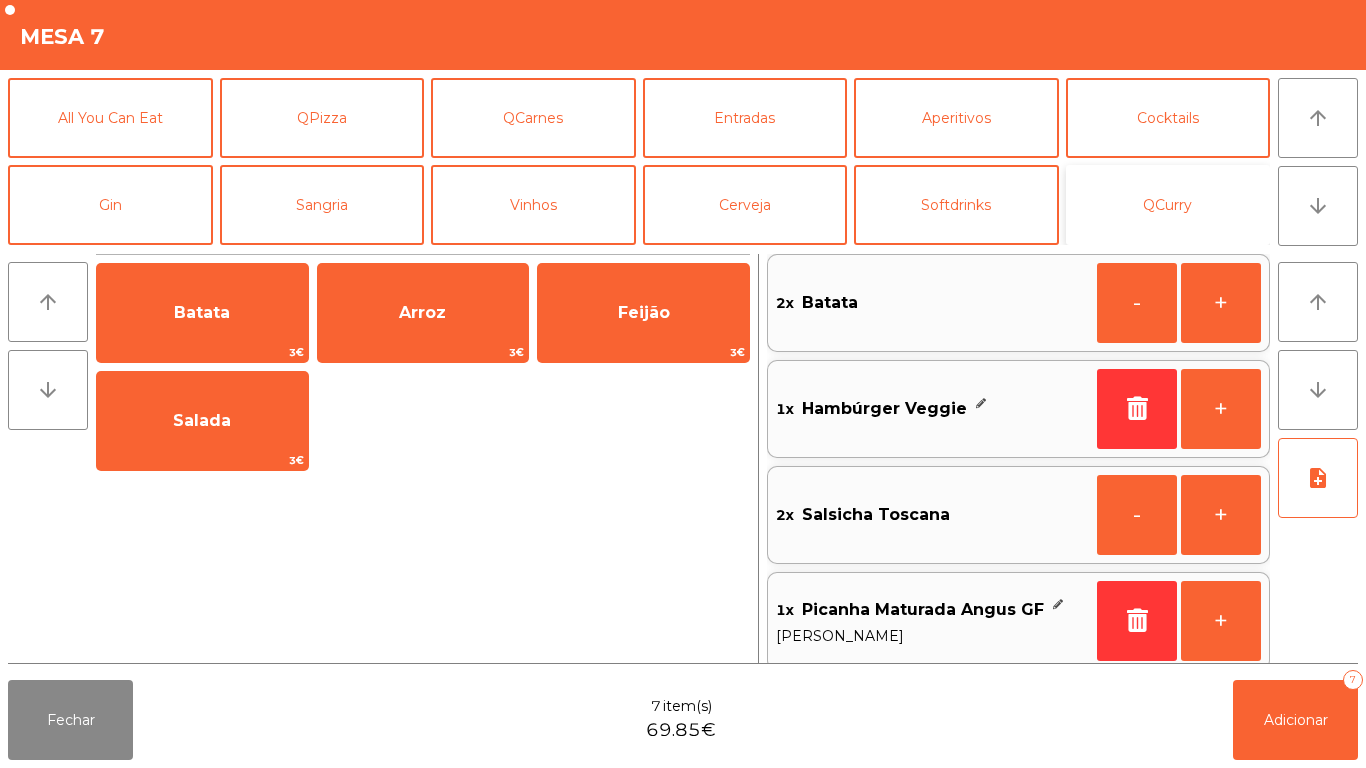 click on "QCurry" 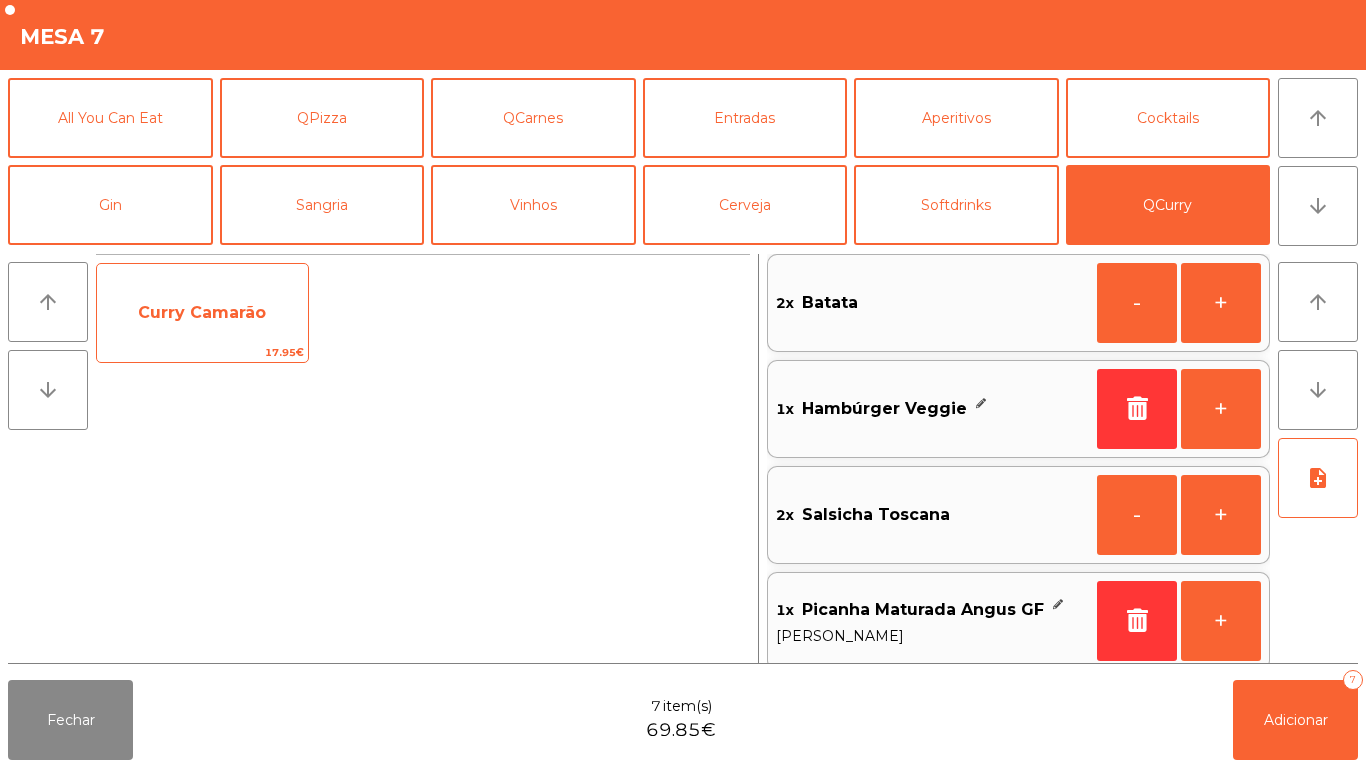 click on "Curry Camarão" 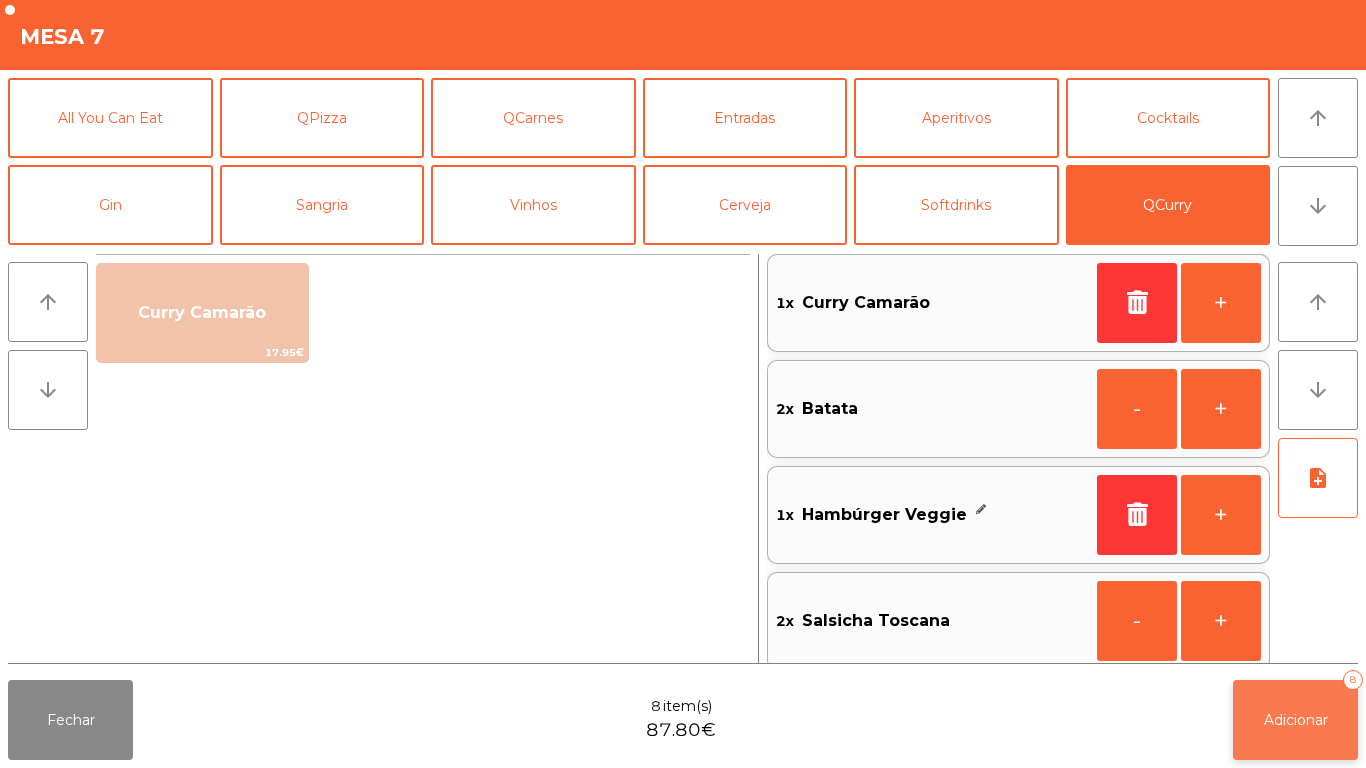 click on "Adicionar   8" 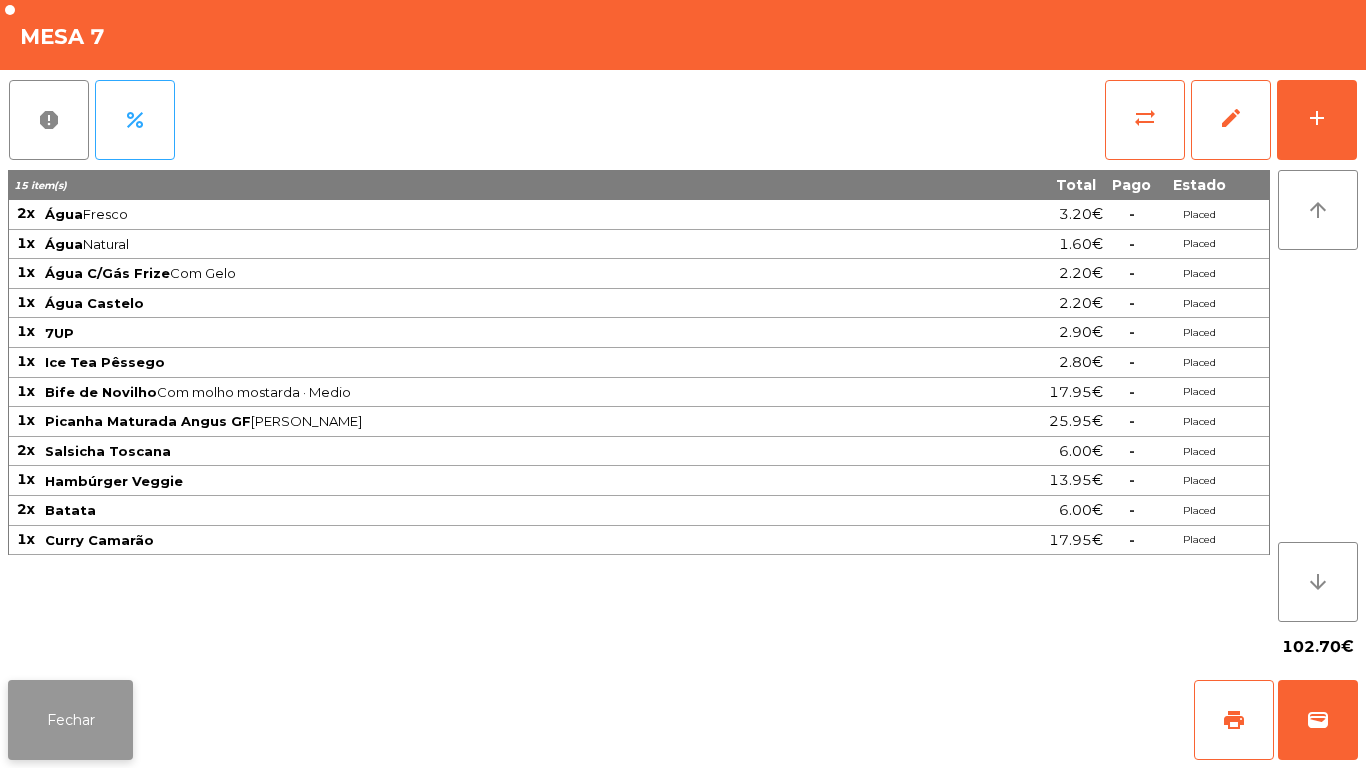 click on "Fechar" 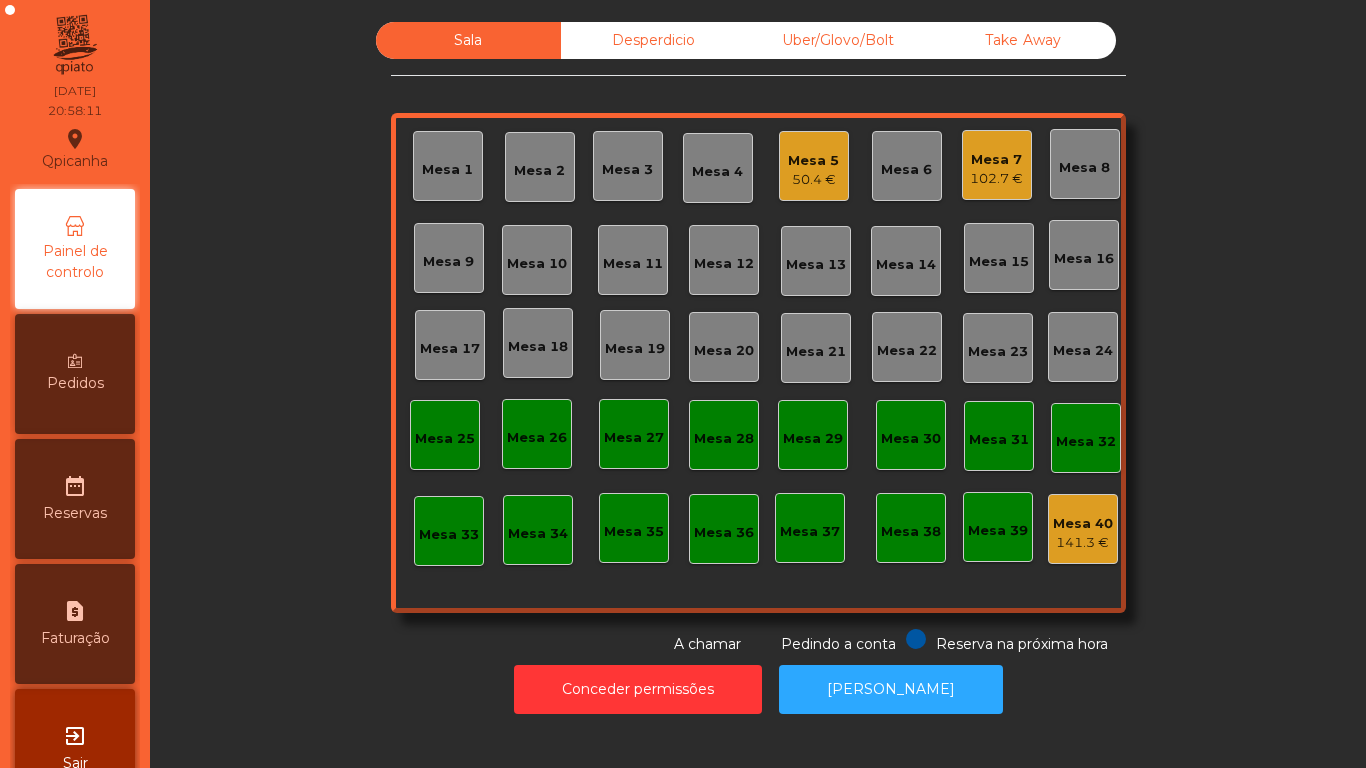 click on "Mesa 11" 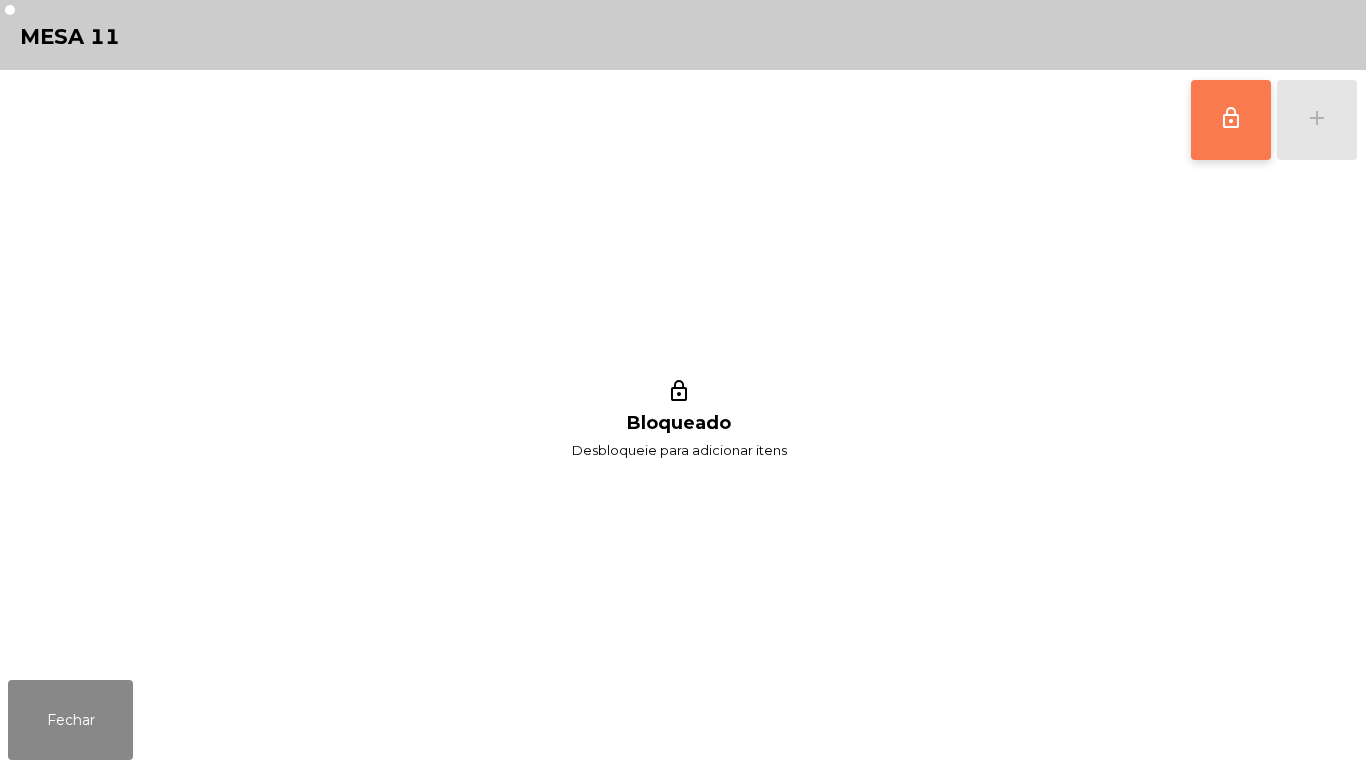 click on "lock_outline" 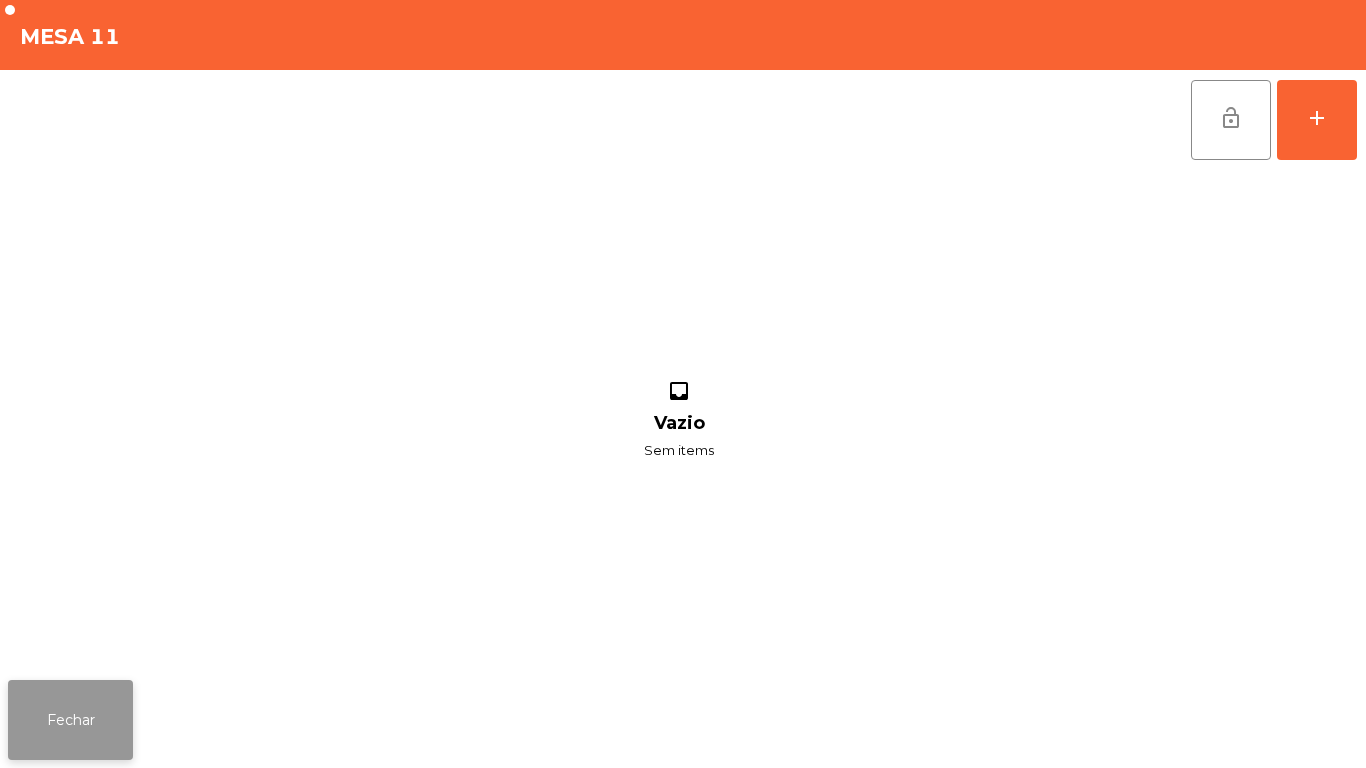 click on "Fechar" 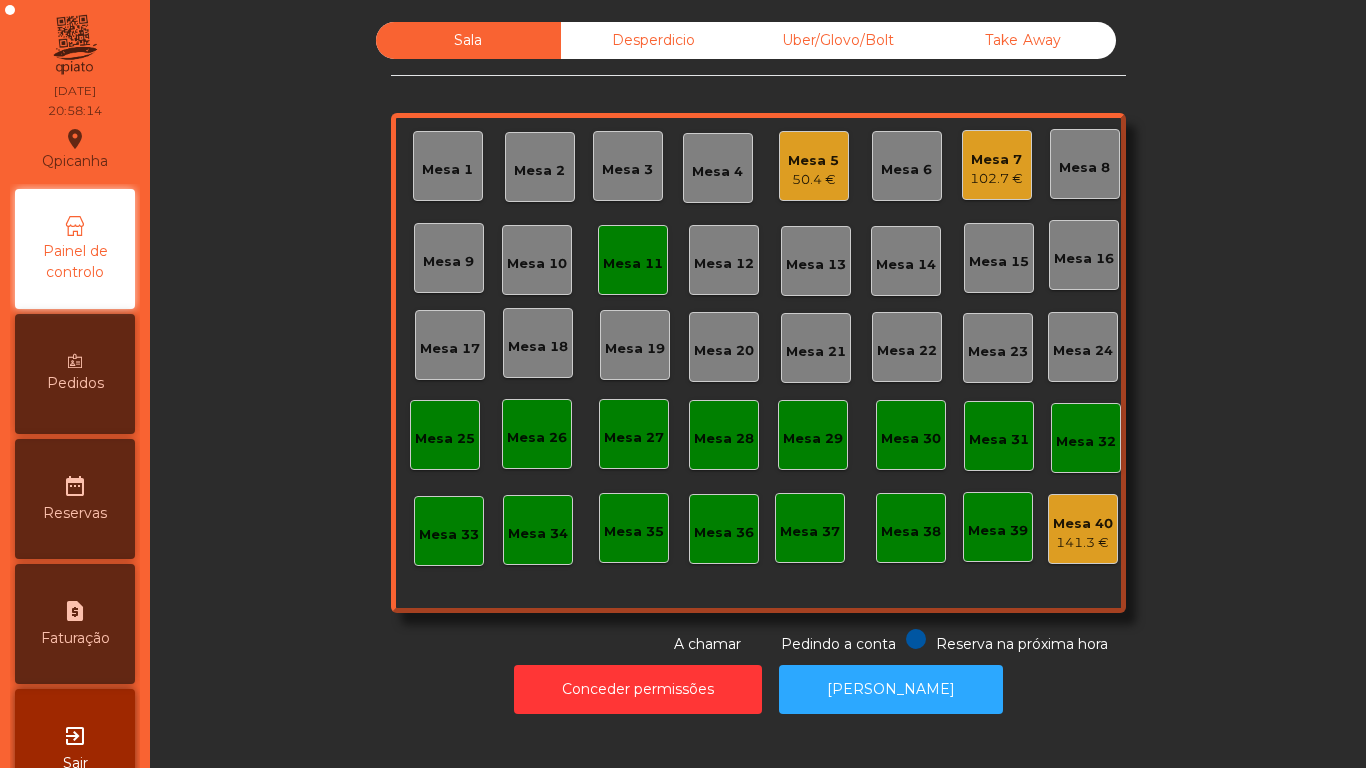 click on "Mesa 17" 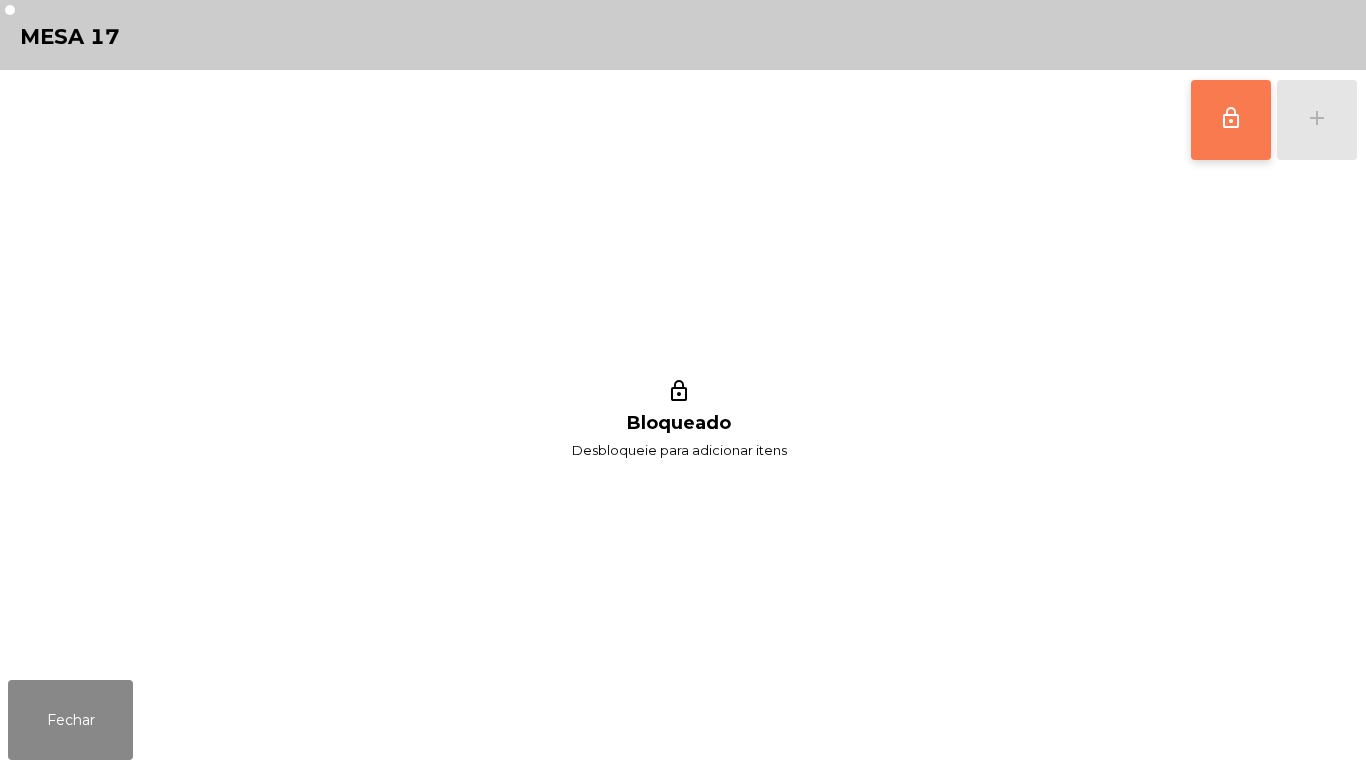 click on "lock_outline" 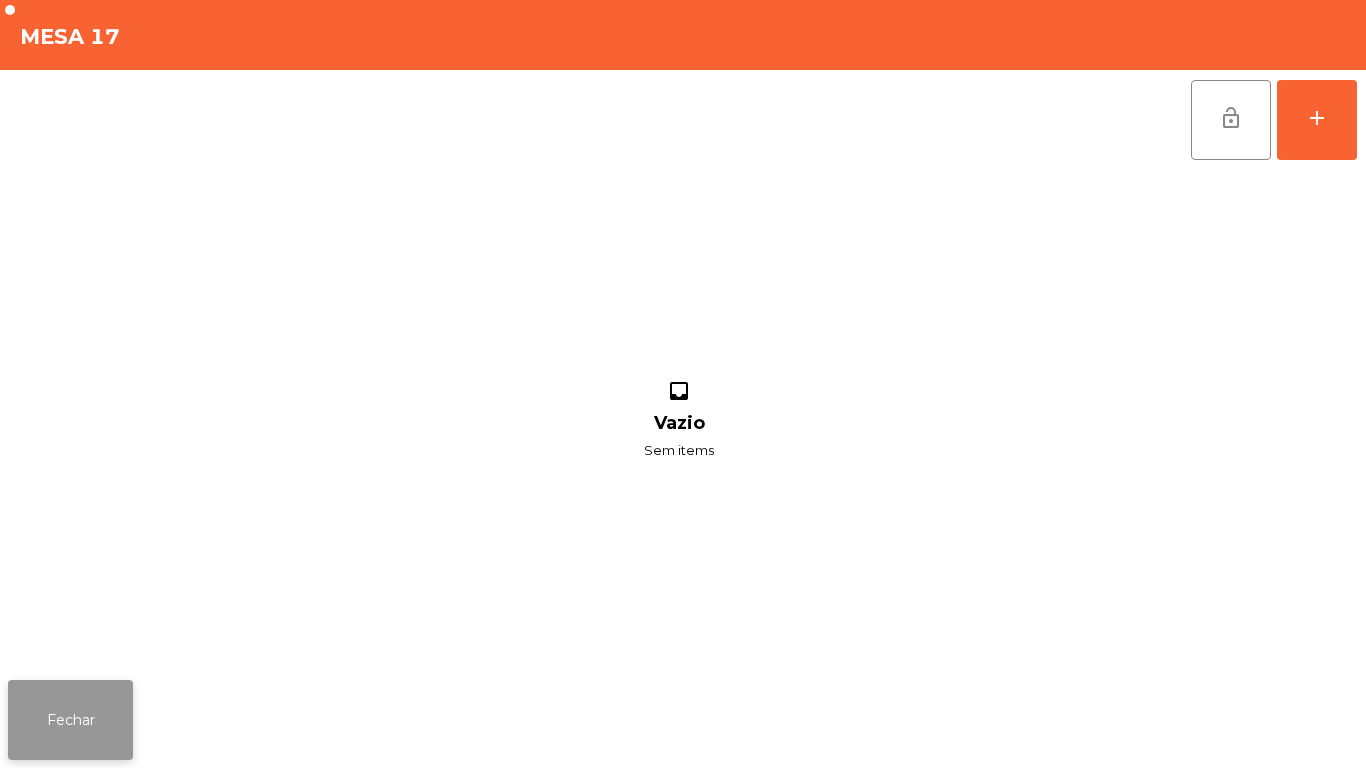 click on "Fechar" 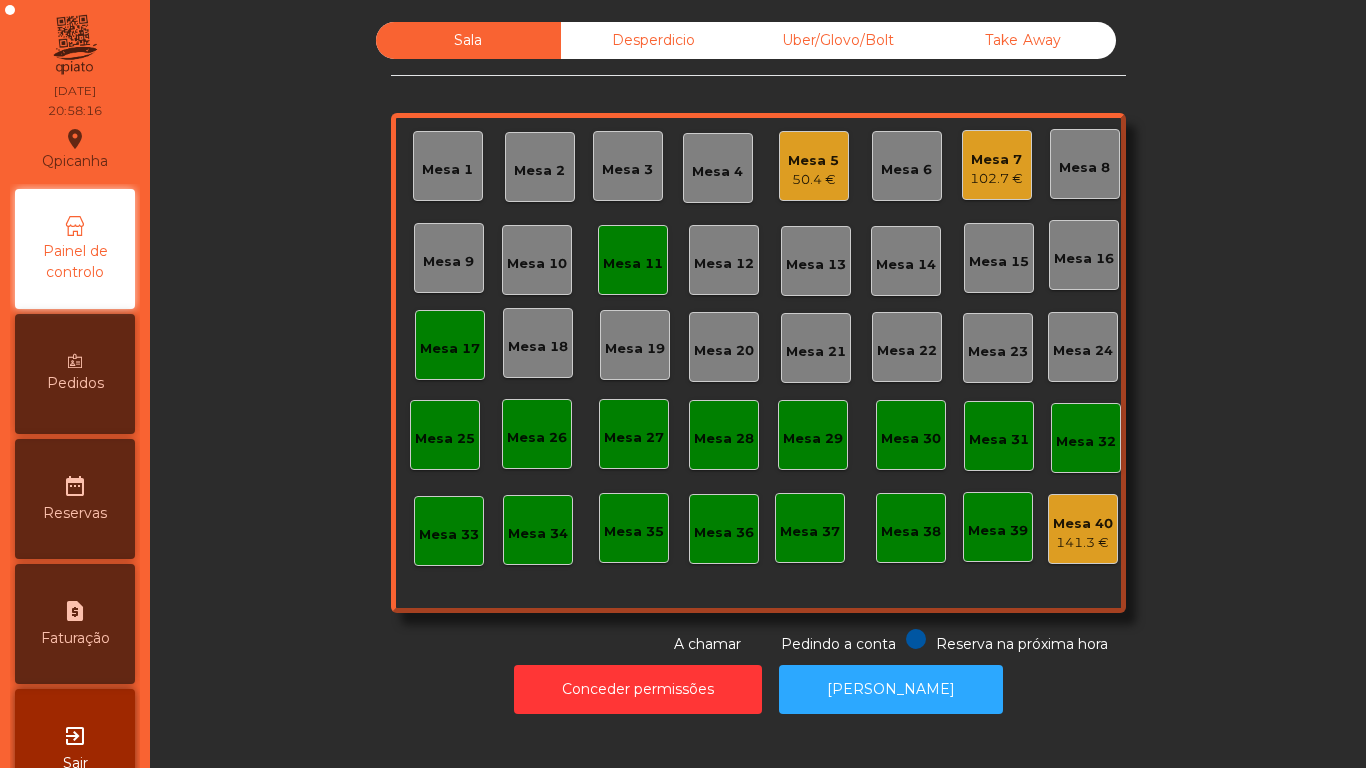 click on "Mesa 18" 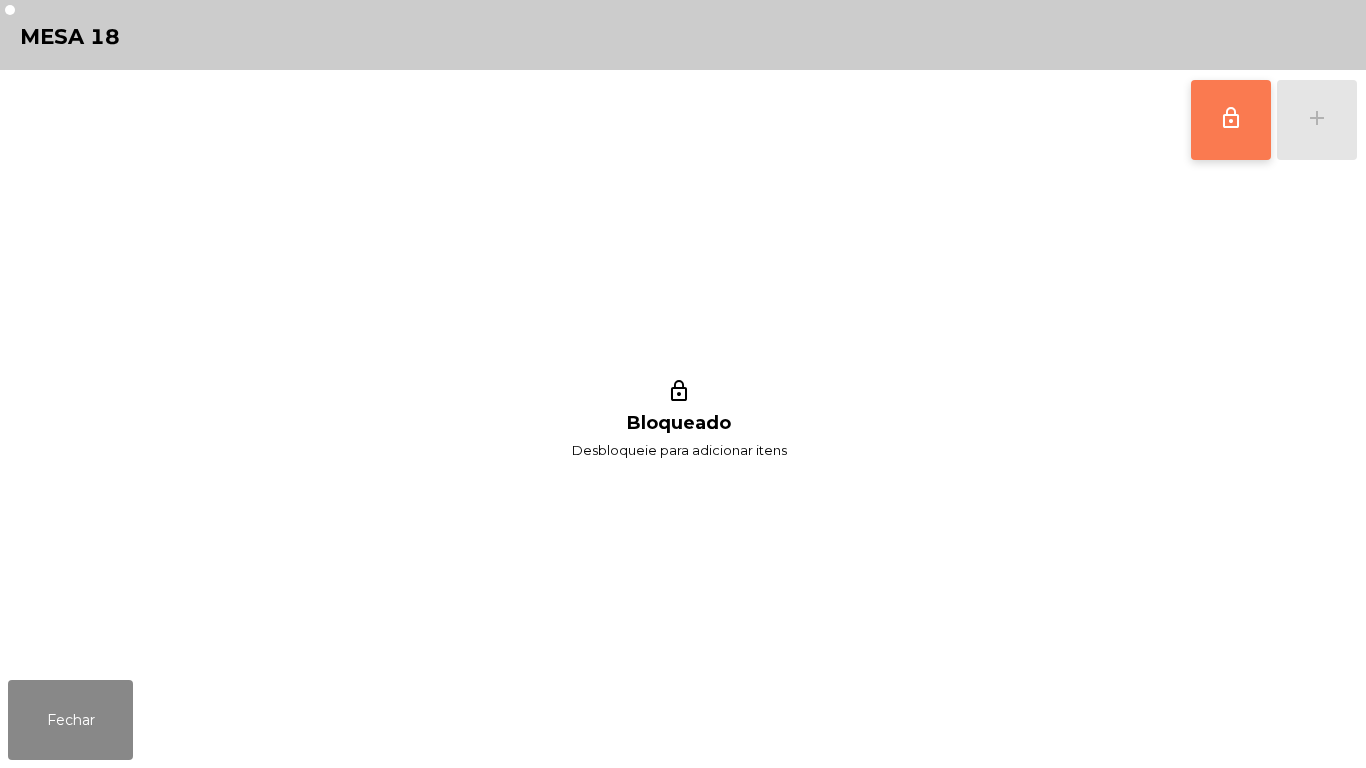 click on "lock_outline" 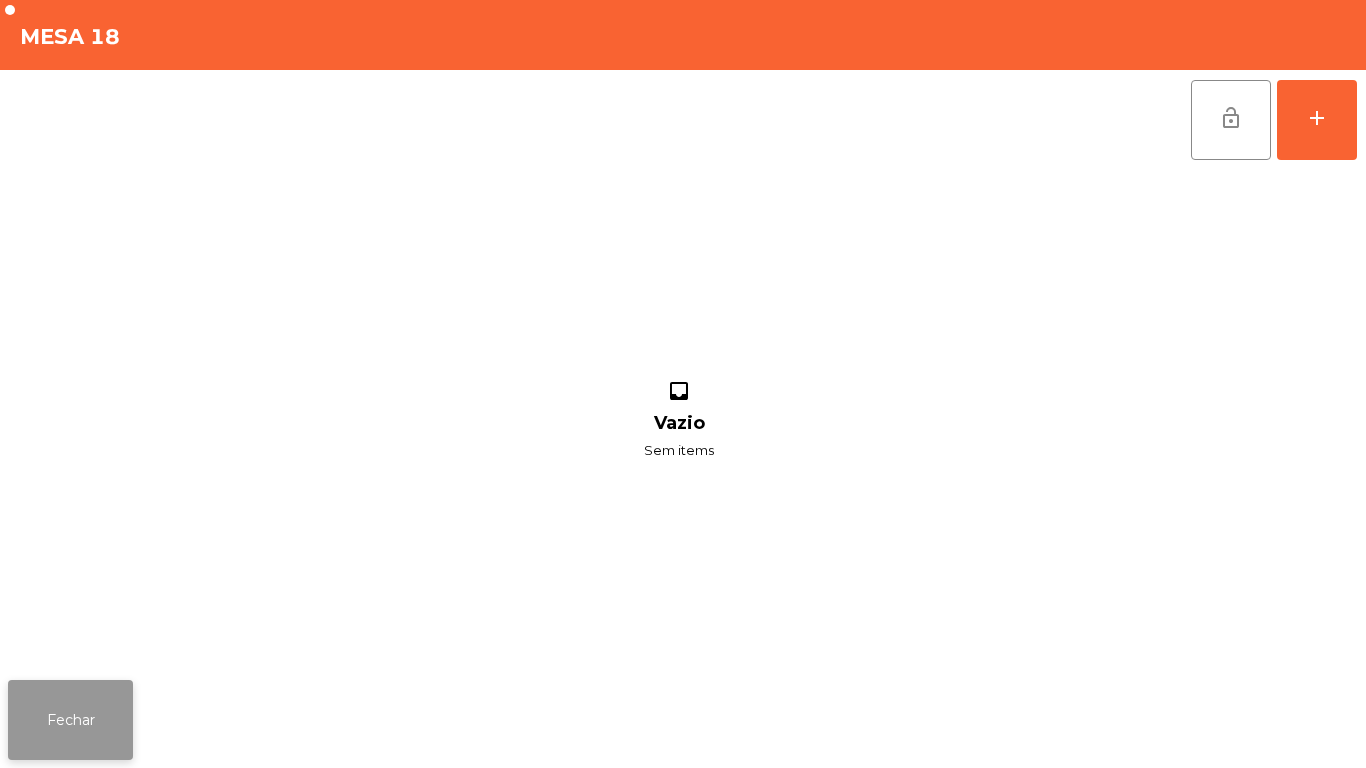 click on "Fechar" 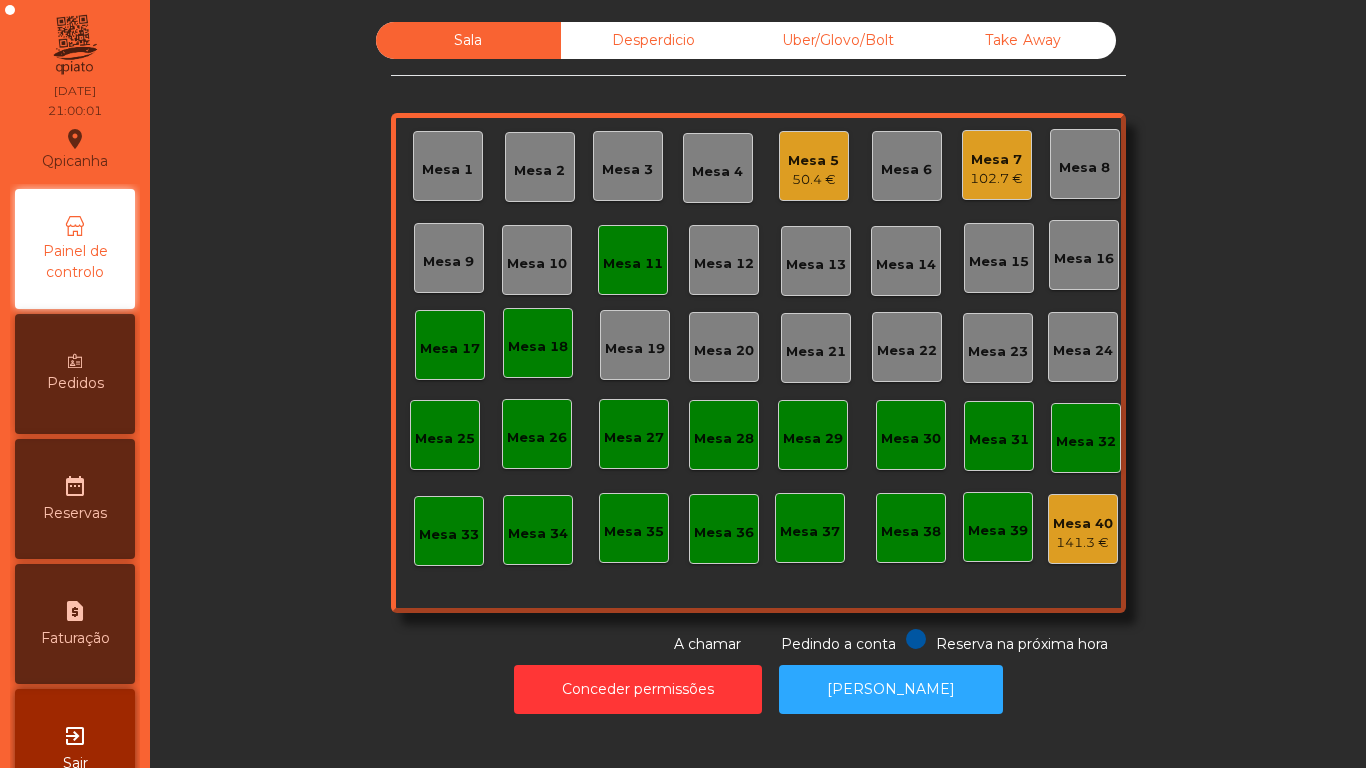 click on "Mesa 12" 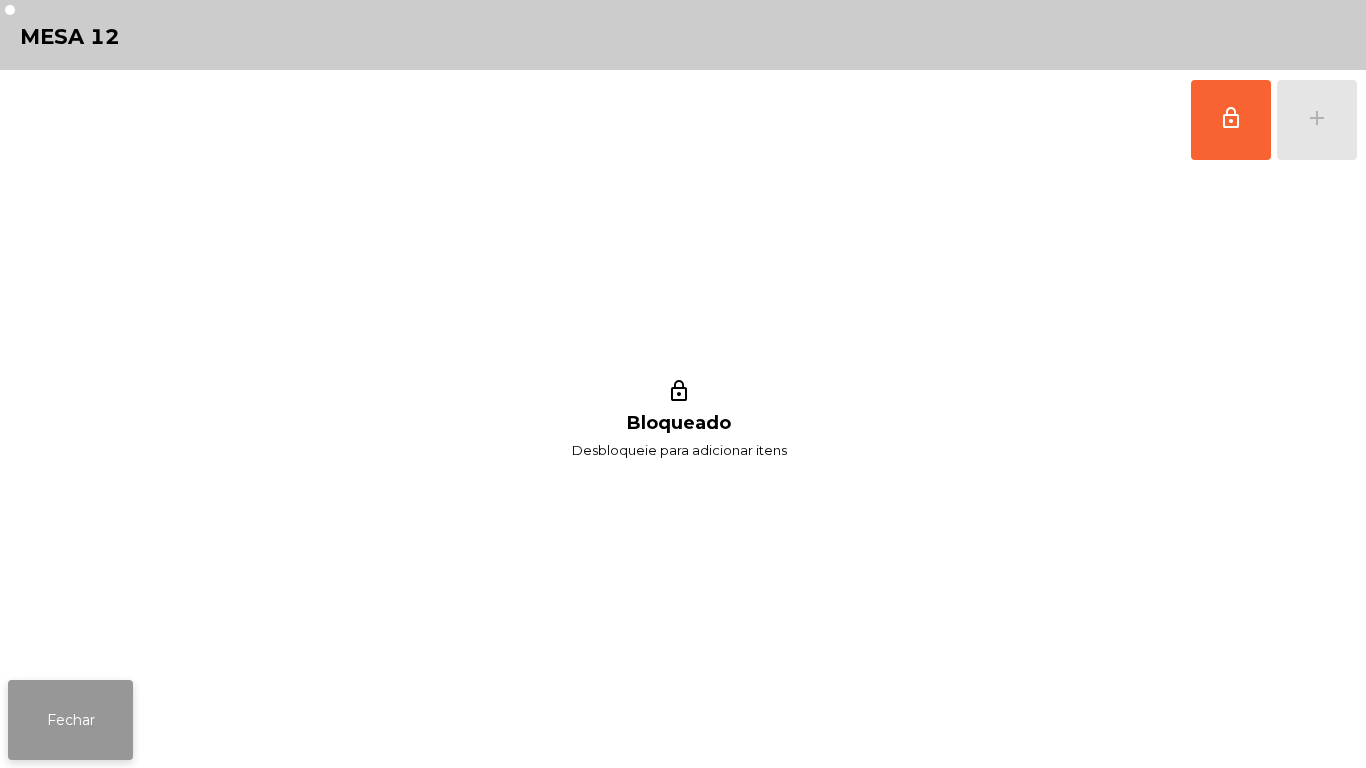 click on "Fechar" 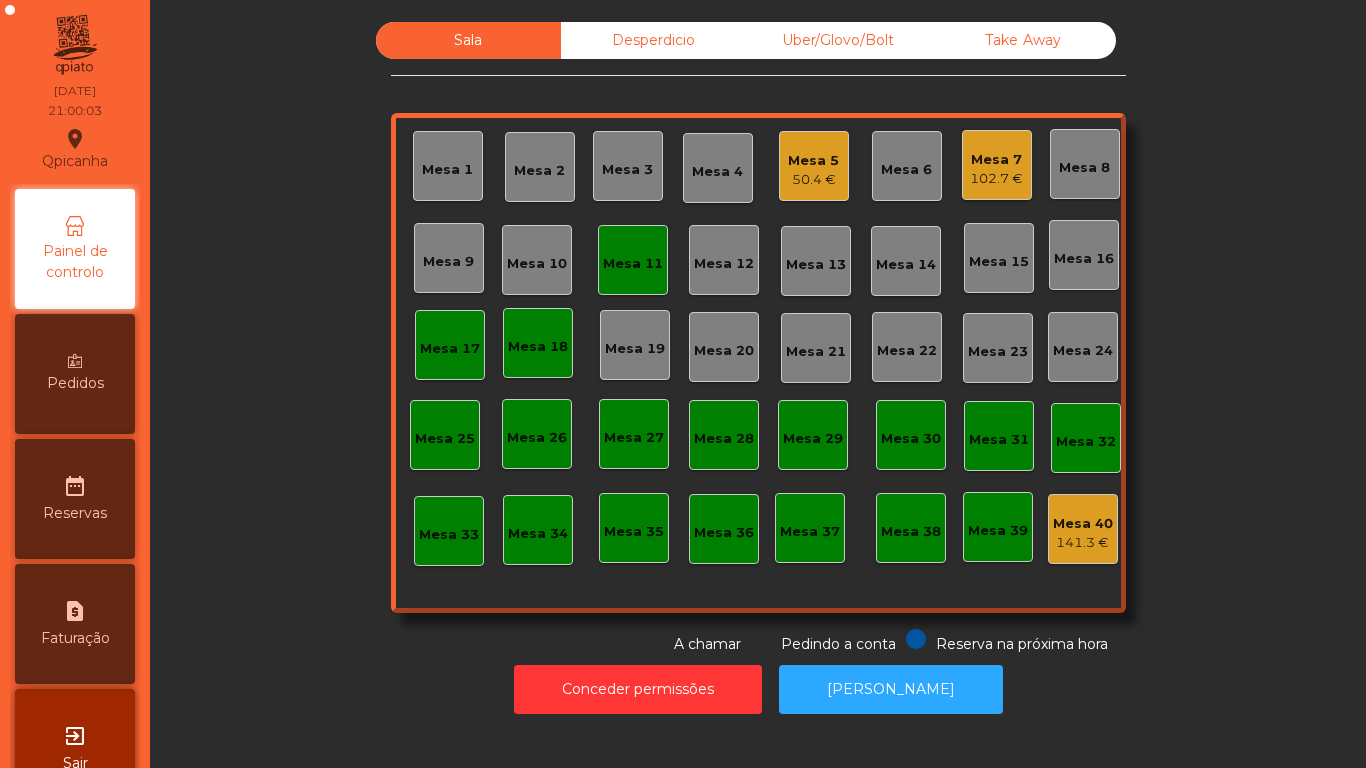 click on "Mesa 11" 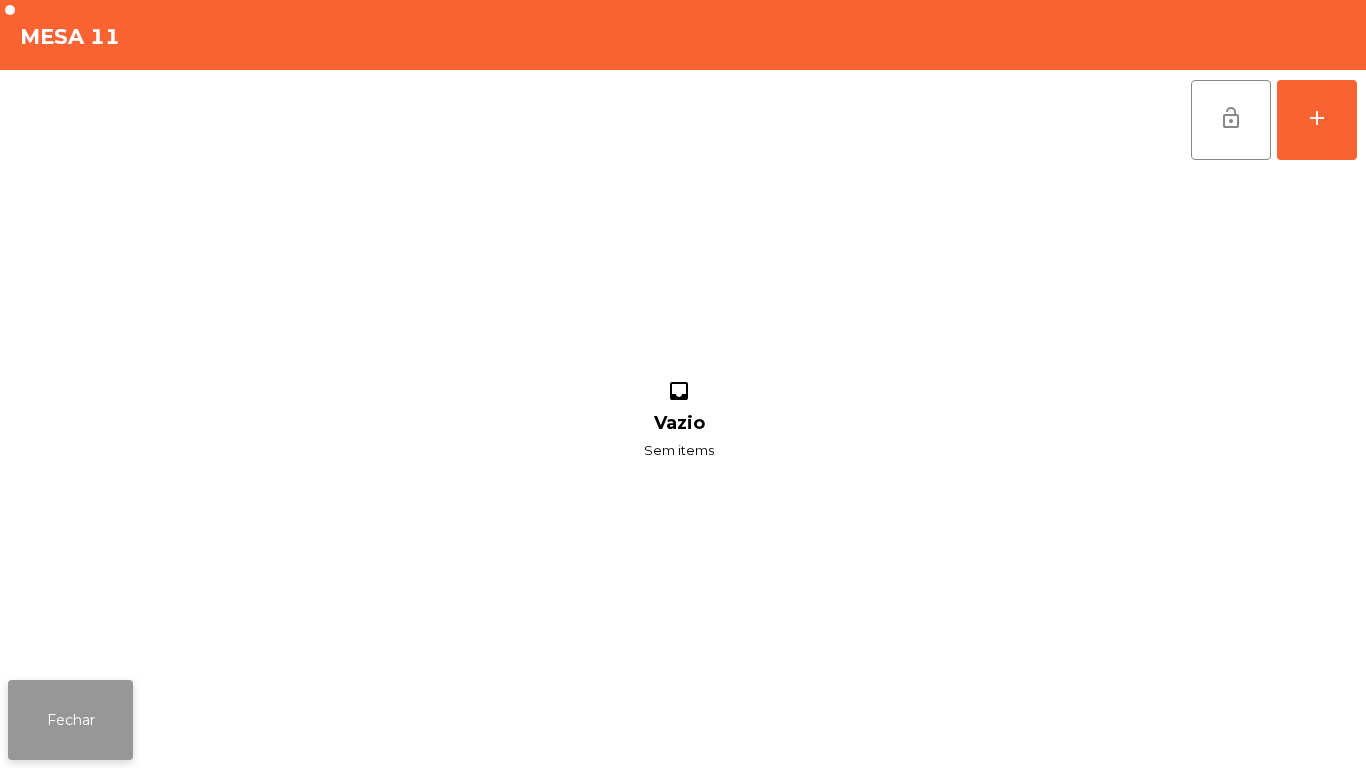 click on "Fechar" 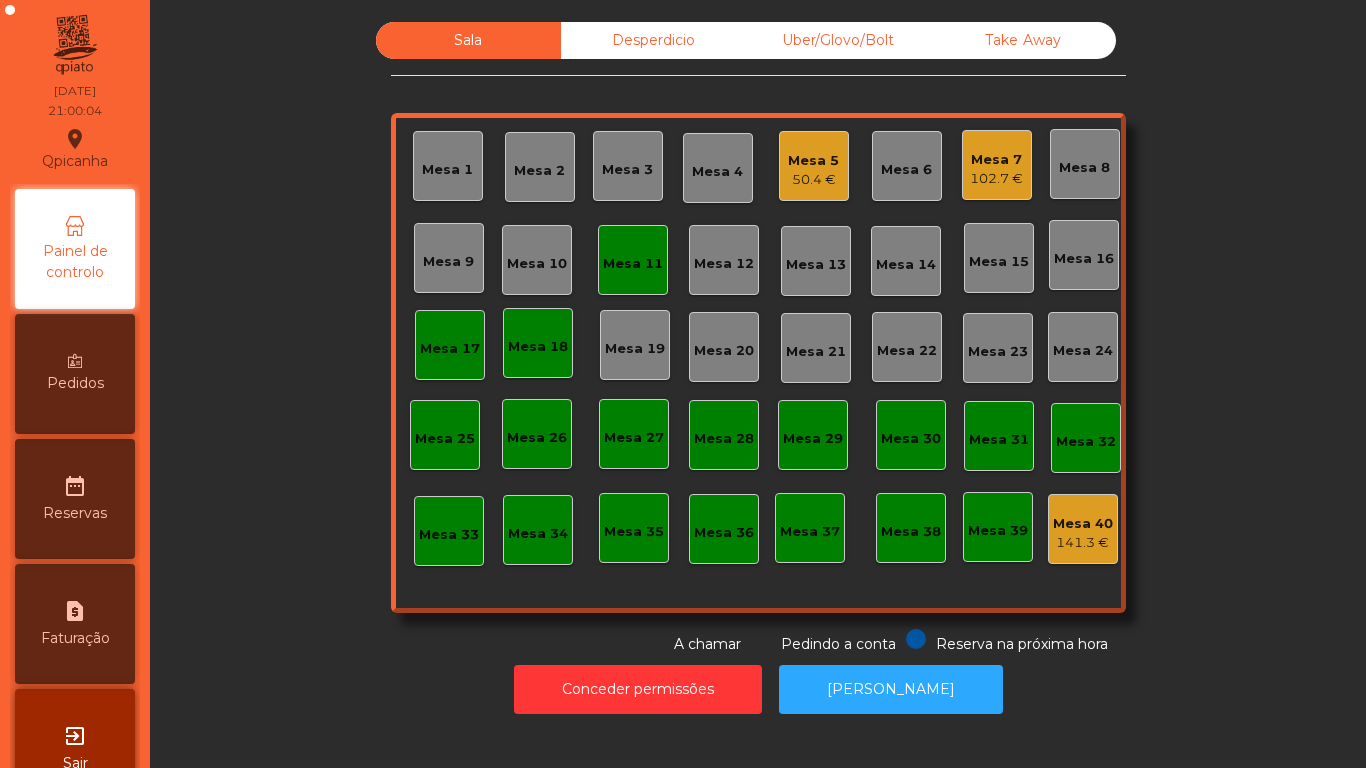 click on "Mesa 7   102.7 €" 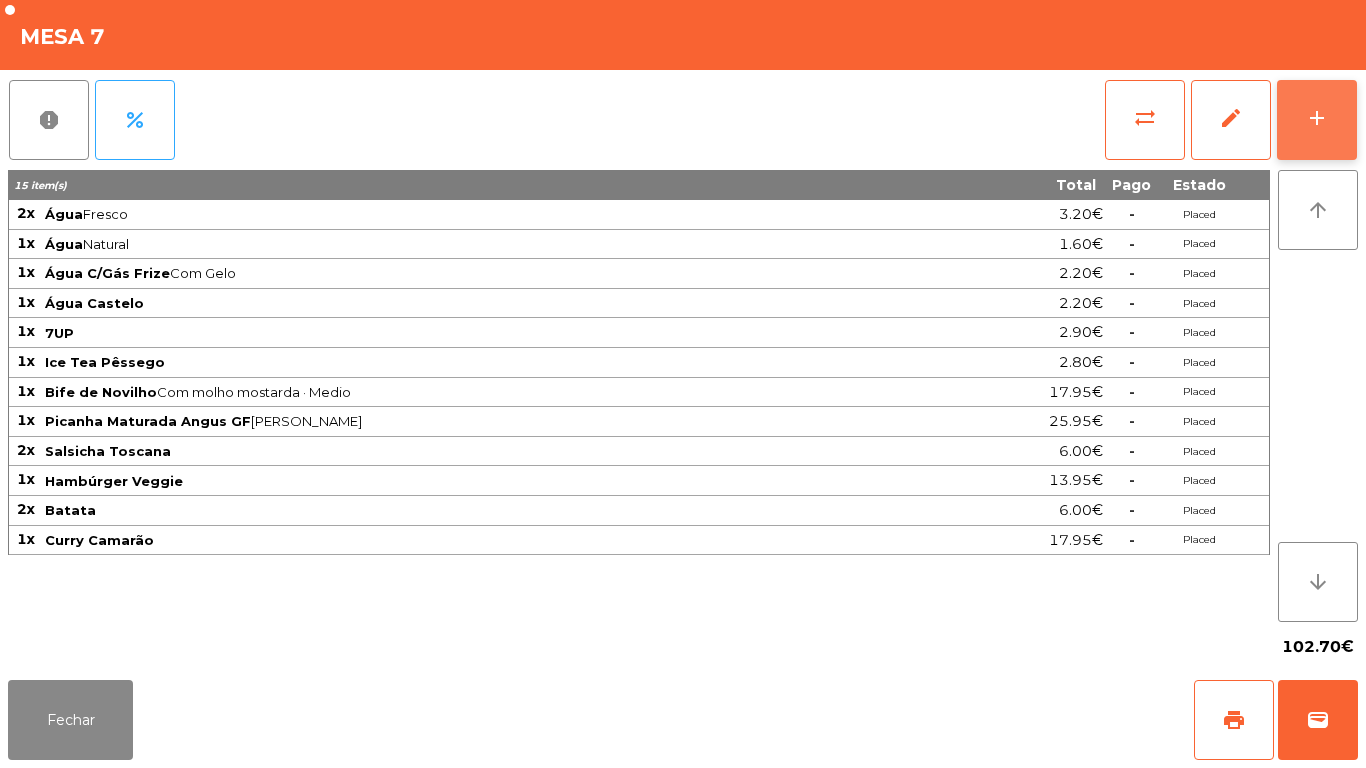 click on "add" 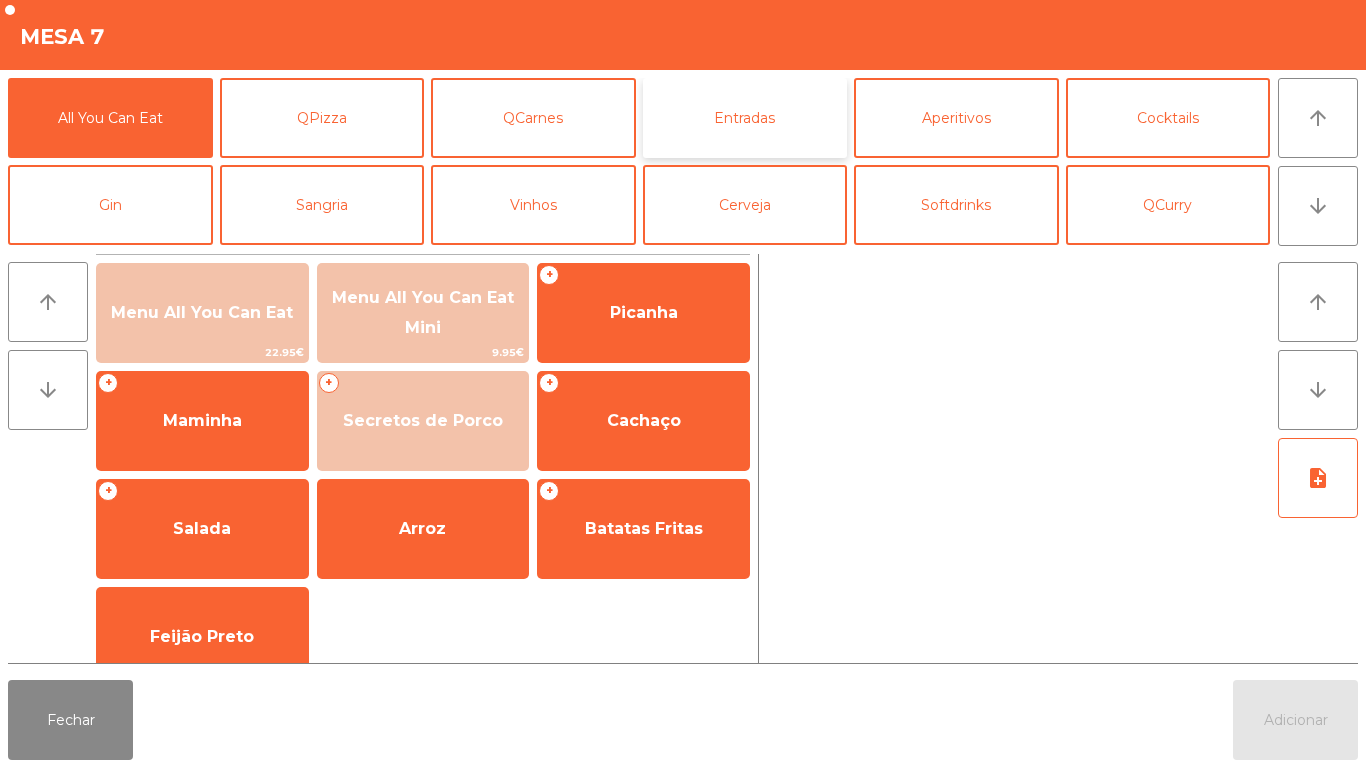 click on "Entradas" 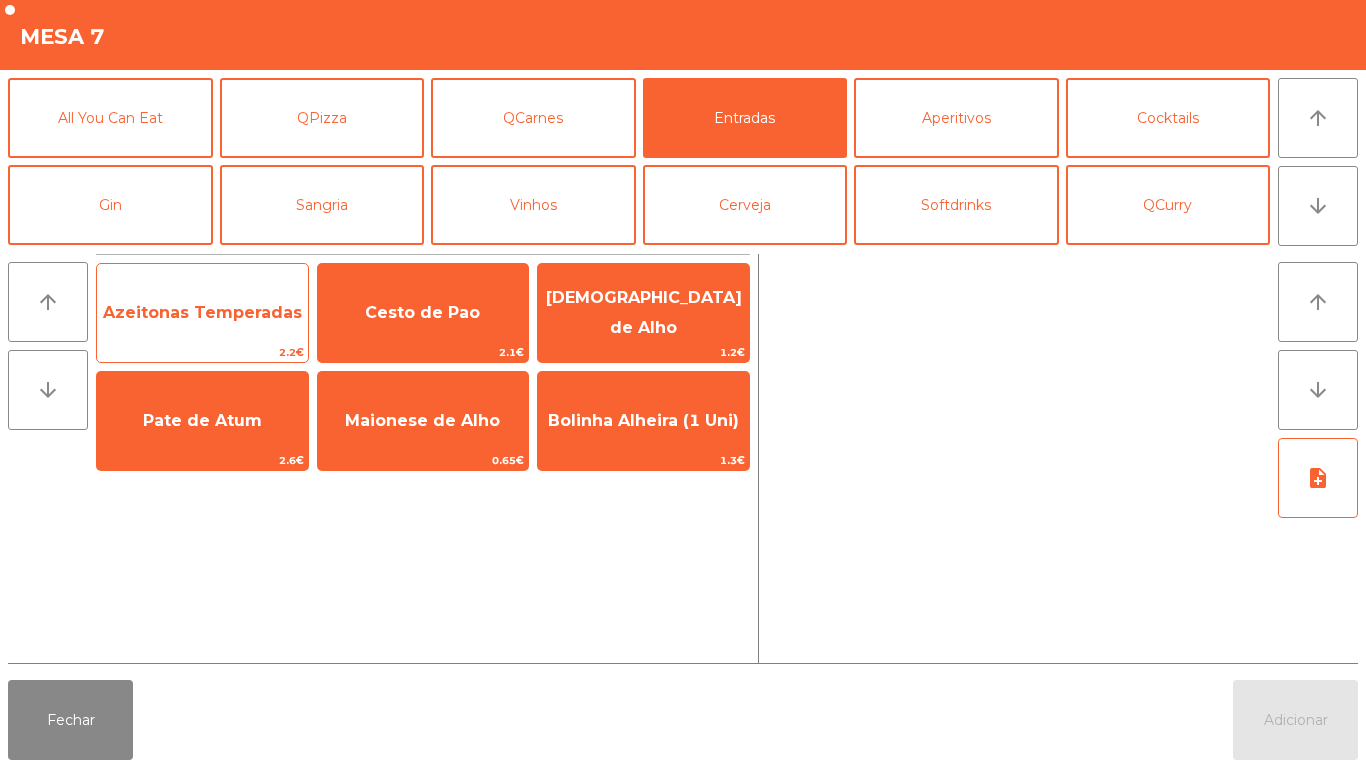 click on "Azeitonas Temperadas" 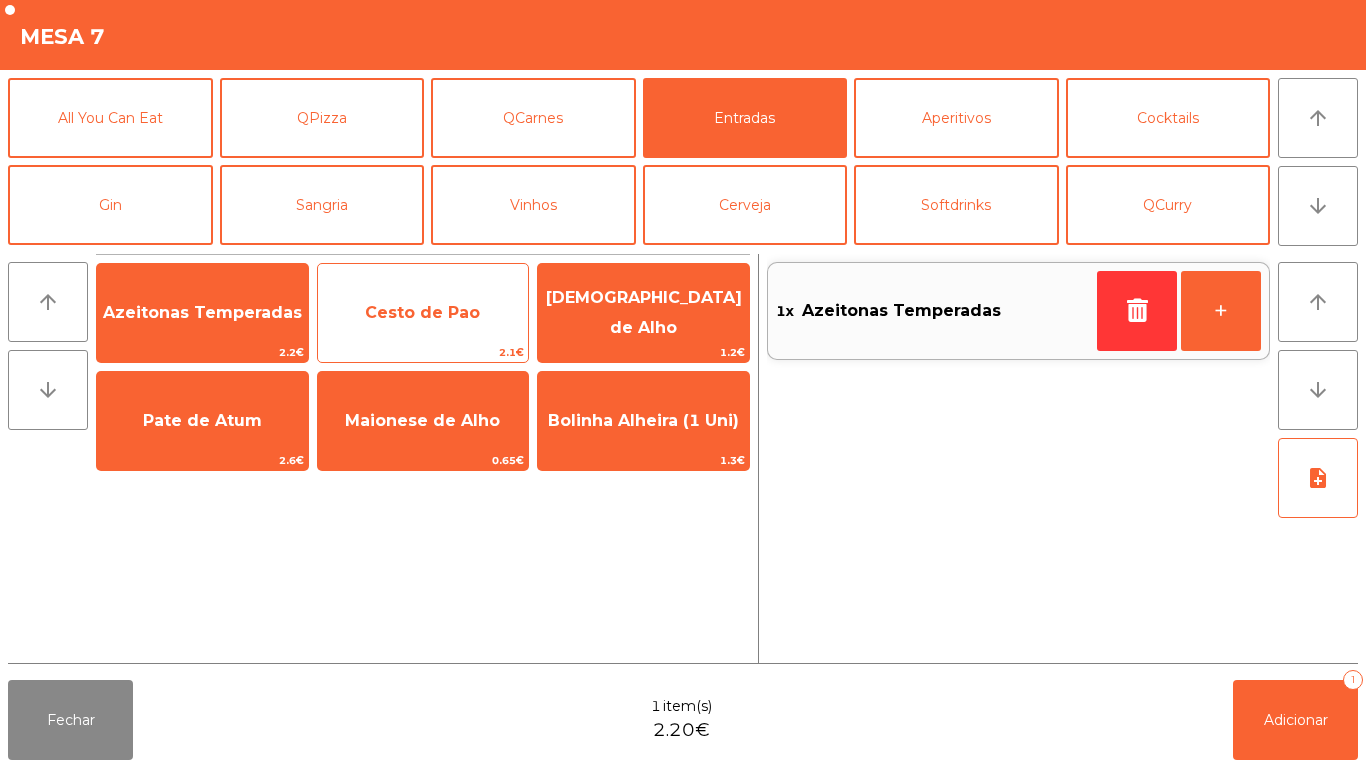 click on "Cesto de Pao" 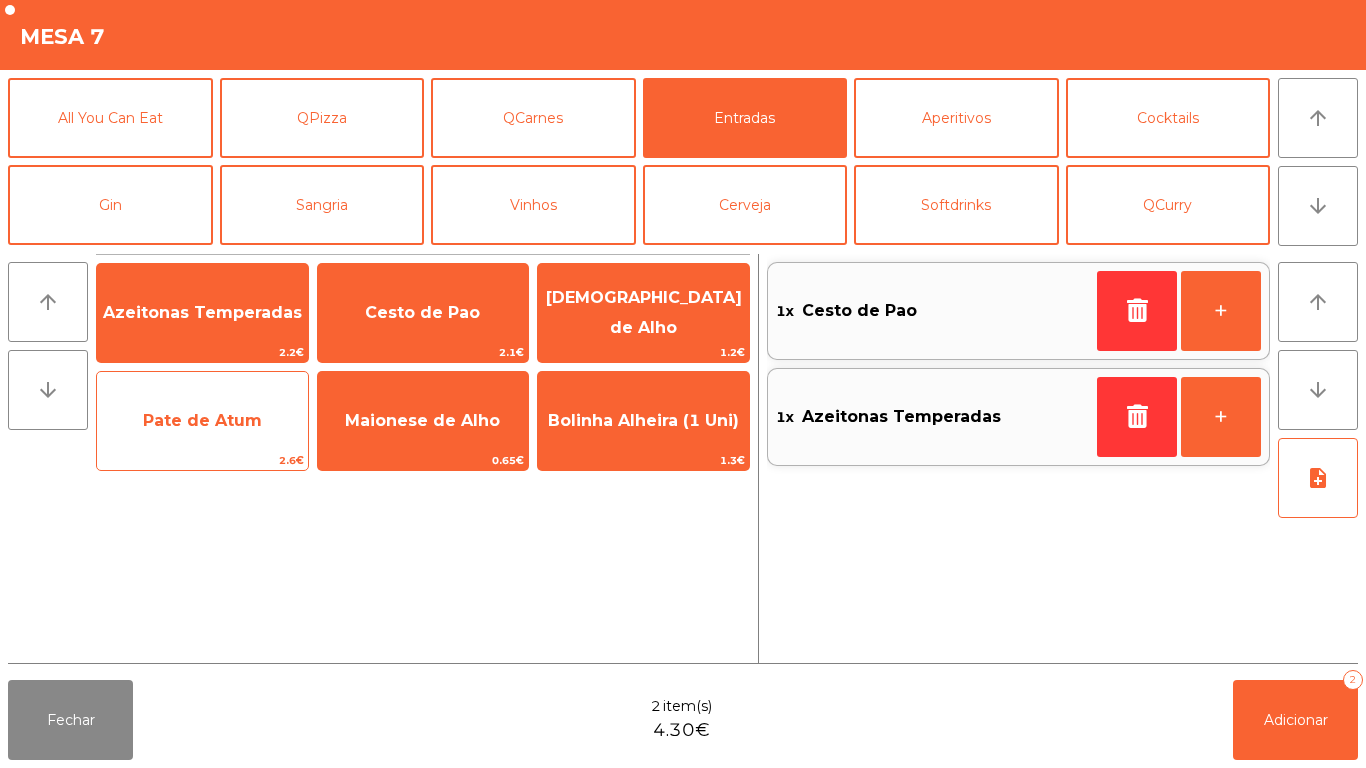 click on "2.6€" 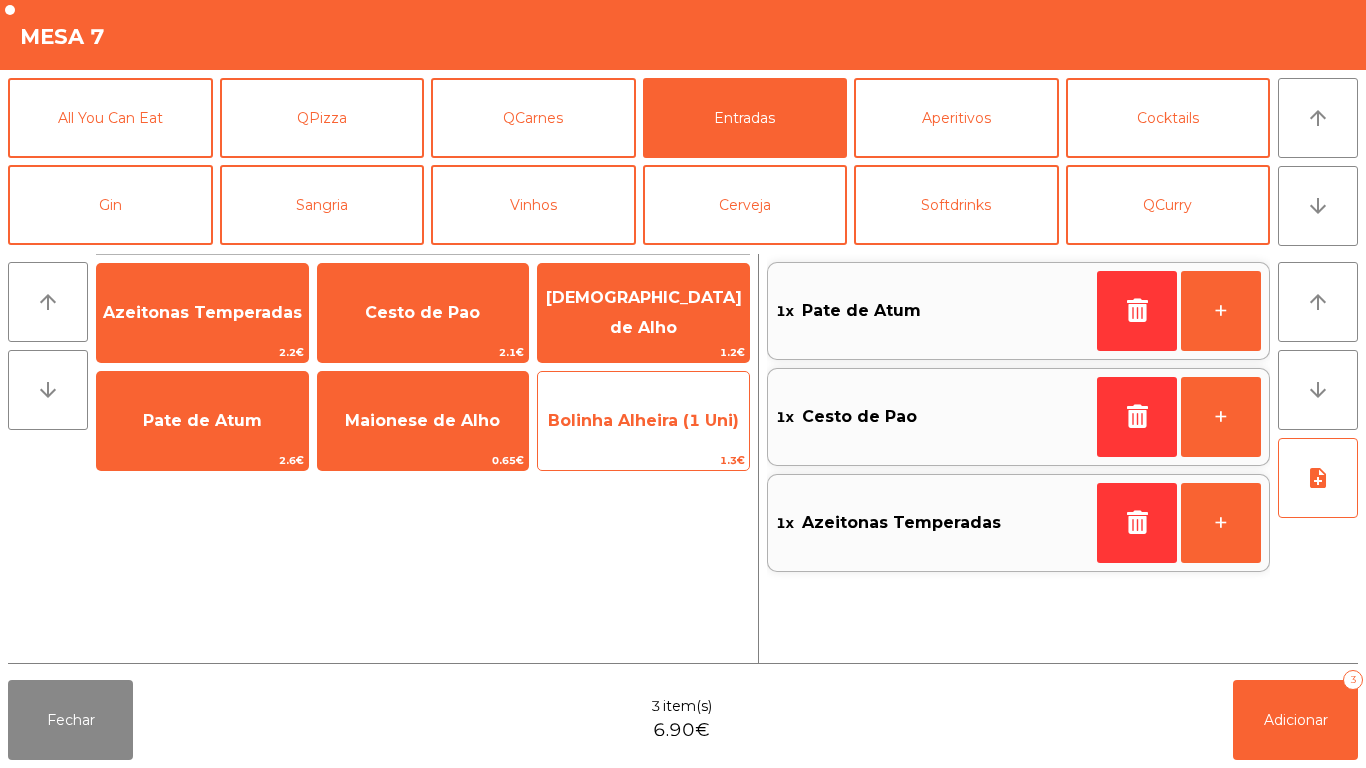 click on "Bolinha Alheira (1 Uni)" 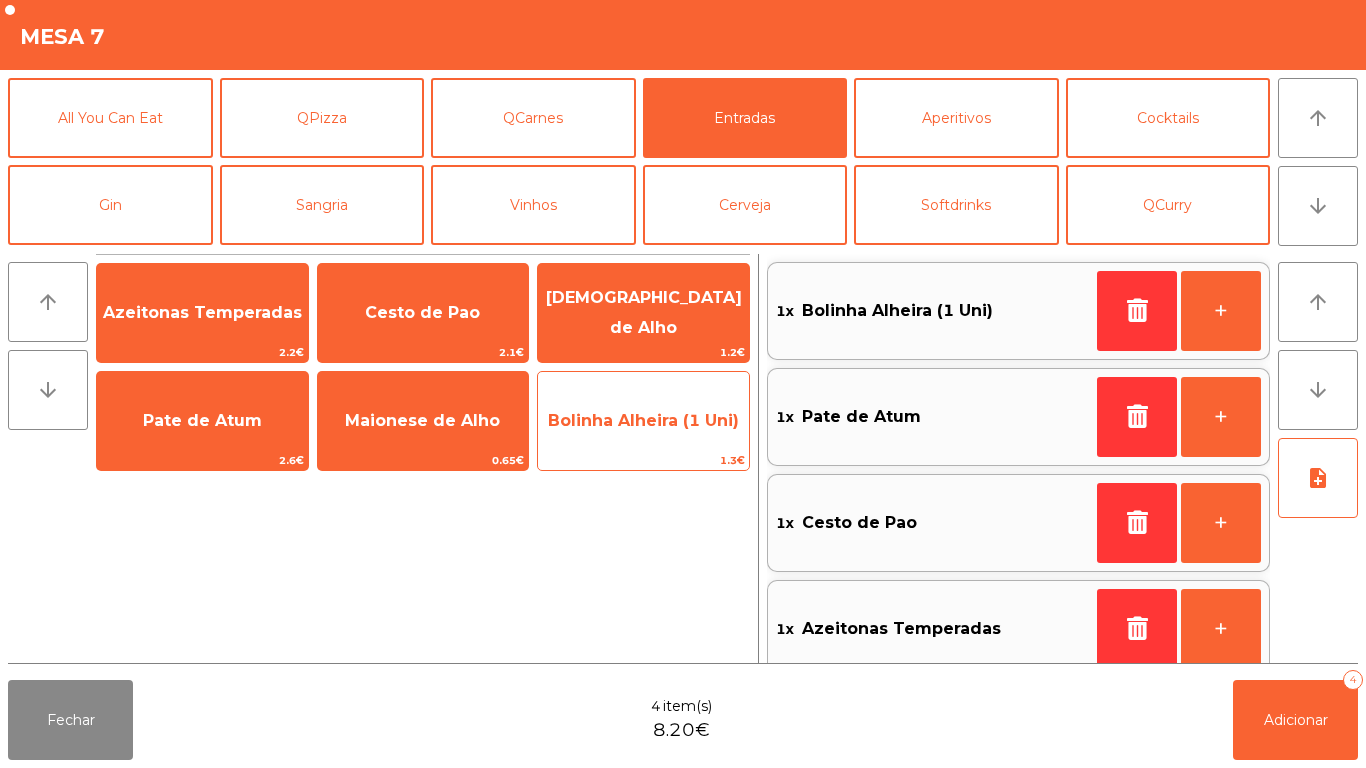 click on "Bolinha Alheira (1 Uni)" 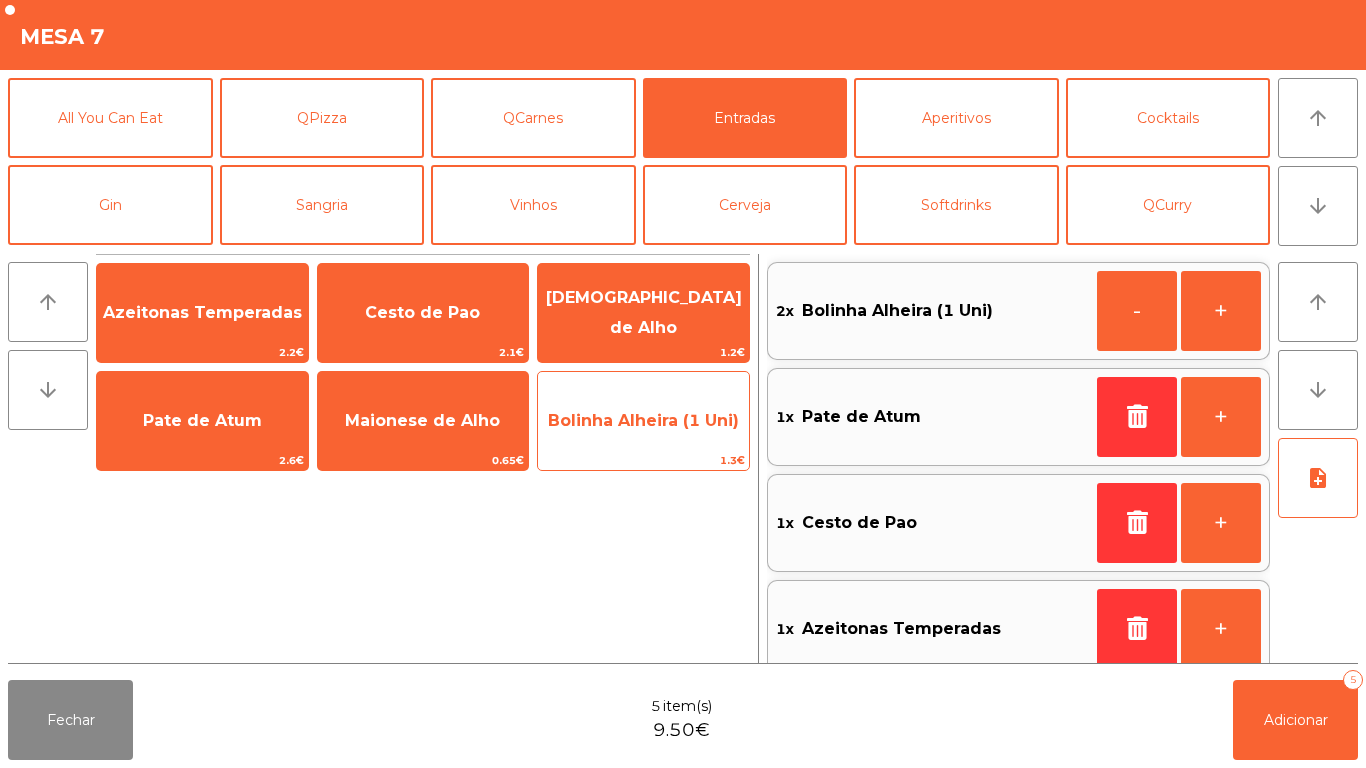 click on "Bolinha Alheira (1 Uni)" 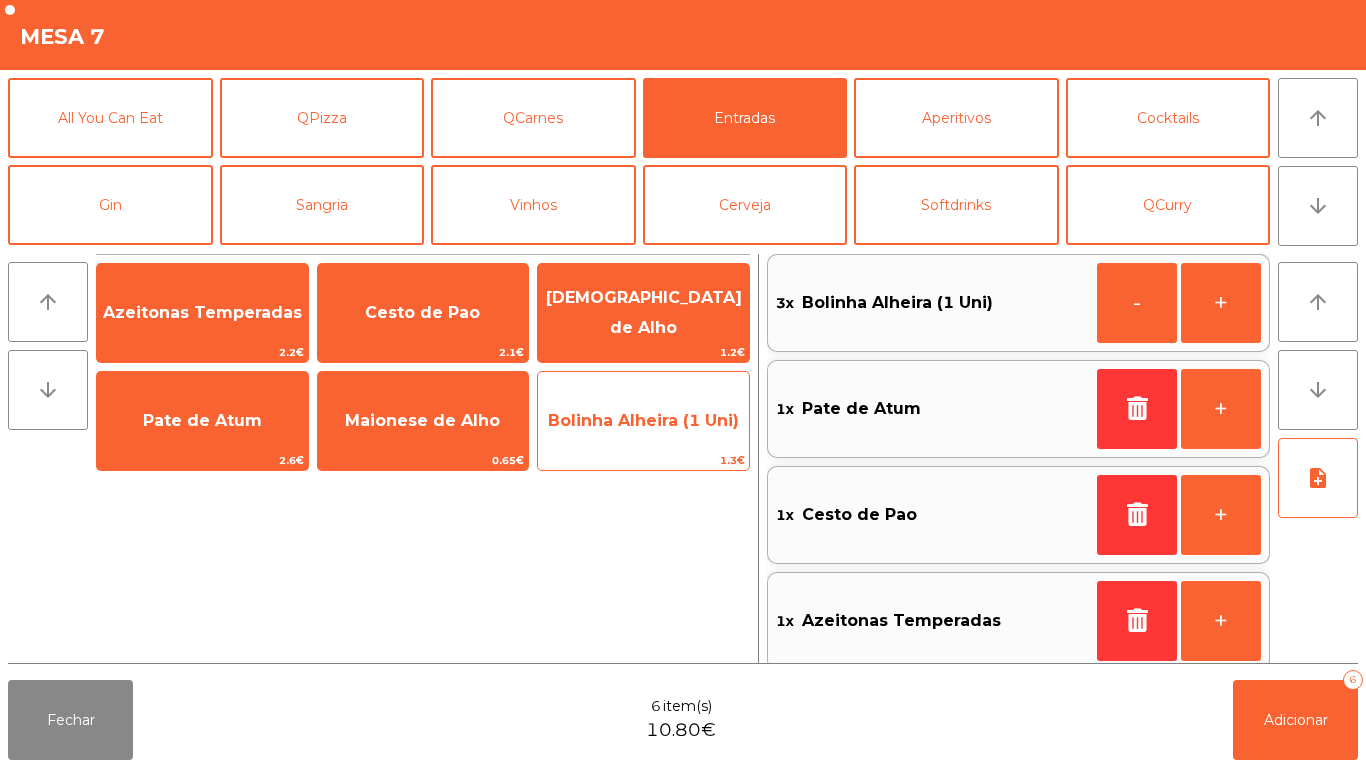 click on "Bolinha Alheira (1 Uni)" 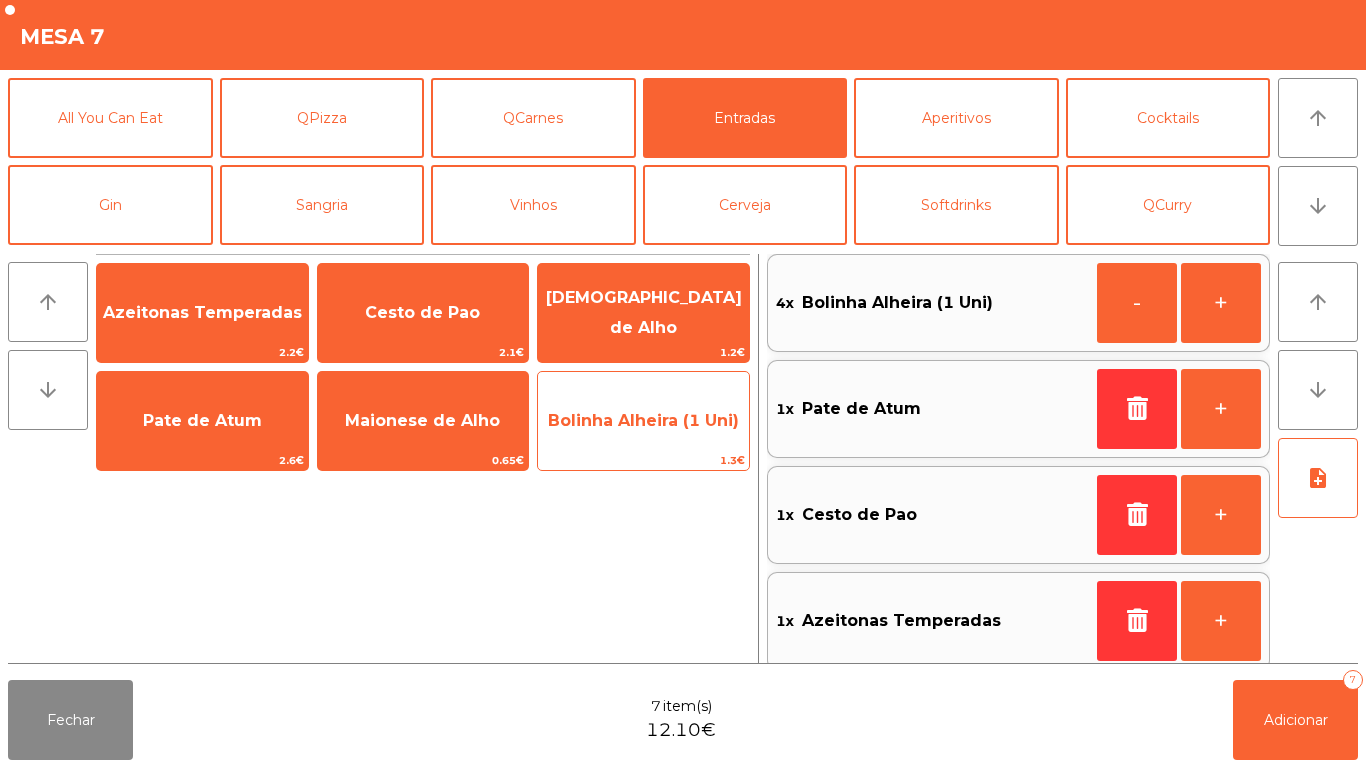 click on "Bolinha Alheira (1 Uni)" 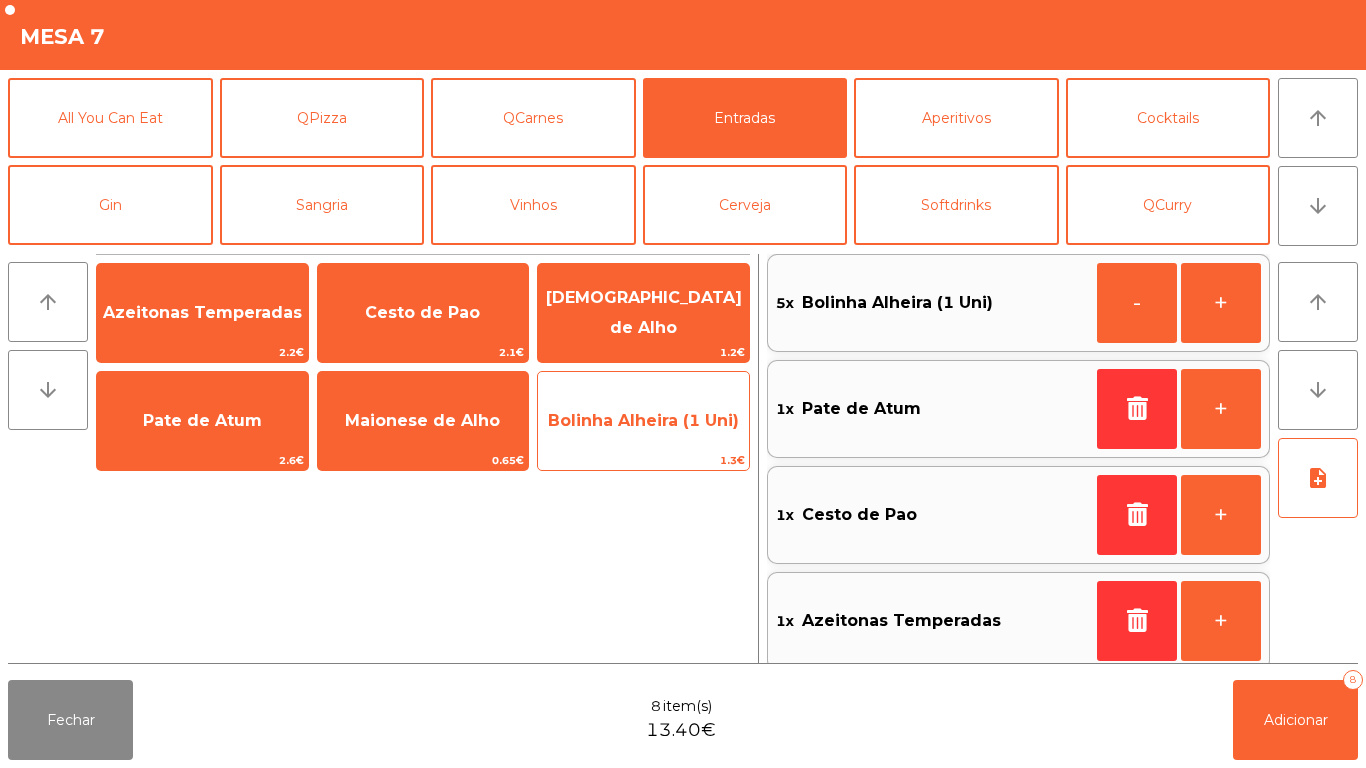 click on "Bolinha Alheira (1 Uni)" 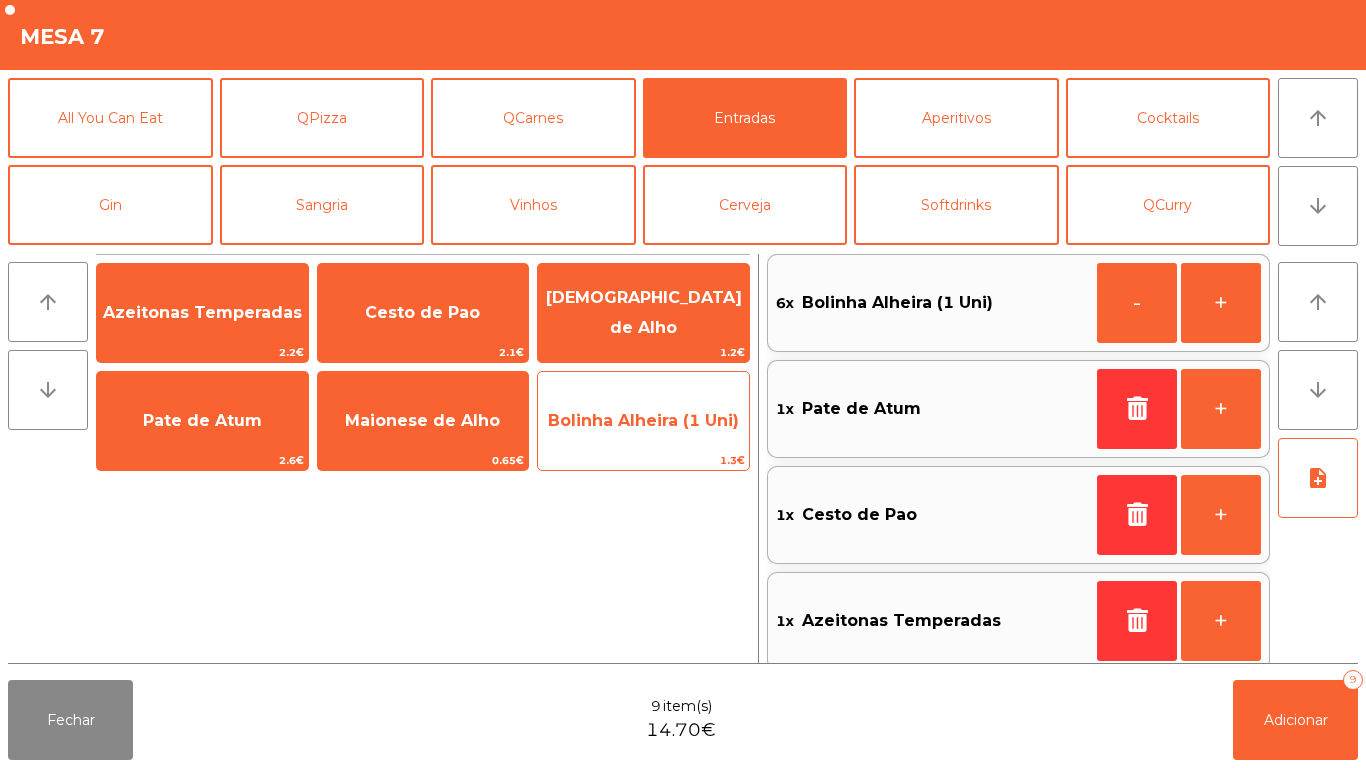 click on "Bolinha Alheira (1 Uni)" 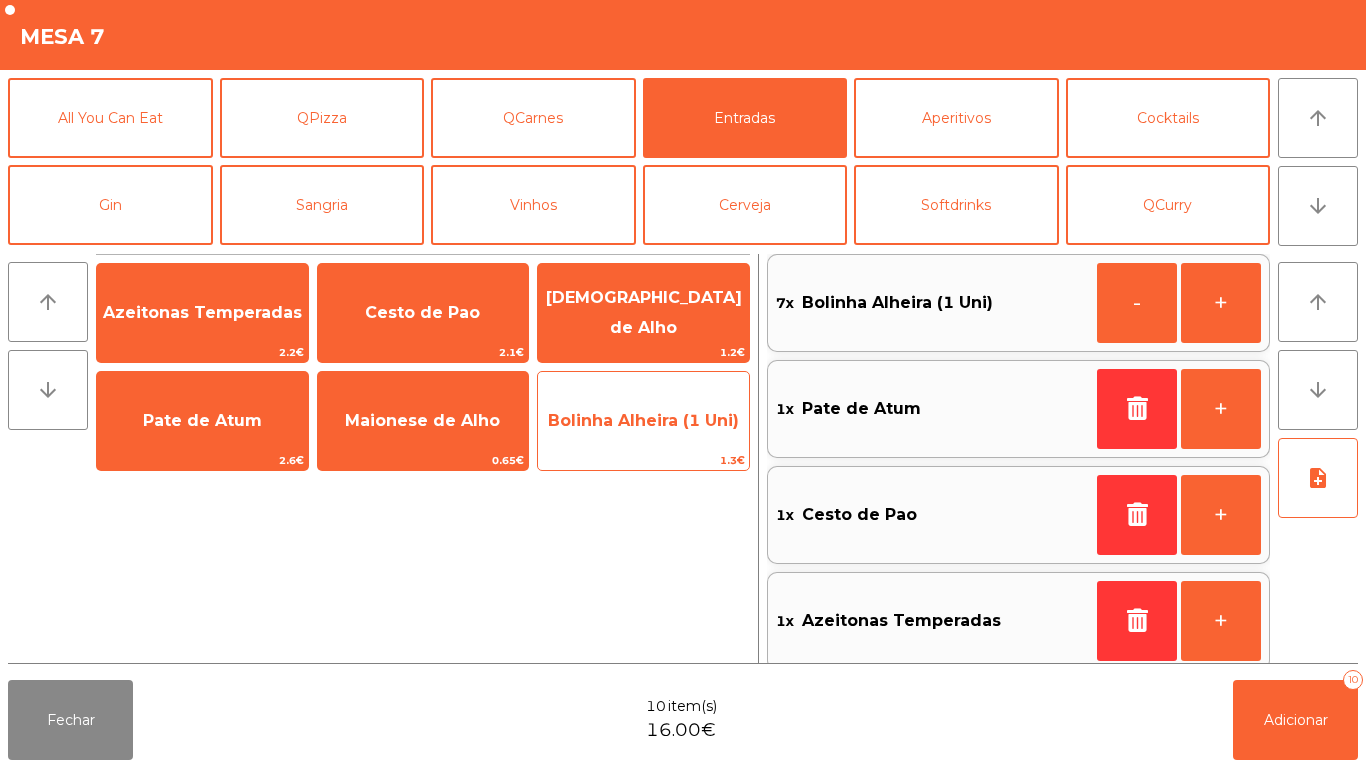 click on "Bolinha Alheira (1 Uni)" 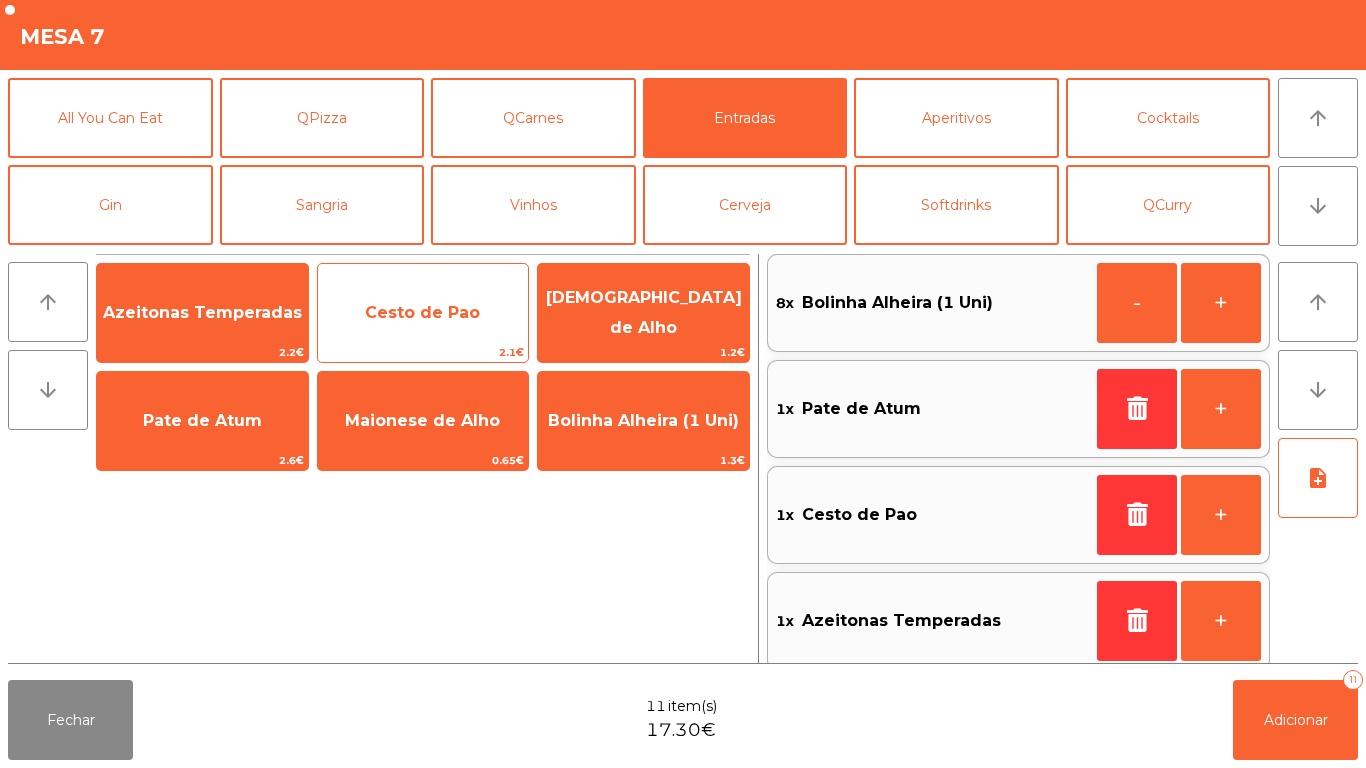 click on "Cesto de Pao" 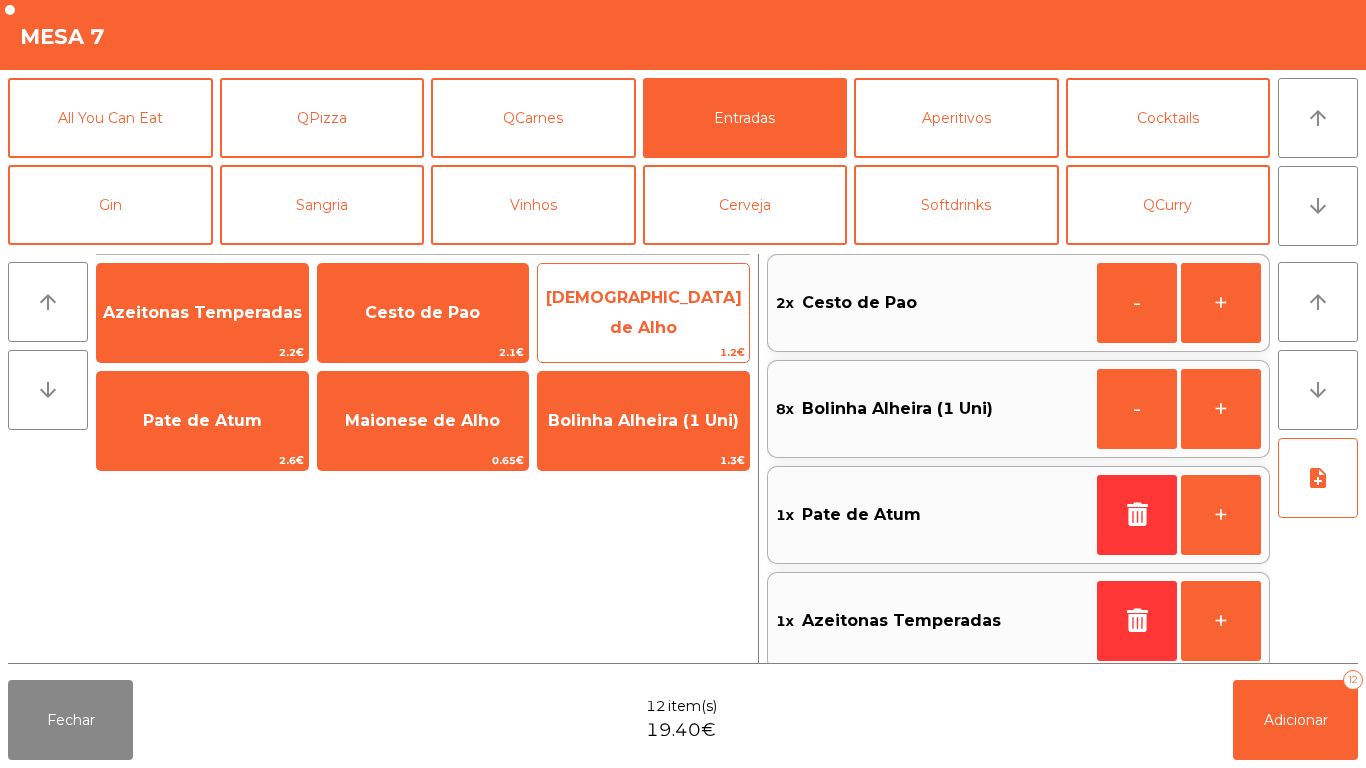 click on "[DEMOGRAPHIC_DATA] de Alho" 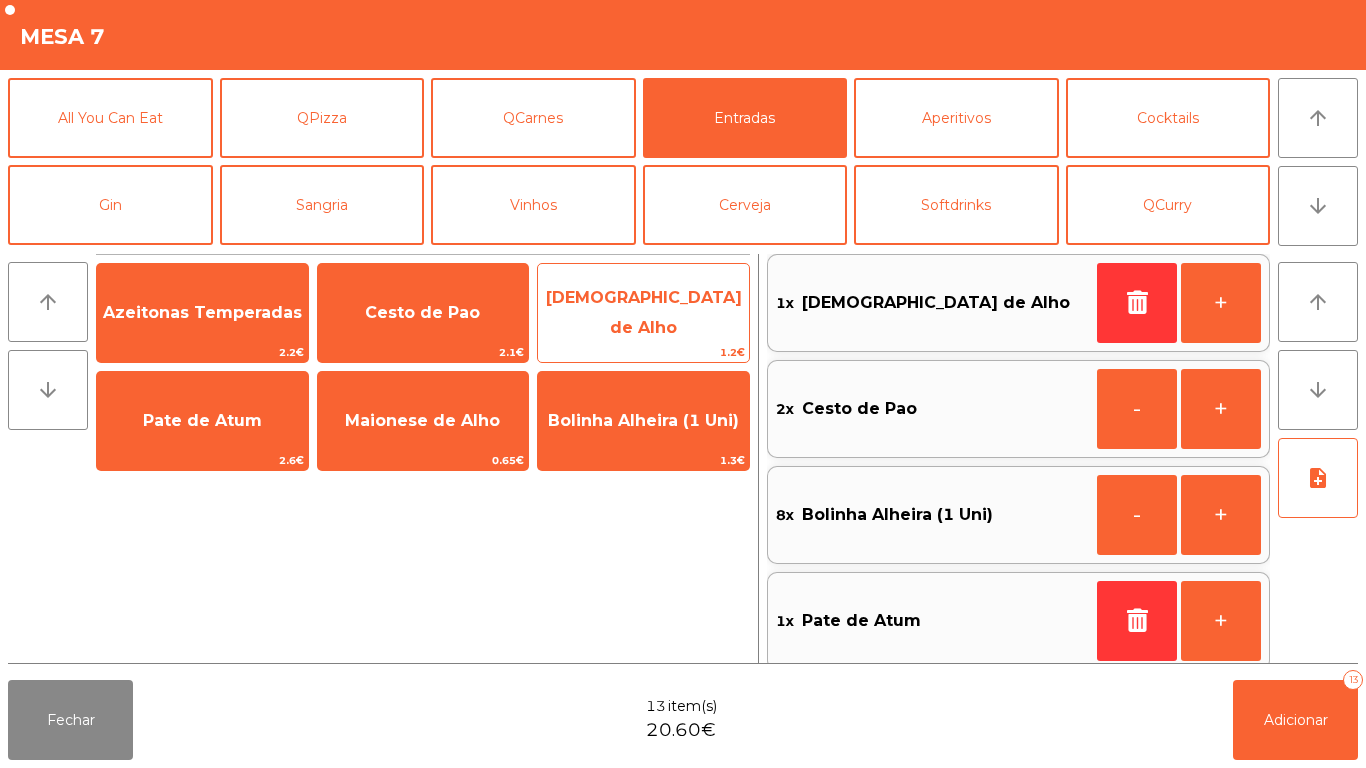 scroll, scrollTop: 0, scrollLeft: 0, axis: both 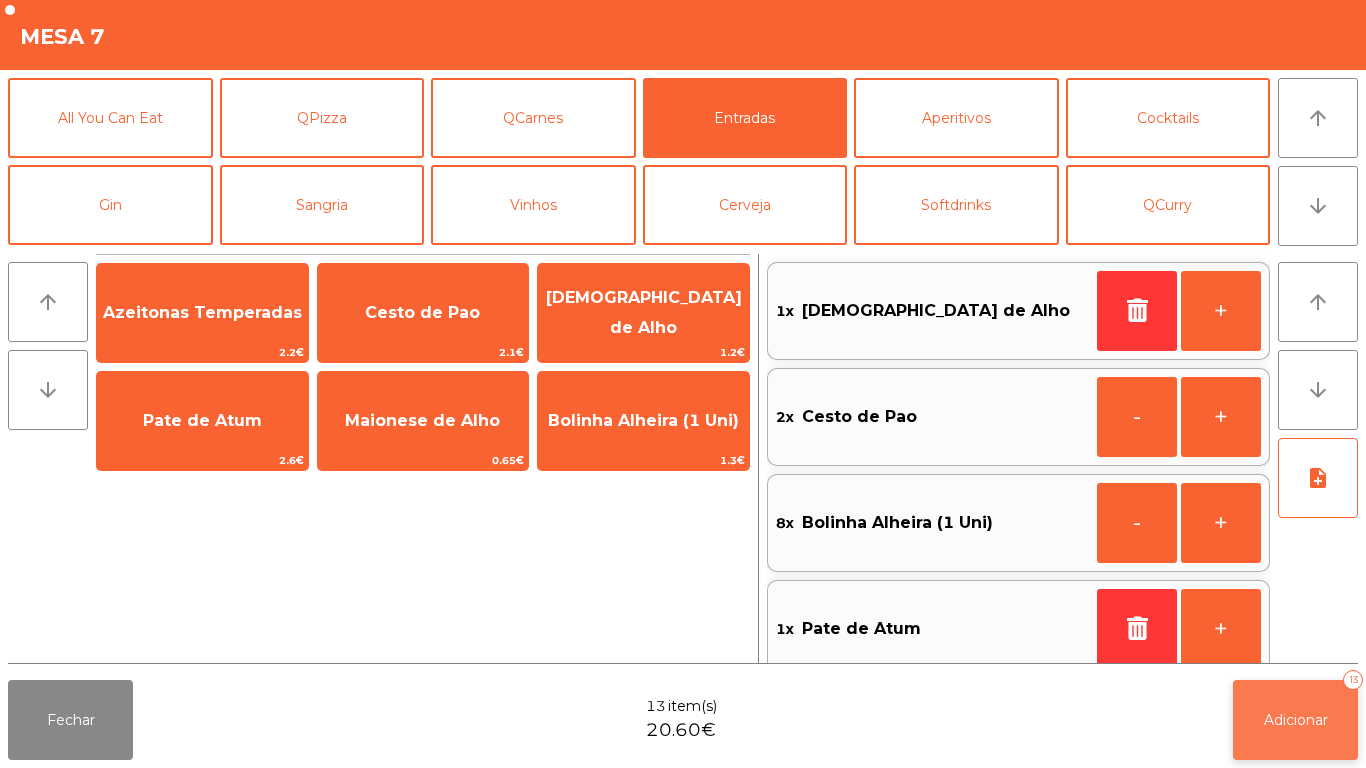 click on "Adicionar   13" 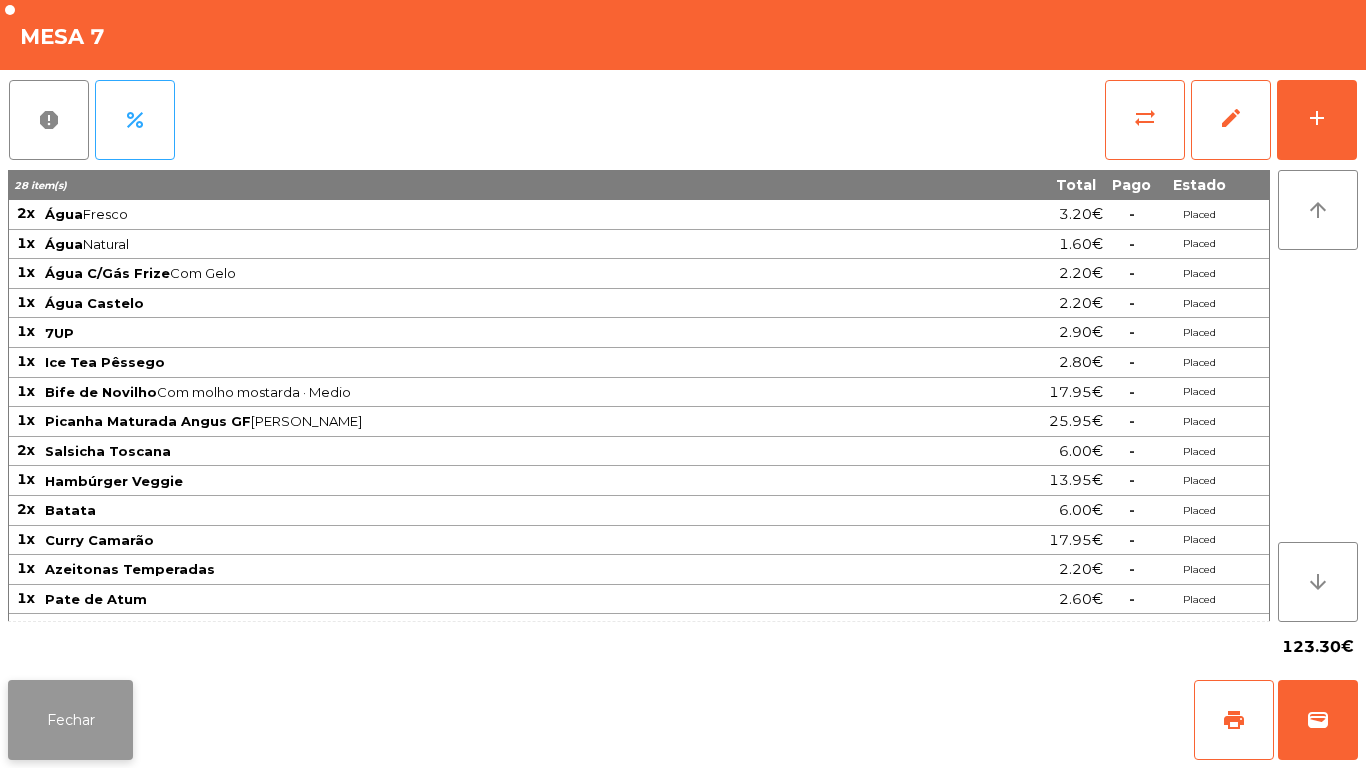 click on "Fechar" 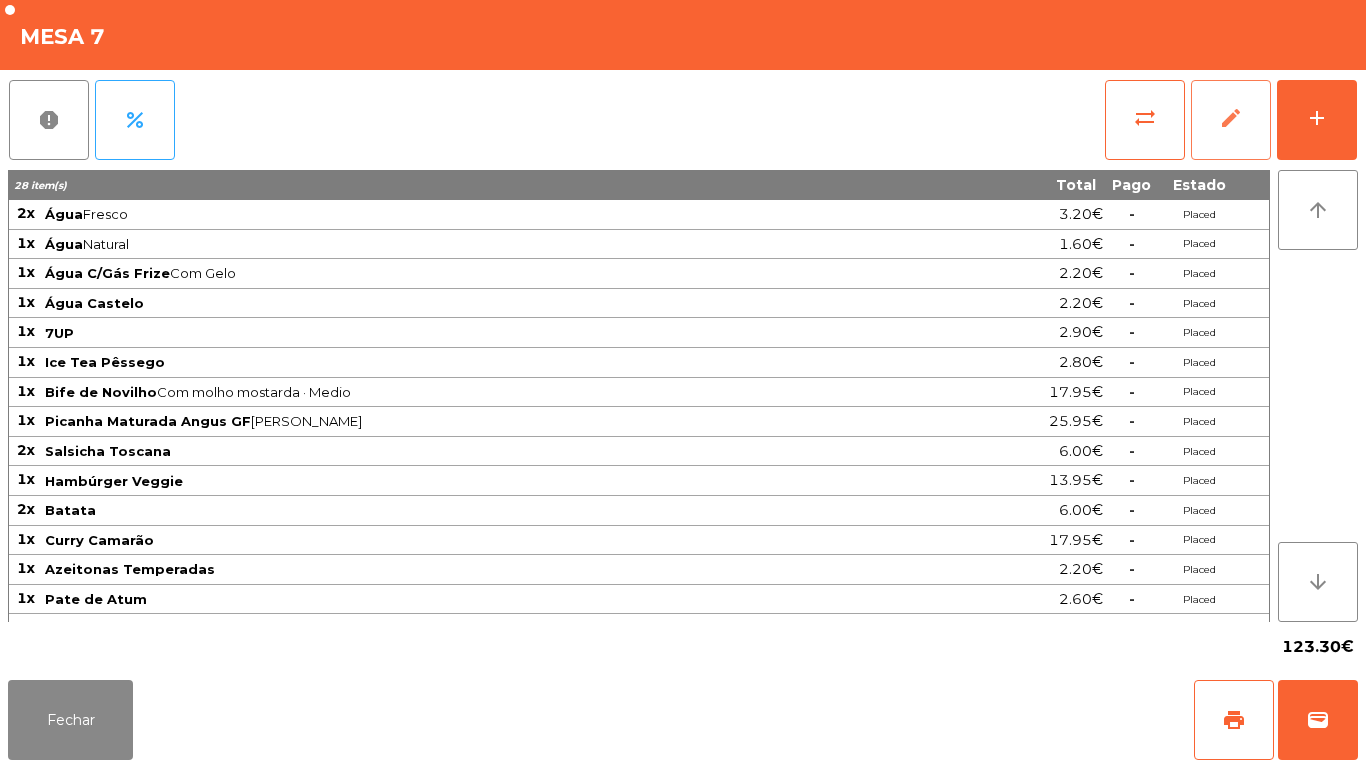 click on "edit" 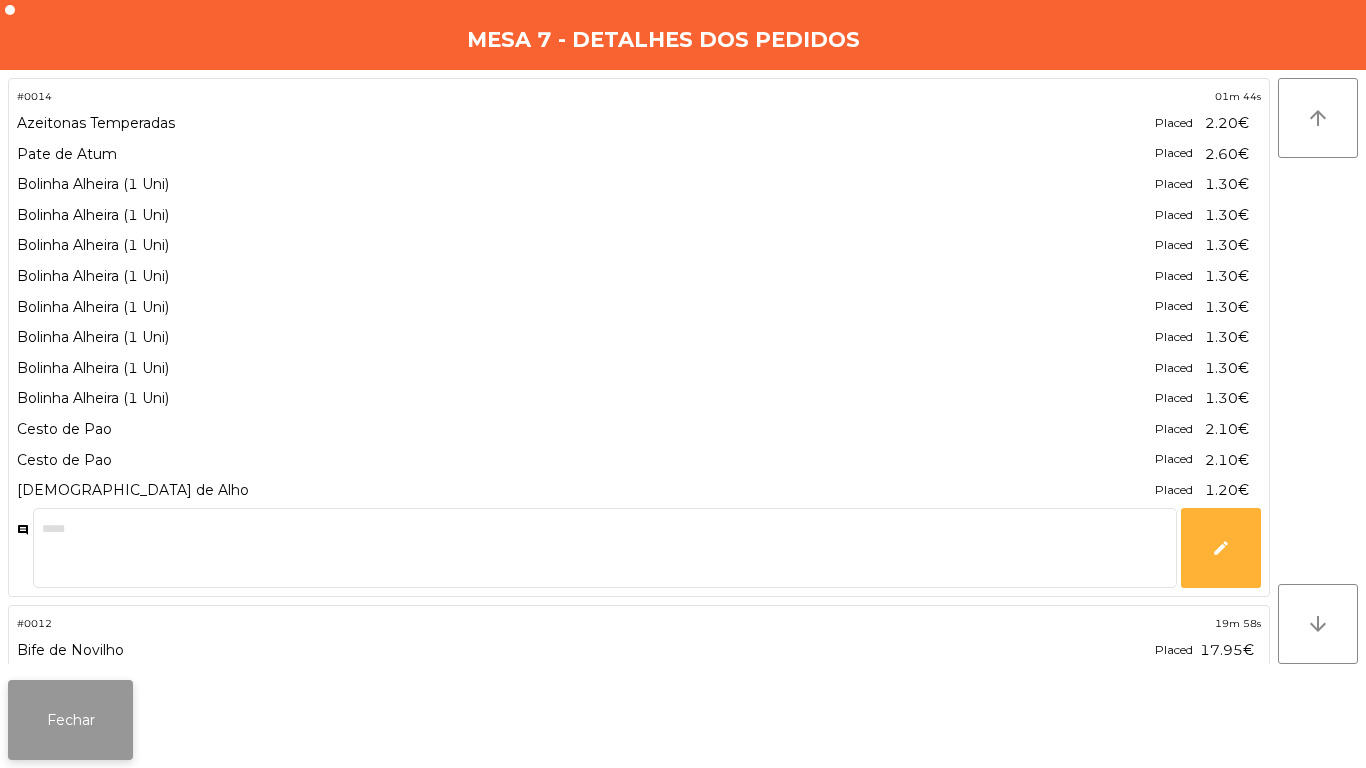 click on "Fechar" 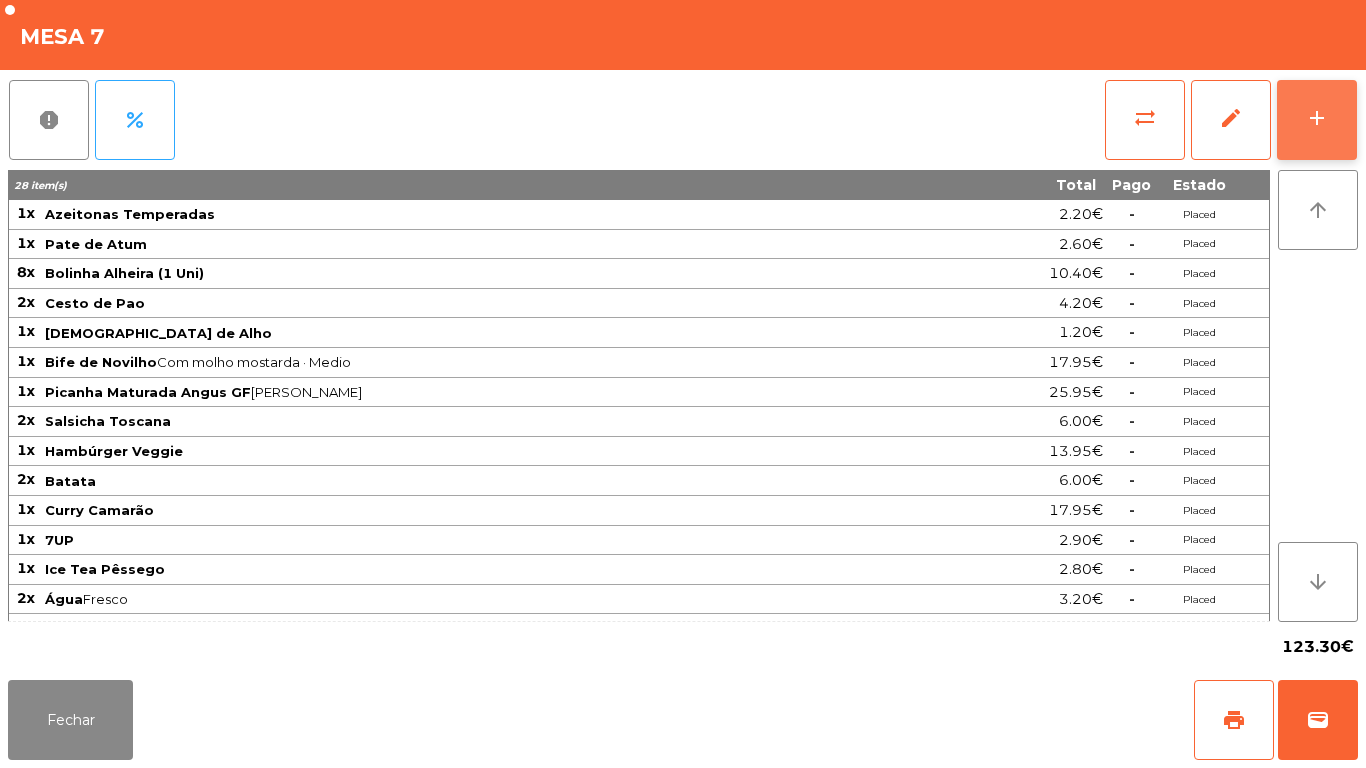 click on "add" 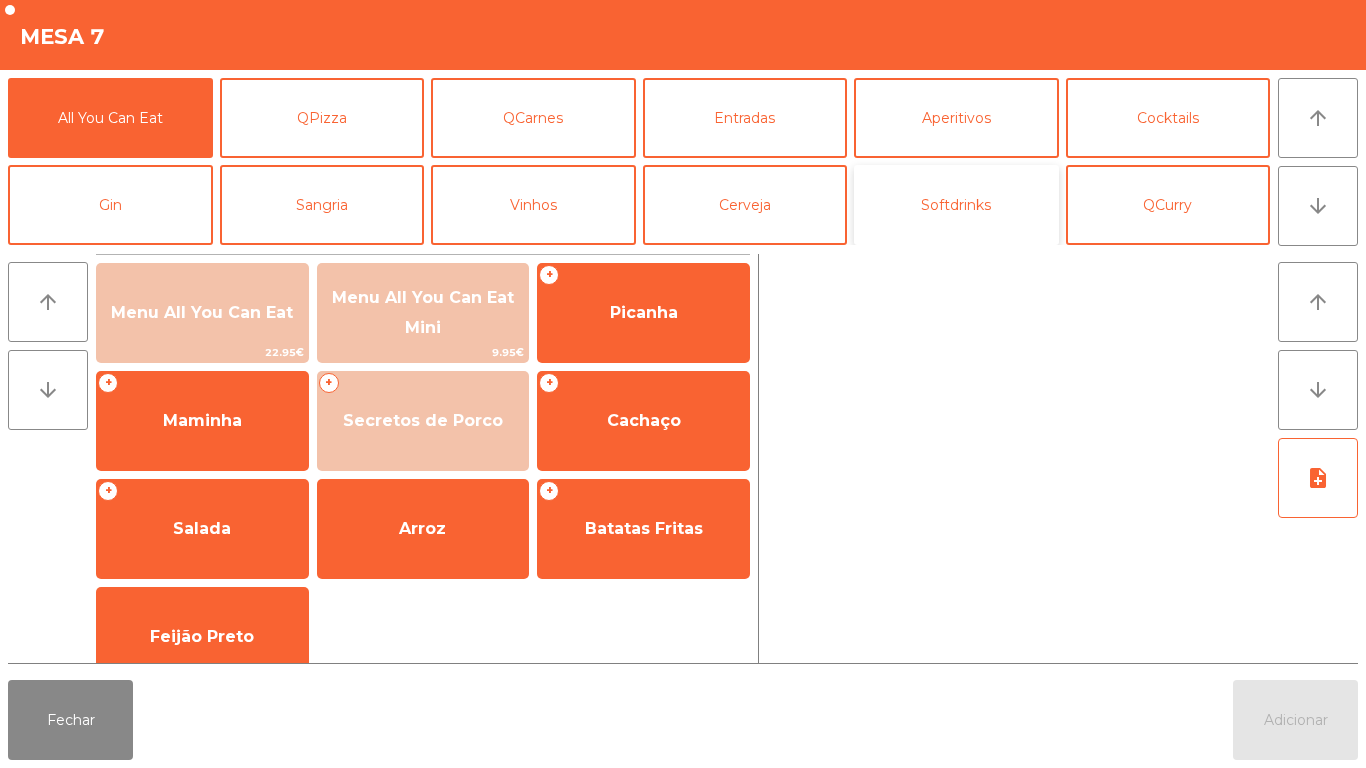 click on "Softdrinks" 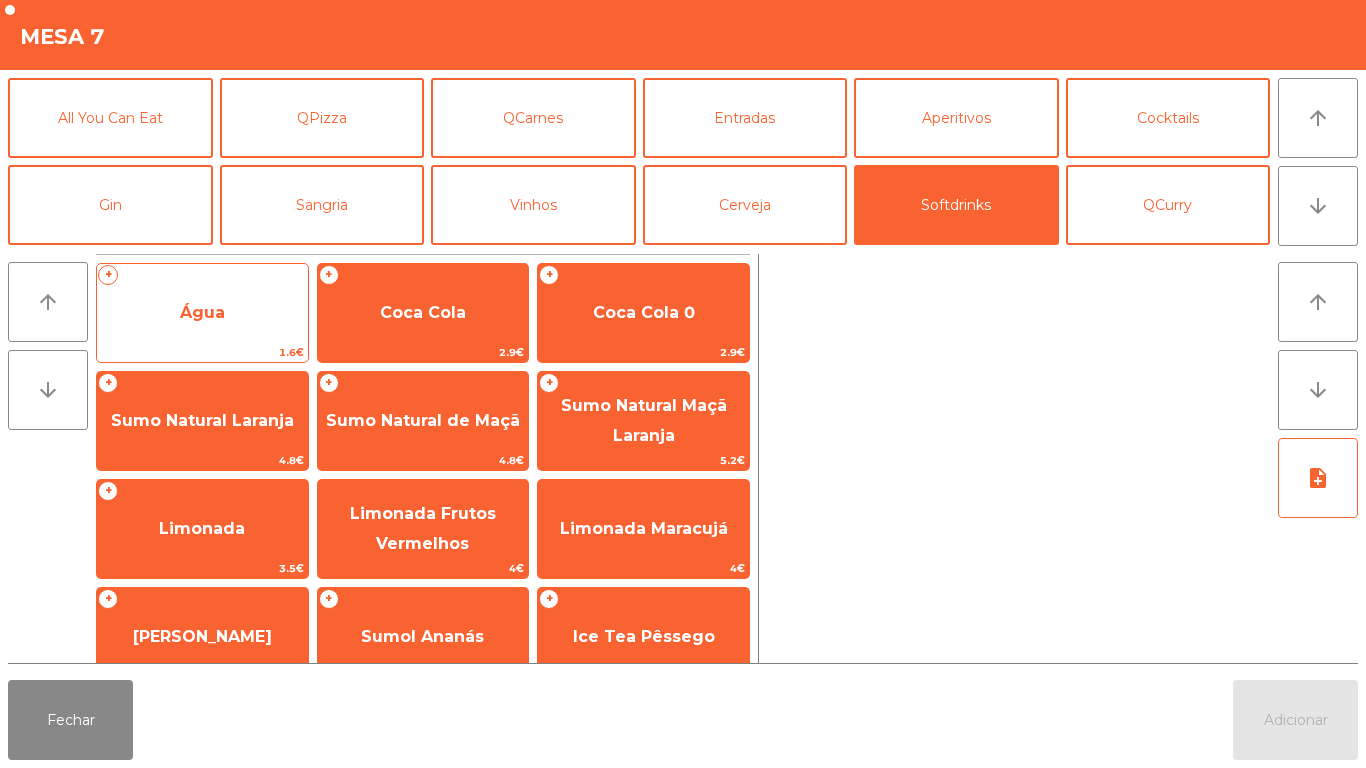 click on "Água" 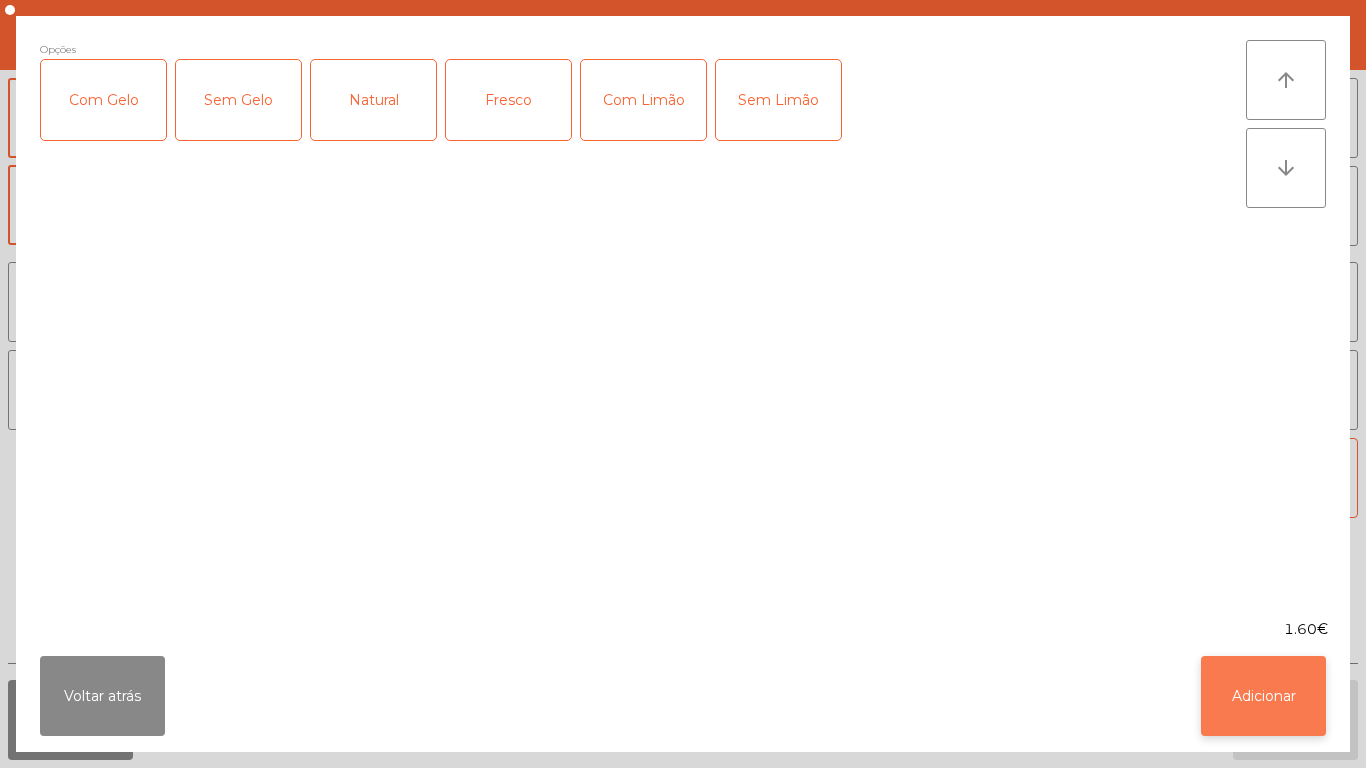 click on "Adicionar" 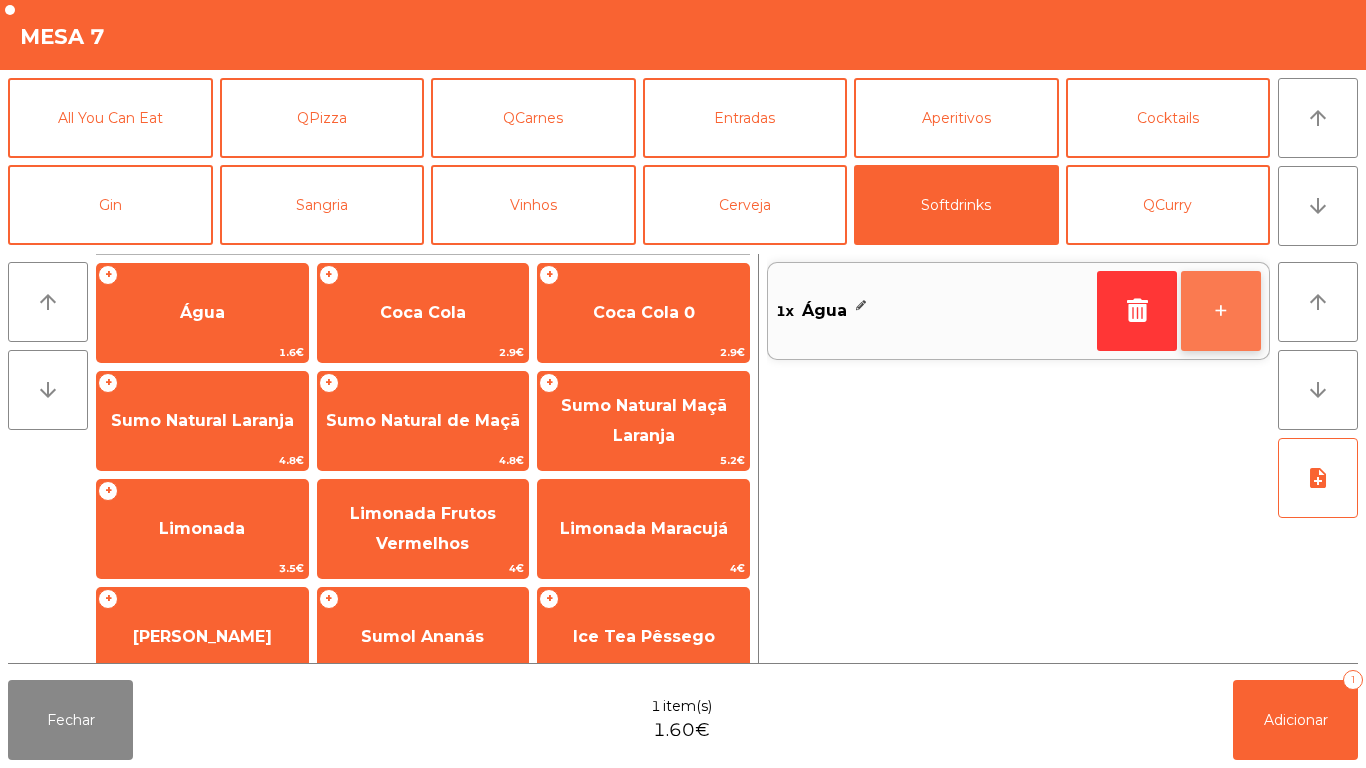 click on "+" 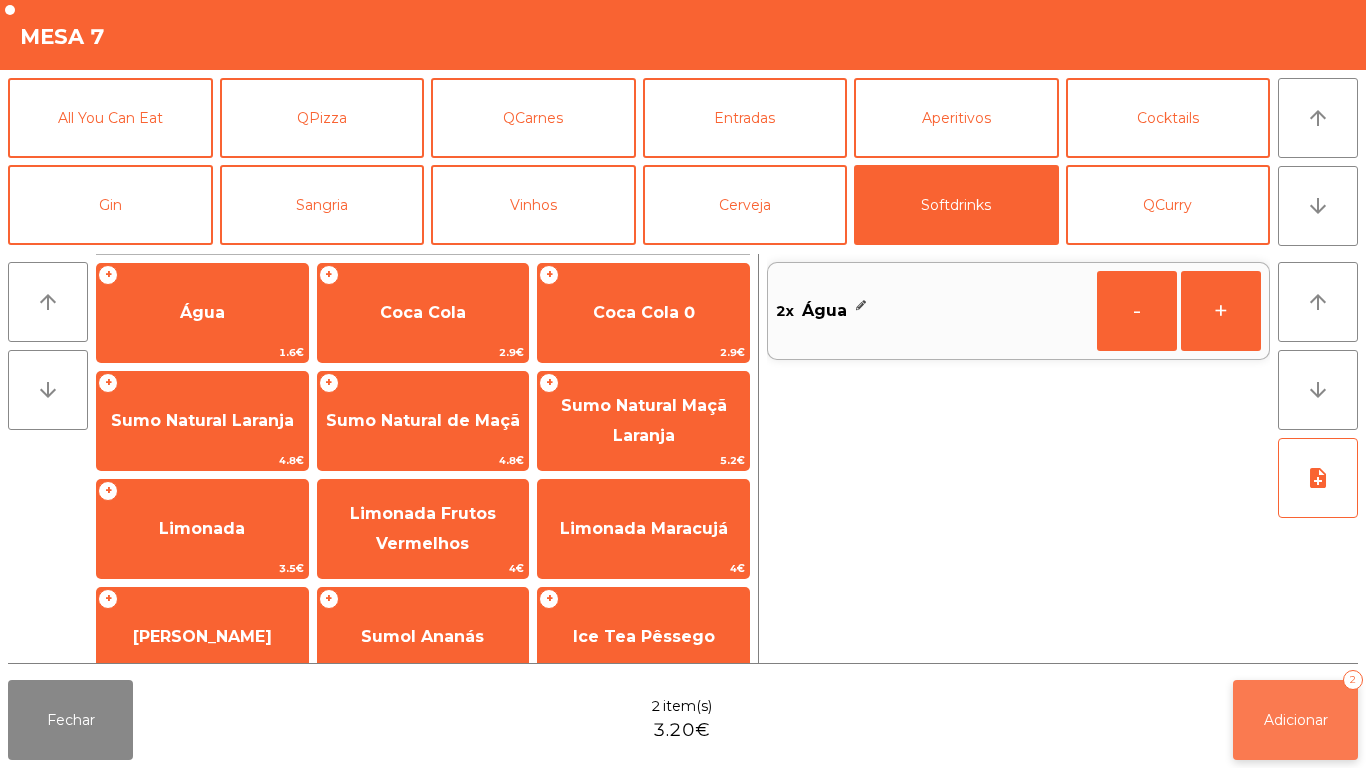 click on "Adicionar   2" 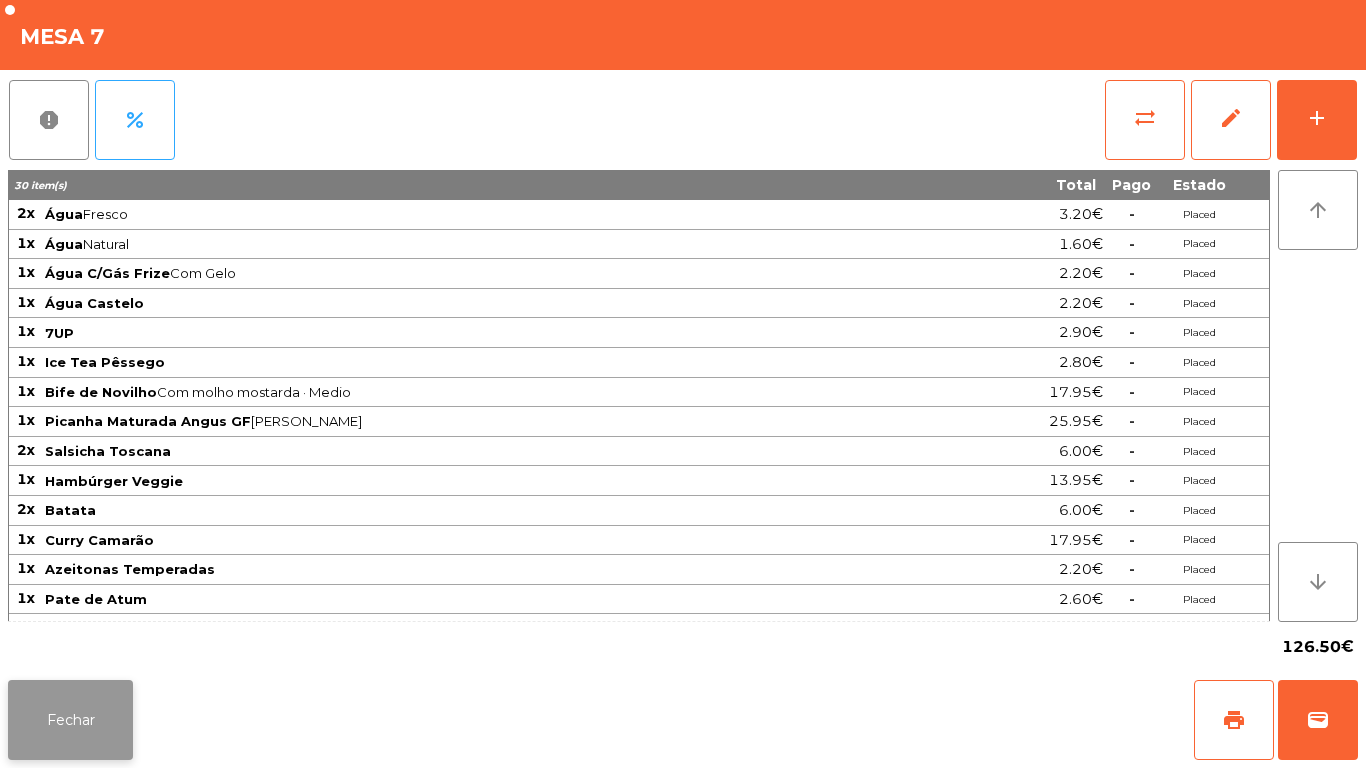 click on "Fechar" 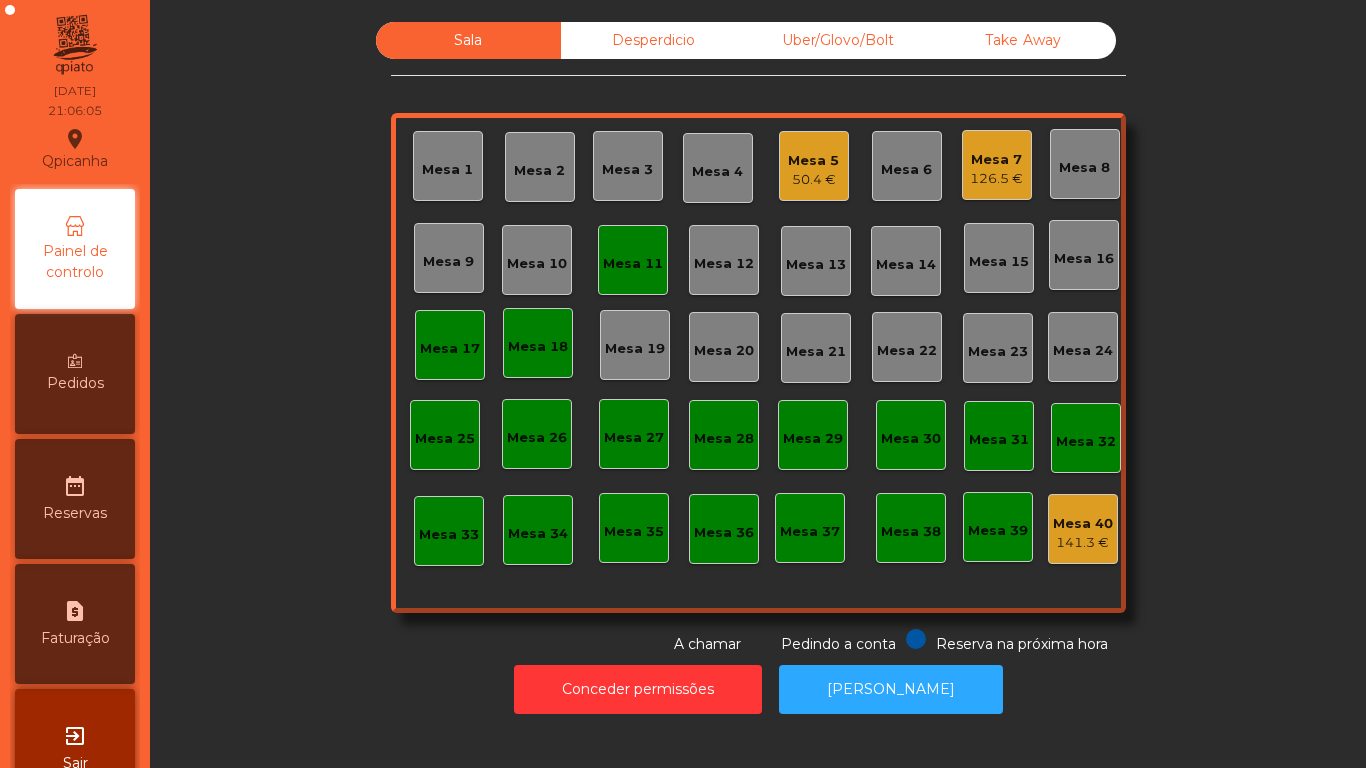 click on "Conceder permissões   Abrir [PERSON_NAME]" 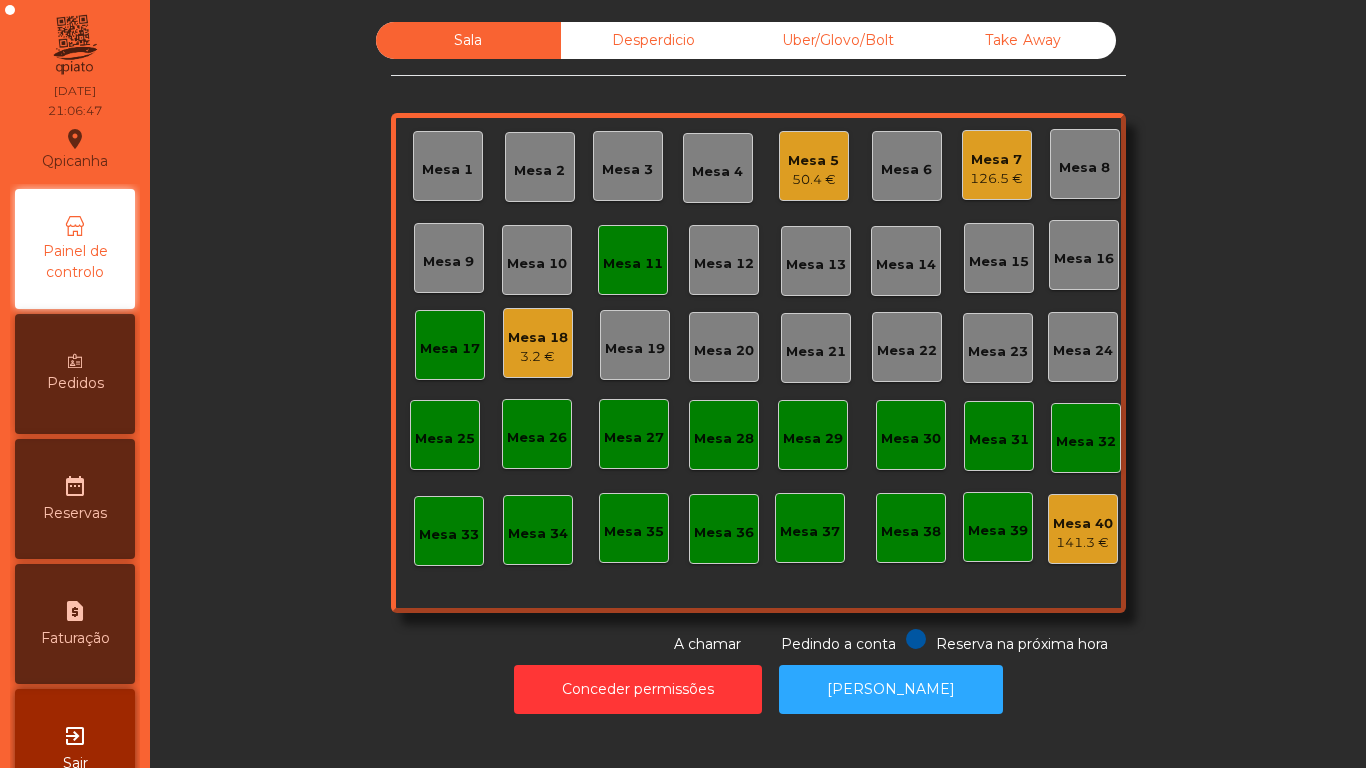 click on "Mesa 8" 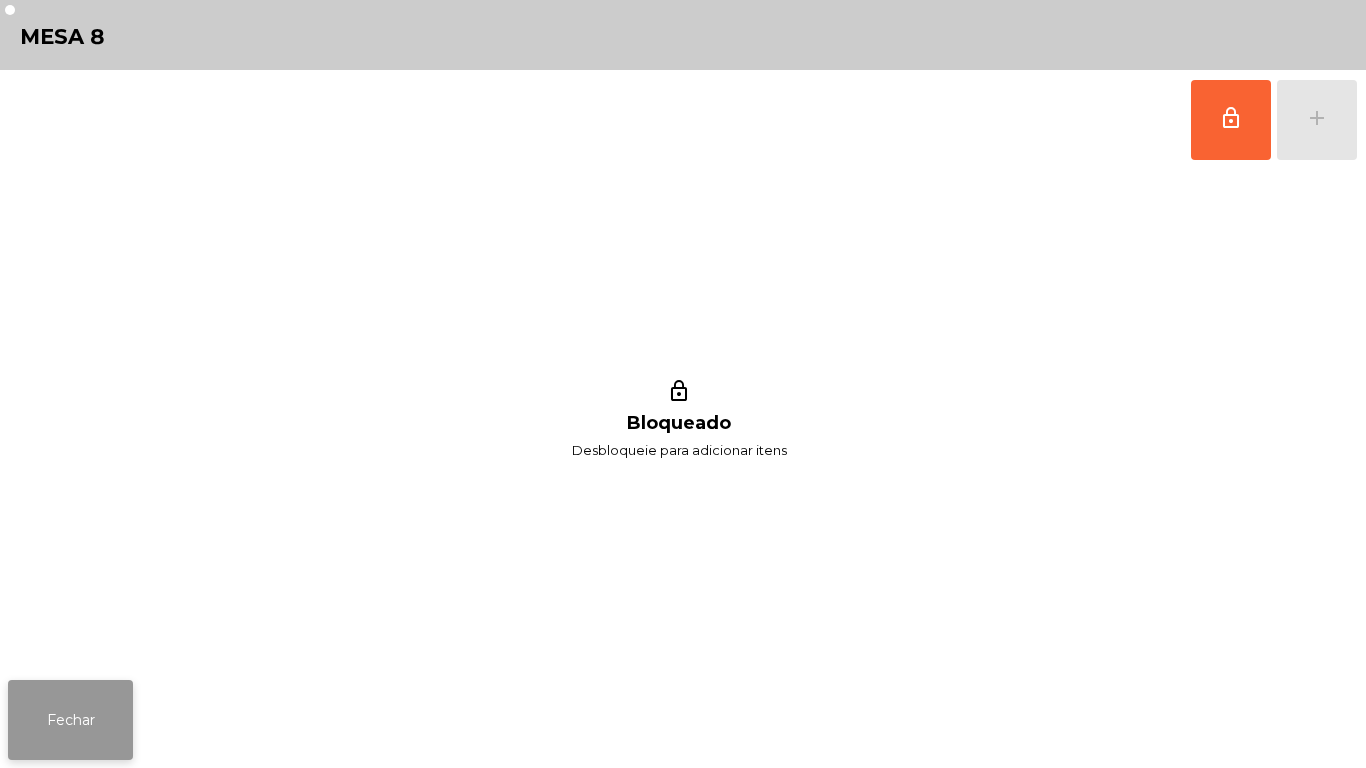 click on "Fechar" 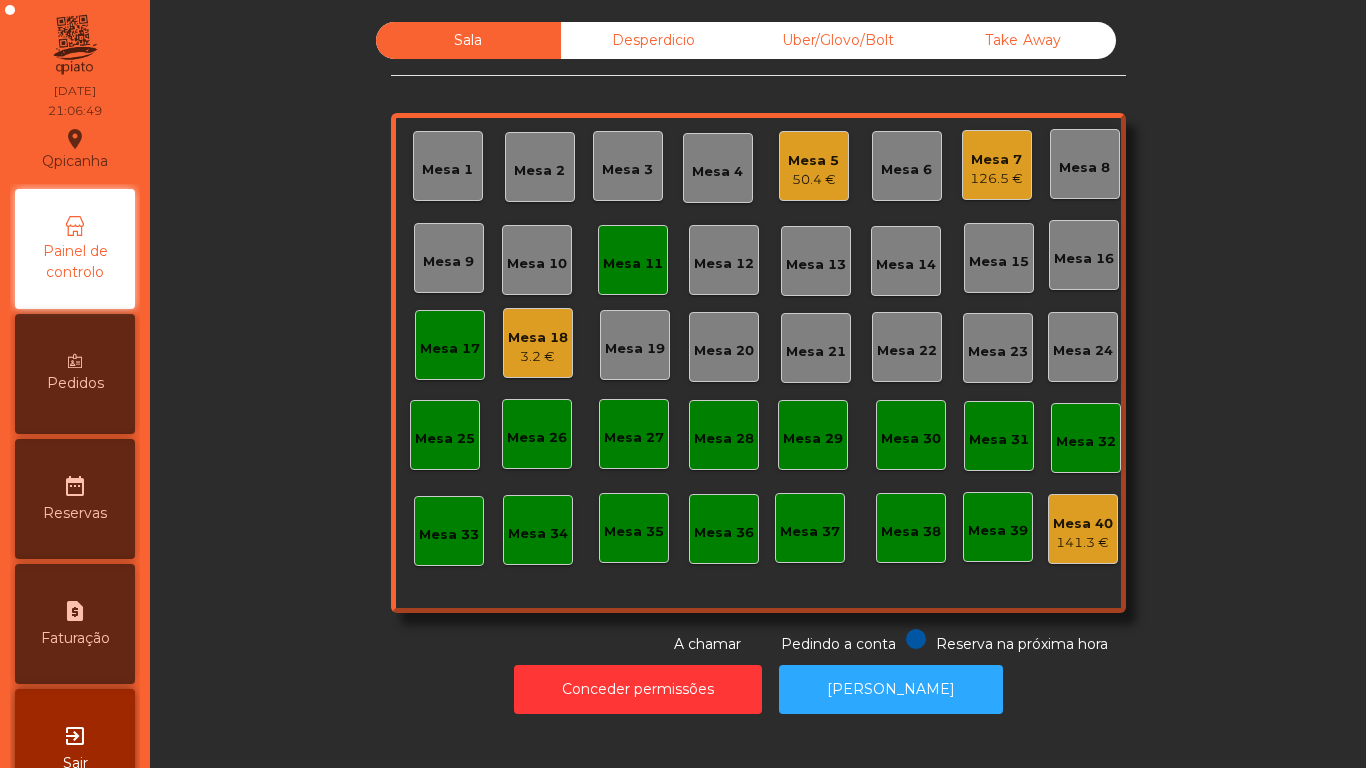 click on "126.5 €" 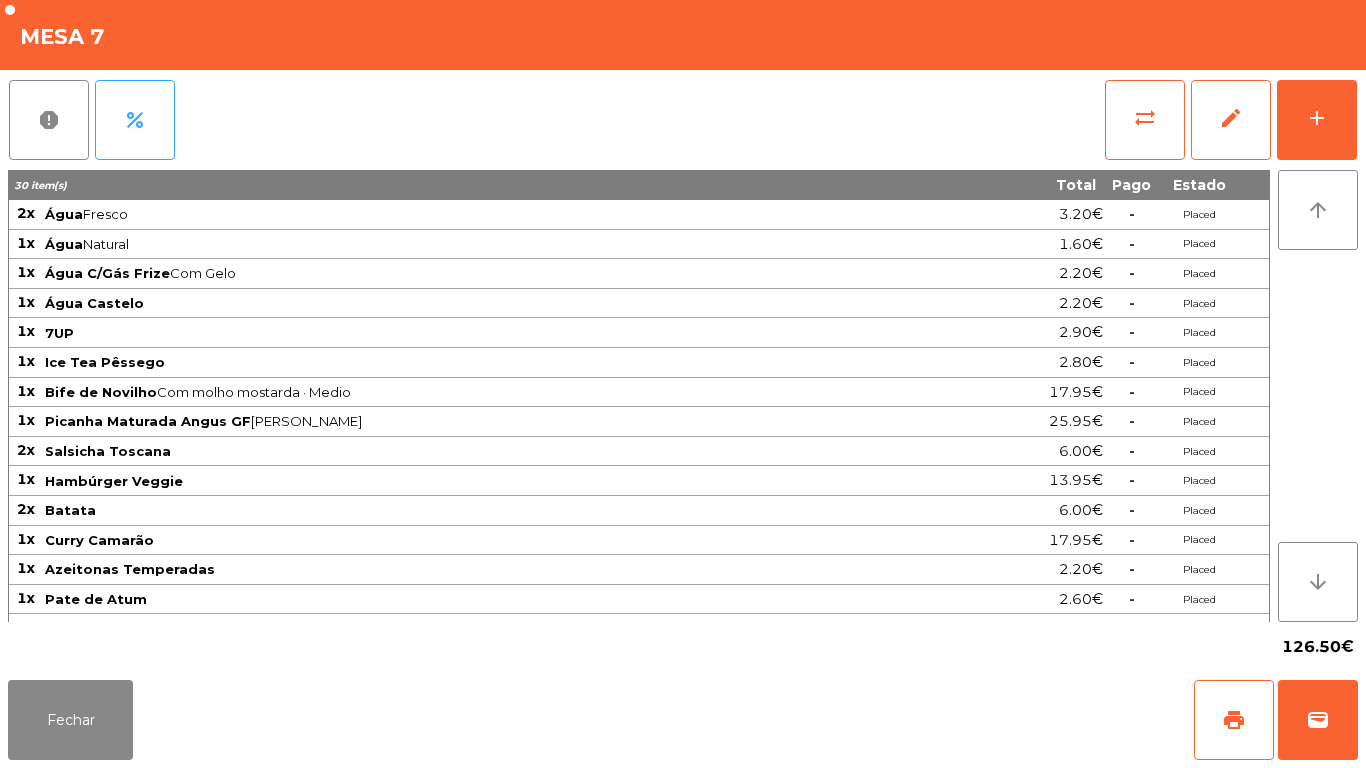 click on "sync_alt   edit   add" 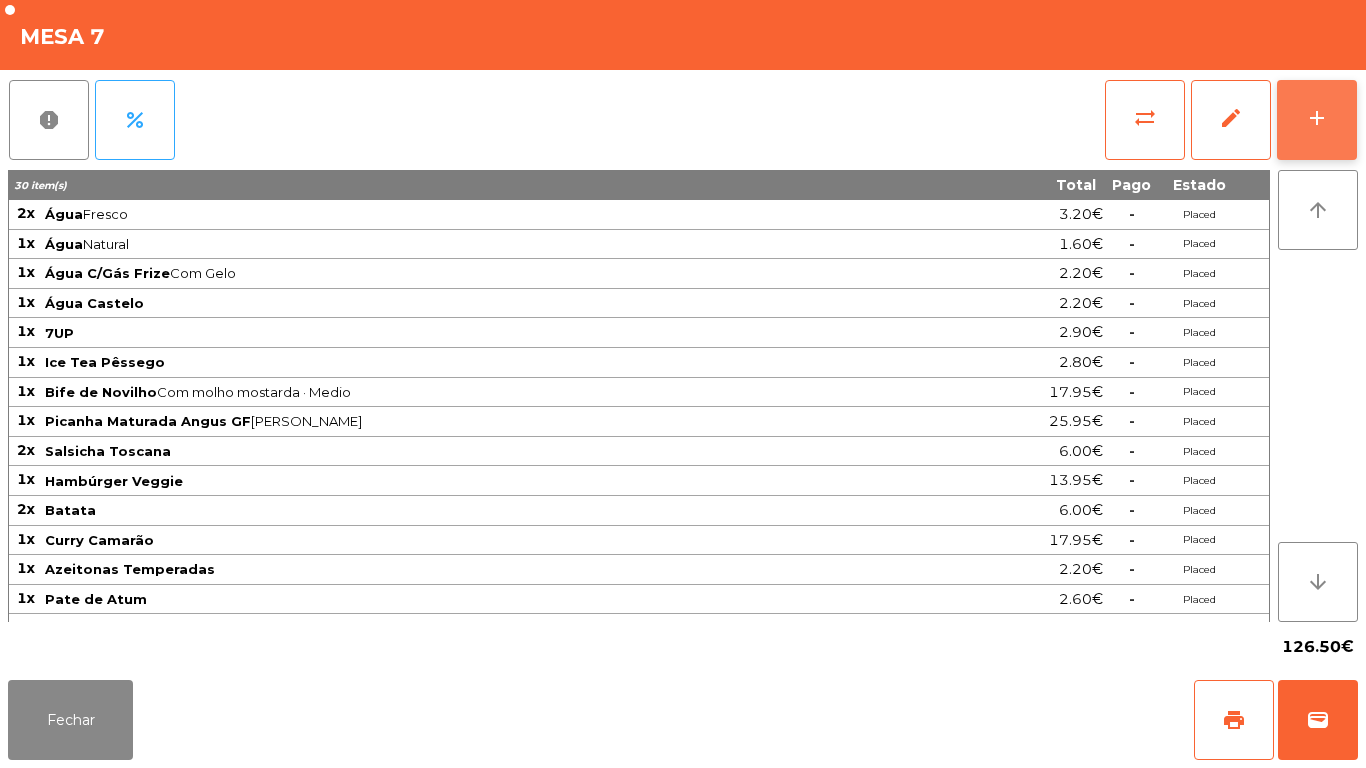 click on "add" 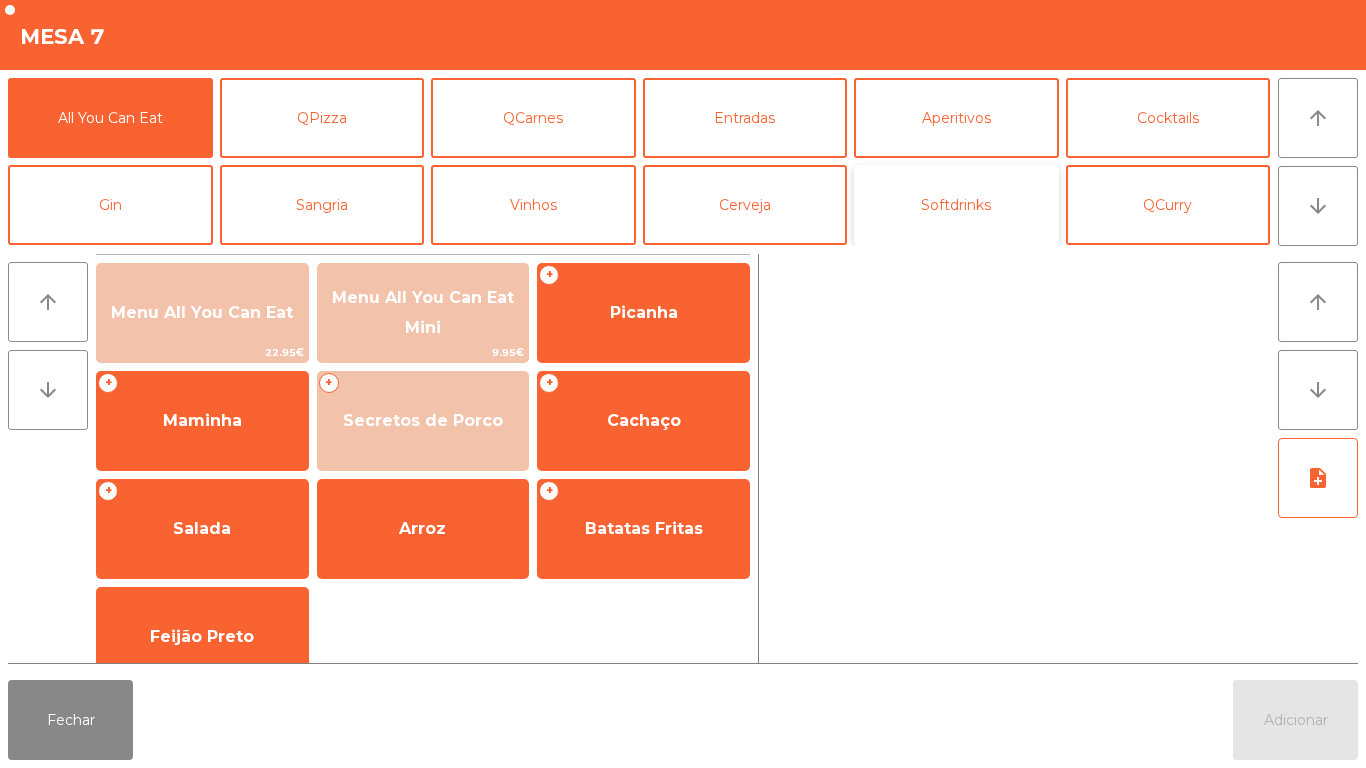 click on "Softdrinks" 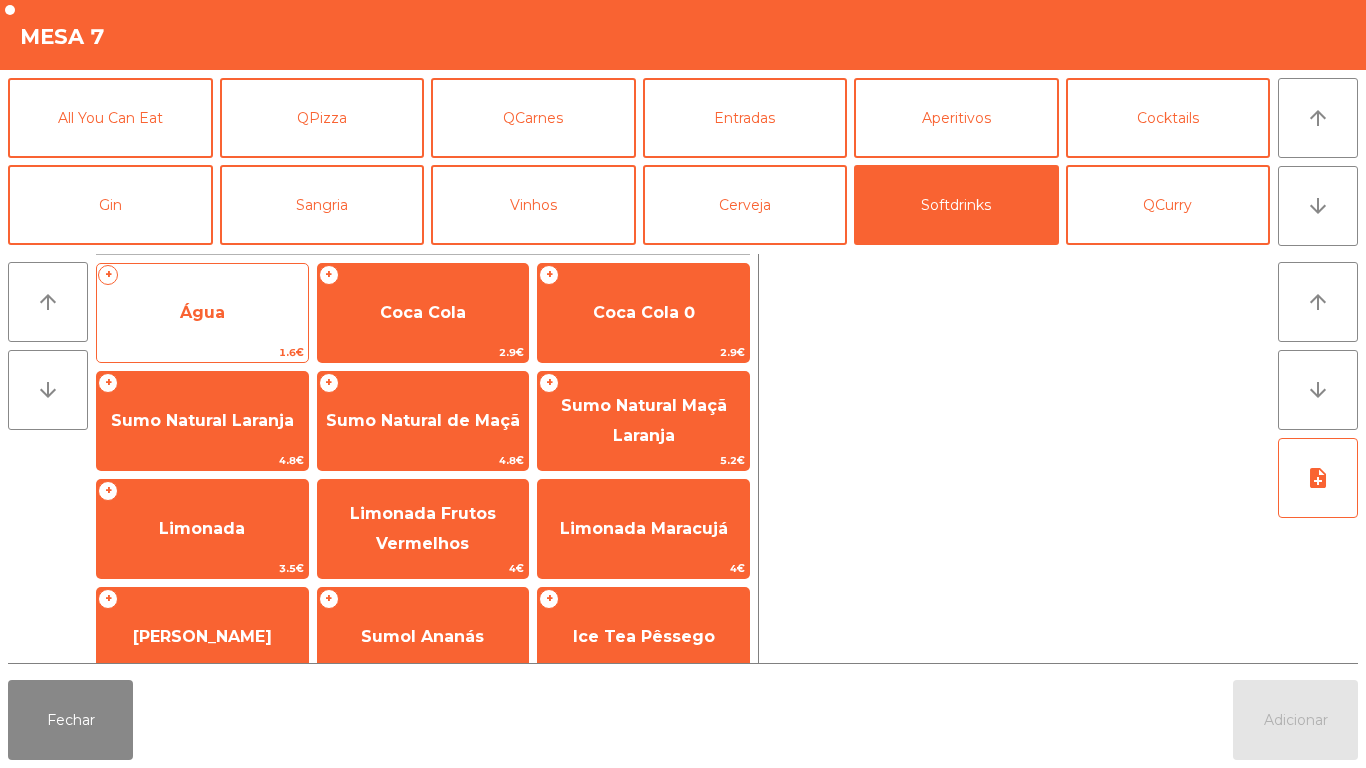 click on "Água" 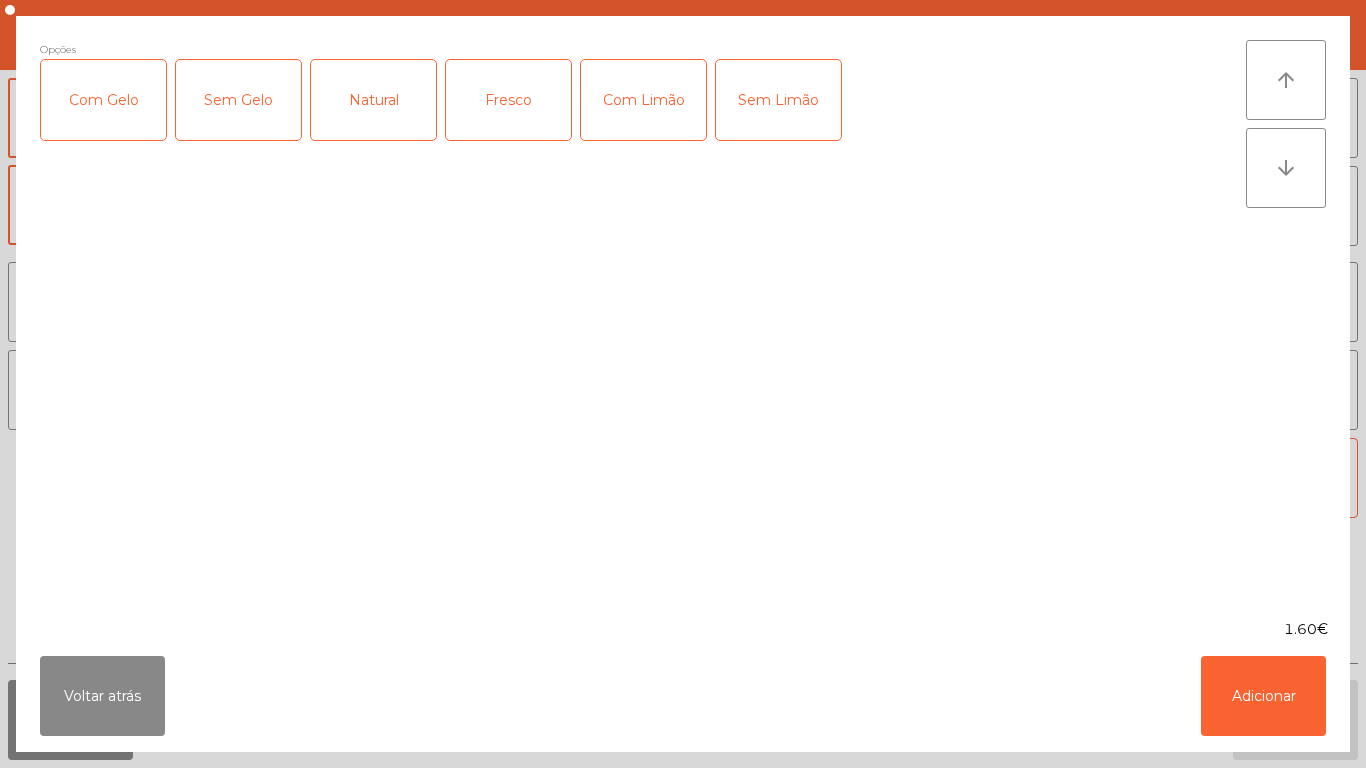 click on "1.60€" 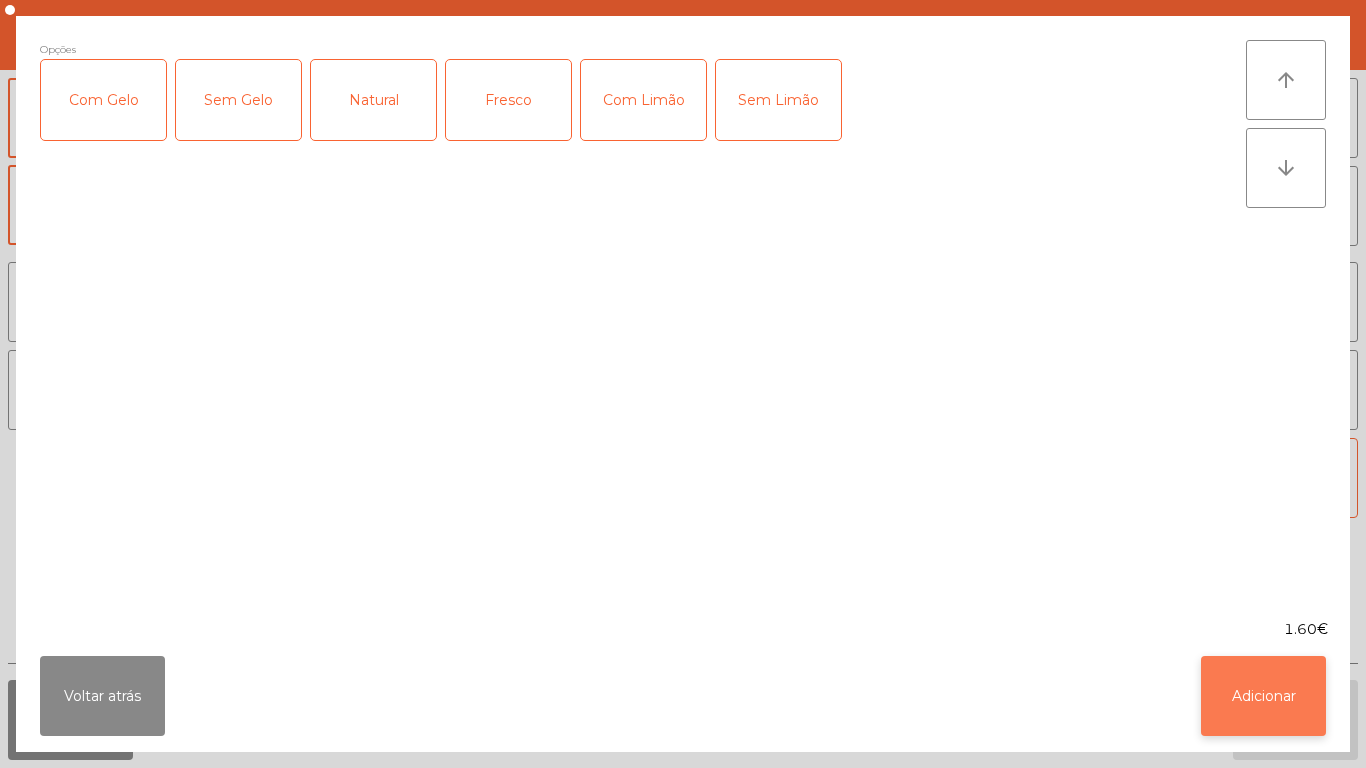 click on "Adicionar" 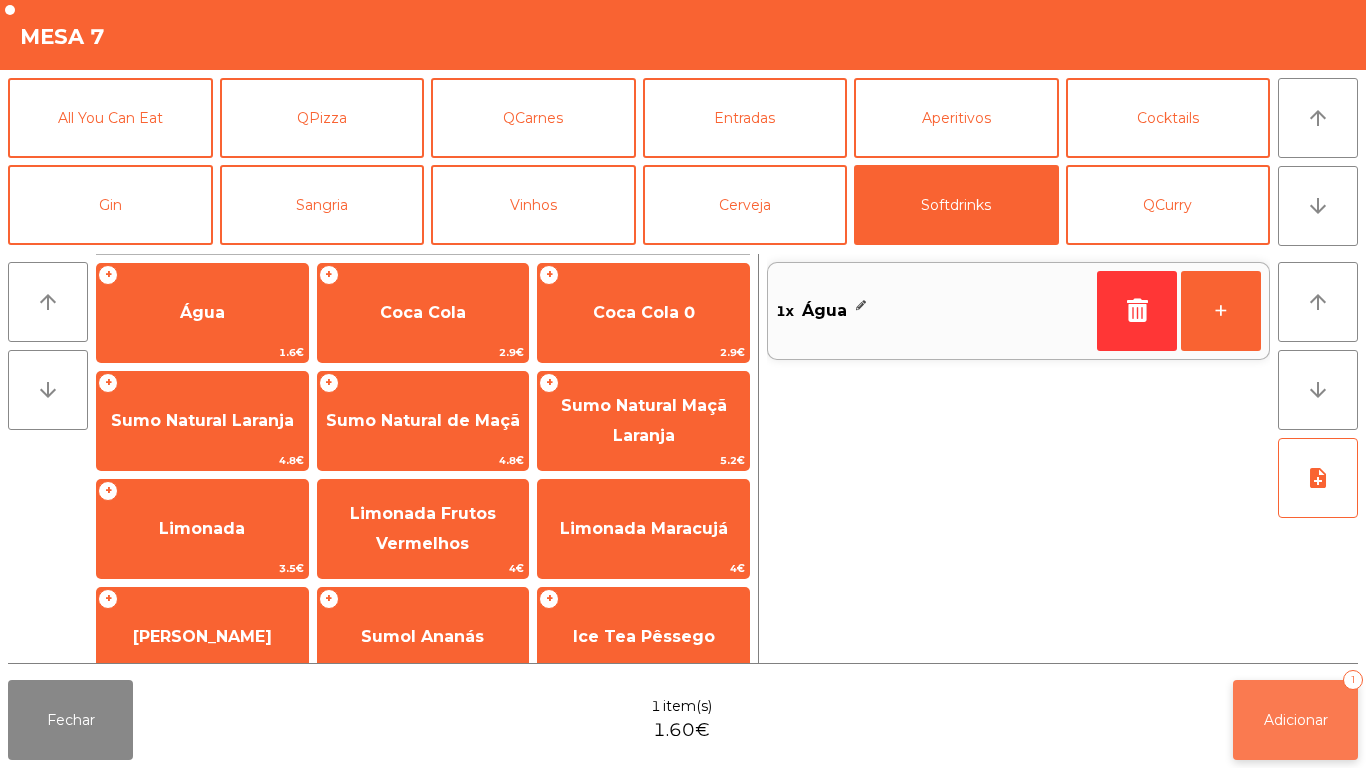 click on "Adicionar   1" 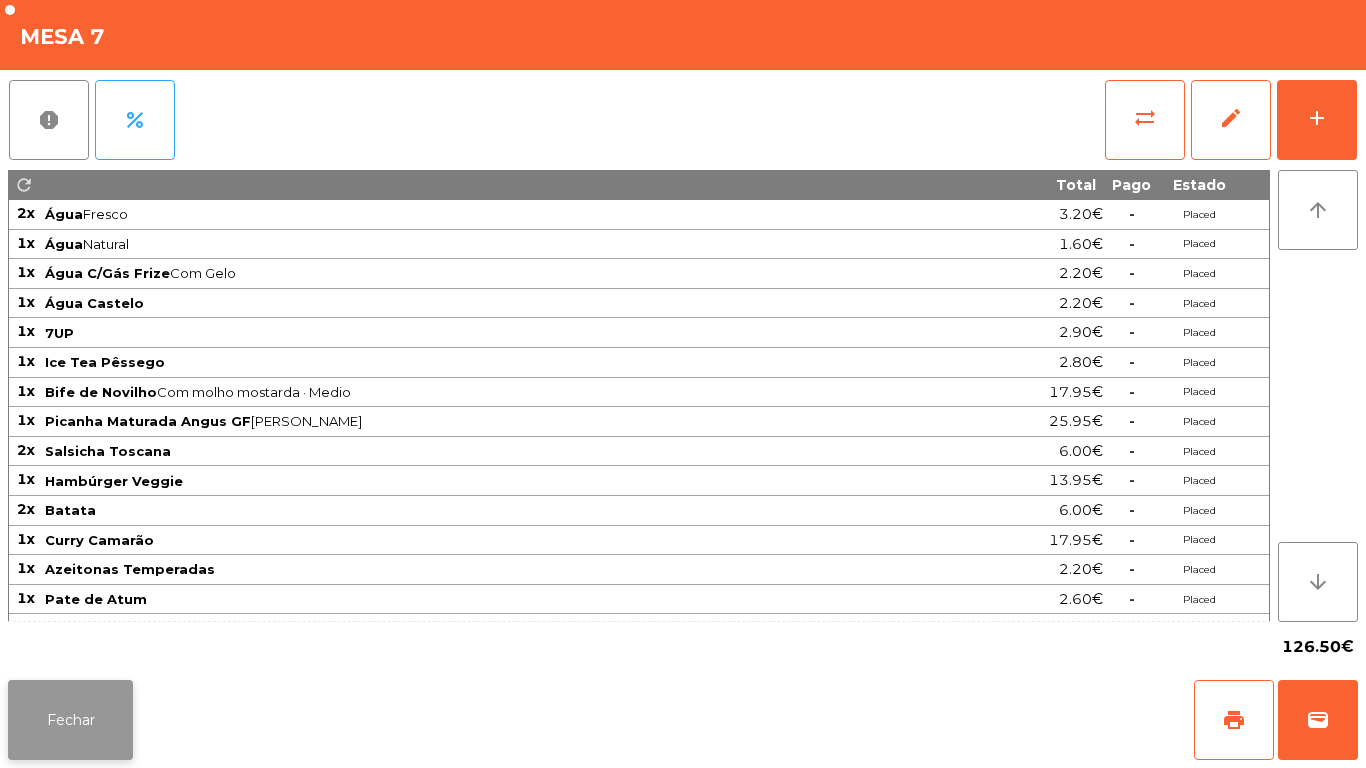 click on "Fechar" 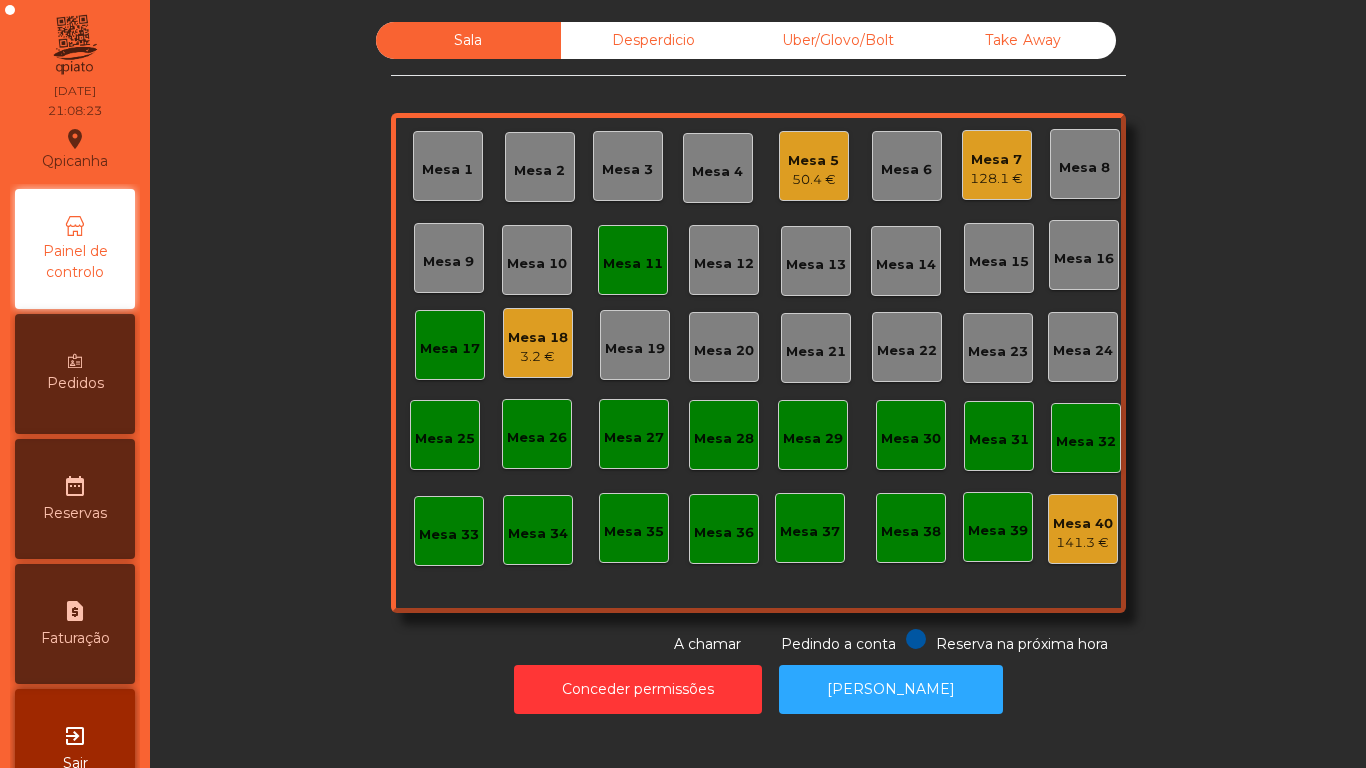 click on "128.1 €" 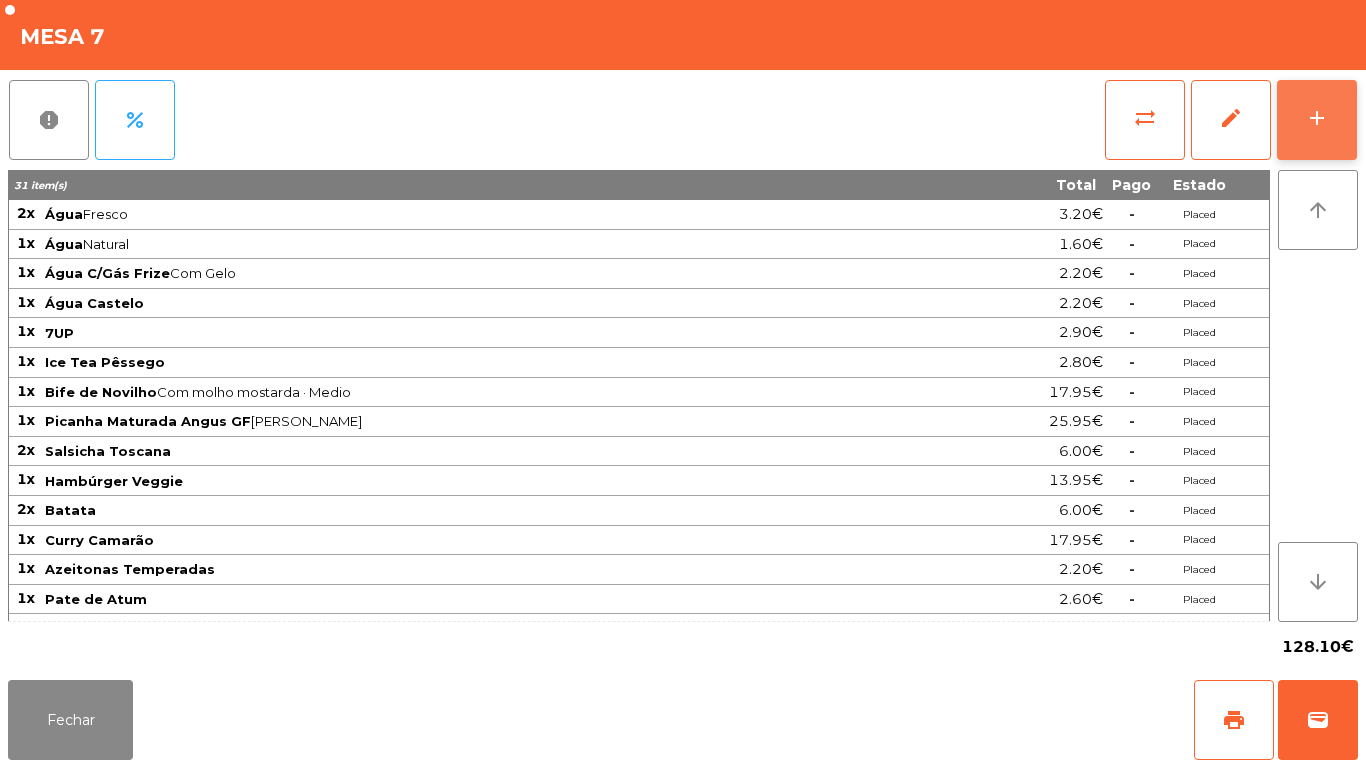 click on "add" 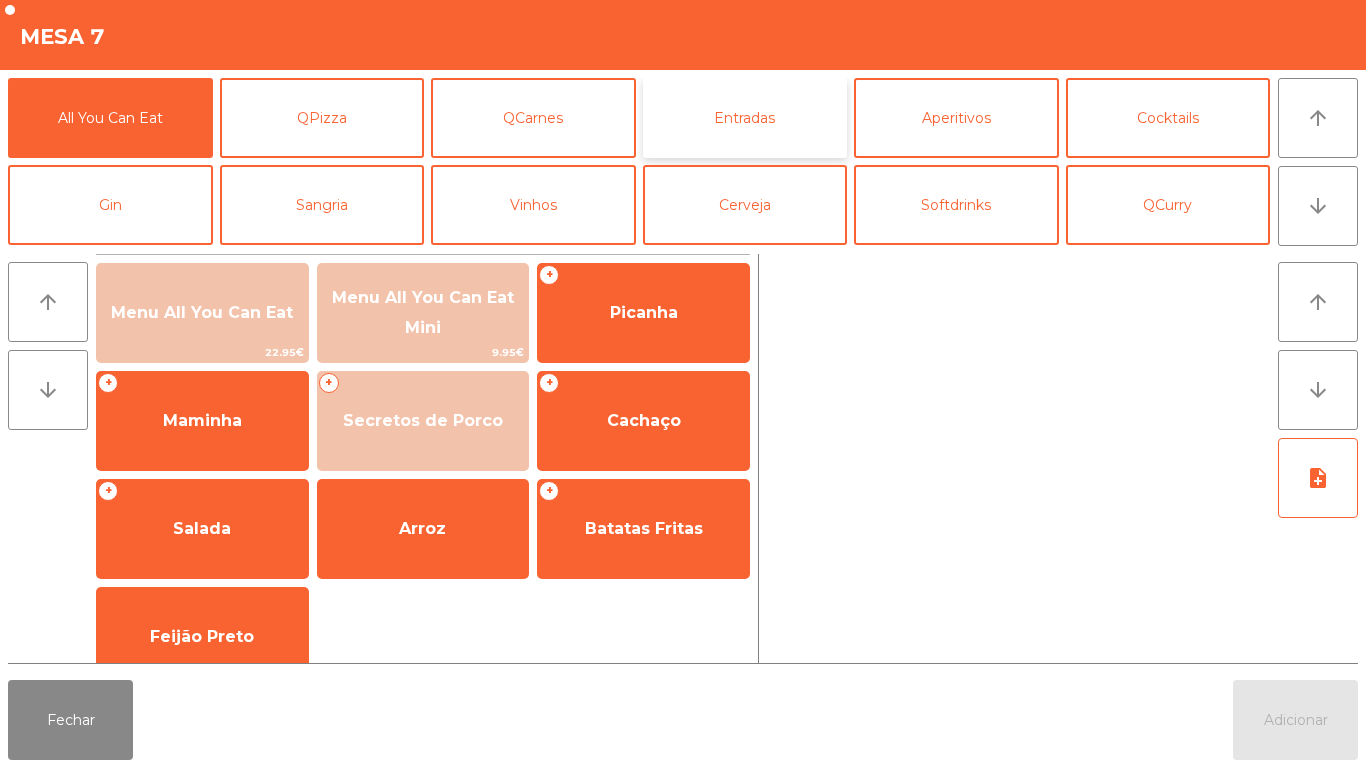 click on "Entradas" 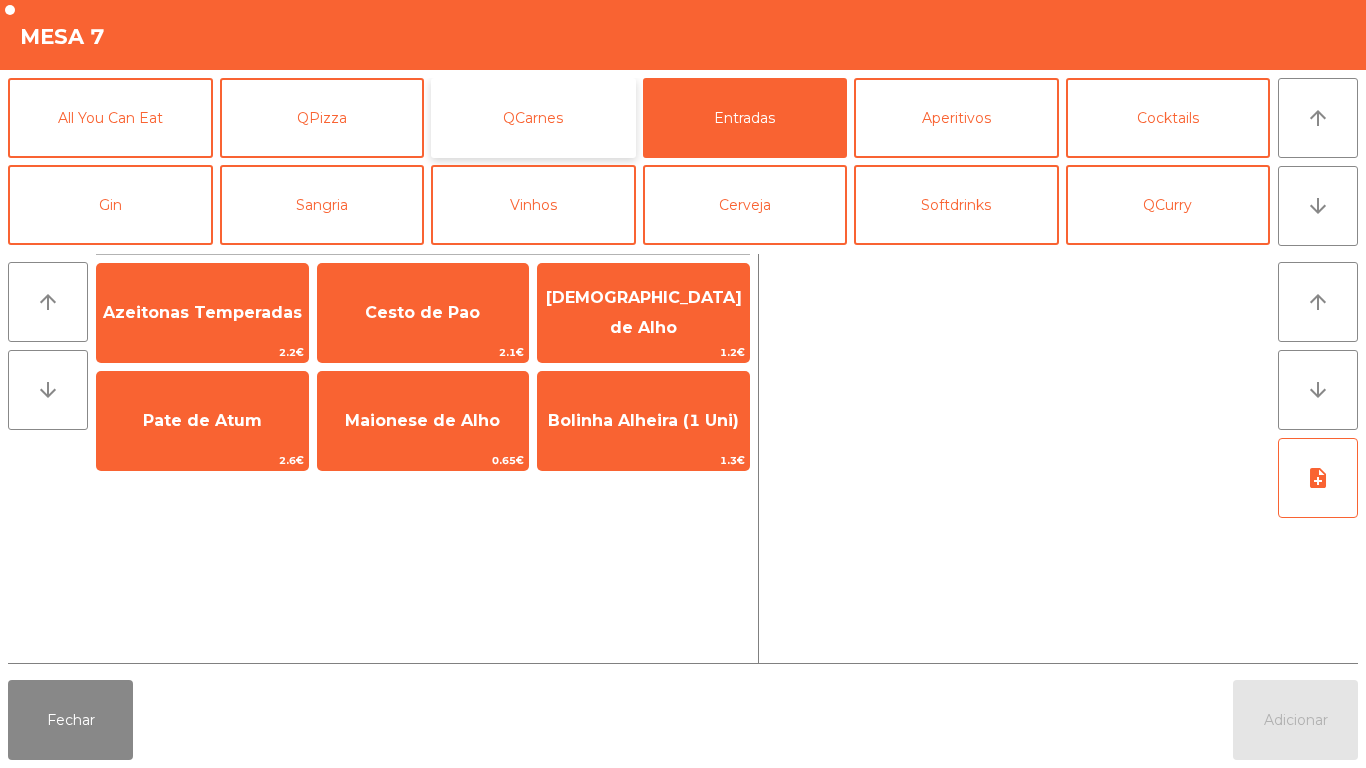 click on "QCarnes" 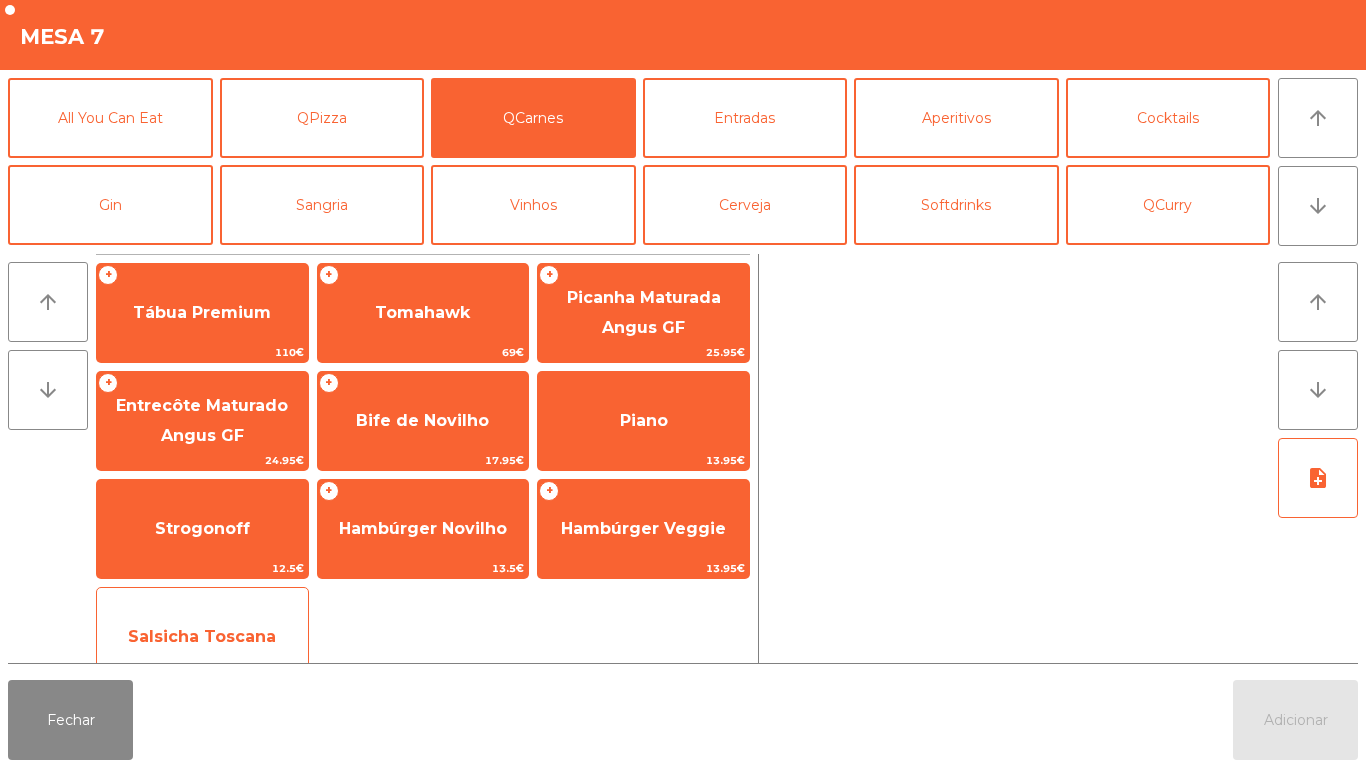 click on "Salsicha Toscana" 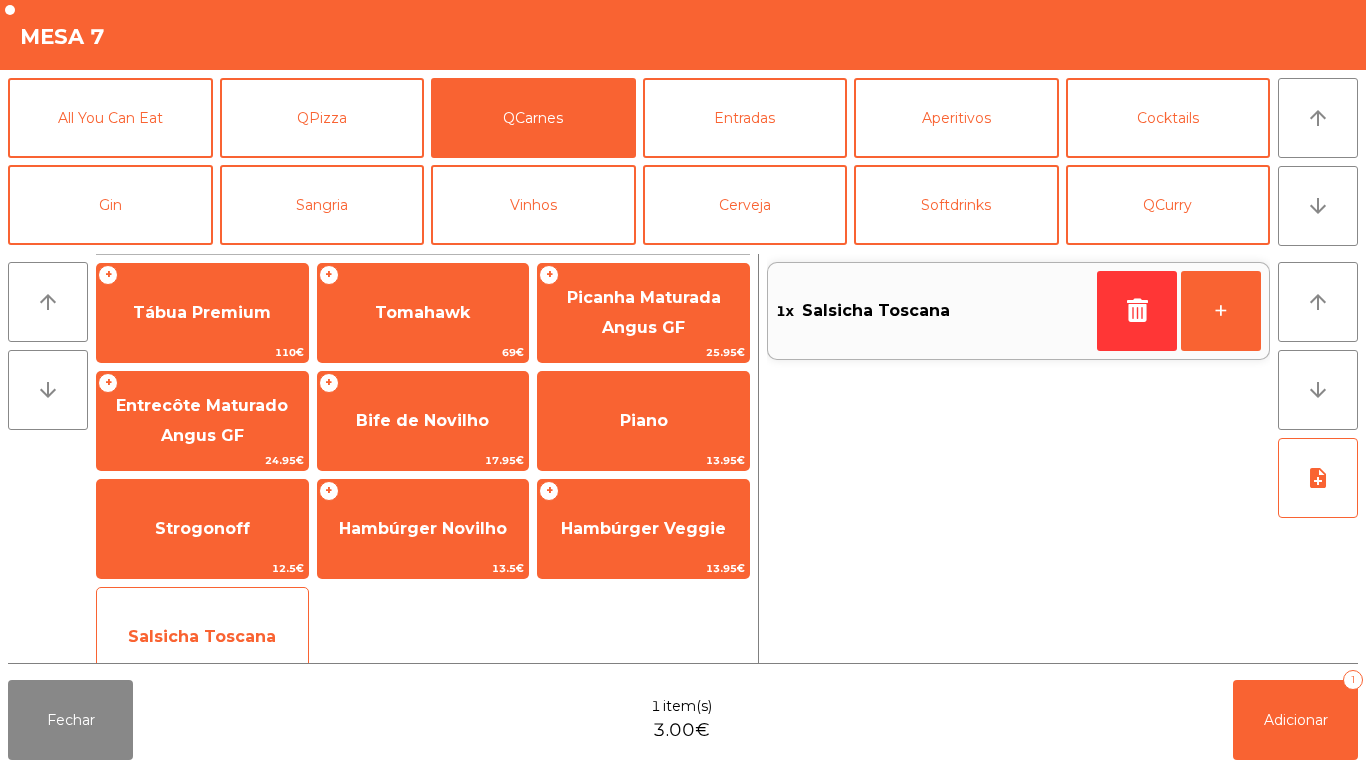 click on "Salsicha Toscana" 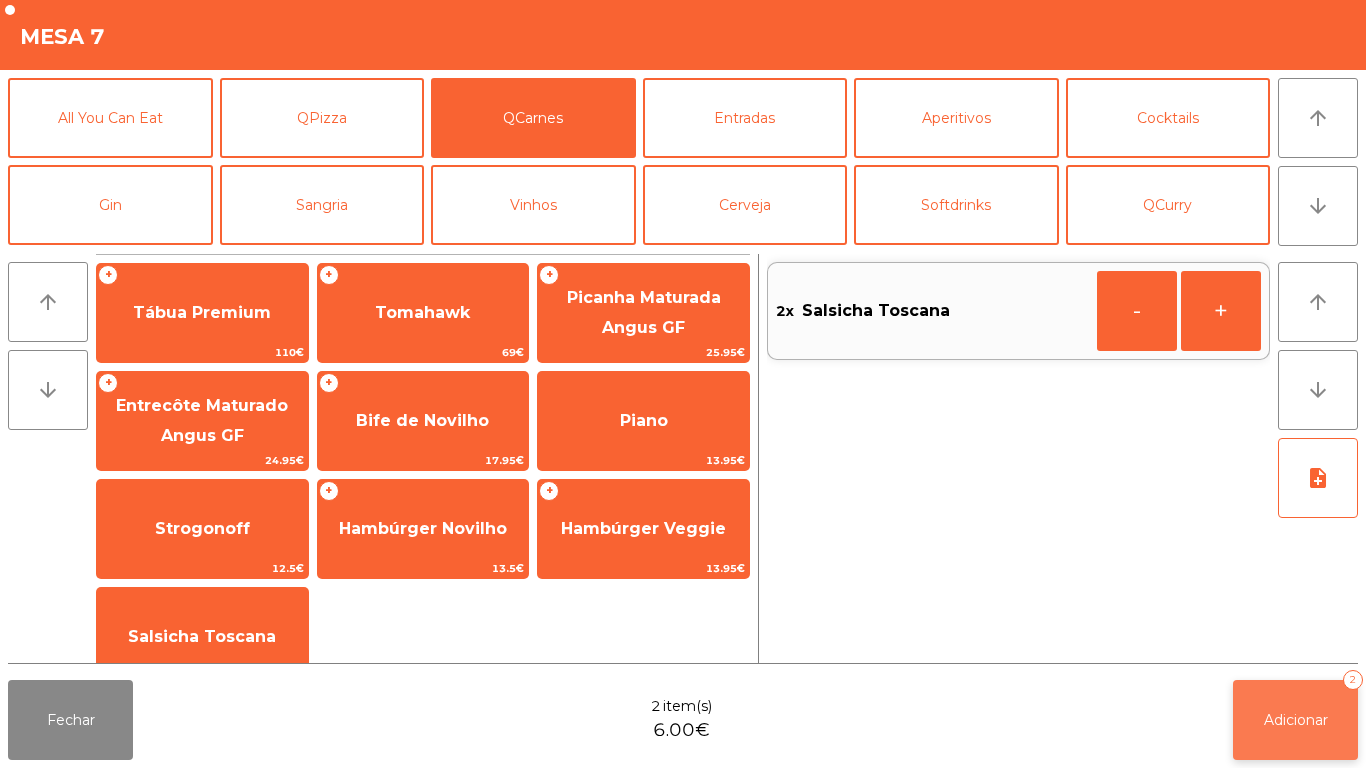click on "Adicionar" 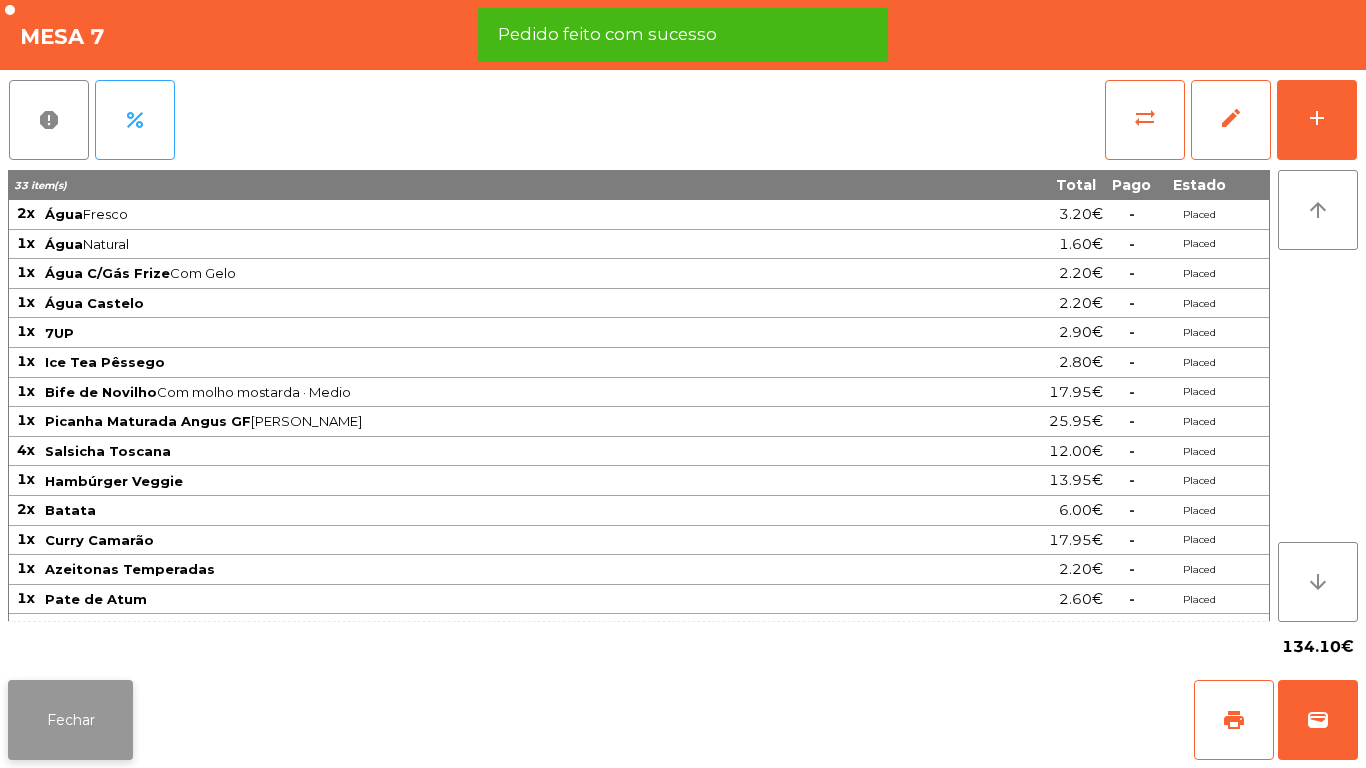 click on "Fechar" 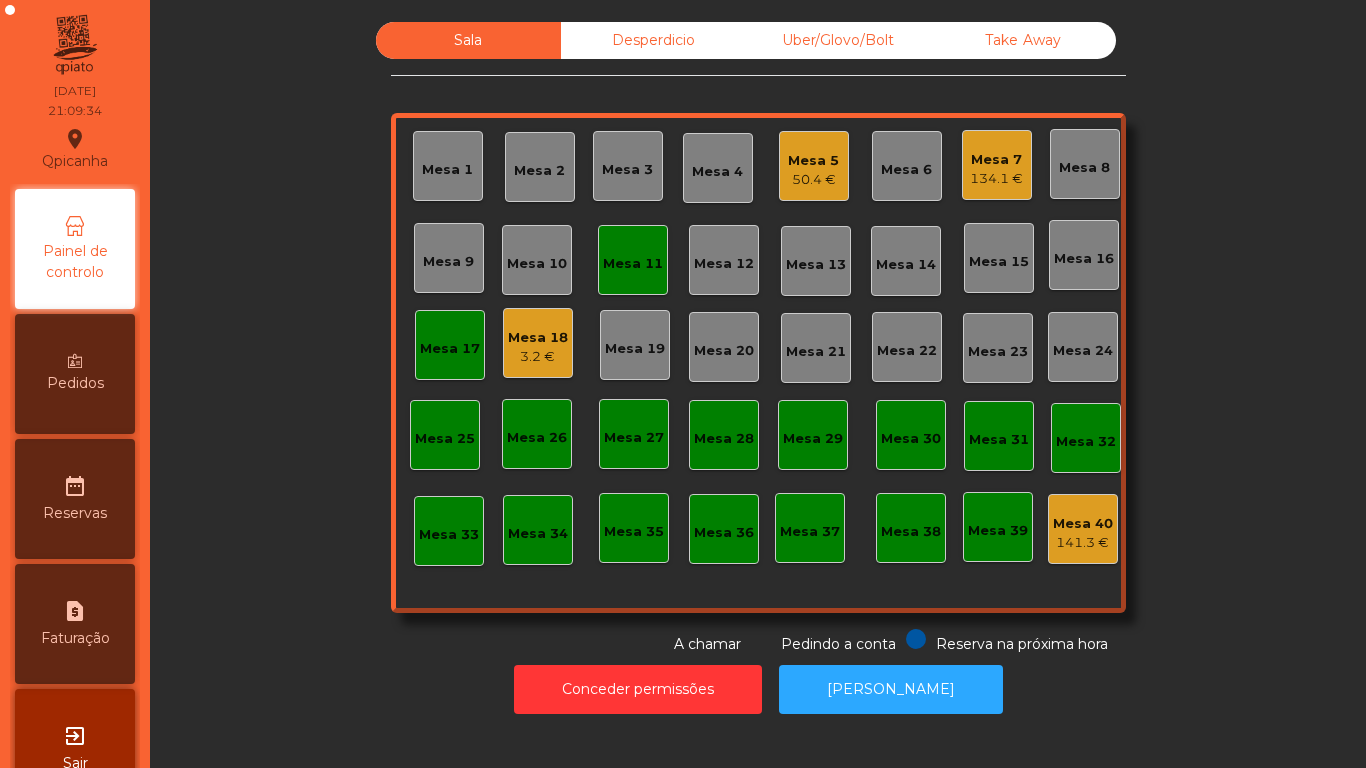 click on "Mesa 11" 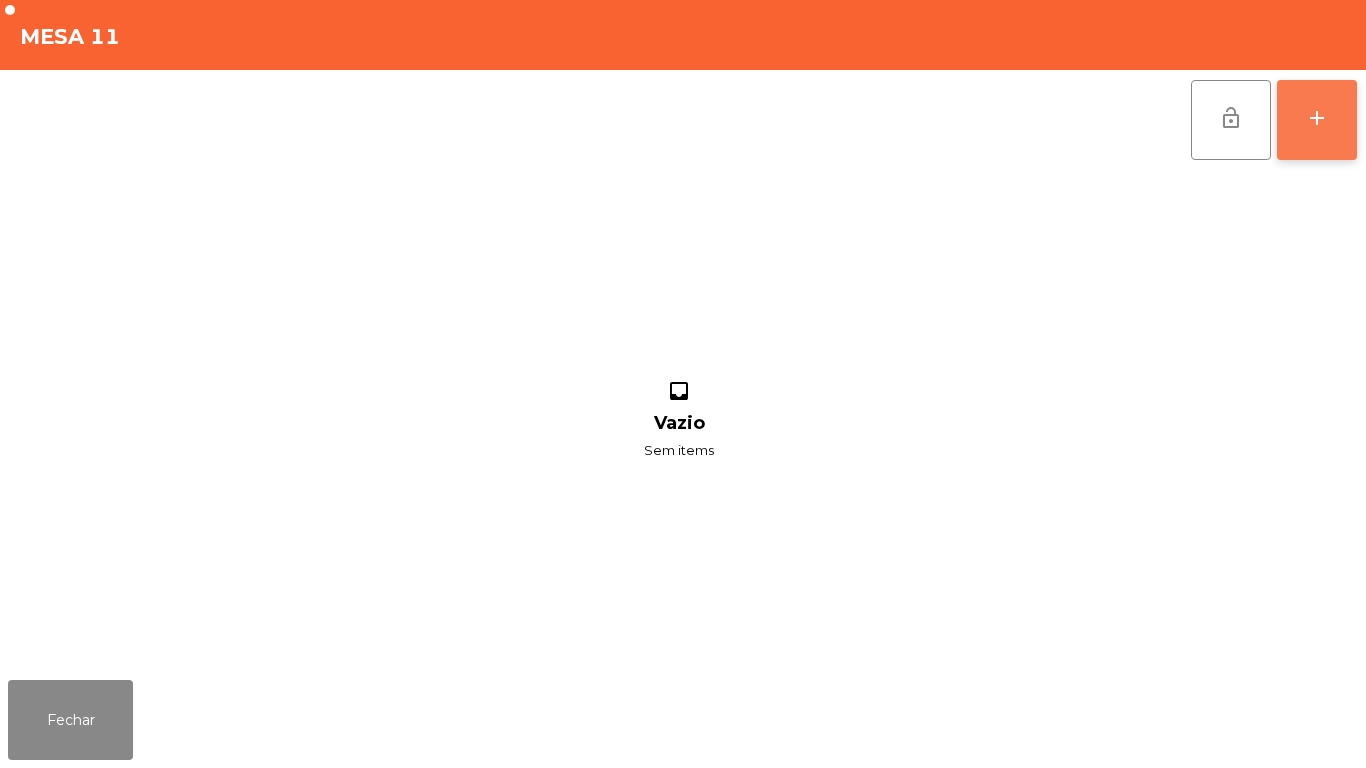 click on "add" 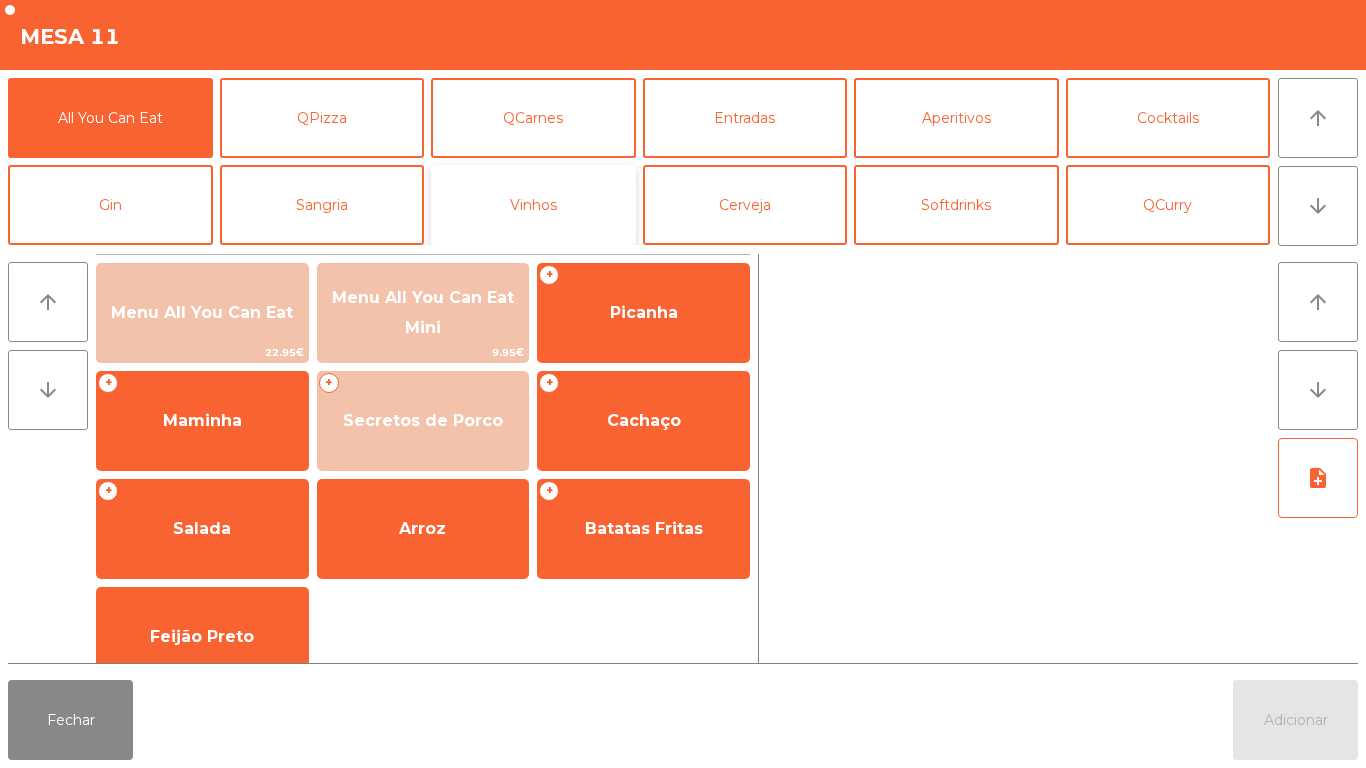 click on "Vinhos" 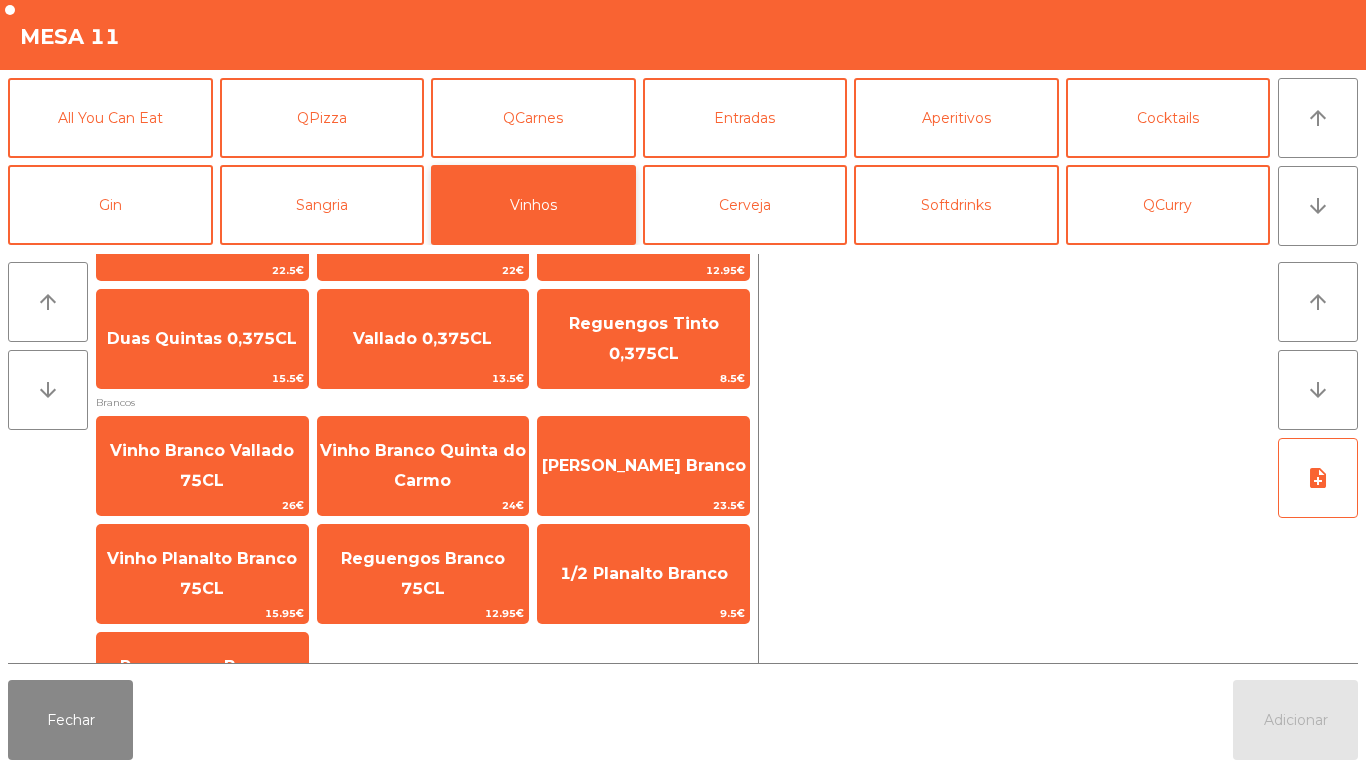 scroll, scrollTop: 629, scrollLeft: 0, axis: vertical 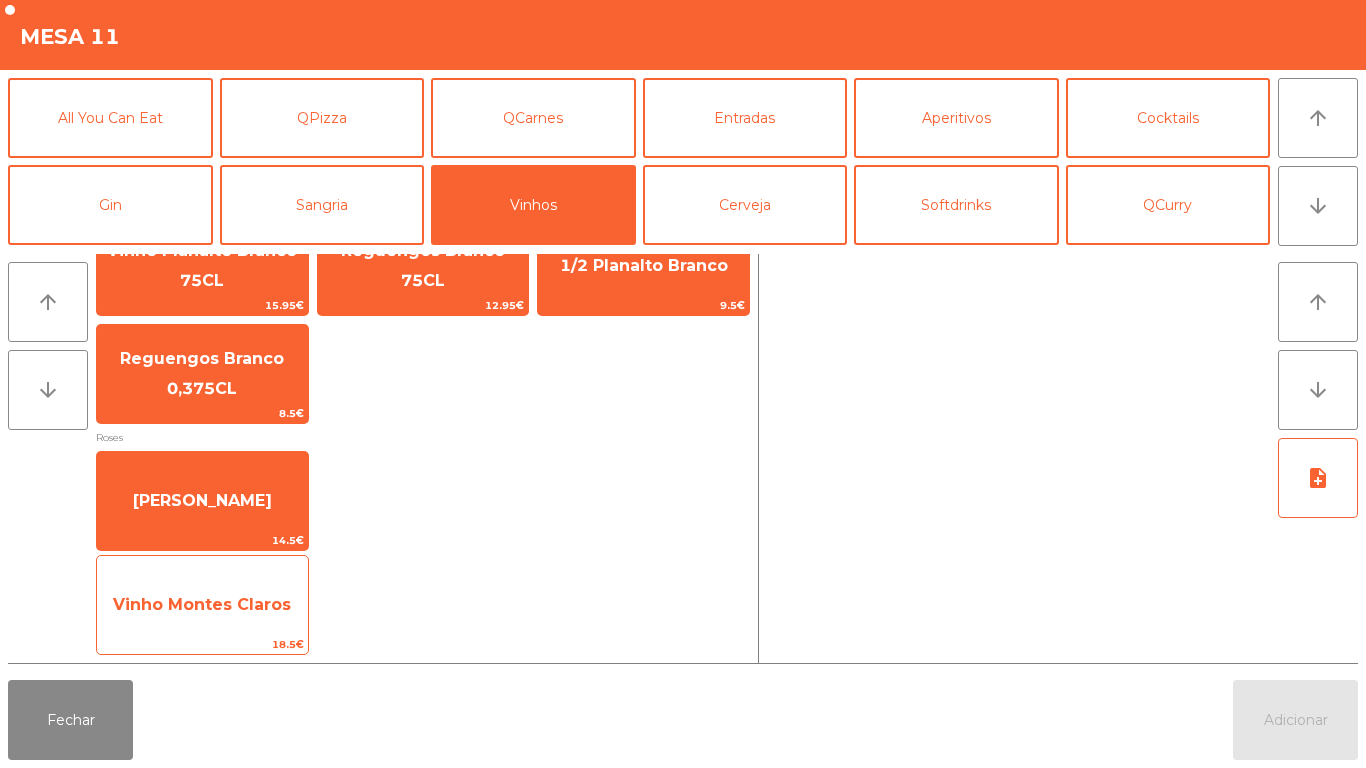 click on "Vinho Montes Claros" 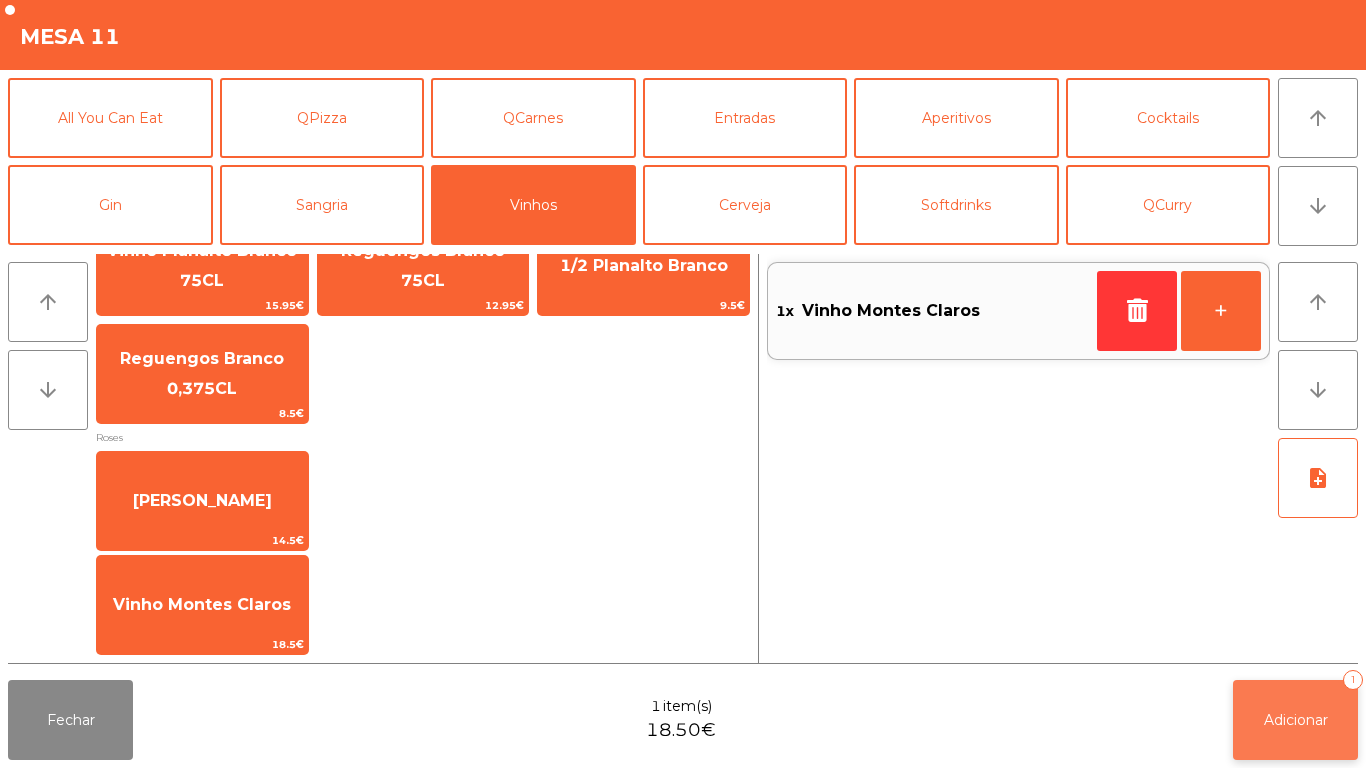click on "Adicionar" 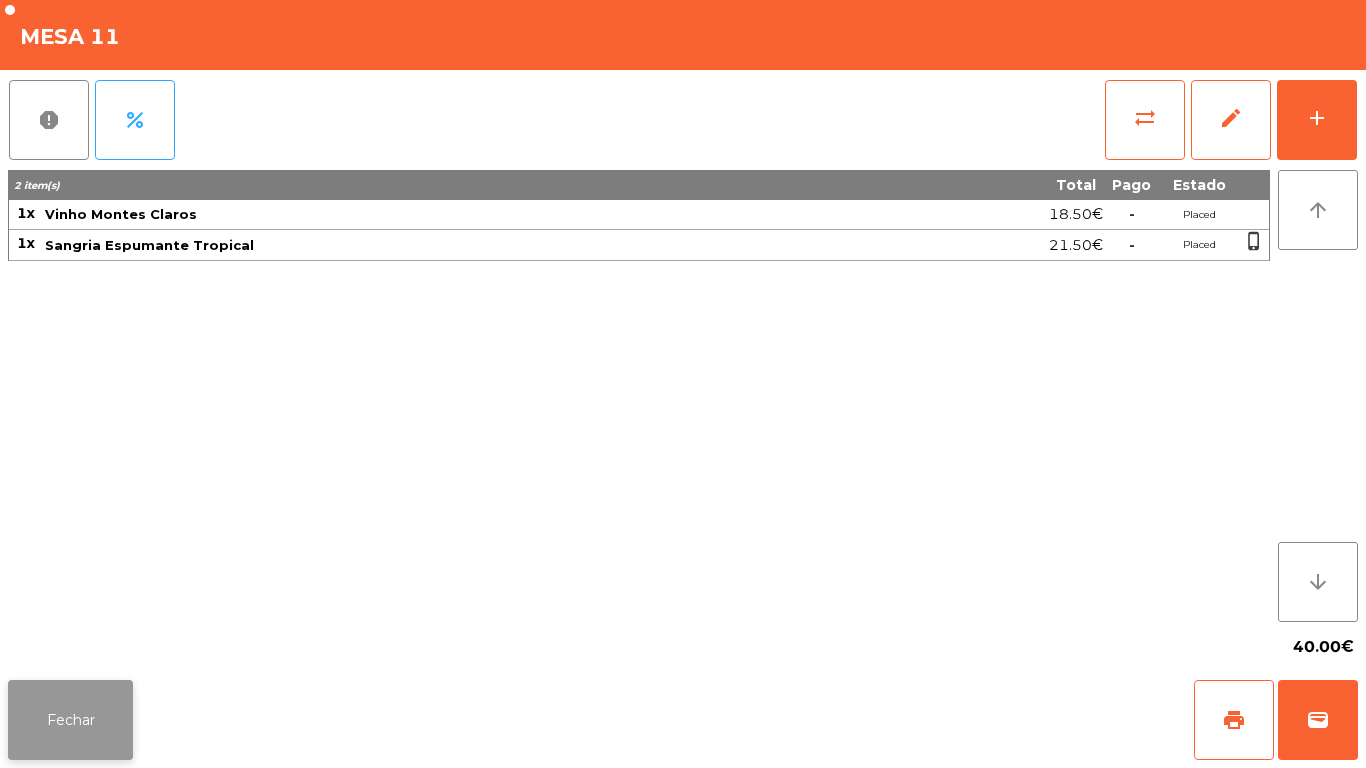 click on "Fechar" 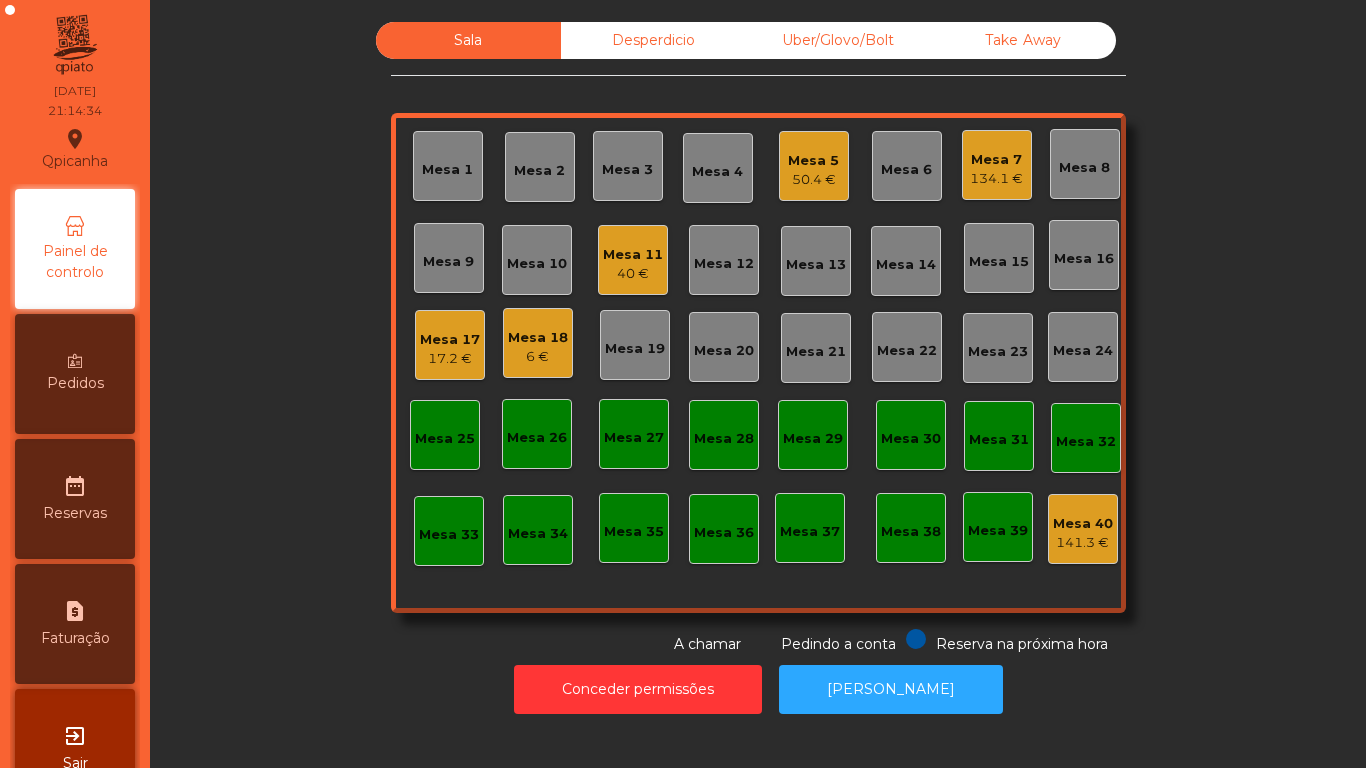click on "Mesa 17   17.2 €" 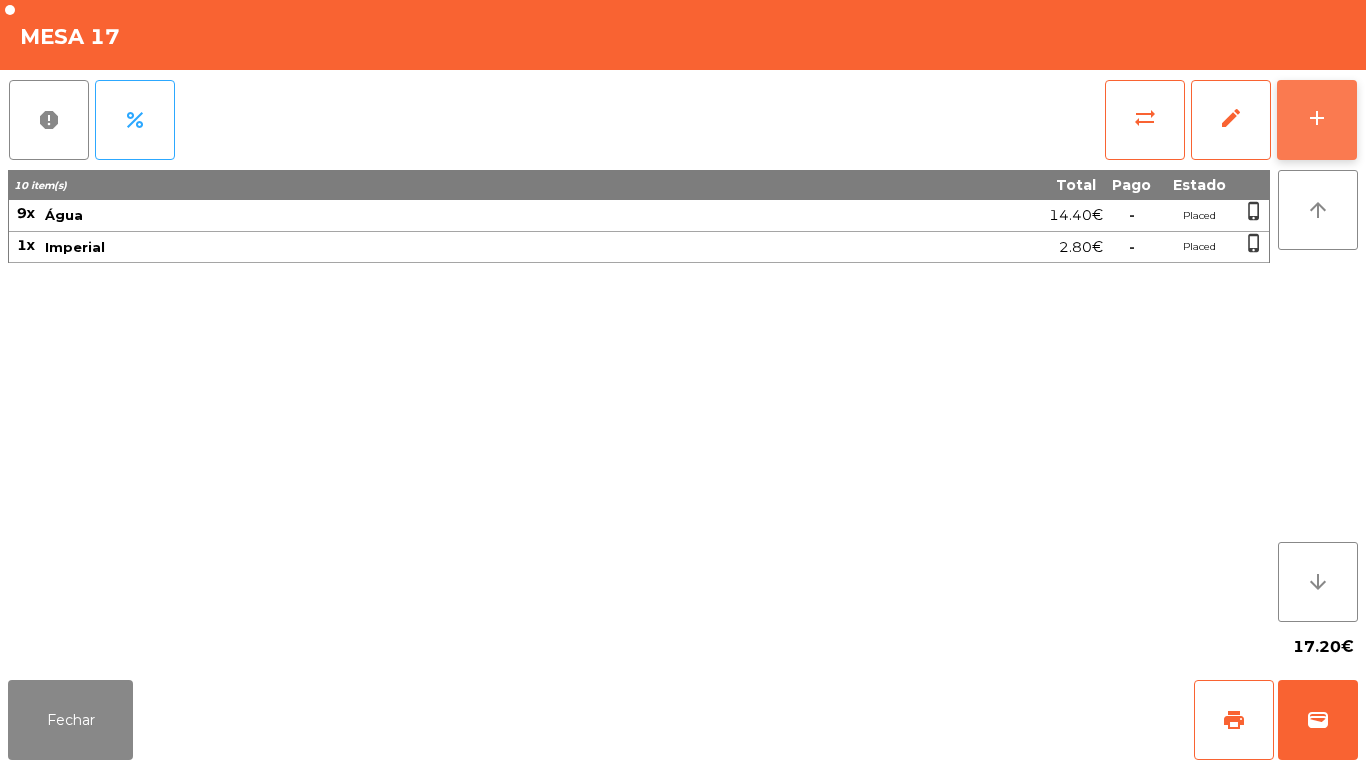 click on "add" 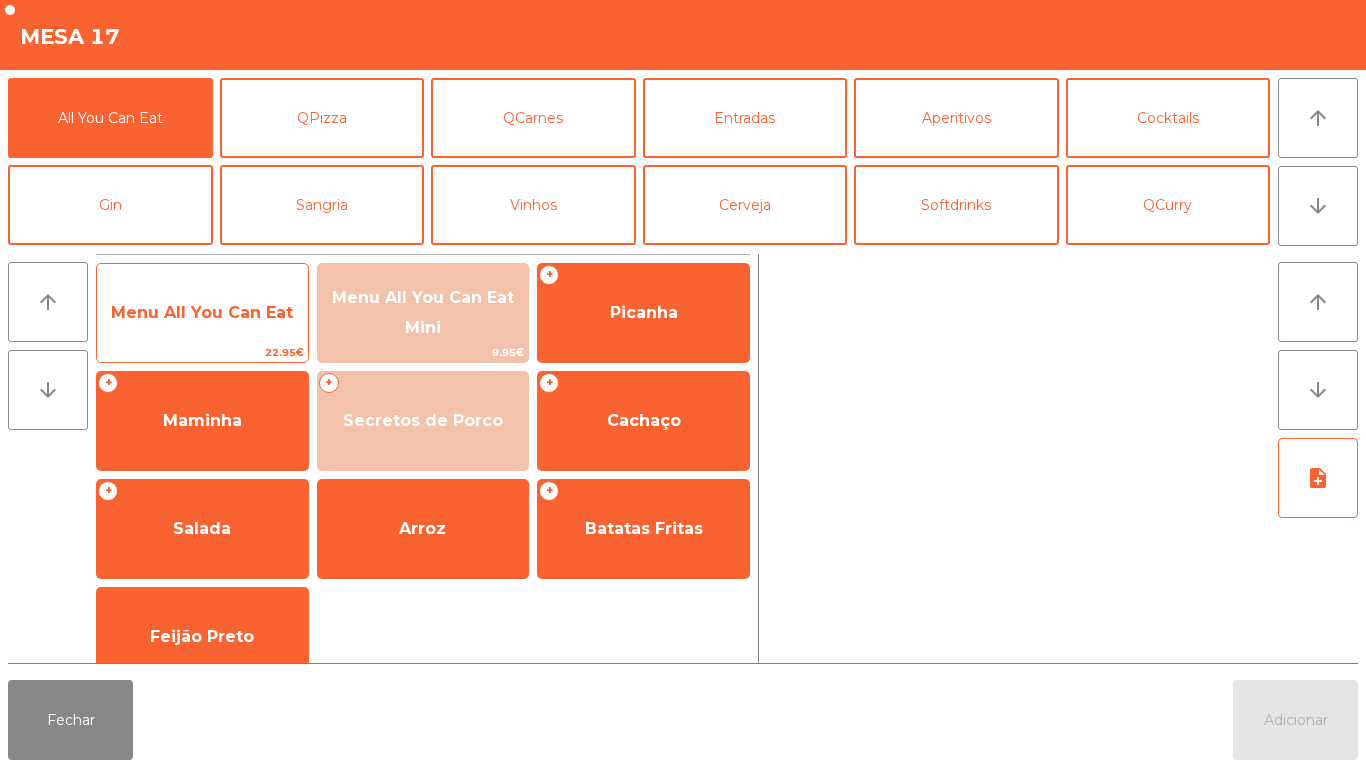 click on "Menu All You Can Eat" 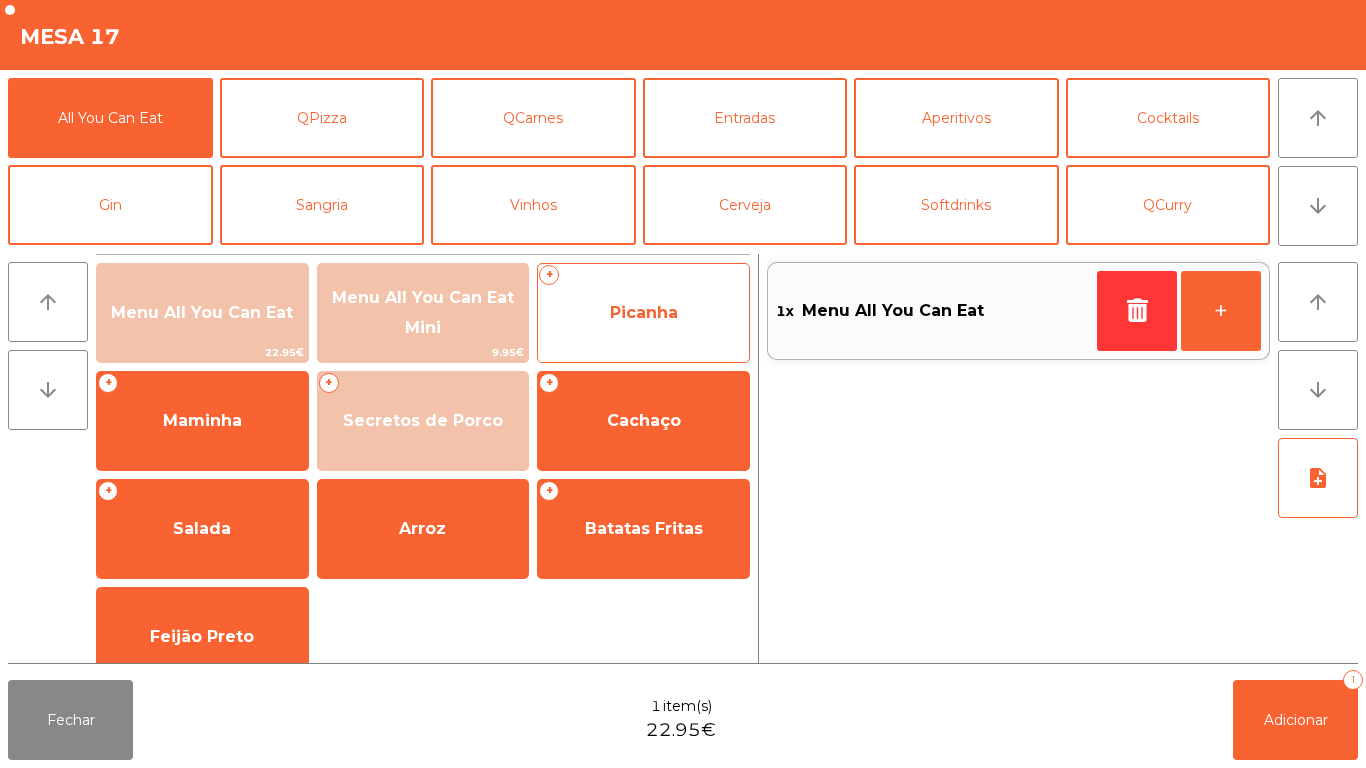 click on "Picanha" 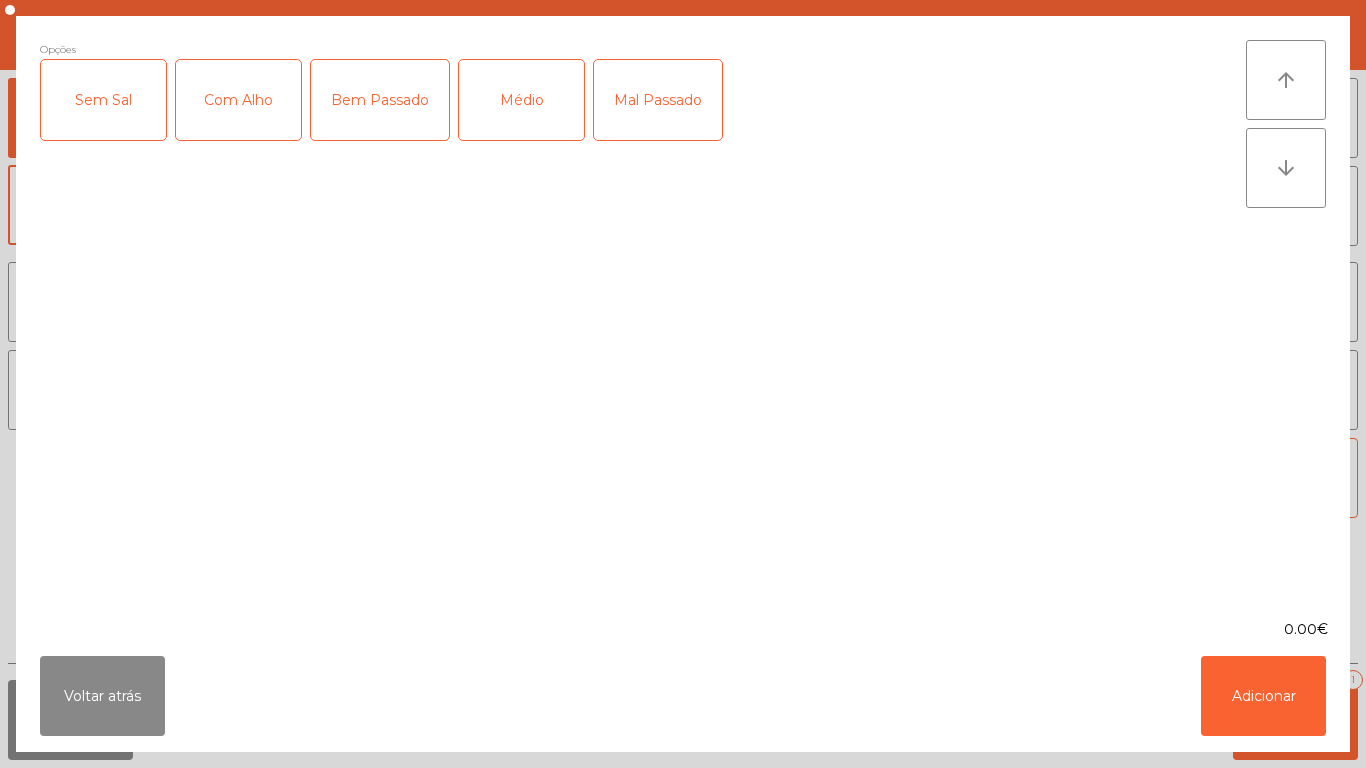 click on "Médio" 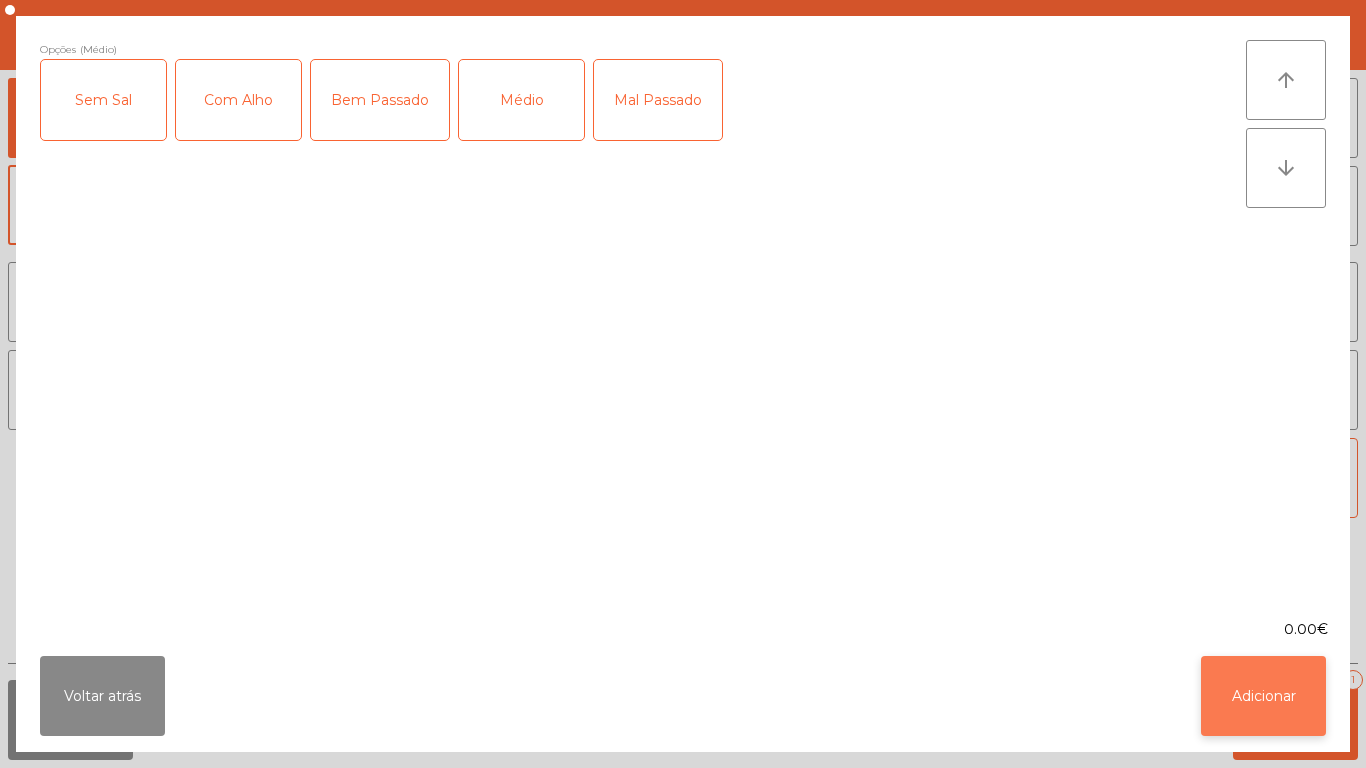 click on "Adicionar" 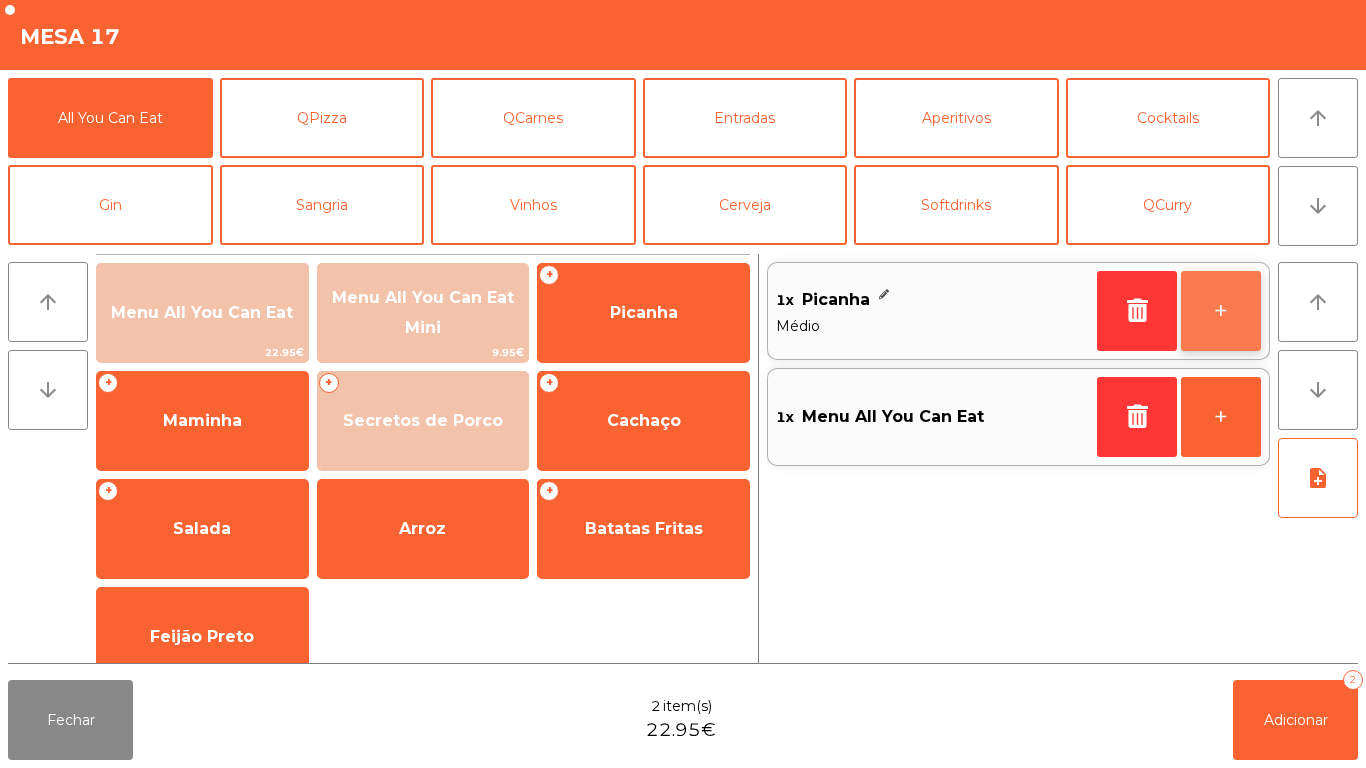click on "+" 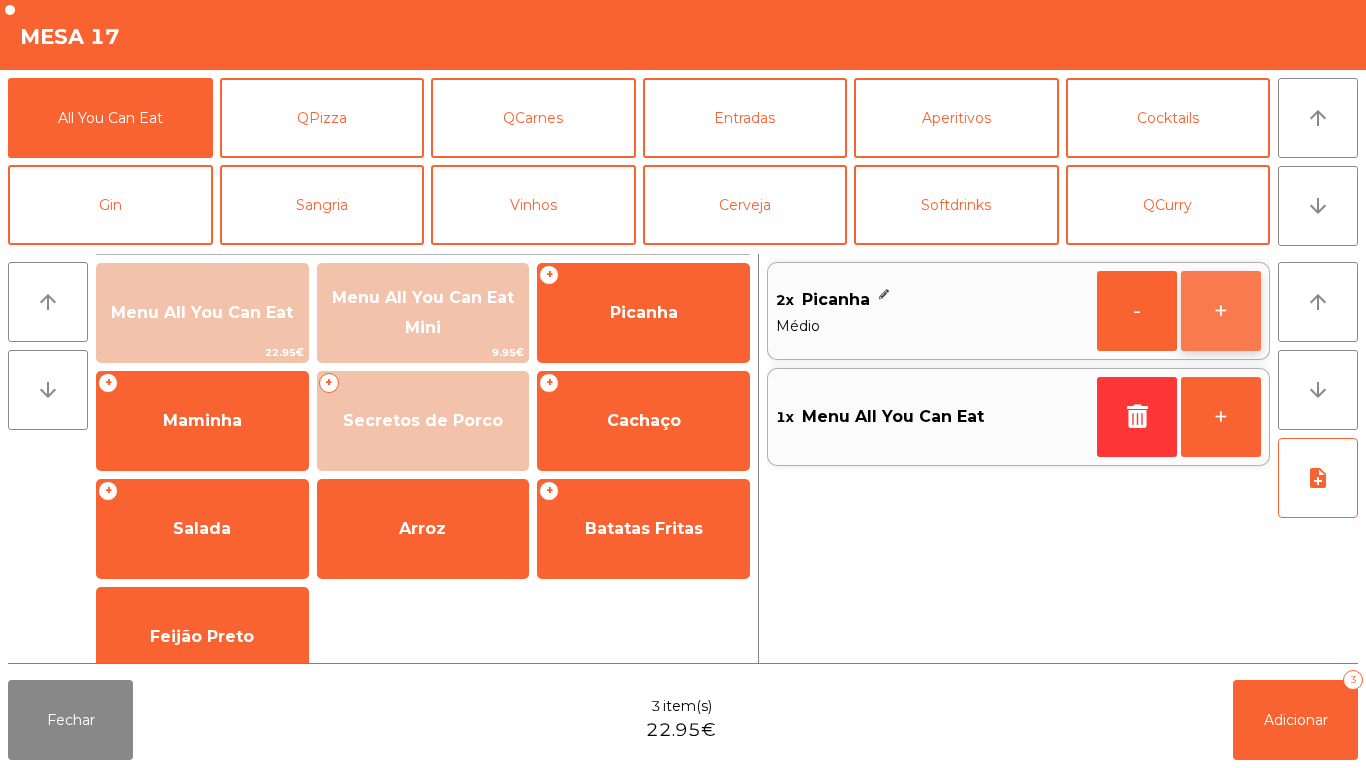 click on "+" 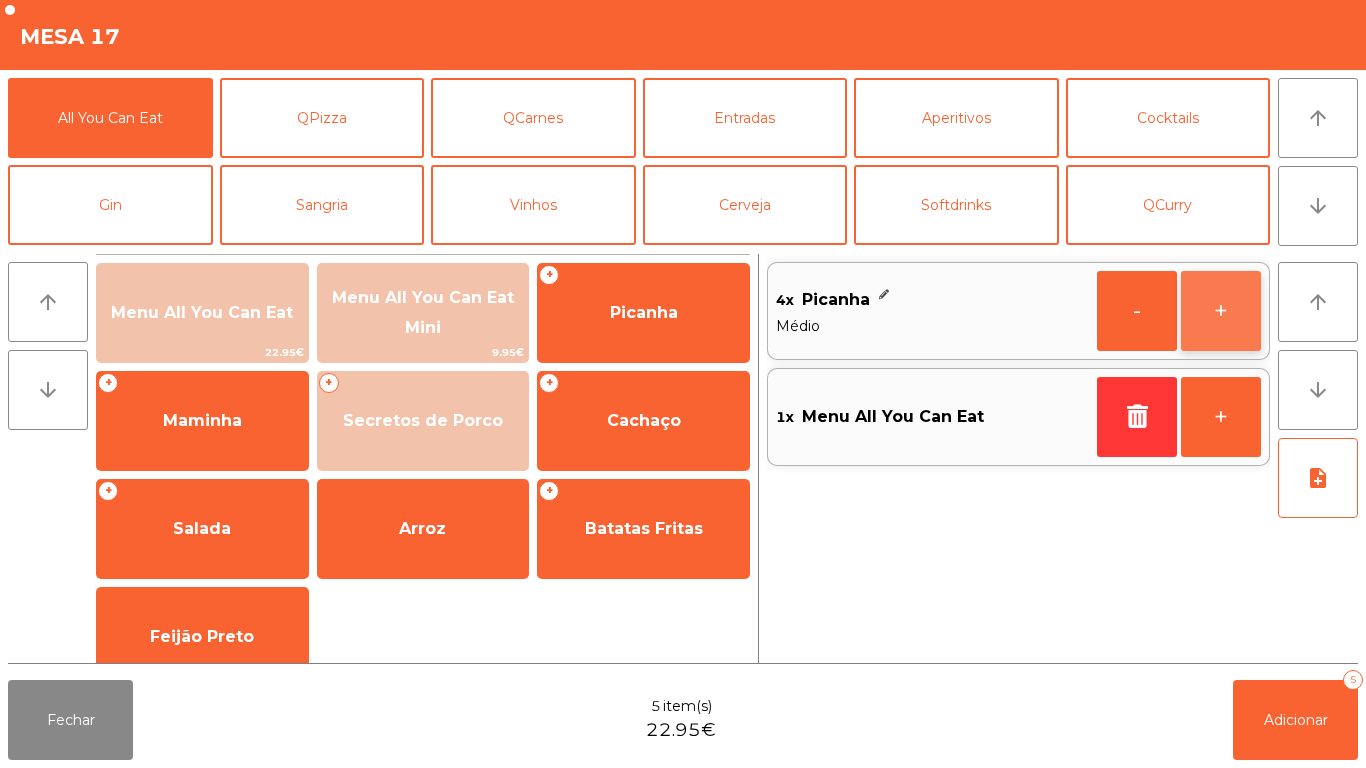 click on "+" 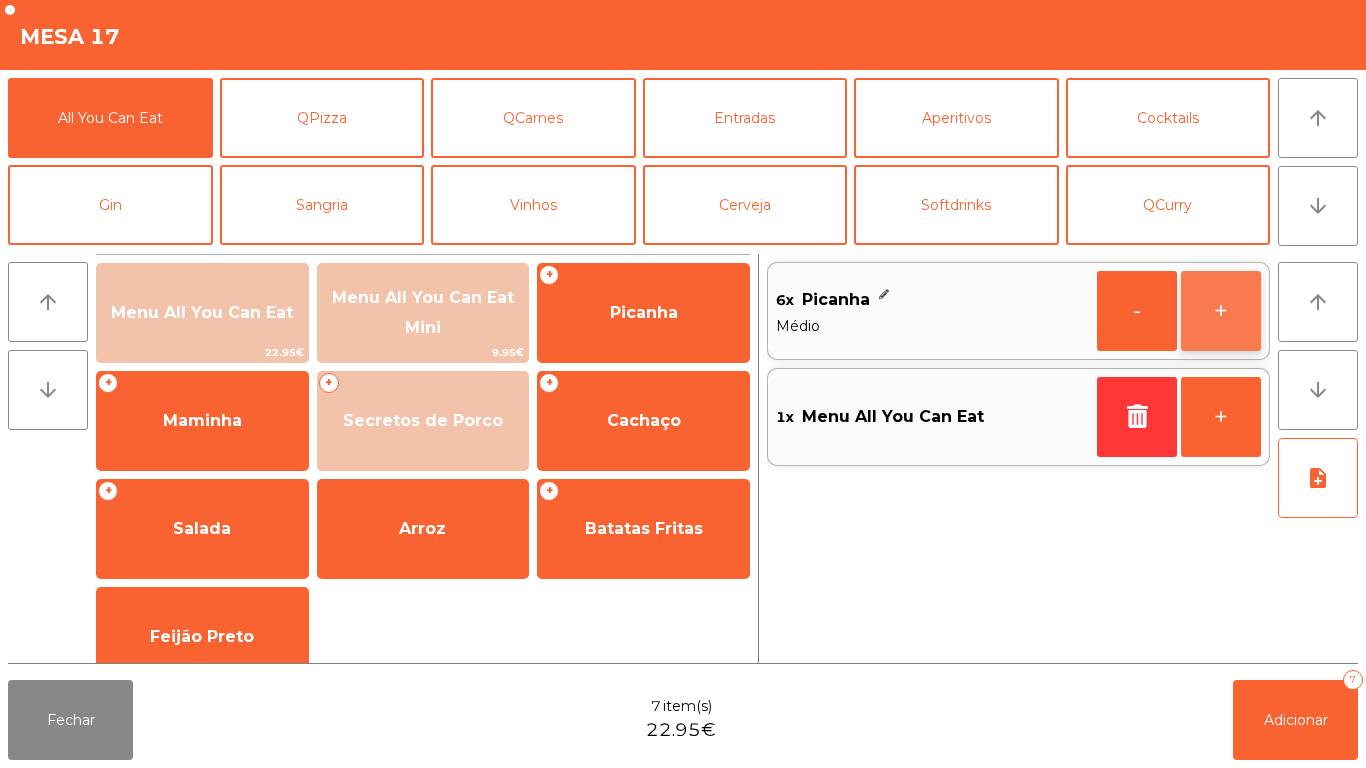 click on "+" 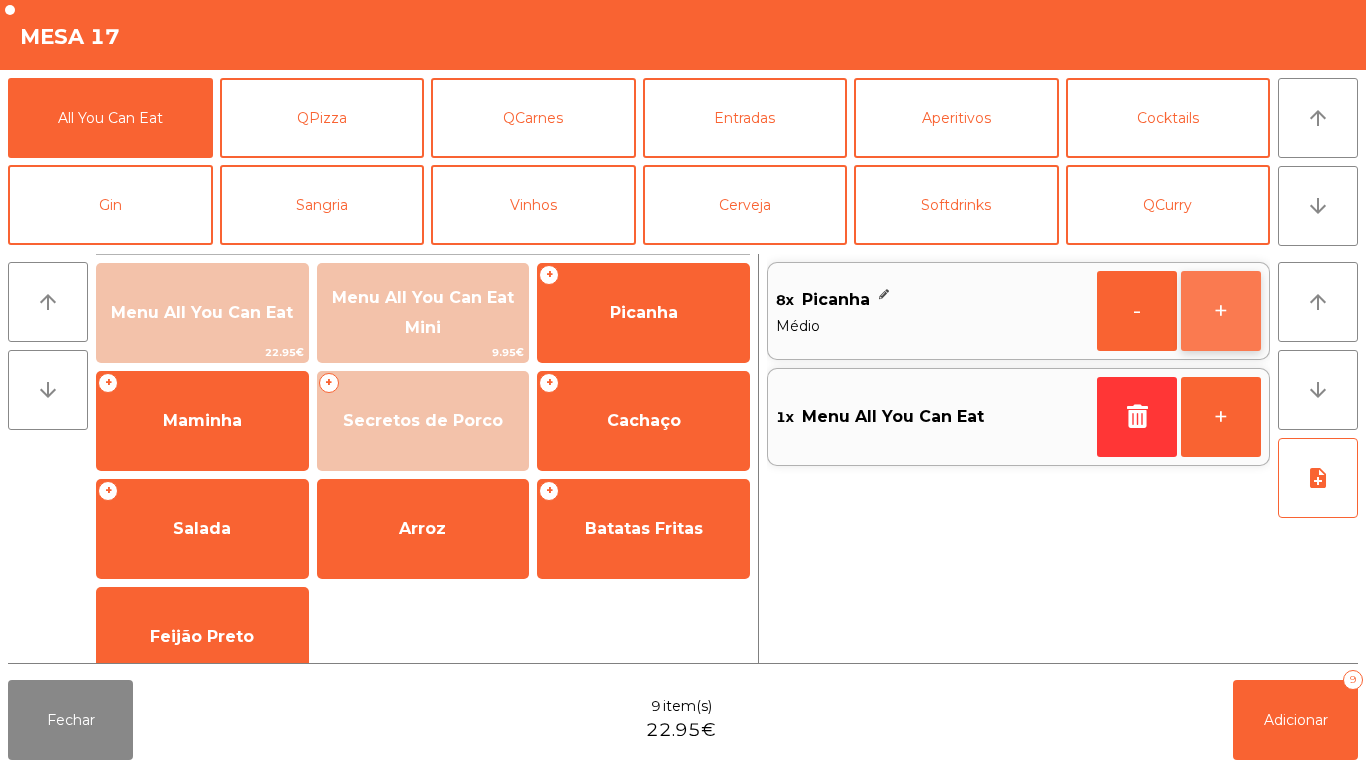 click on "+" 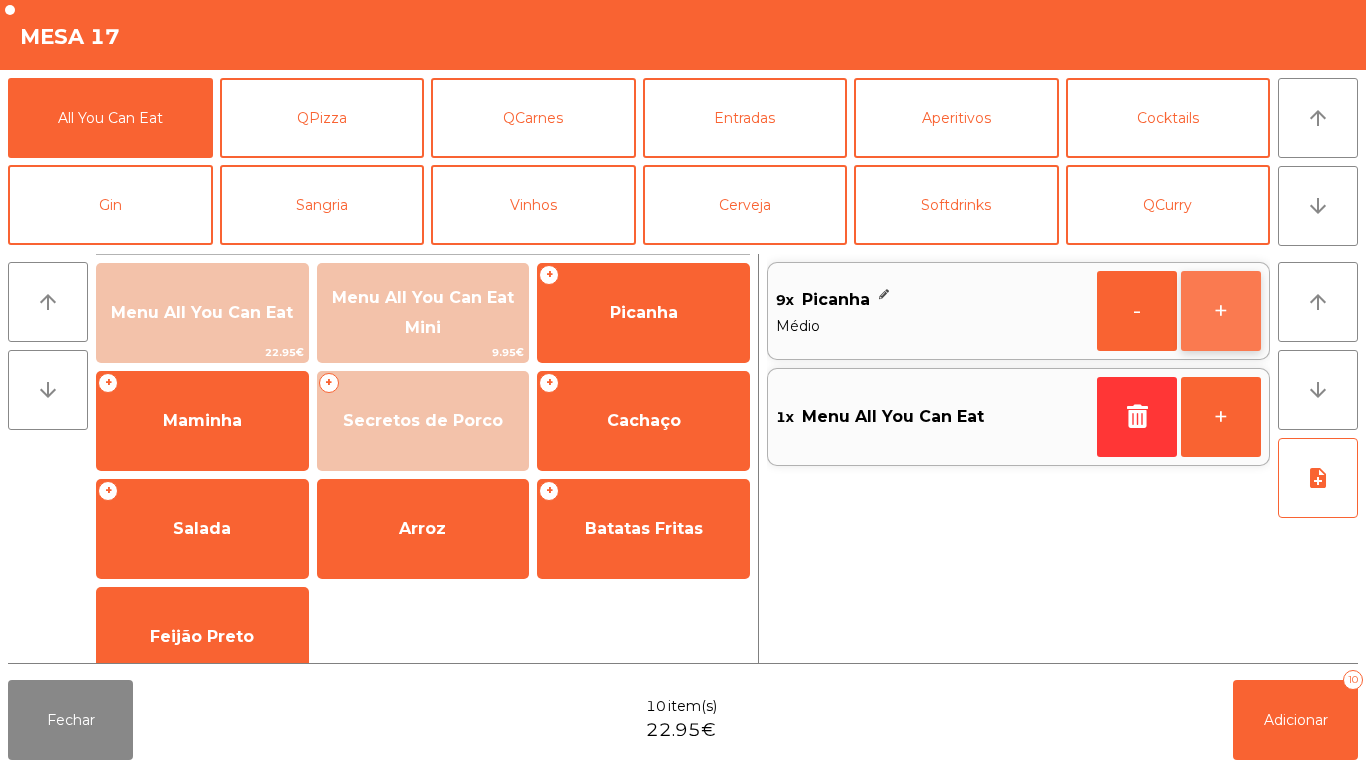 click on "+" 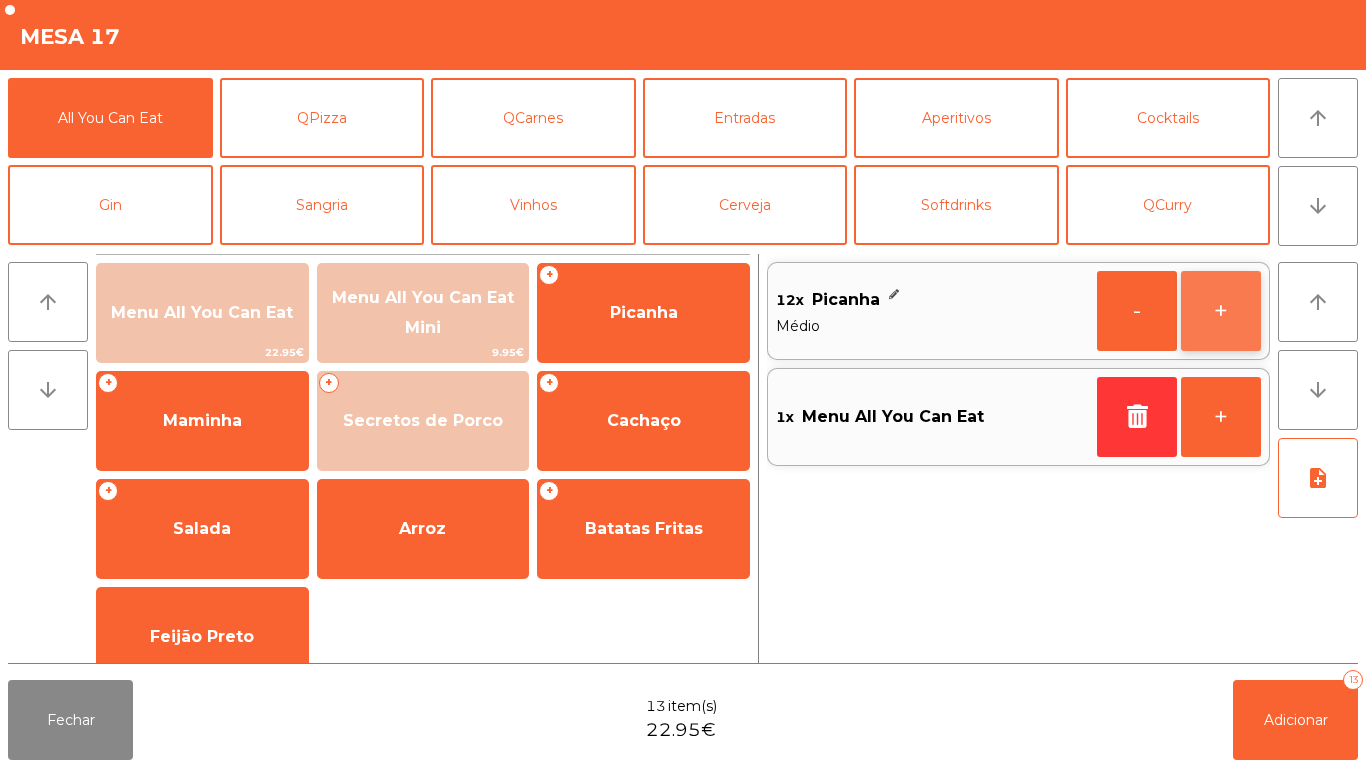 click on "+" 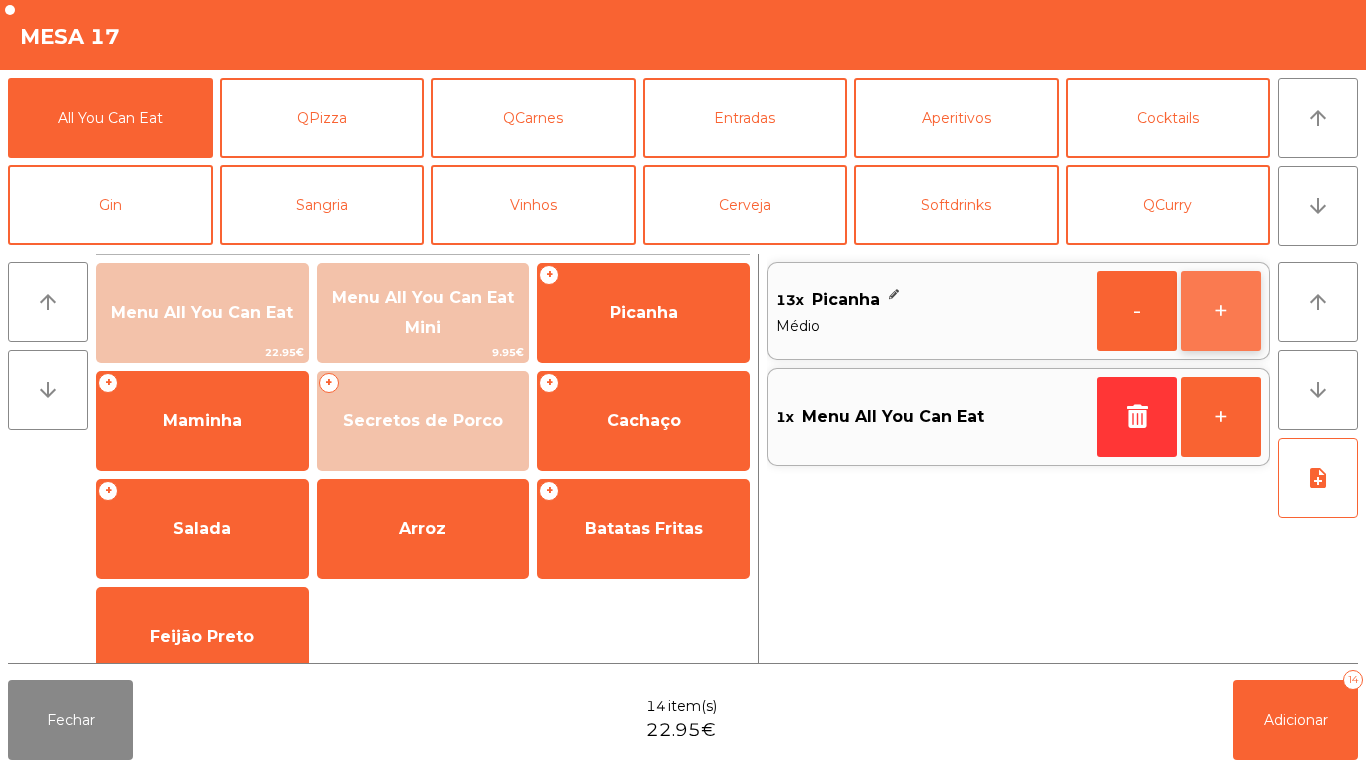 click on "+" 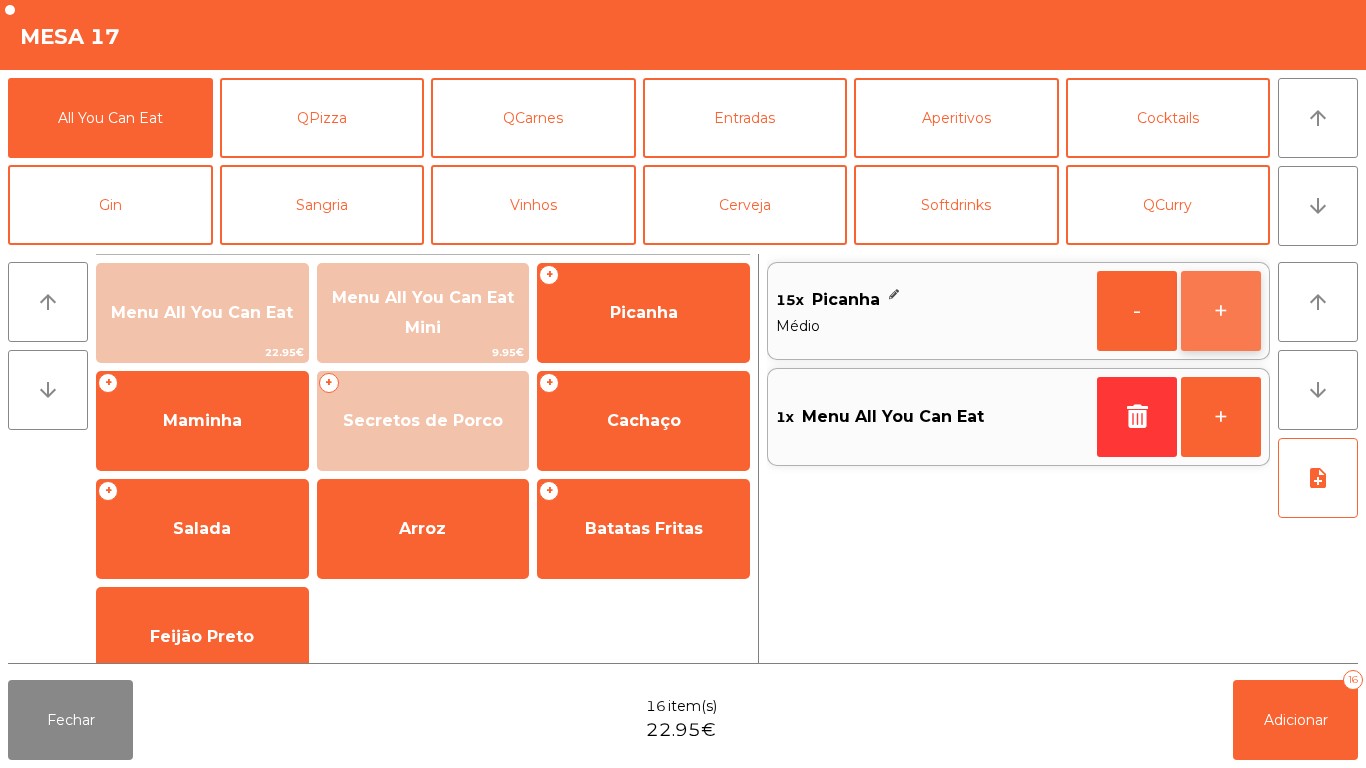 click on "+" 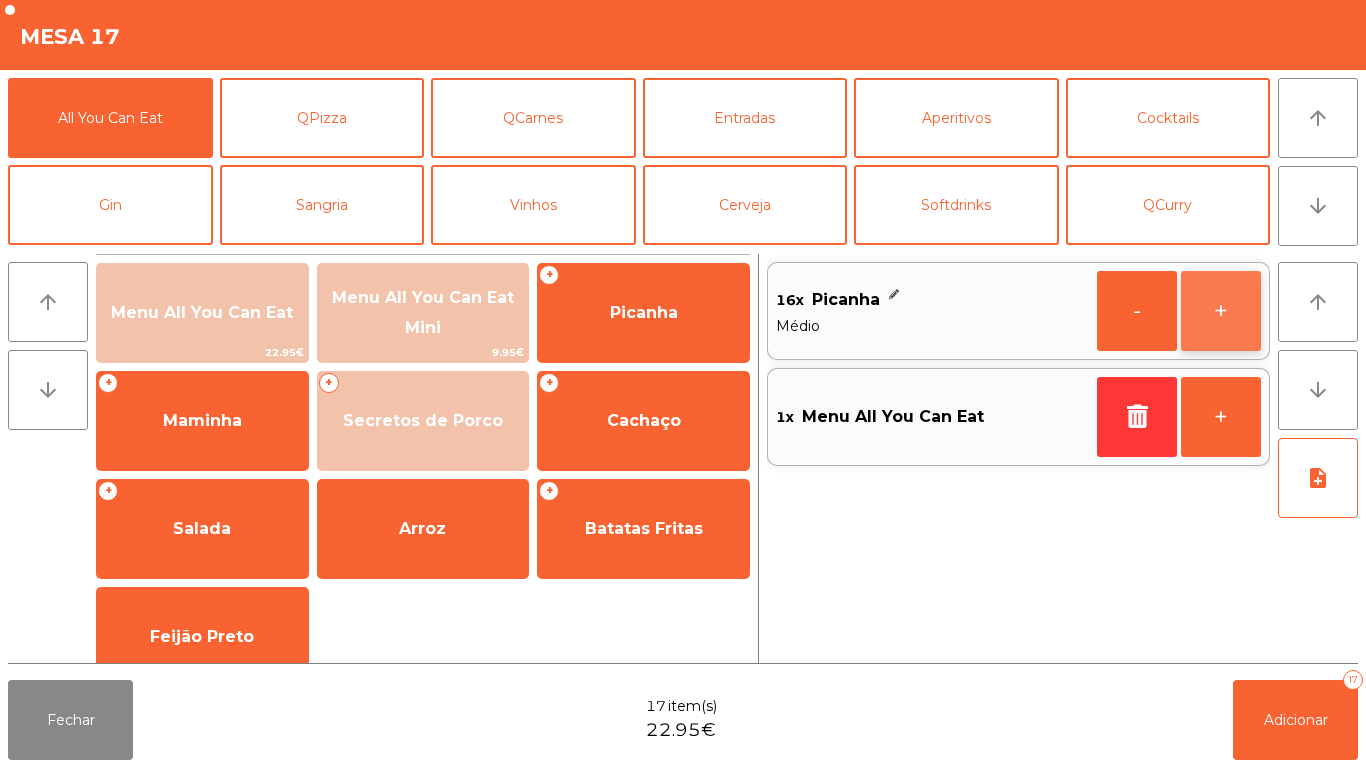 click on "+" 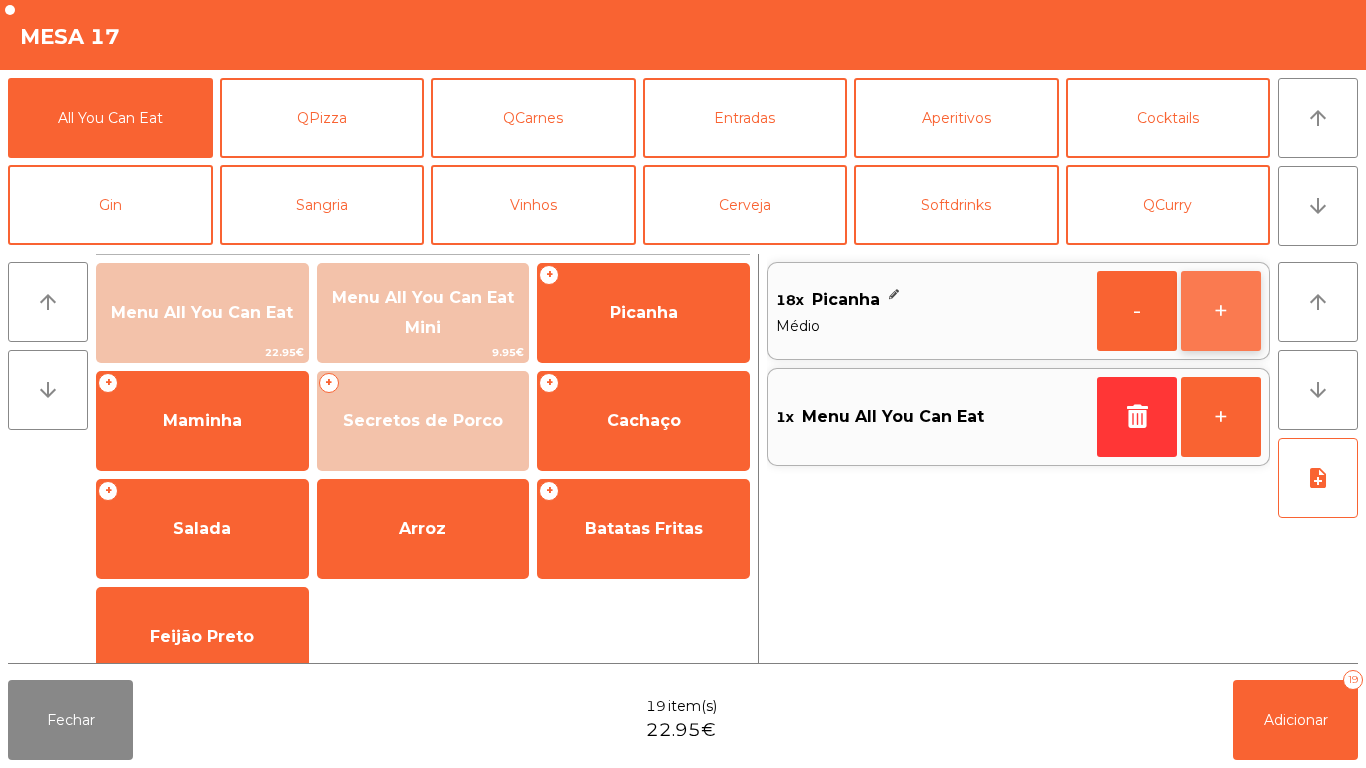 click on "+" 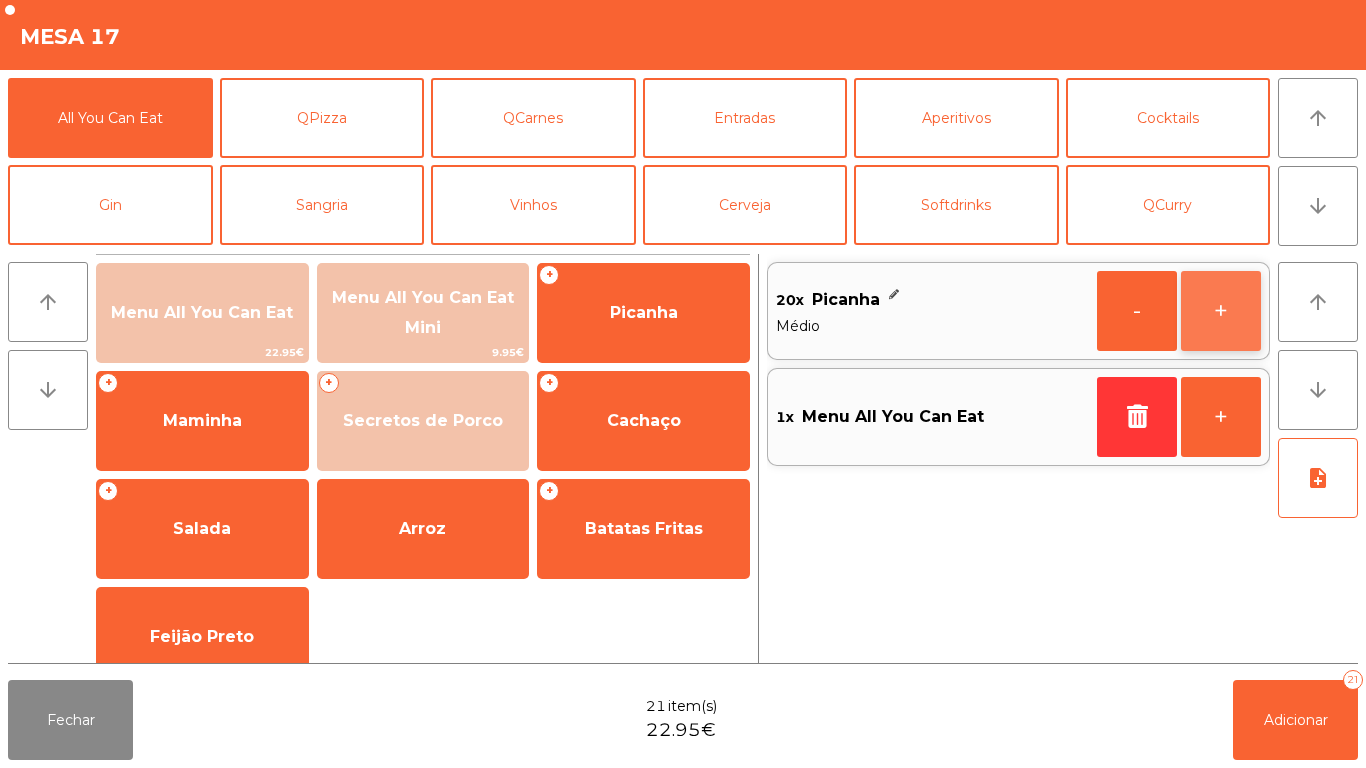 click on "+" 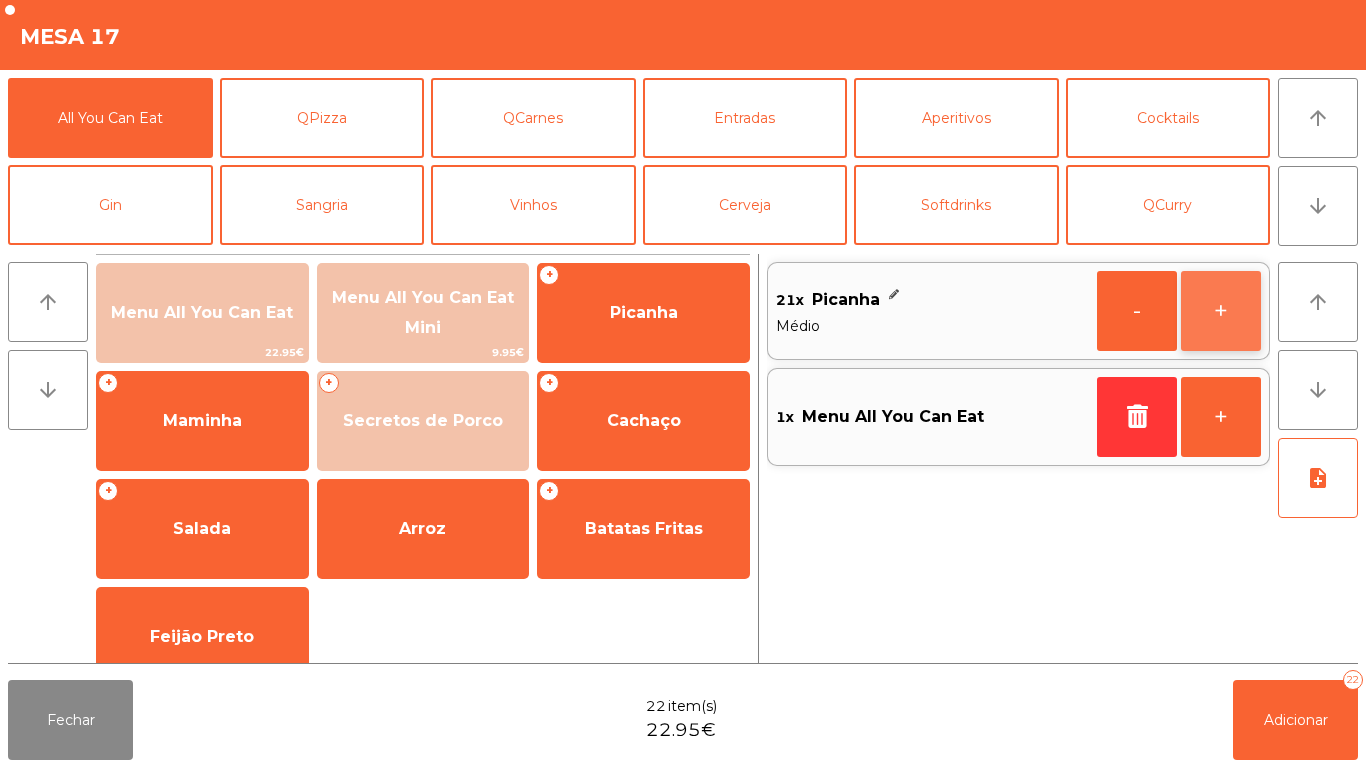 click on "+" 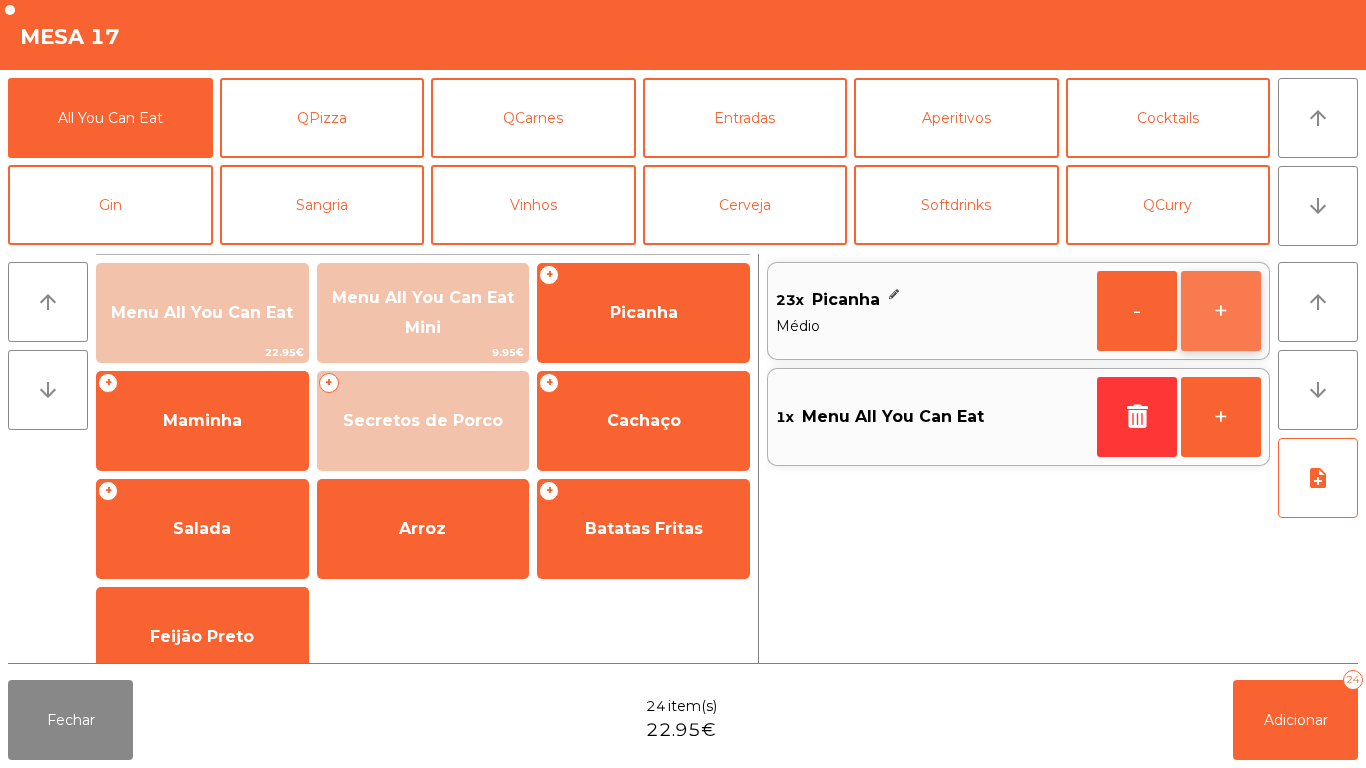 click on "+" 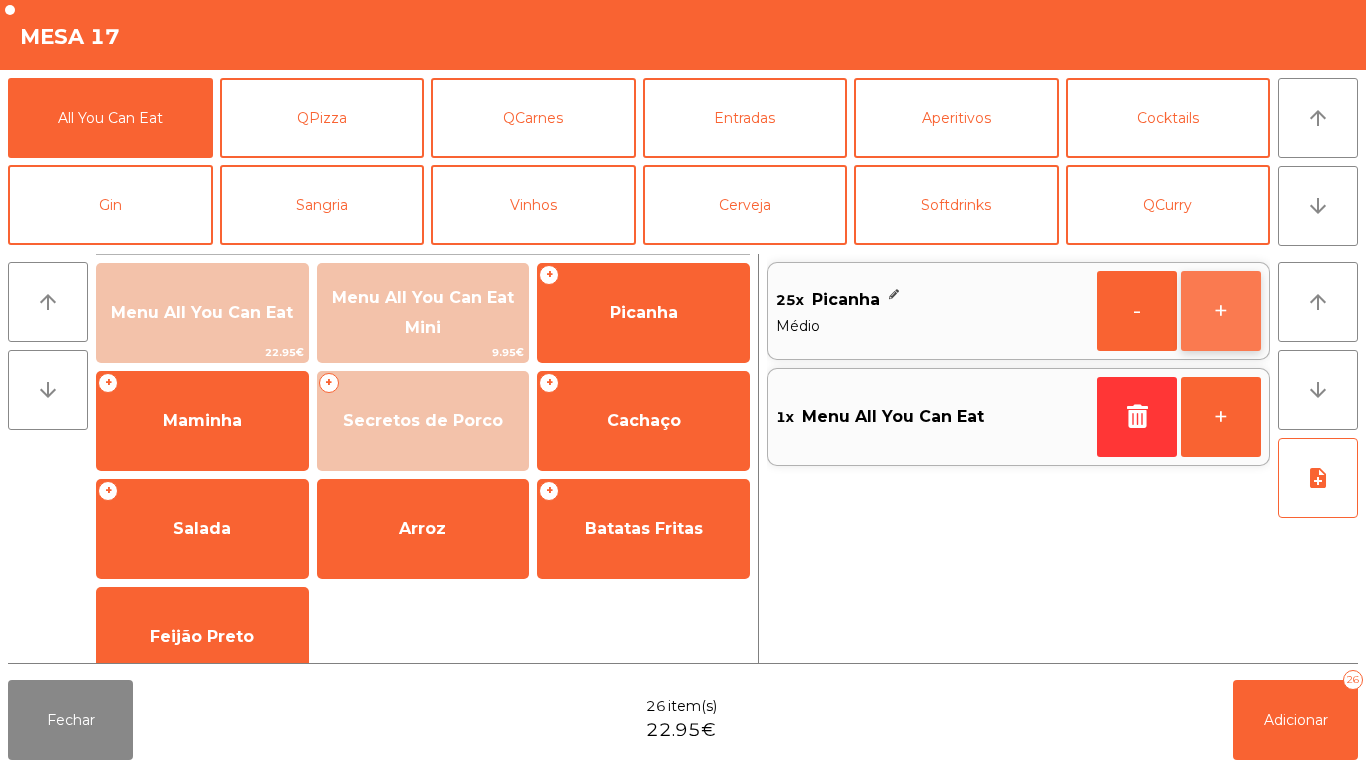 click on "+" 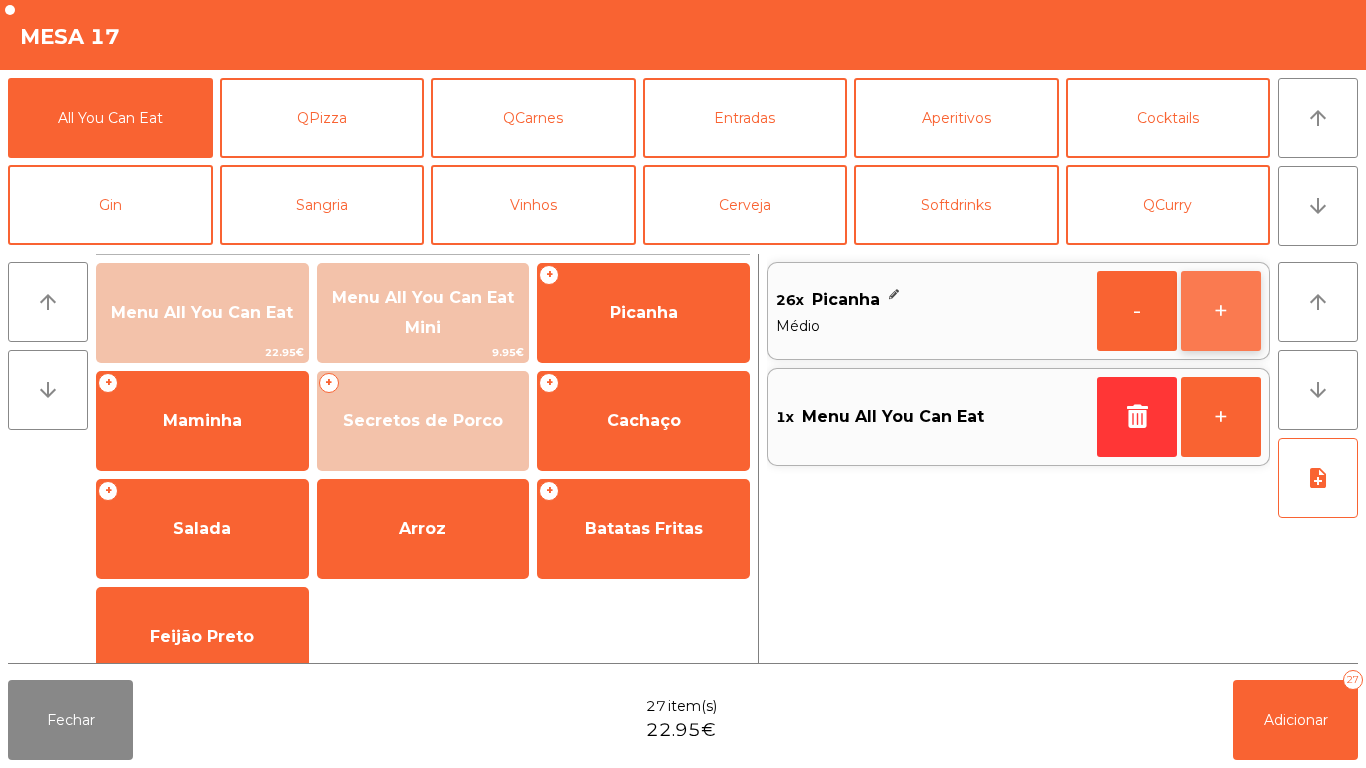 click on "+" 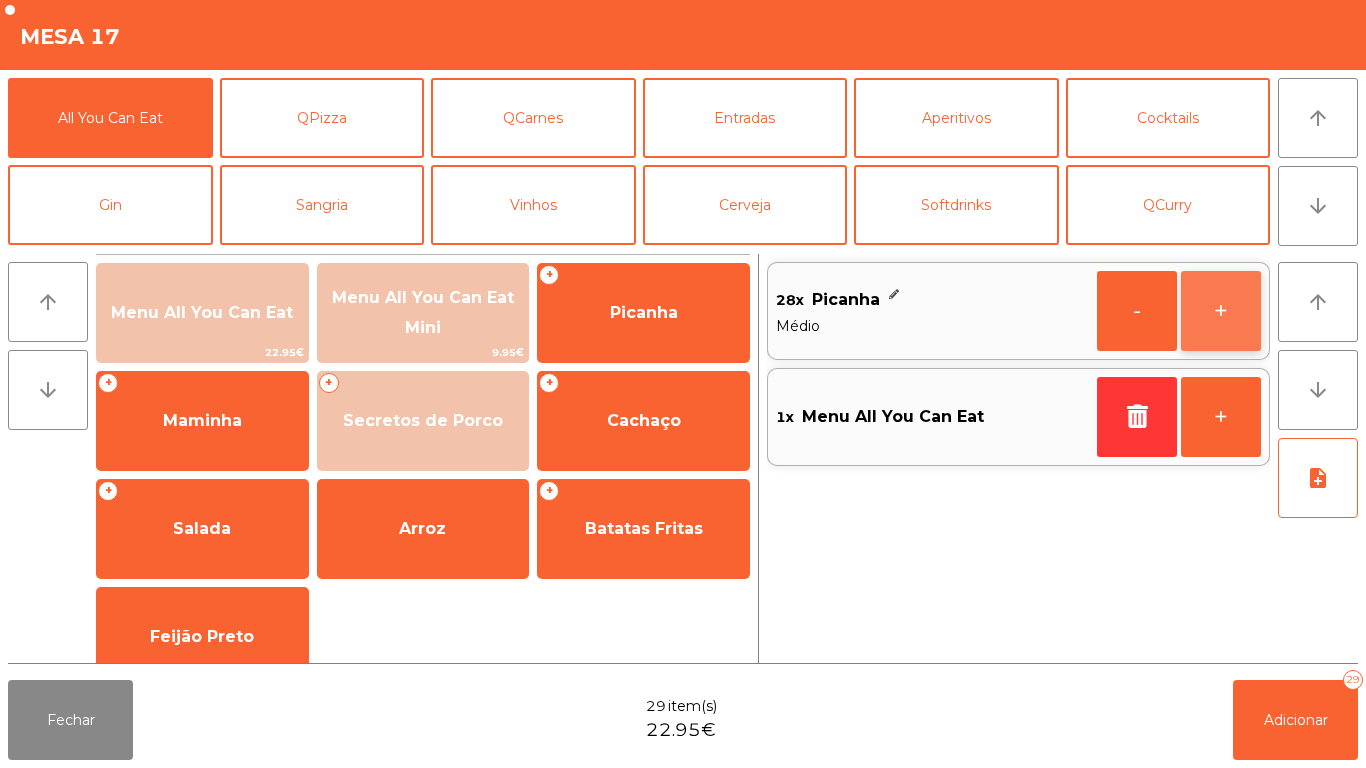 click on "+" 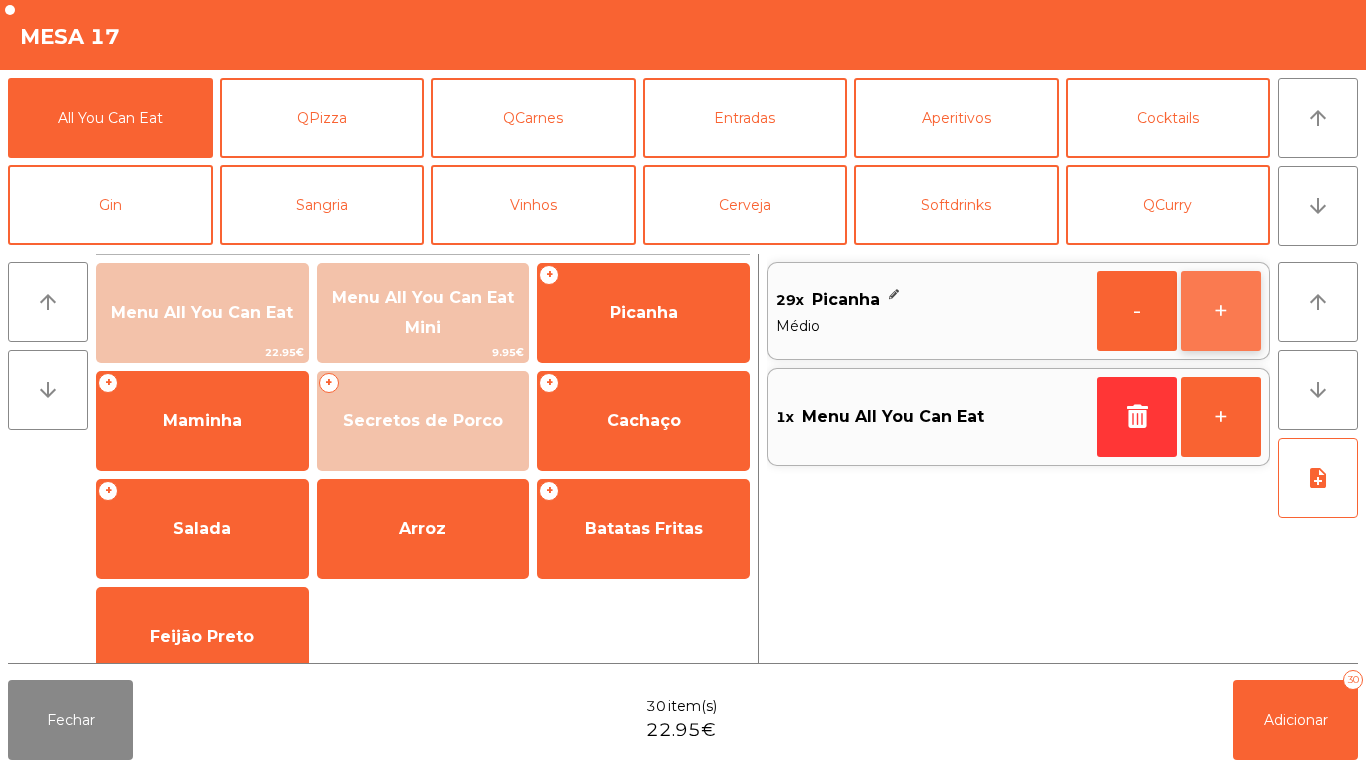click on "+" 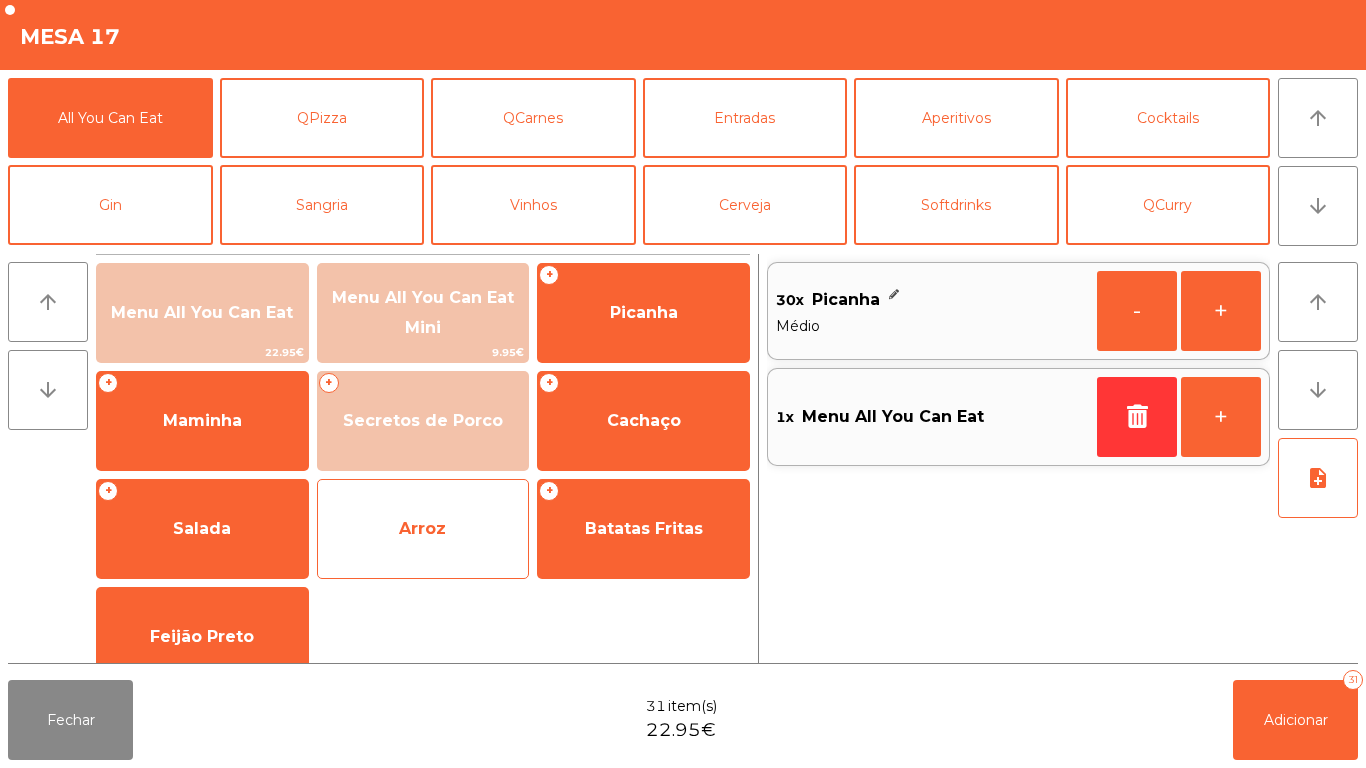 click on "Arroz" 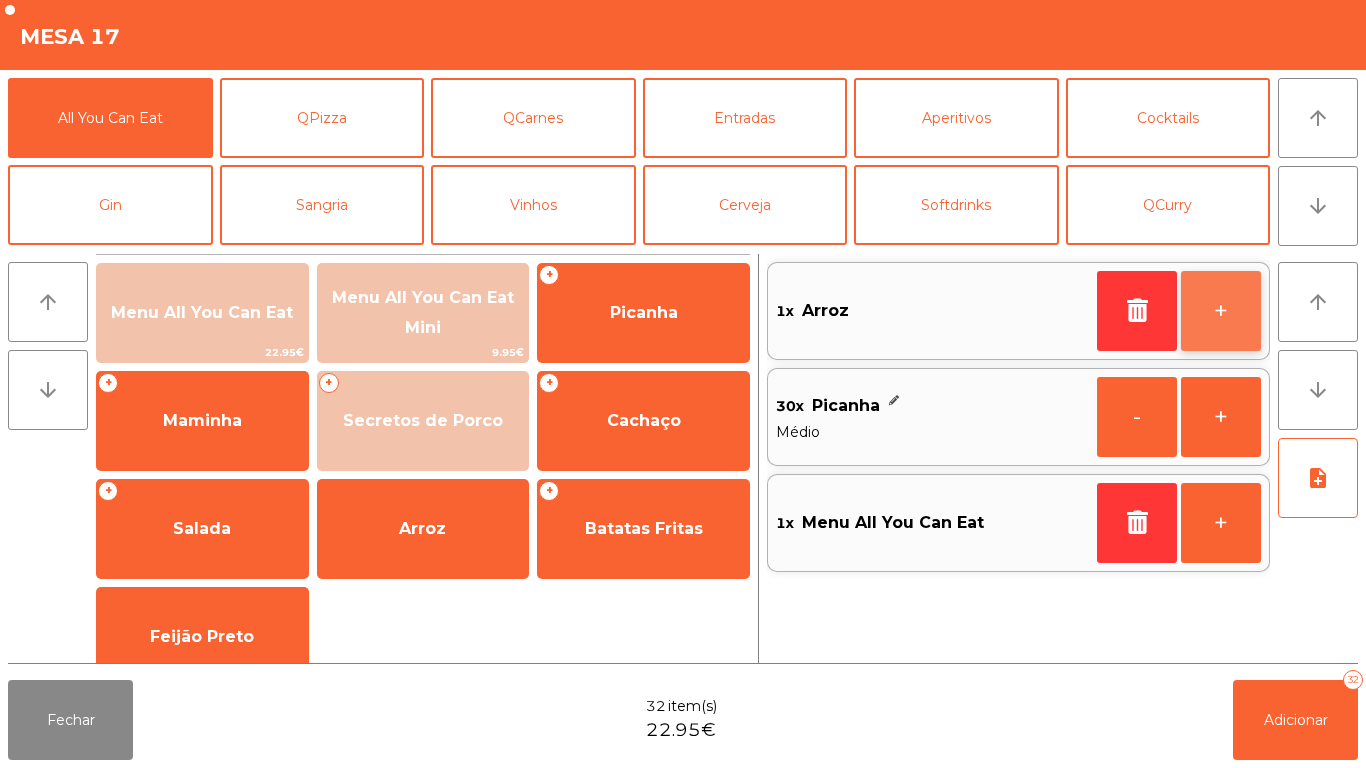 click on "+" 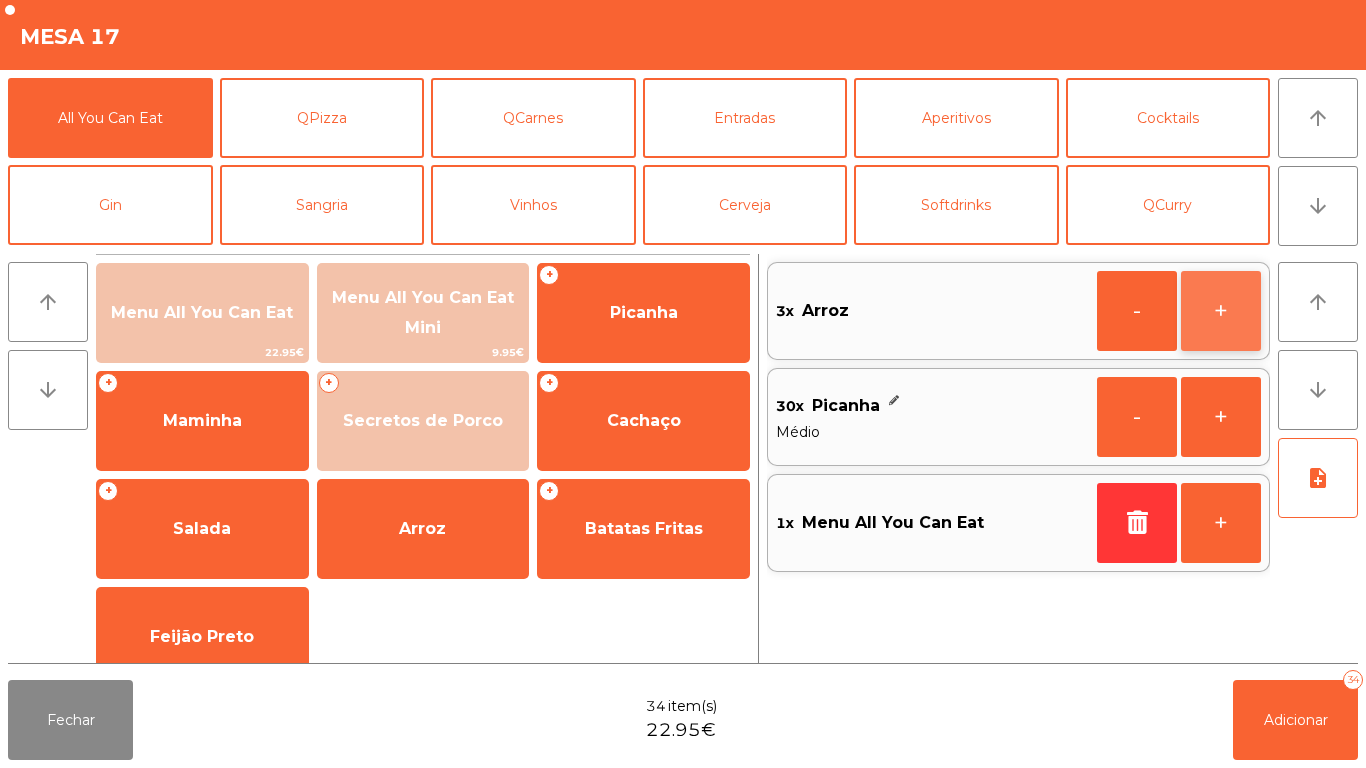 click on "+" 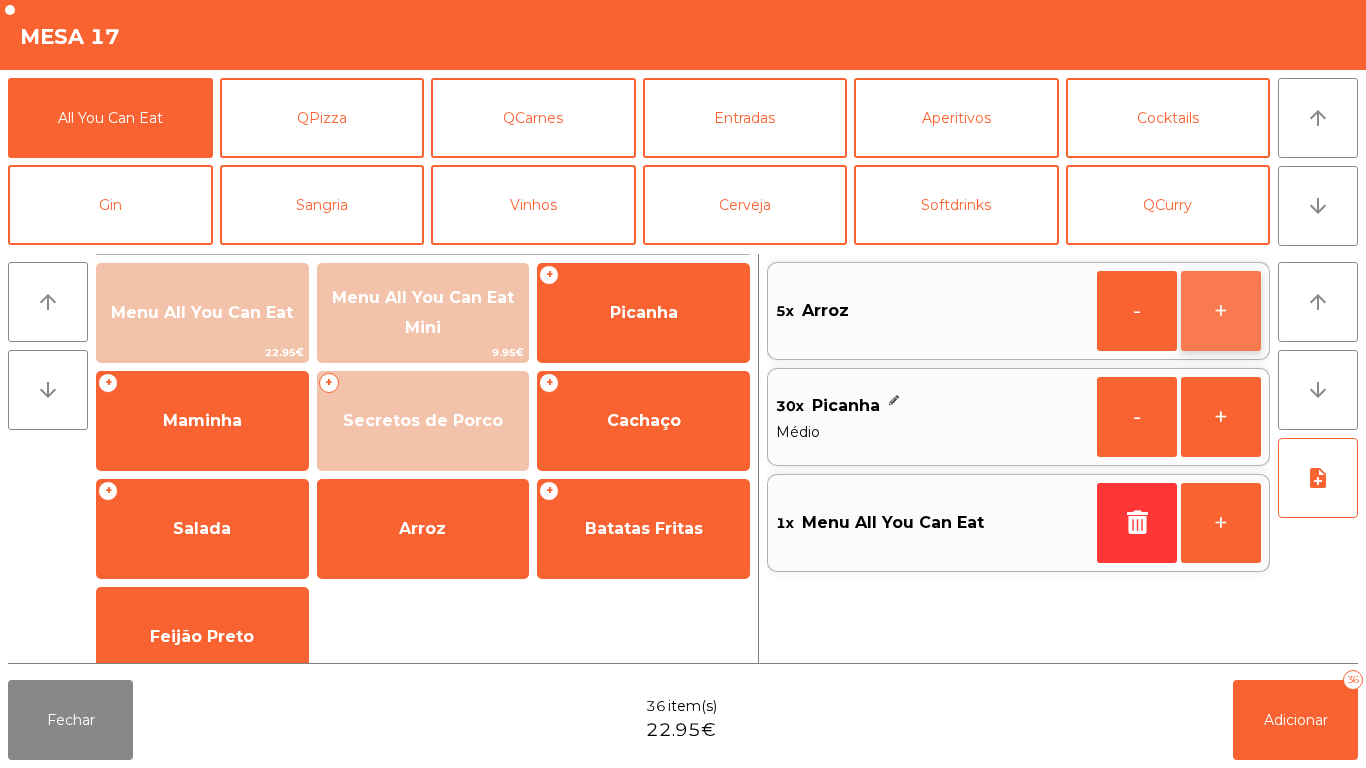 click on "+" 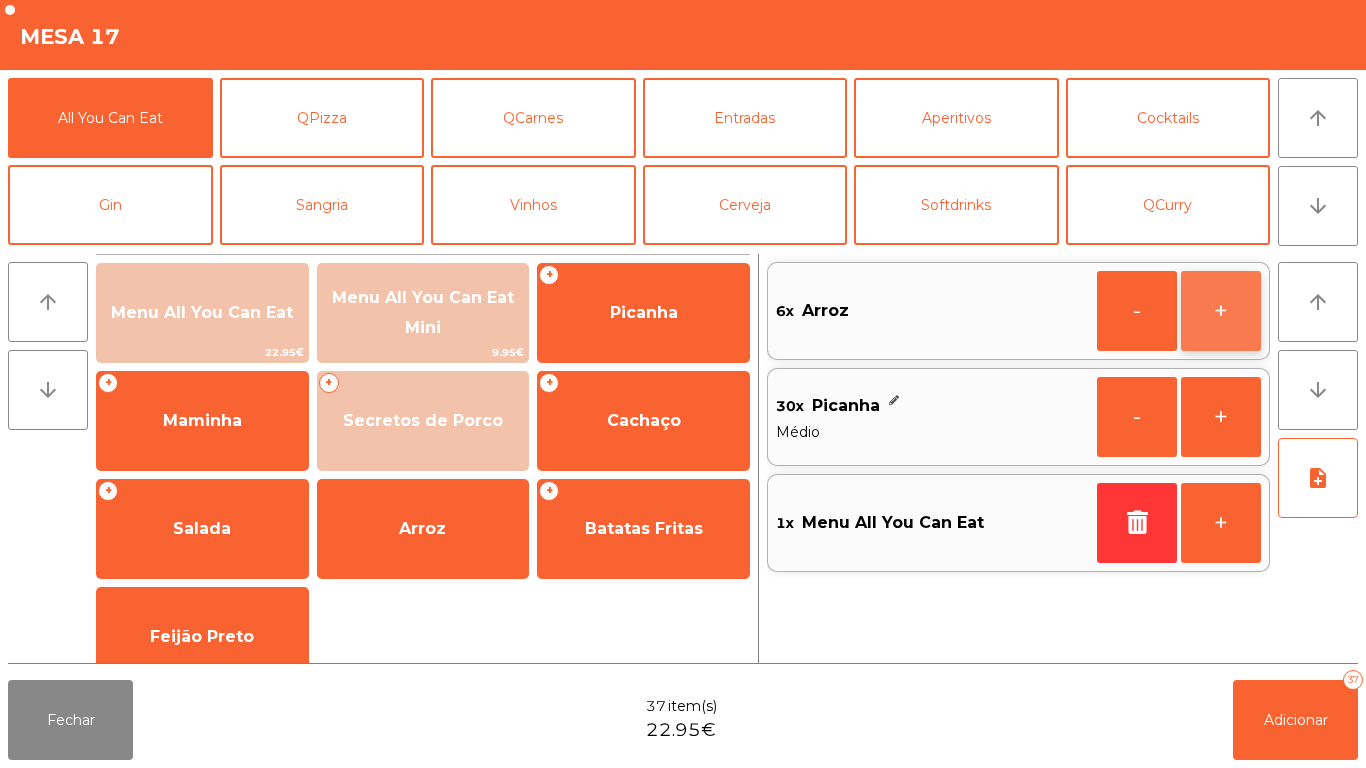 click on "+" 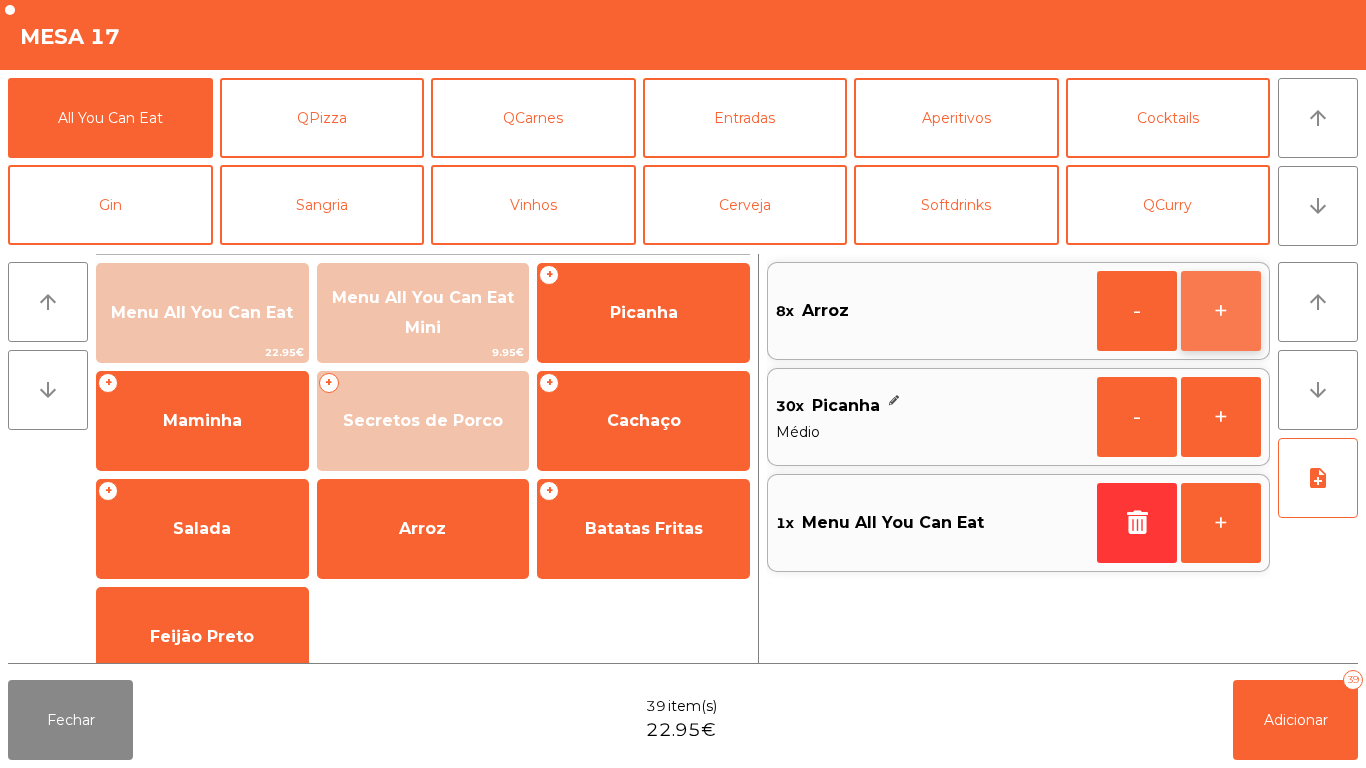 click on "+" 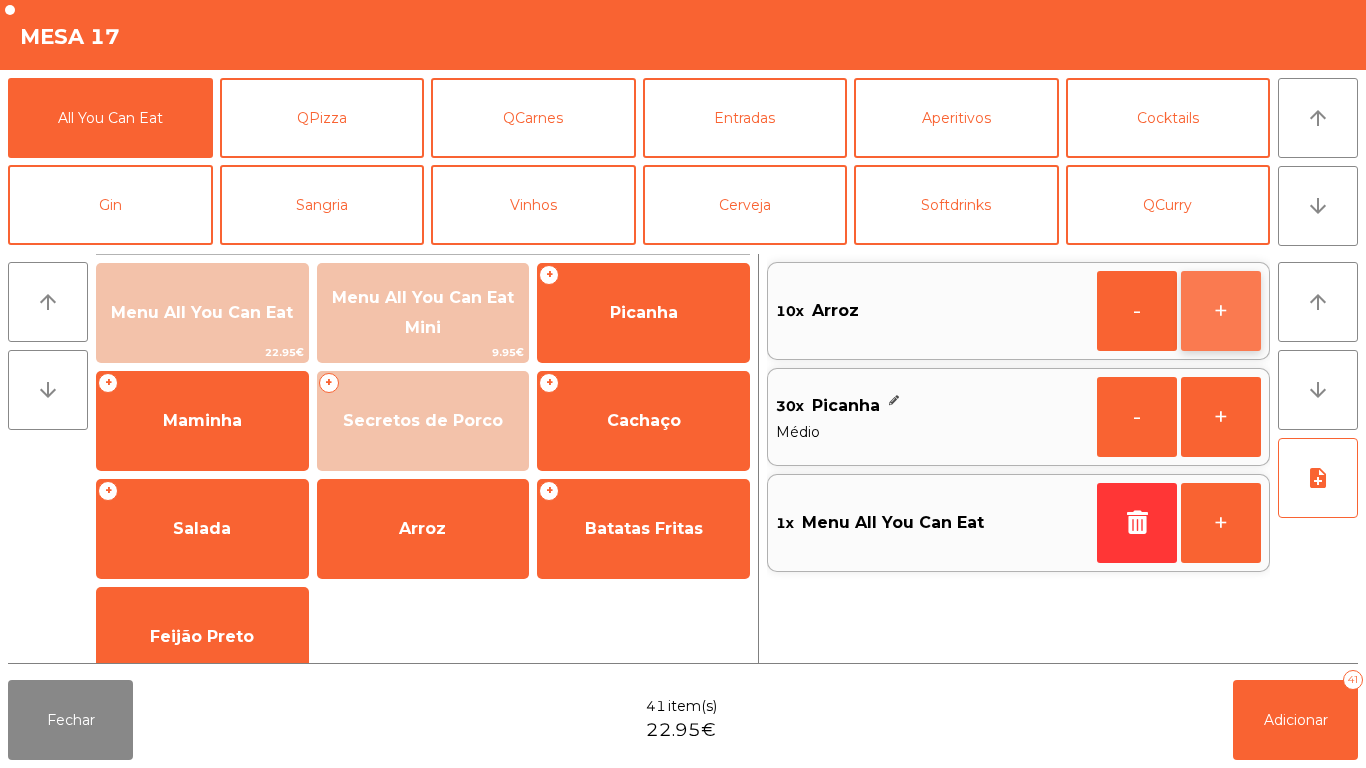 click on "+" 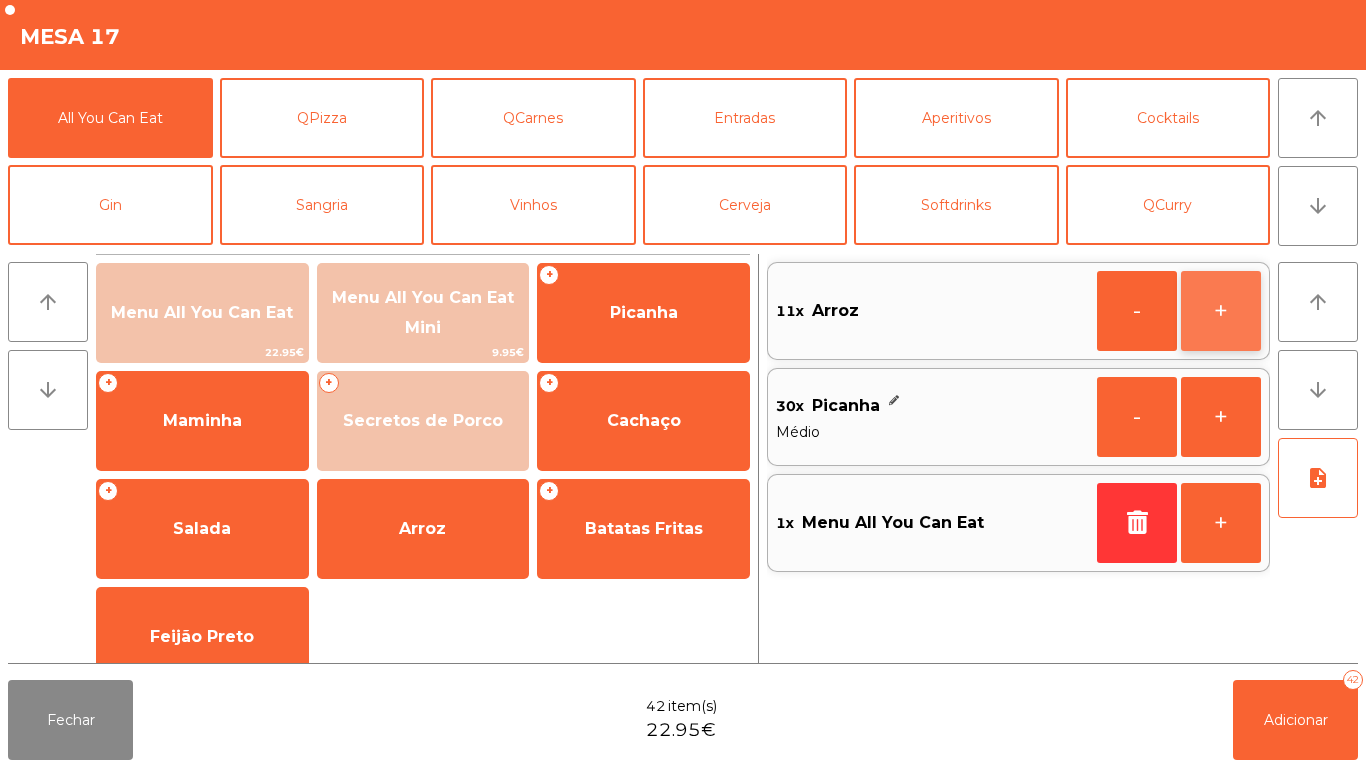 click on "+" 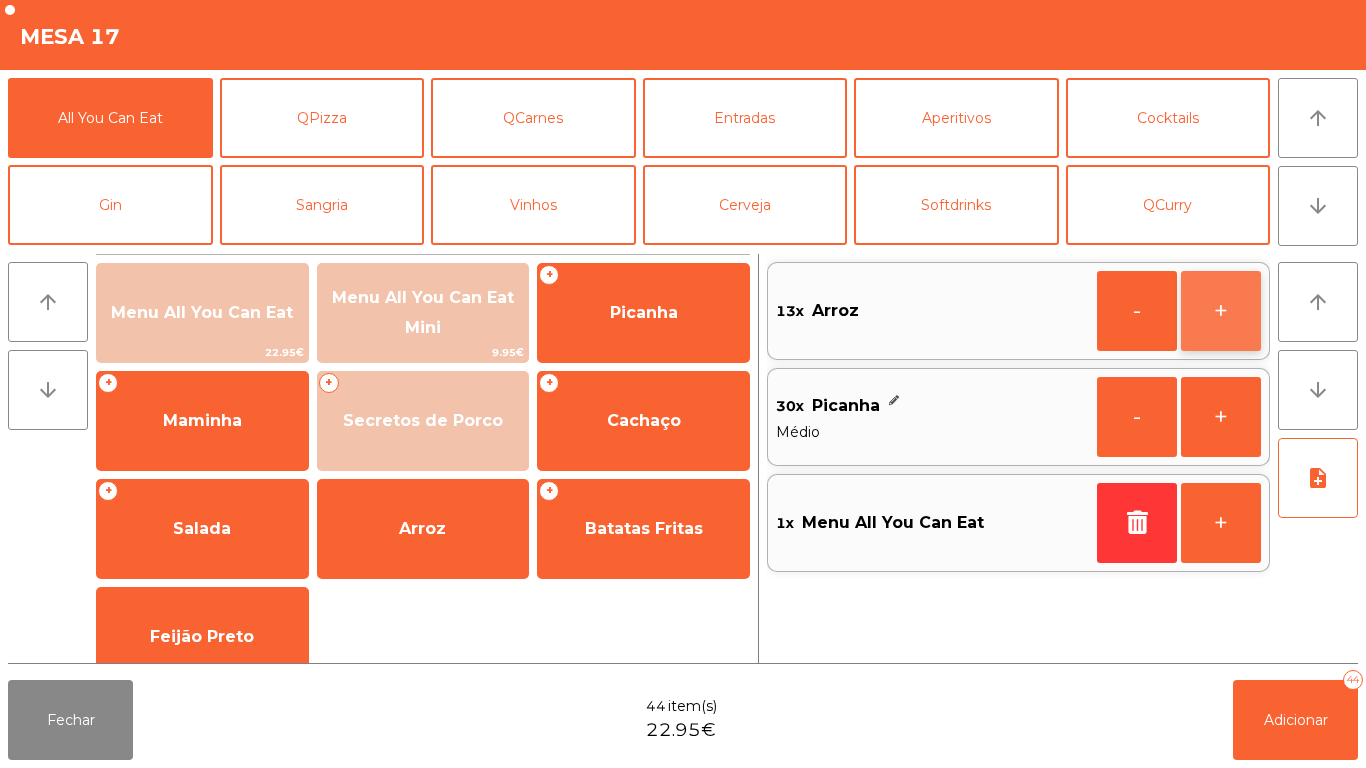 click on "+" 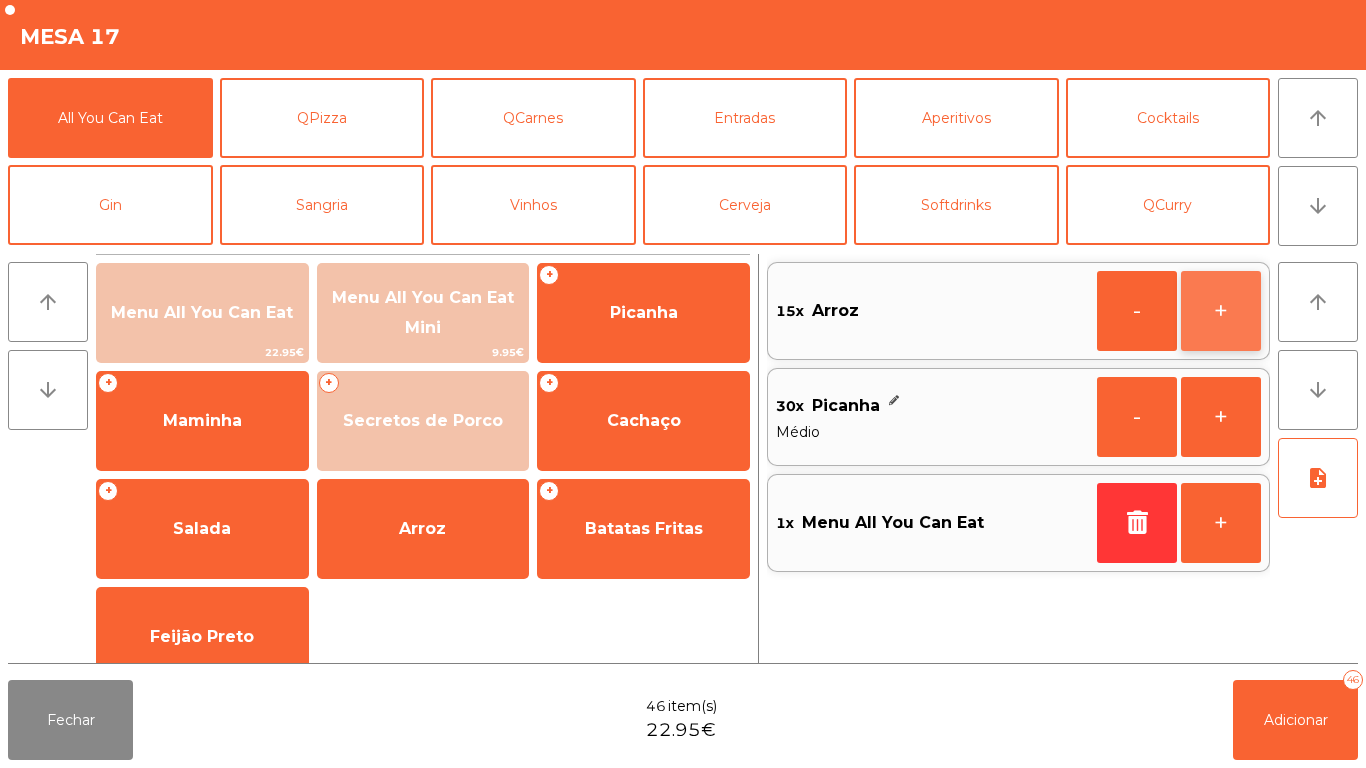 click on "+" 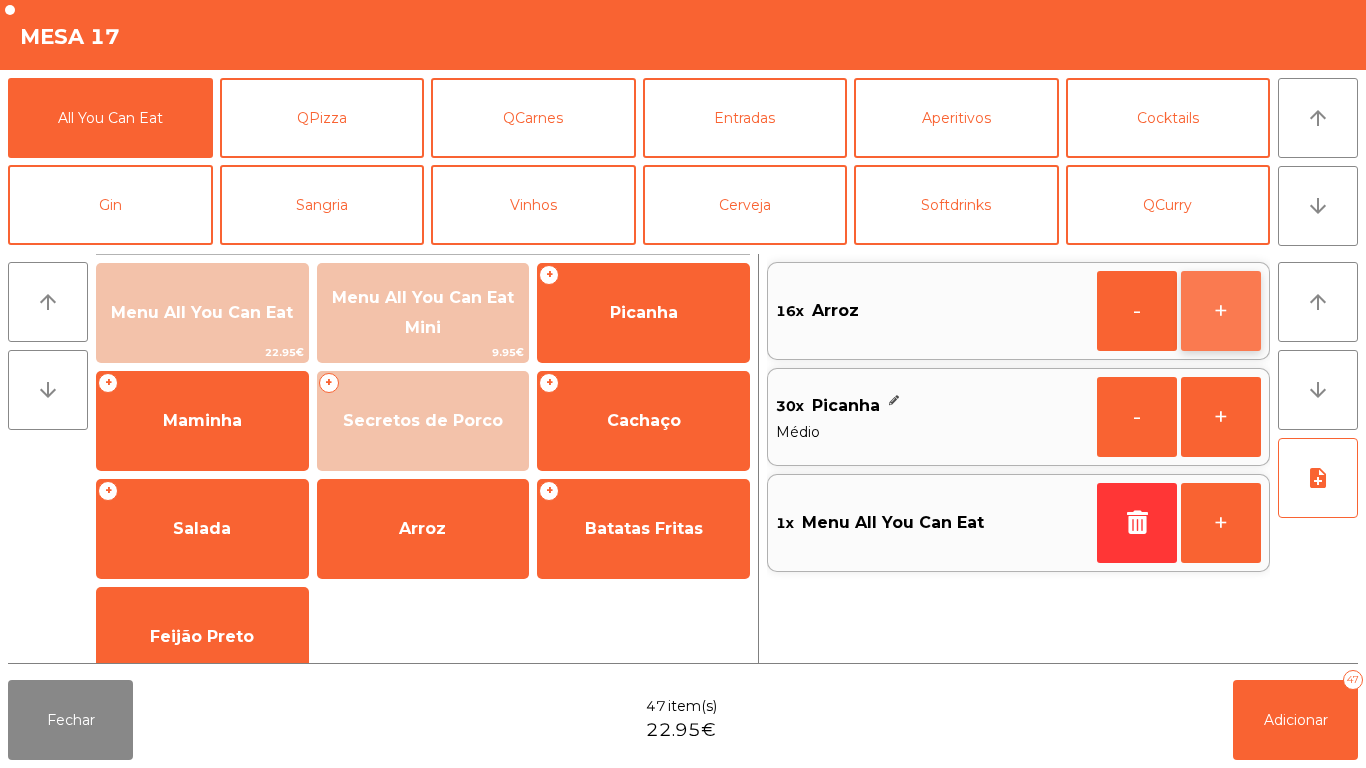 click on "+" 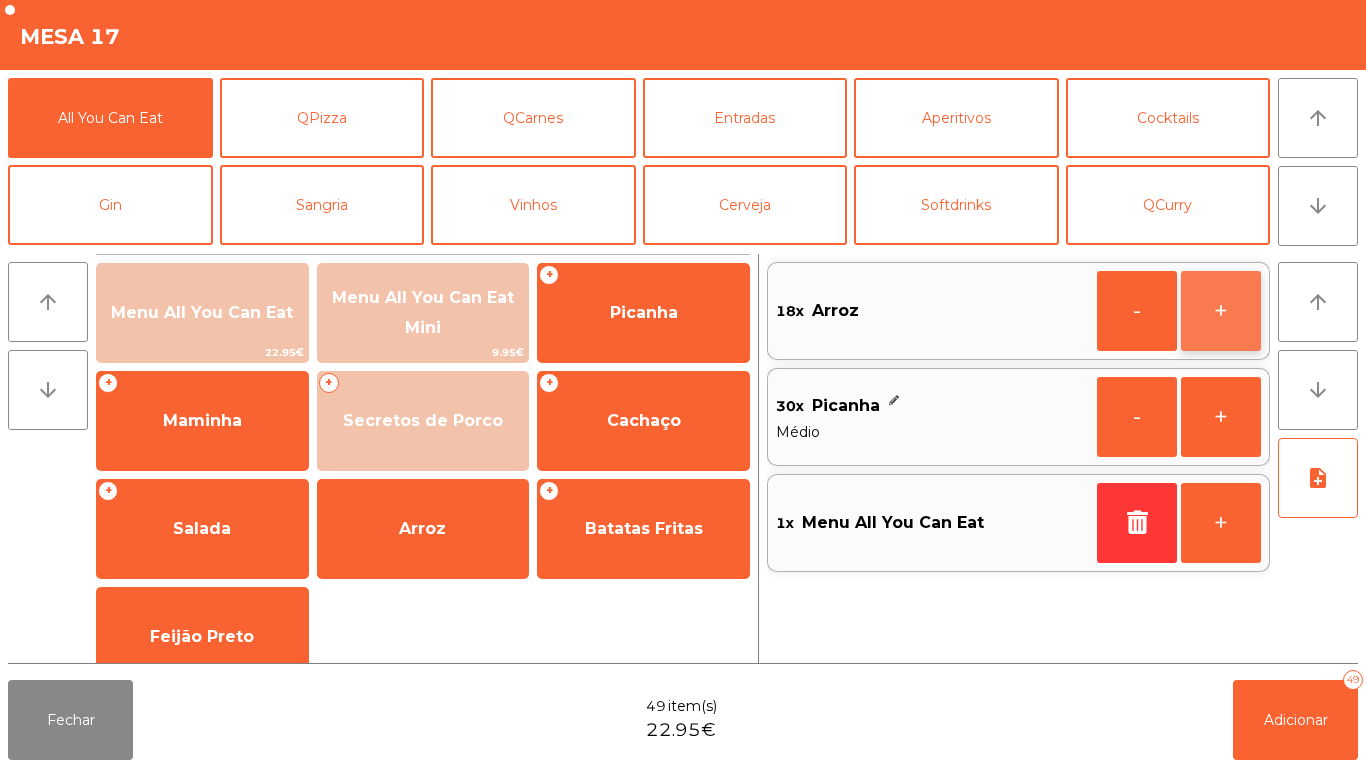 click on "+" 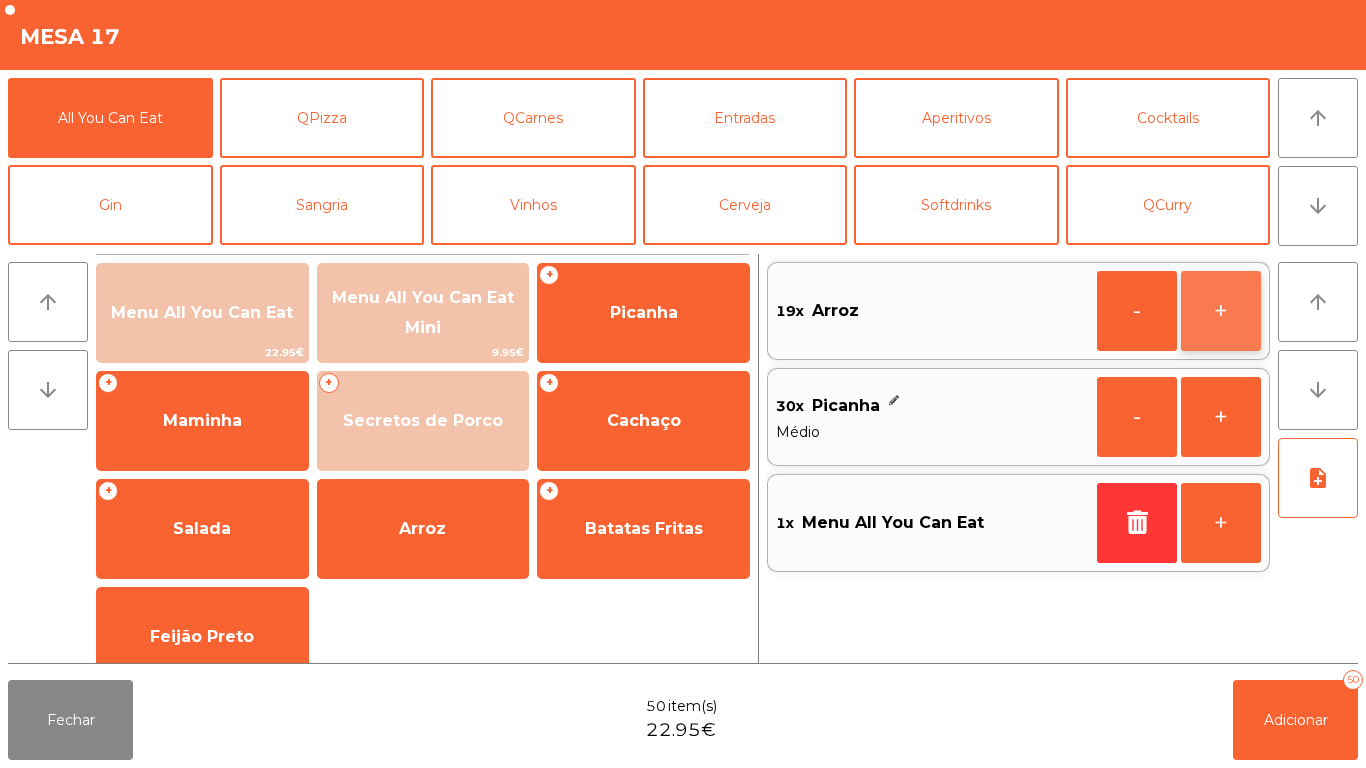 click on "+" 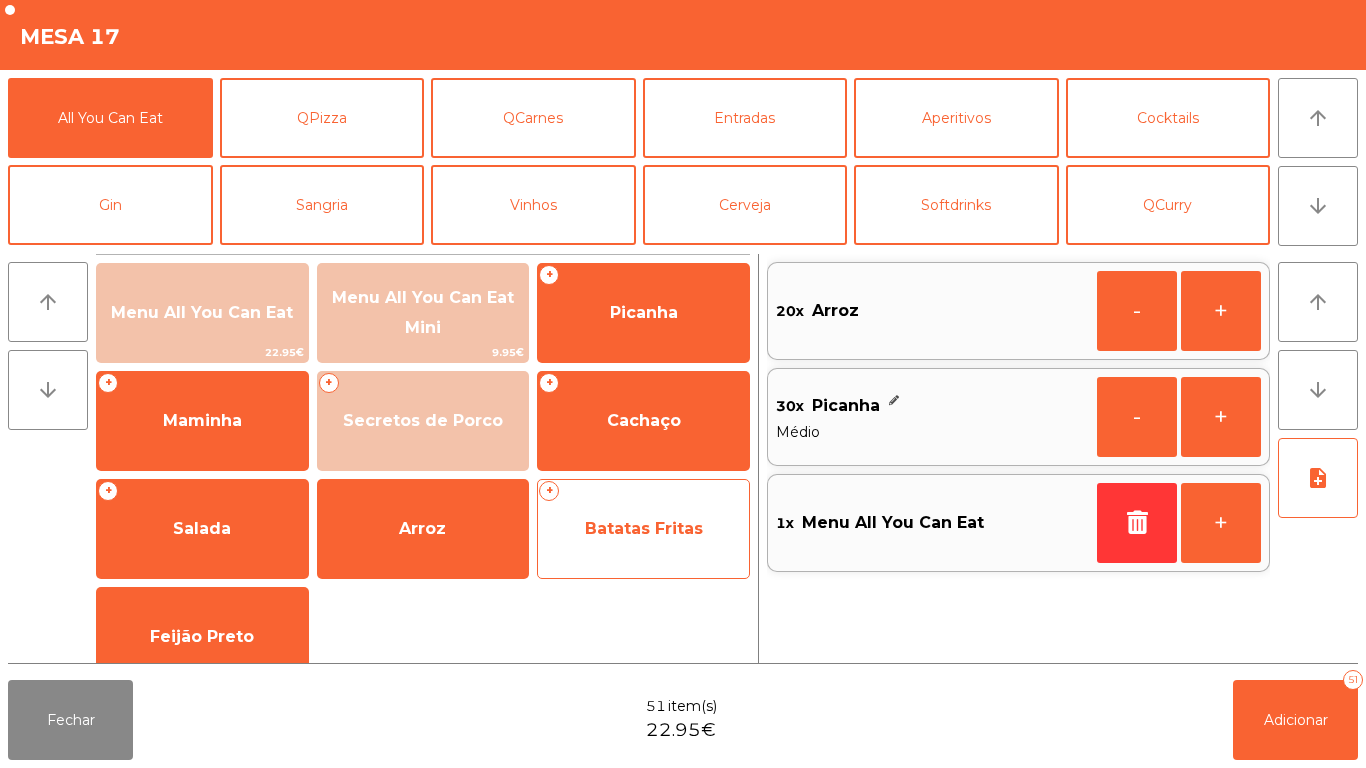 click on "Batatas Fritas" 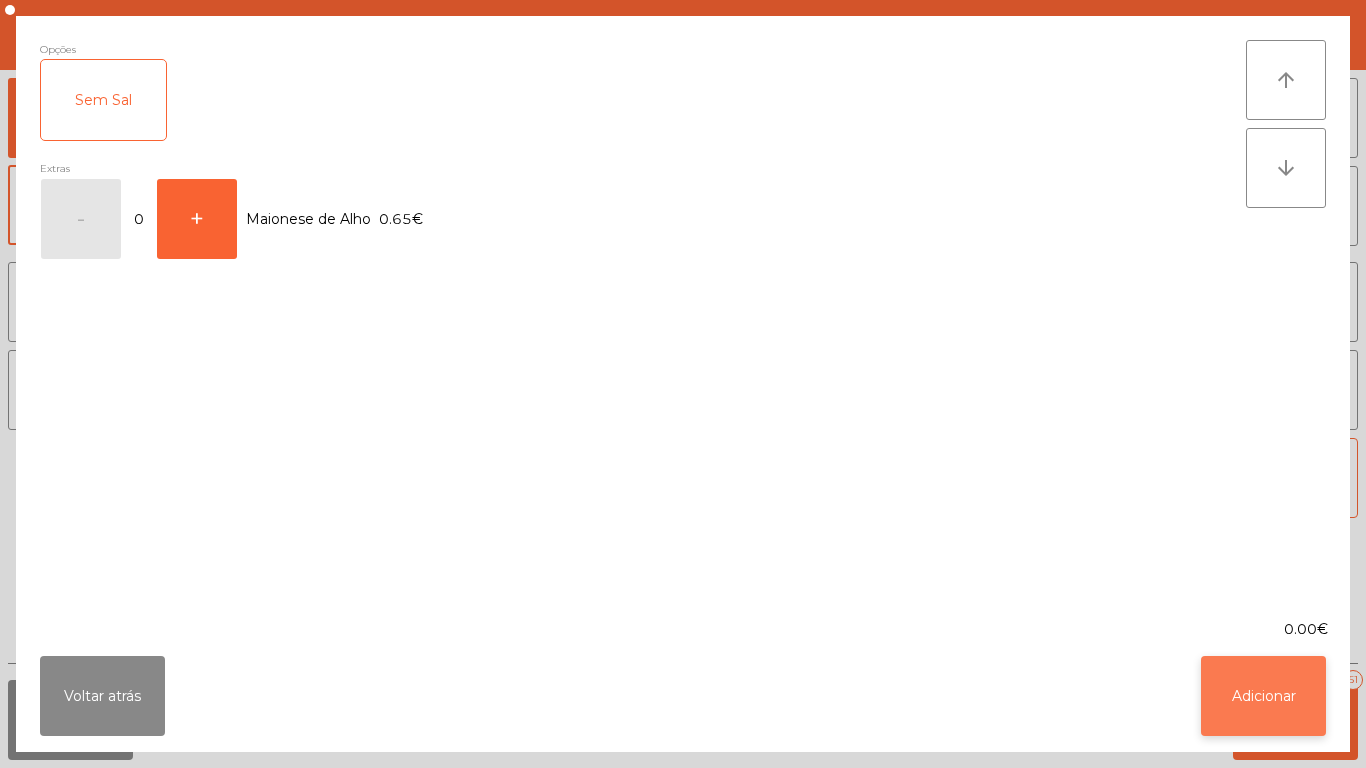 click on "Adicionar" 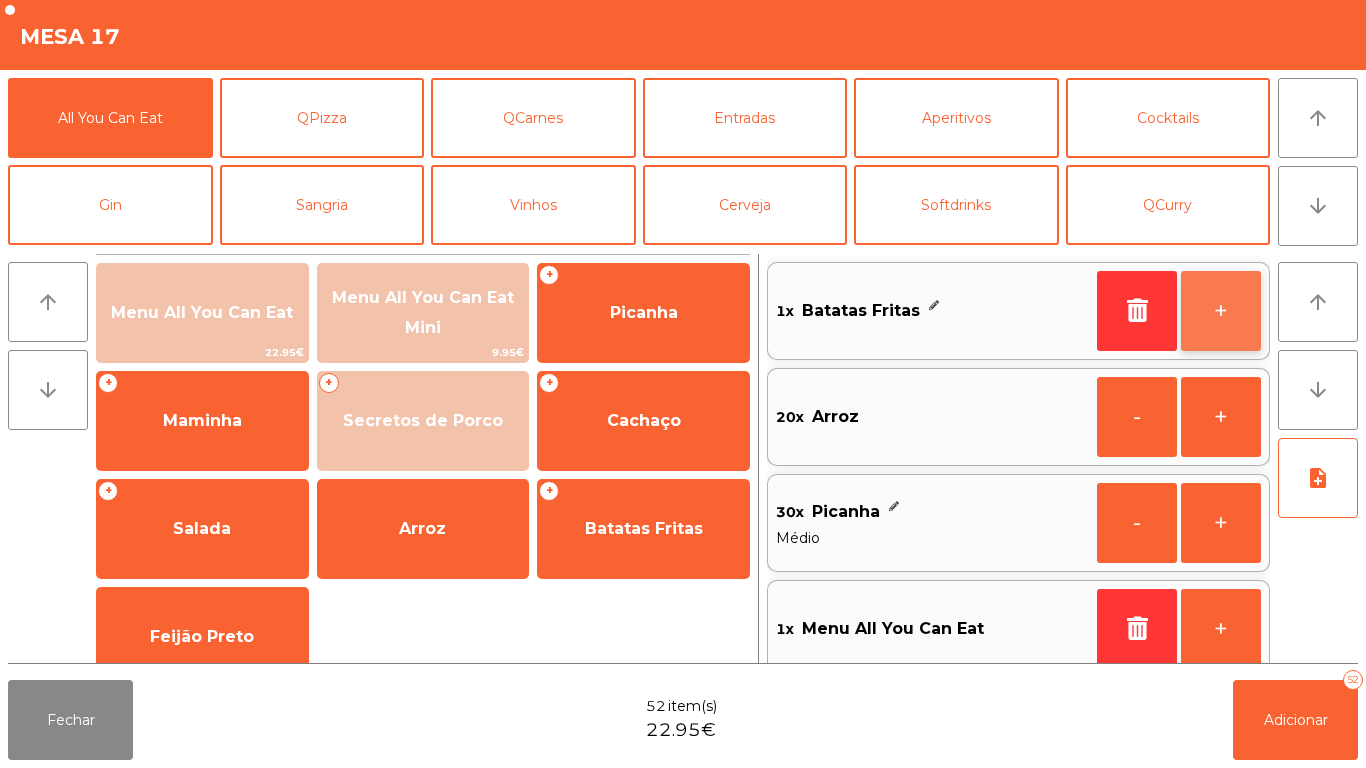 click on "+" 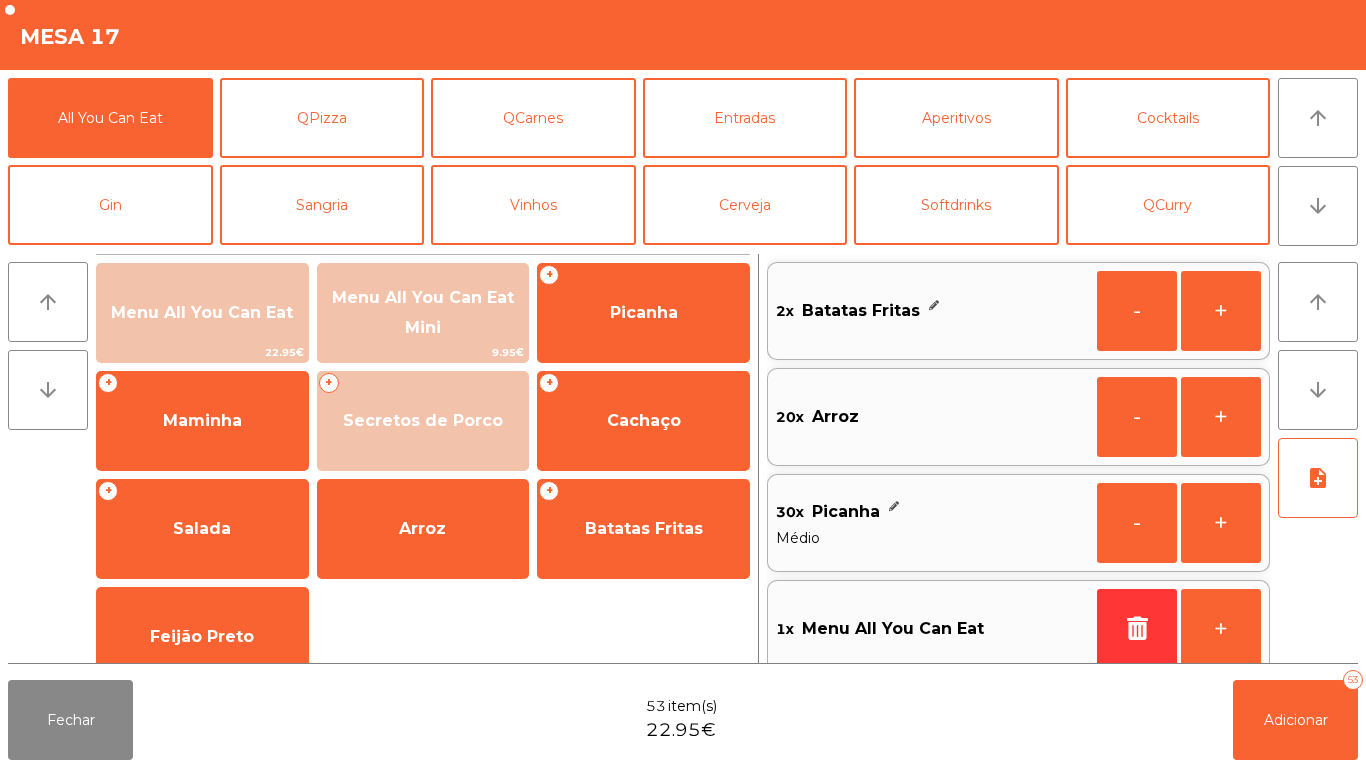 scroll, scrollTop: 8, scrollLeft: 0, axis: vertical 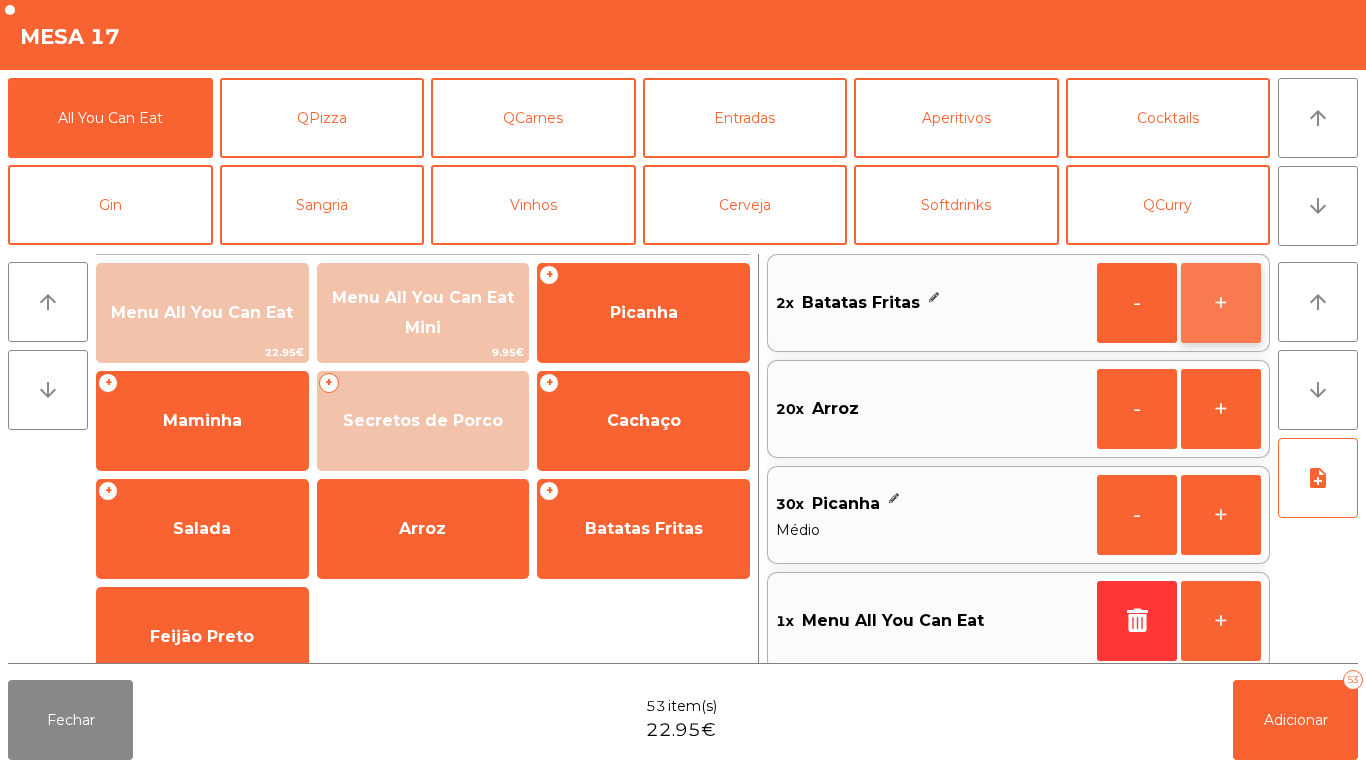 click on "+" 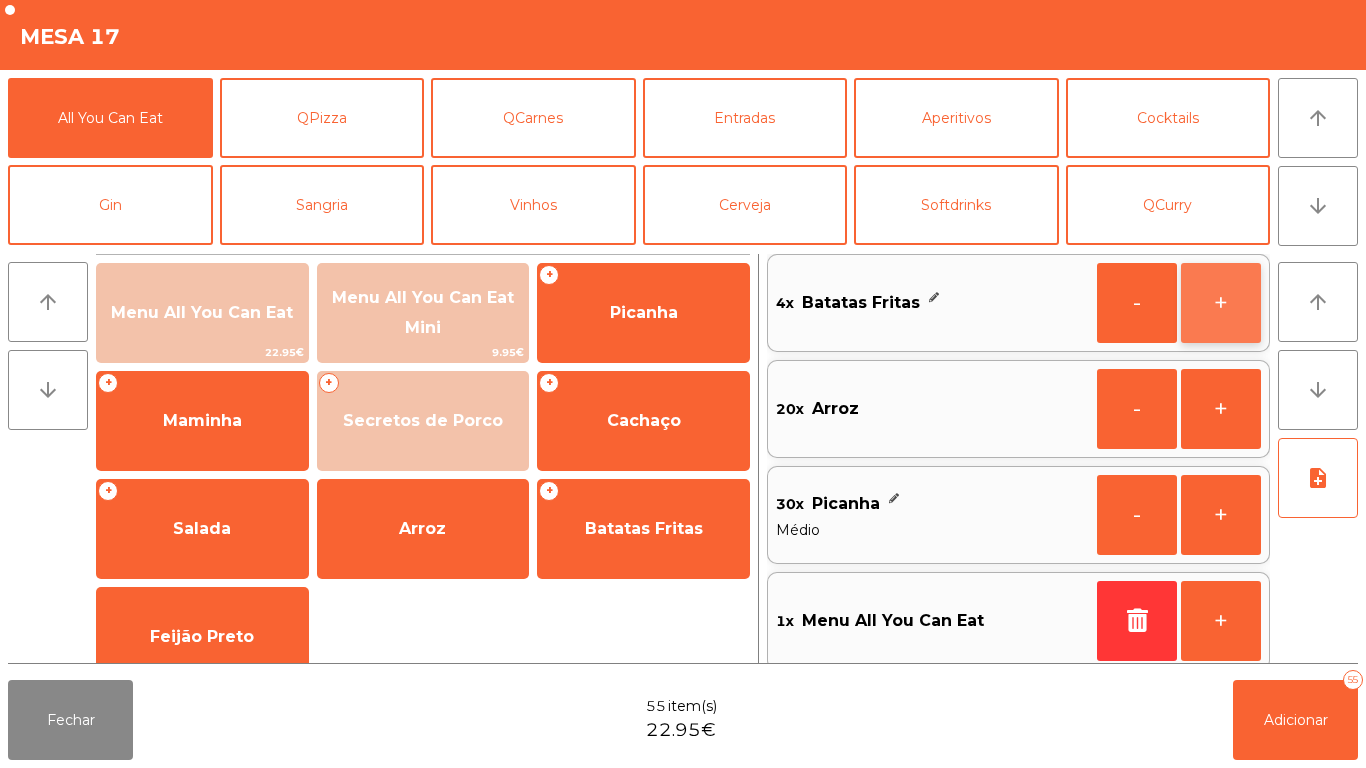 click on "+" 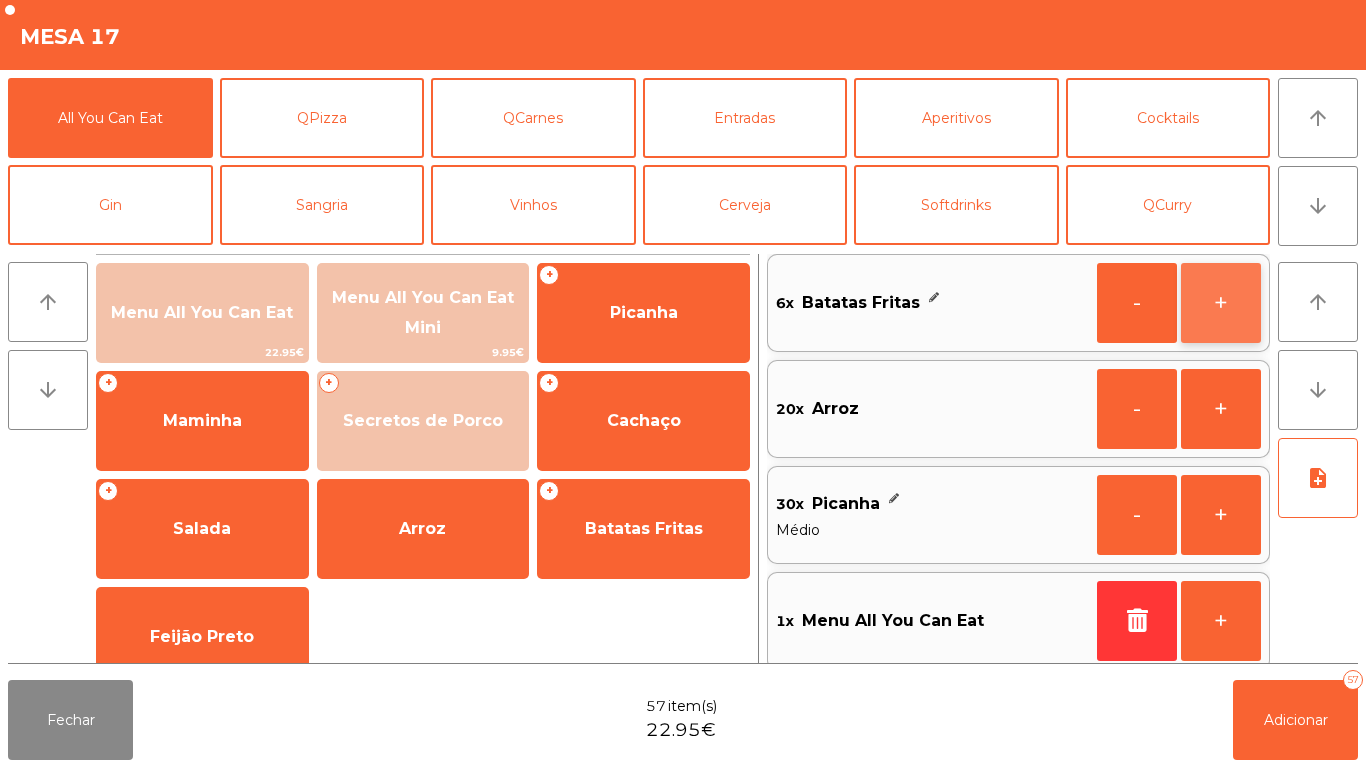 click on "+" 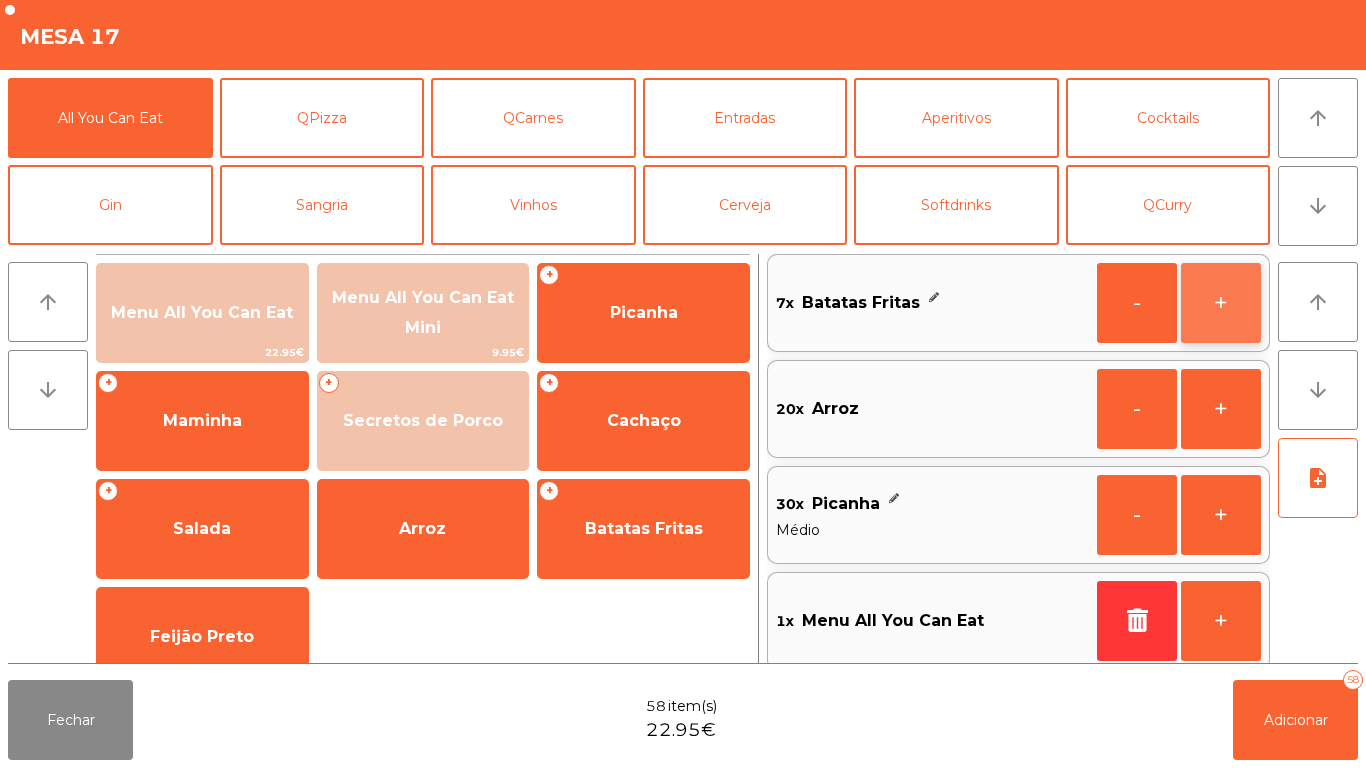 click on "+" 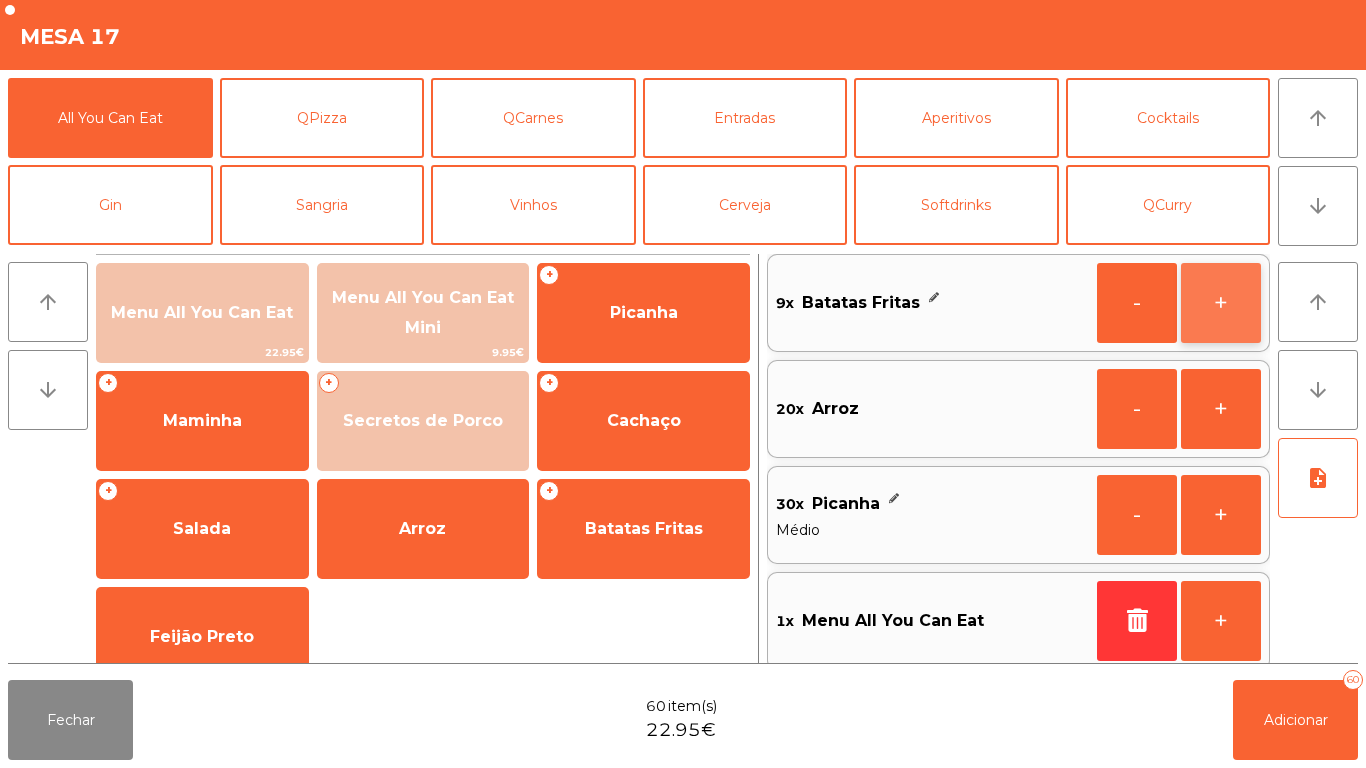 click on "+" 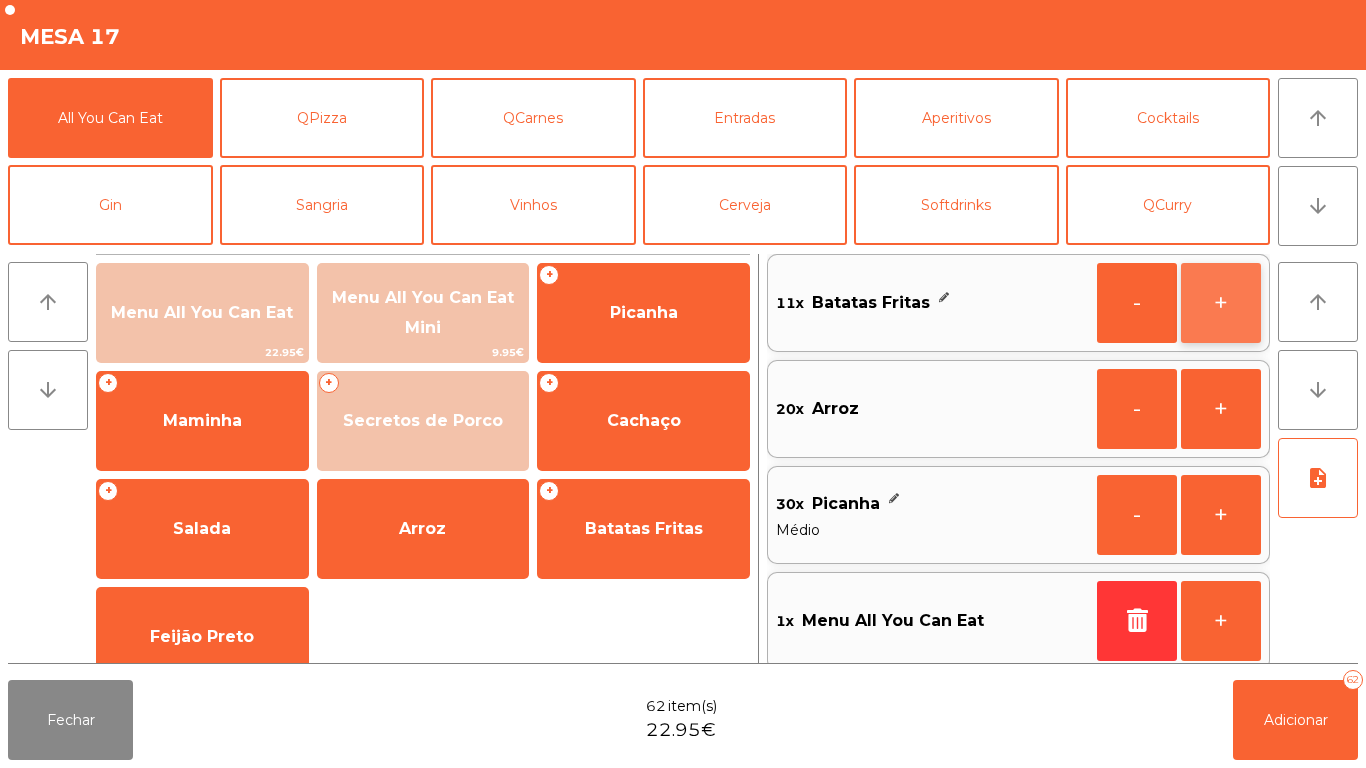 click on "+" 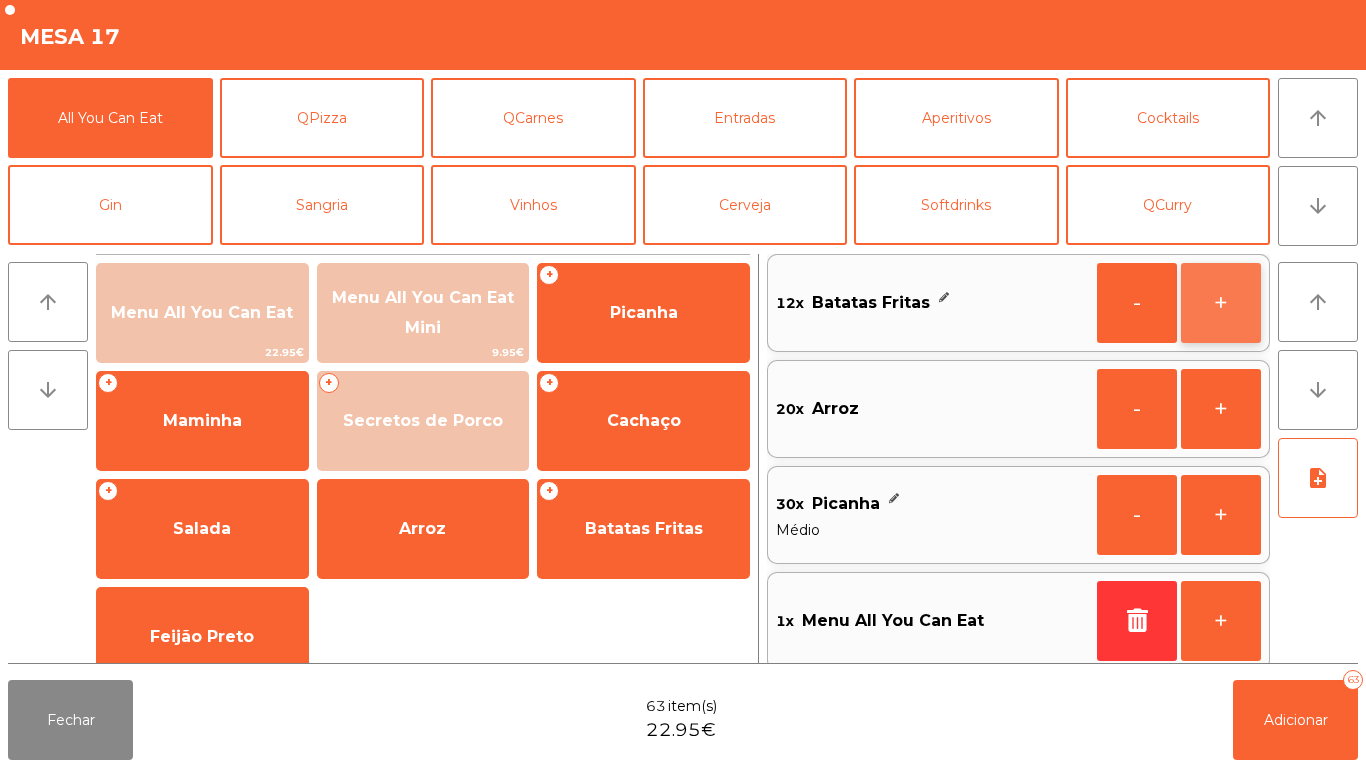 click on "+" 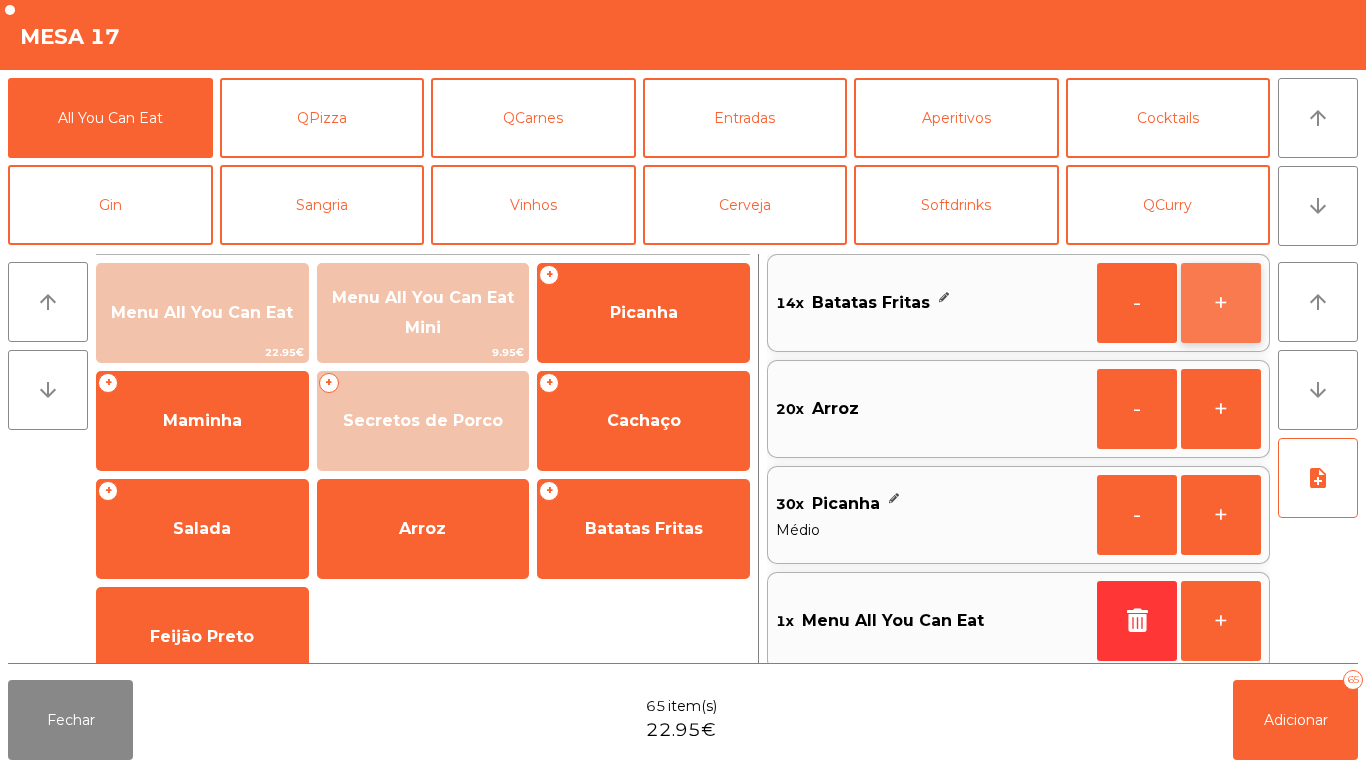 click on "+" 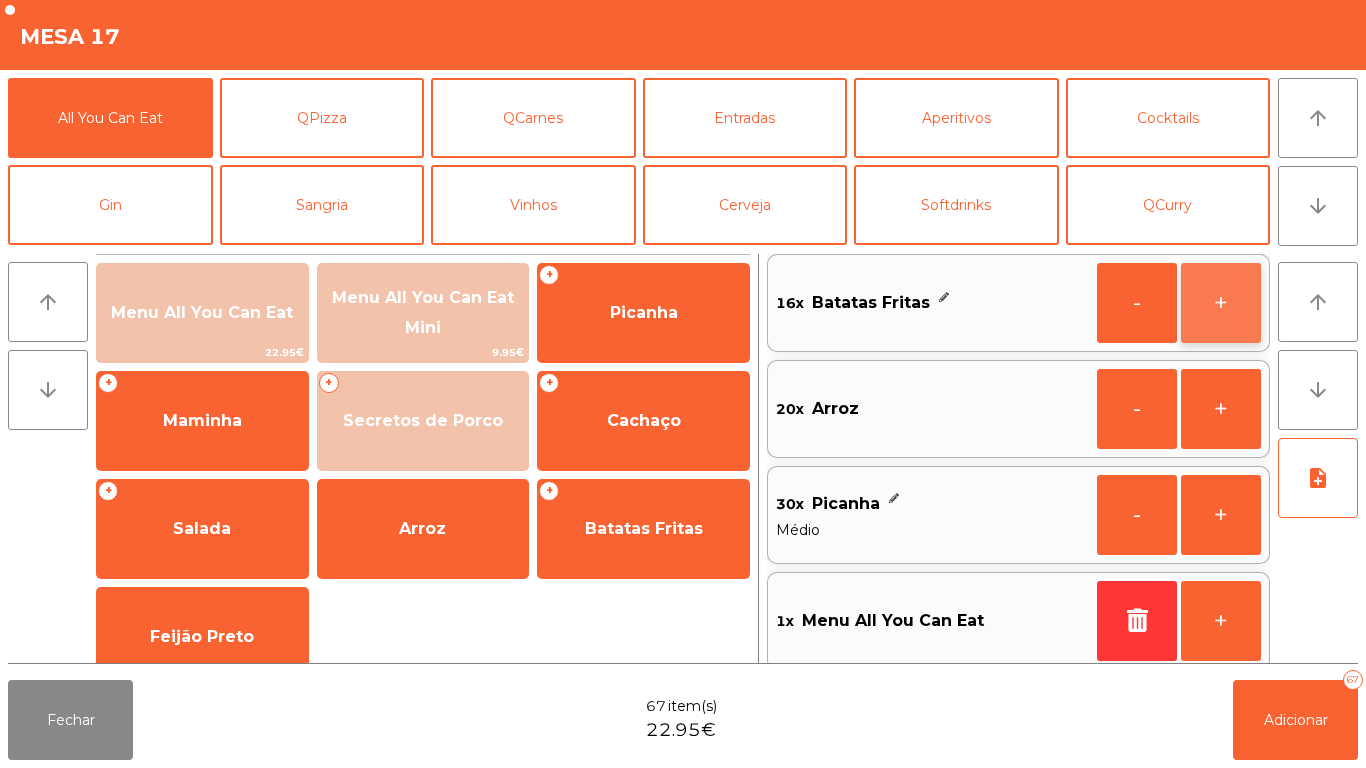 click on "+" 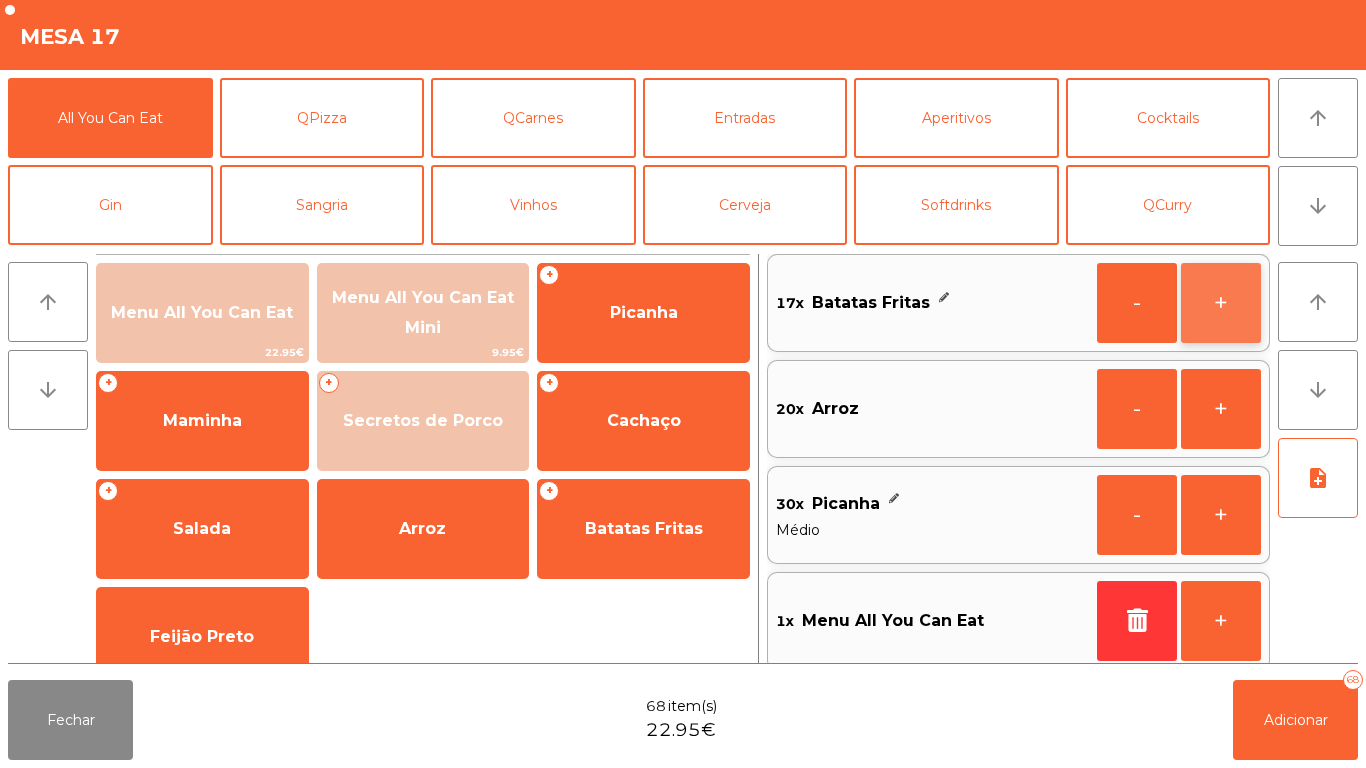 click on "+" 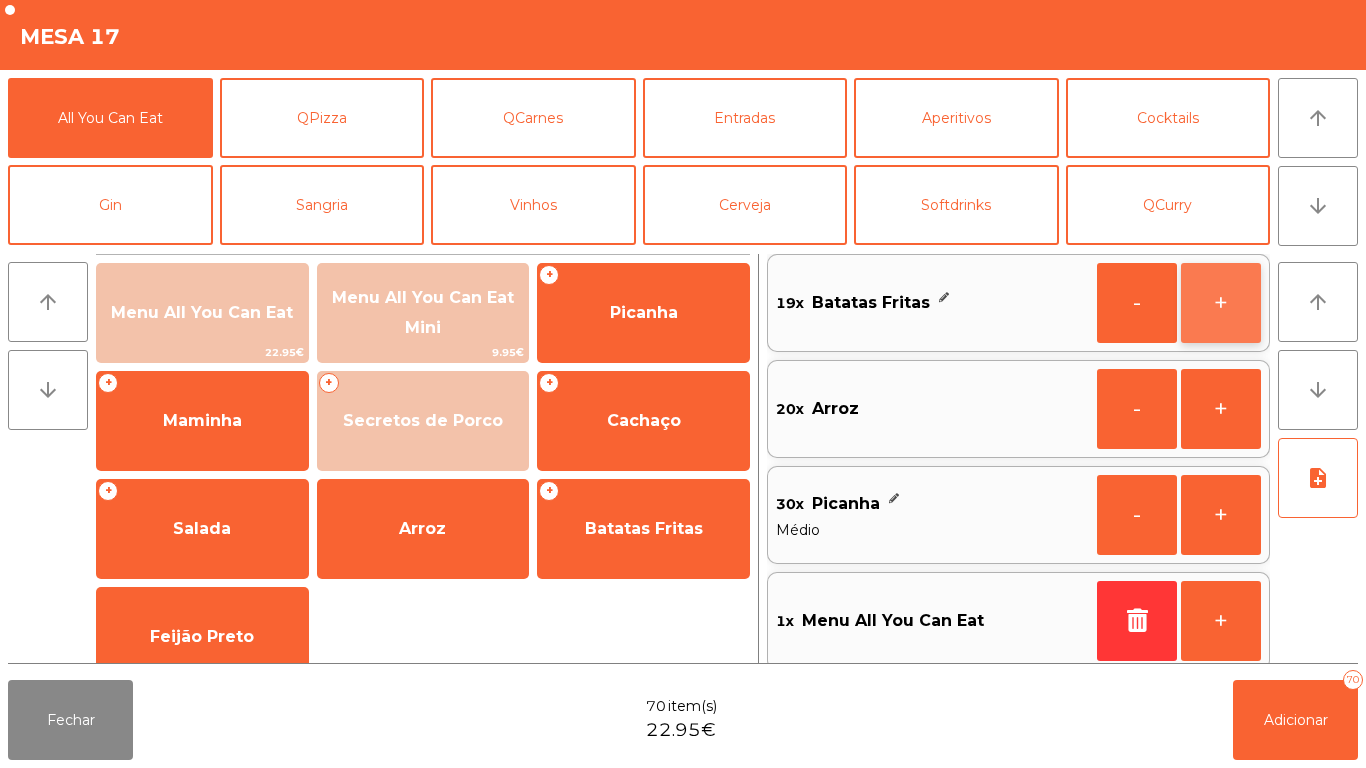 click on "+" 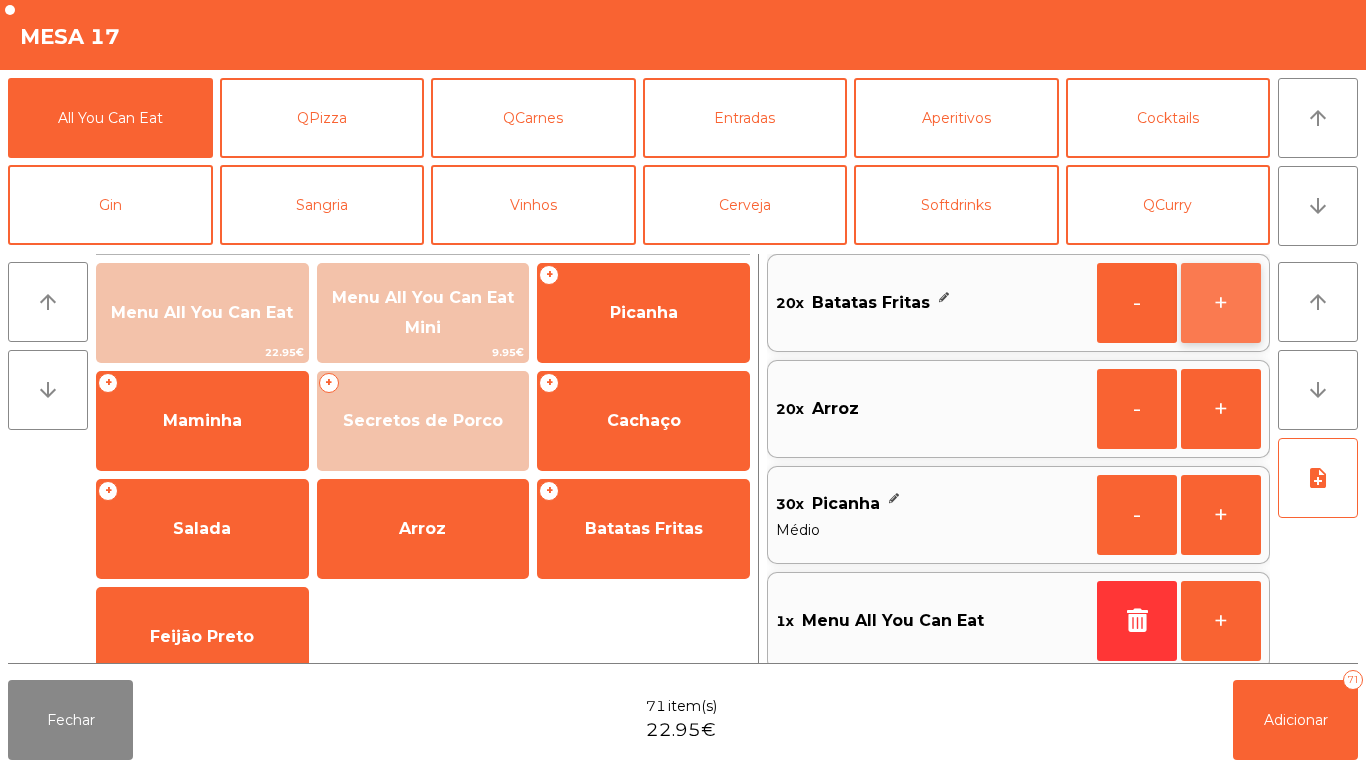 click on "+" 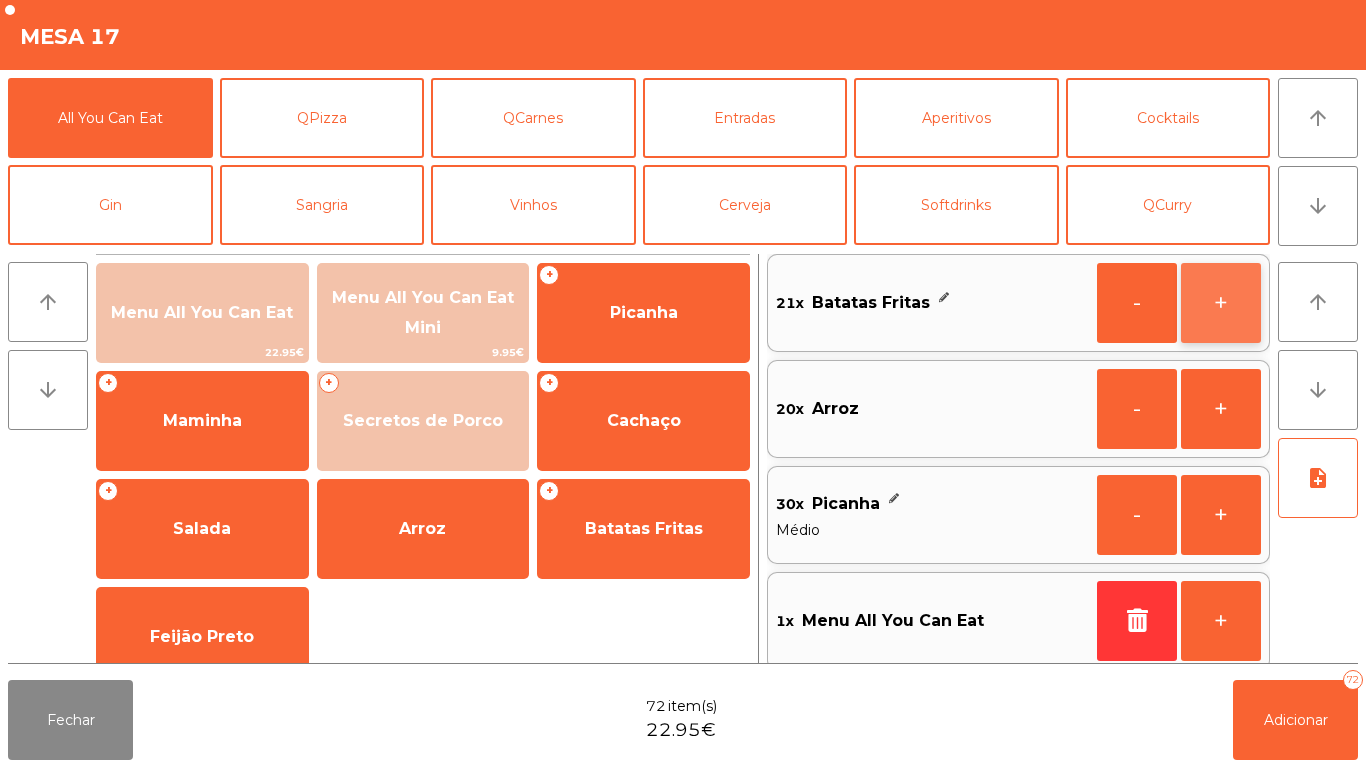 click on "+" 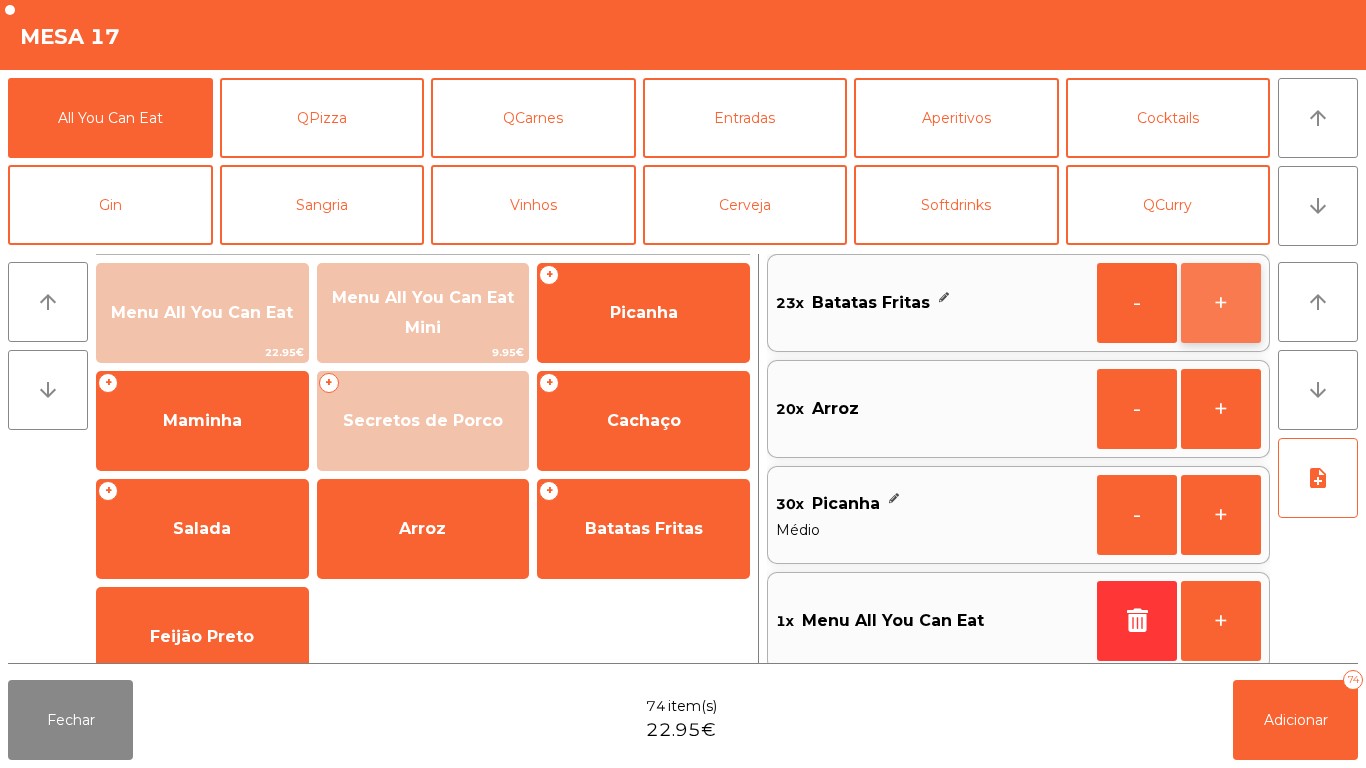 click on "+" 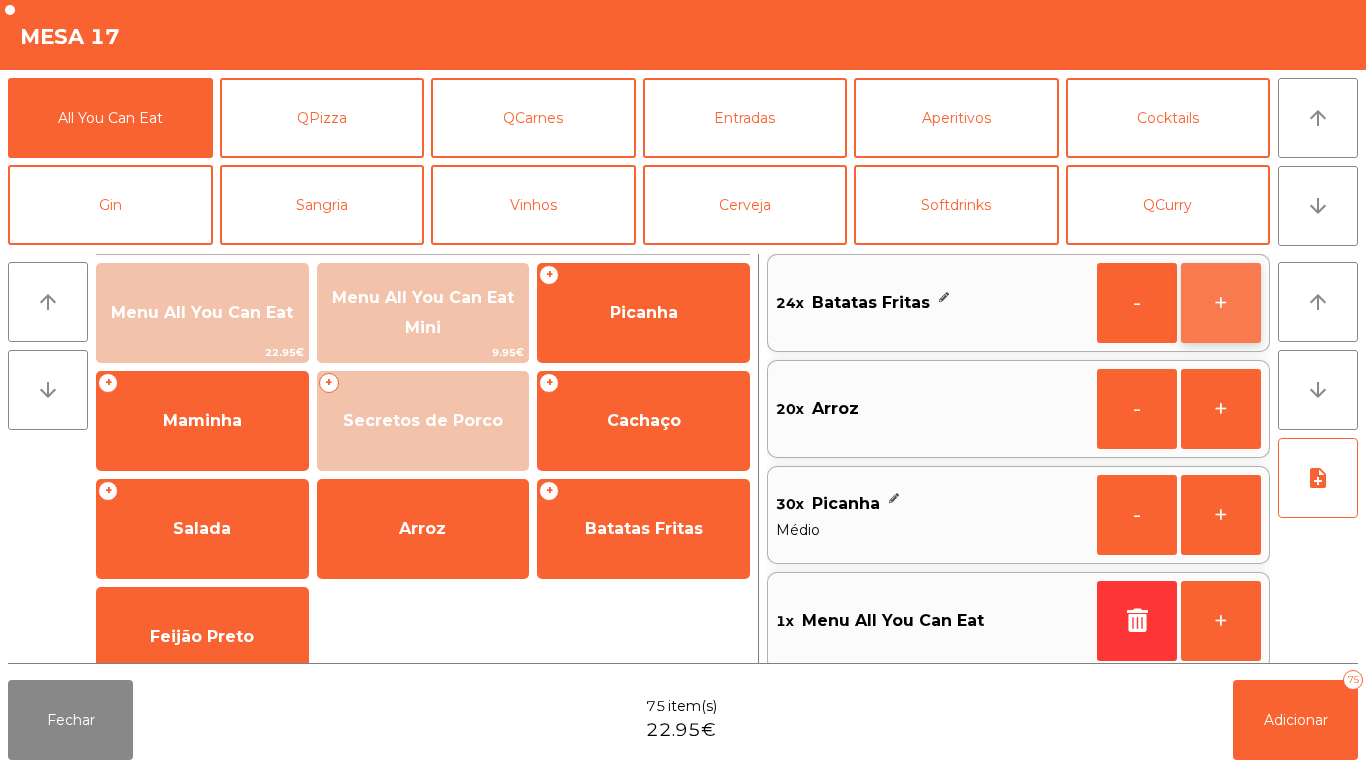 click on "+" 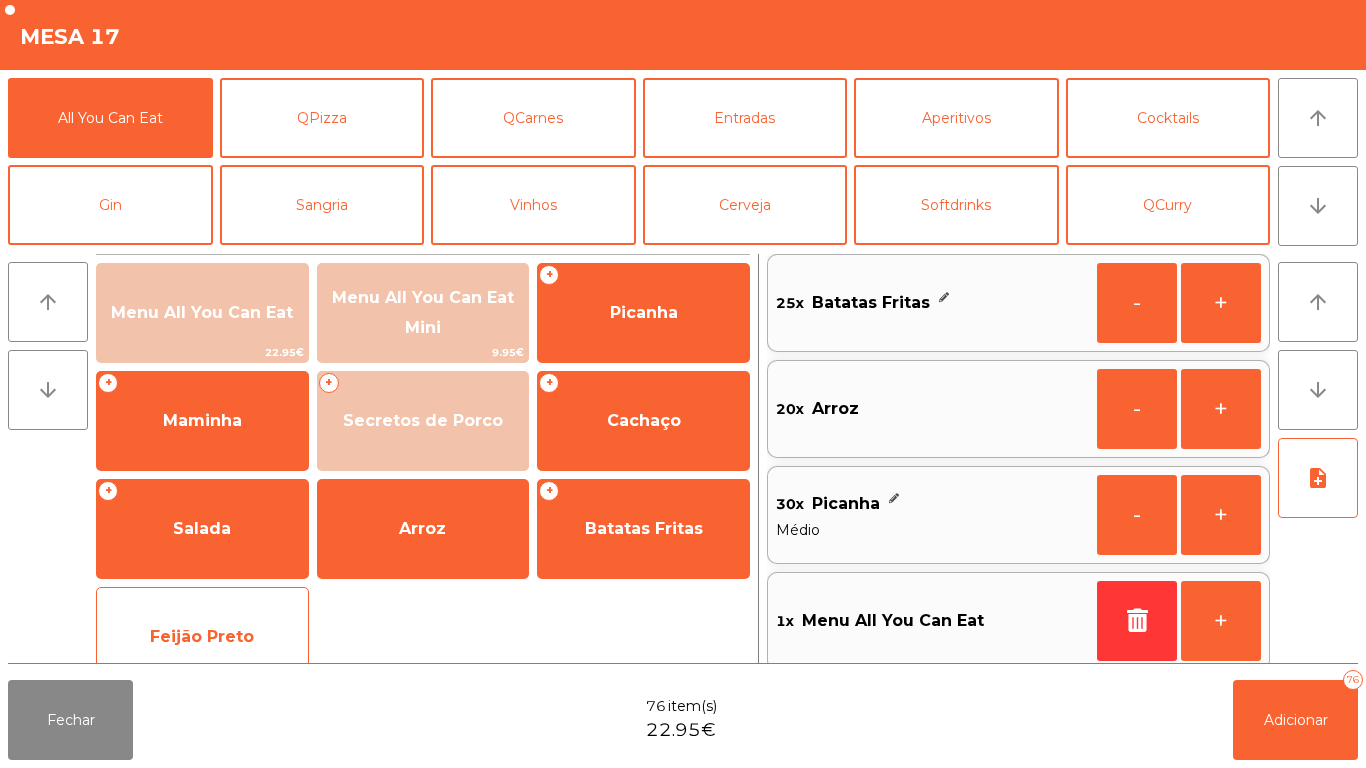 click on "Feijão Preto" 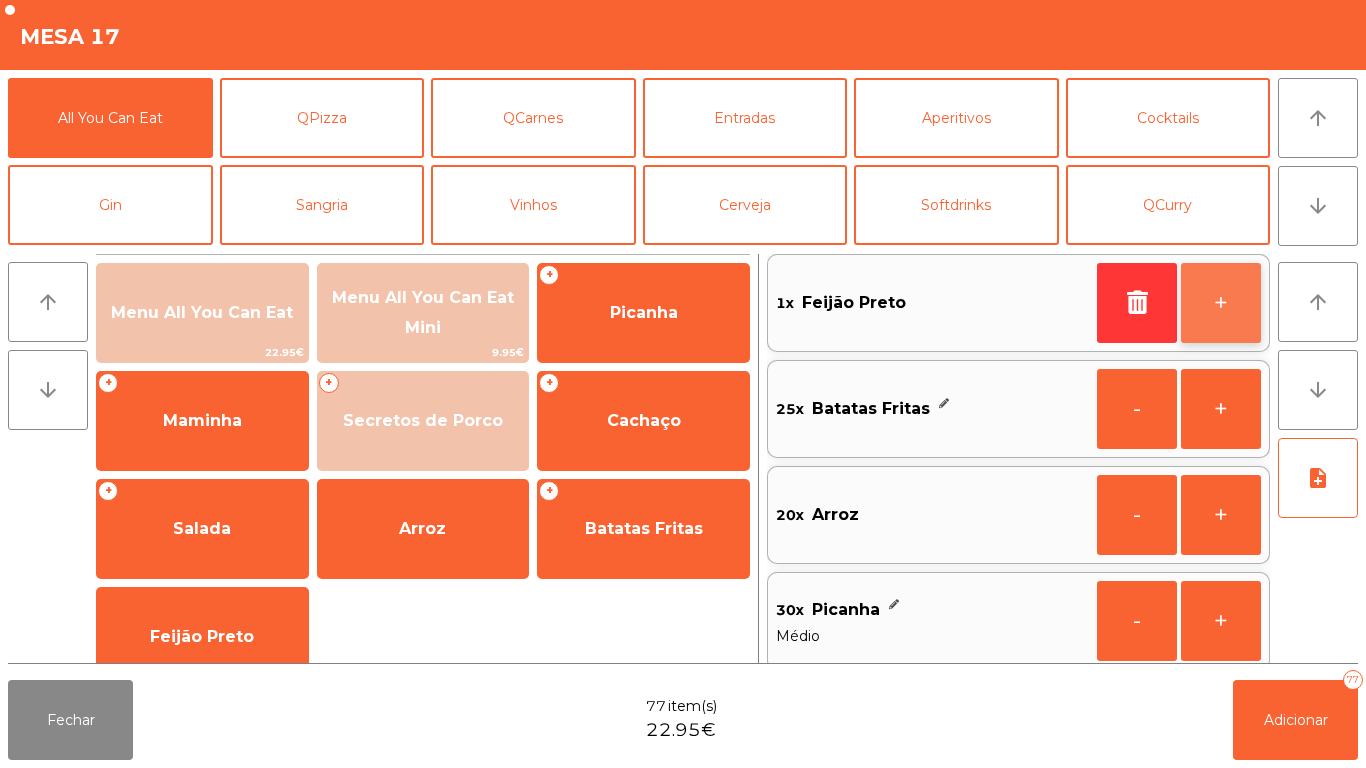 click on "+" 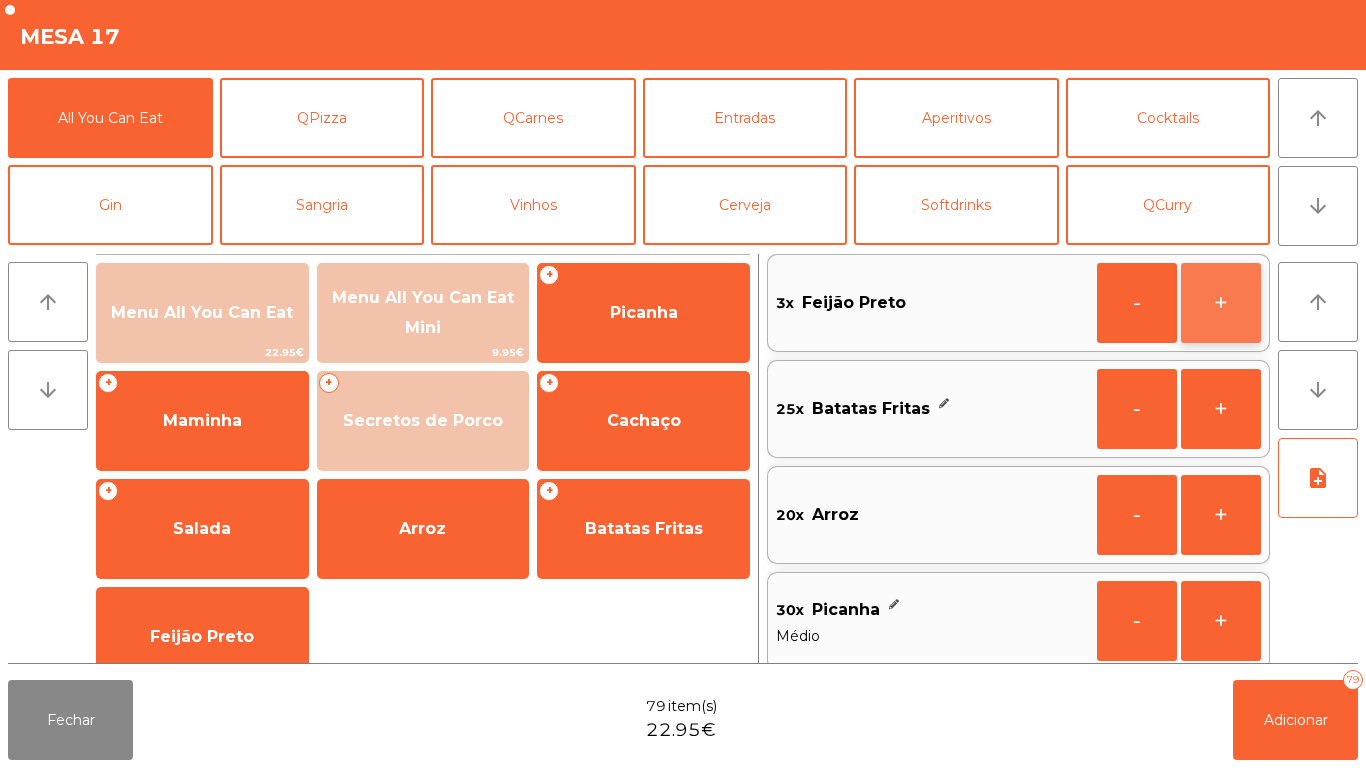 click on "+" 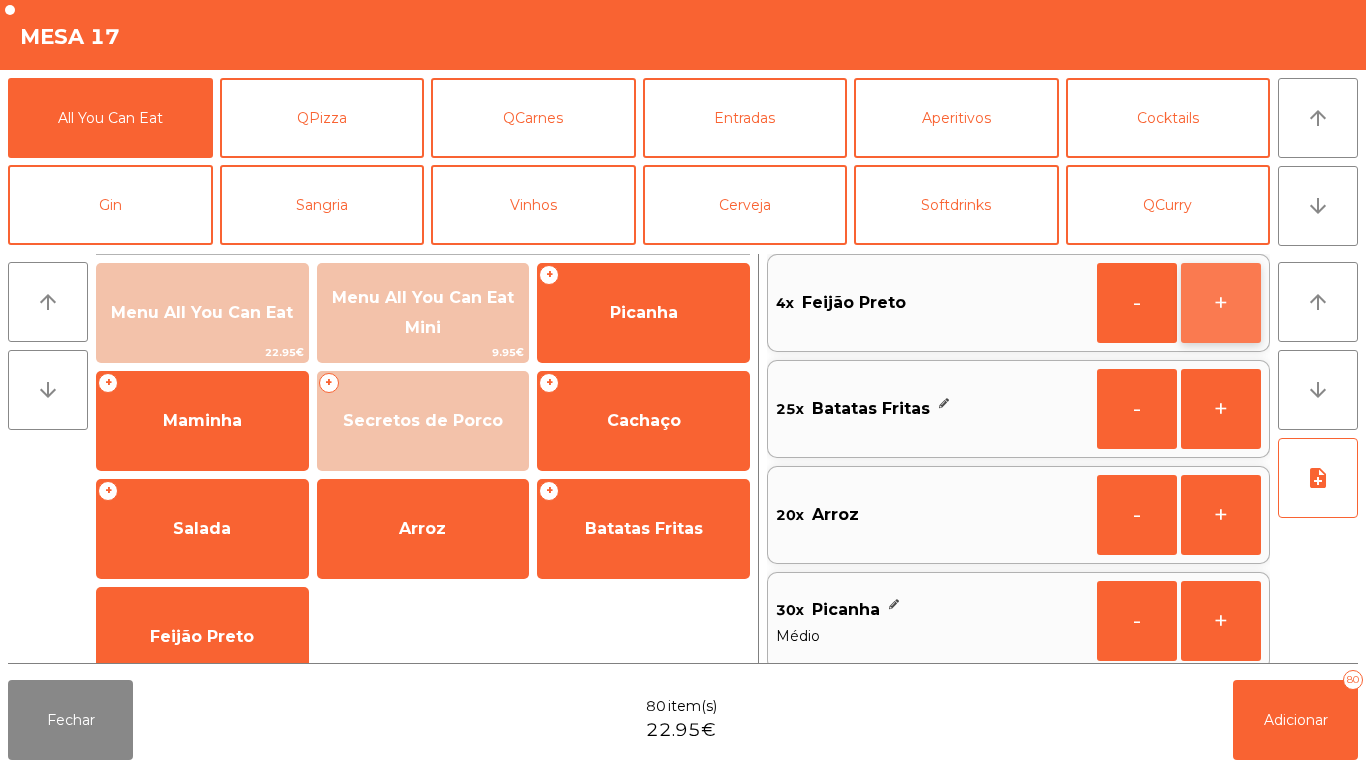 click on "+" 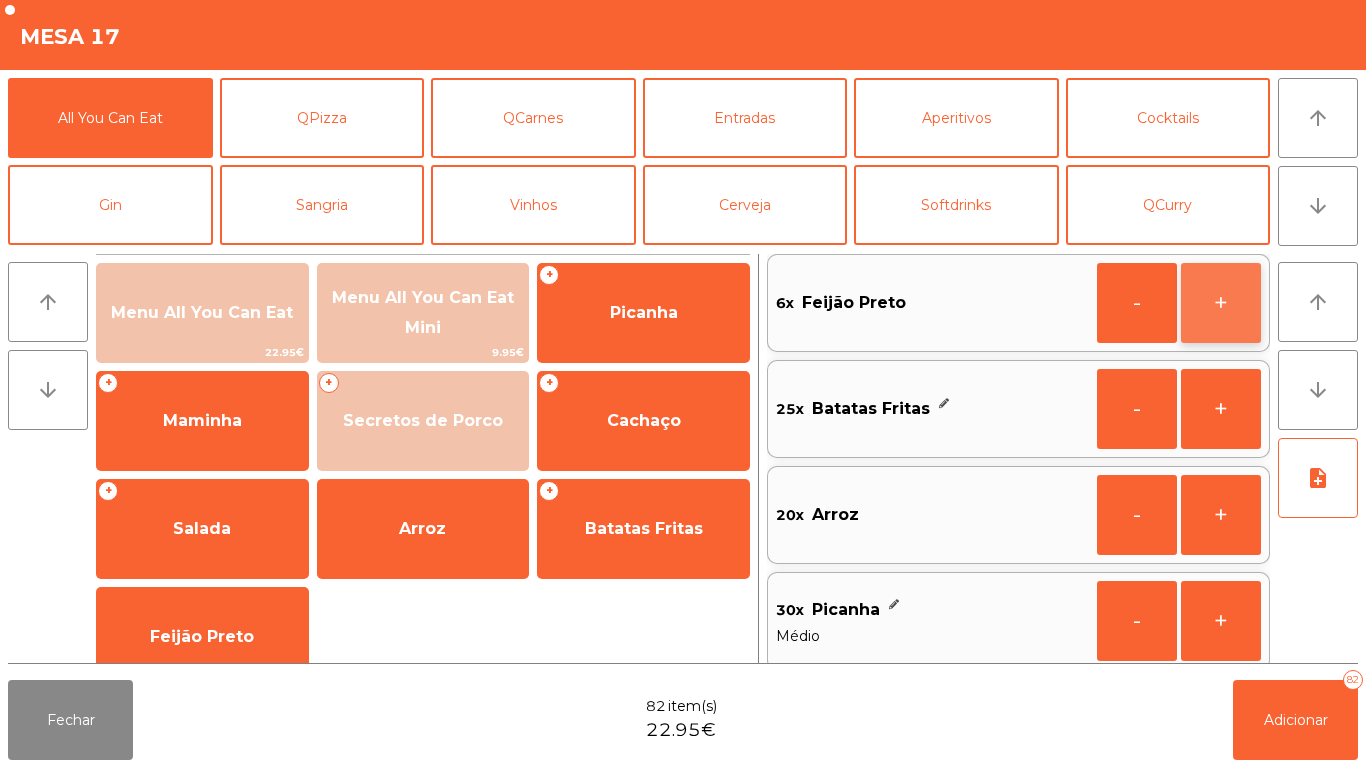 click on "+" 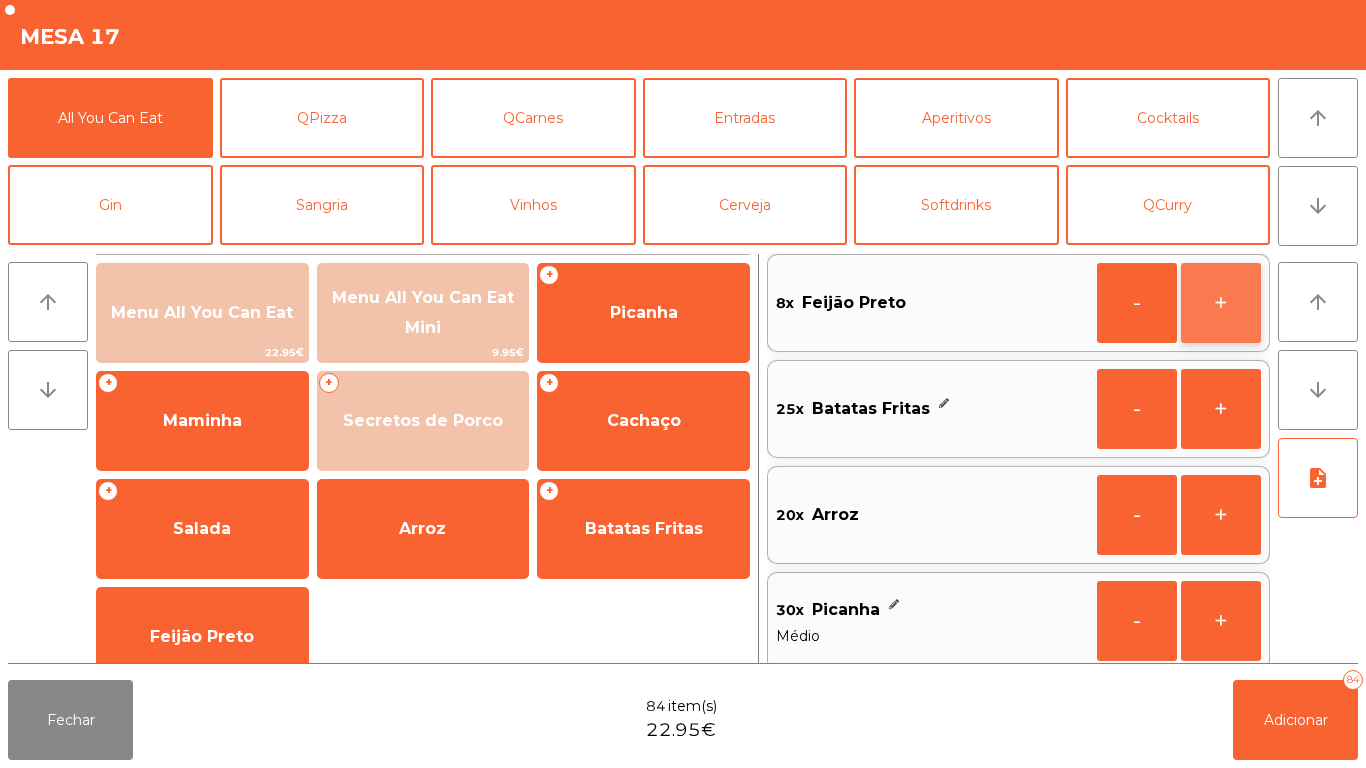 click on "+" 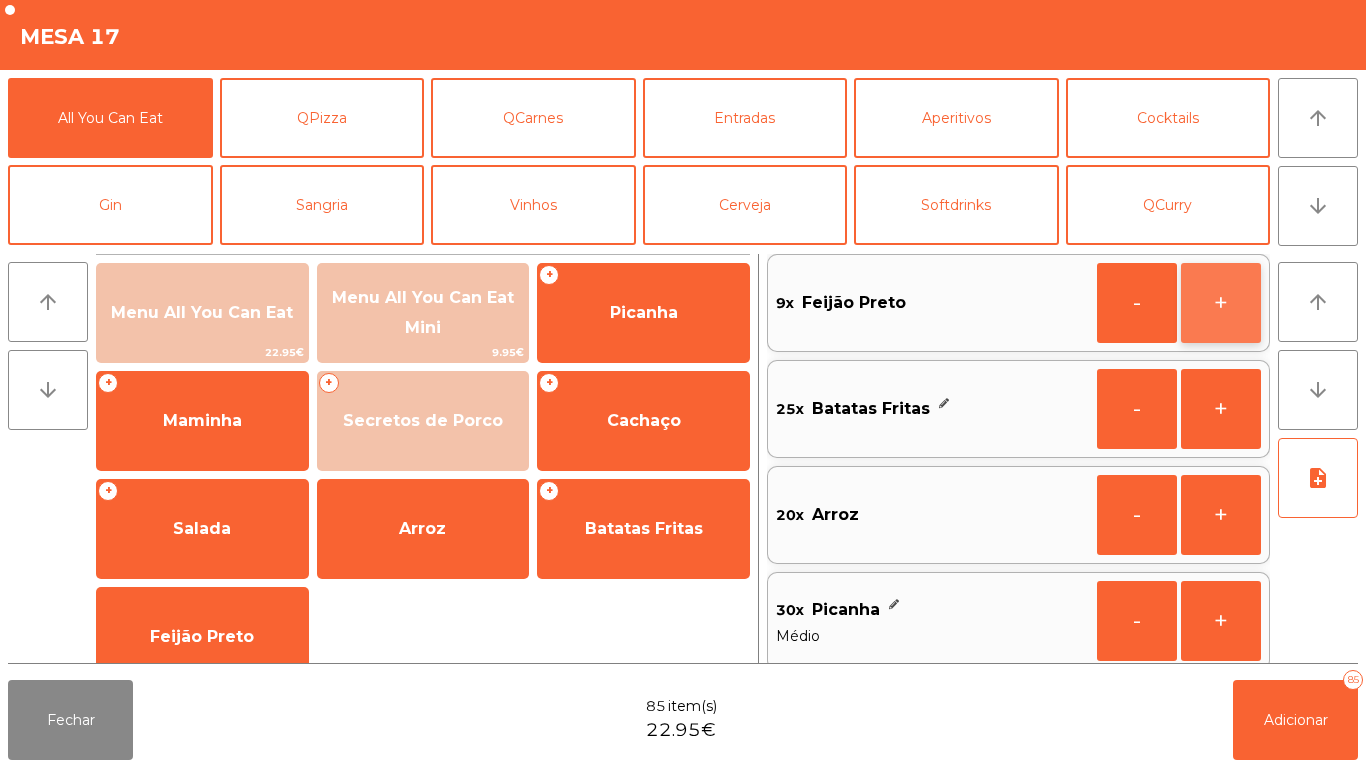click on "+" 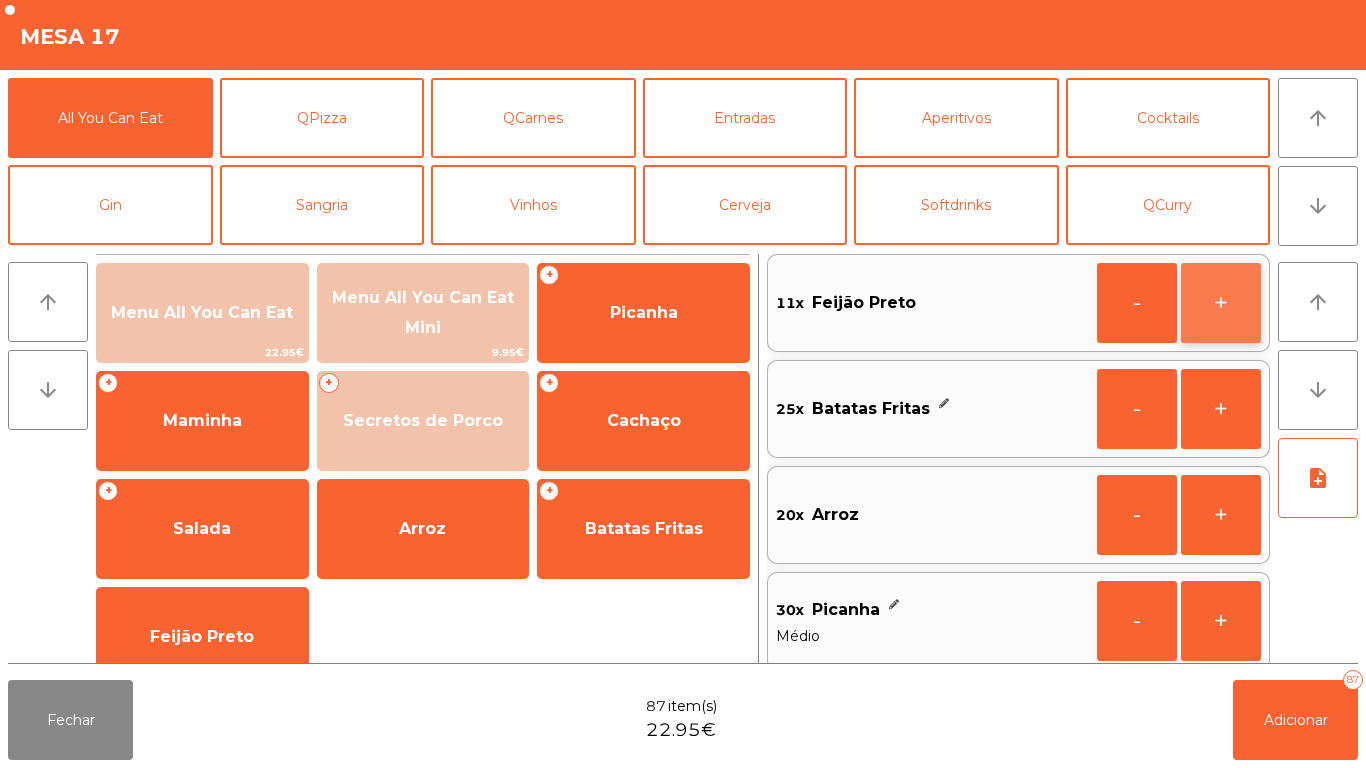 click on "+" 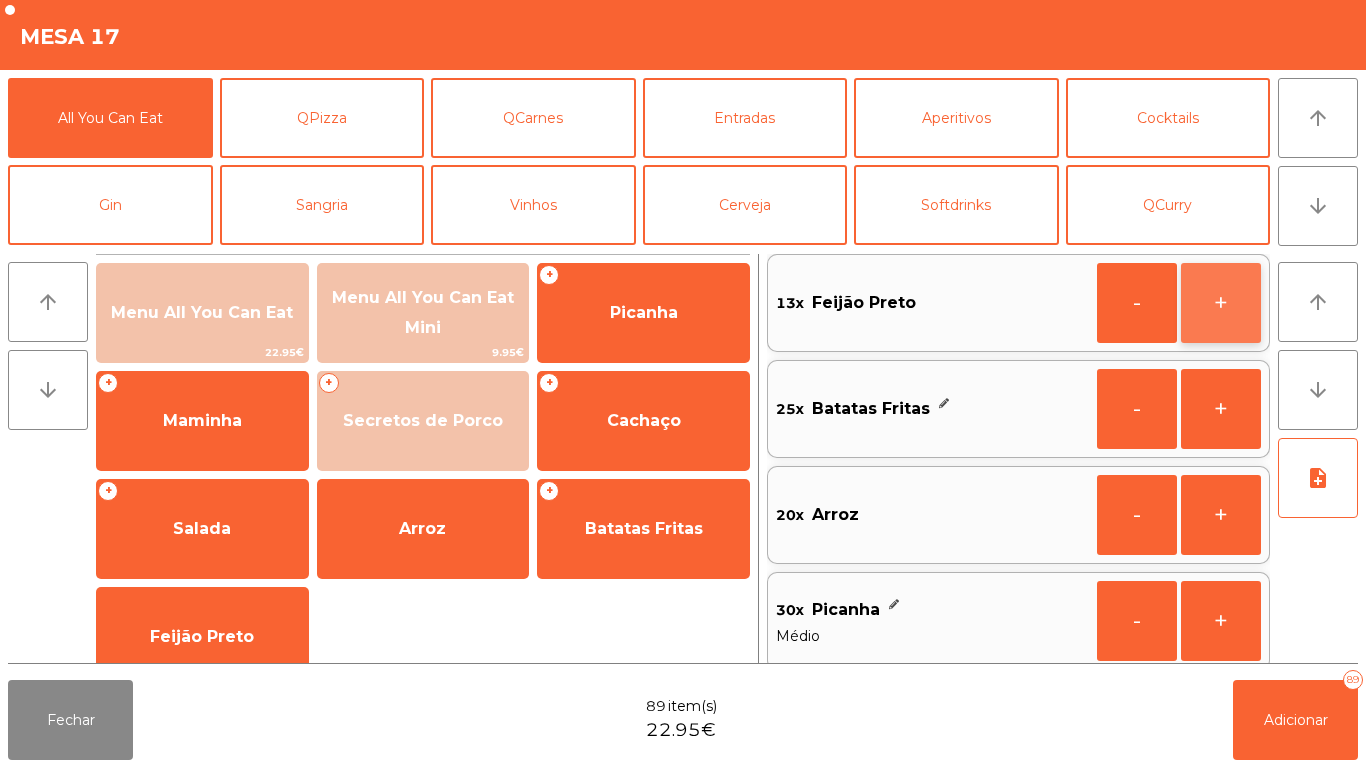 click on "+" 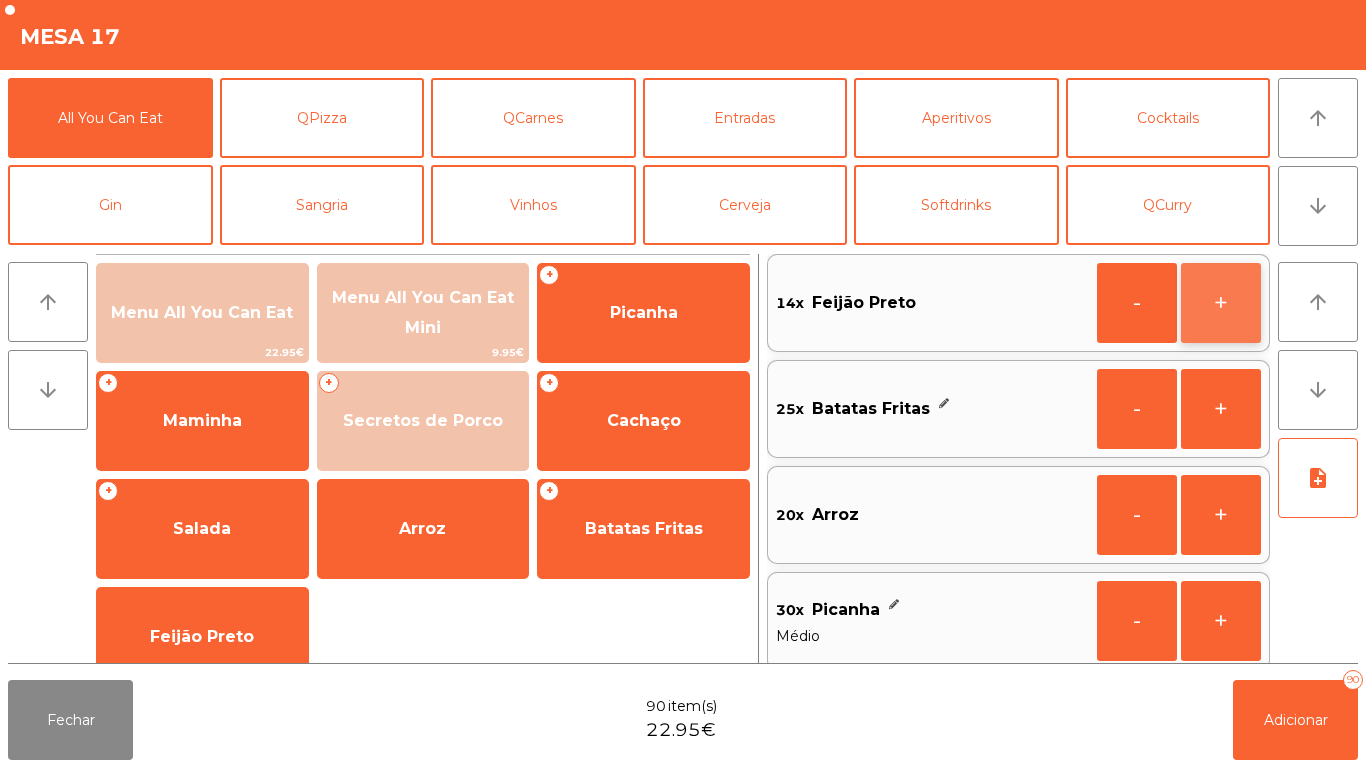 click on "+" 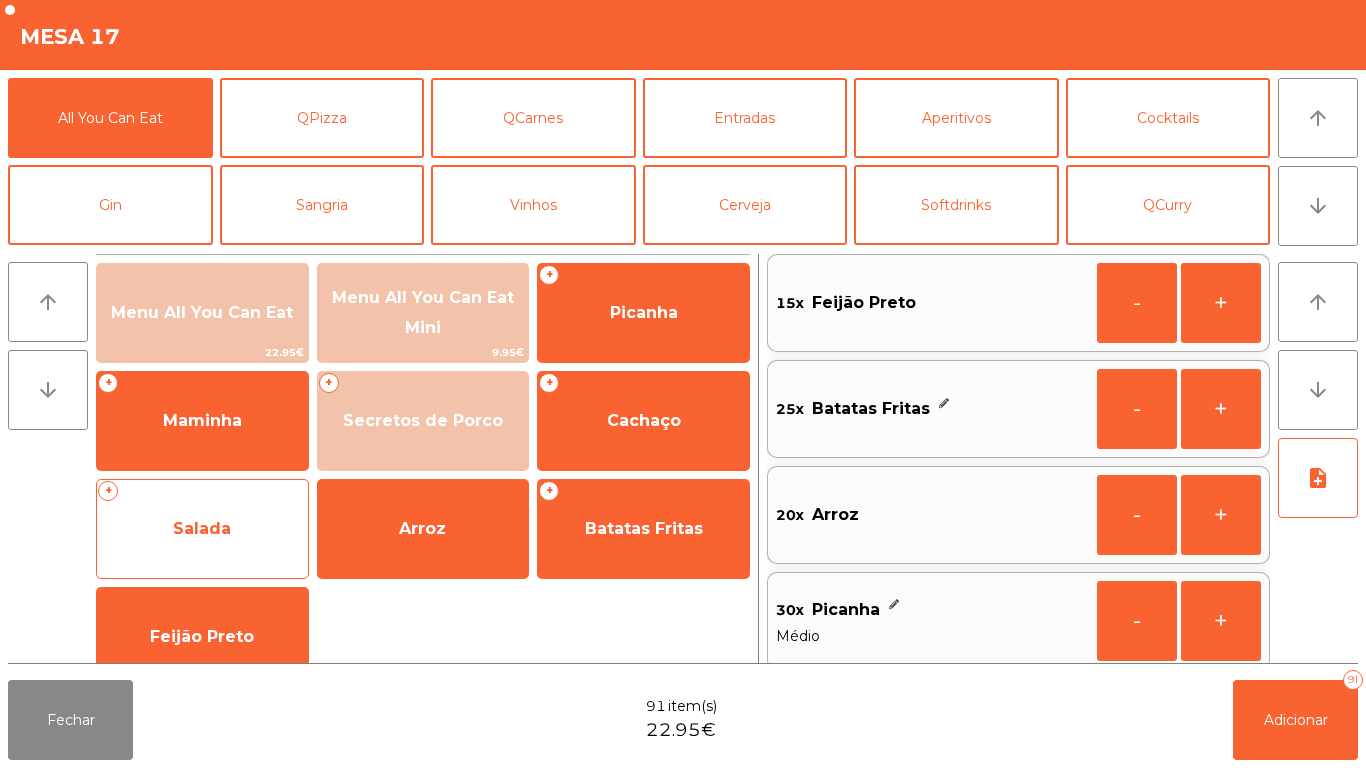 click on "Salada" 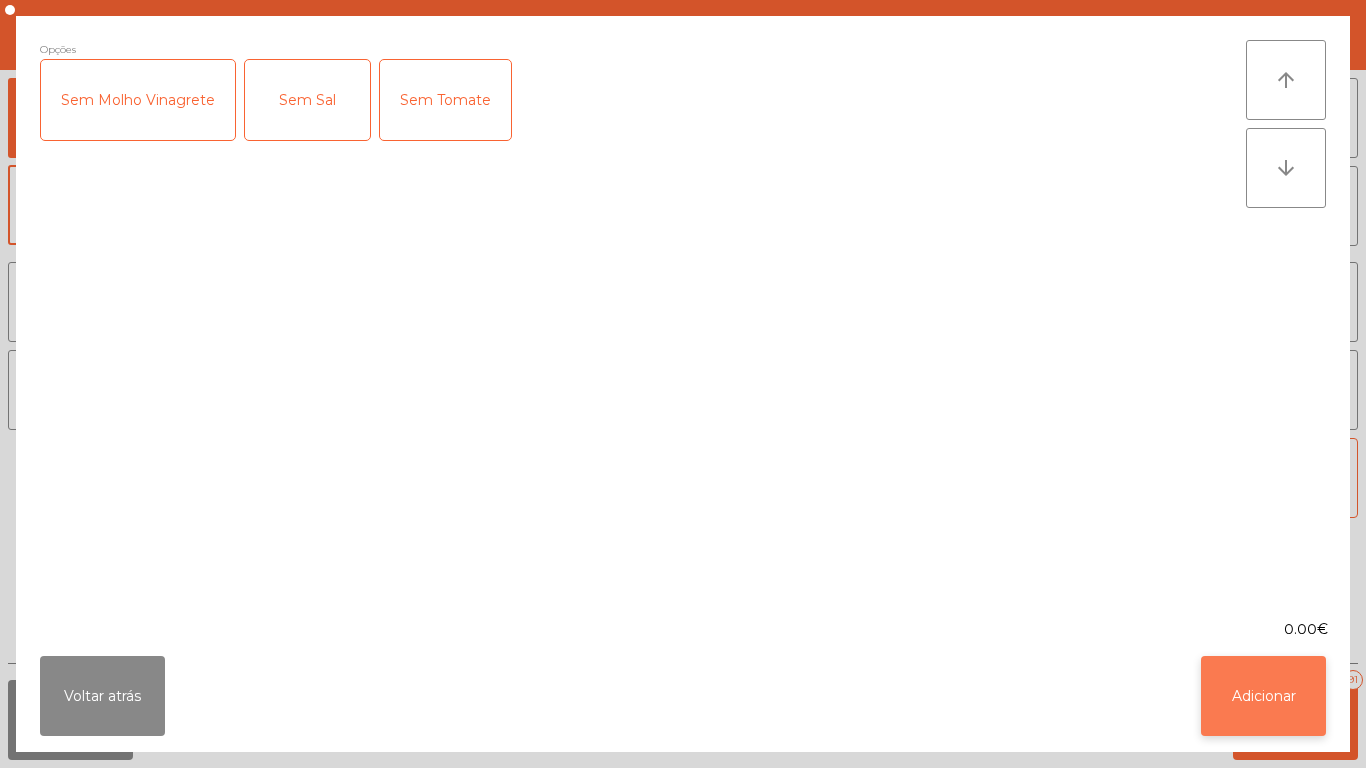 click on "Adicionar" 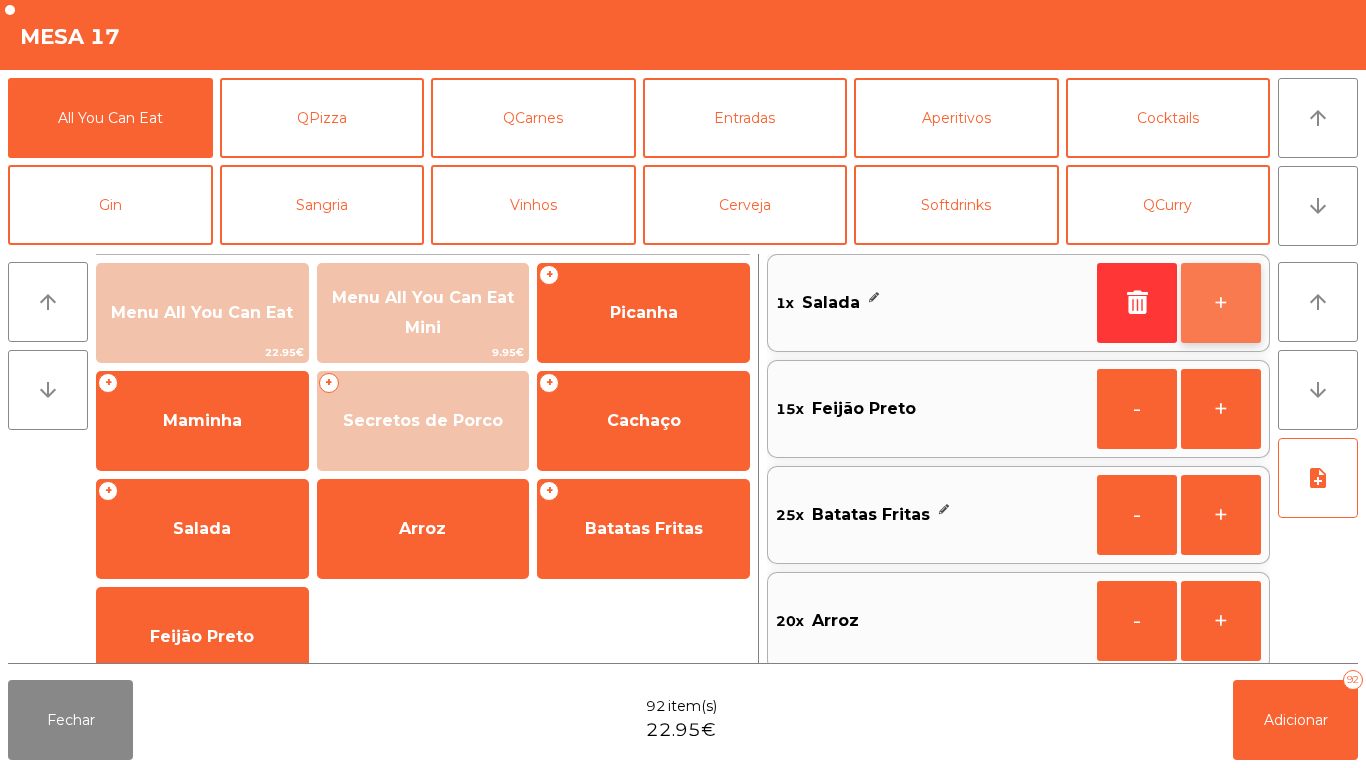 click on "+" 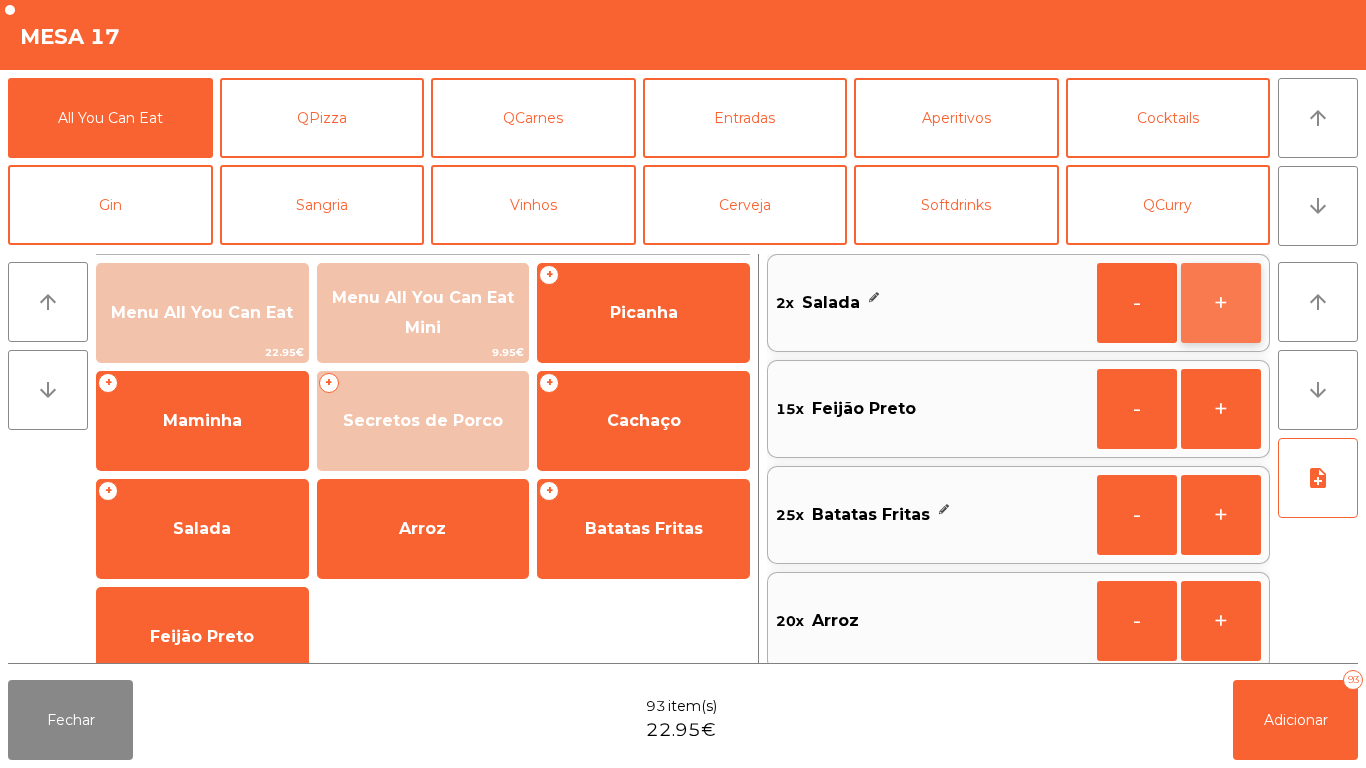 click on "+" 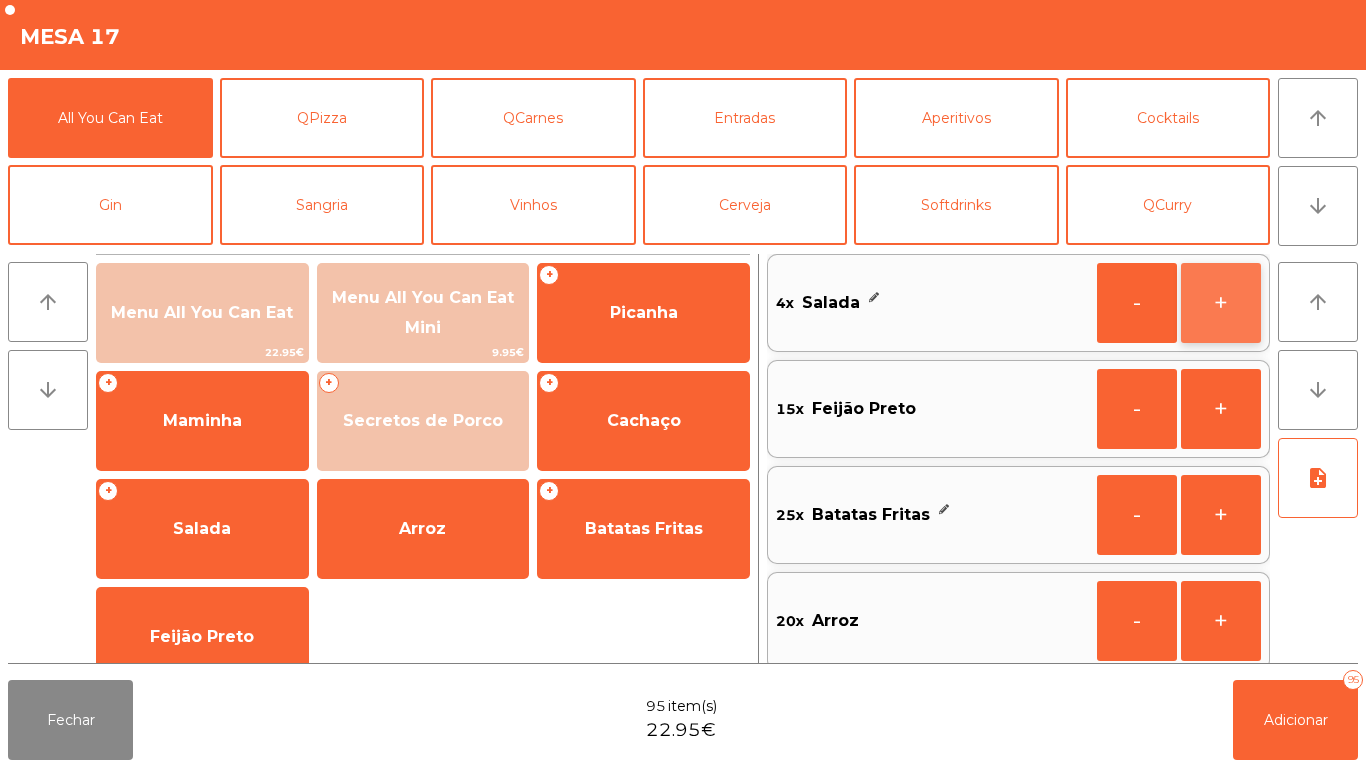 click on "+" 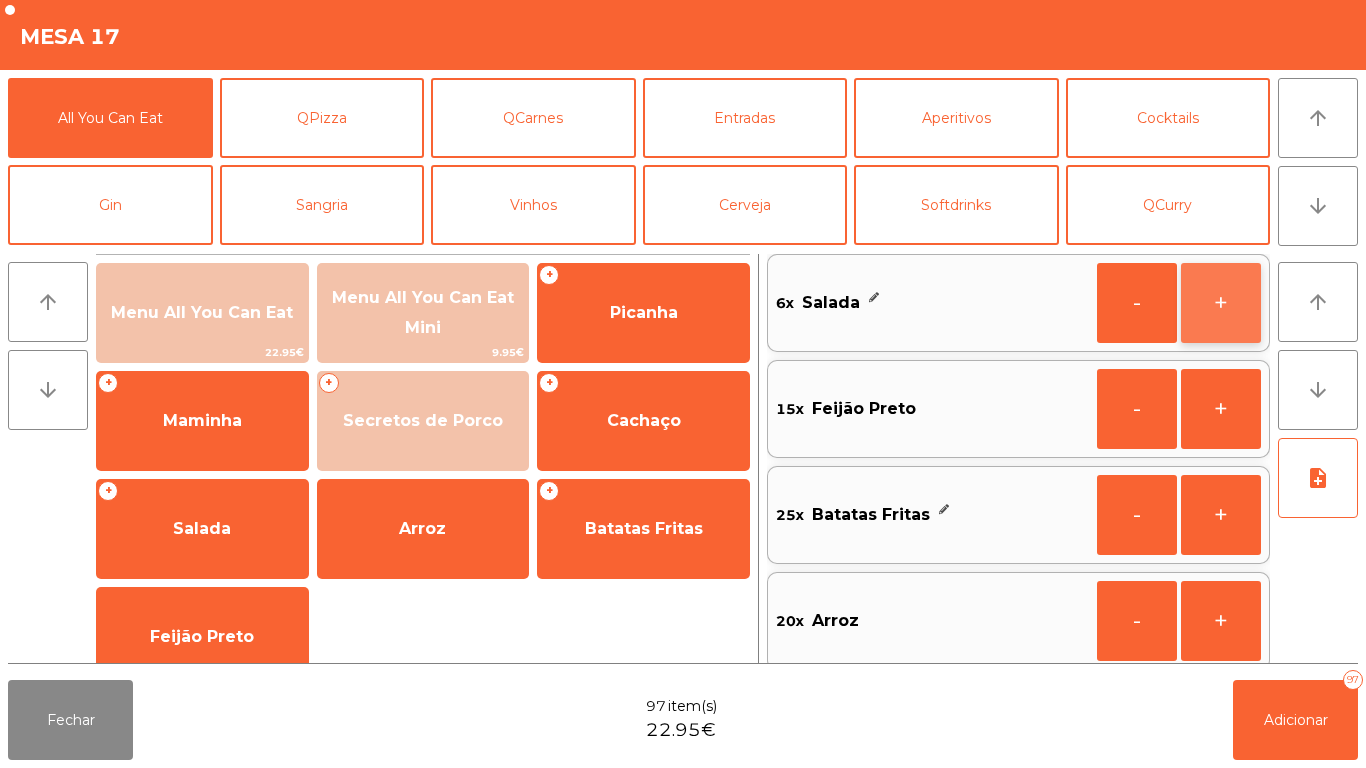 click on "+" 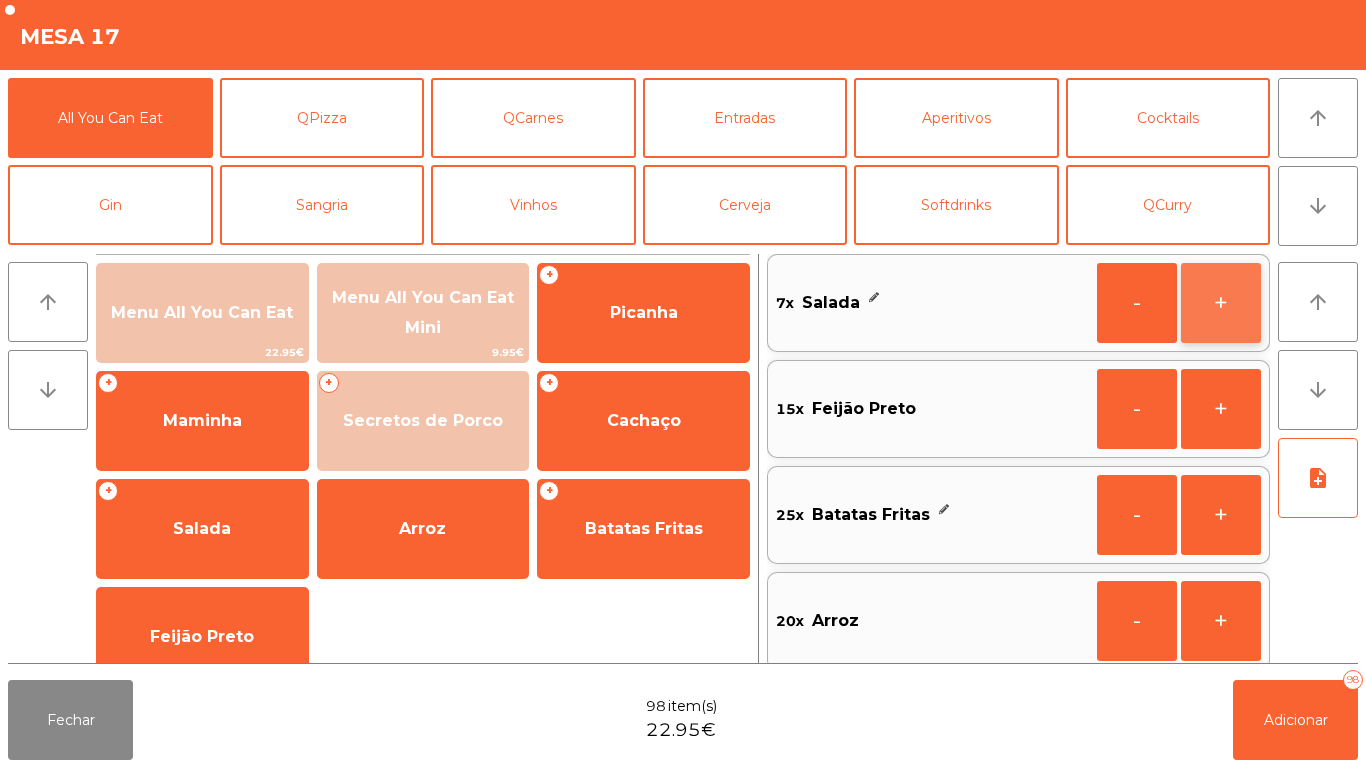 click on "+" 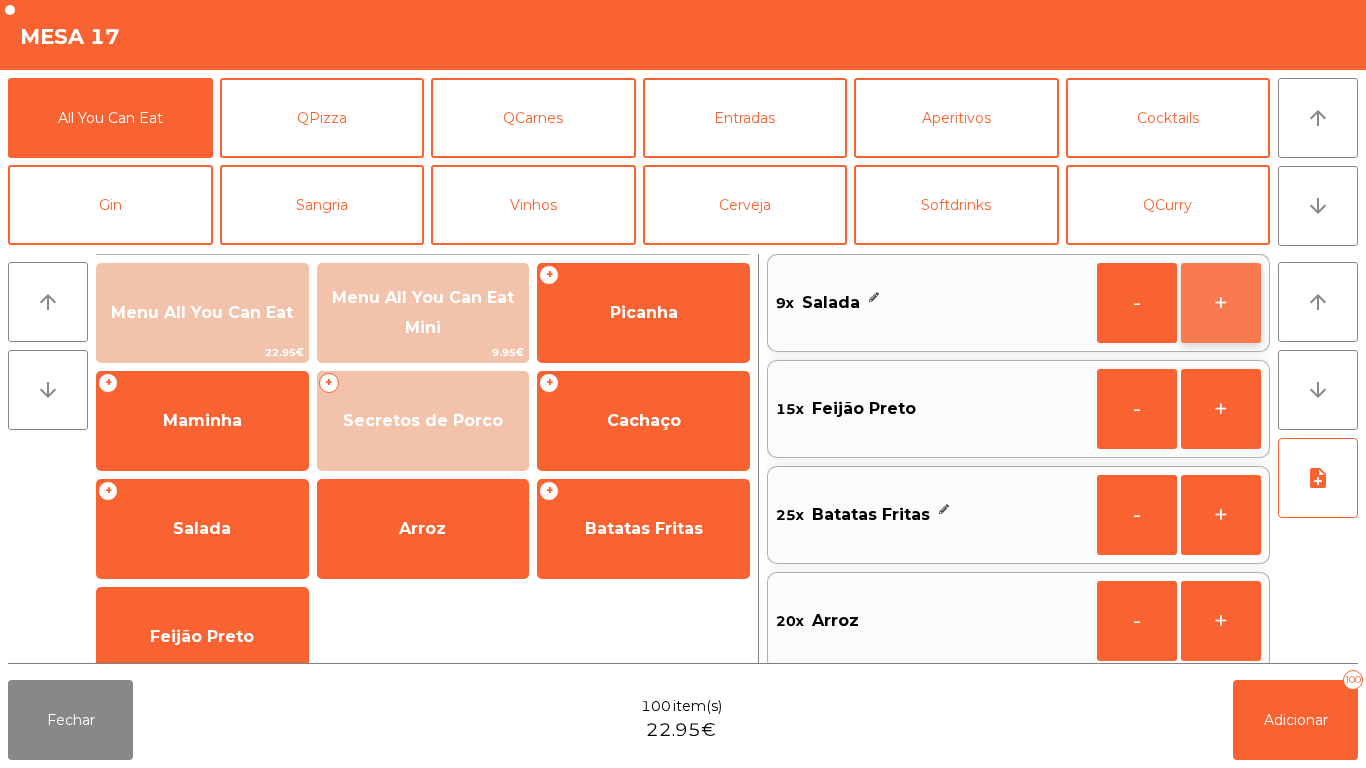 click on "+" 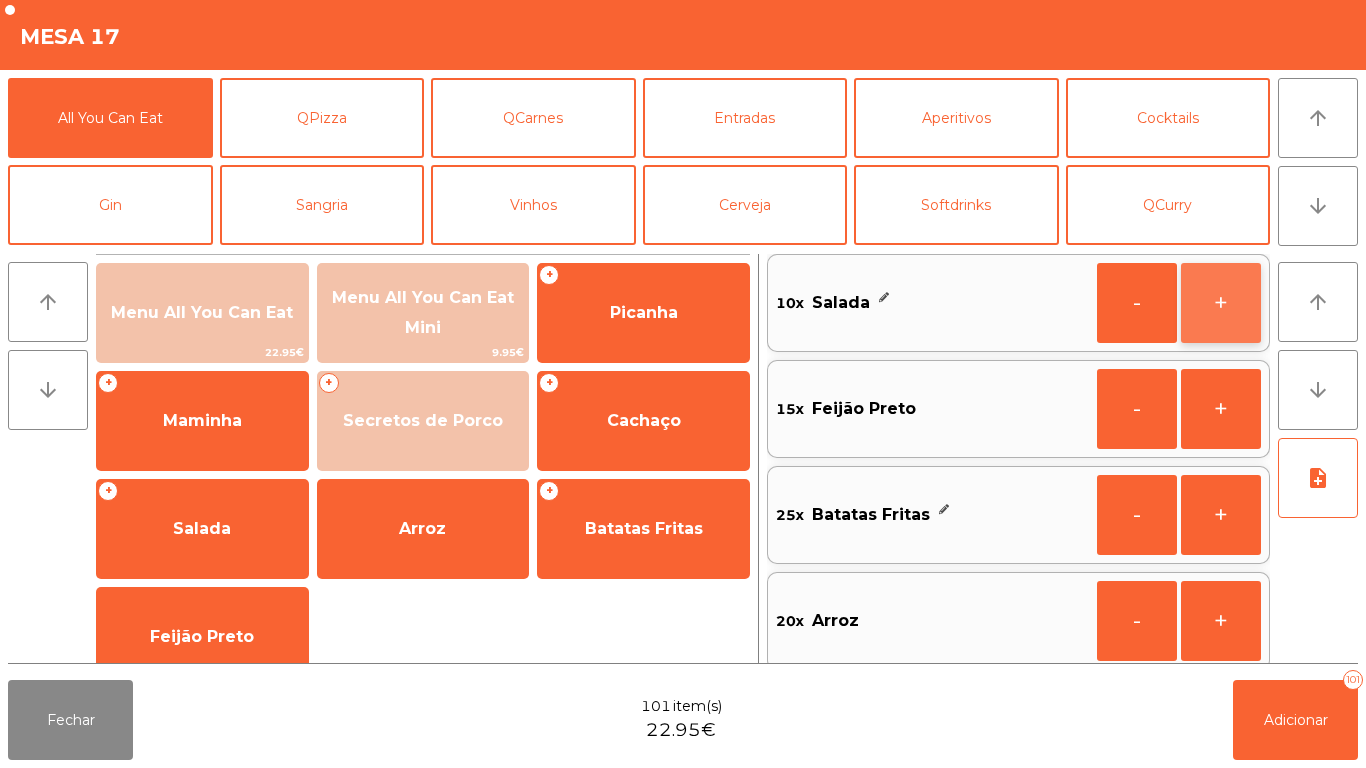 click on "+" 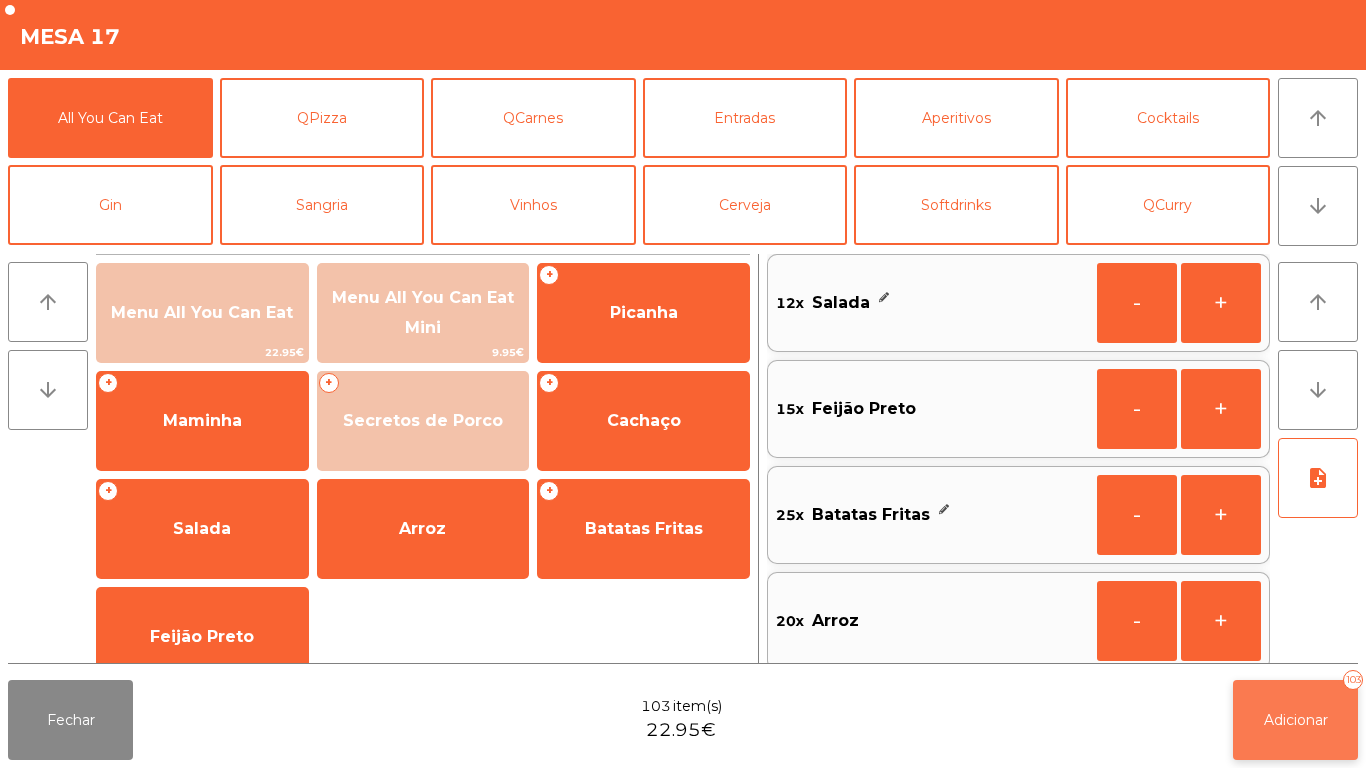 click on "Adicionar" 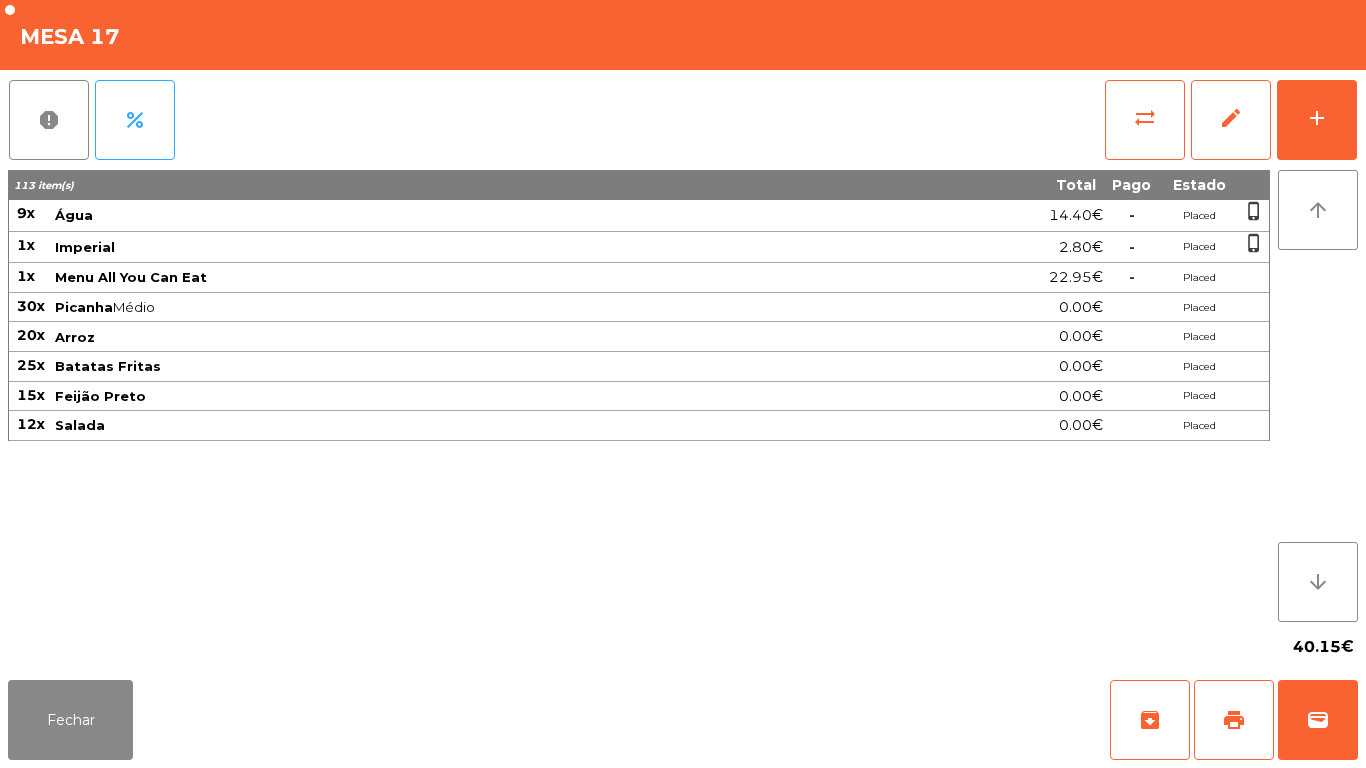 click on "Fechar   archive   print   wallet" 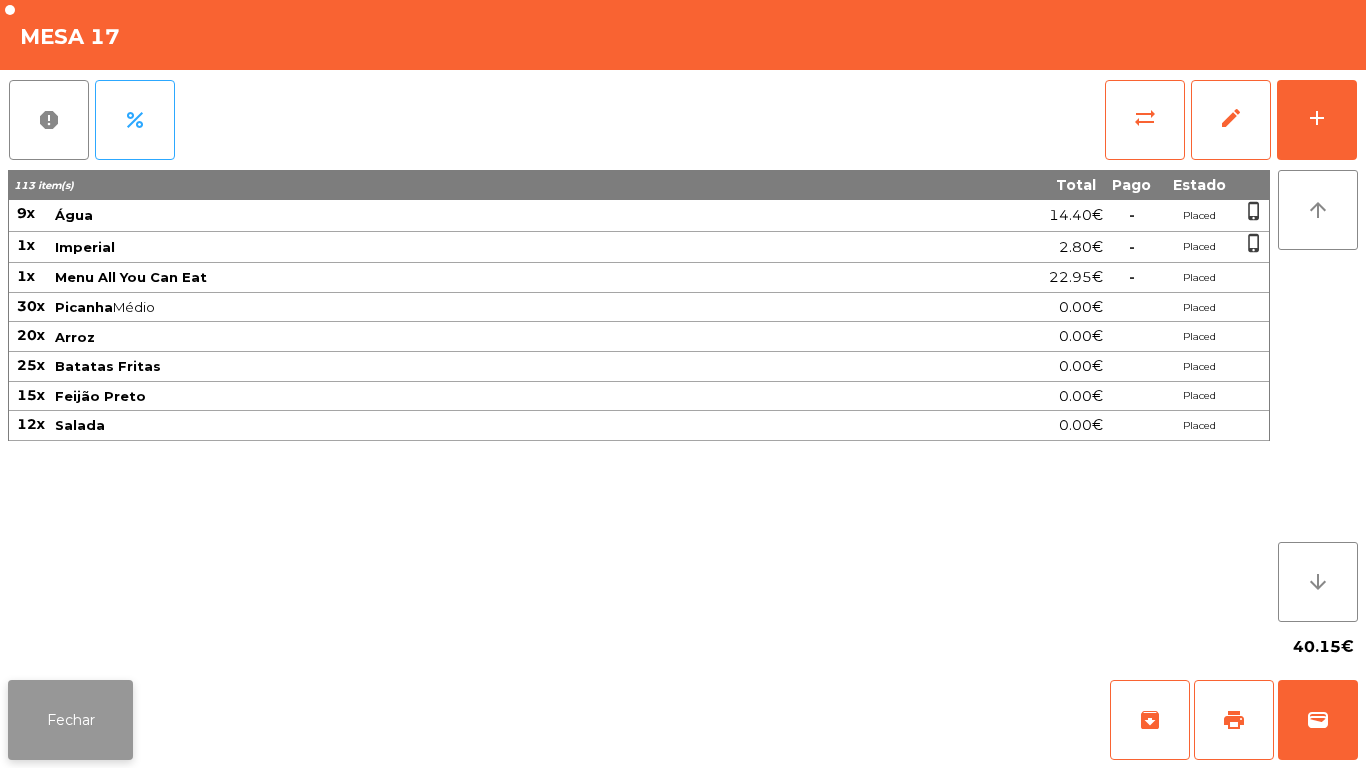 click on "Fechar" 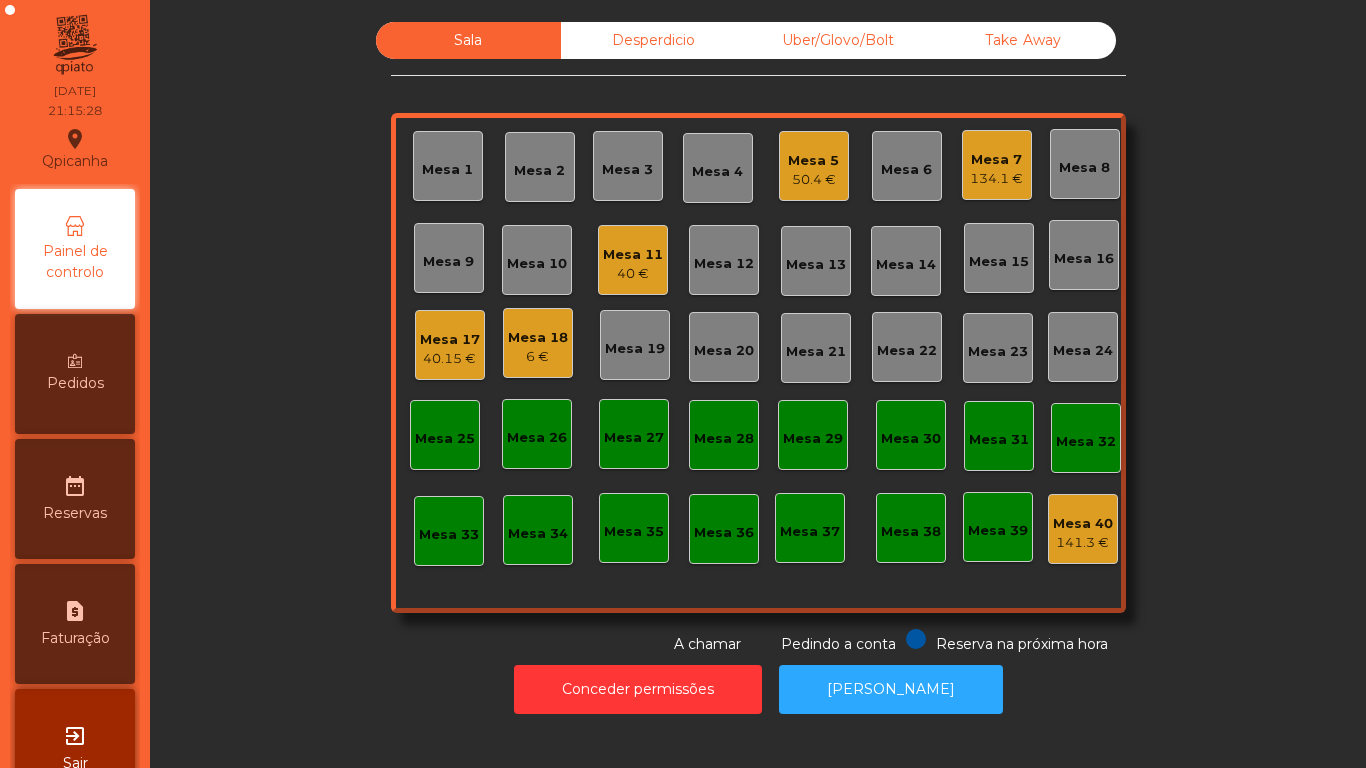 click on "134.1 €" 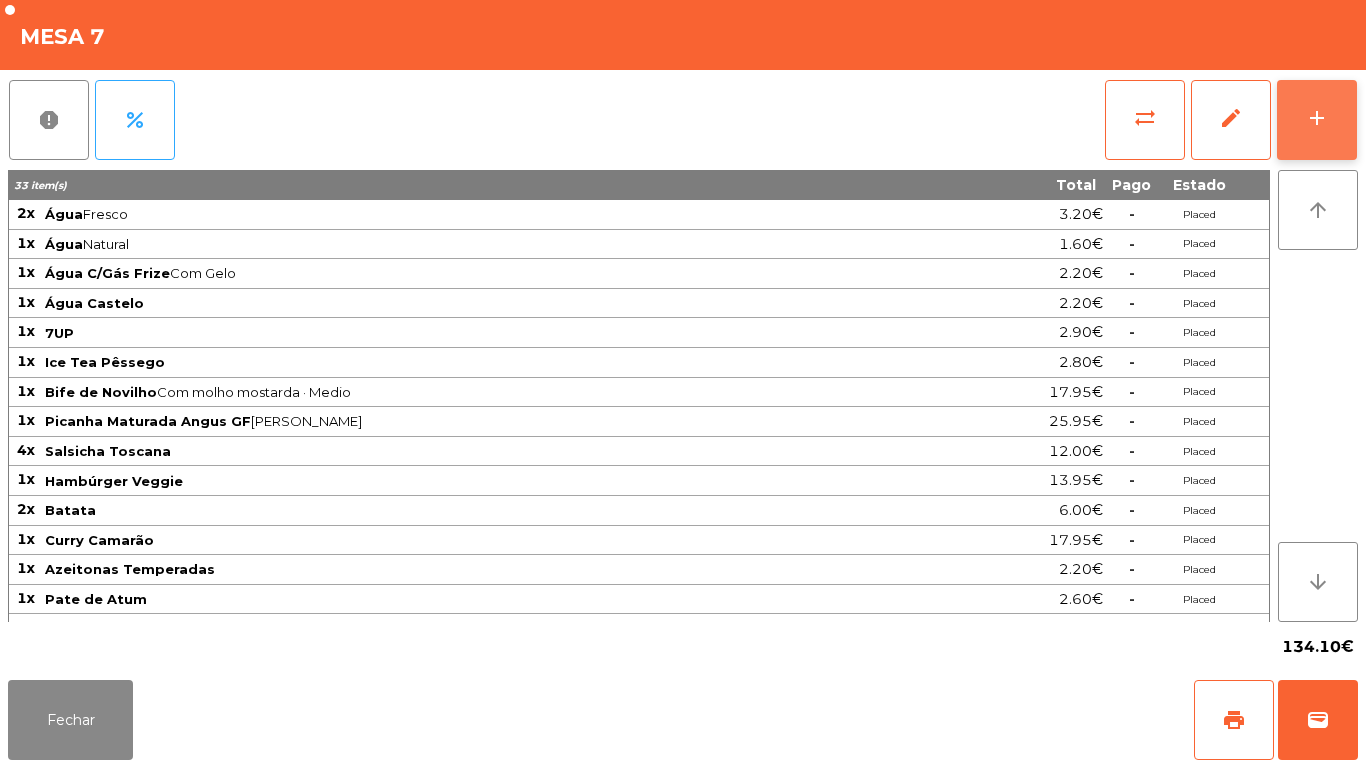 click on "add" 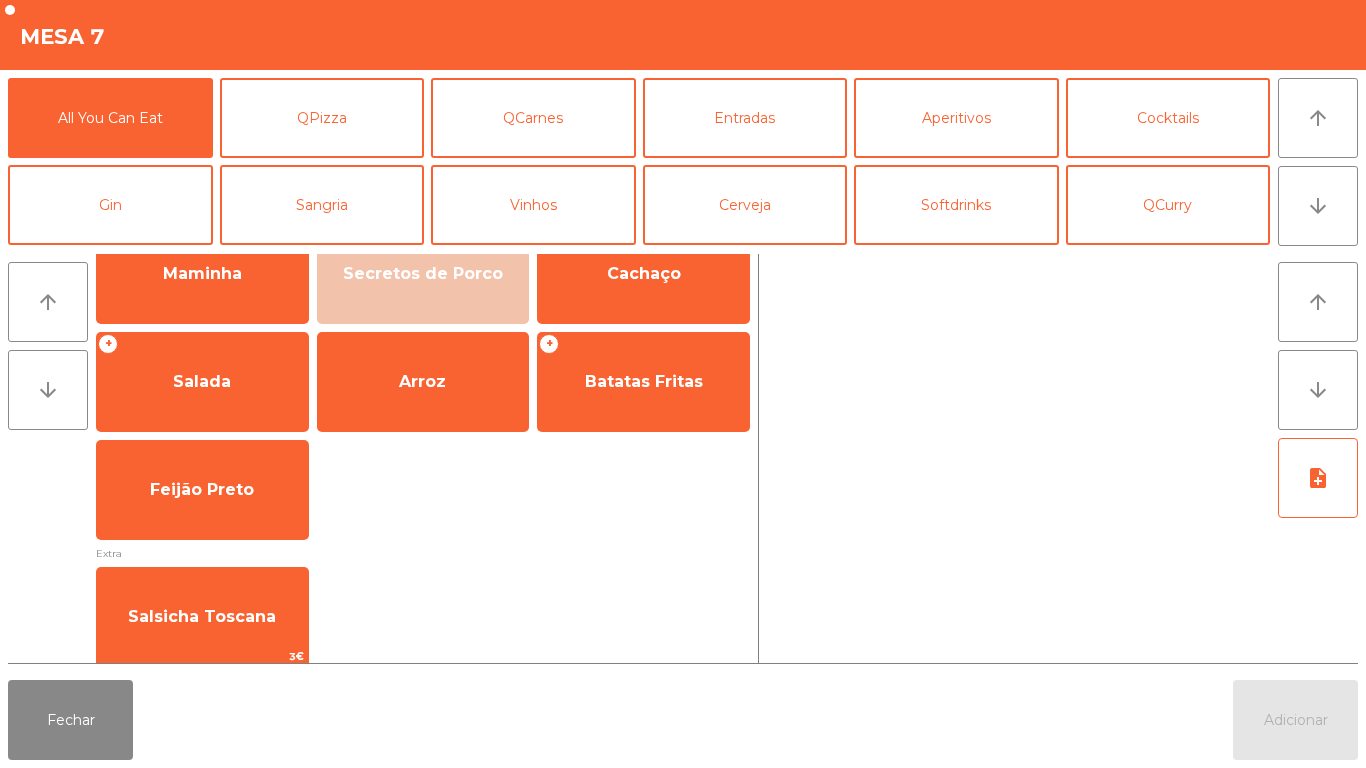 scroll, scrollTop: 159, scrollLeft: 0, axis: vertical 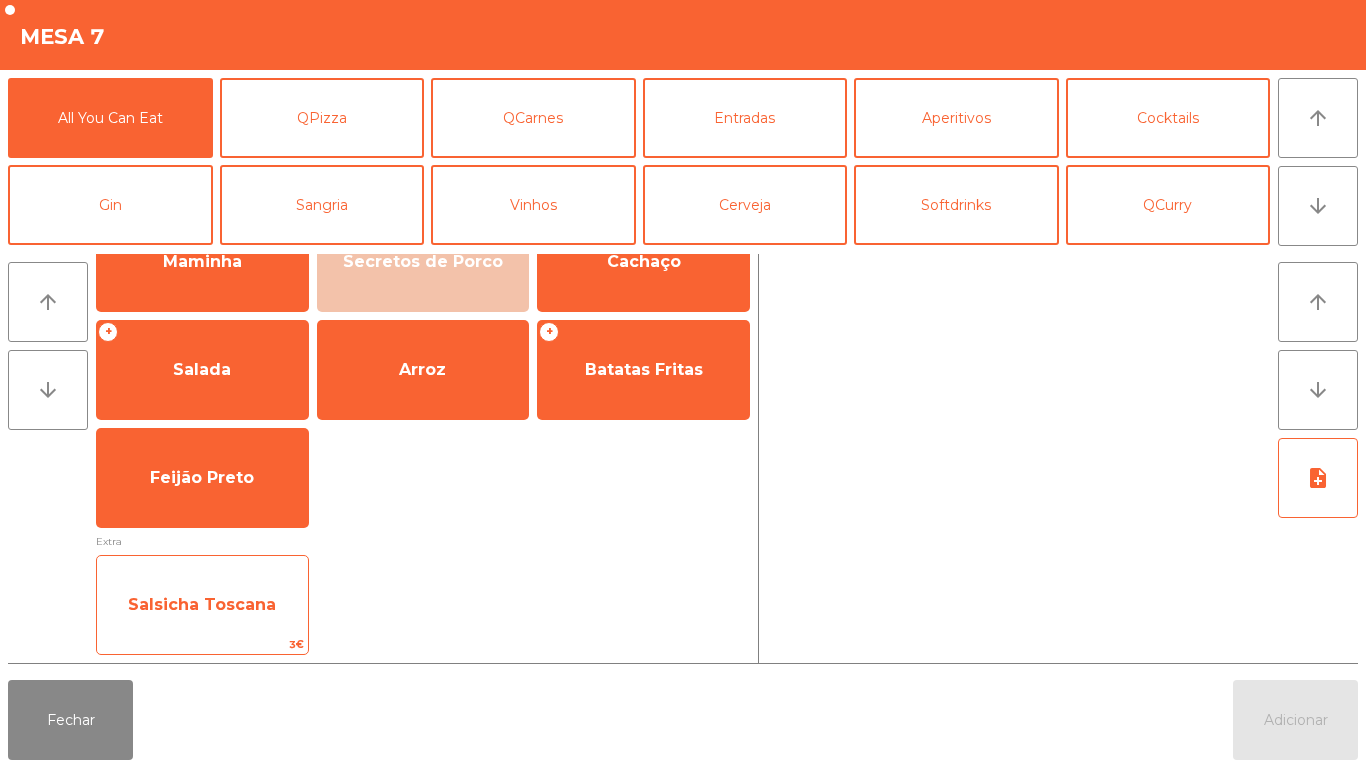 click on "Salsicha Toscana" 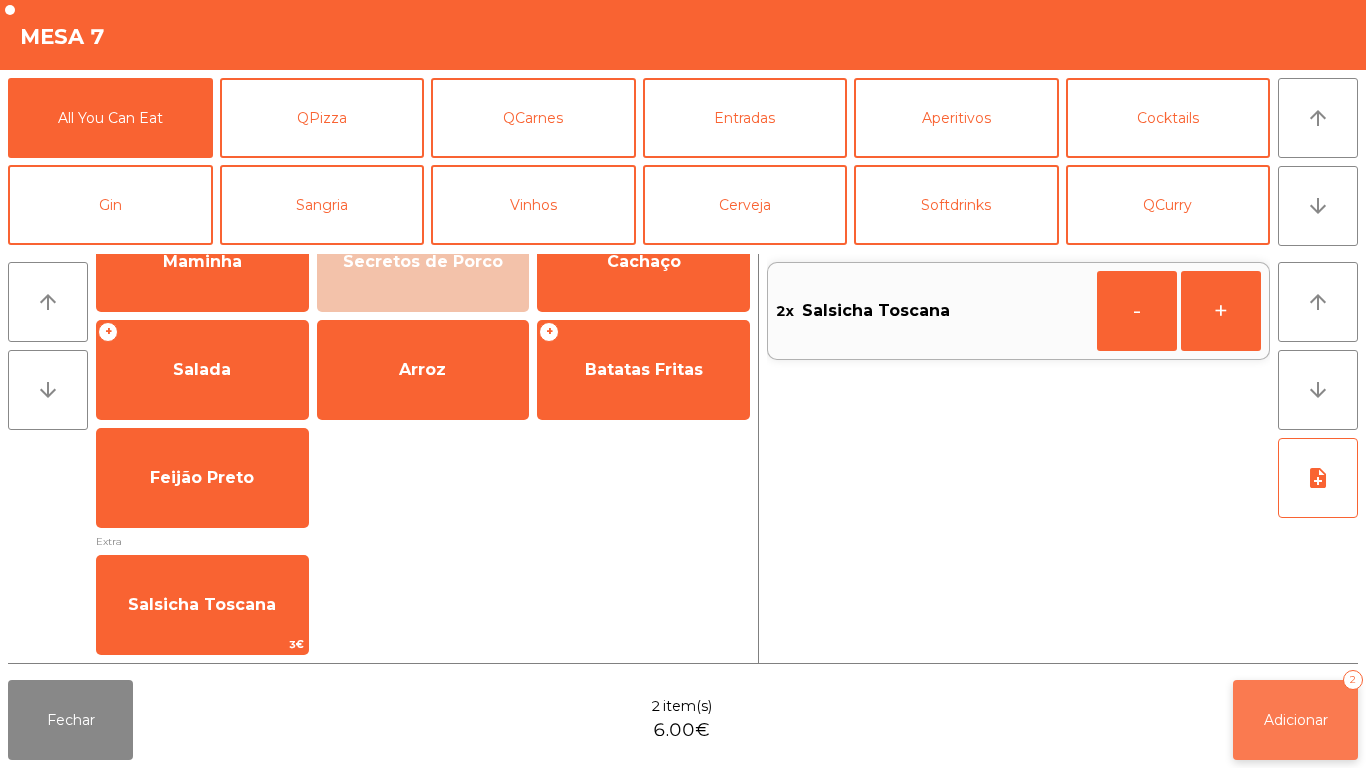 click on "2" 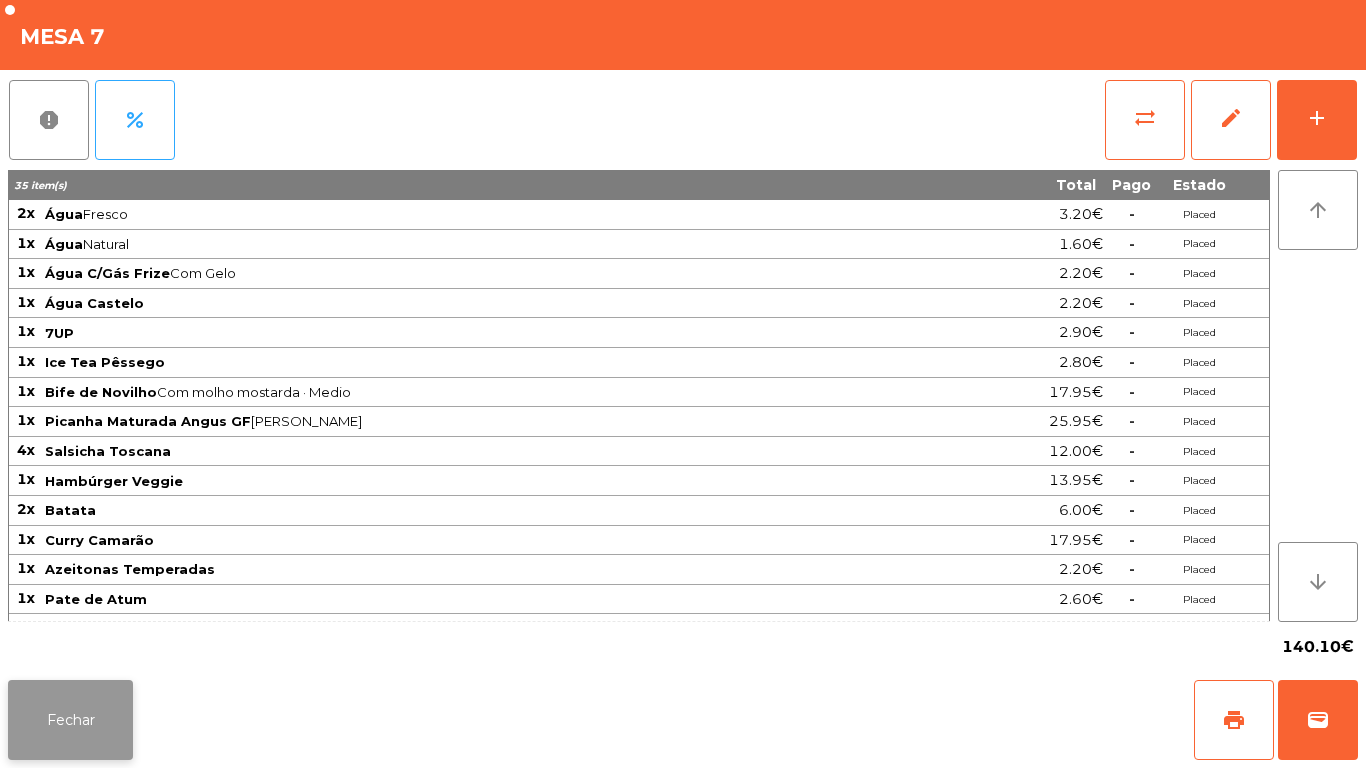 click on "Fechar" 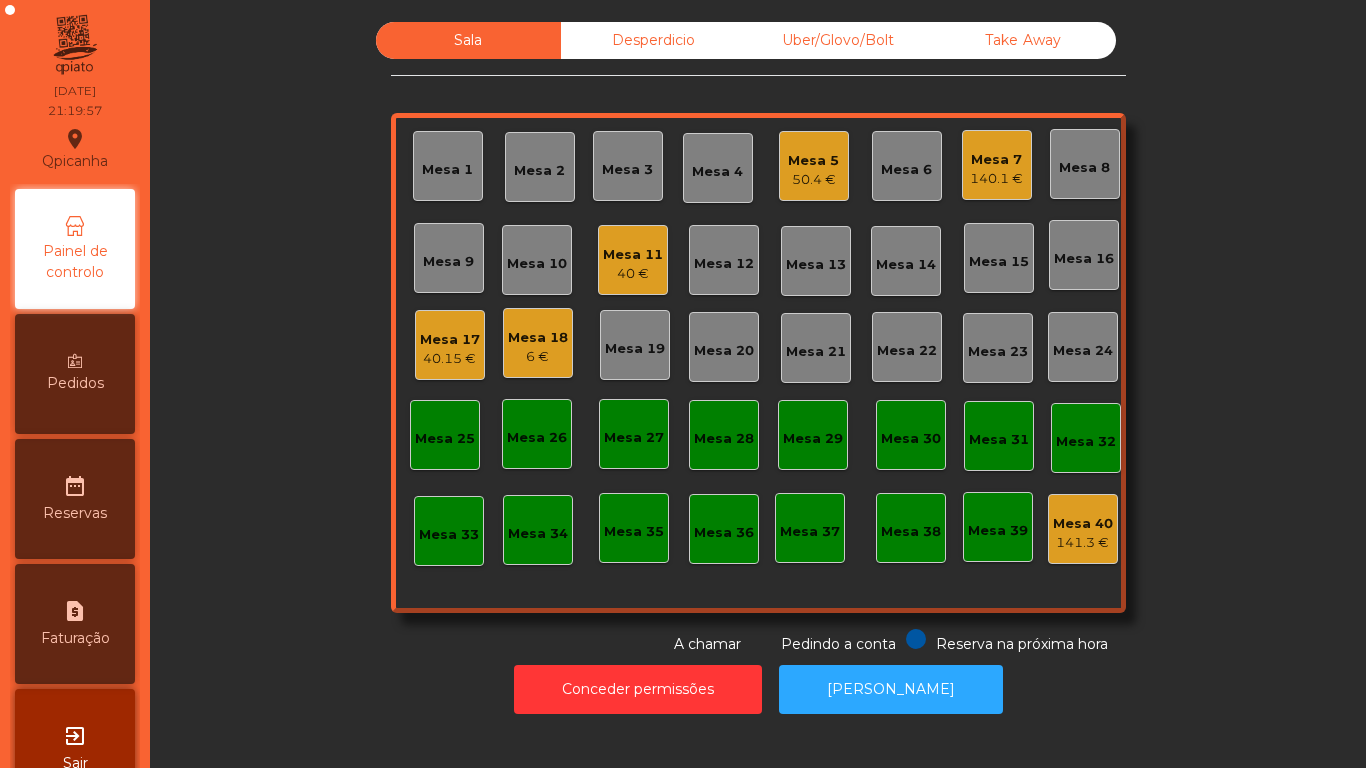 click on "Mesa 17" 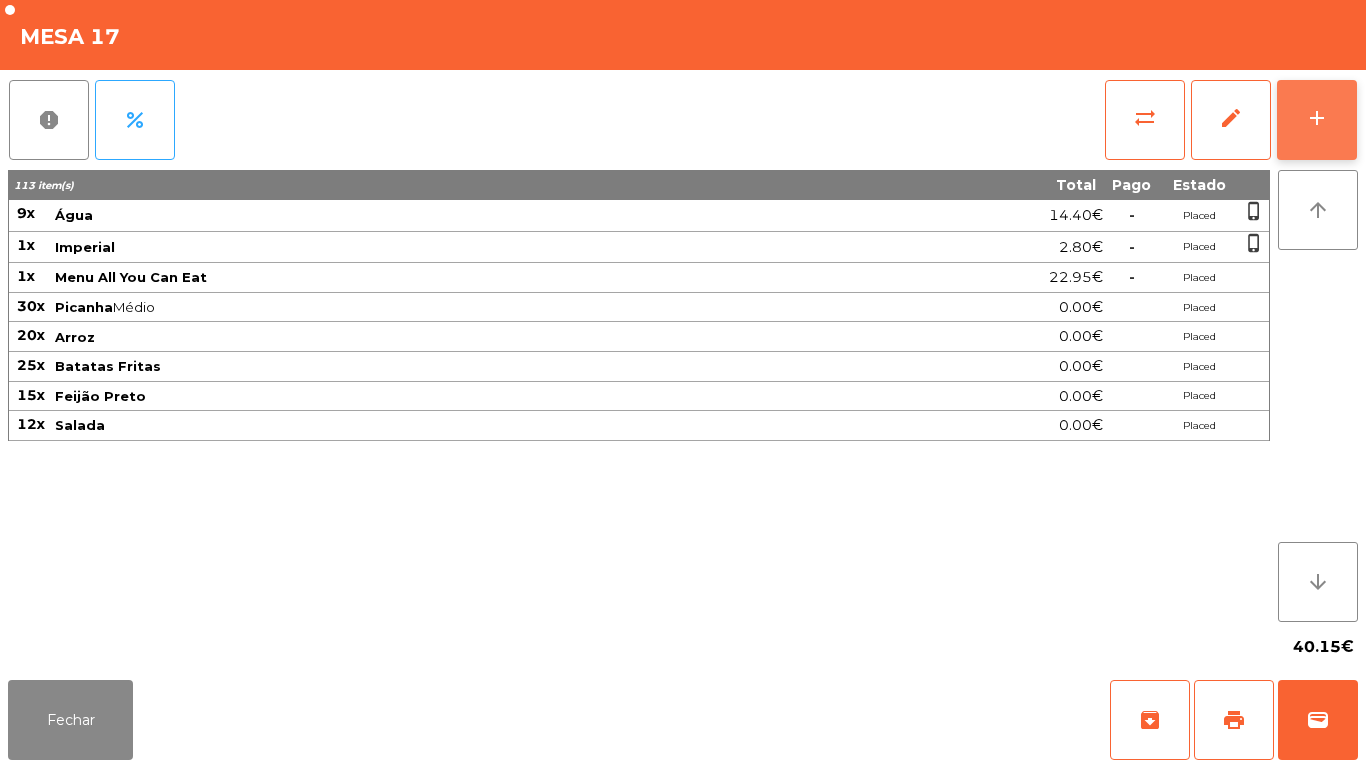 click on "add" 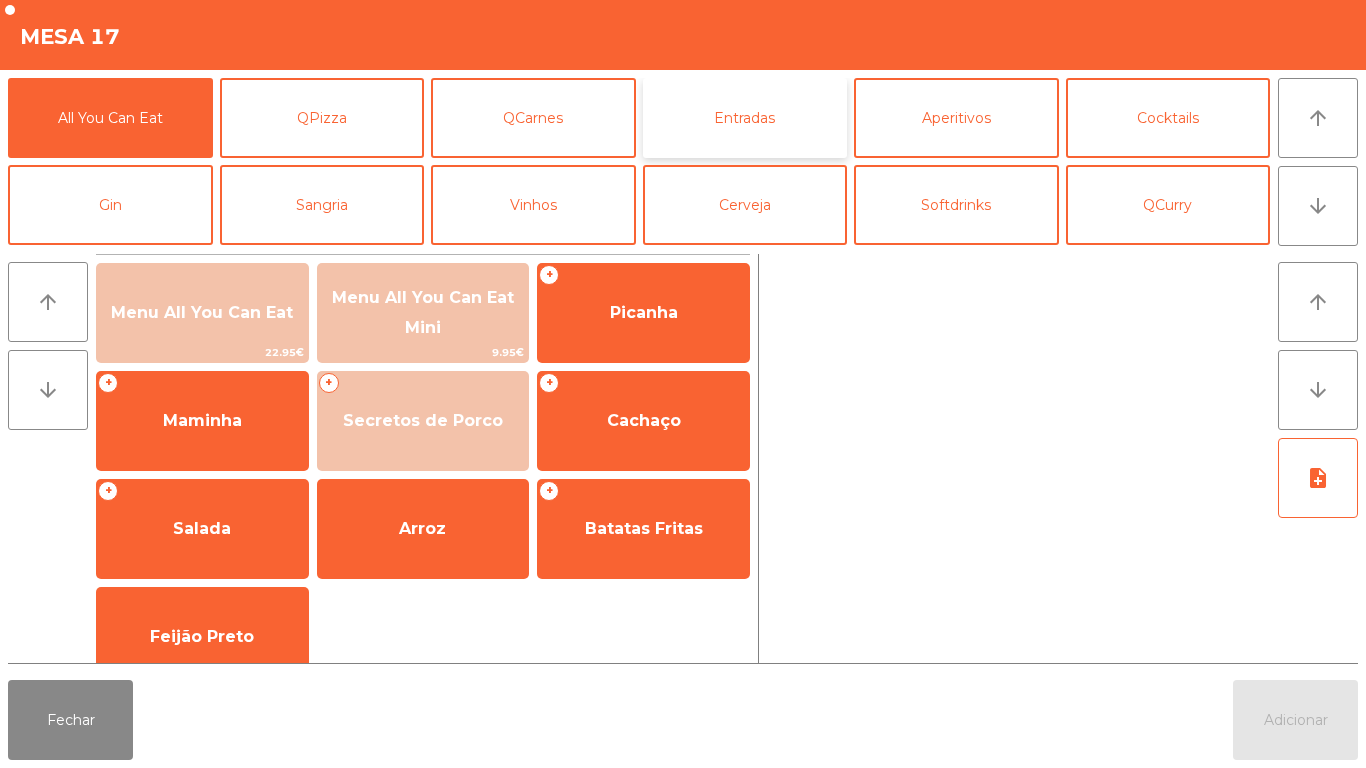 click on "Entradas" 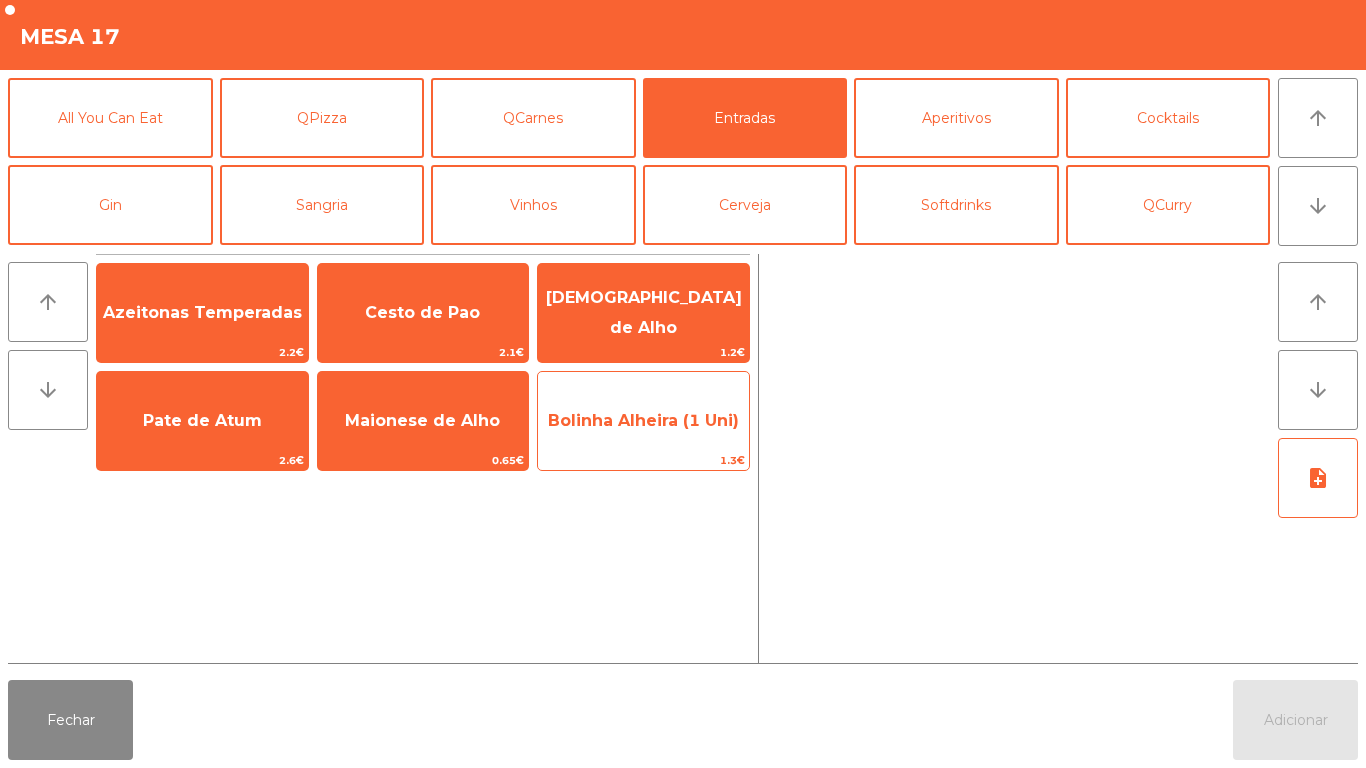 click on "Bolinha Alheira (1 Uni)" 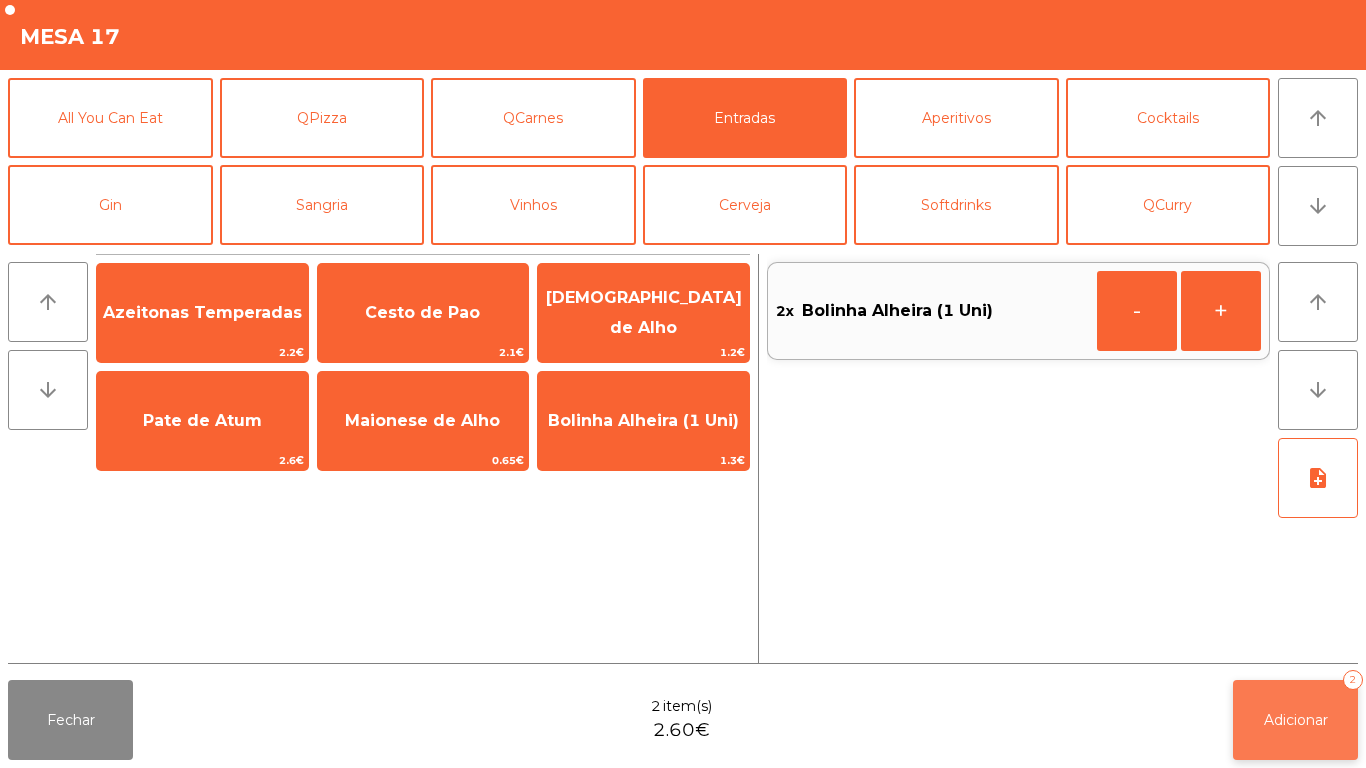click on "Adicionar" 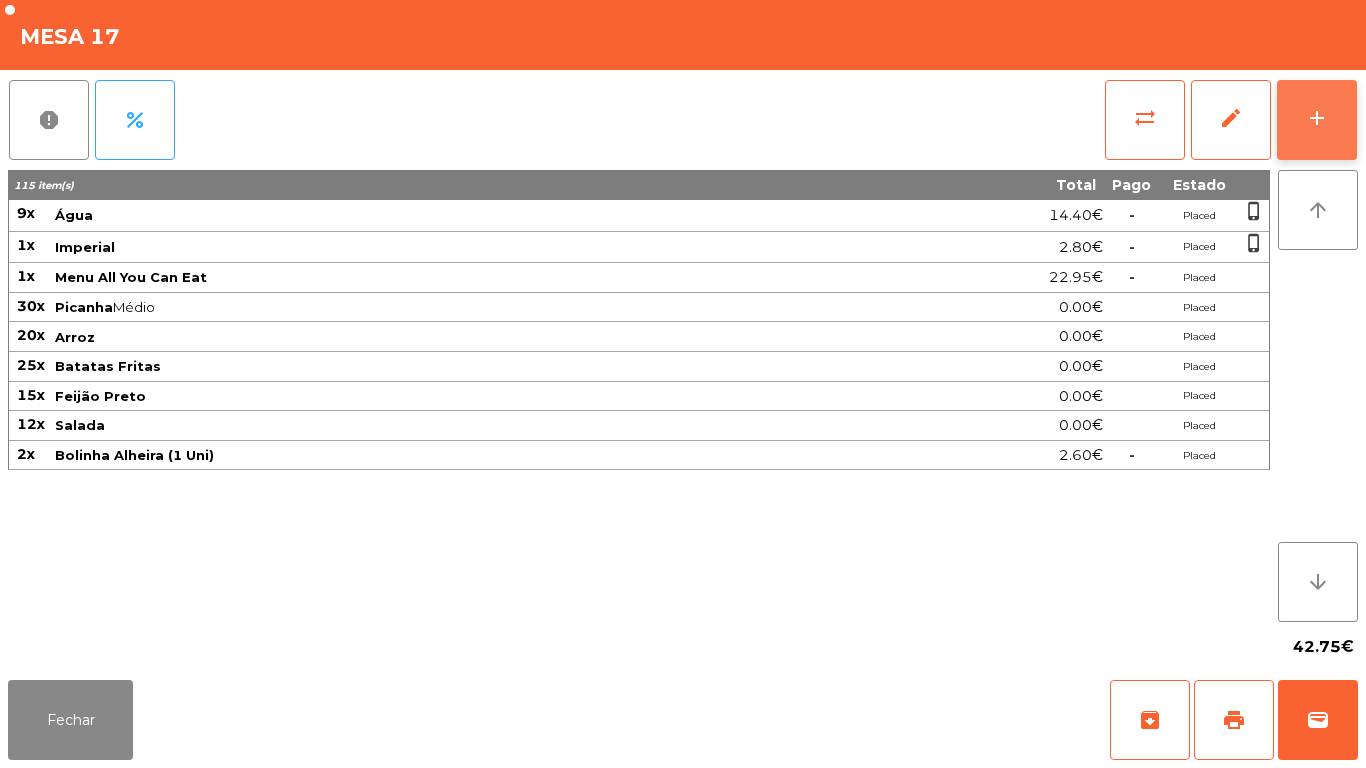 click on "add" 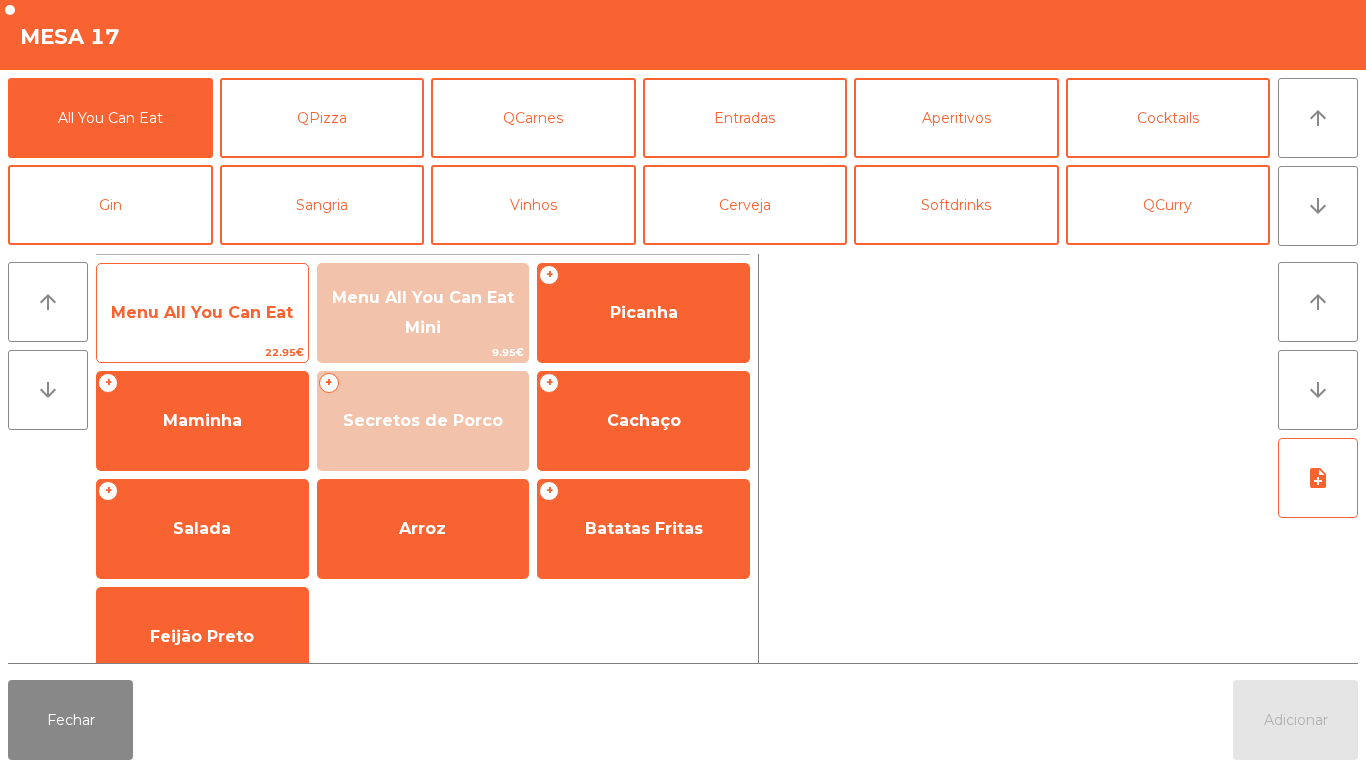 click on "Menu All You Can Eat" 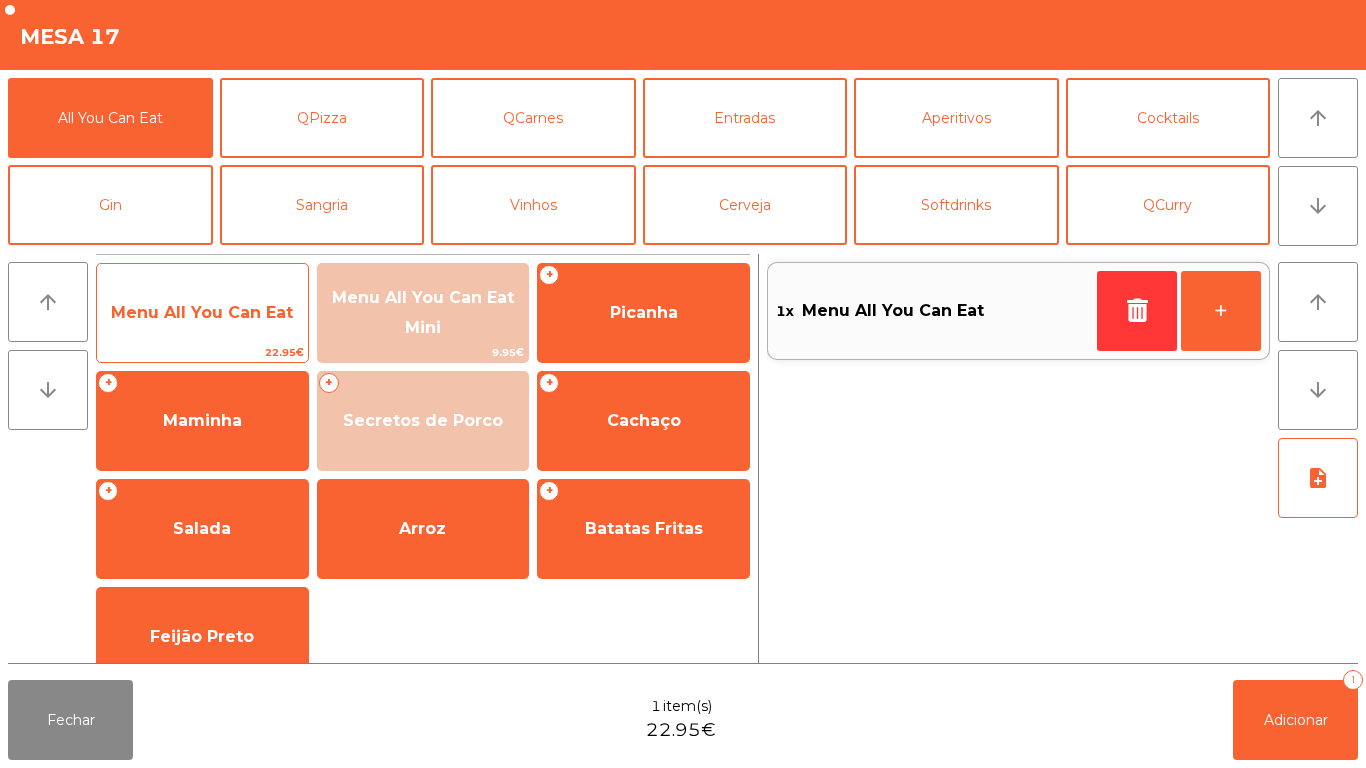 click on "Menu All You Can Eat" 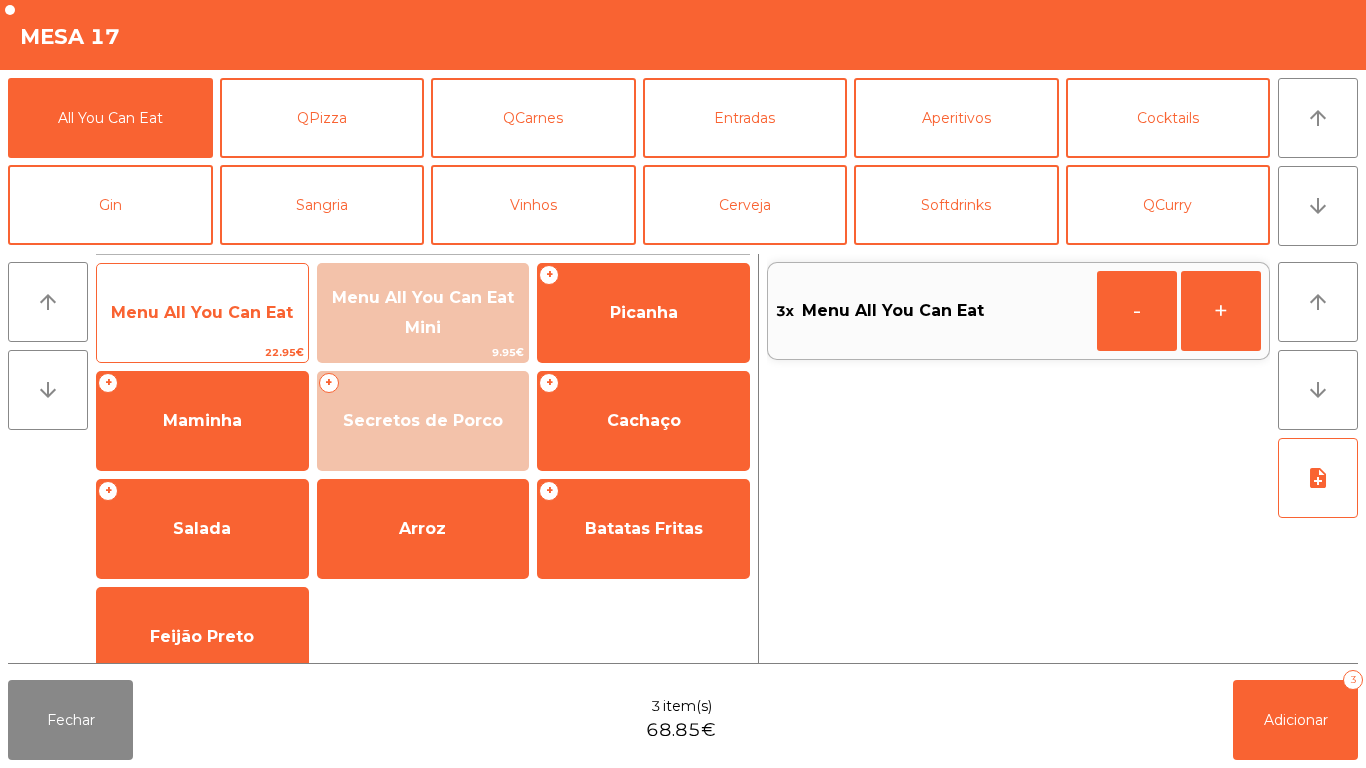click on "Menu All You Can Eat" 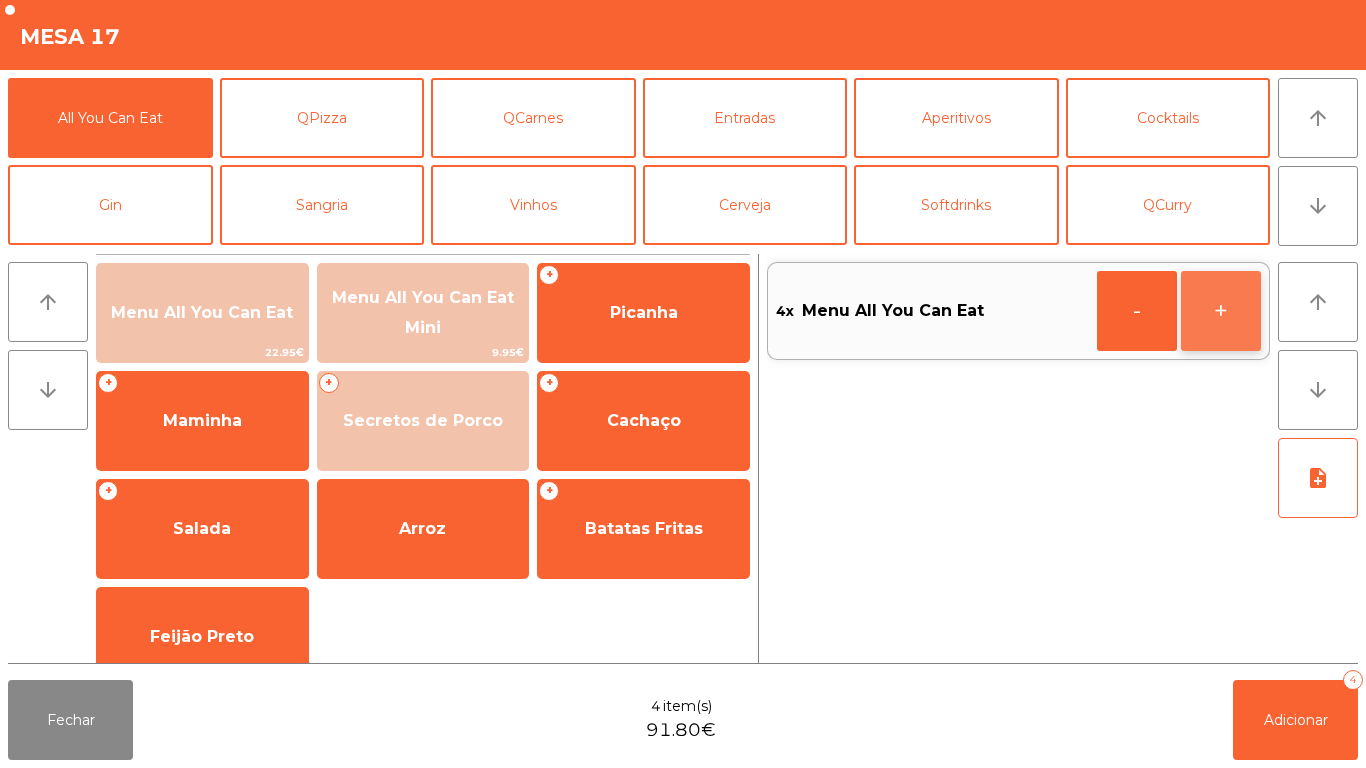 click on "+" 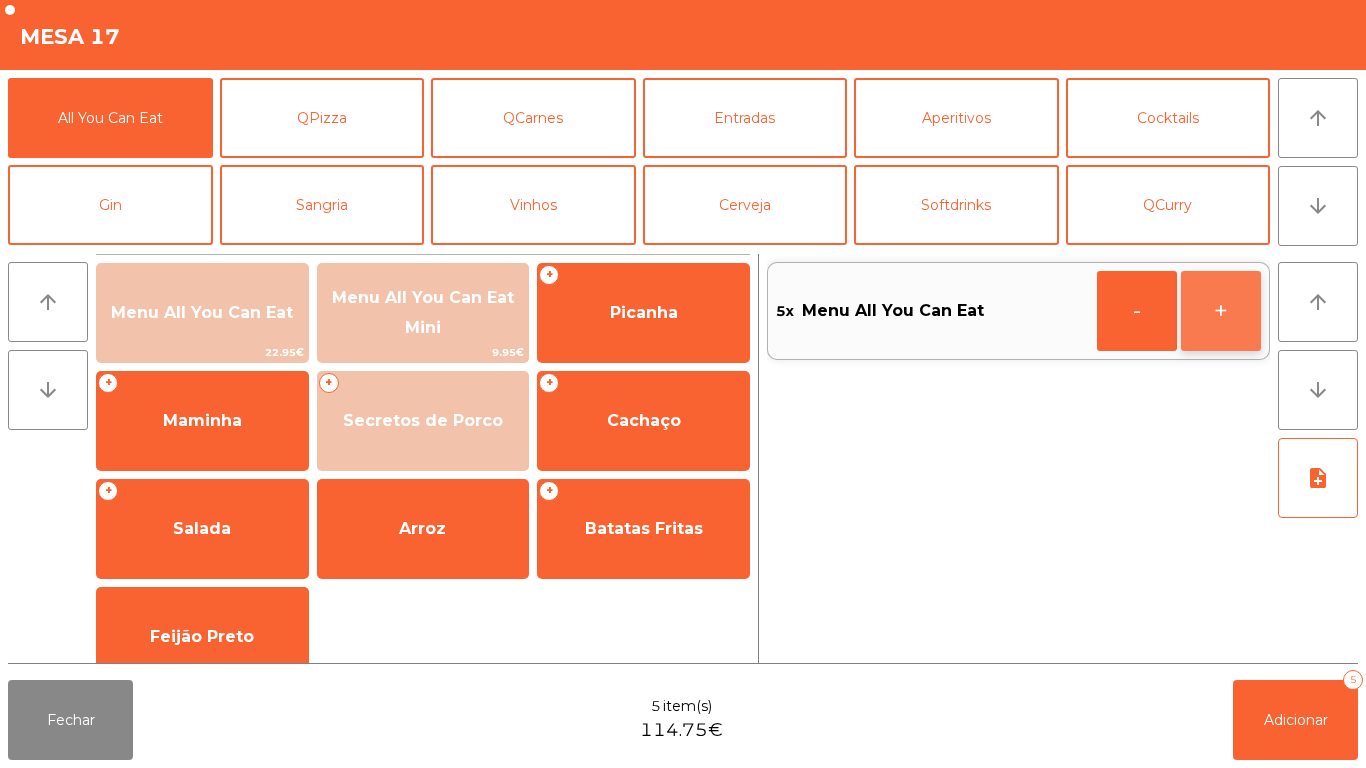 click on "+" 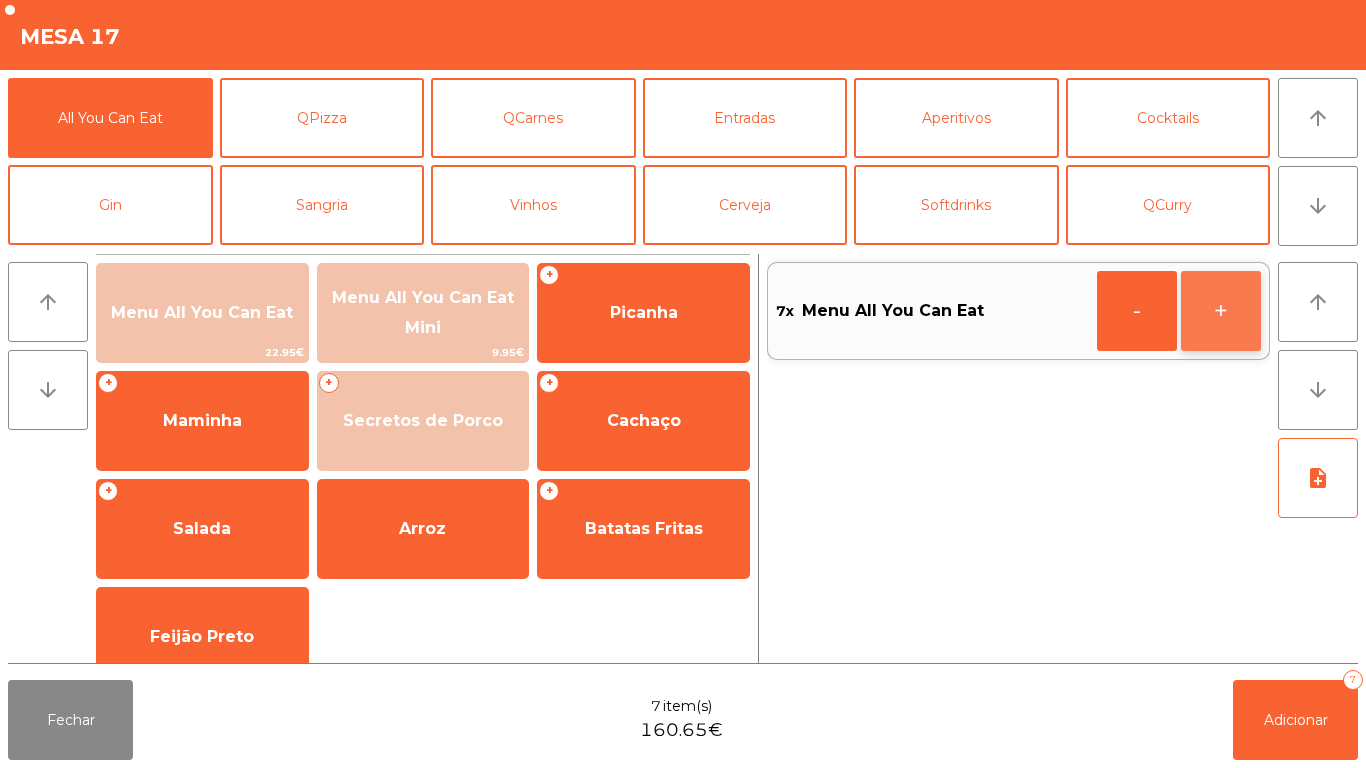 click on "+" 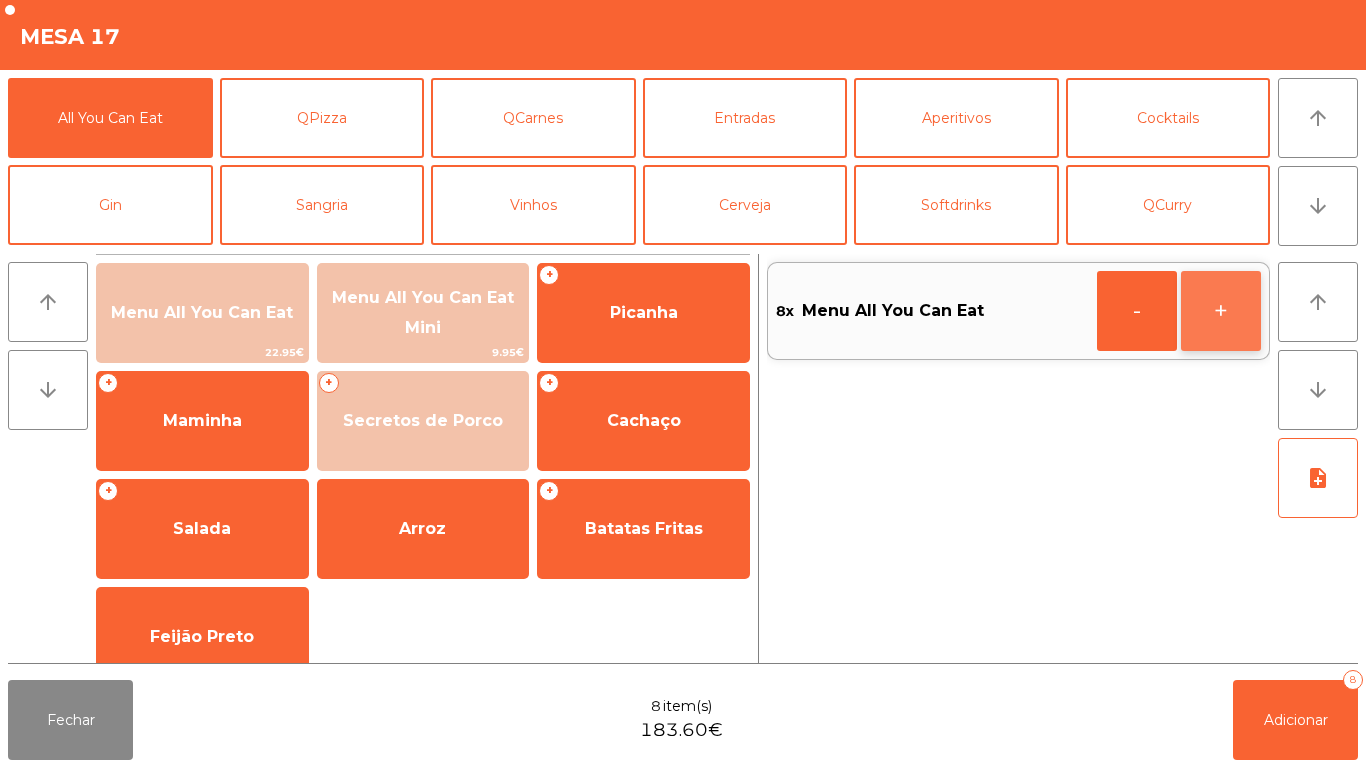 click on "+" 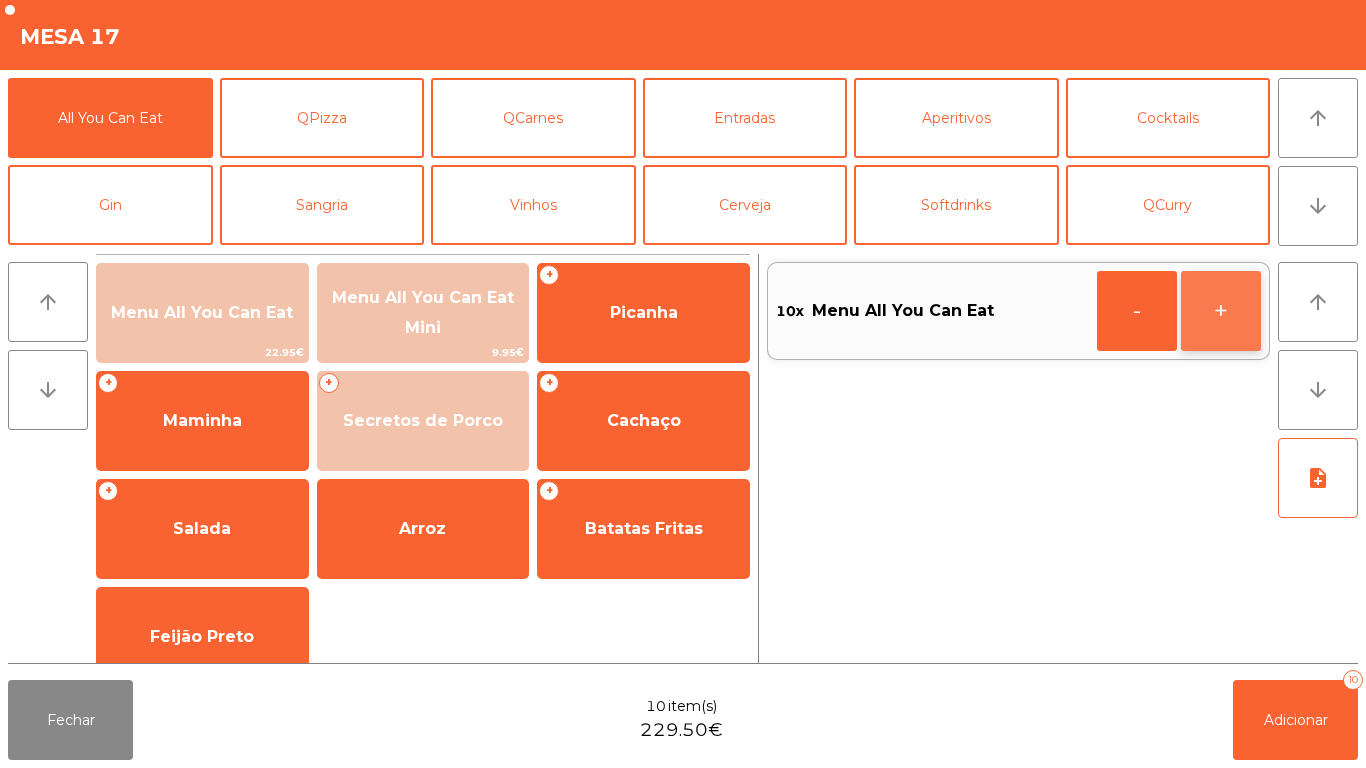 click on "+" 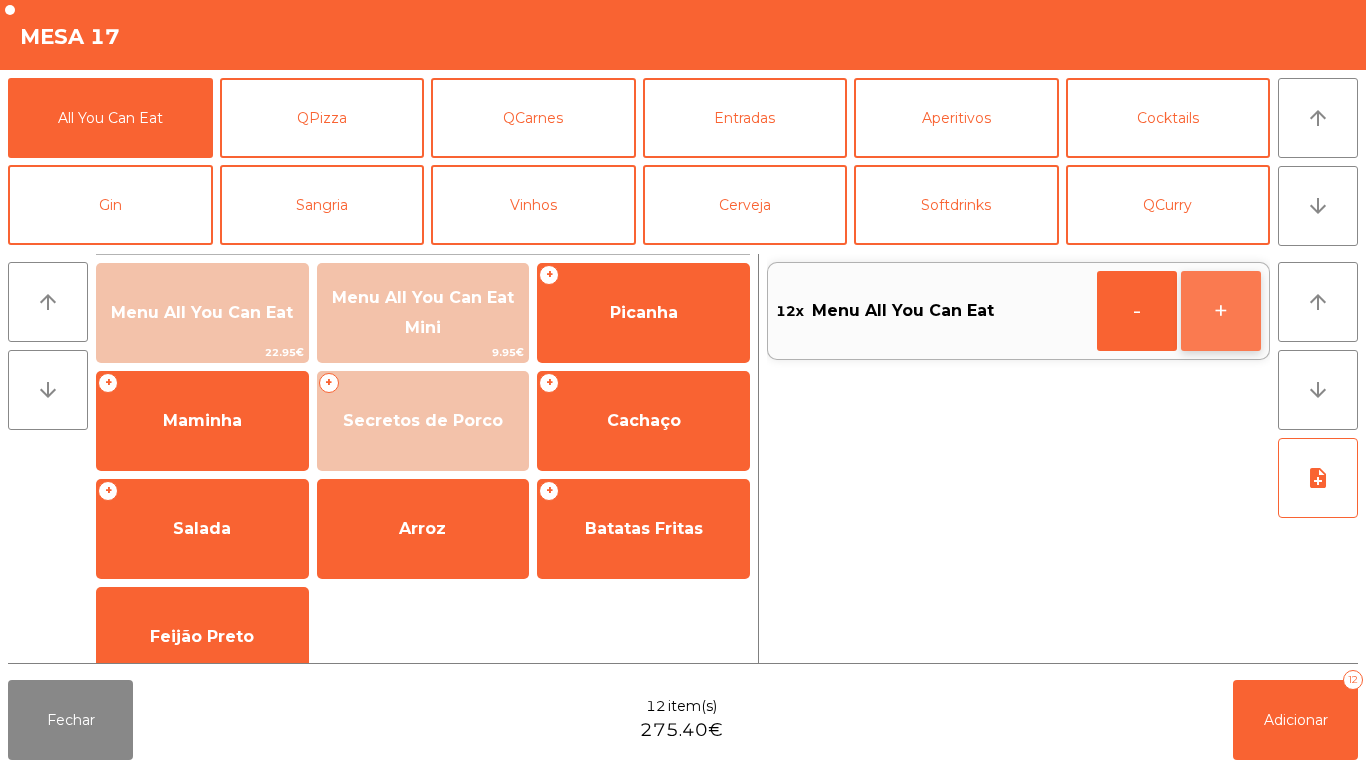 click on "+" 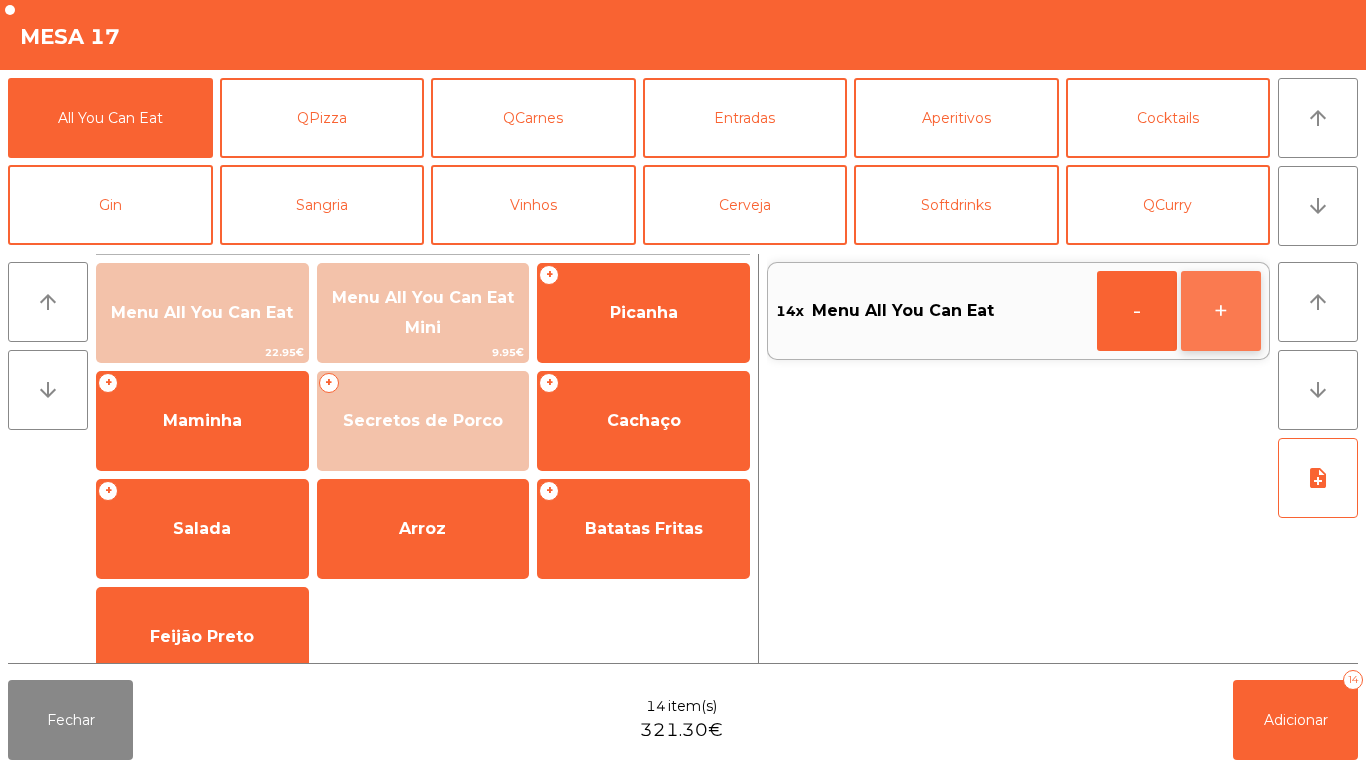 click on "+" 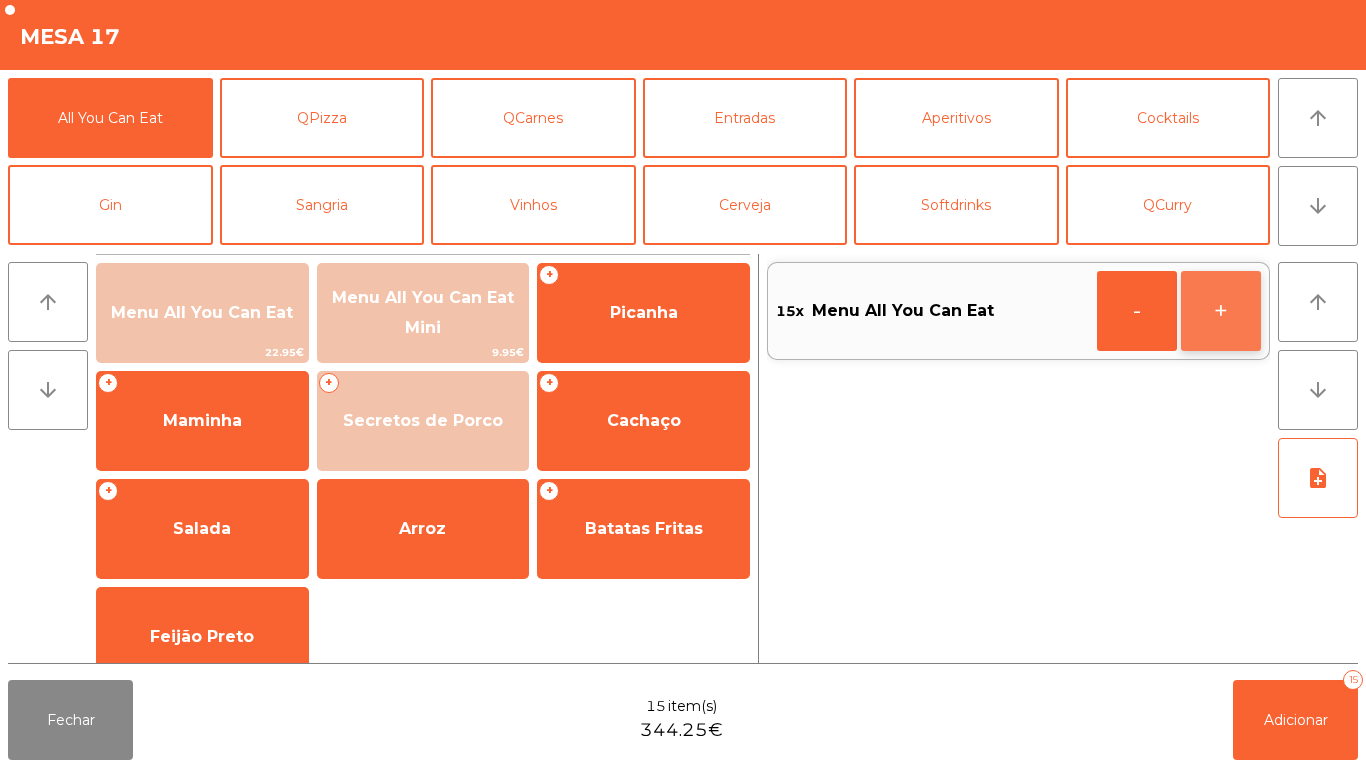click on "+" 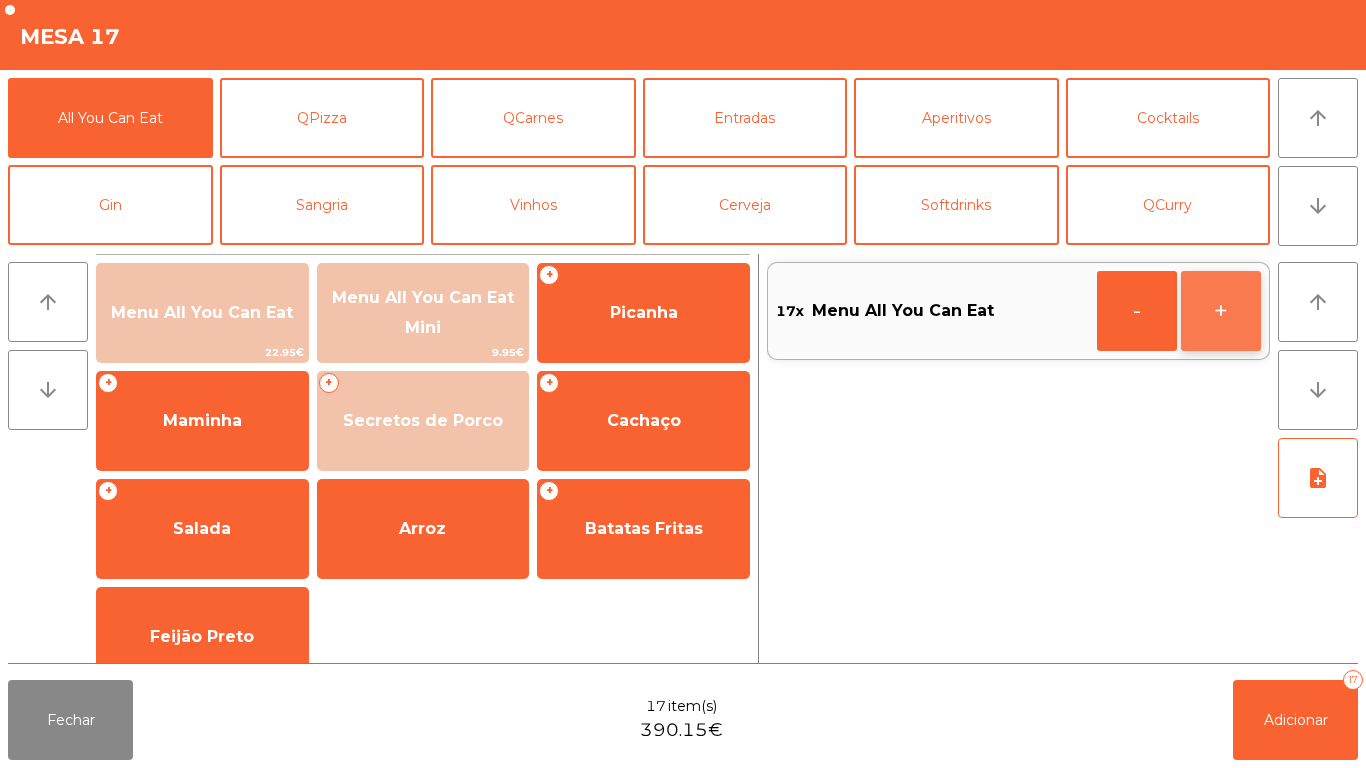 click on "+" 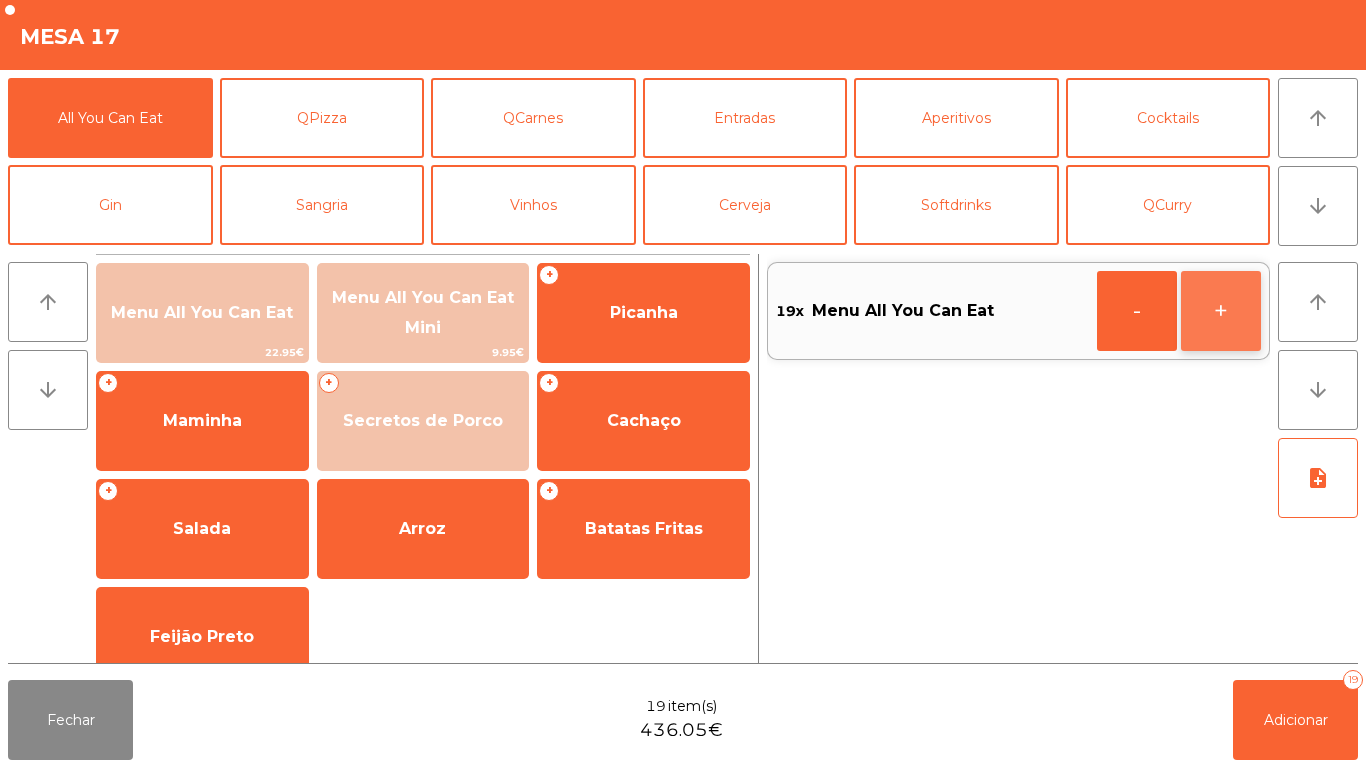 click on "+" 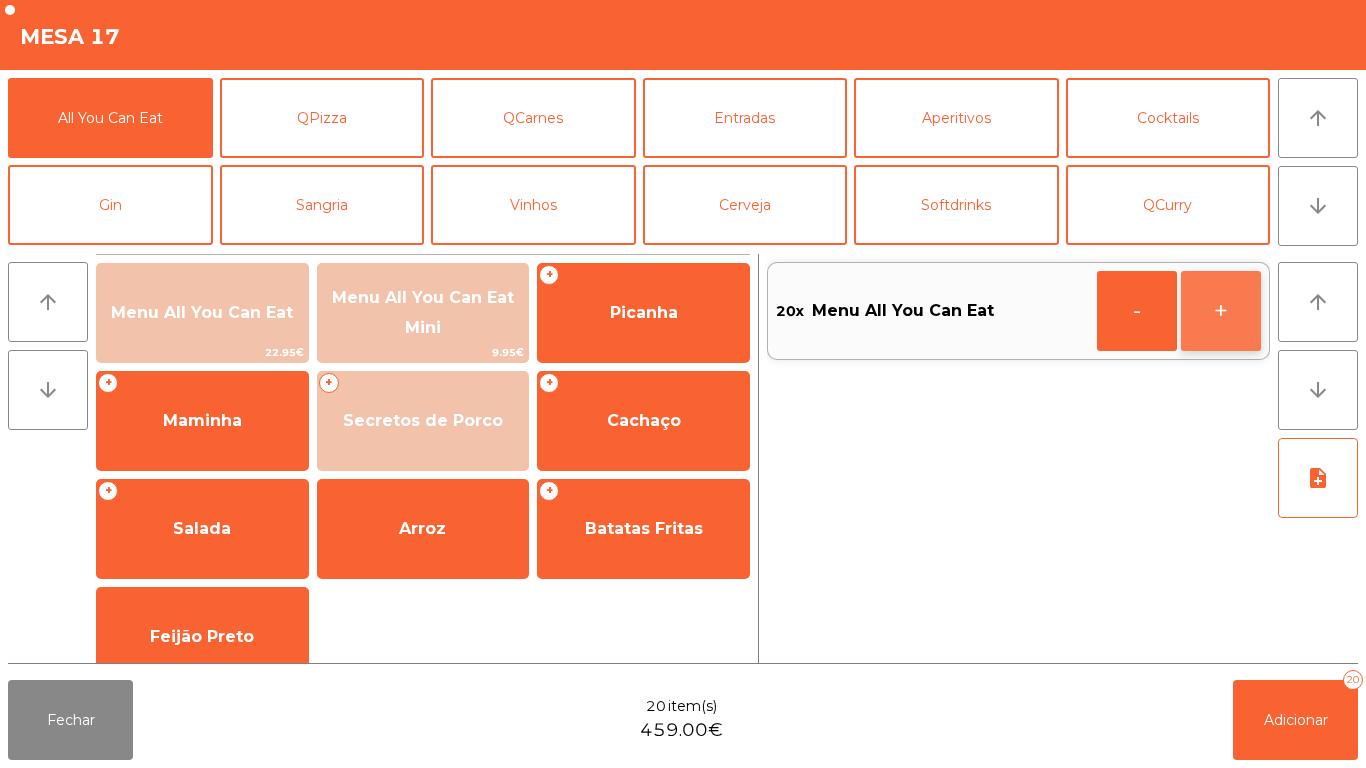 click on "+" 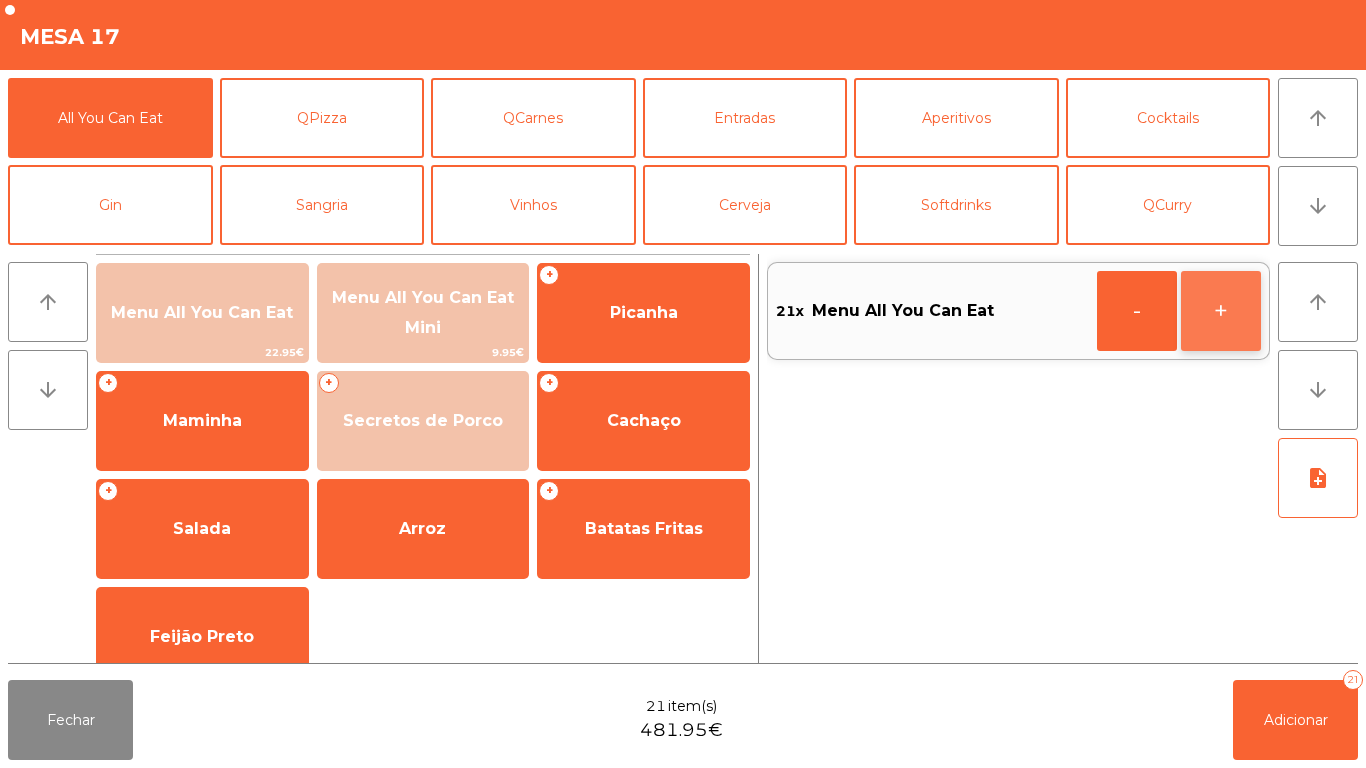 click on "+" 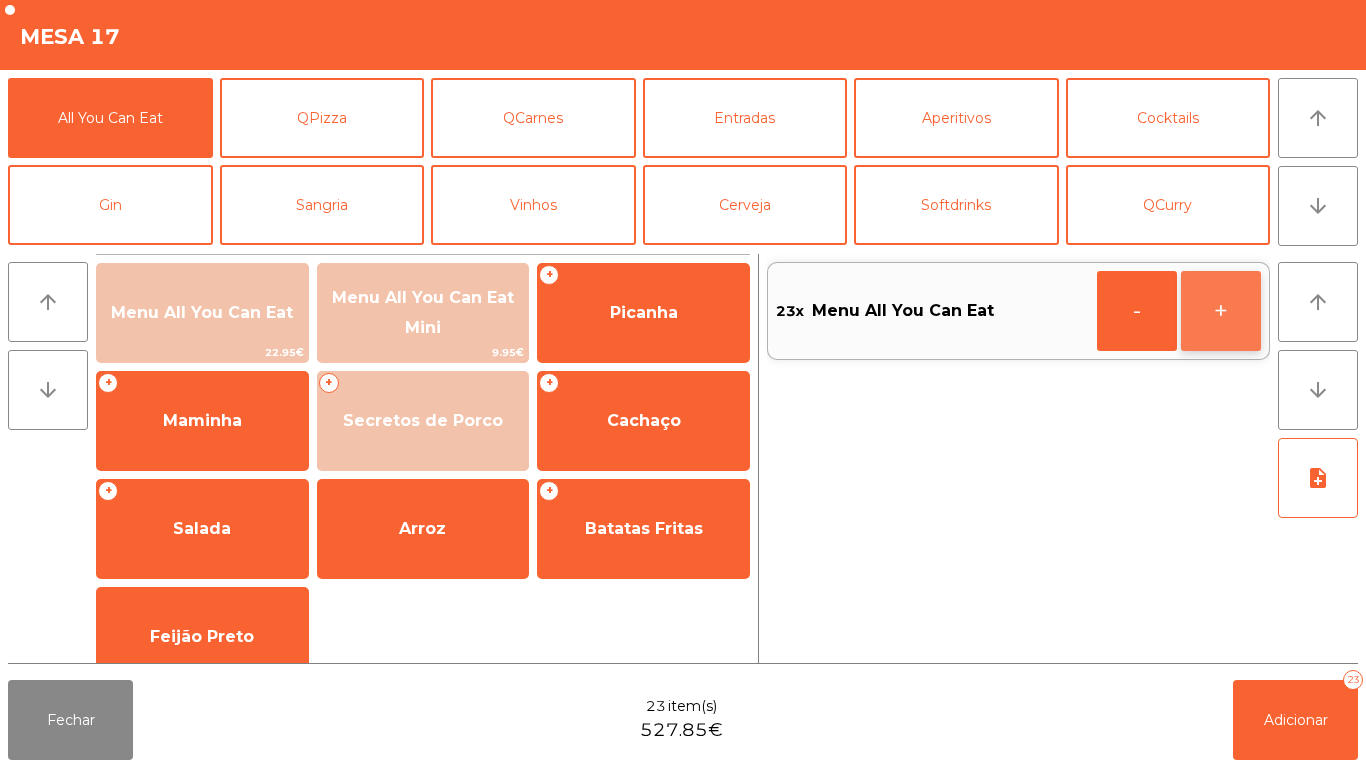 click on "+" 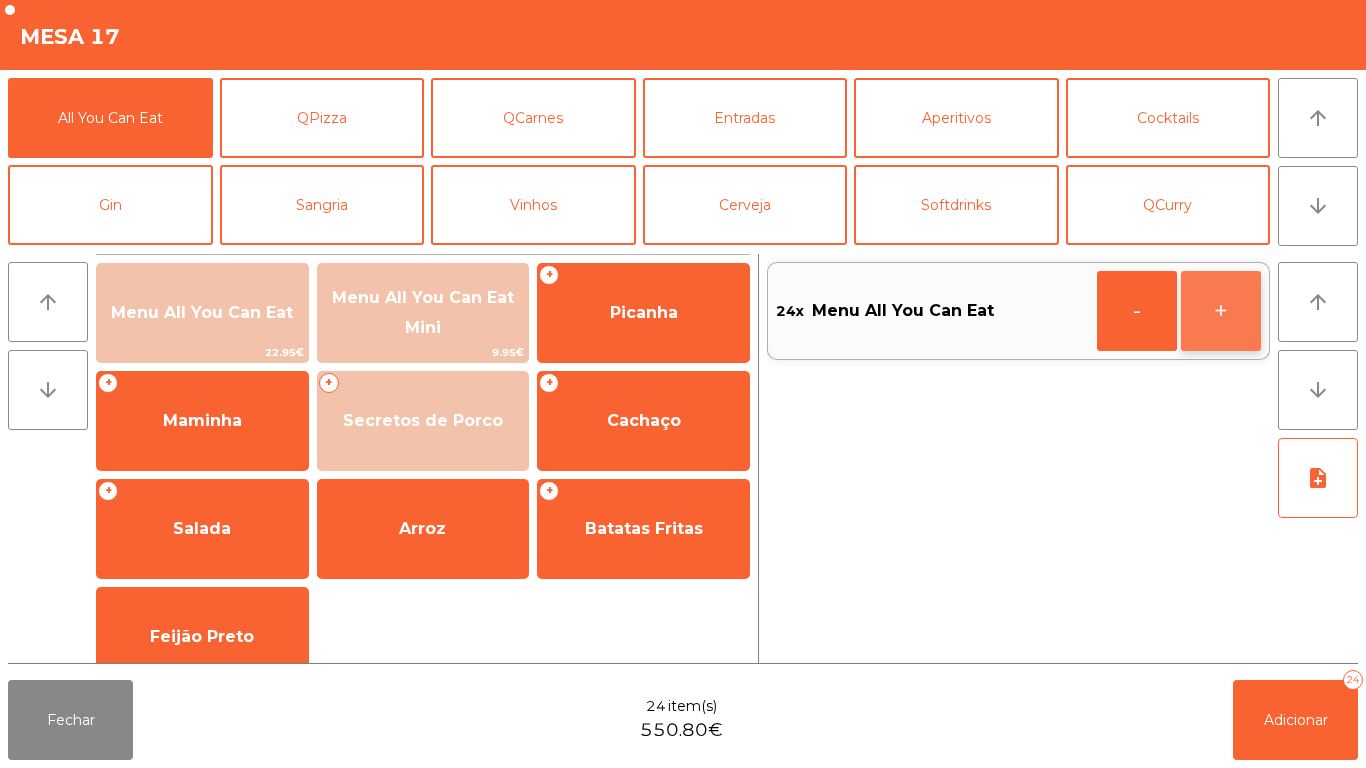 click on "+" 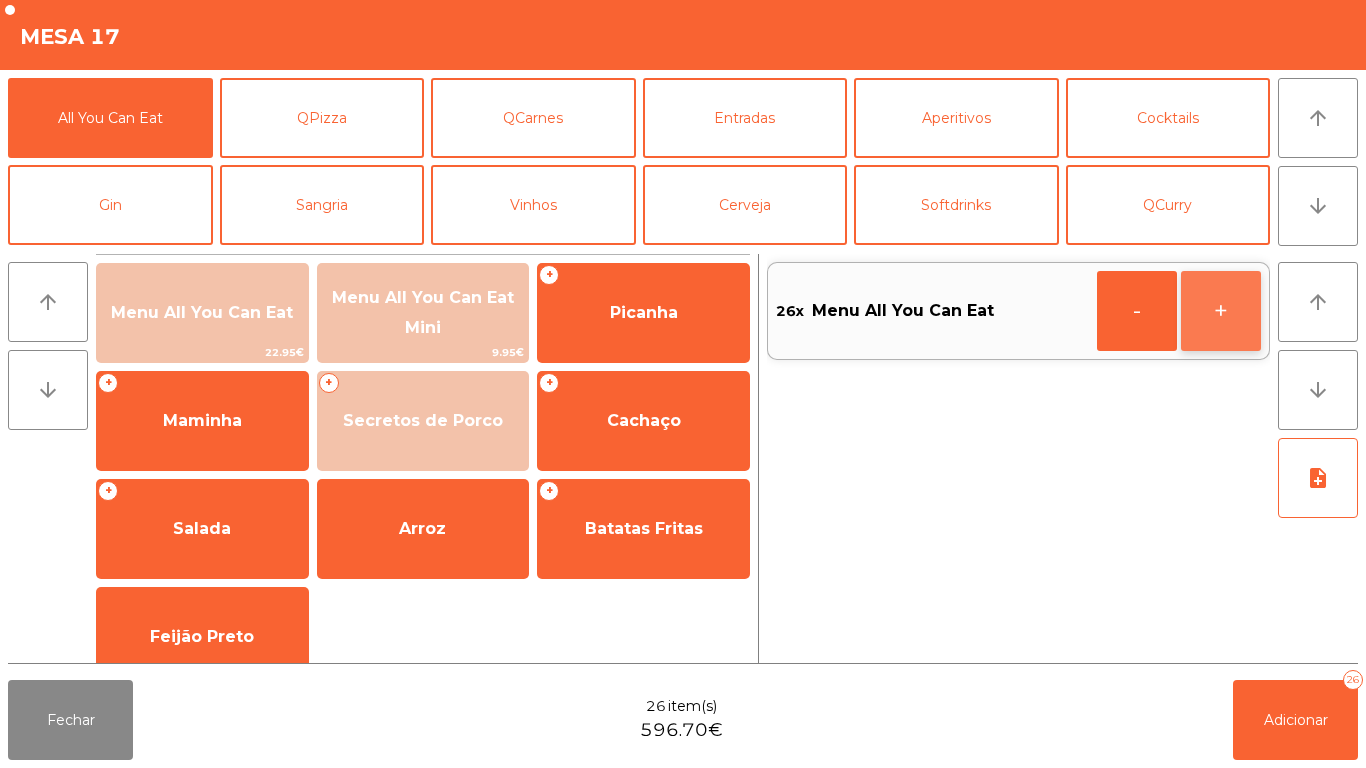 click on "+" 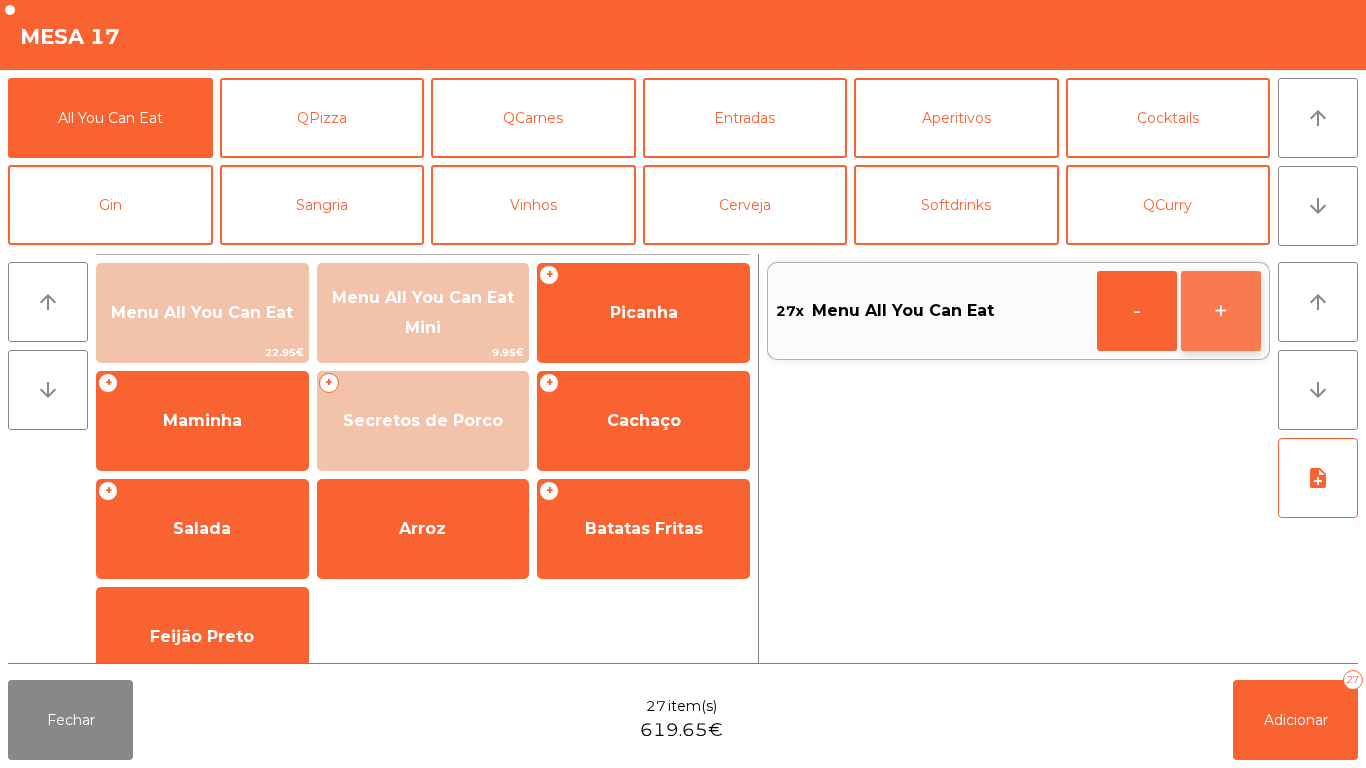 click on "+" 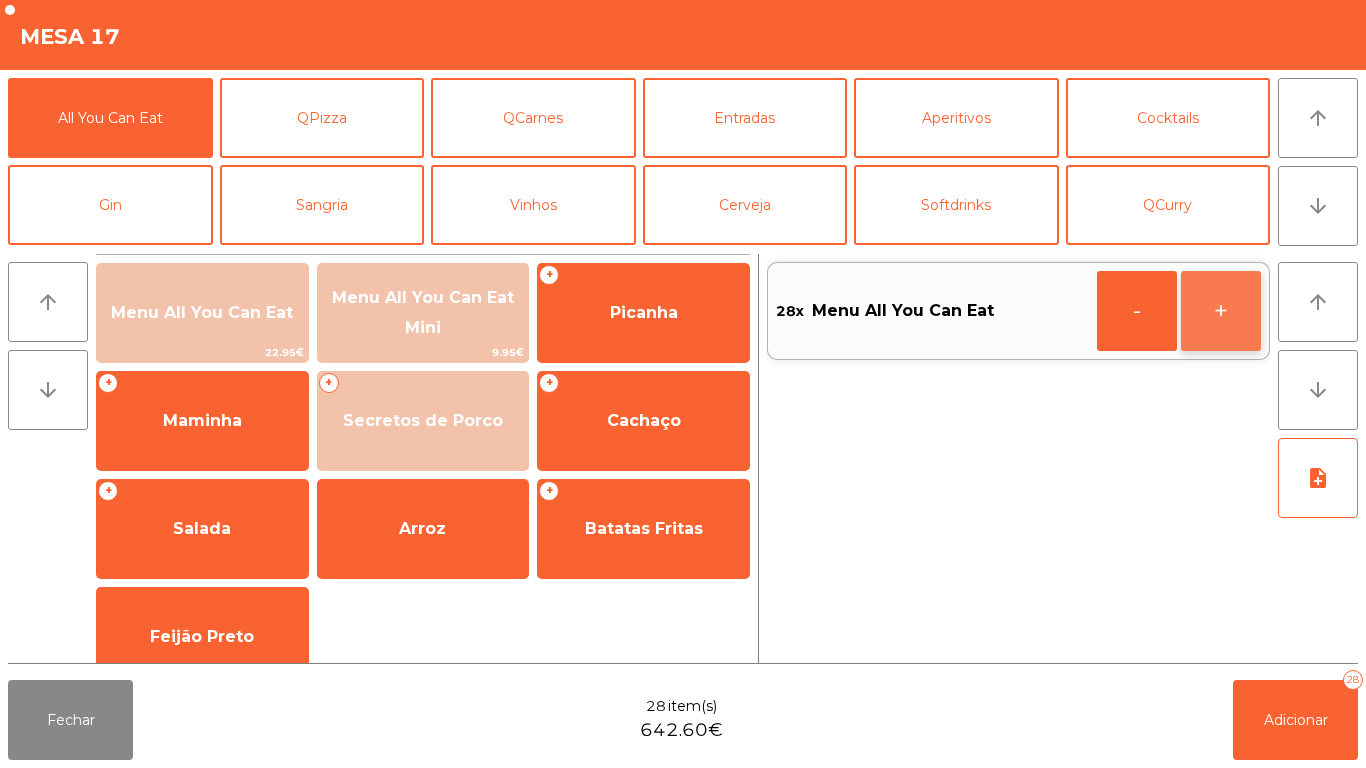 click on "+" 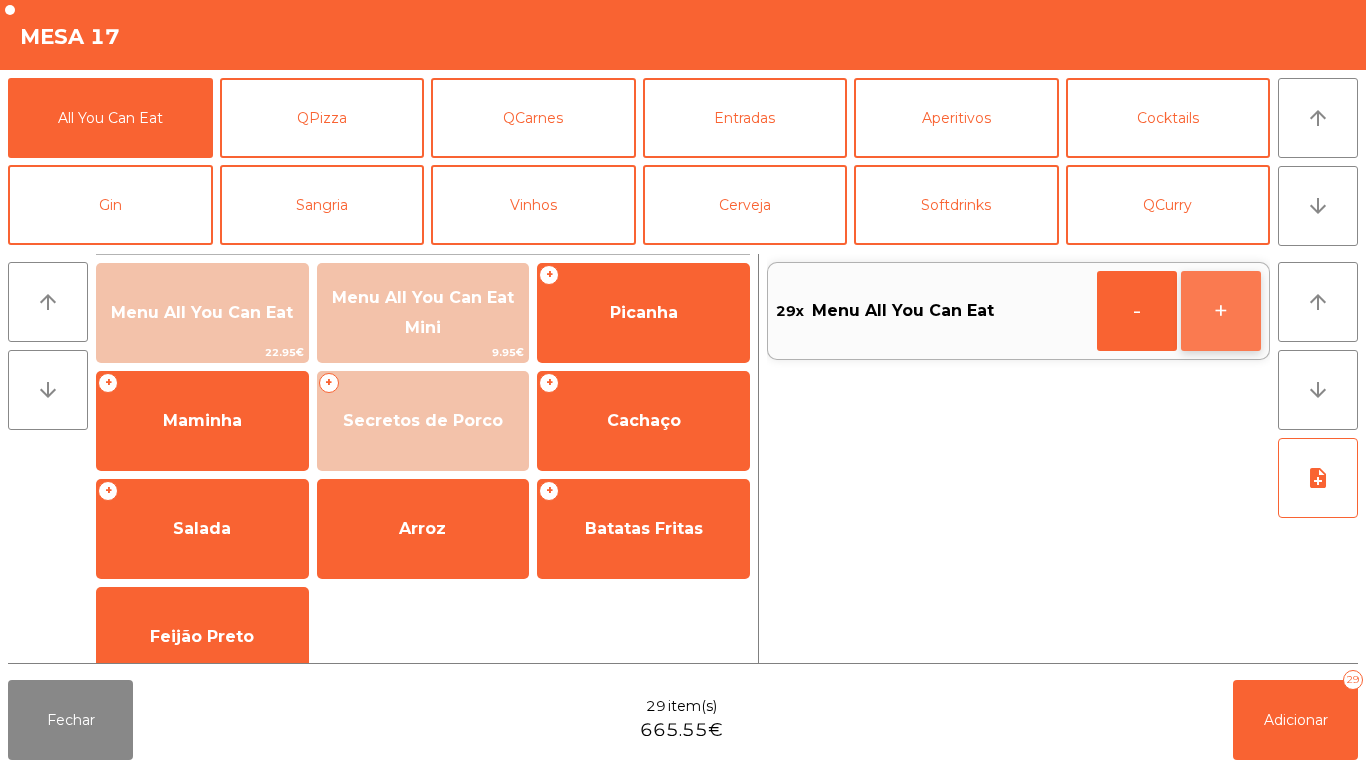 click on "+" 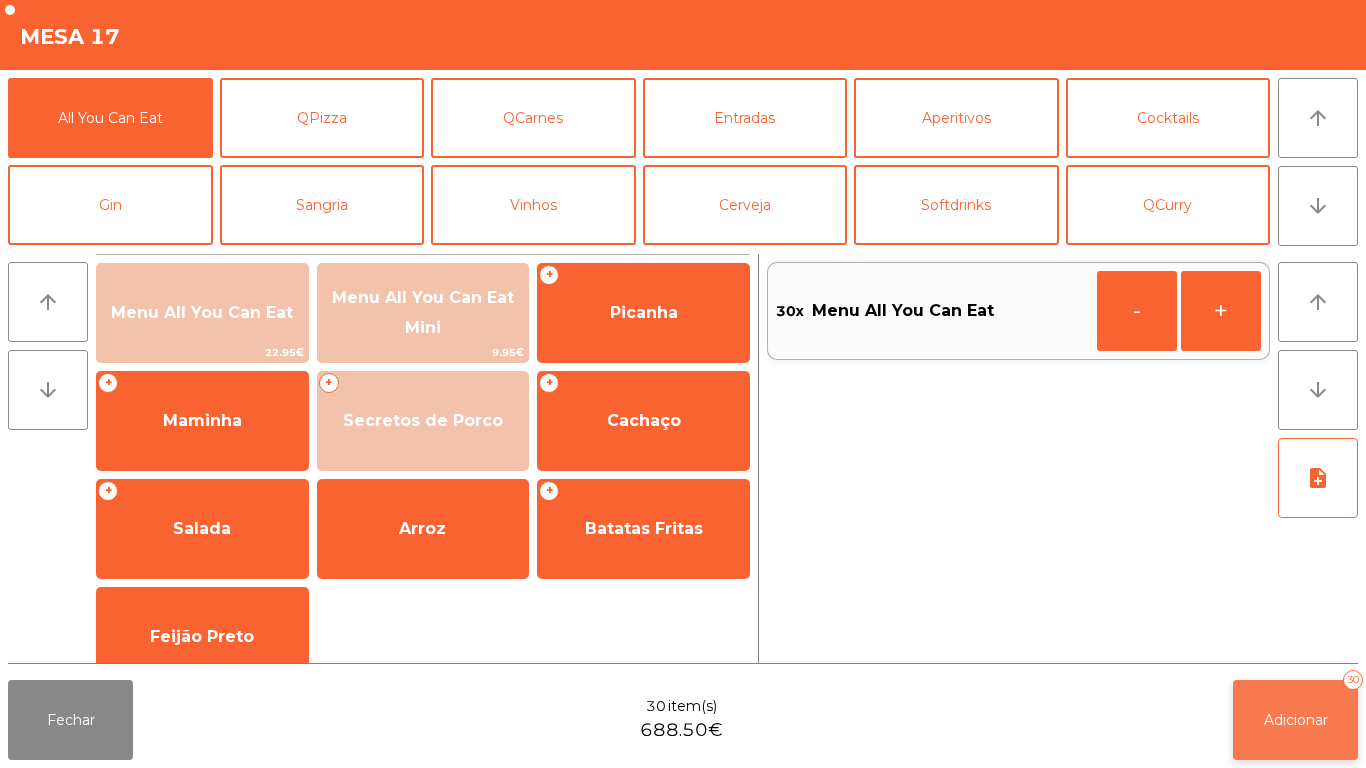 click on "30" 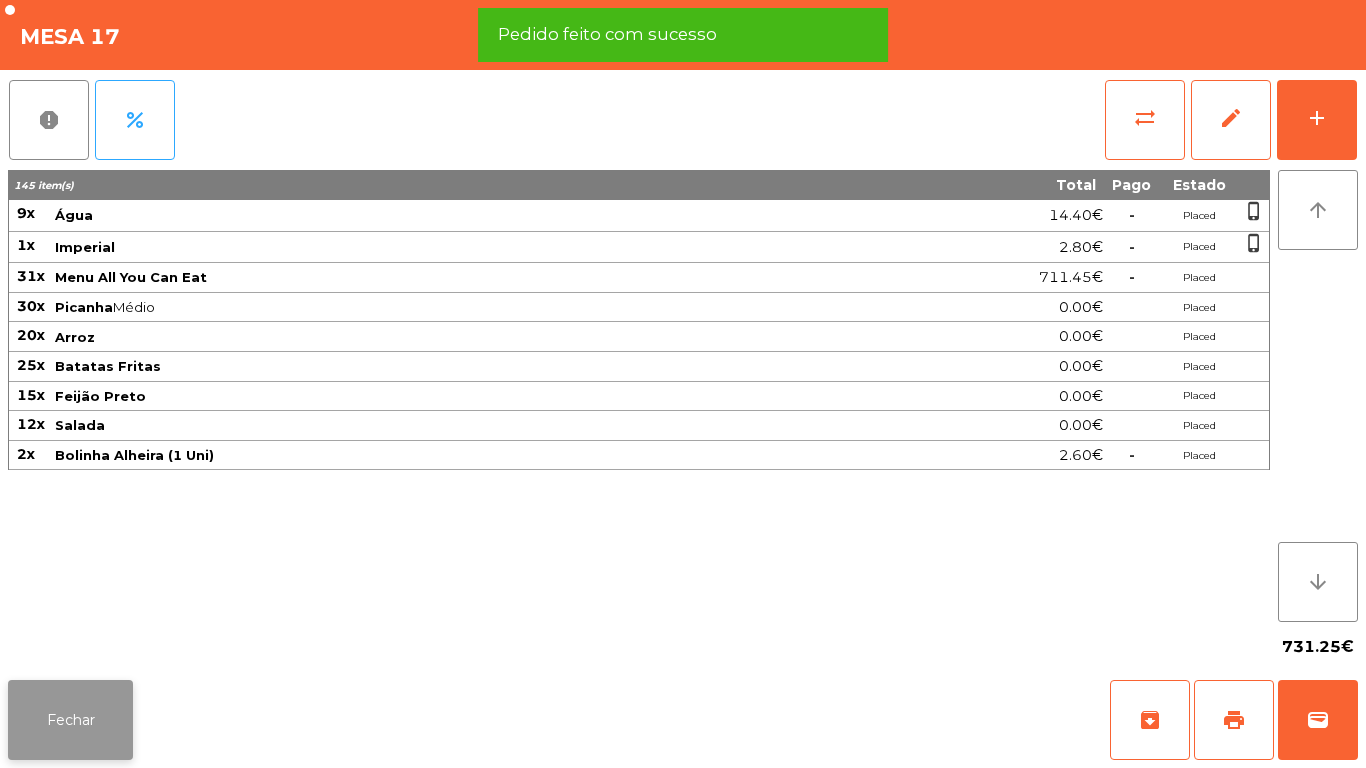 click on "Fechar" 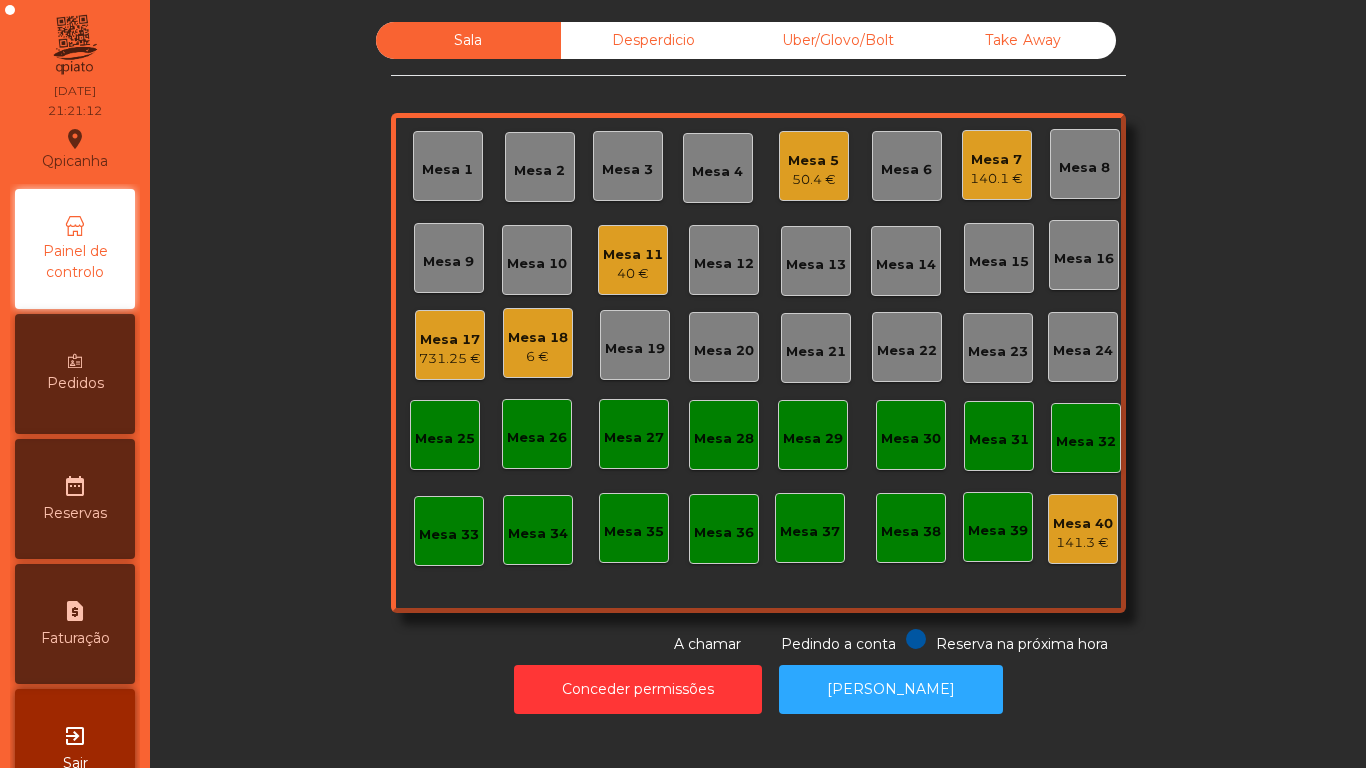 click on "6 €" 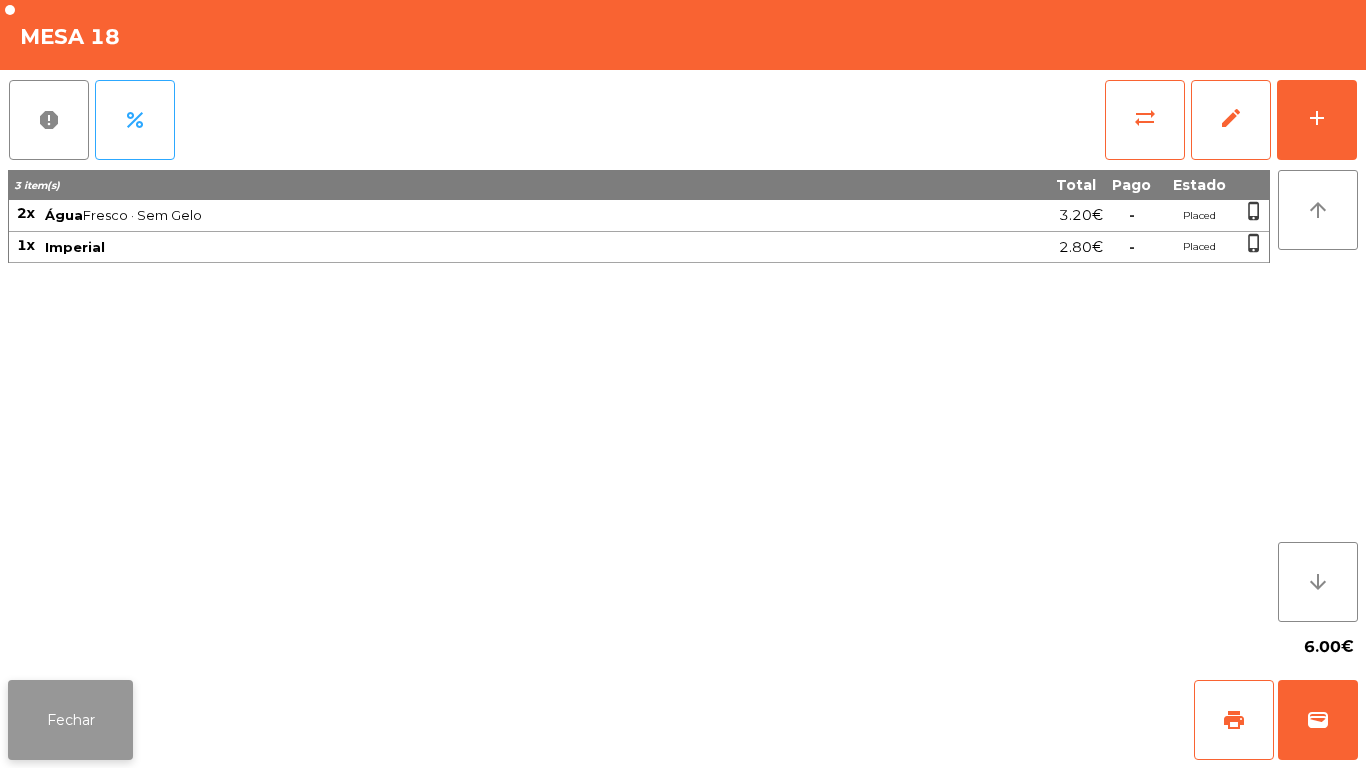 click on "Fechar" 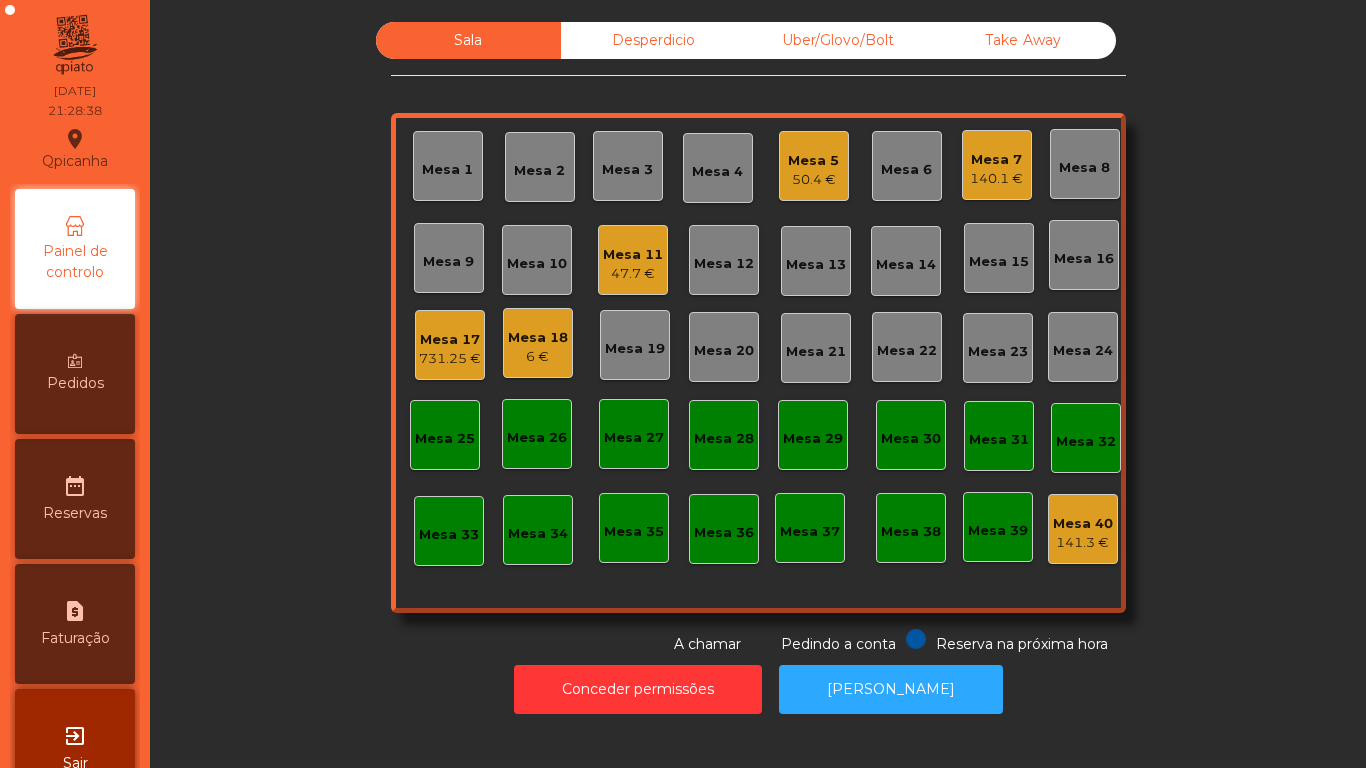 click on "Mesa 17" 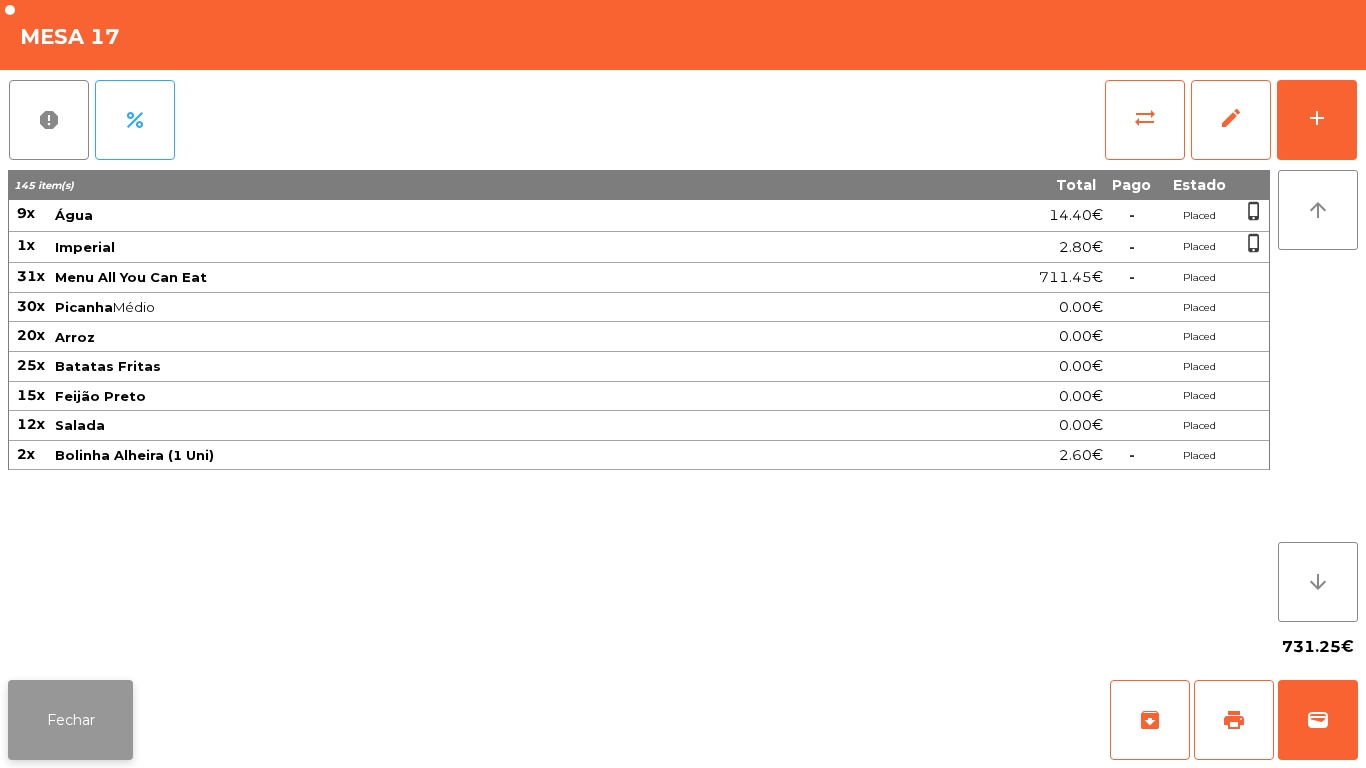 click on "Fechar" 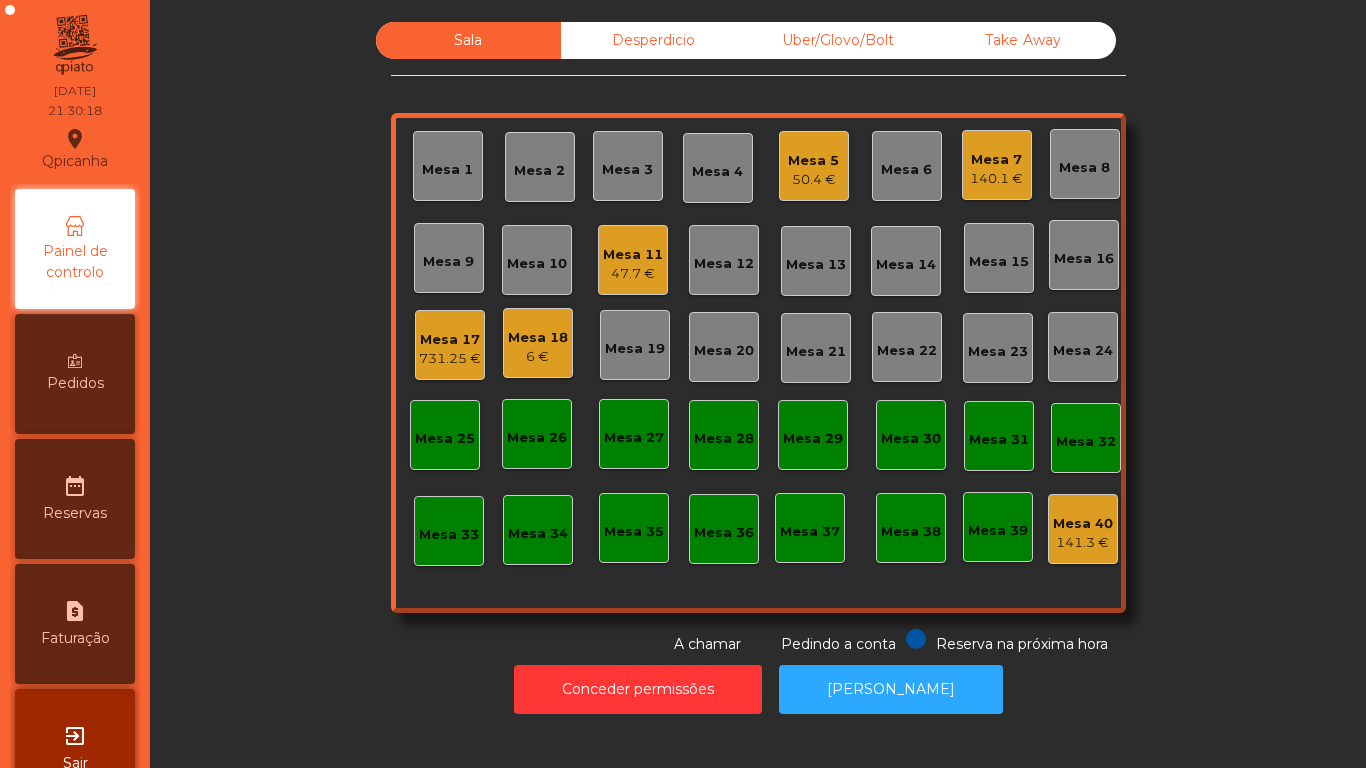 click on "Mesa 17" 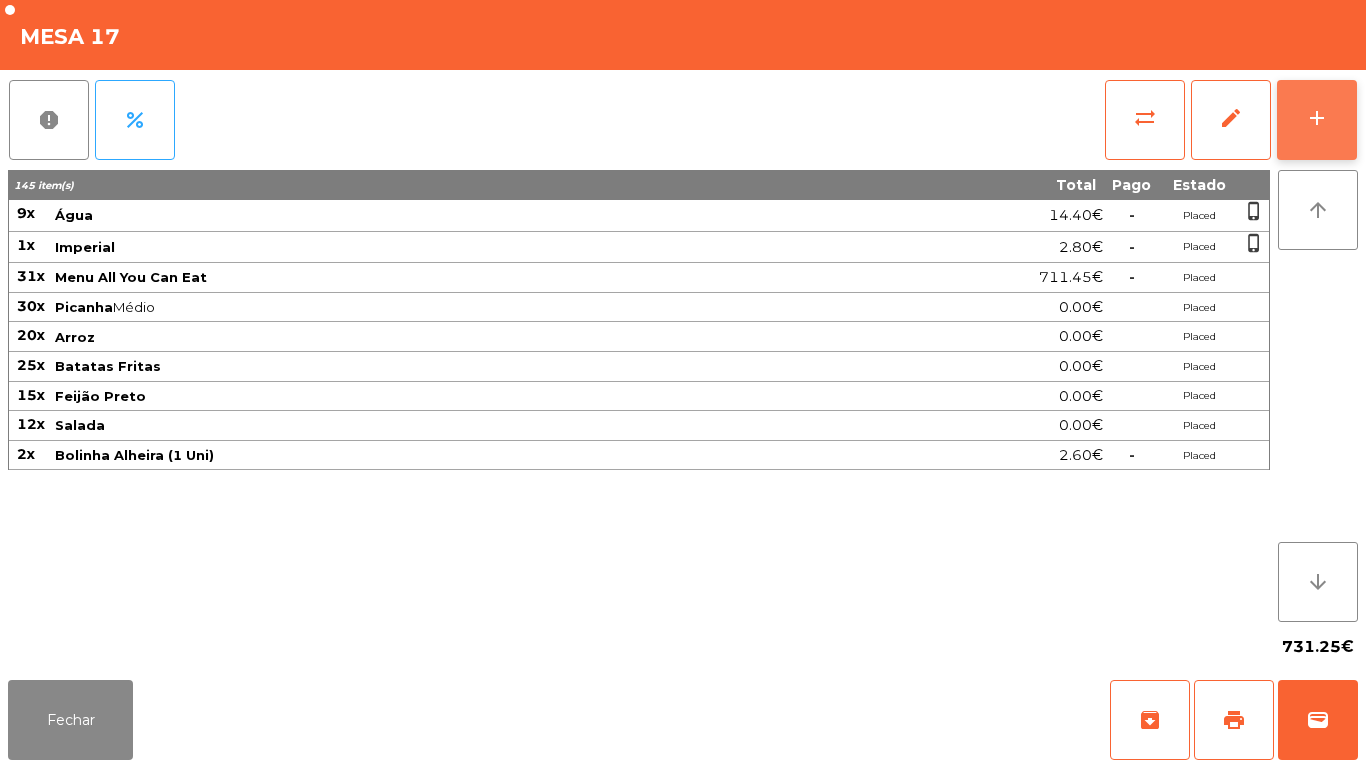 click on "add" 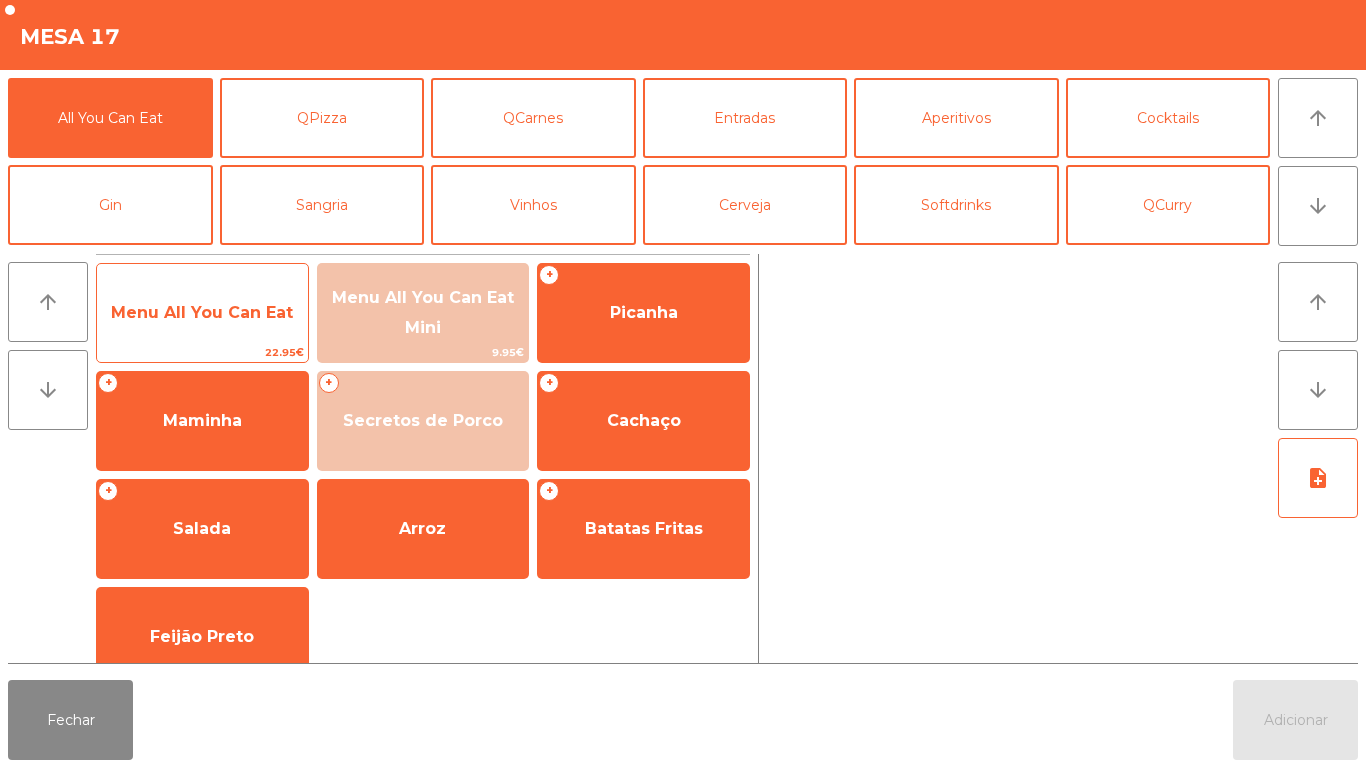 click on "Menu All You Can Eat" 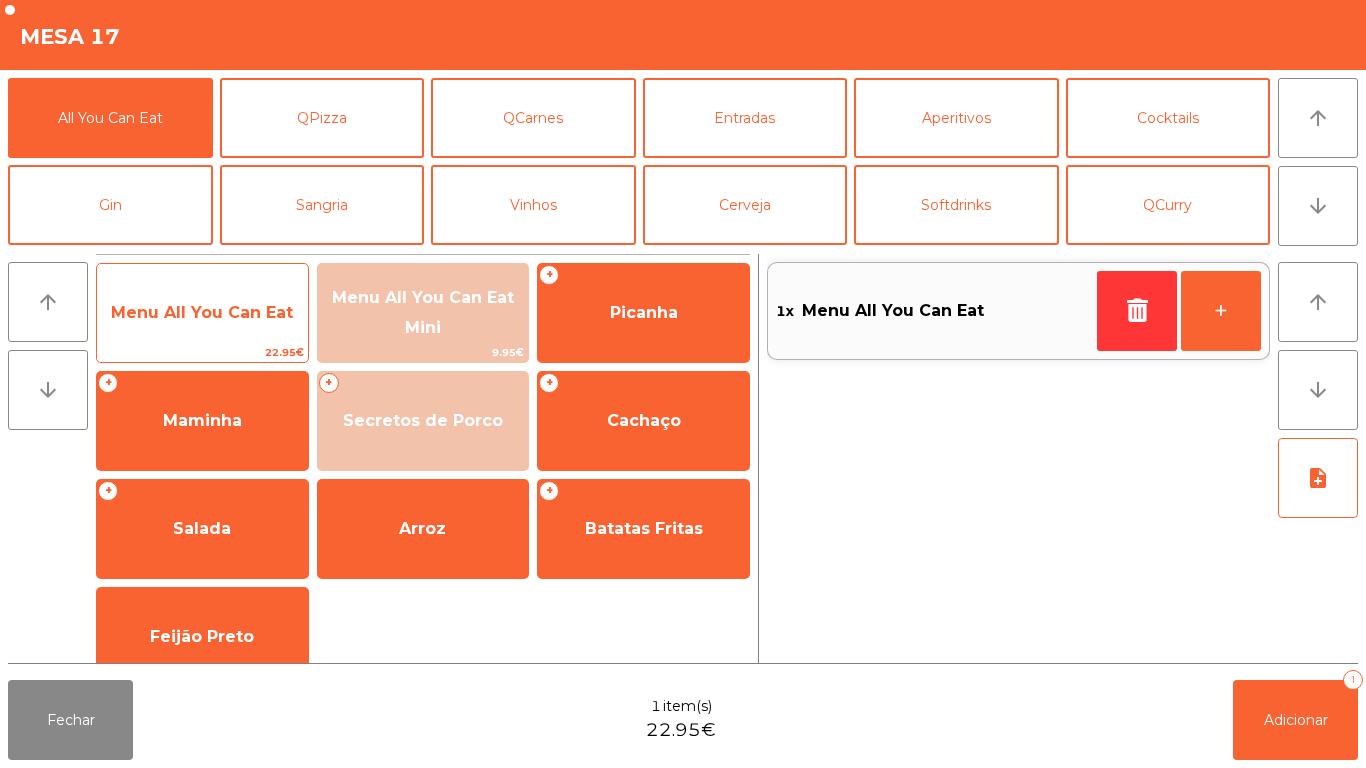 click on "Menu All You Can Eat" 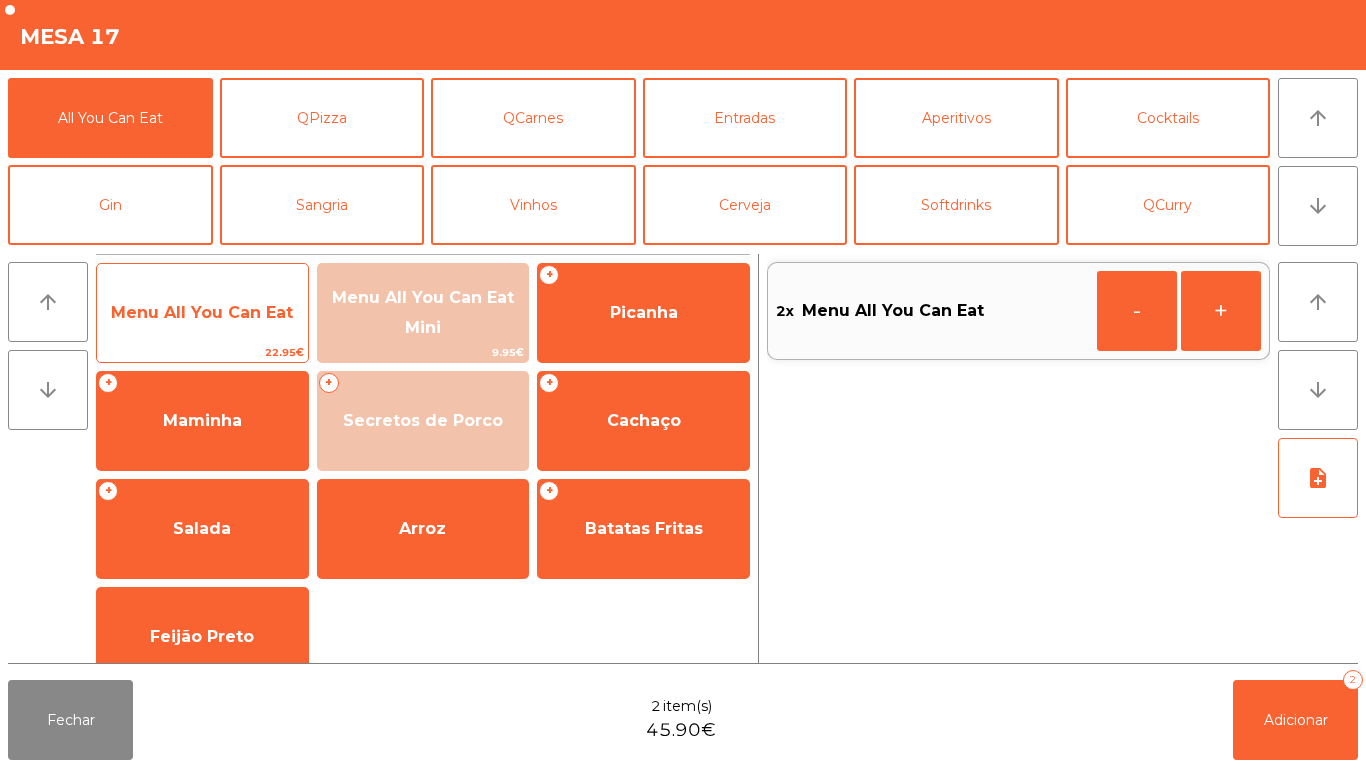click on "Menu All You Can Eat" 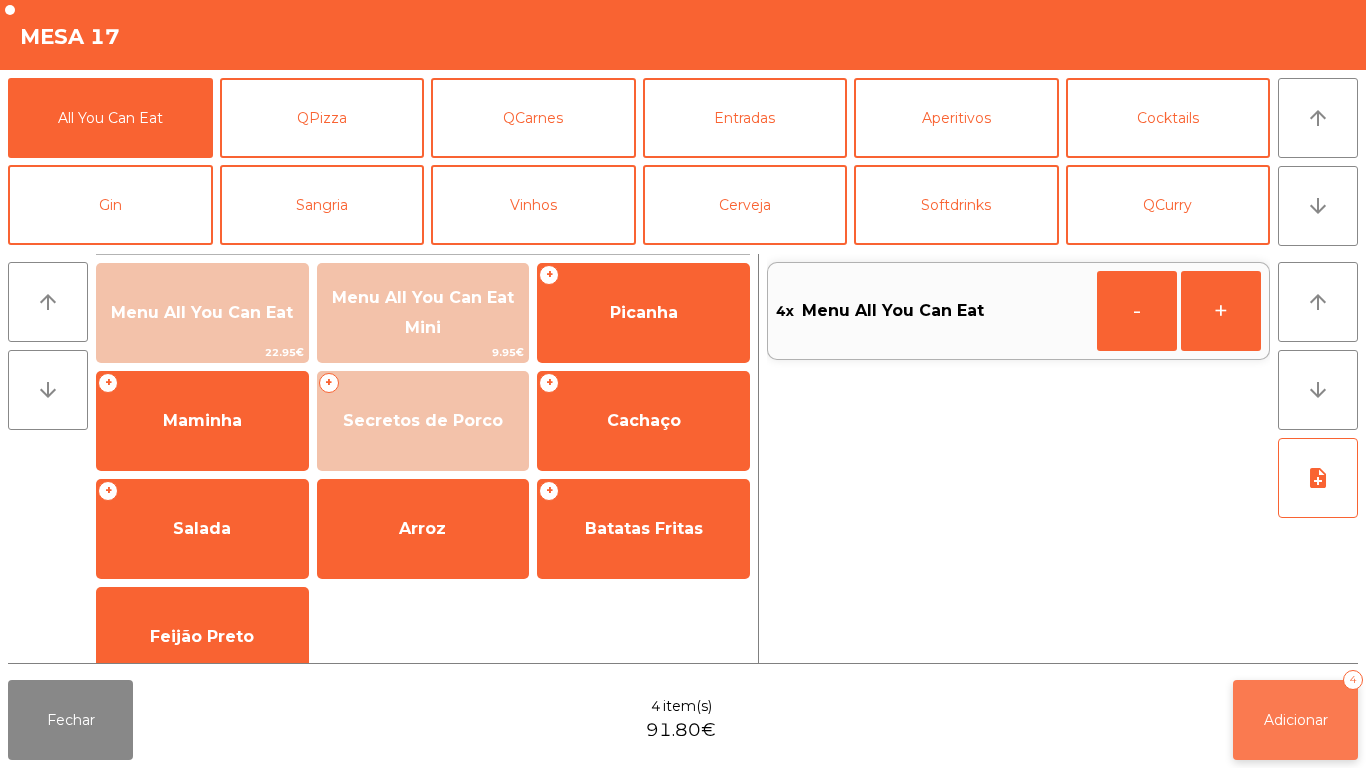 click on "Adicionar" 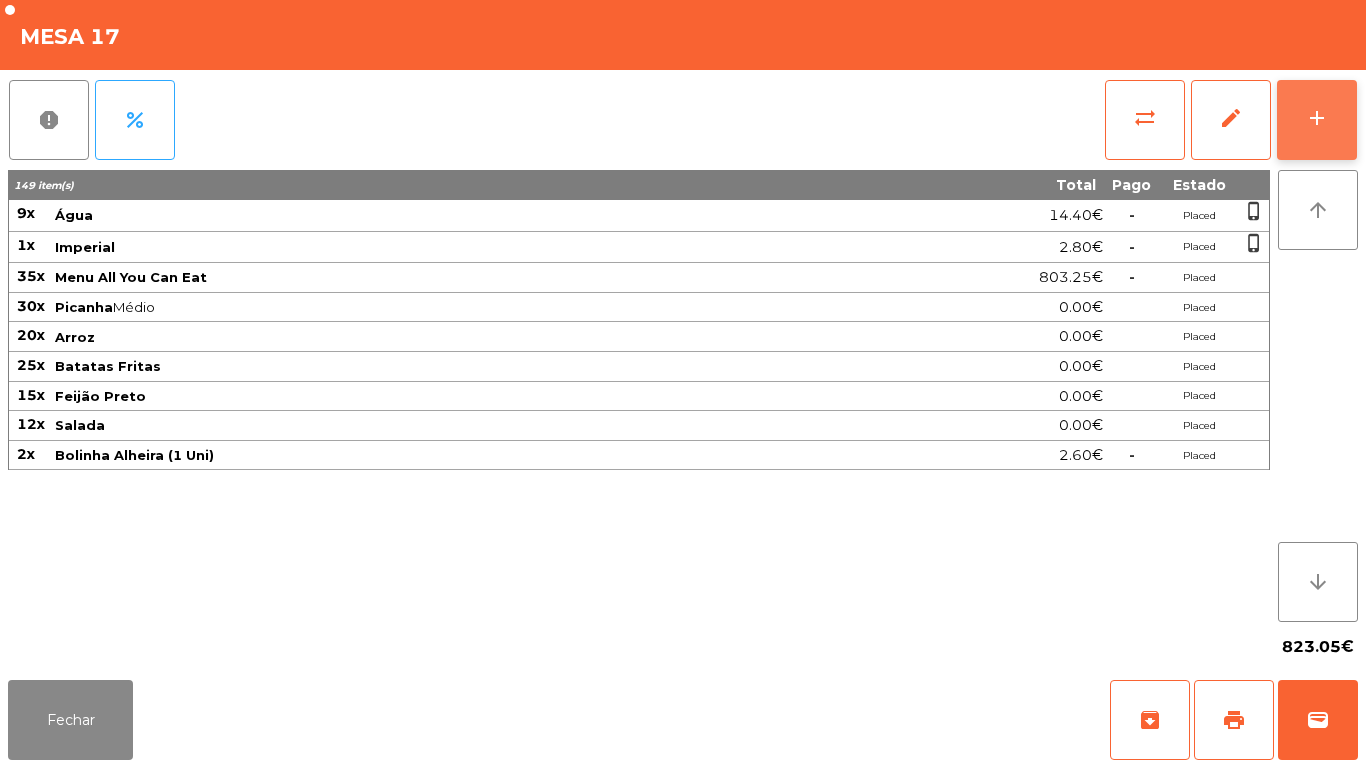 click on "add" 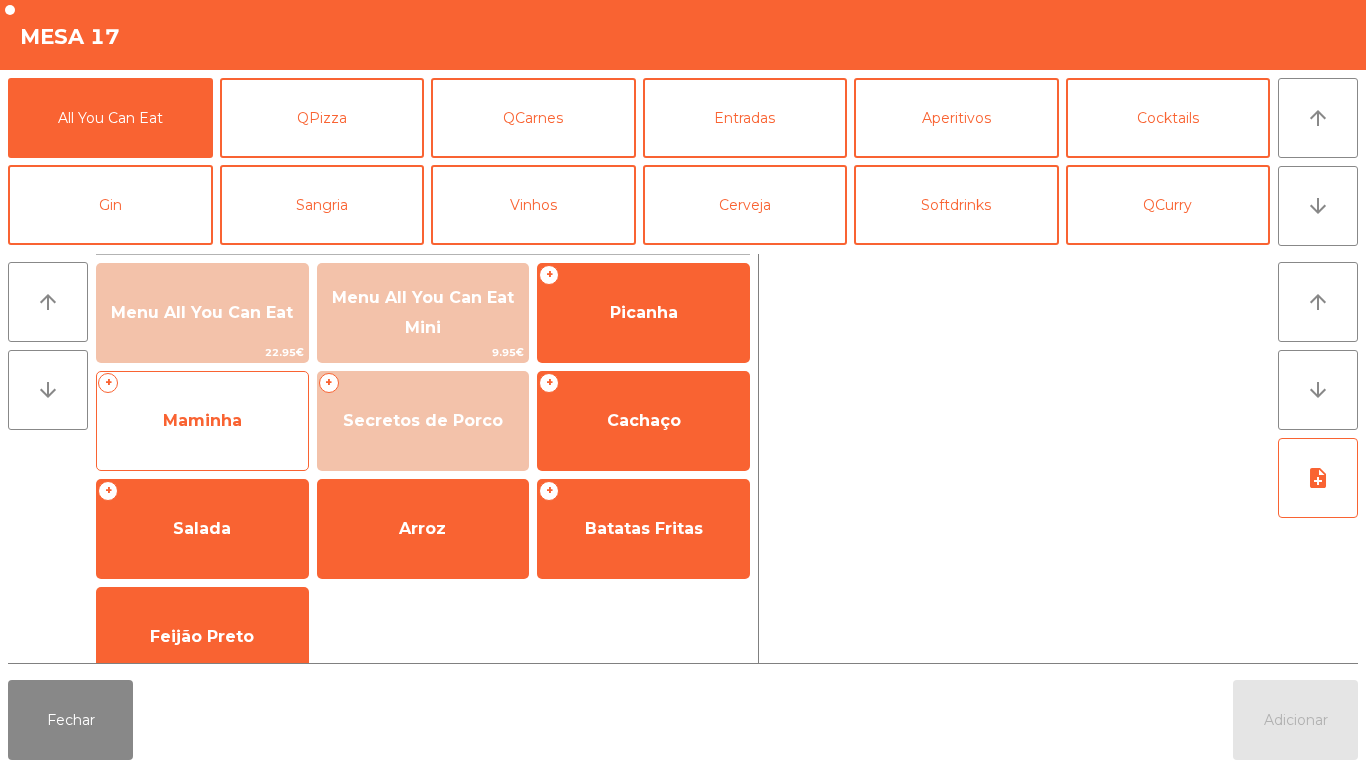click on "Maminha" 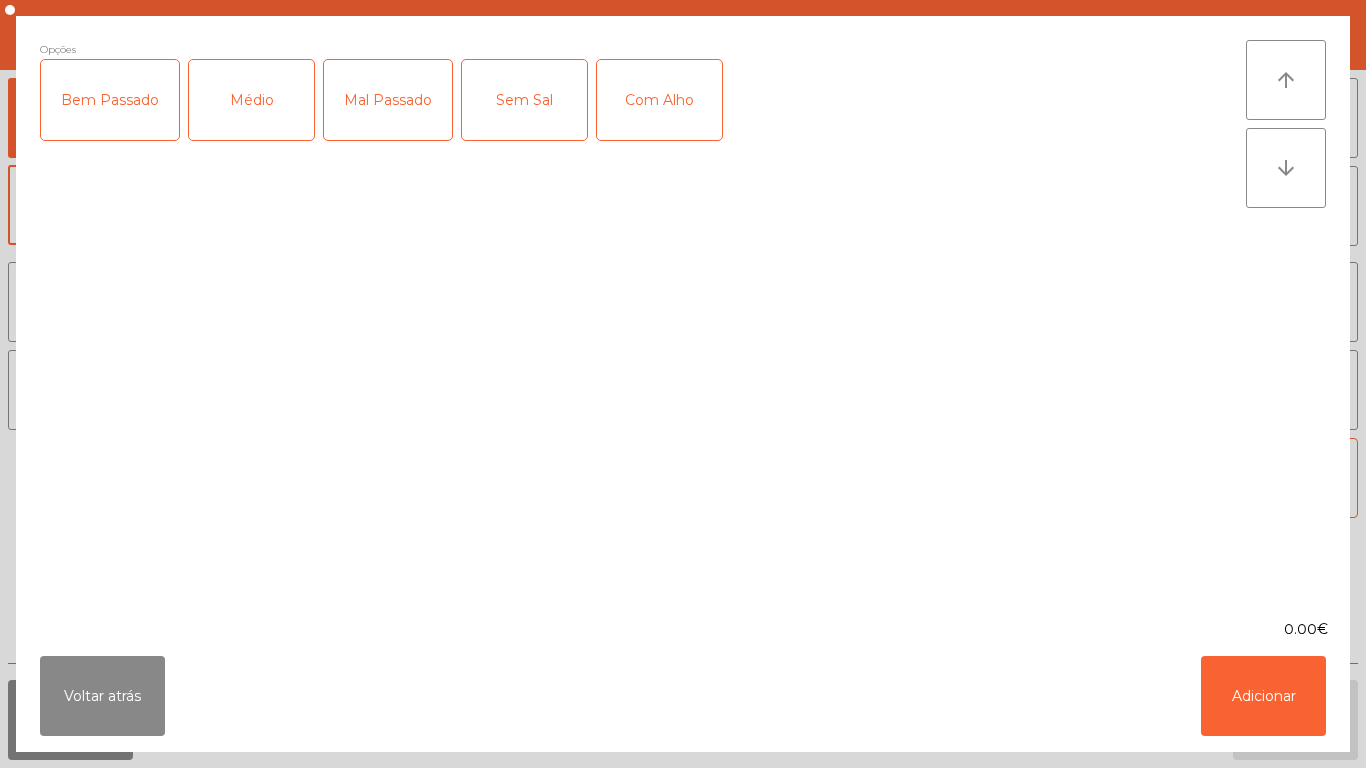 click on "Médio" 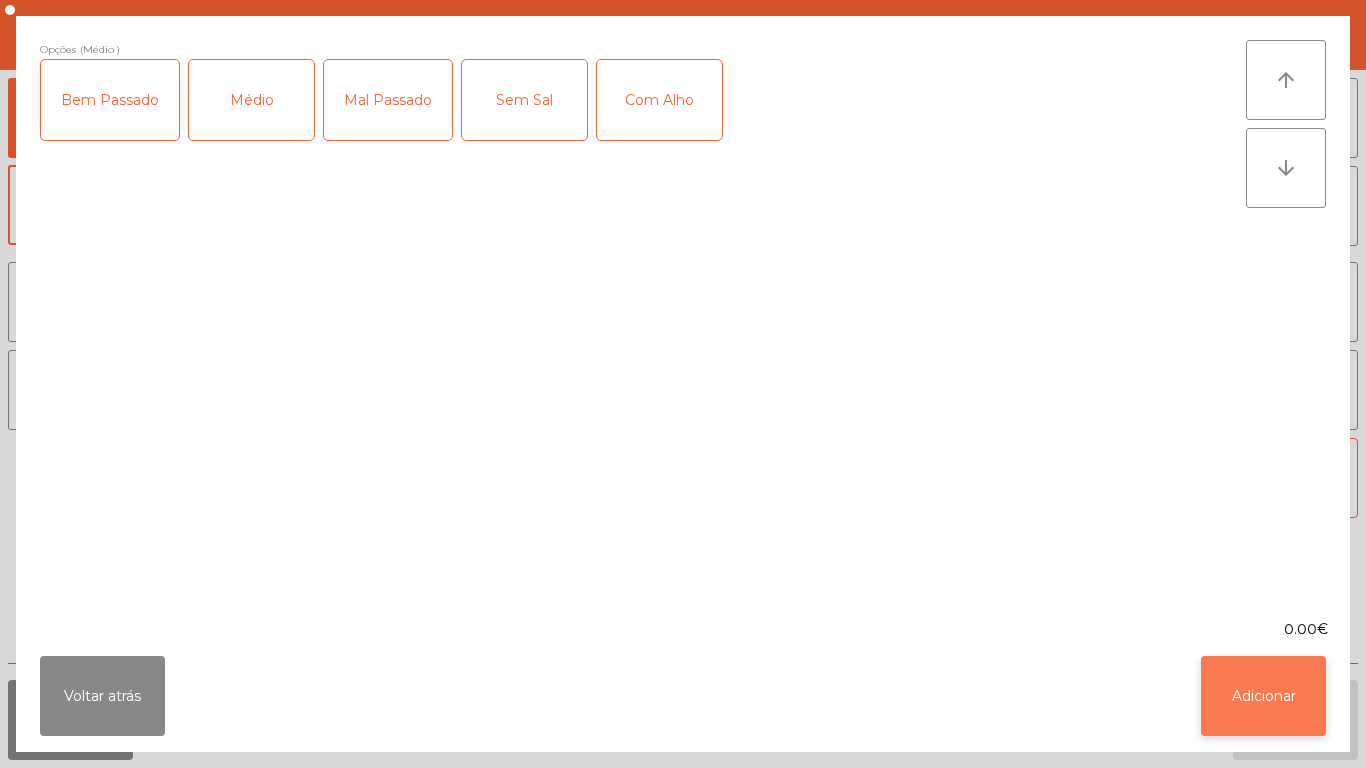 click on "Adicionar" 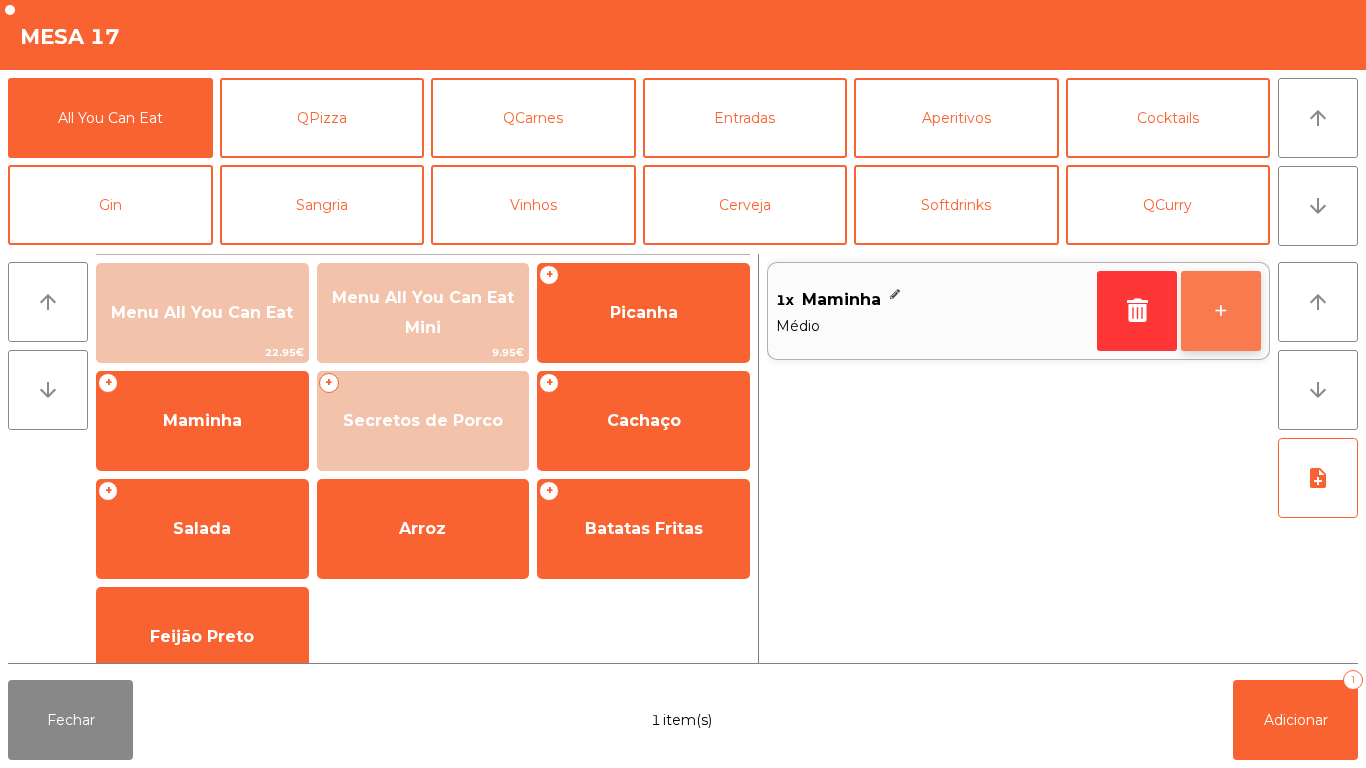 click on "+" 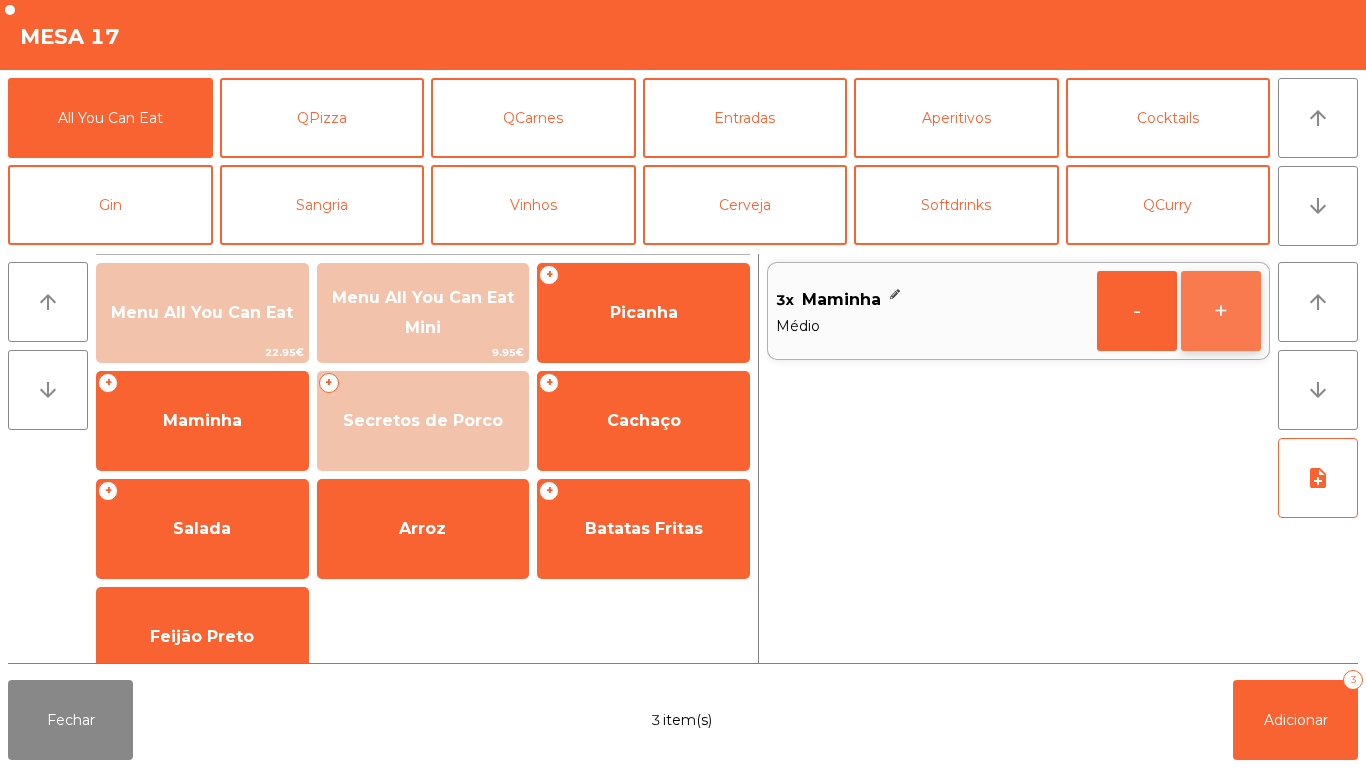 click on "+" 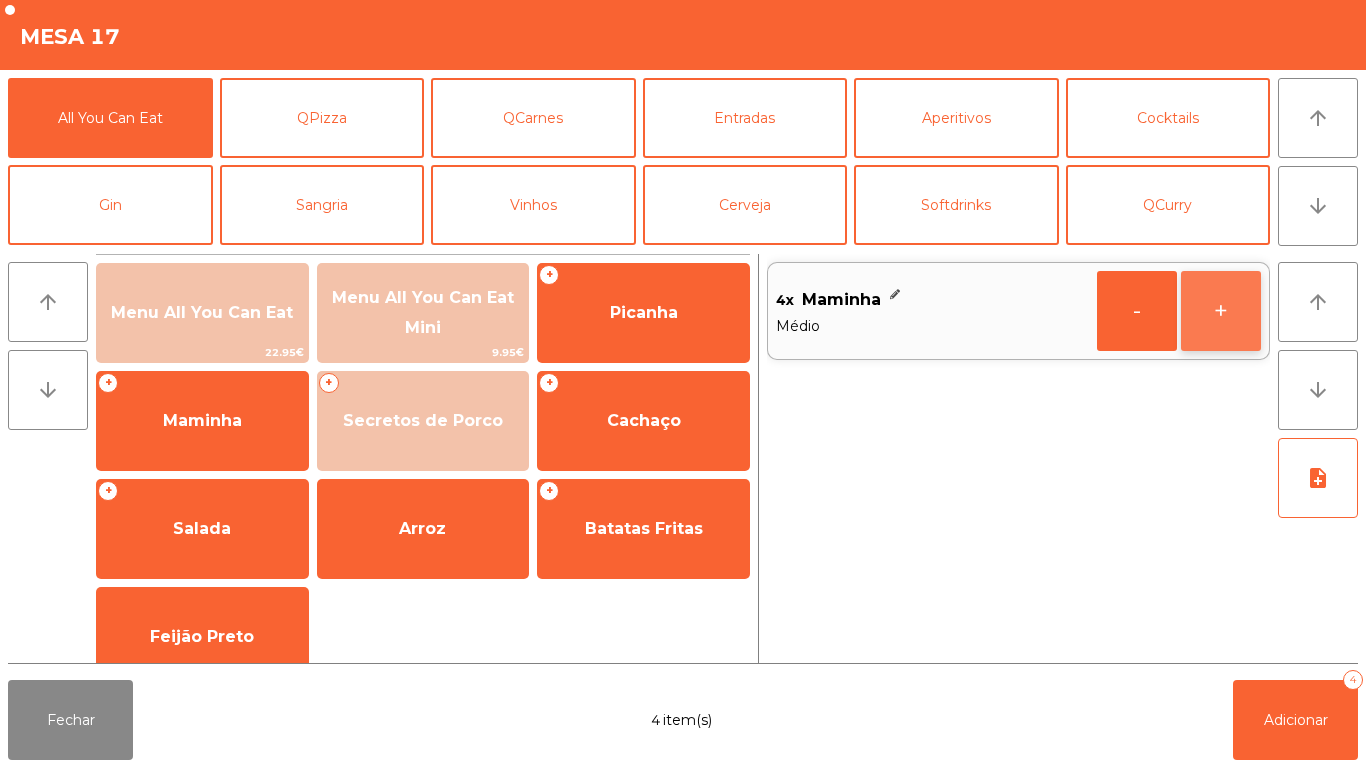 click on "+" 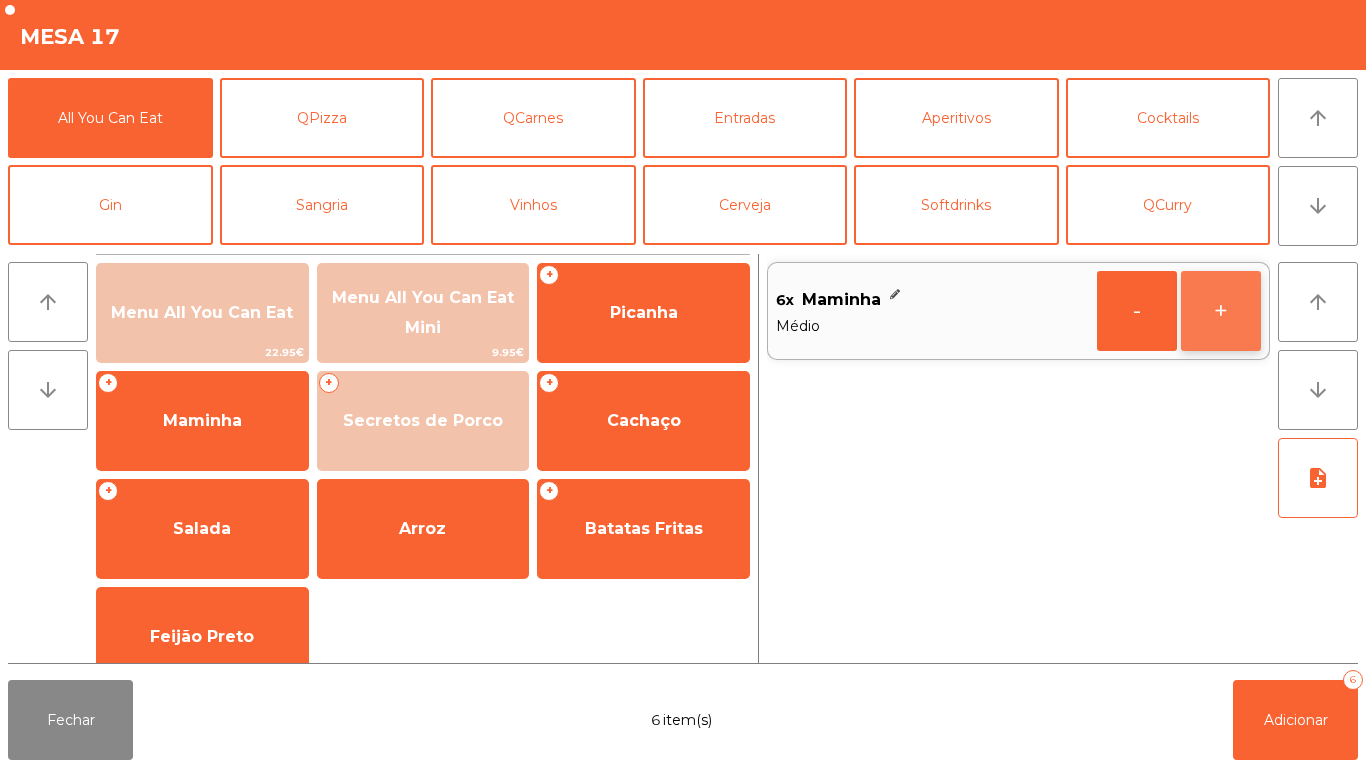 click on "+" 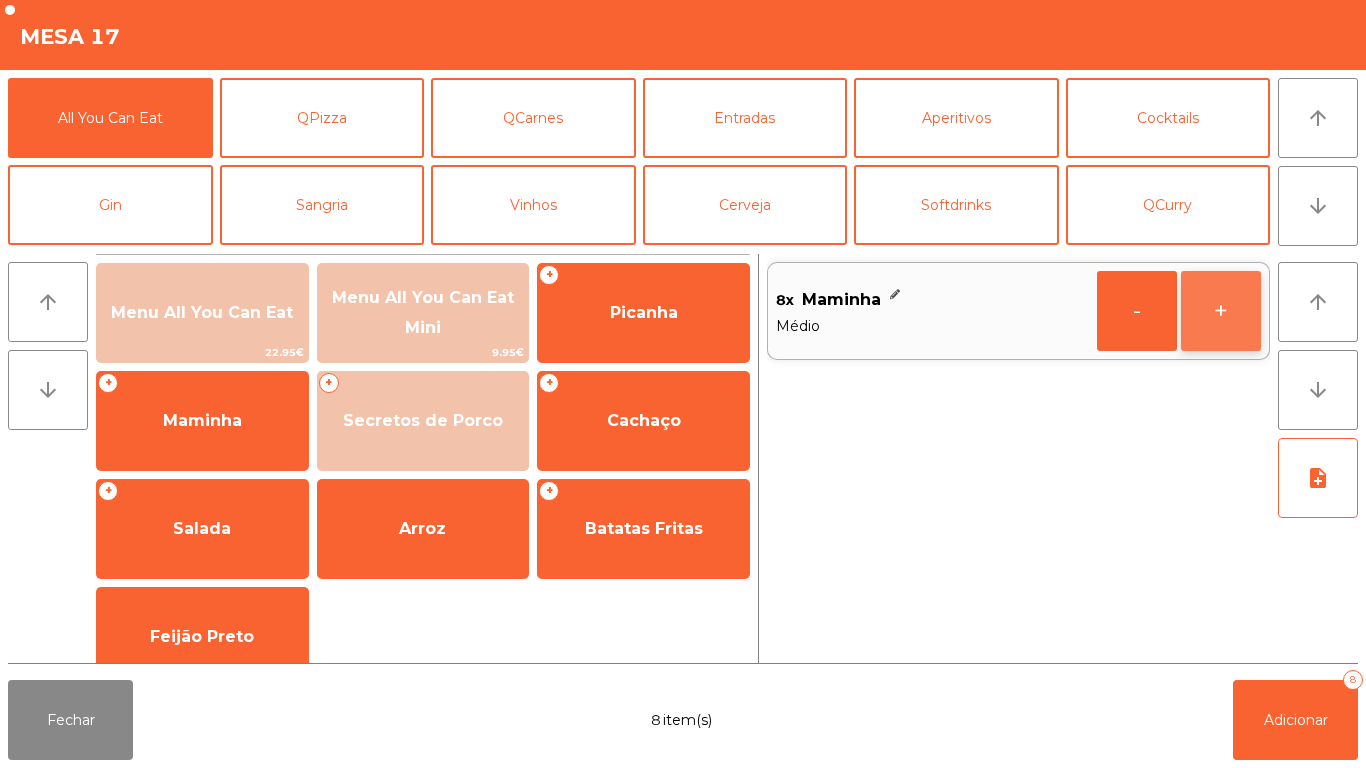 click on "+" 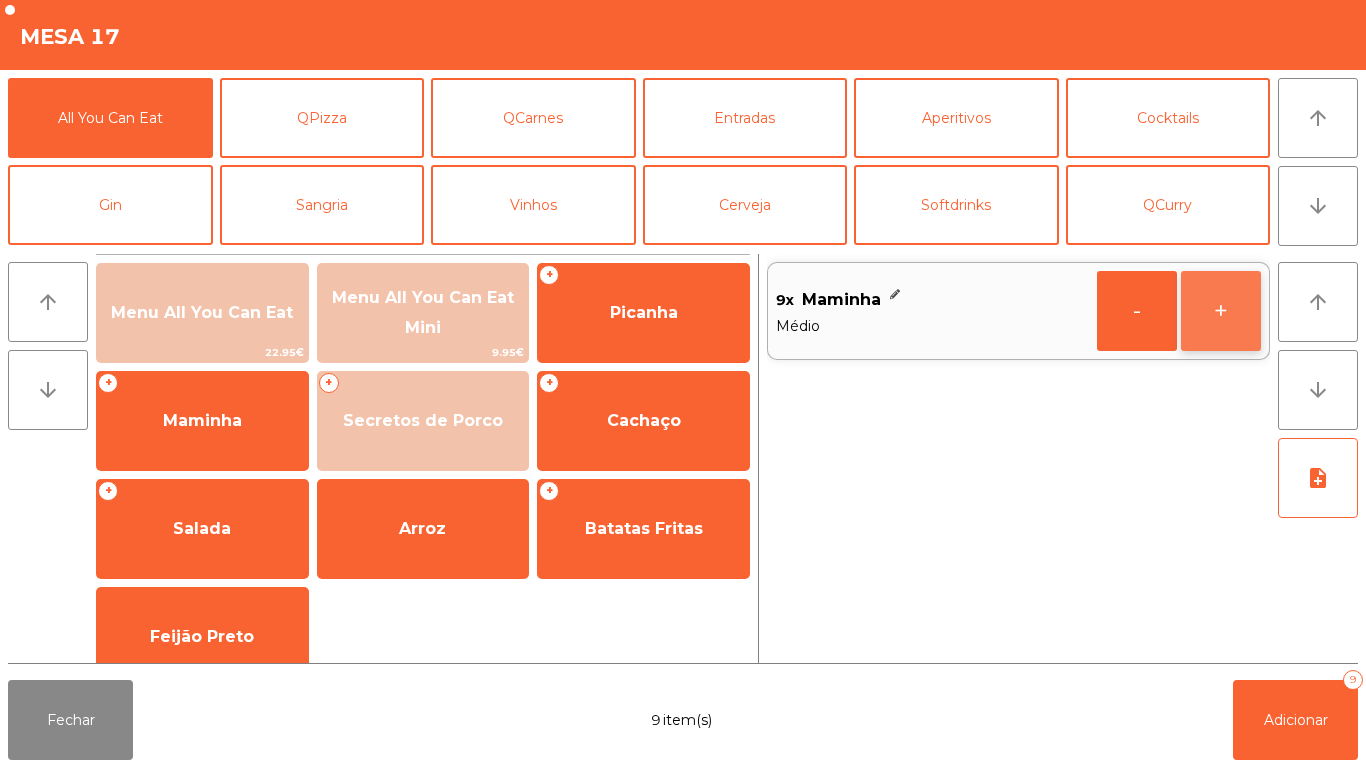 click on "+" 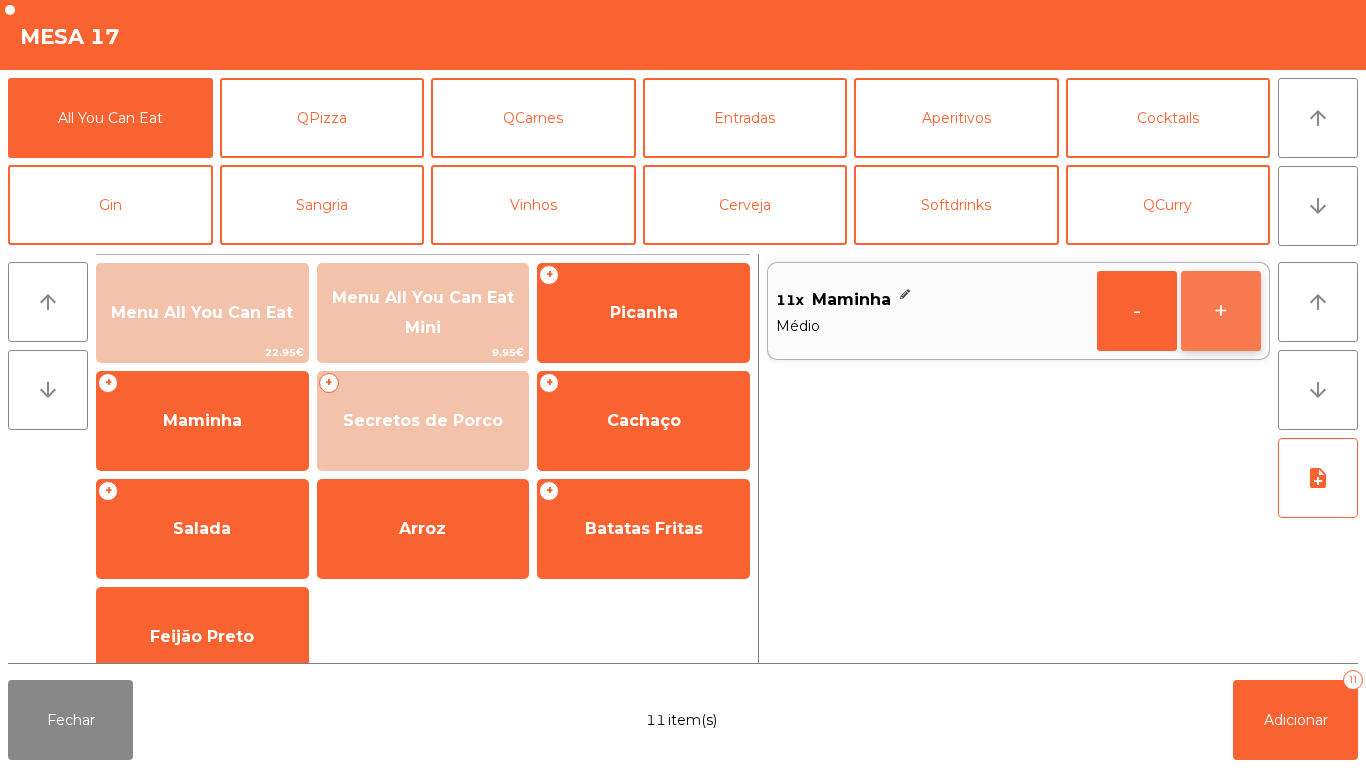 click on "+" 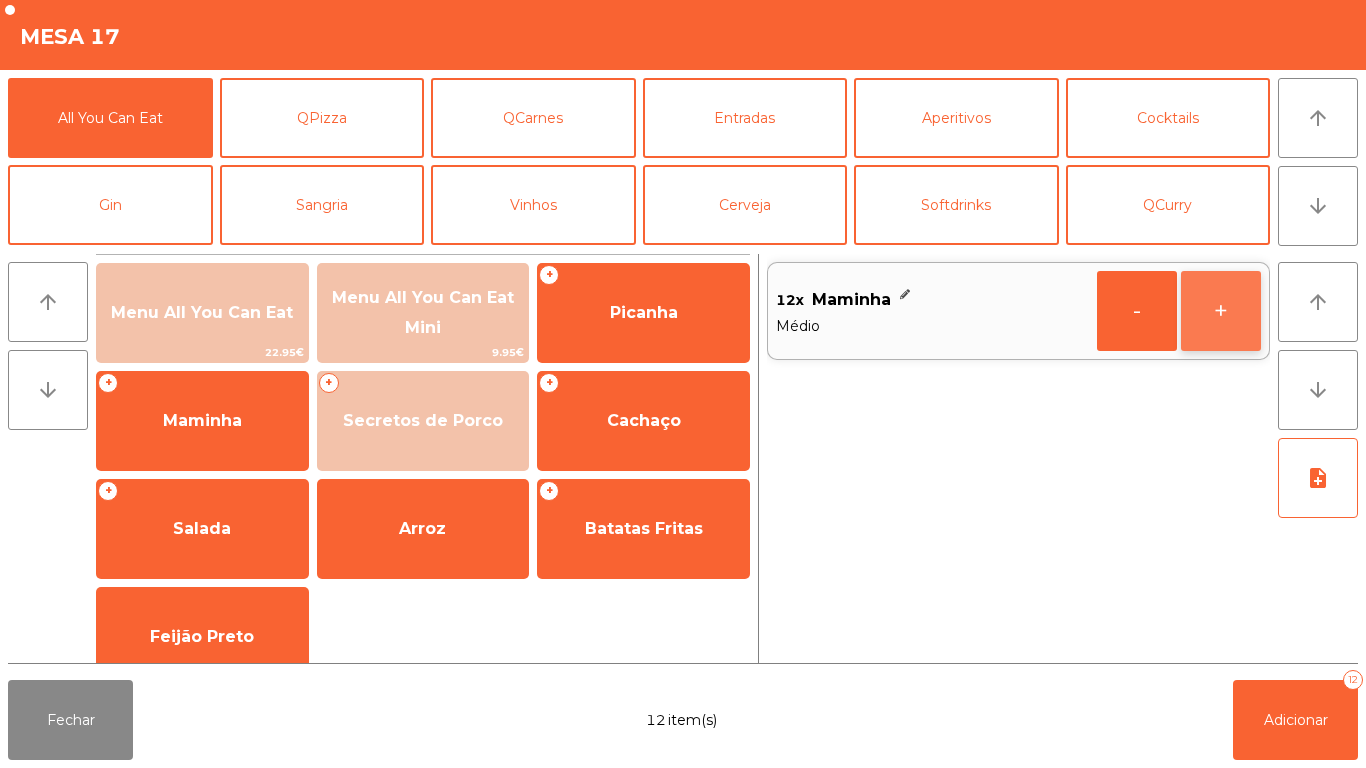 click on "+" 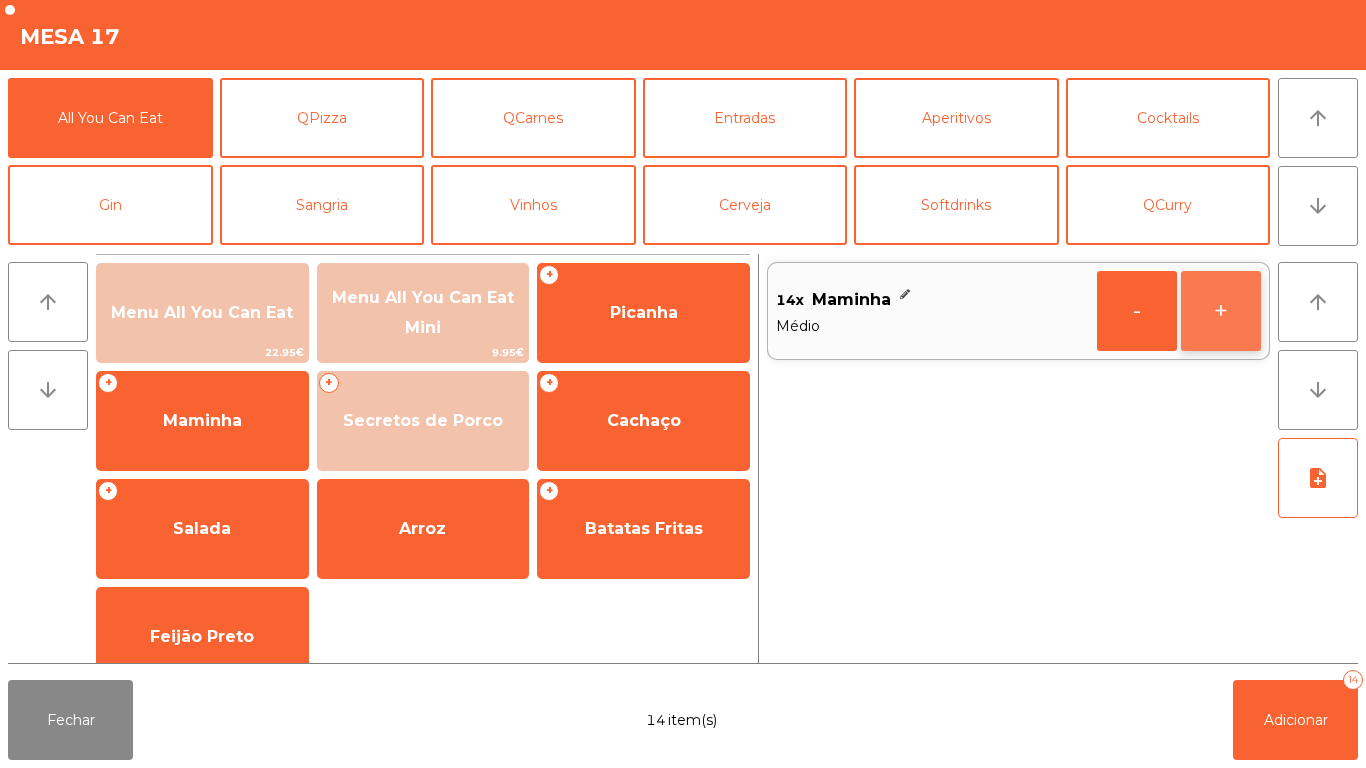 click on "+" 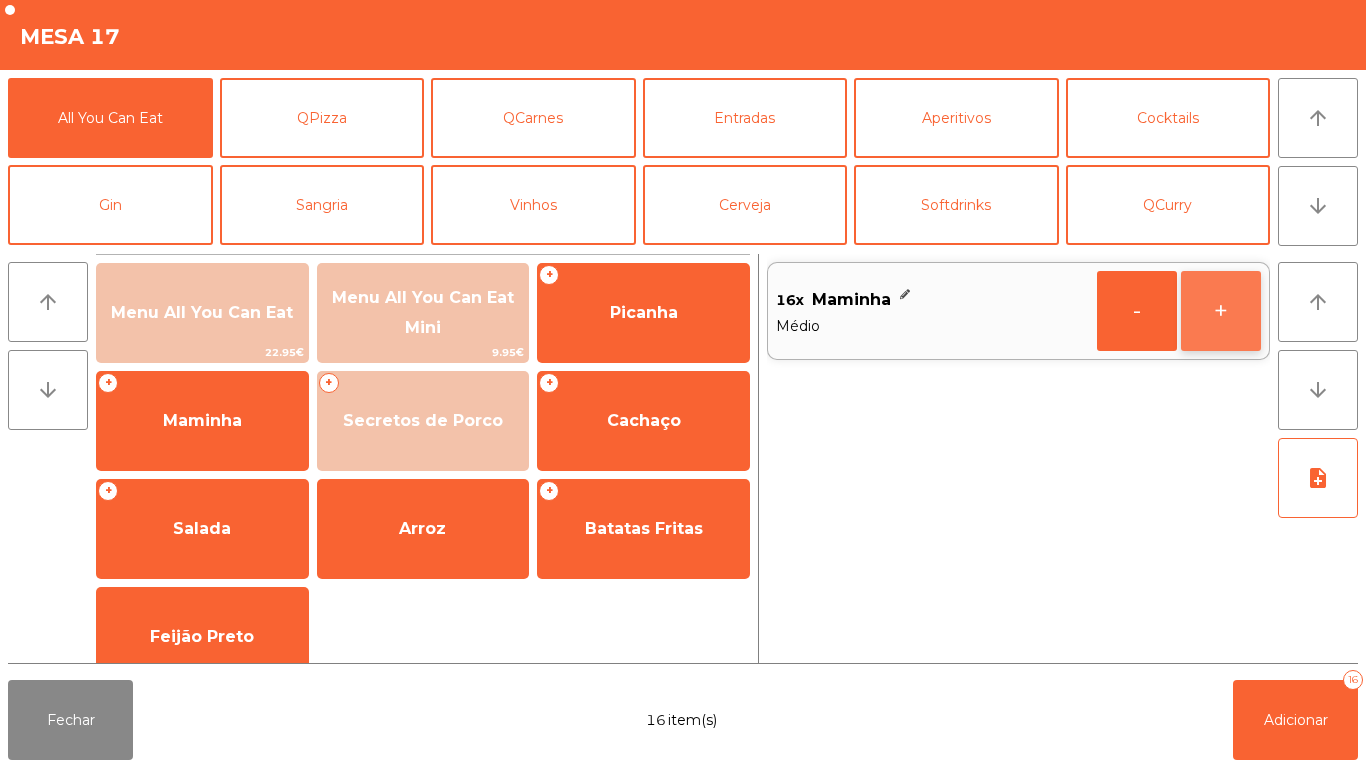 click on "+" 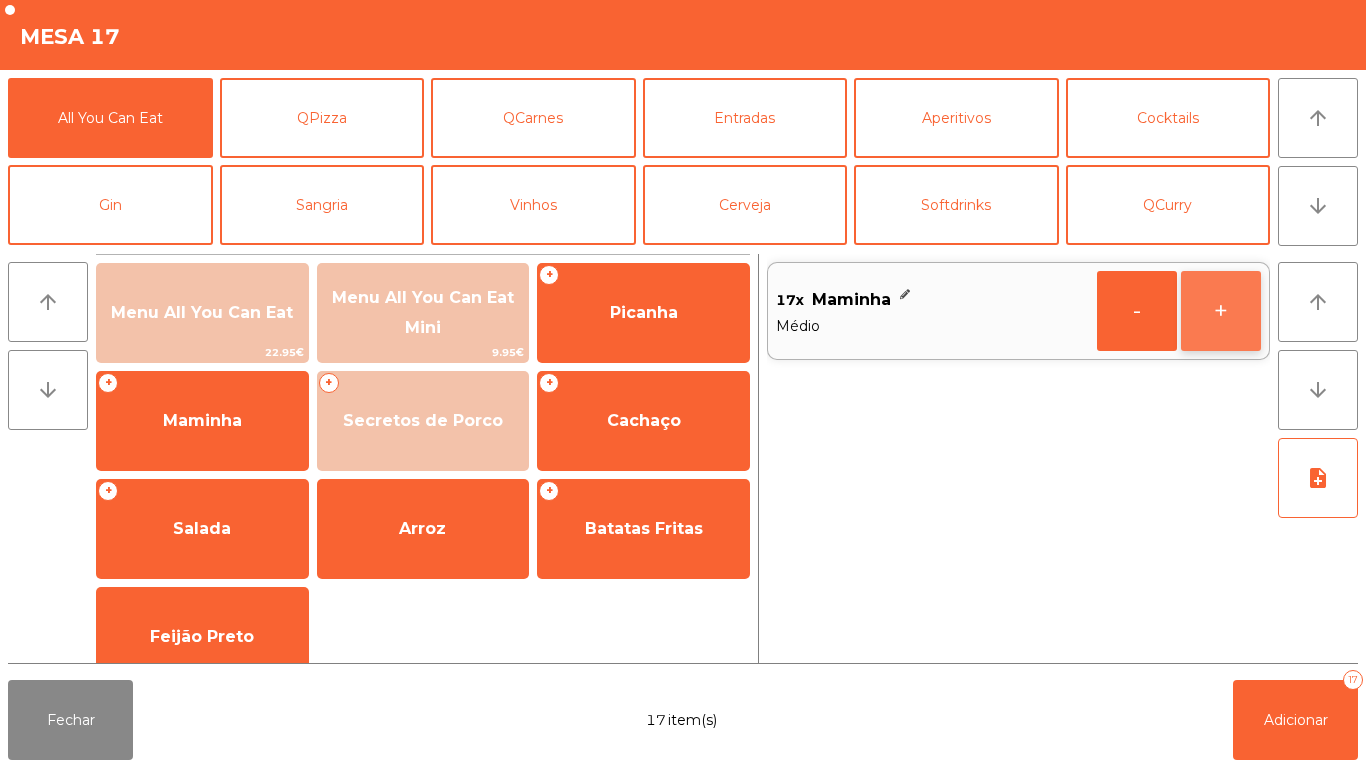 click on "+" 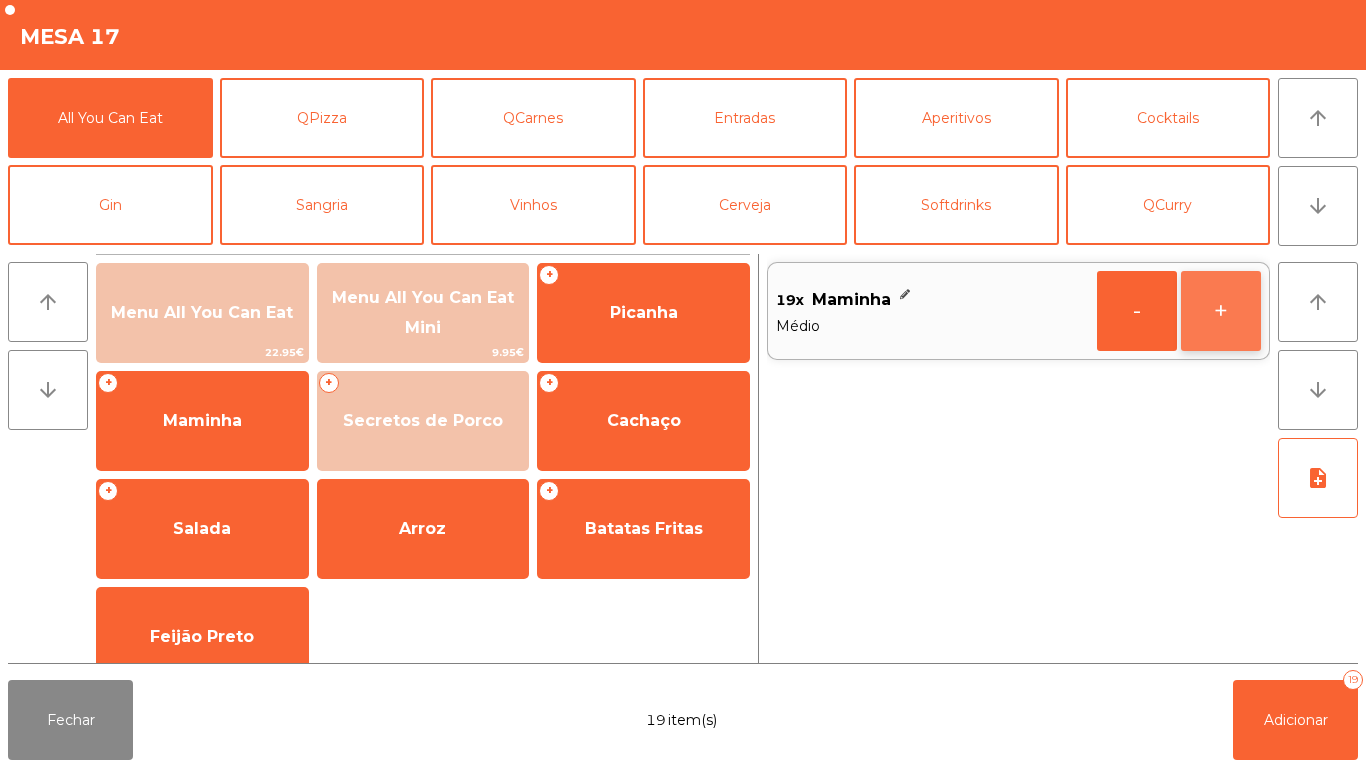 click on "+" 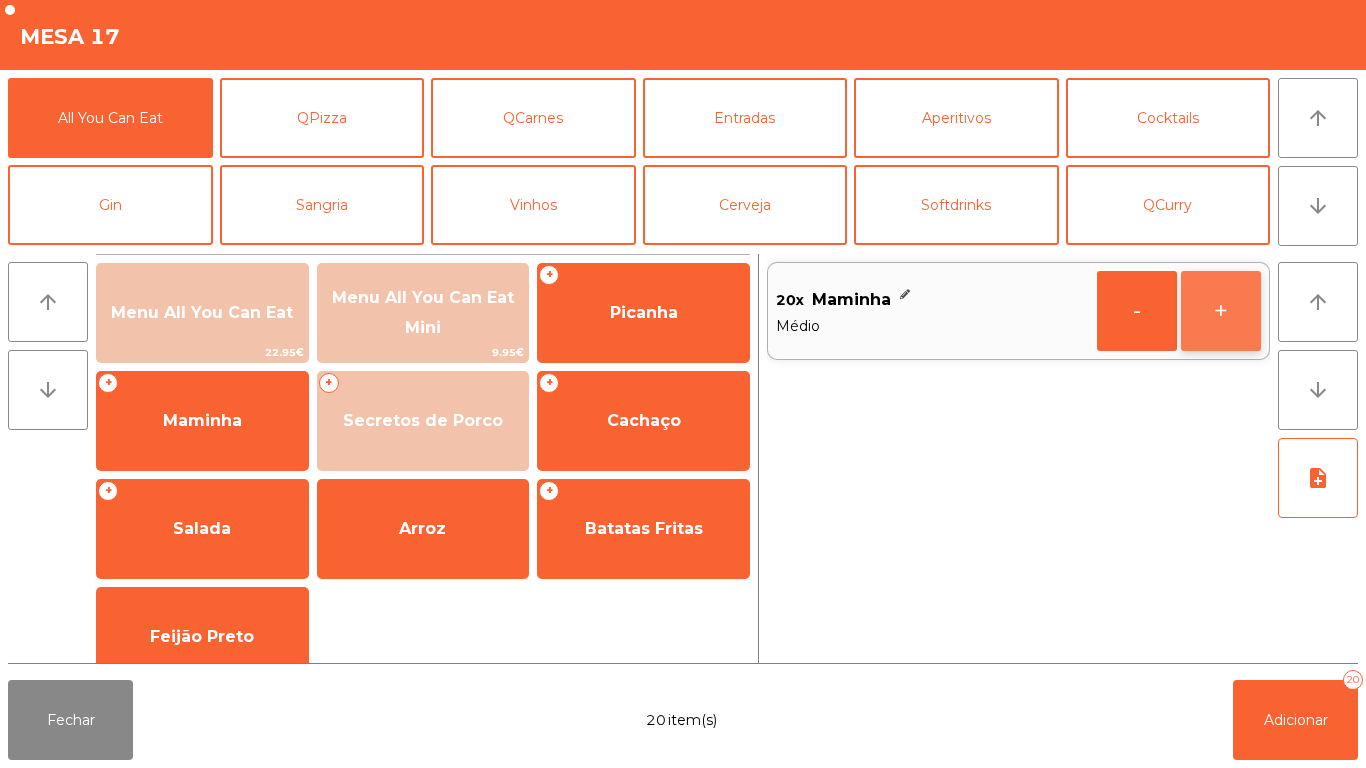 click on "+" 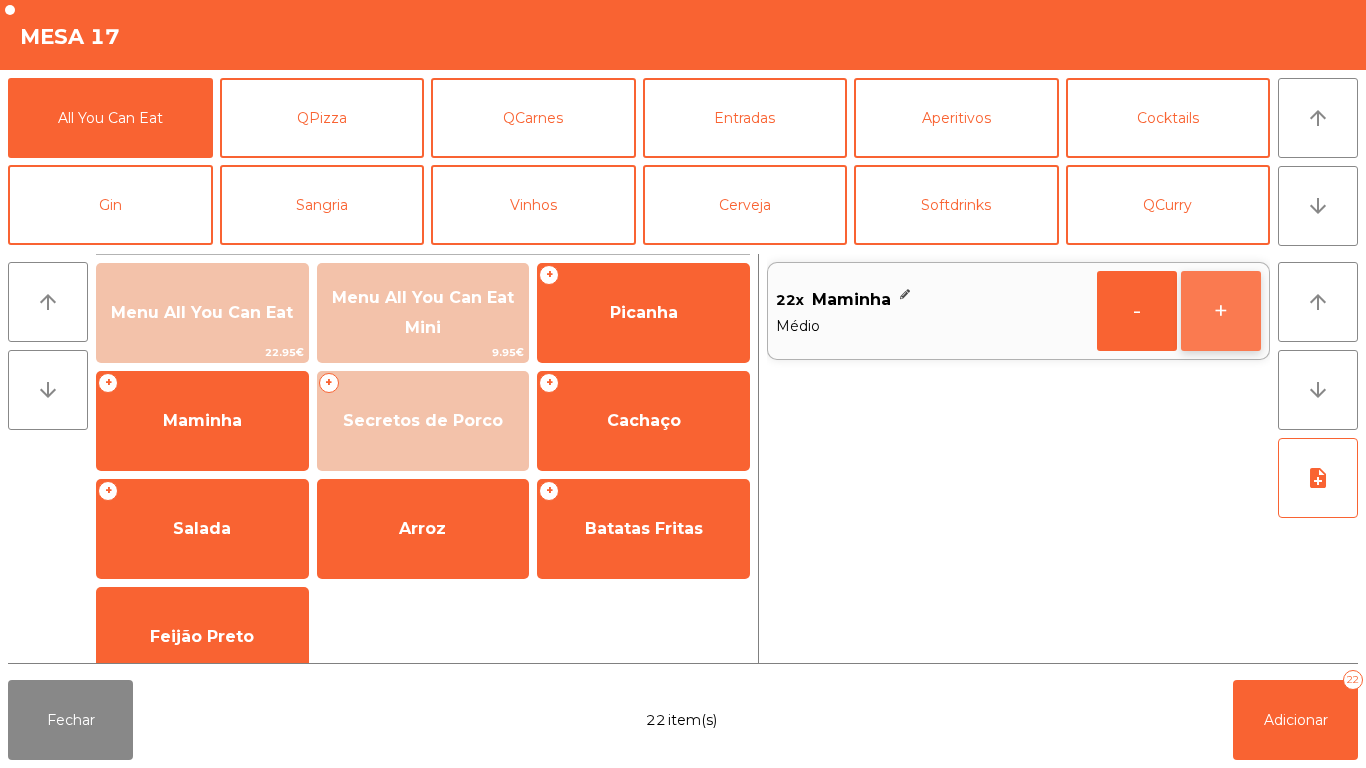 click on "+" 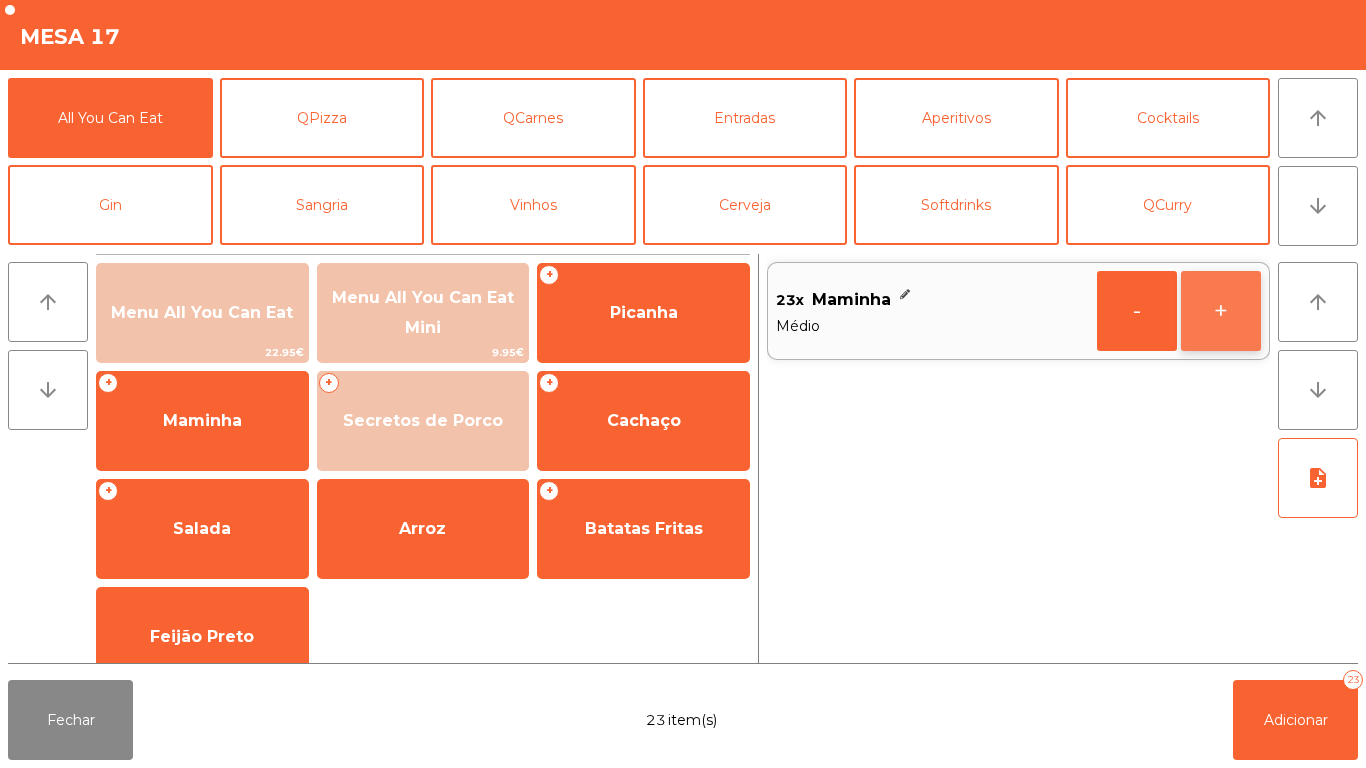click on "+" 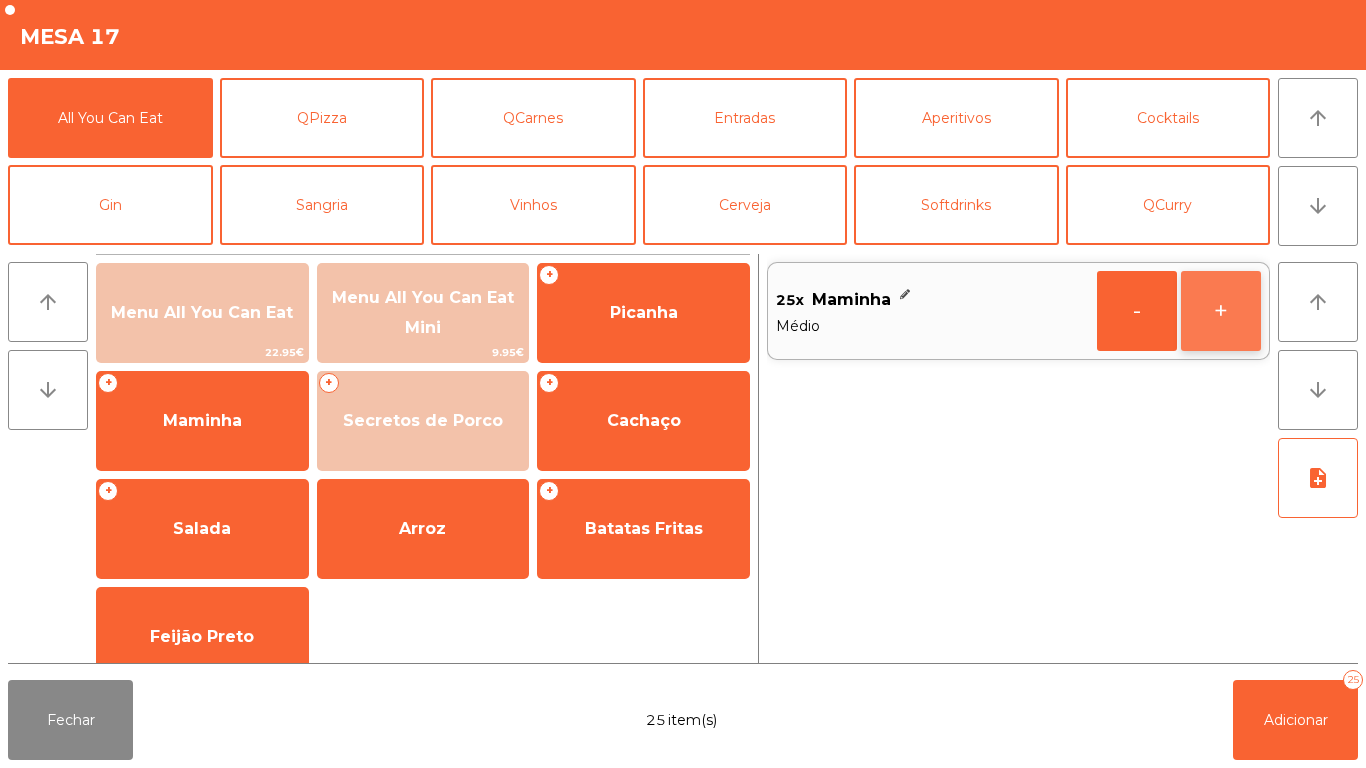 click on "+" 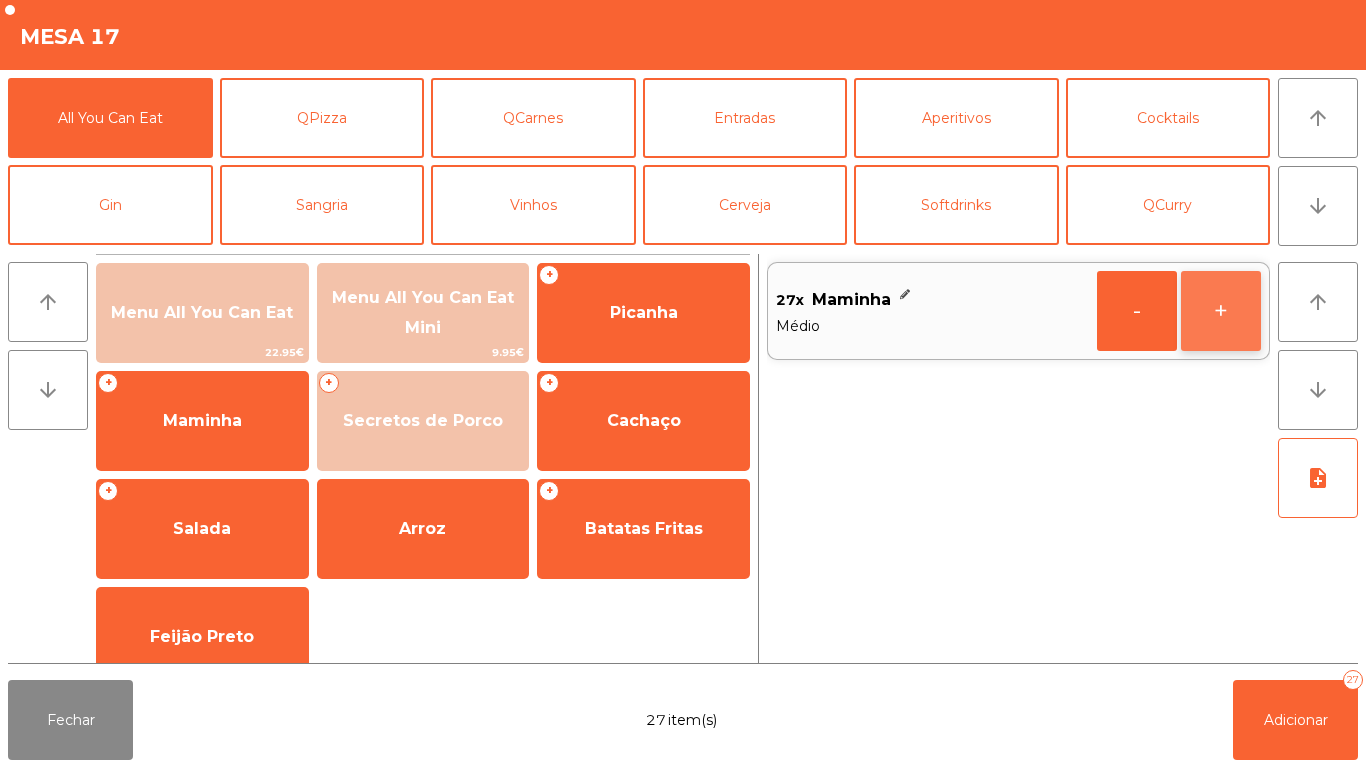click on "+" 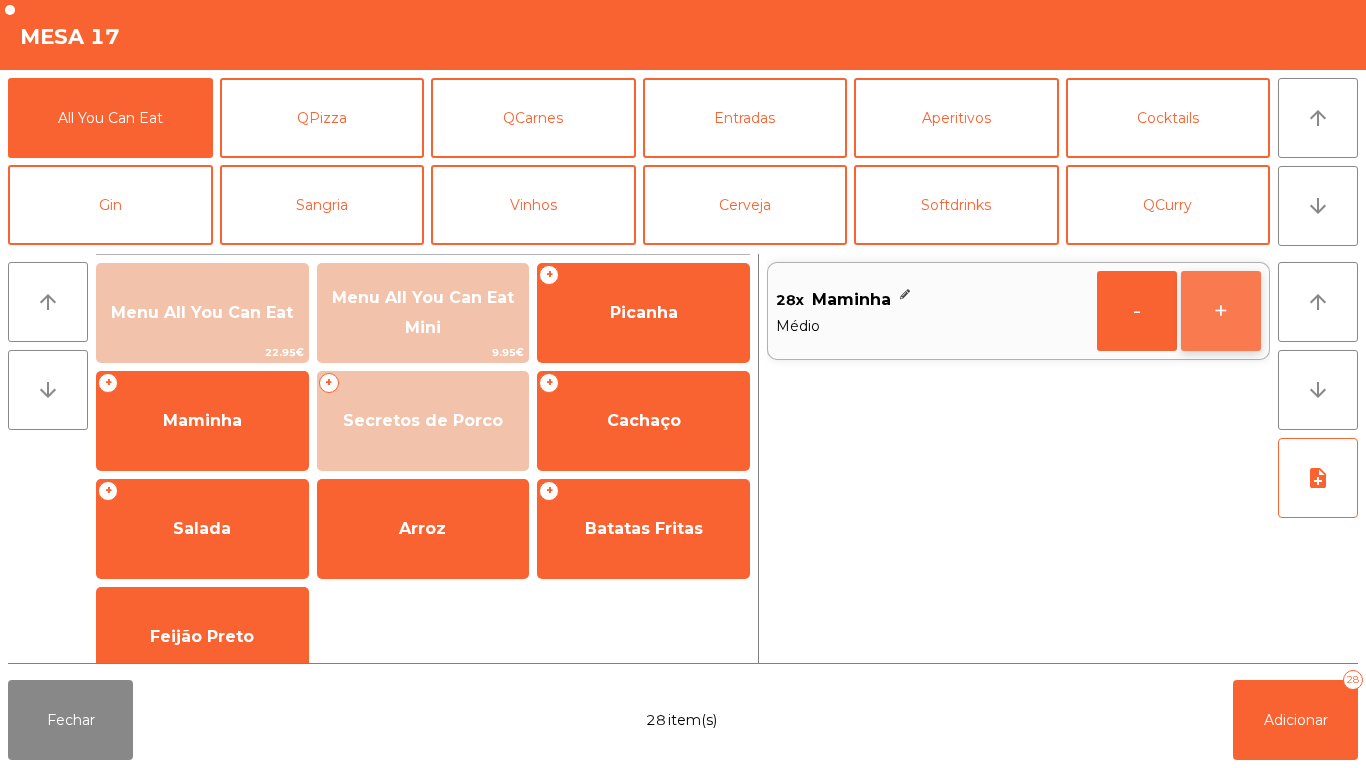 click on "+" 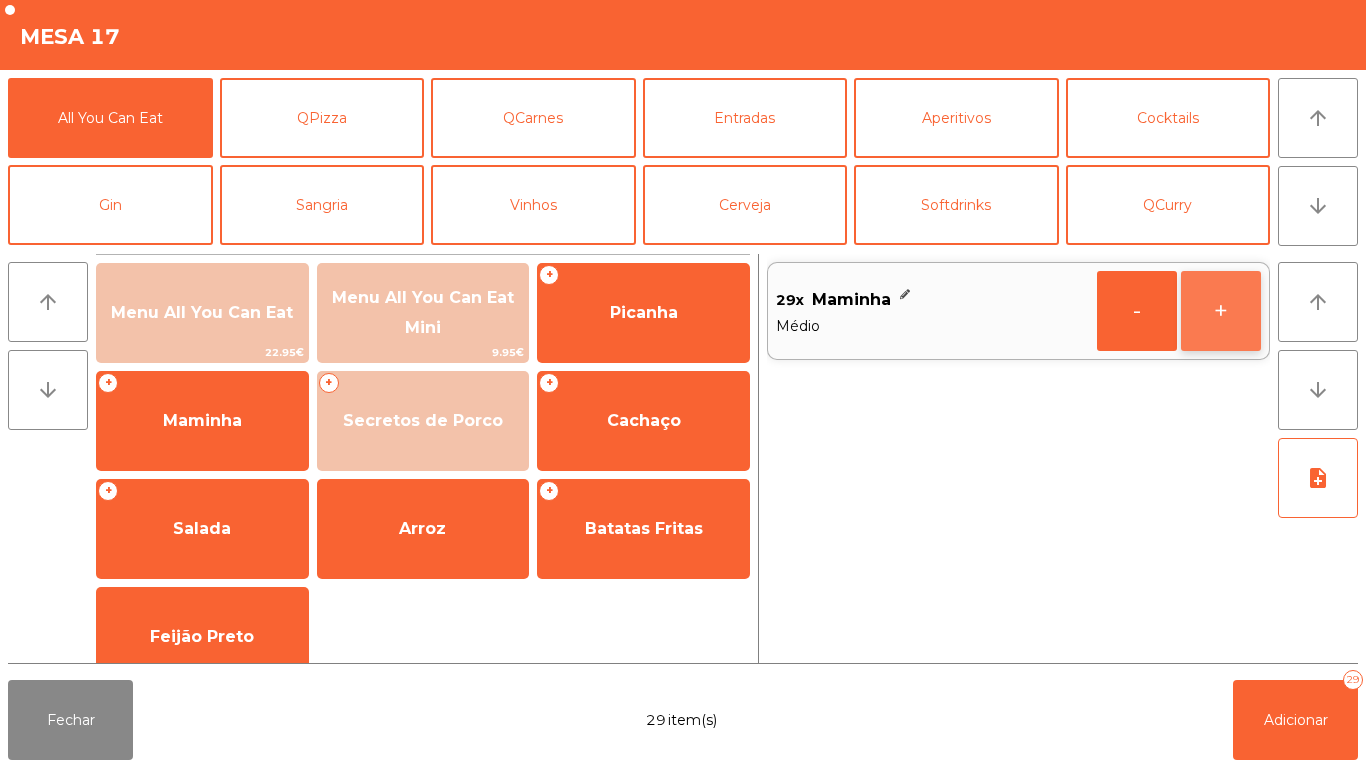 click on "+" 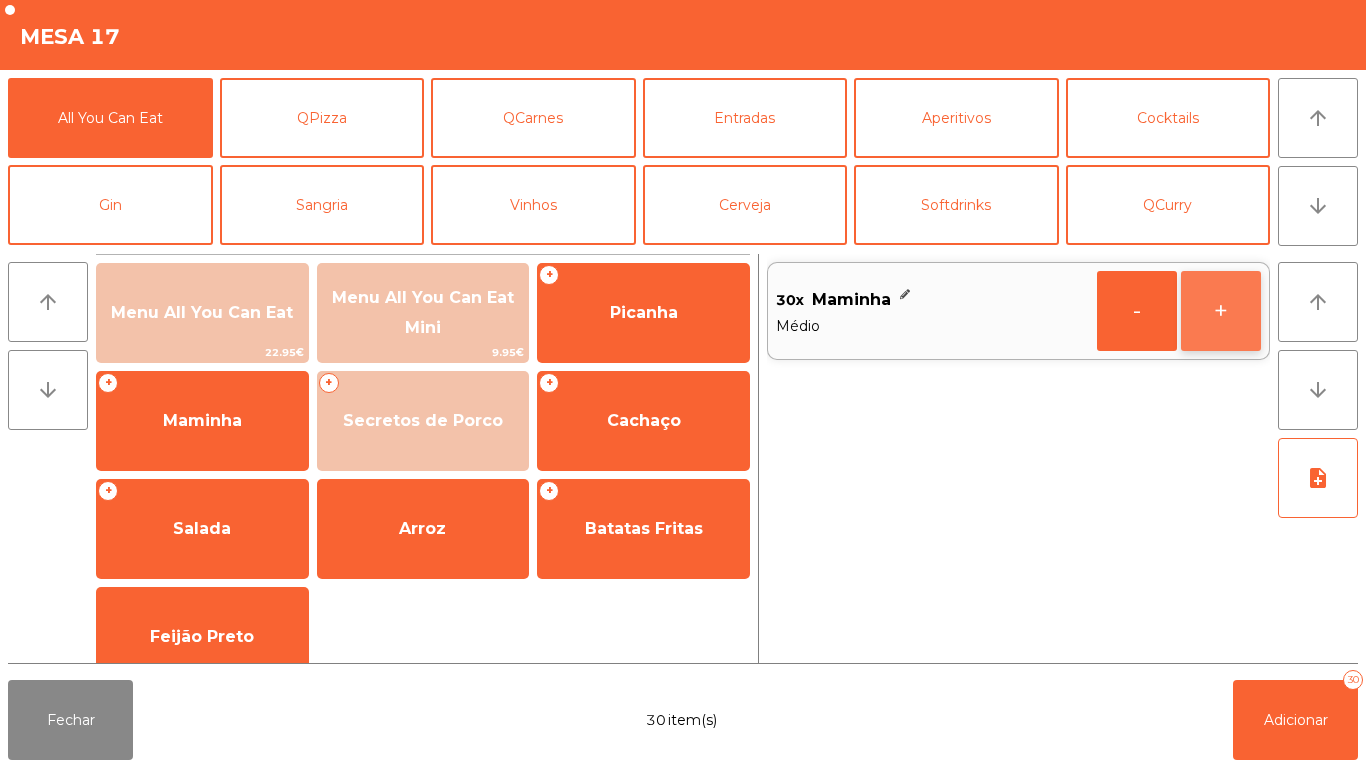 click on "+" 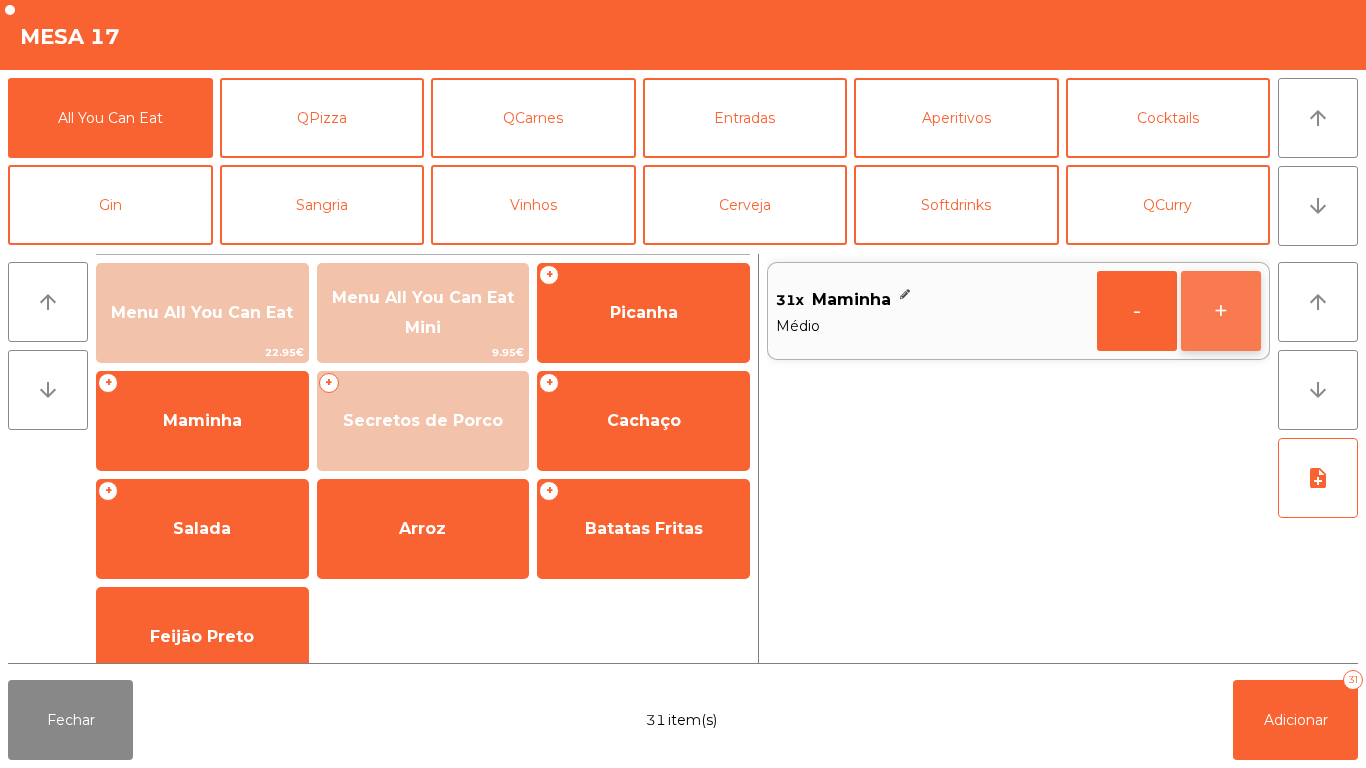 click on "+" 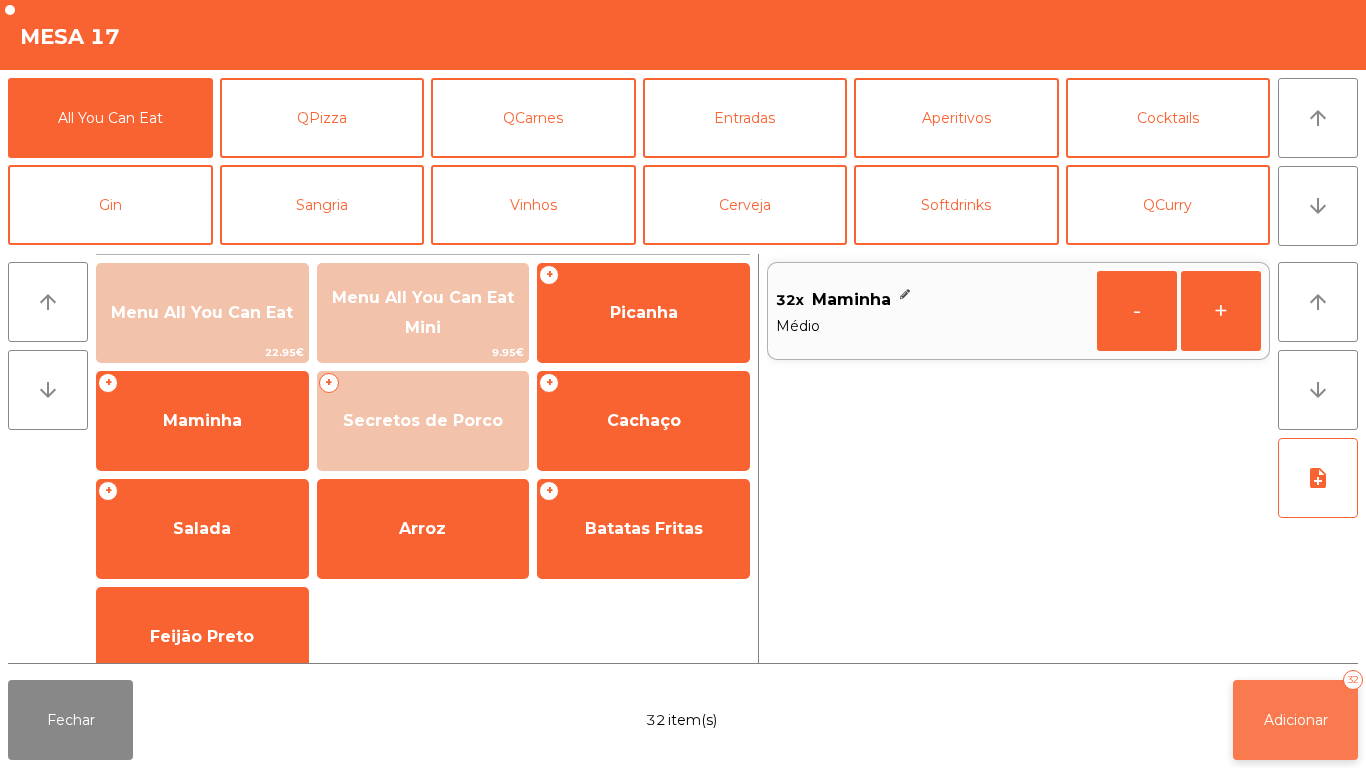 click on "Adicionar   32" 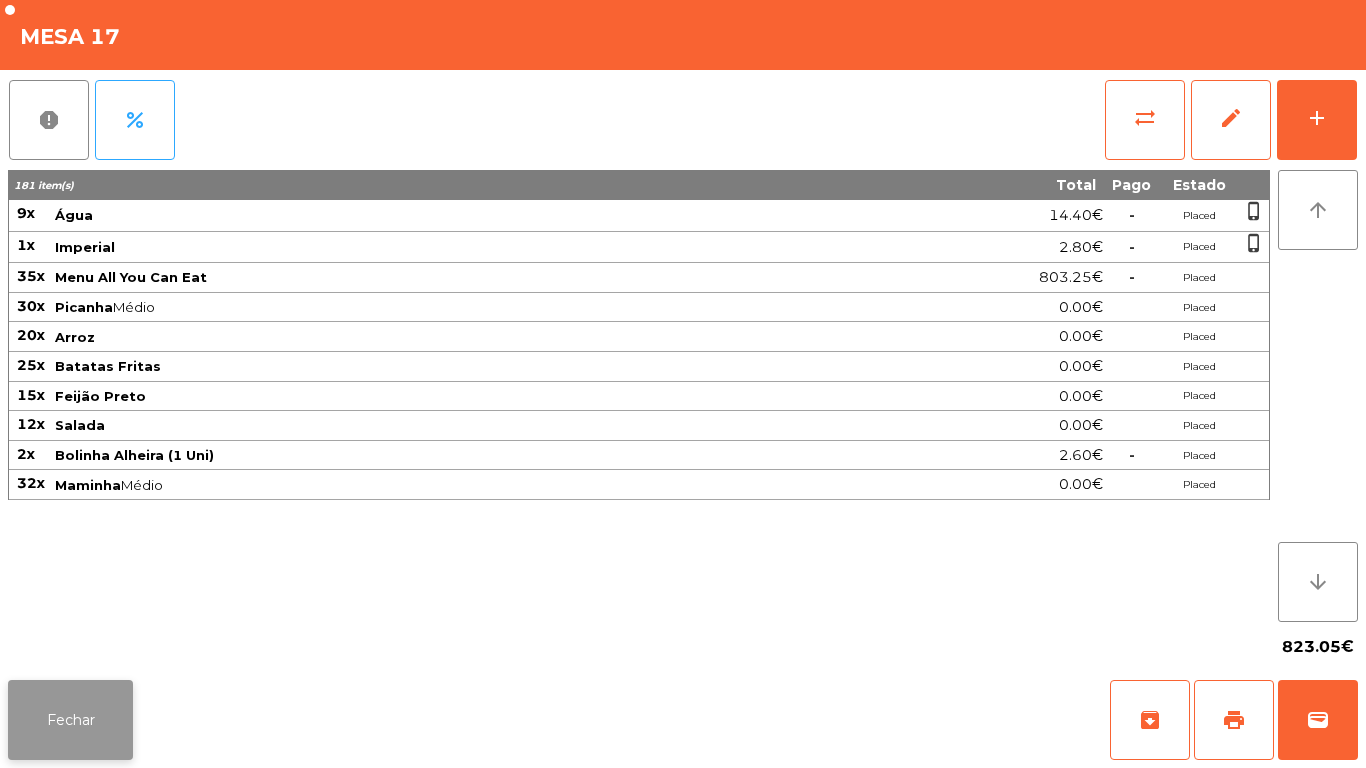 click on "Fechar" 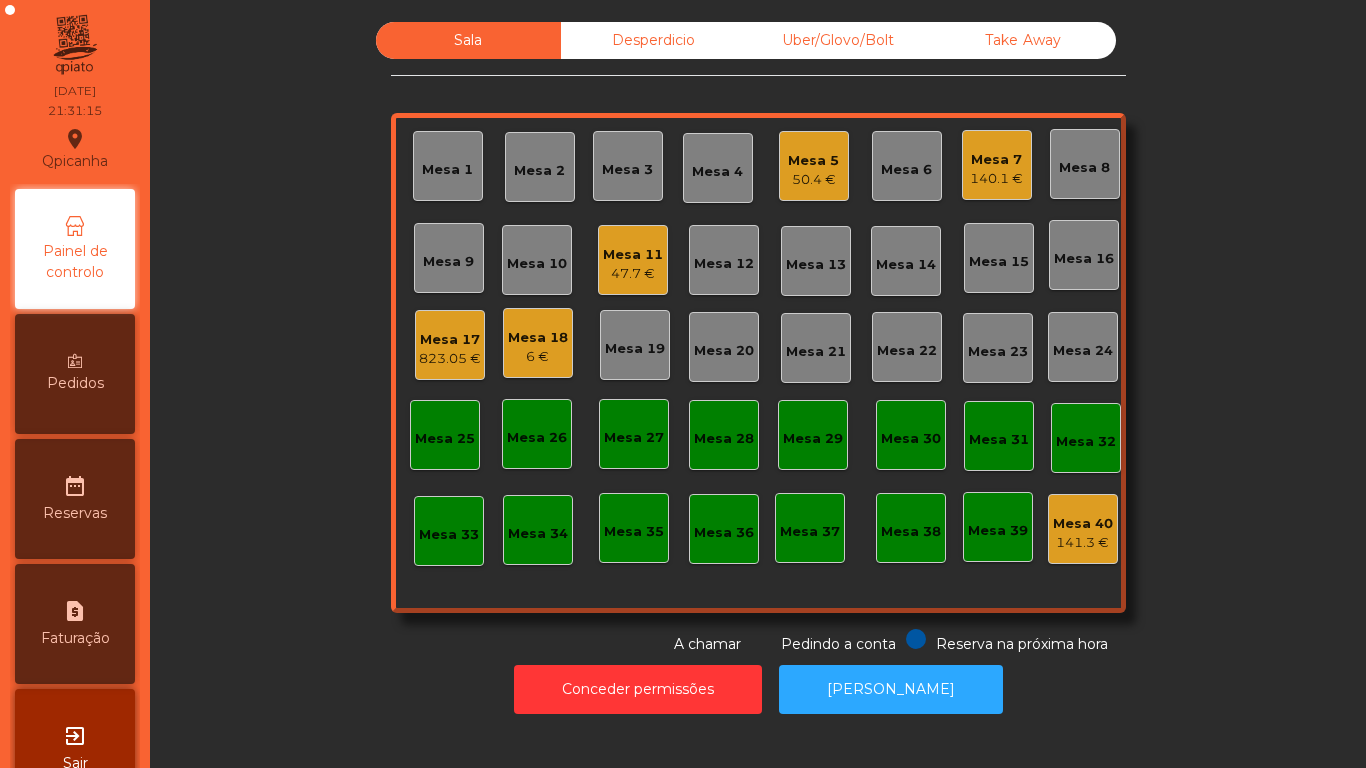 click on "Sala   Desperdicio   Uber/Glovo/Bolt   Take Away   Mesa 1   Mesa 2   Mesa 3   Mesa 4   Mesa 5   50.4 €   Mesa 6   Mesa 7   140.1 €   [GEOGRAPHIC_DATA] 8   Mesa 9   Mesa 10   Mesa 11   47.7 €   [GEOGRAPHIC_DATA] 12   [GEOGRAPHIC_DATA] 13   [GEOGRAPHIC_DATA] 14   [GEOGRAPHIC_DATA] 15   [GEOGRAPHIC_DATA] 17   823.05 €   [GEOGRAPHIC_DATA] 18   6 €   [GEOGRAPHIC_DATA] 19   [GEOGRAPHIC_DATA] 20   [GEOGRAPHIC_DATA] 21   [GEOGRAPHIC_DATA] 22   [GEOGRAPHIC_DATA] 23   [GEOGRAPHIC_DATA] 24   [GEOGRAPHIC_DATA] 25   [GEOGRAPHIC_DATA] 26   [GEOGRAPHIC_DATA] 27   [GEOGRAPHIC_DATA] 28   [GEOGRAPHIC_DATA] 29   [GEOGRAPHIC_DATA] 30   [GEOGRAPHIC_DATA] 32   [GEOGRAPHIC_DATA] 33   [GEOGRAPHIC_DATA] 34   [GEOGRAPHIC_DATA] 35   Mesa 36   [GEOGRAPHIC_DATA] 38   [GEOGRAPHIC_DATA] 40   141.3 €  Reserva na próxima hora Pedindo a conta A chamar" 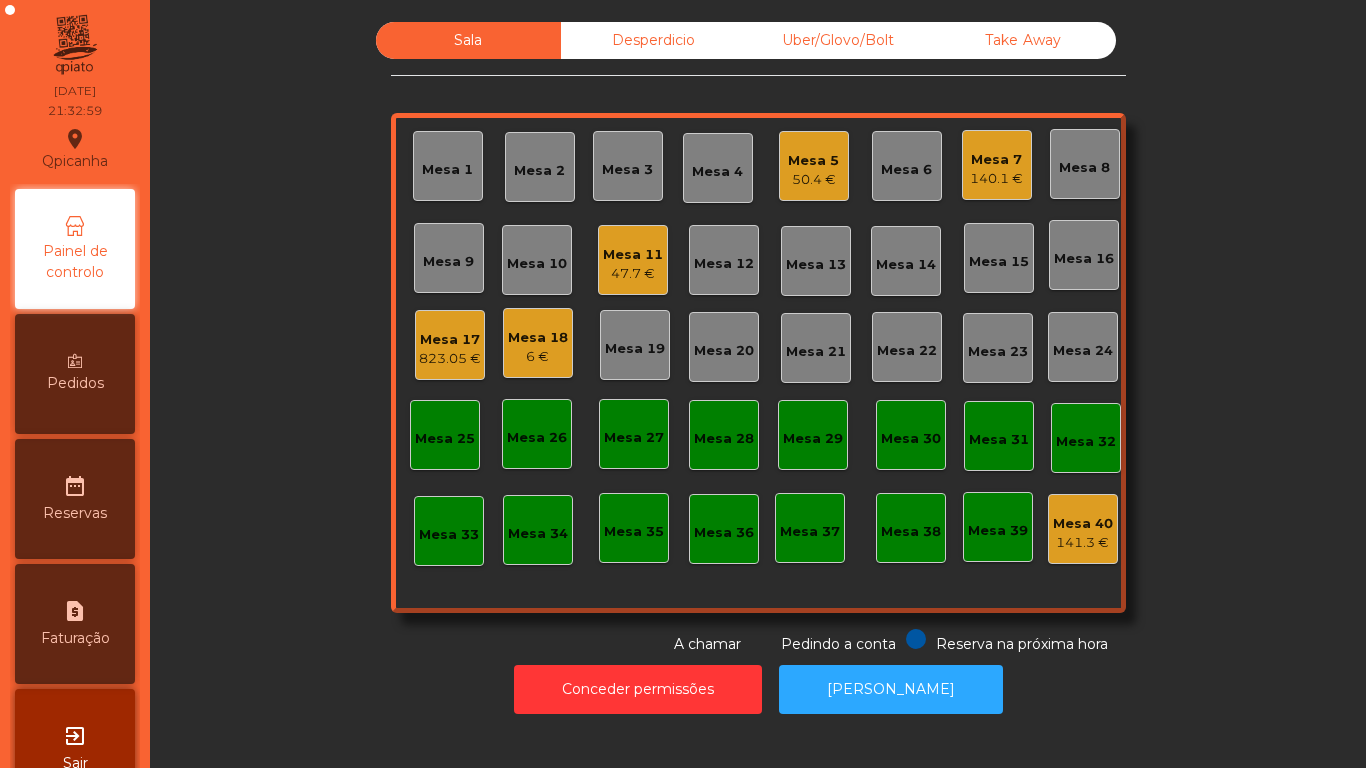 click on "Mesa 7" 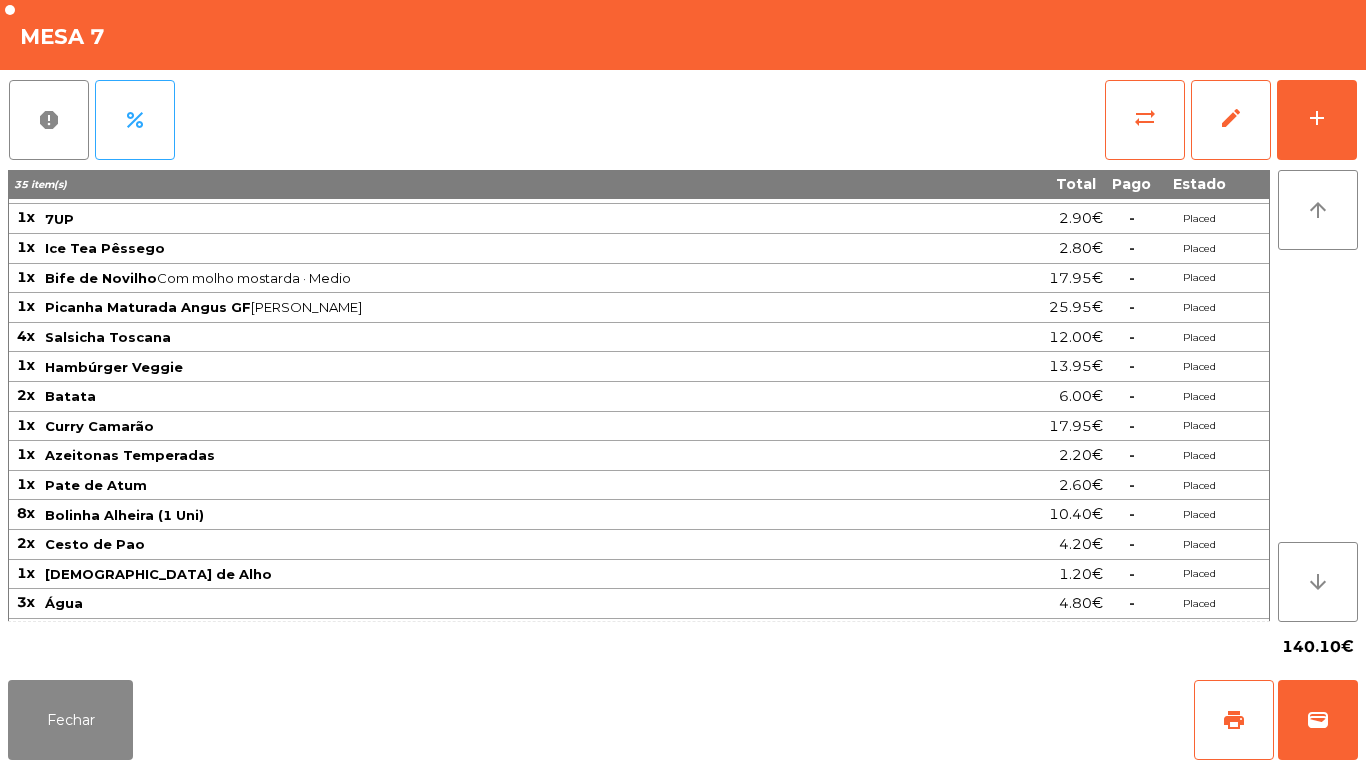 scroll, scrollTop: 141, scrollLeft: 0, axis: vertical 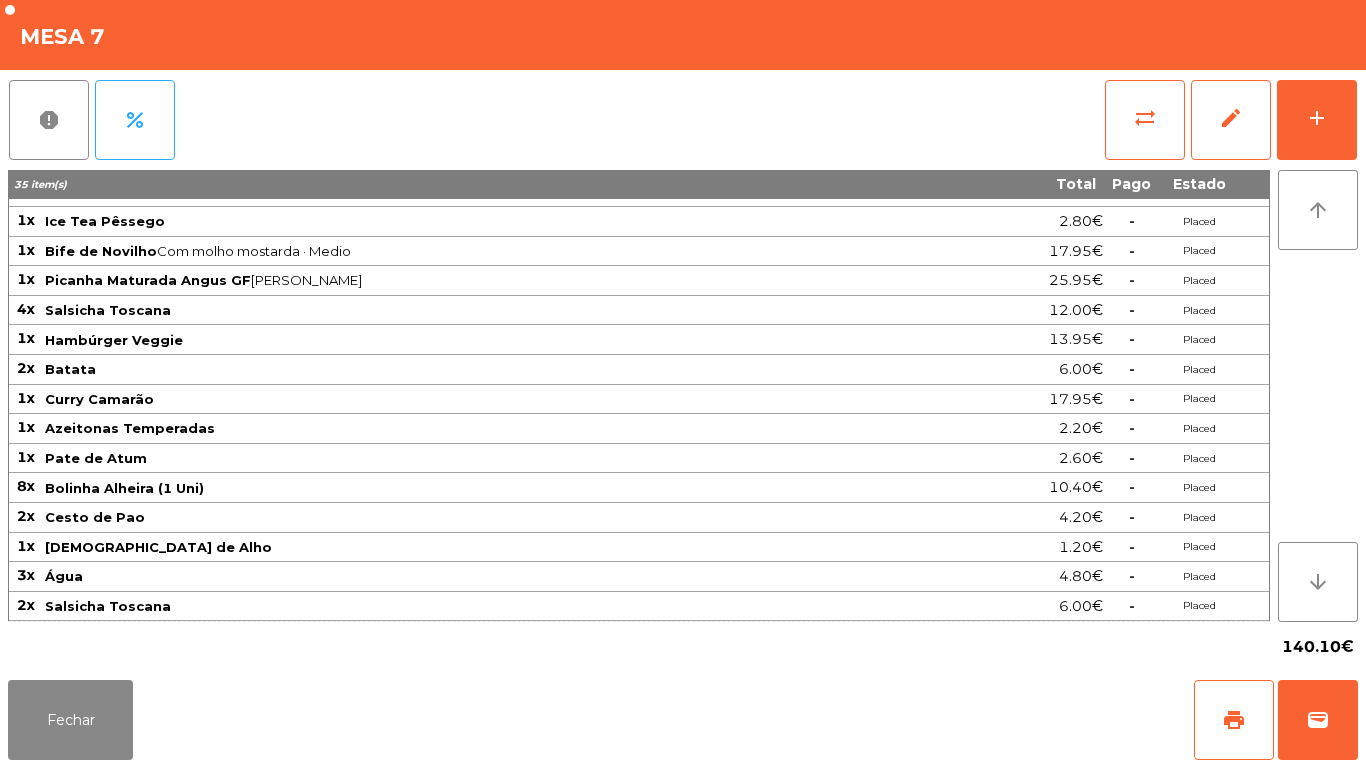 click on "Fechar   print   wallet" 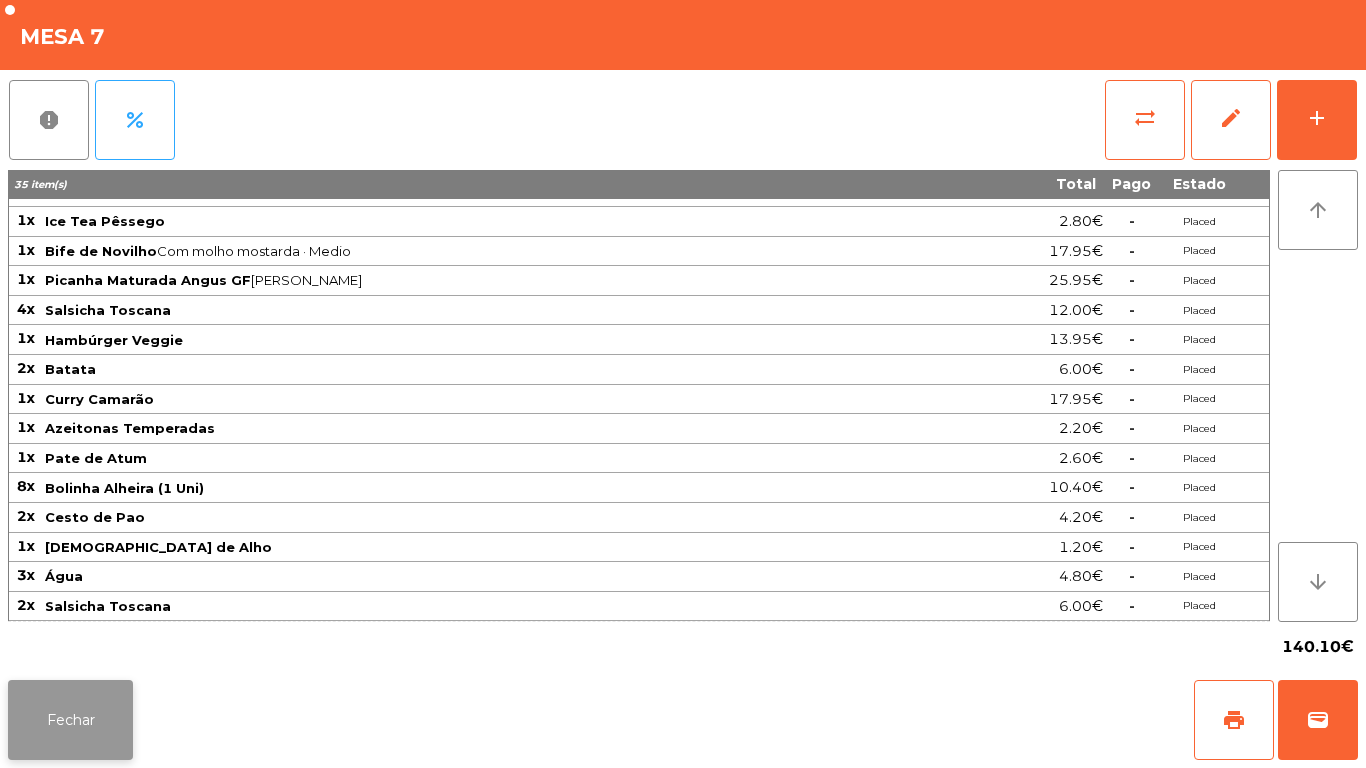 click on "Fechar" 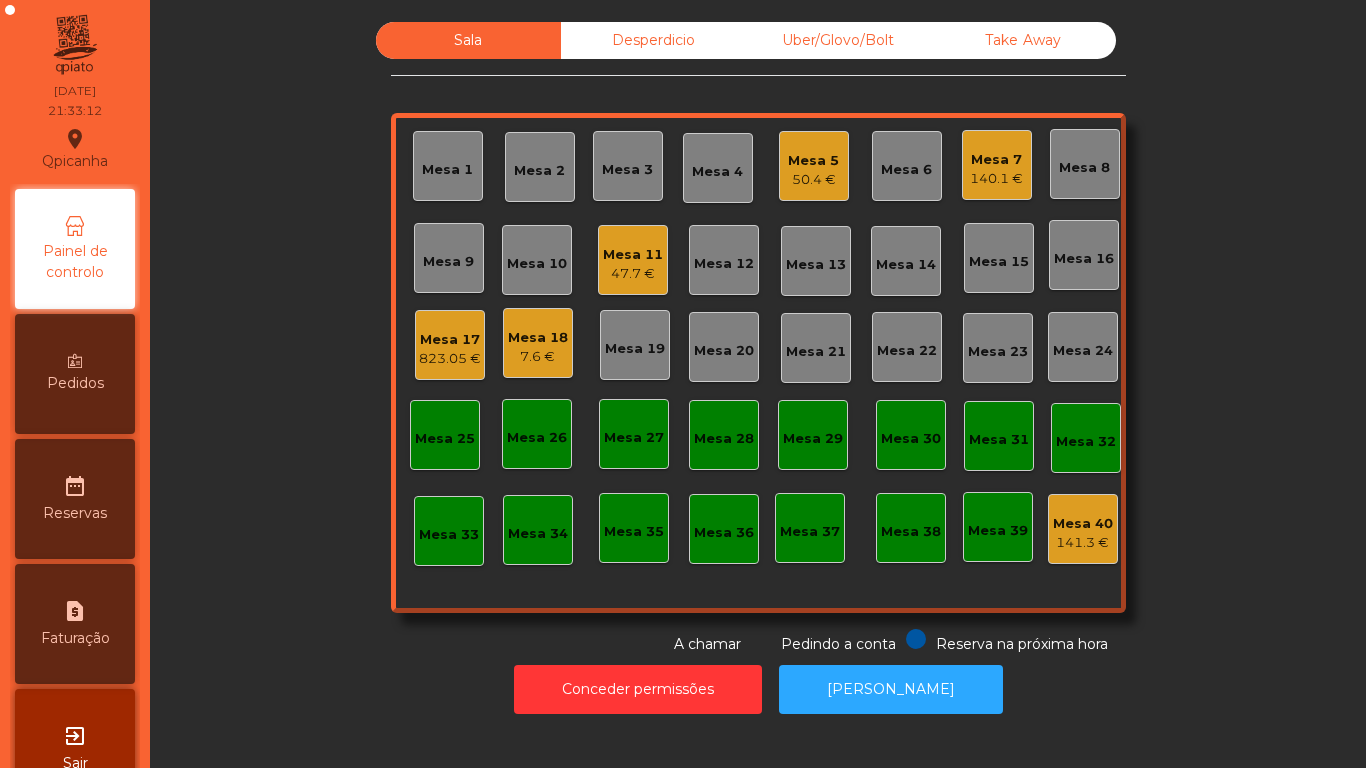 click on "Conceder permissões   Abrir [PERSON_NAME]" 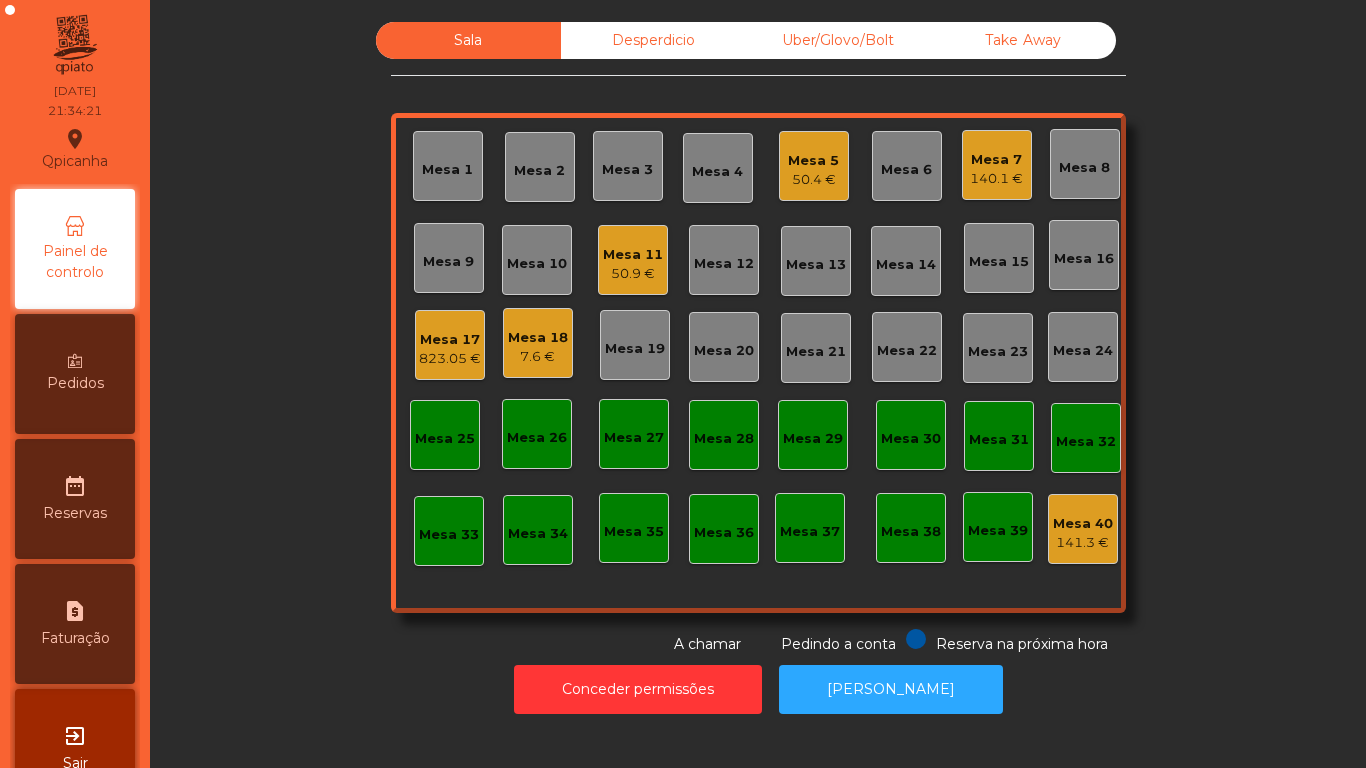 click on "Mesa 17" 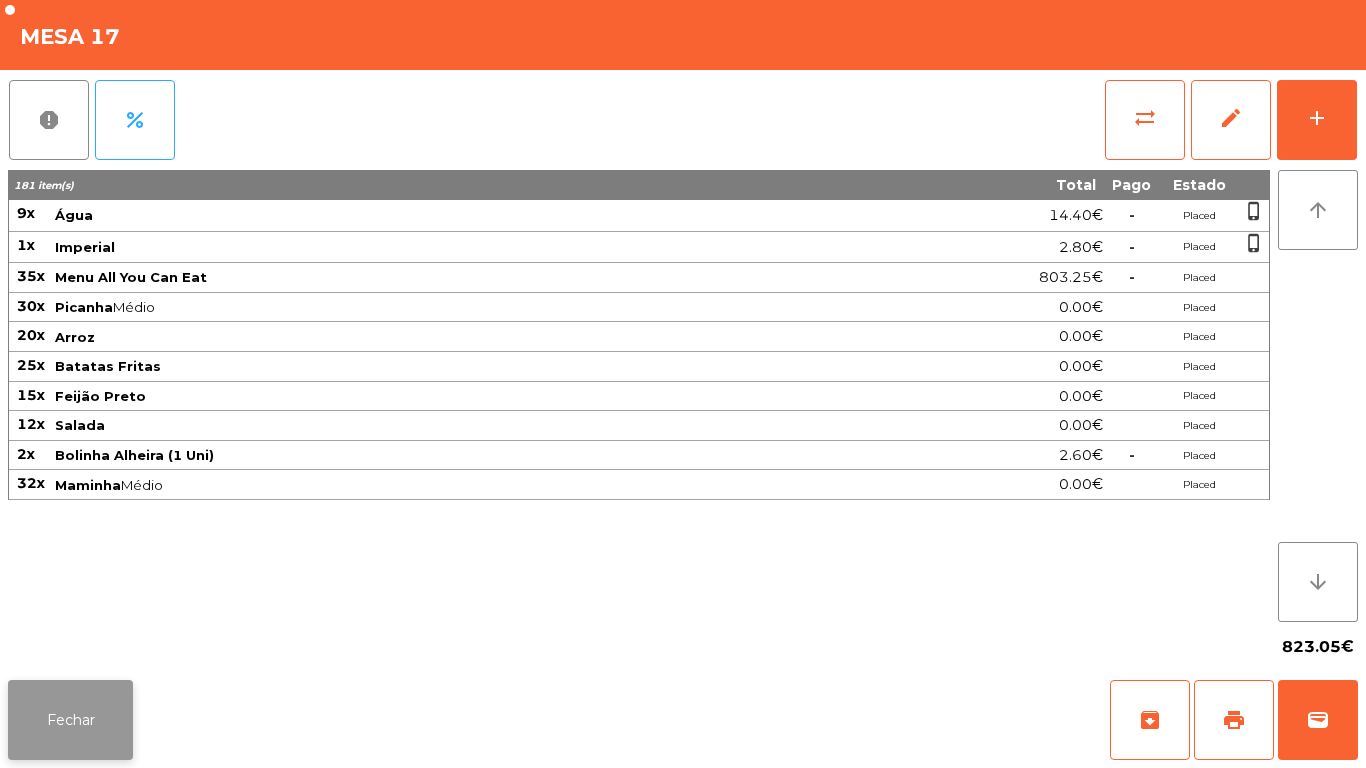 click on "Fechar" 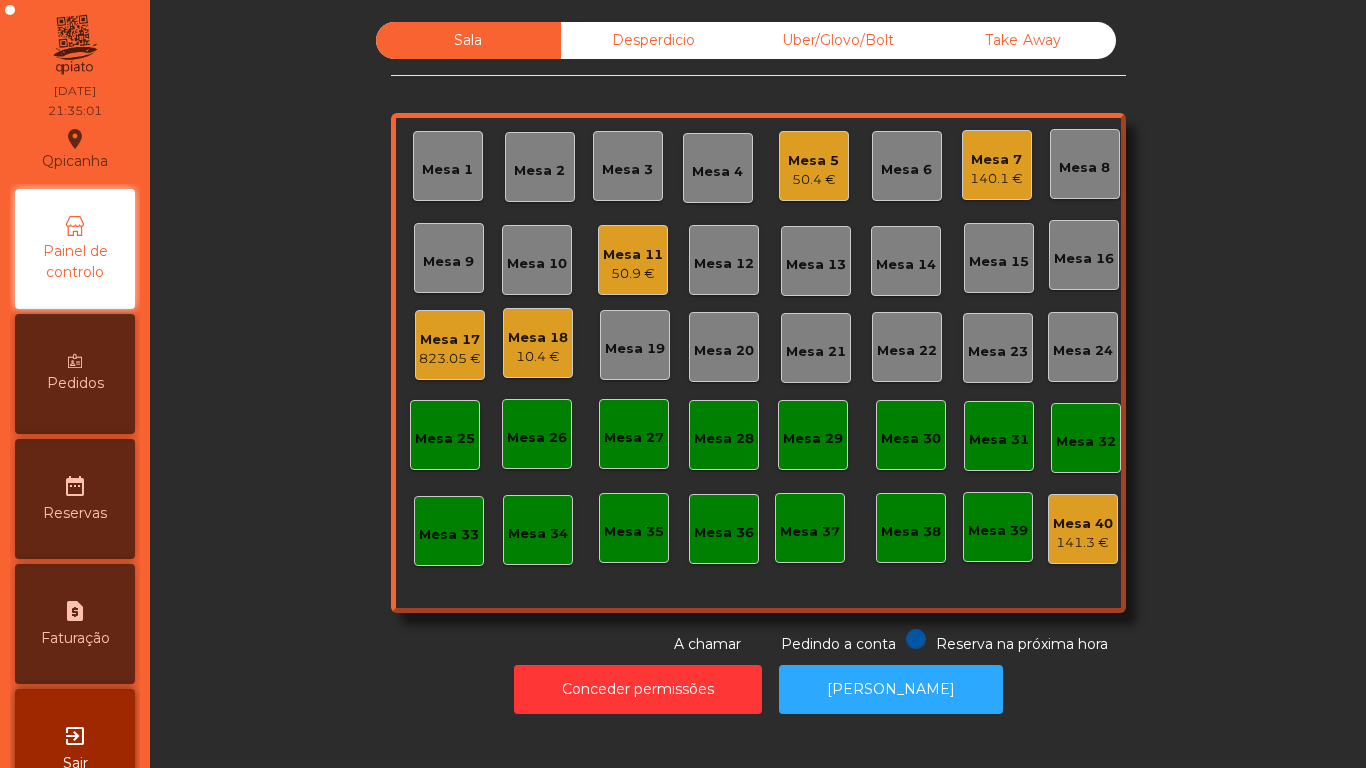 click on "140.1 €" 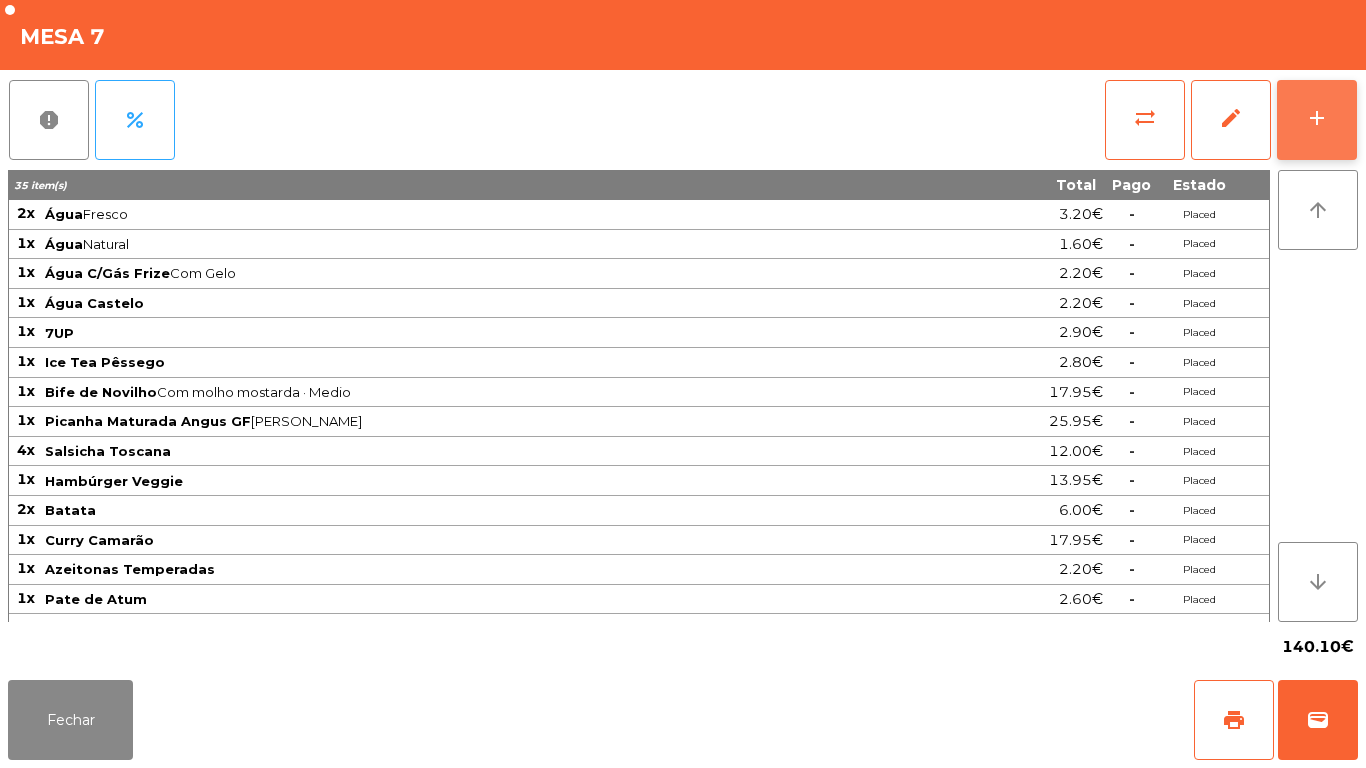 click on "add" 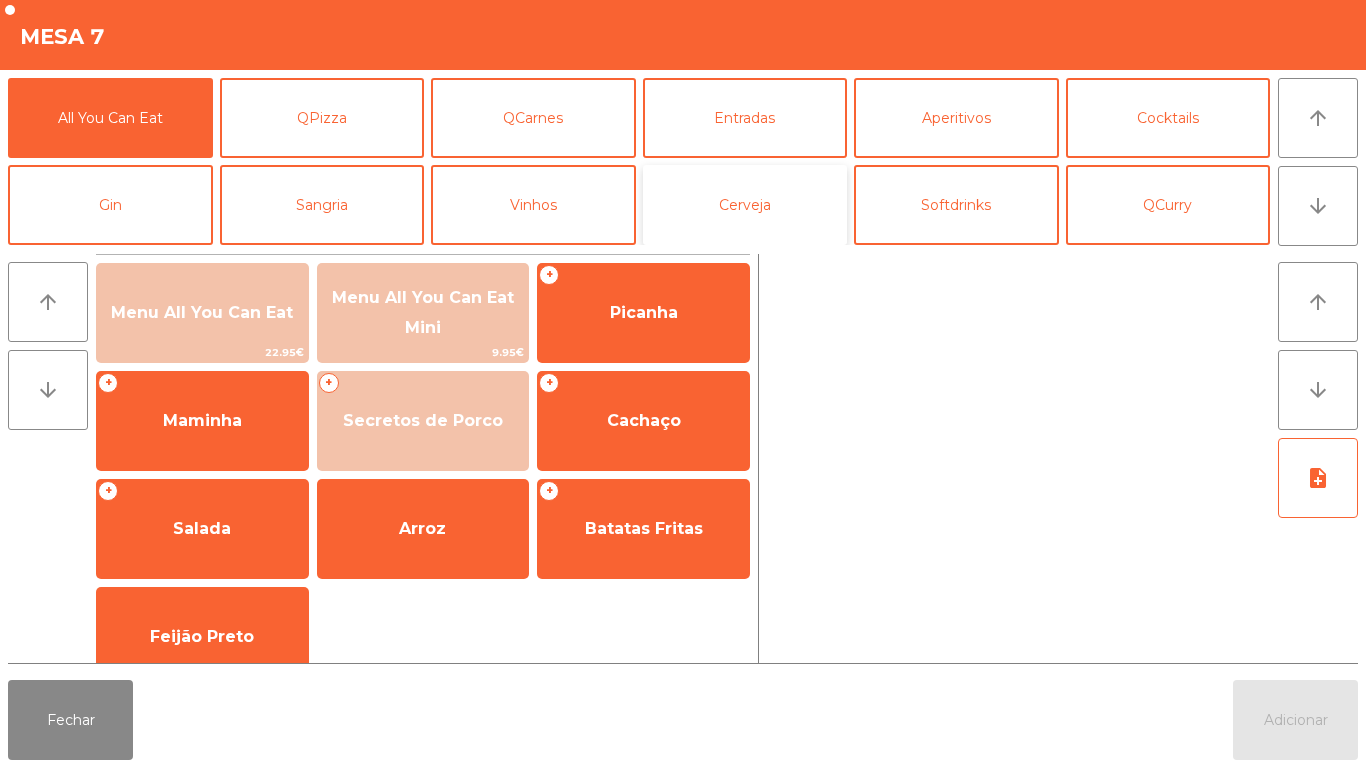 click on "Cerveja" 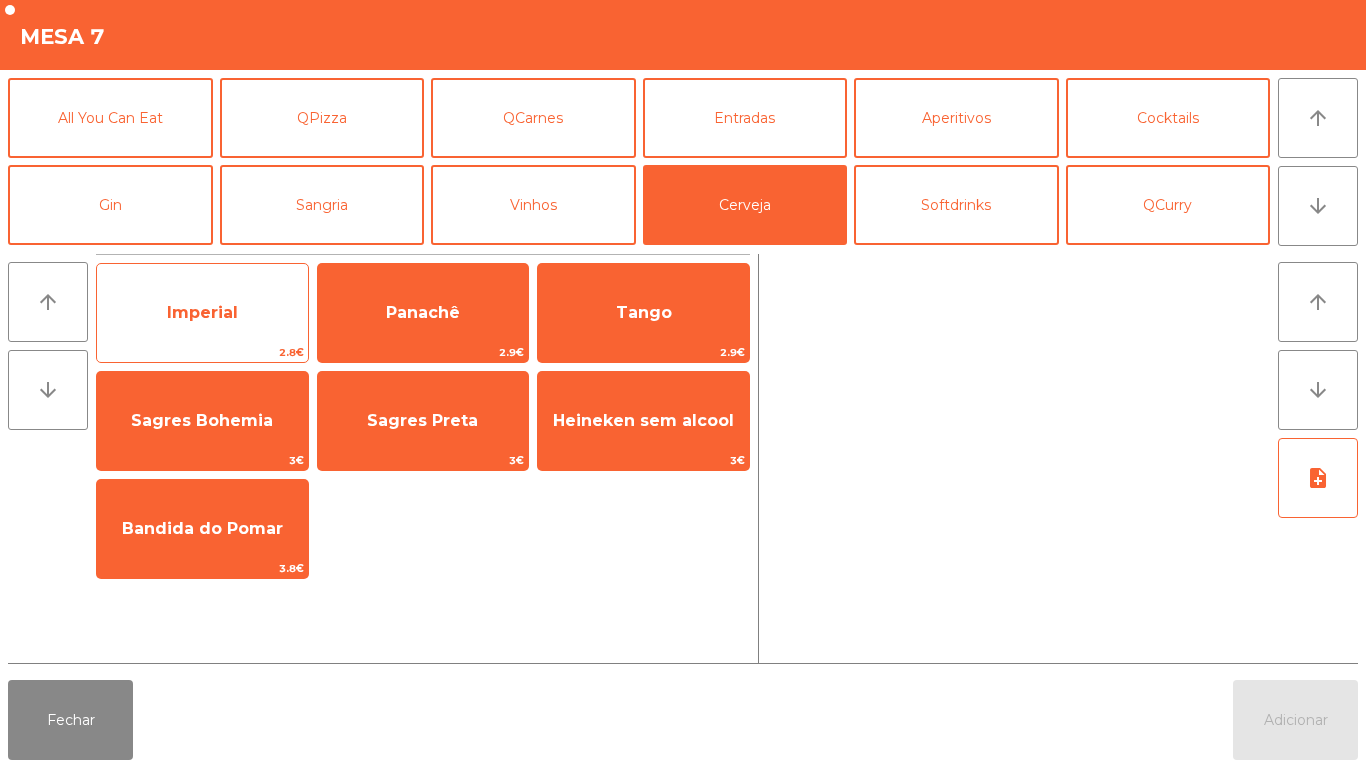 click on "Imperial" 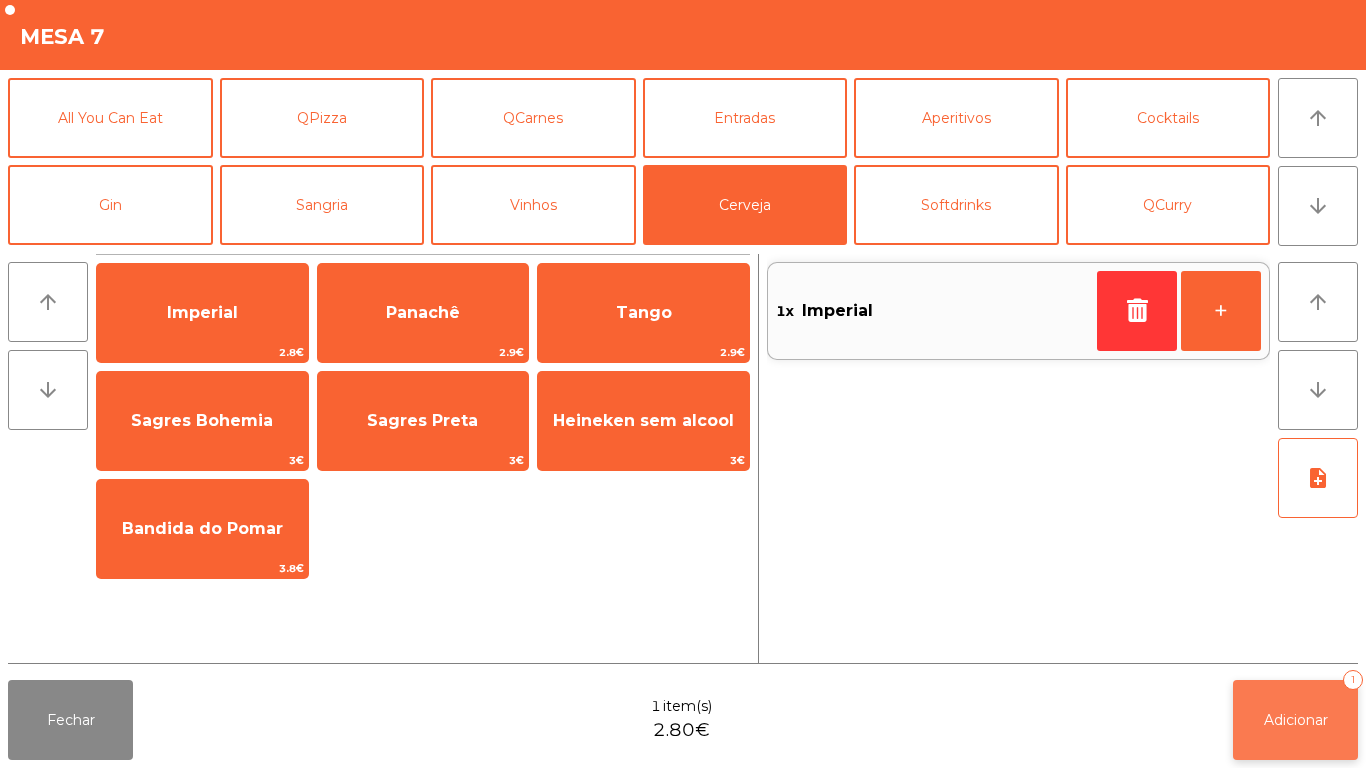 click on "Adicionar   1" 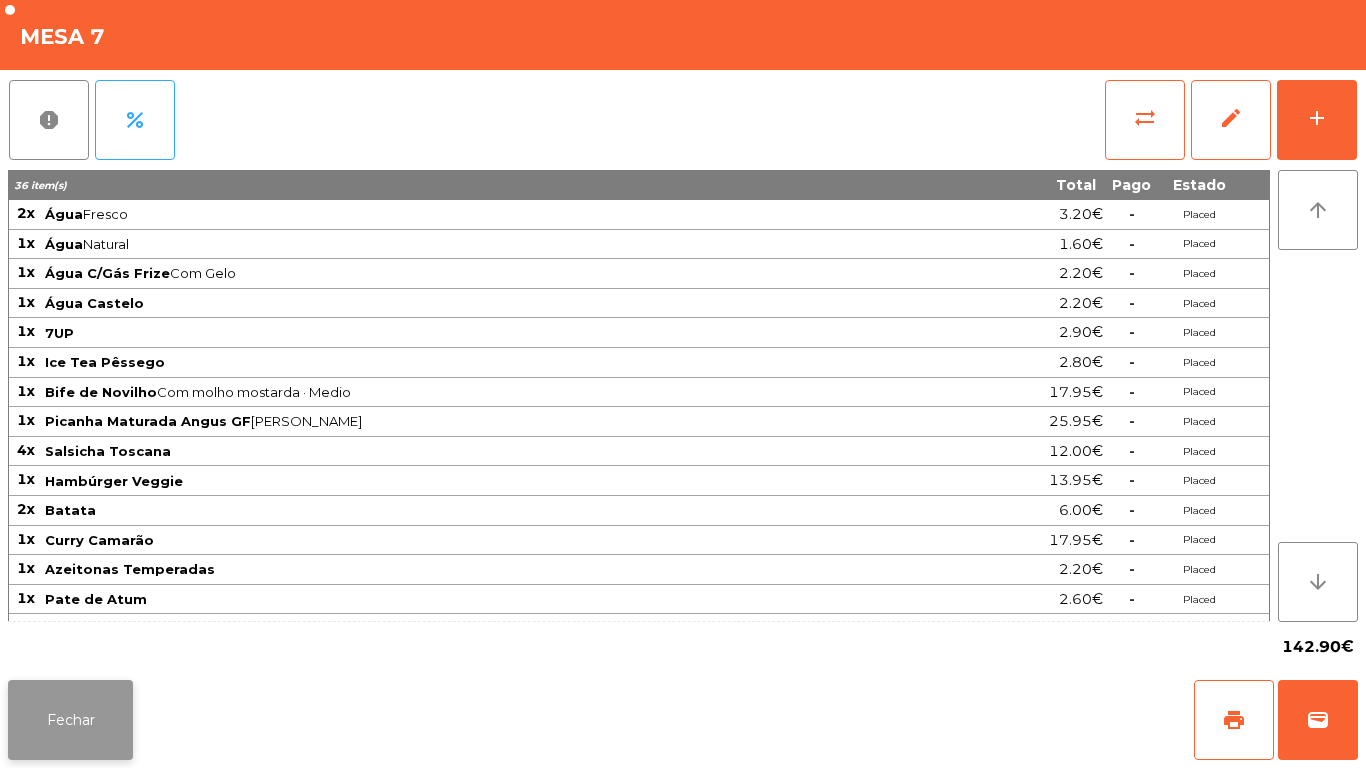 click on "Fechar" 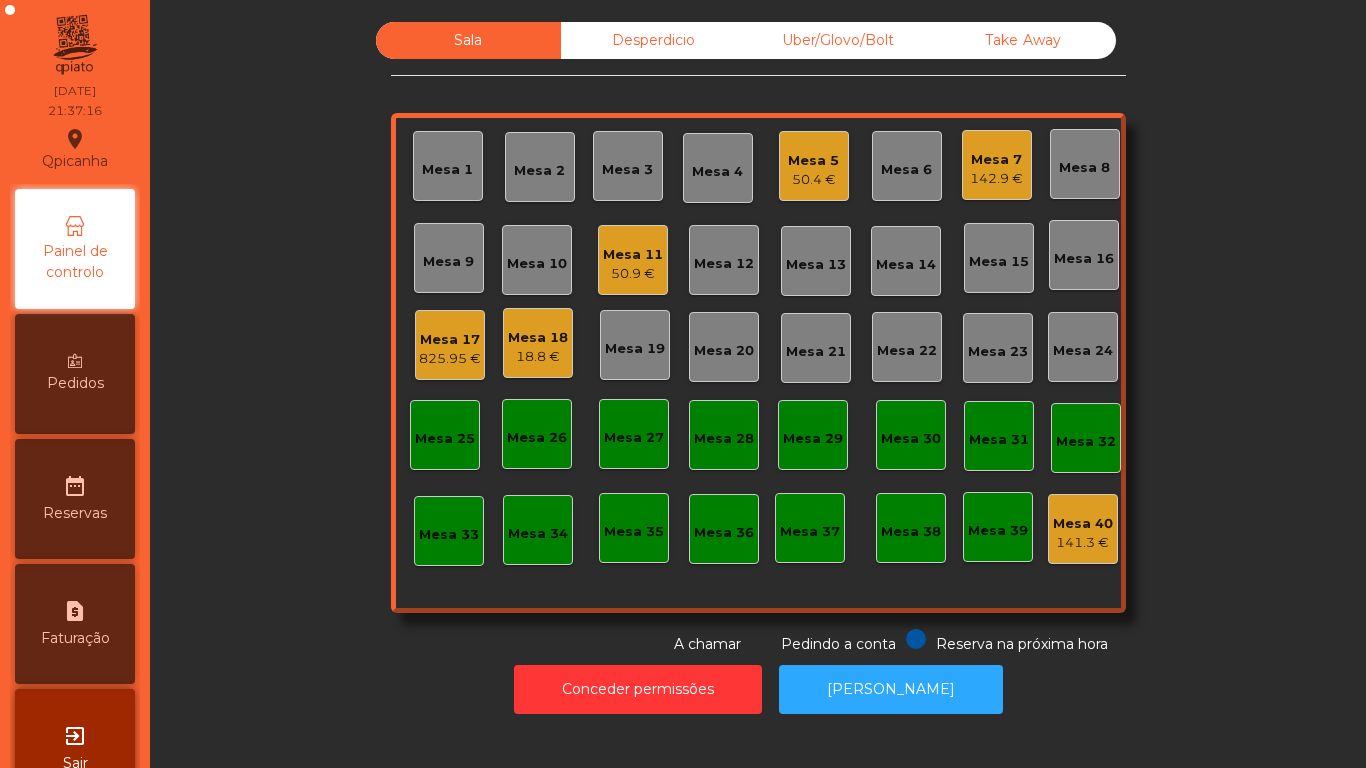 click on "142.9 €" 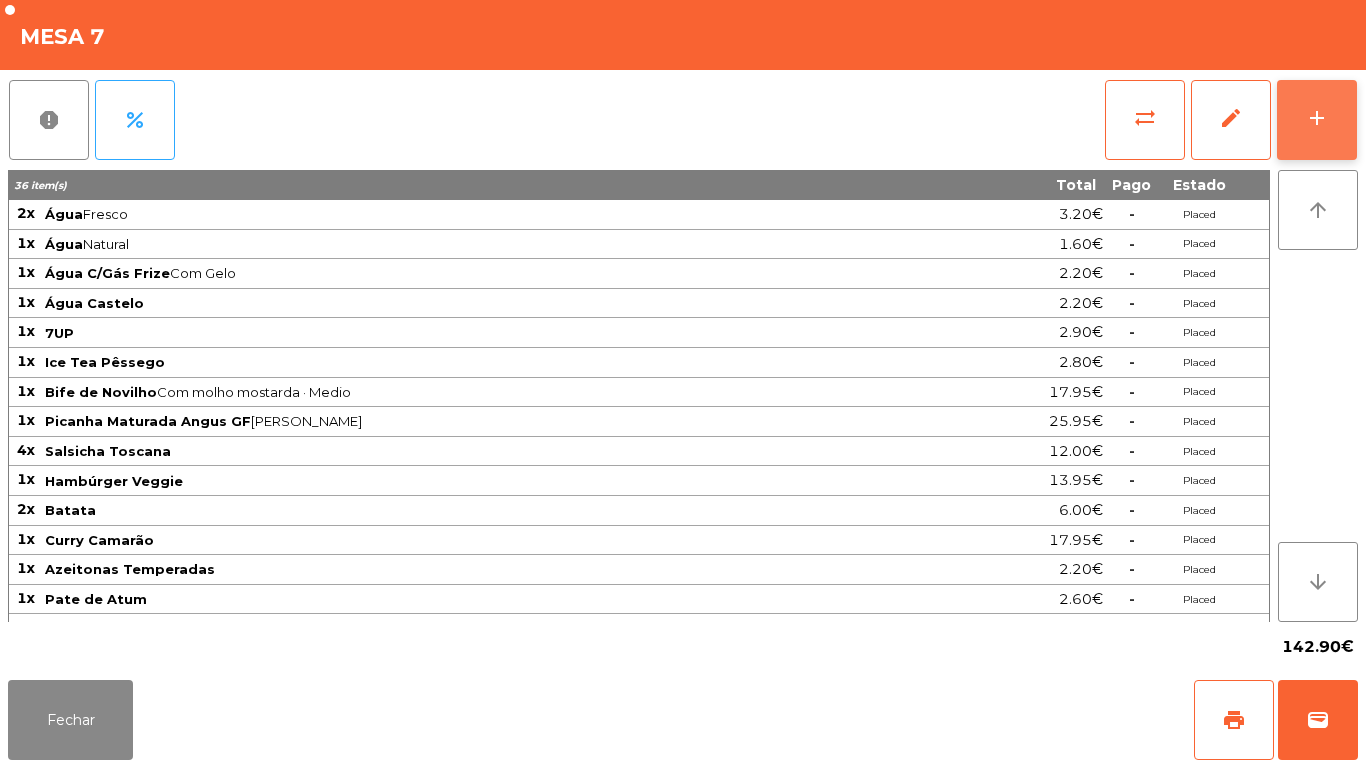 click on "add" 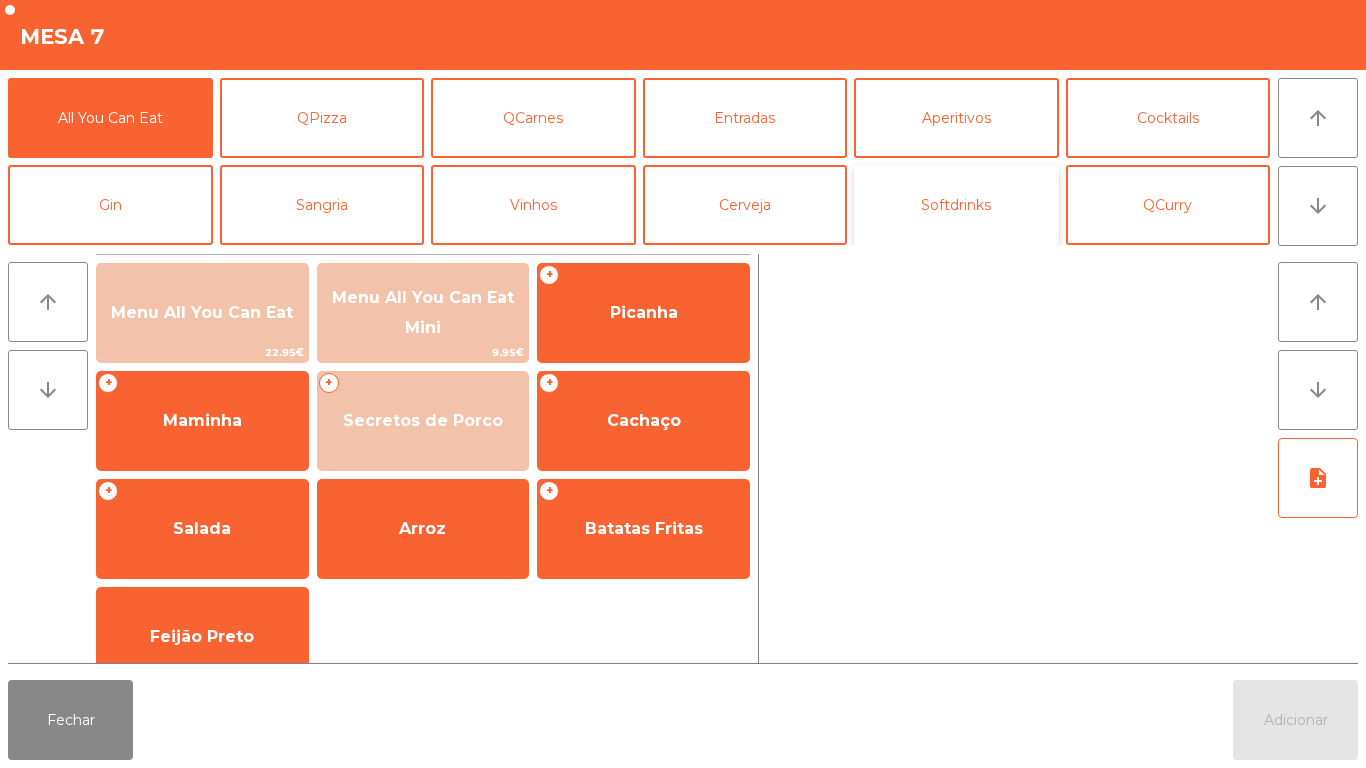 click on "Softdrinks" 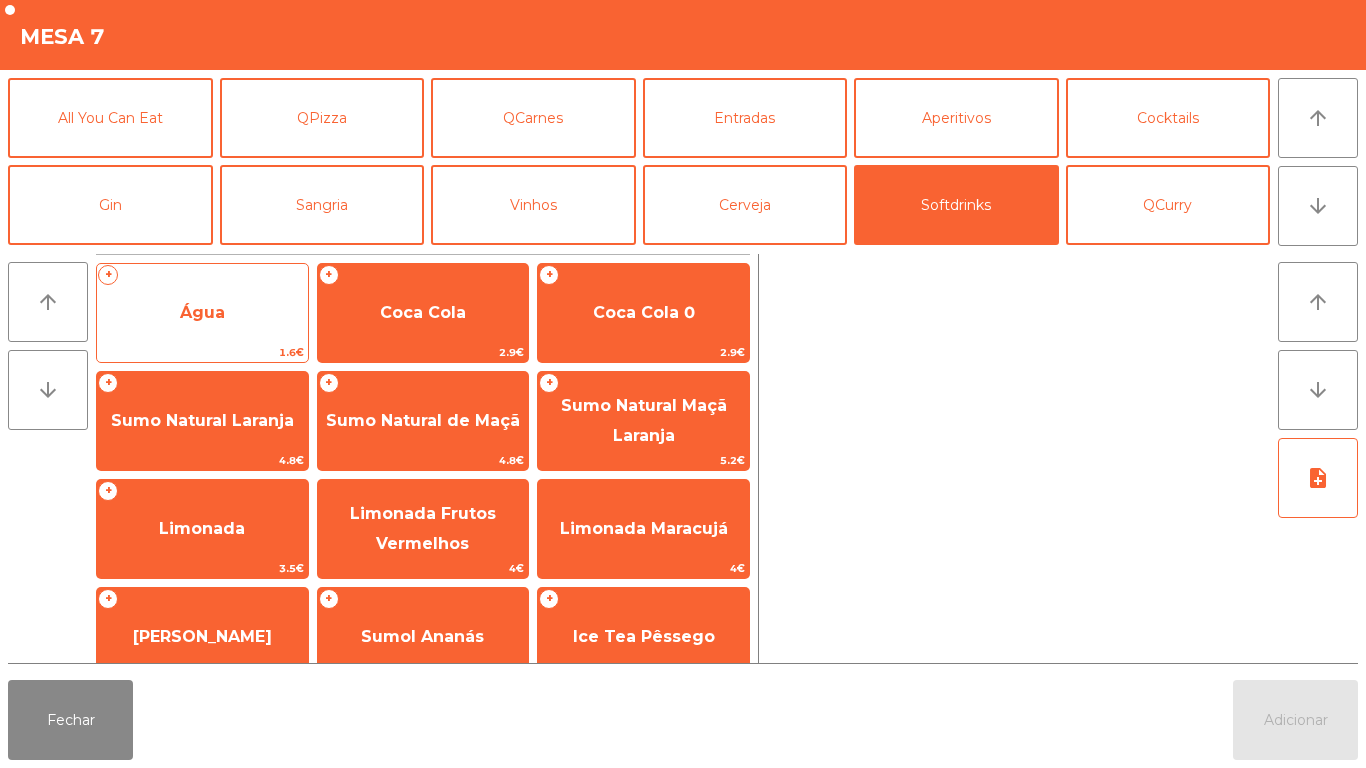 click on "Água" 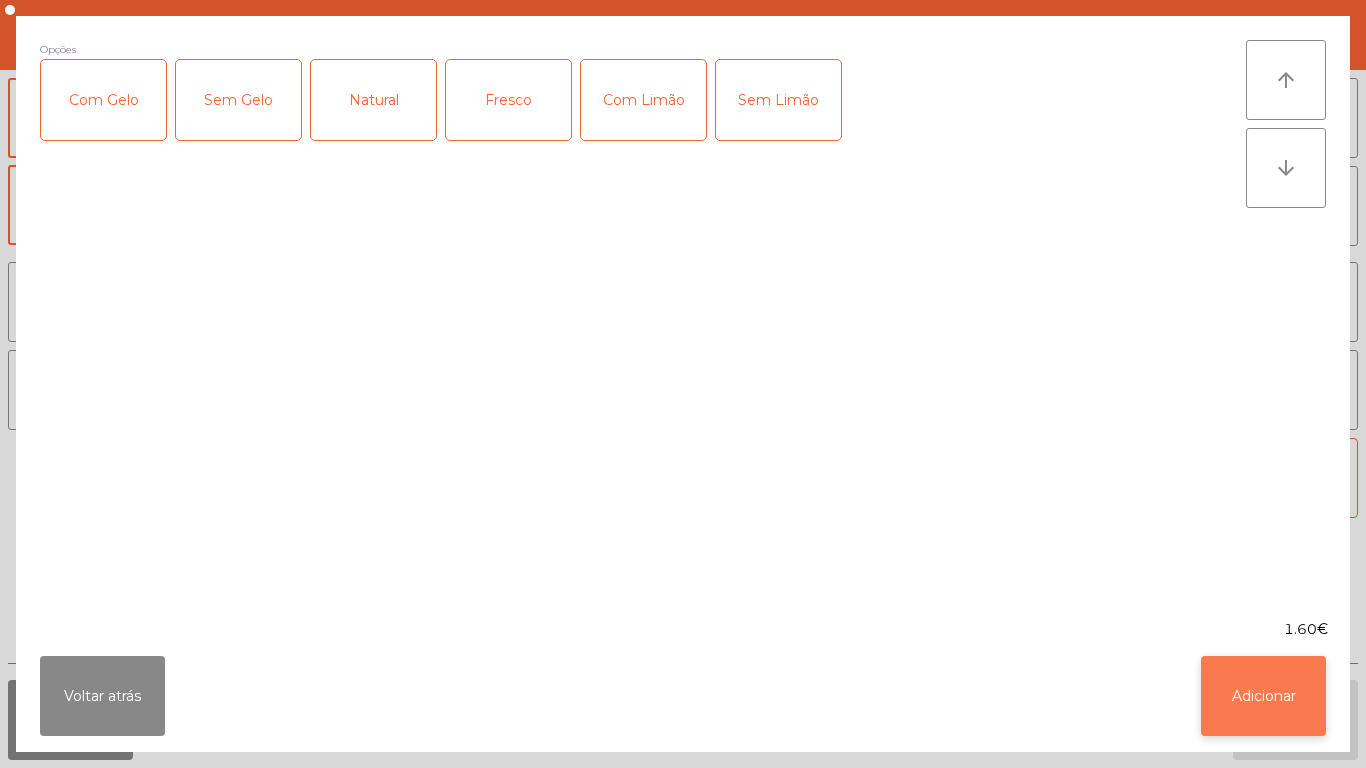 click on "Adicionar" 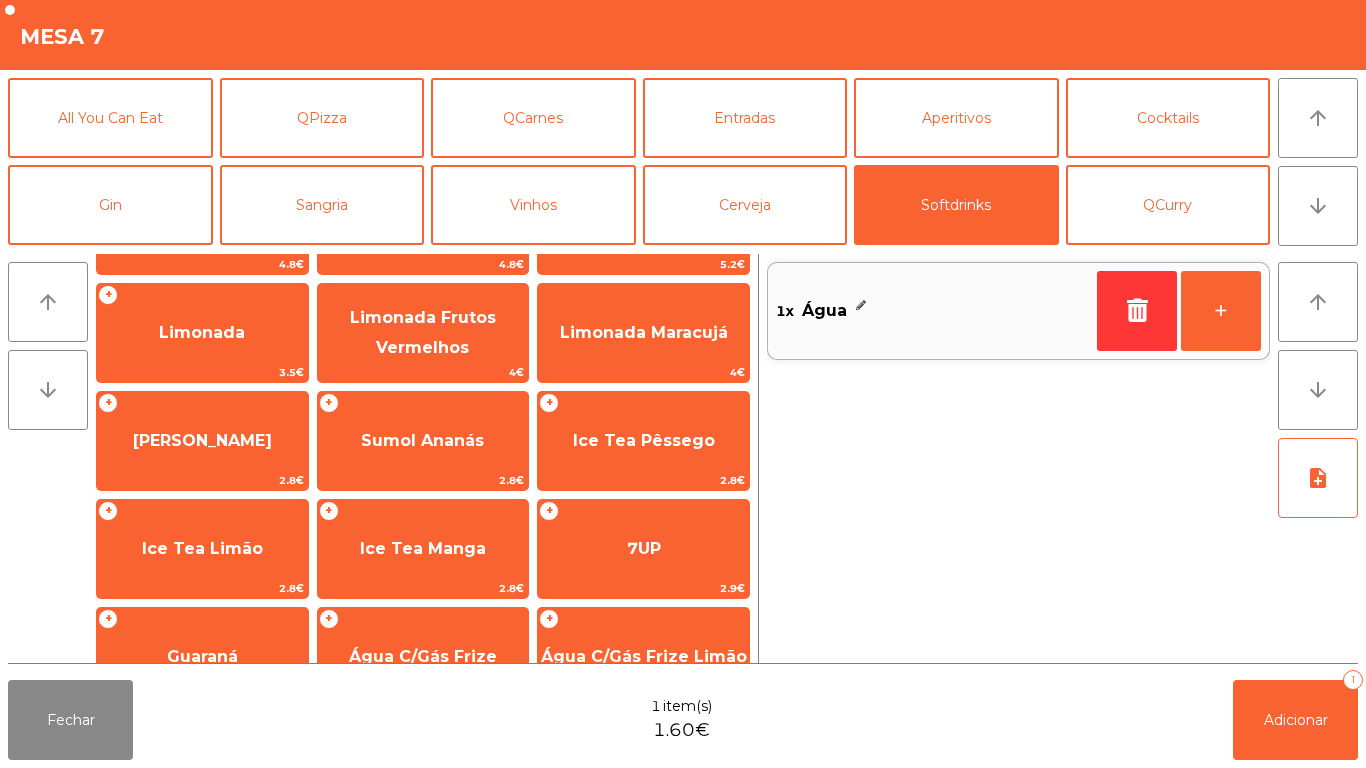 scroll, scrollTop: 356, scrollLeft: 0, axis: vertical 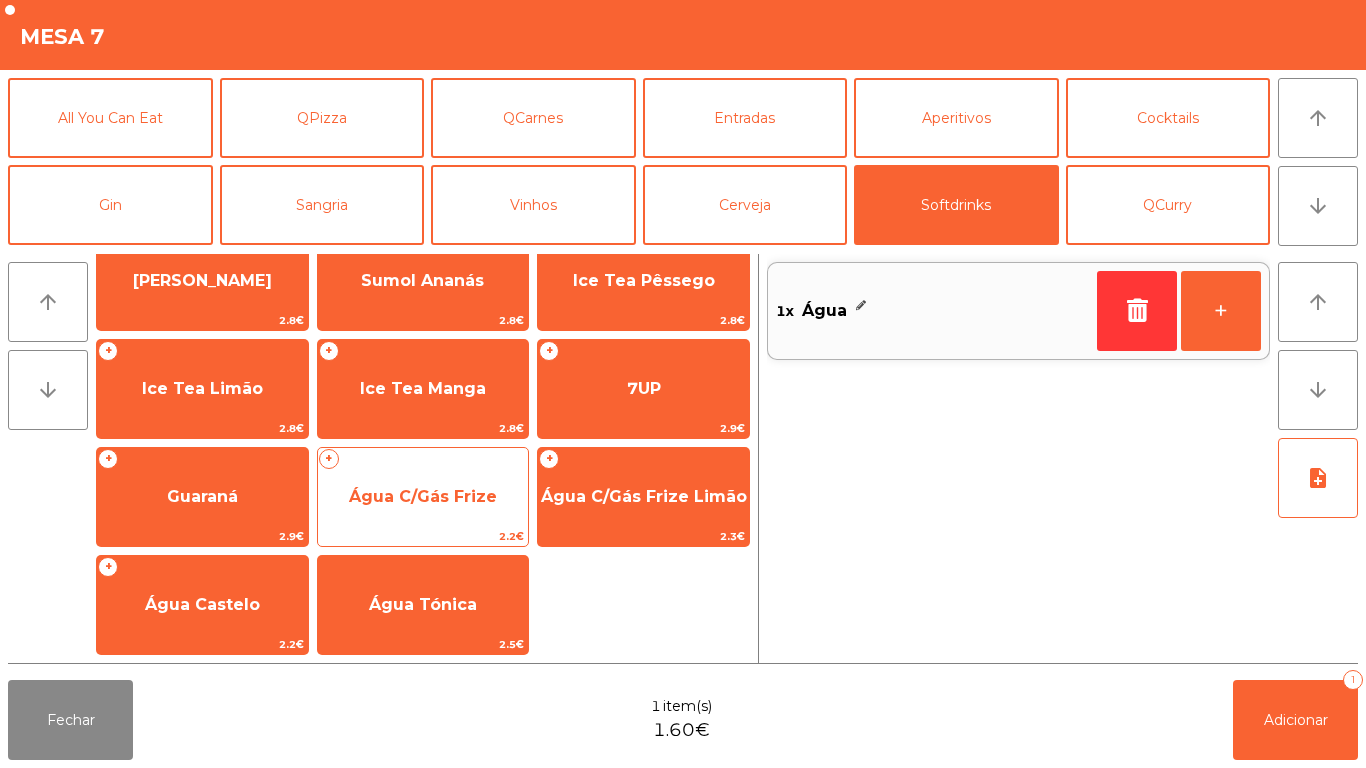 click on "Água C/Gás Frize" 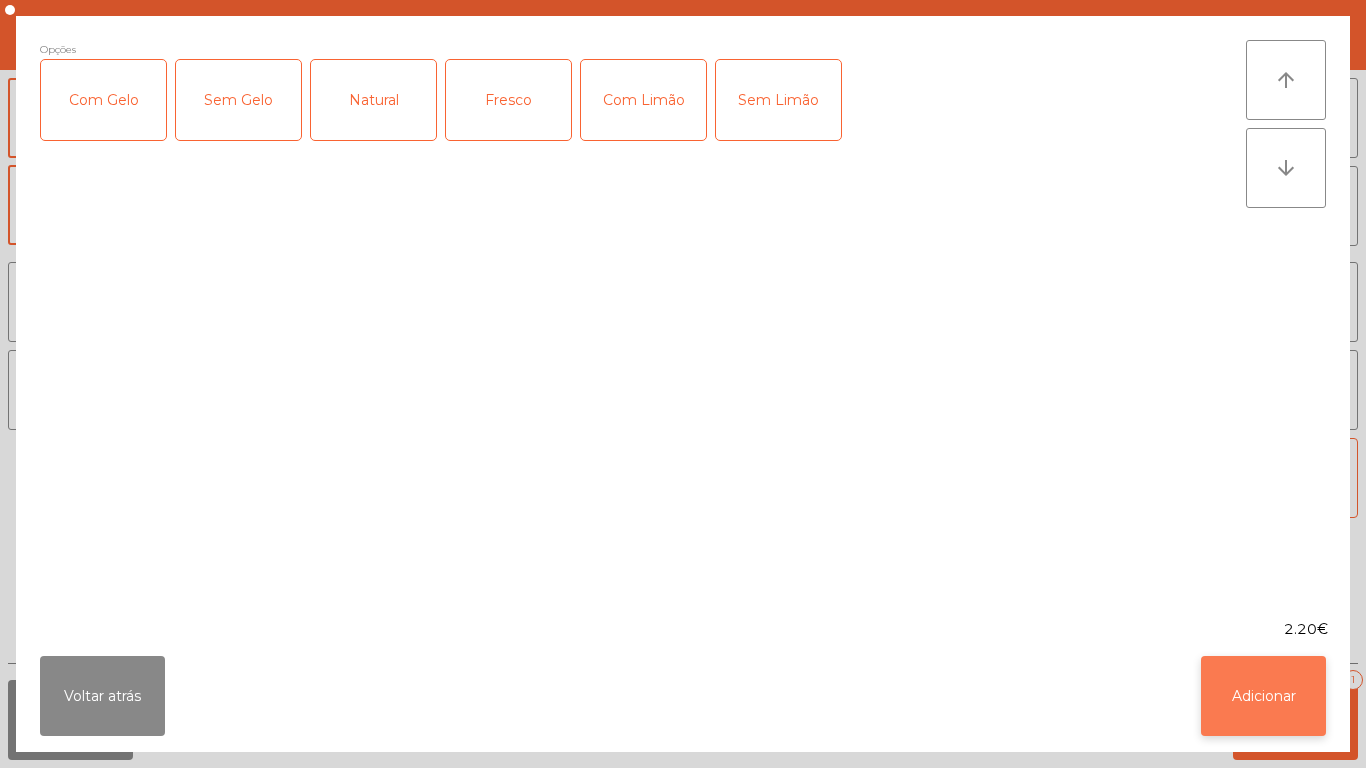 click on "Adicionar" 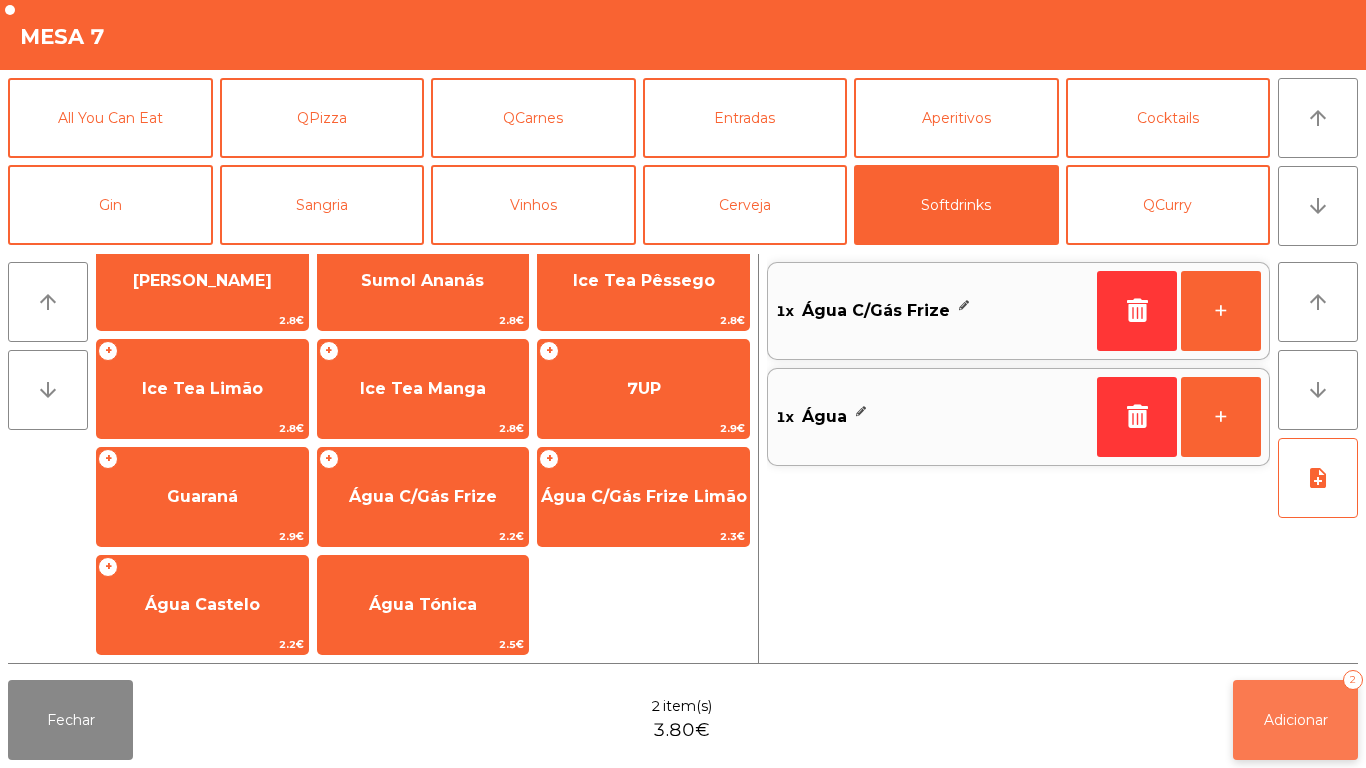 click on "Adicionar" 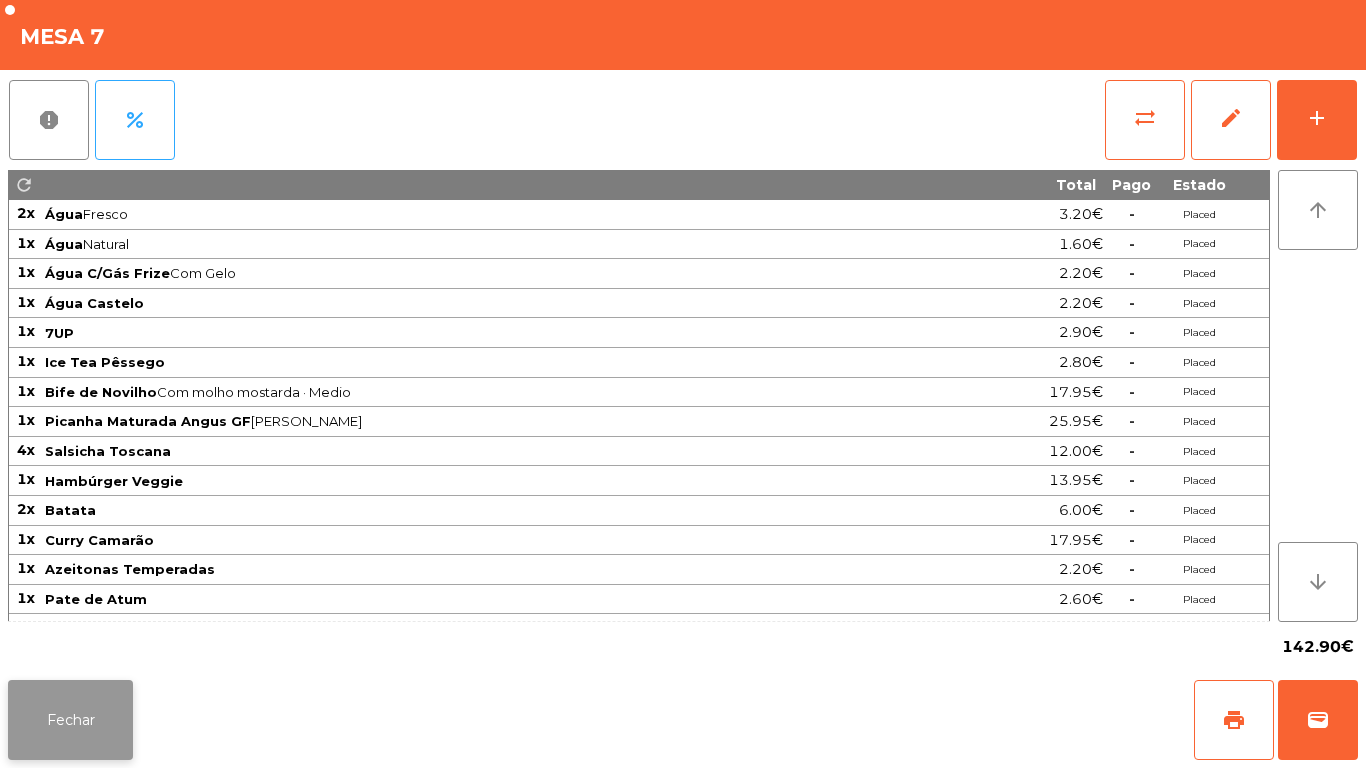 click on "Fechar" 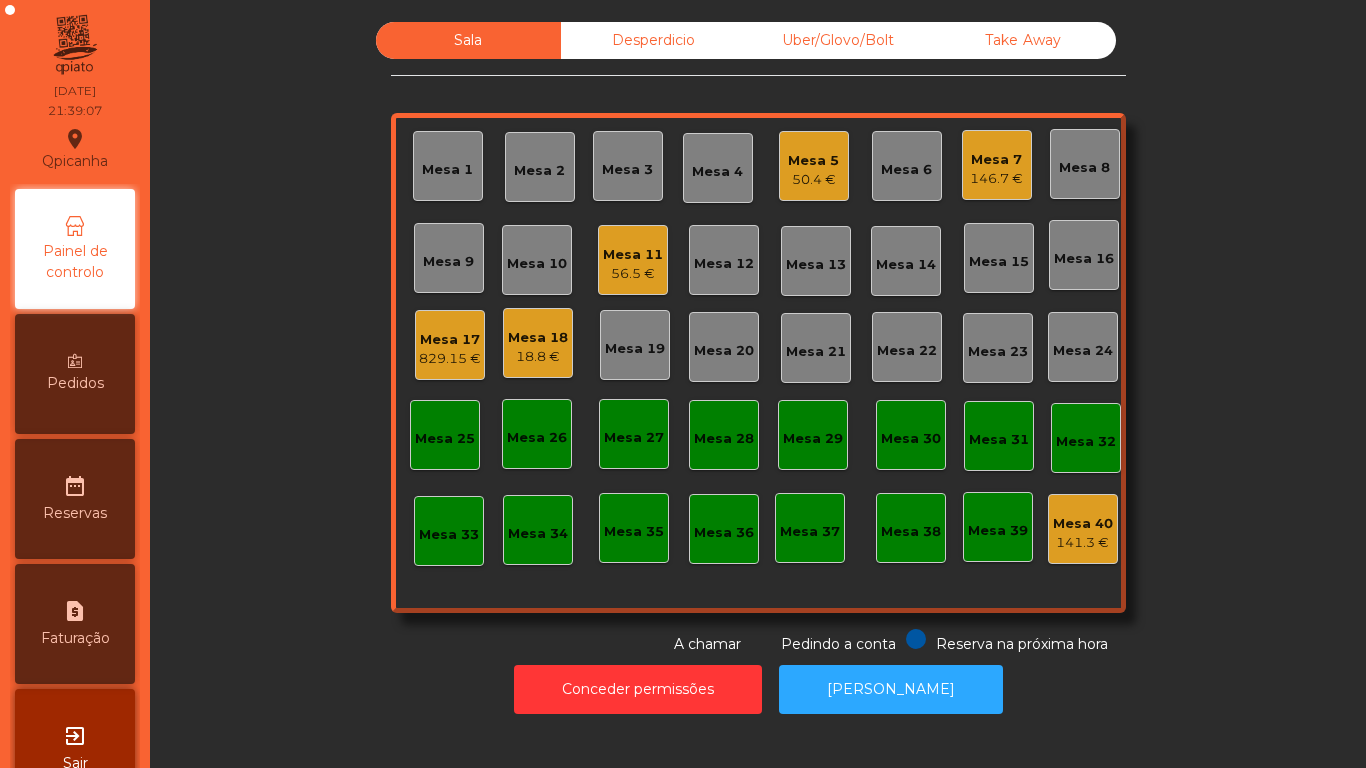 click on "Mesa 5   50.4 €" 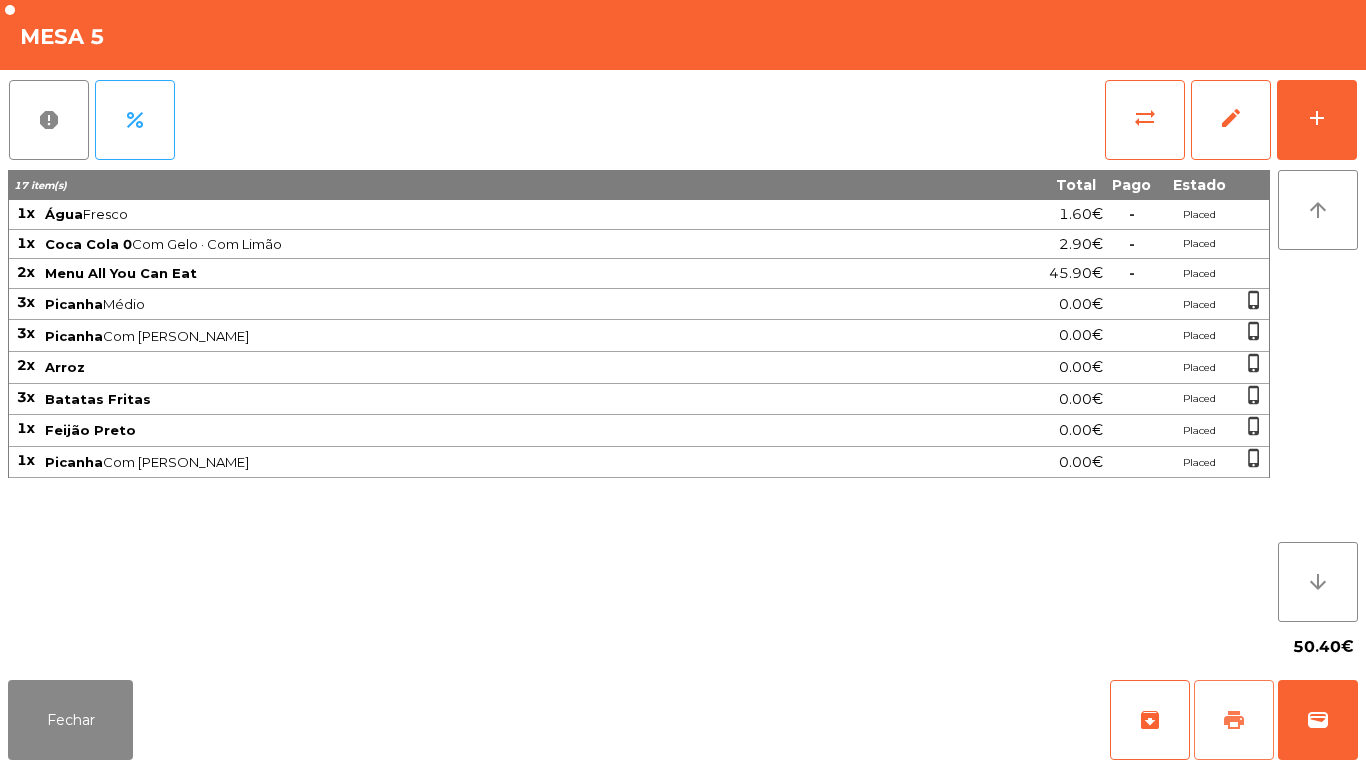 click on "print" 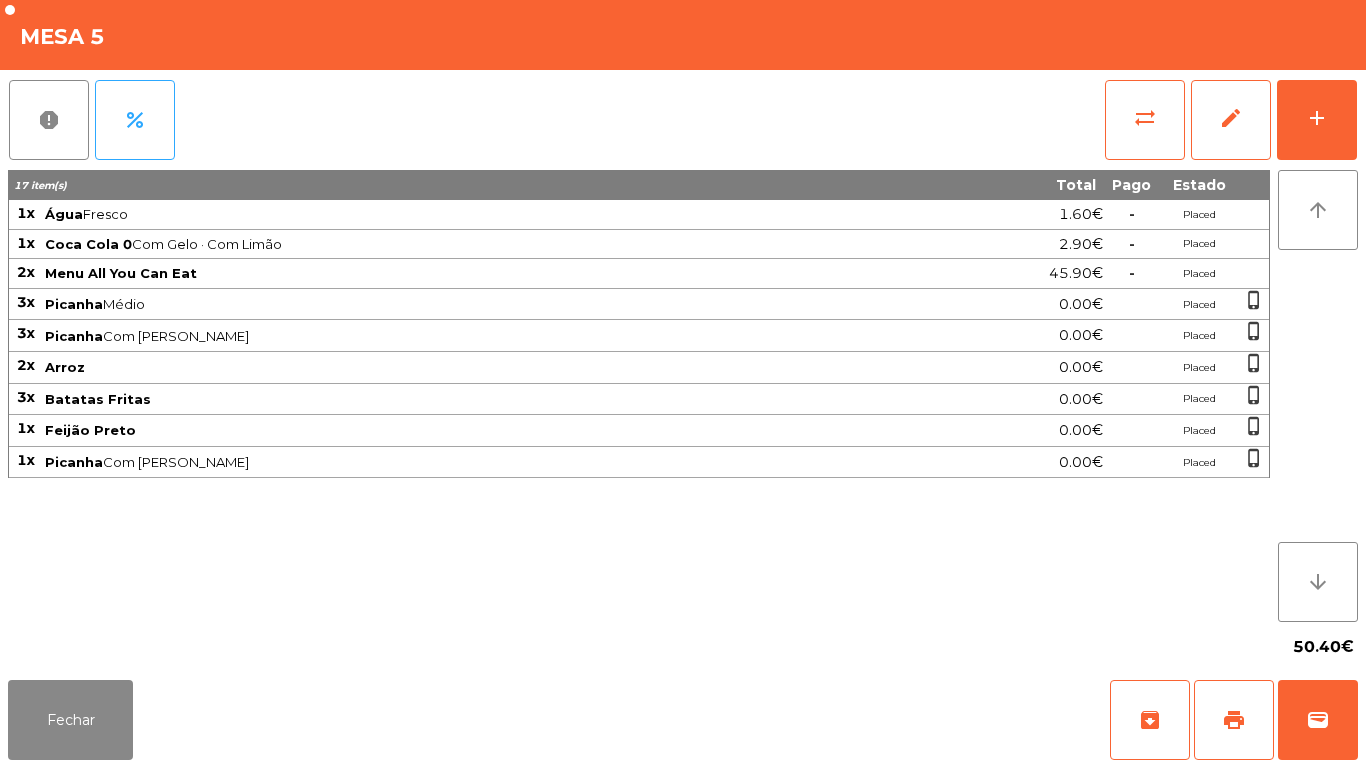 click on "Fechar   archive   print   wallet" 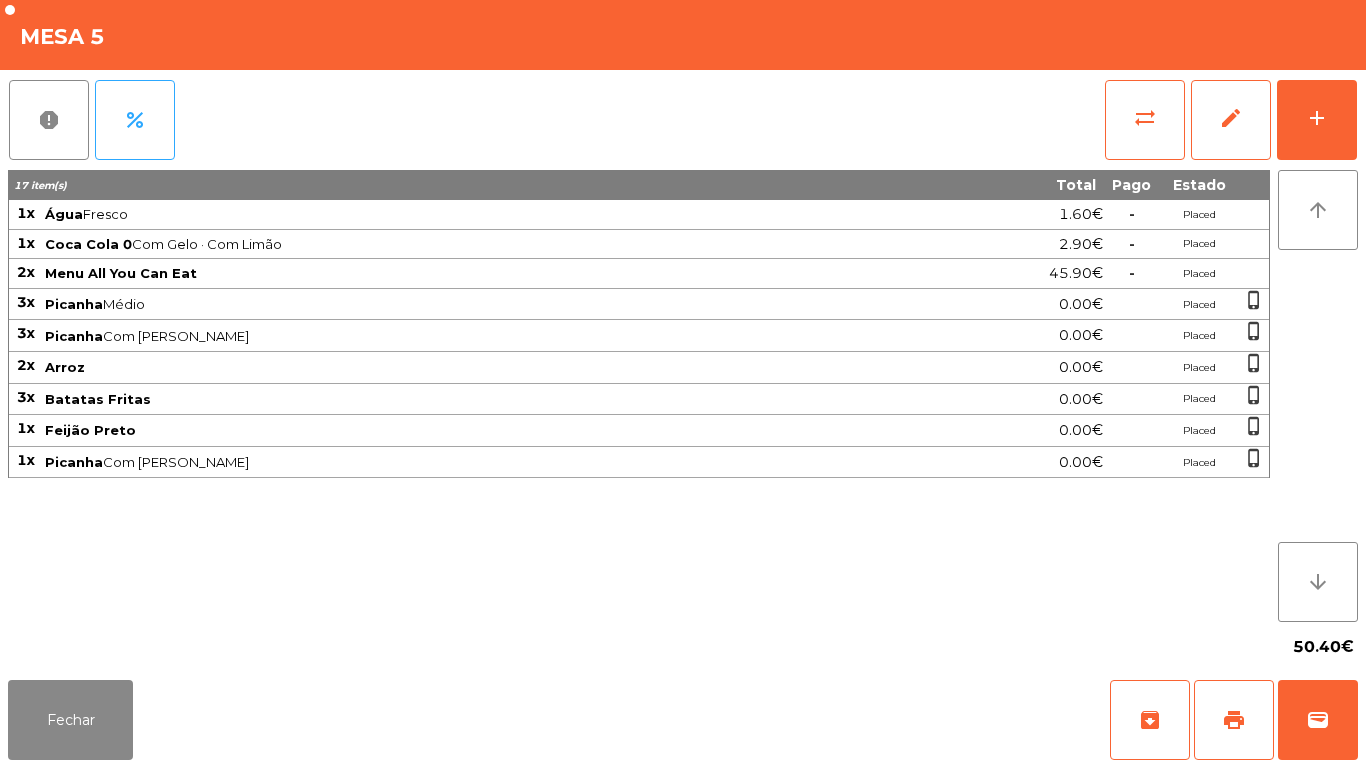 click on "Fechar   archive   print   wallet" 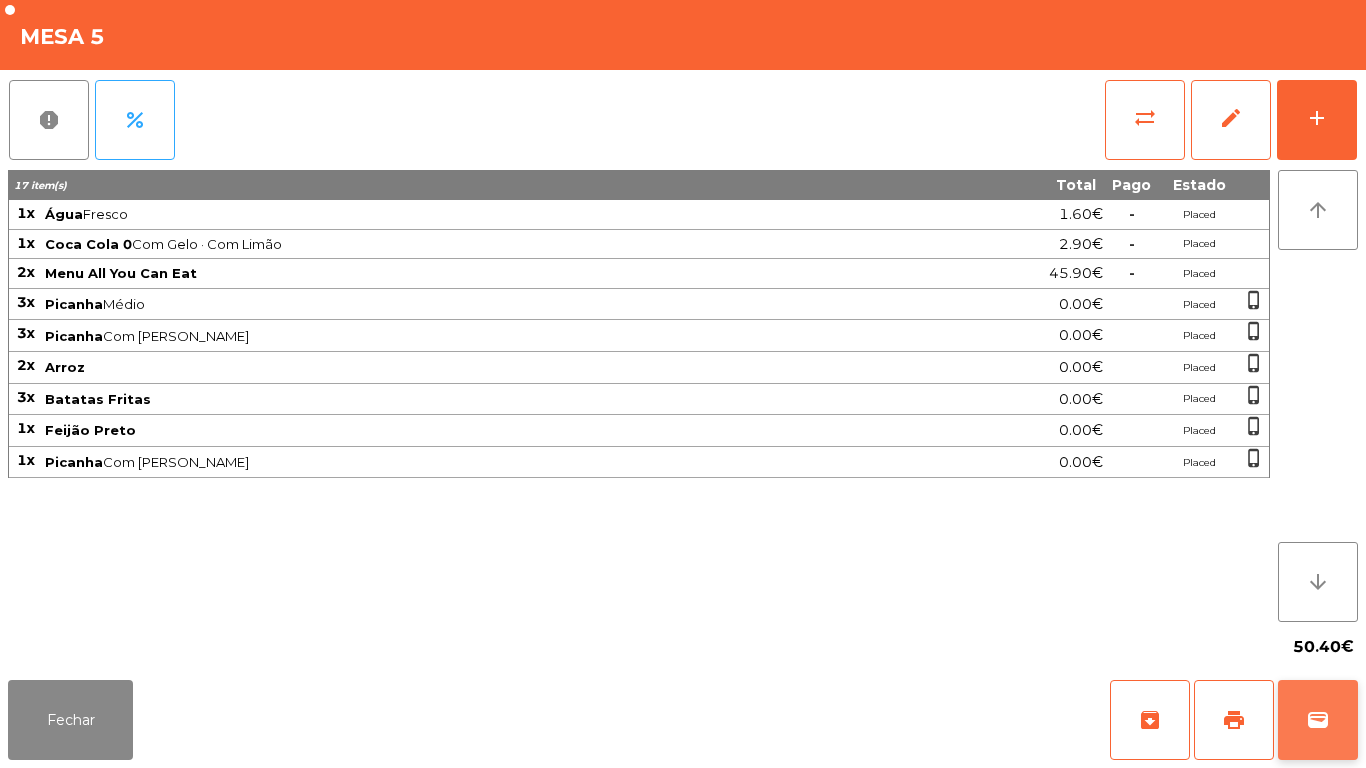 click on "wallet" 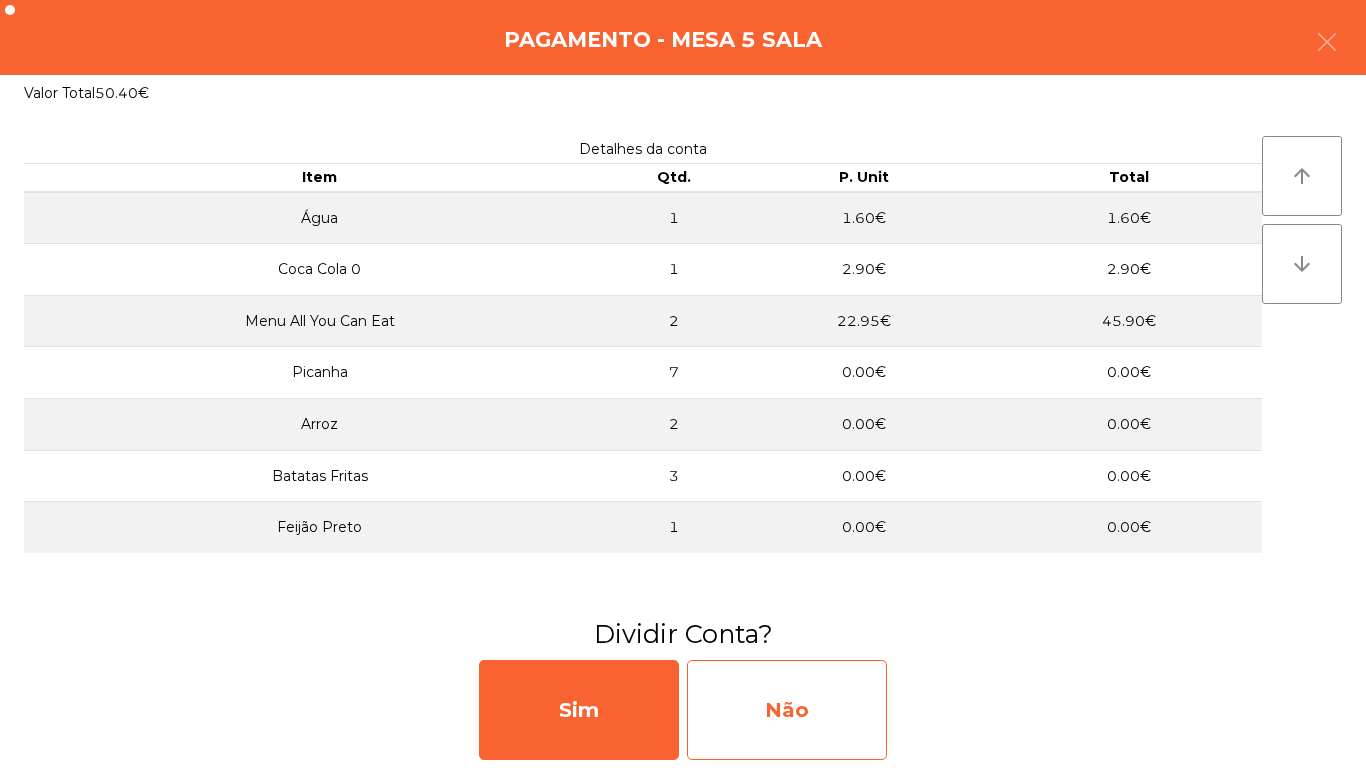 click on "Não" 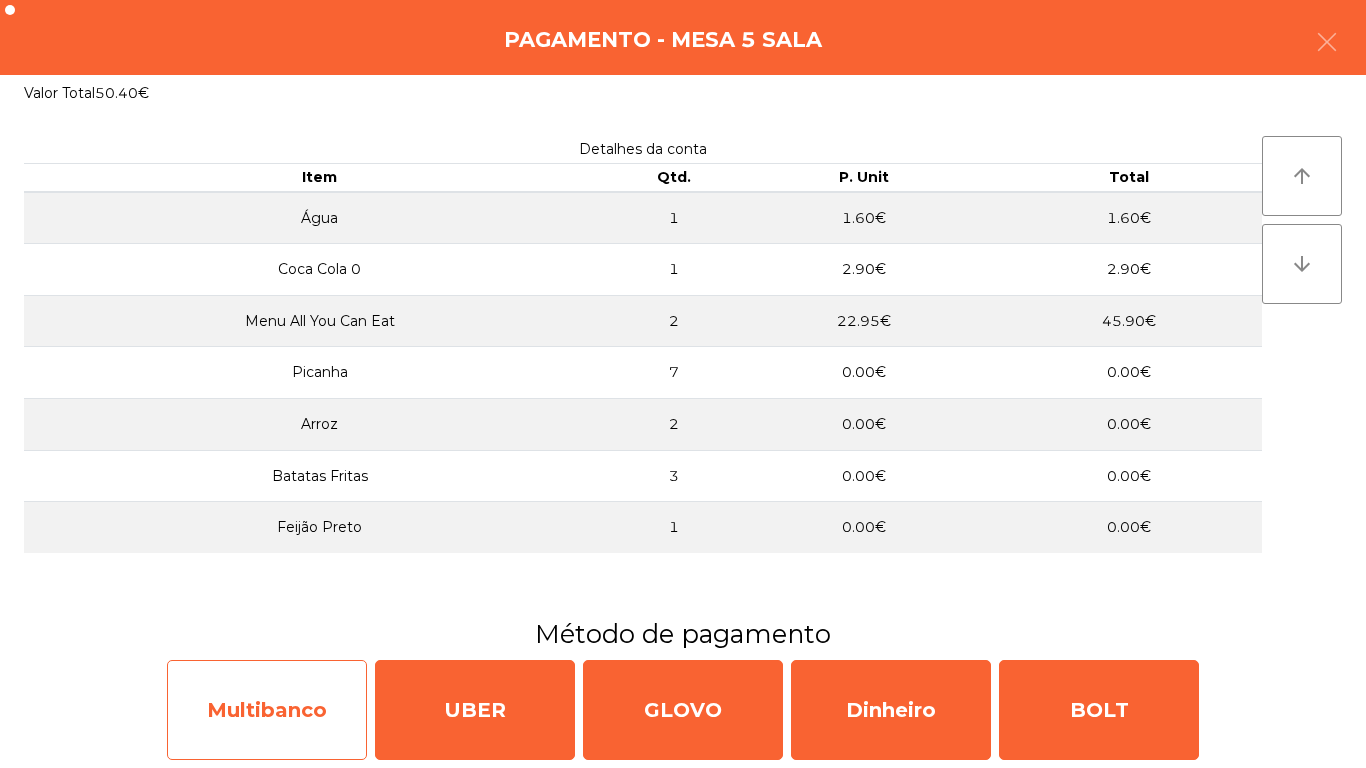 click on "Multibanco" 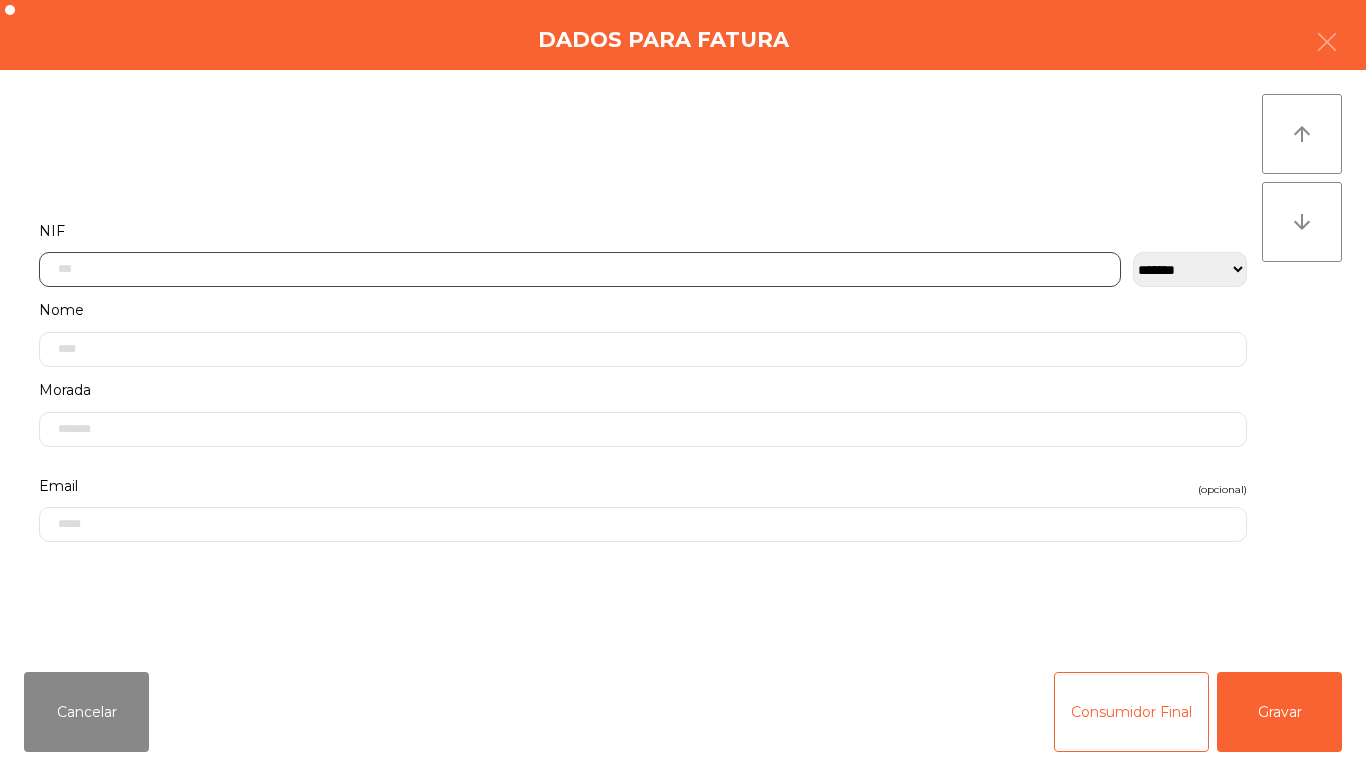 click 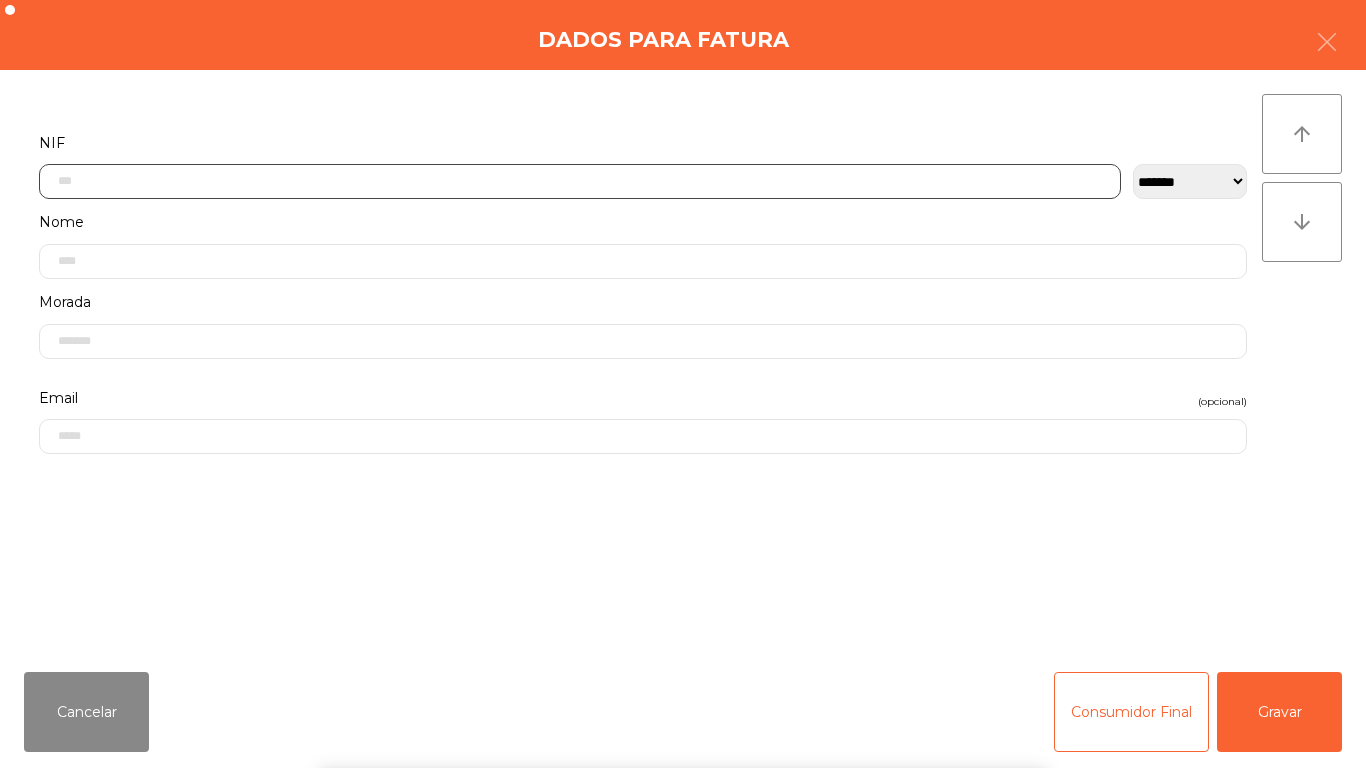 scroll, scrollTop: 122, scrollLeft: 0, axis: vertical 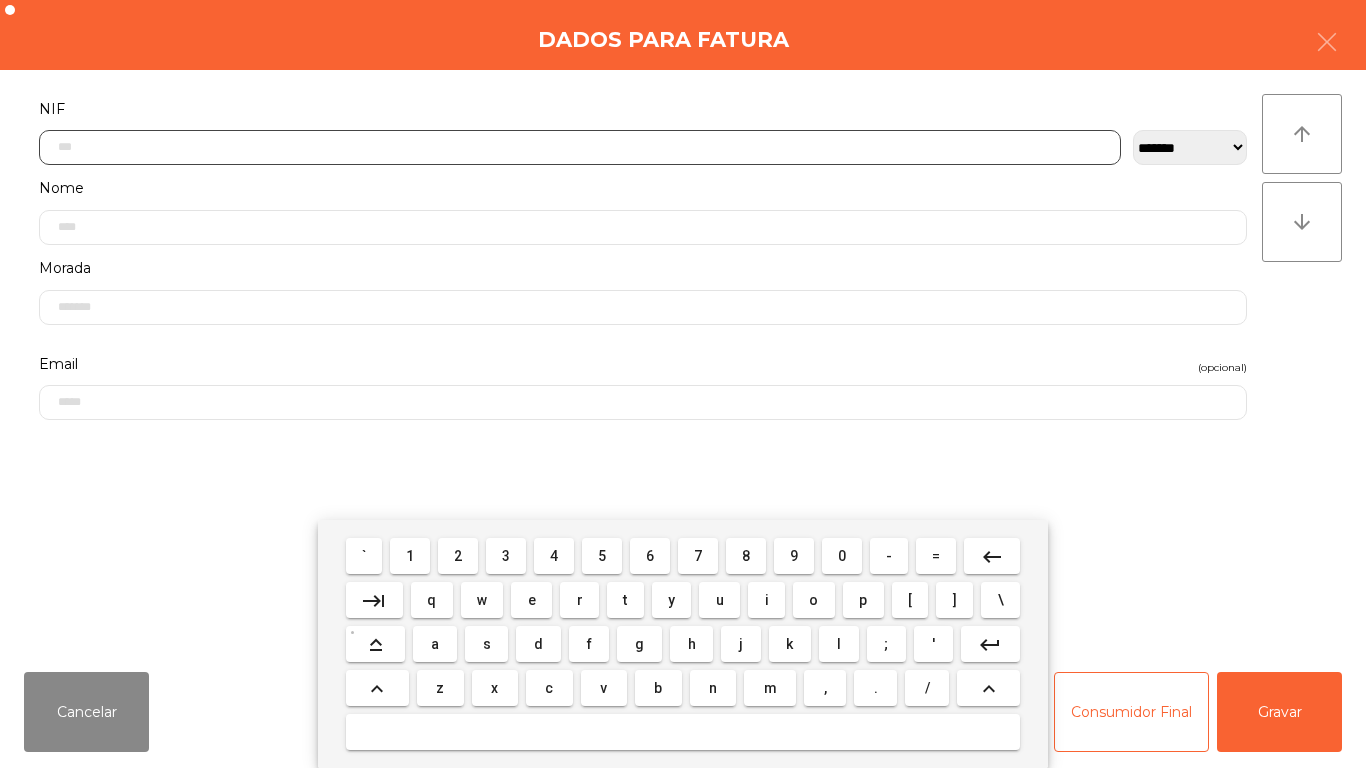 click on "2" at bounding box center [458, 556] 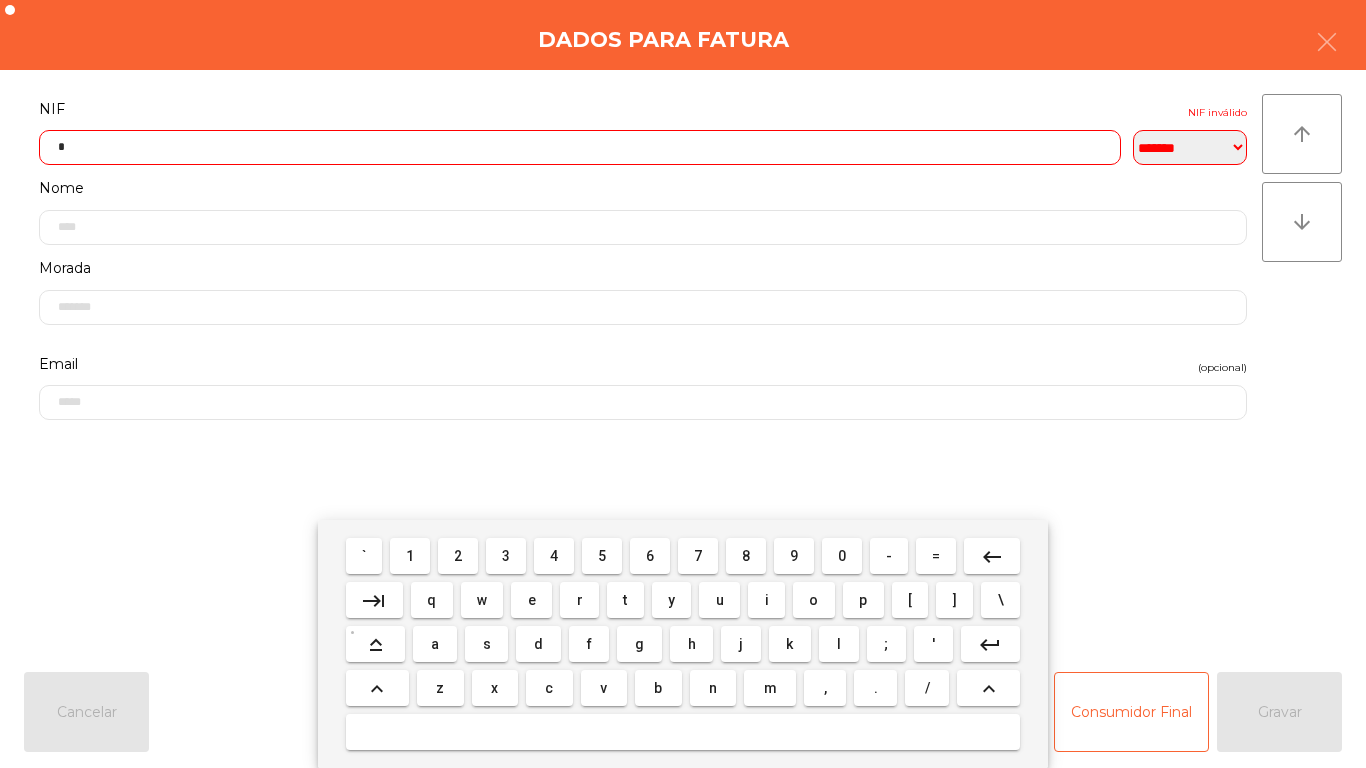 click on "7" at bounding box center (698, 556) 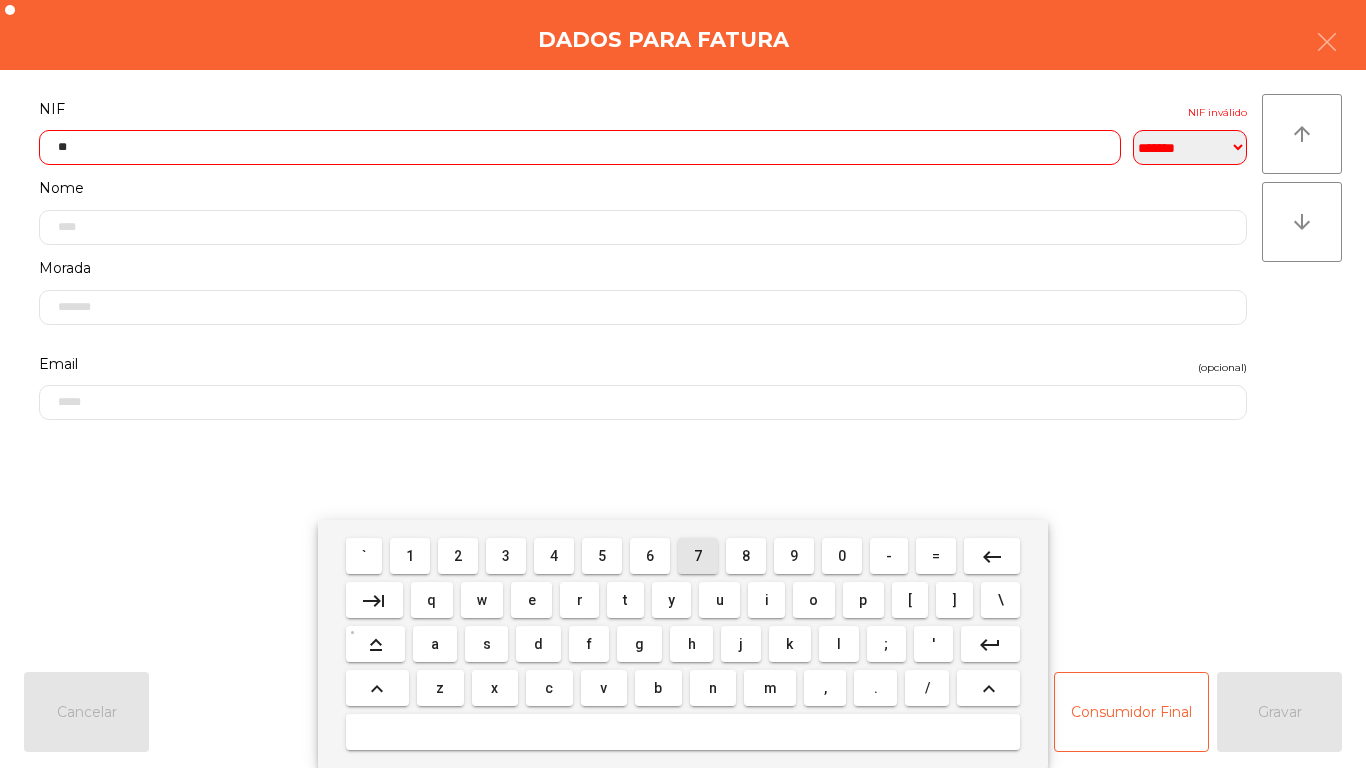 click on "2" at bounding box center (458, 556) 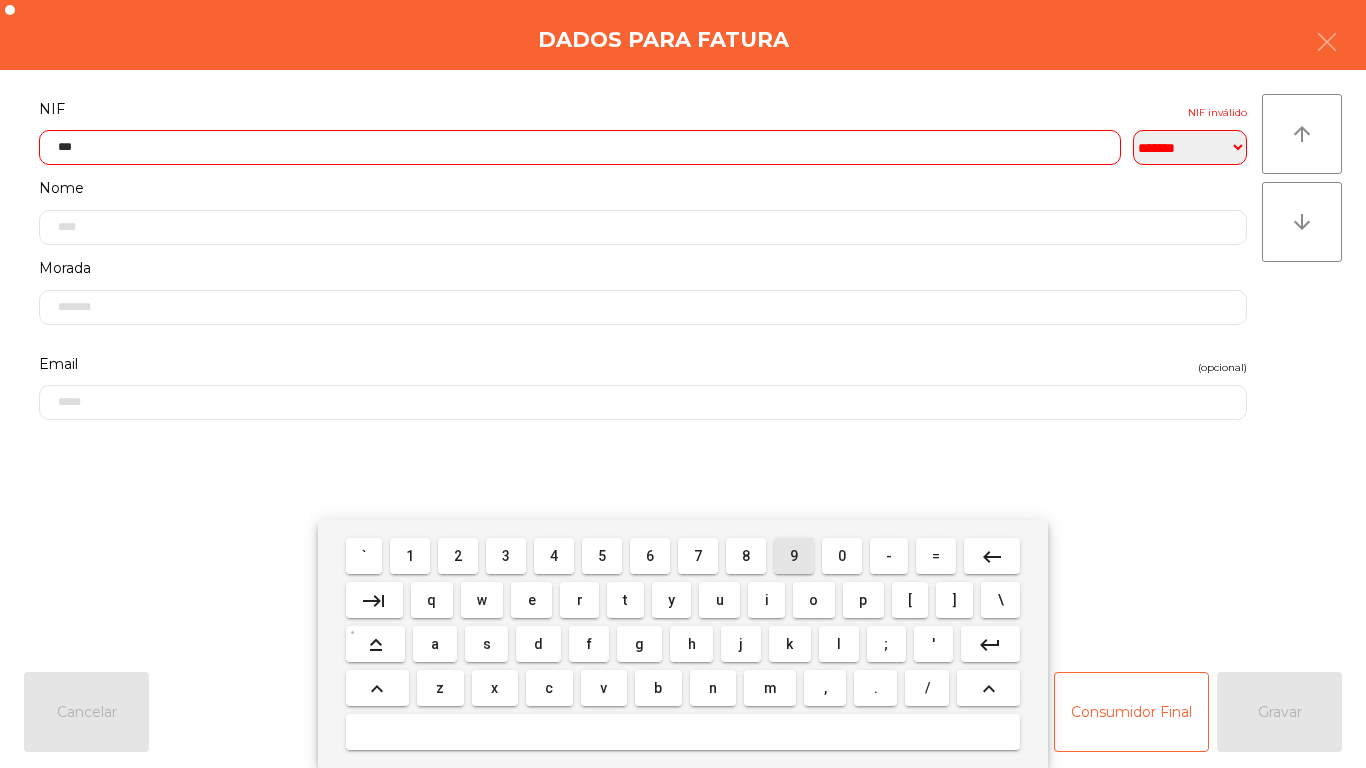 click on "9" at bounding box center [794, 556] 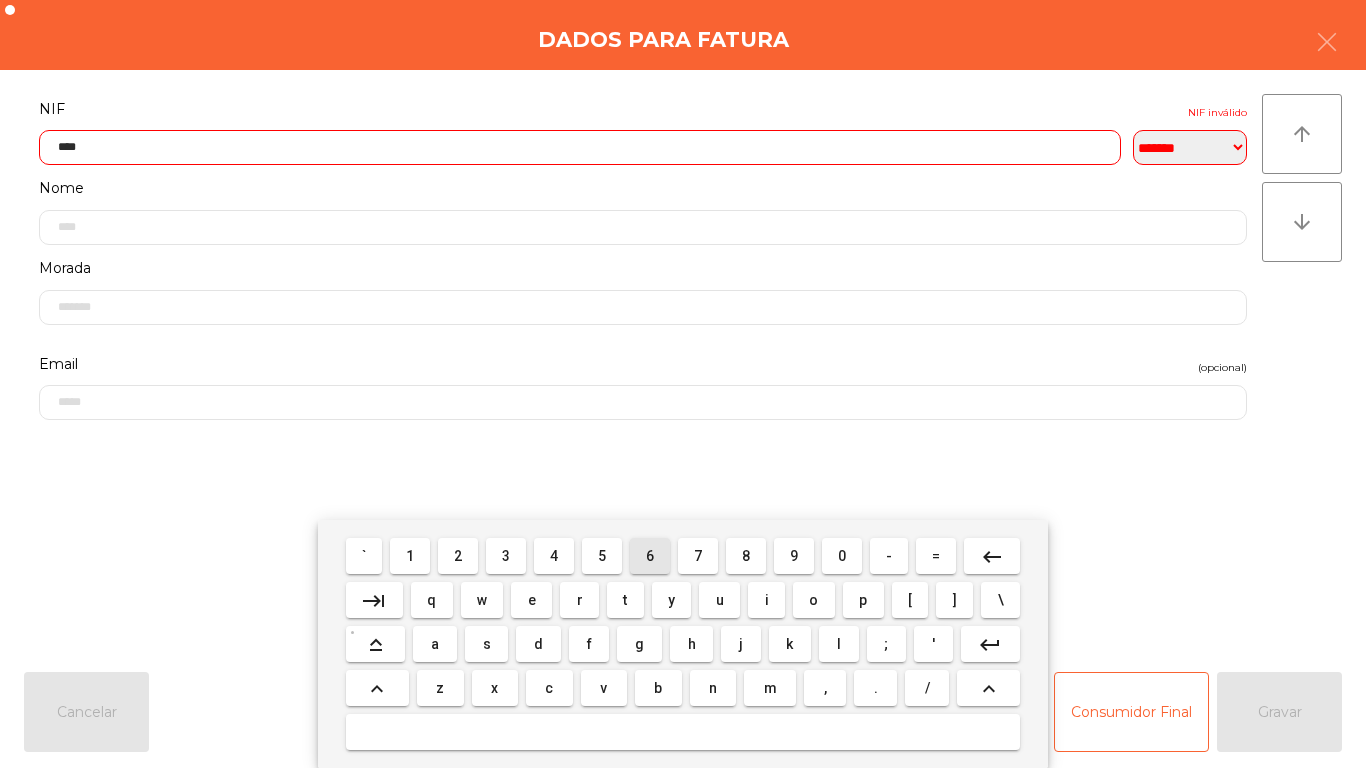 click on "6" at bounding box center [650, 556] 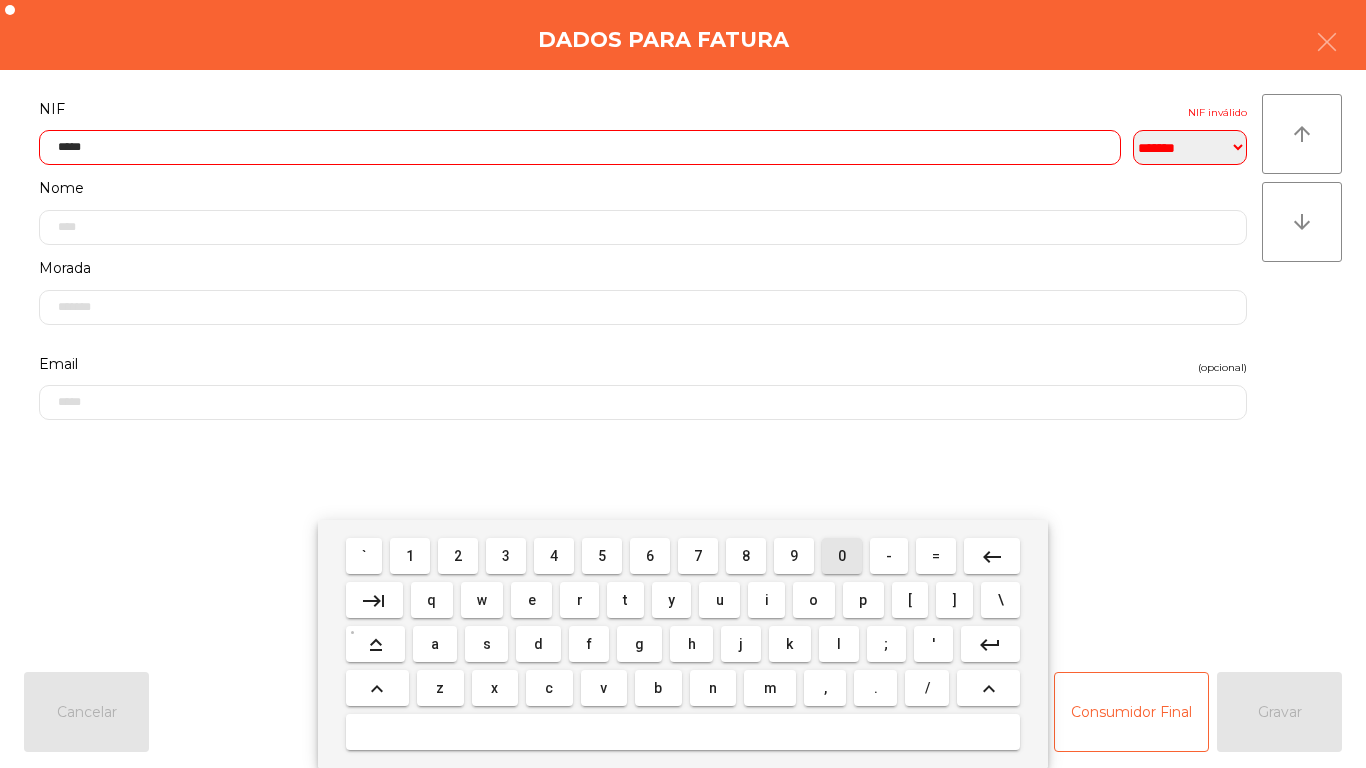 click on "0" at bounding box center [842, 556] 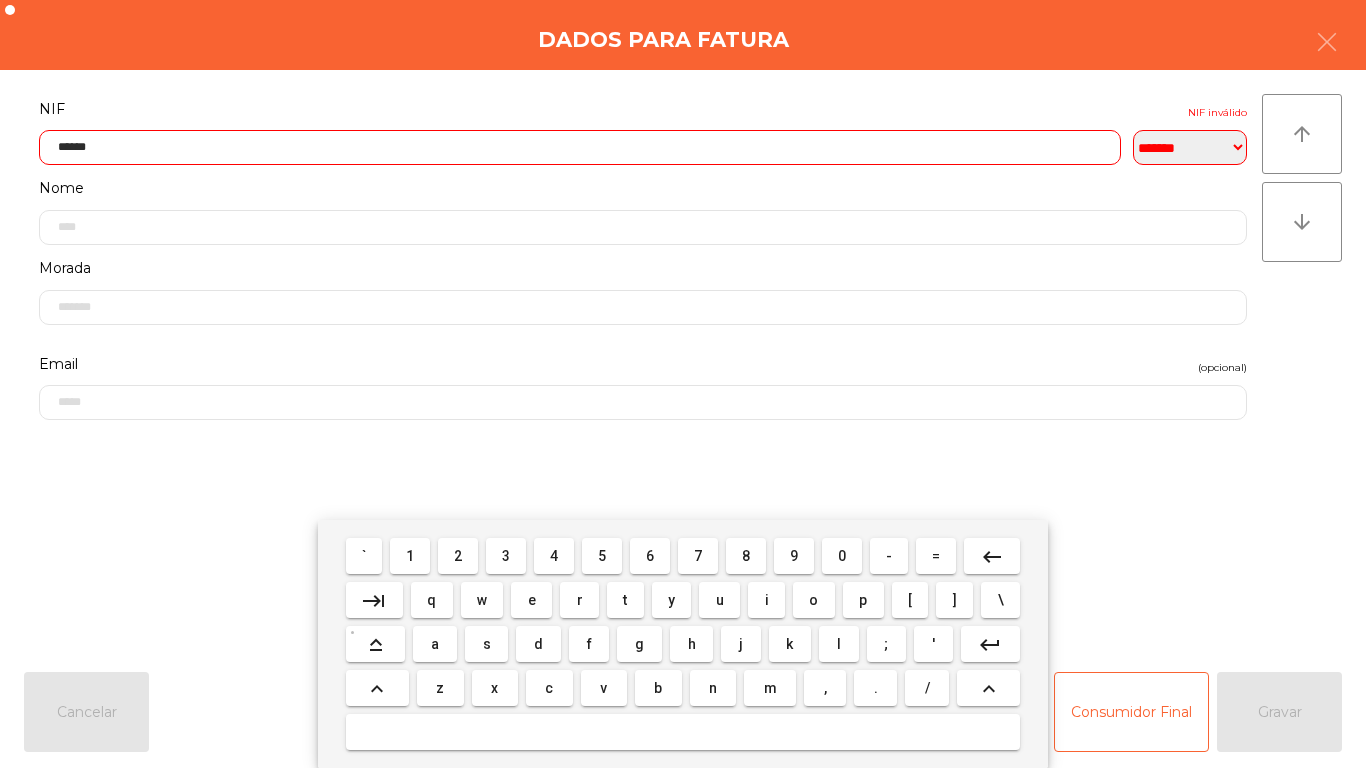 click on "1" at bounding box center (410, 556) 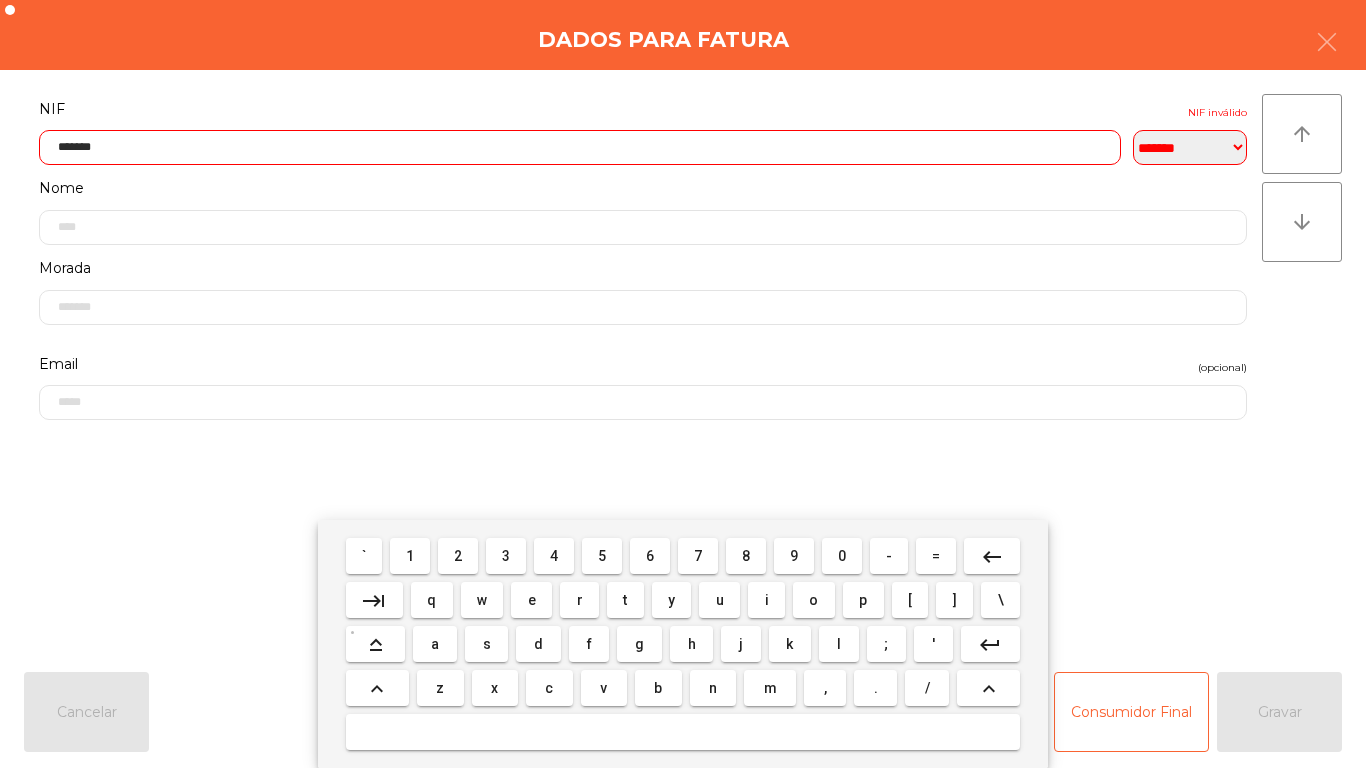 click on "5" at bounding box center [602, 556] 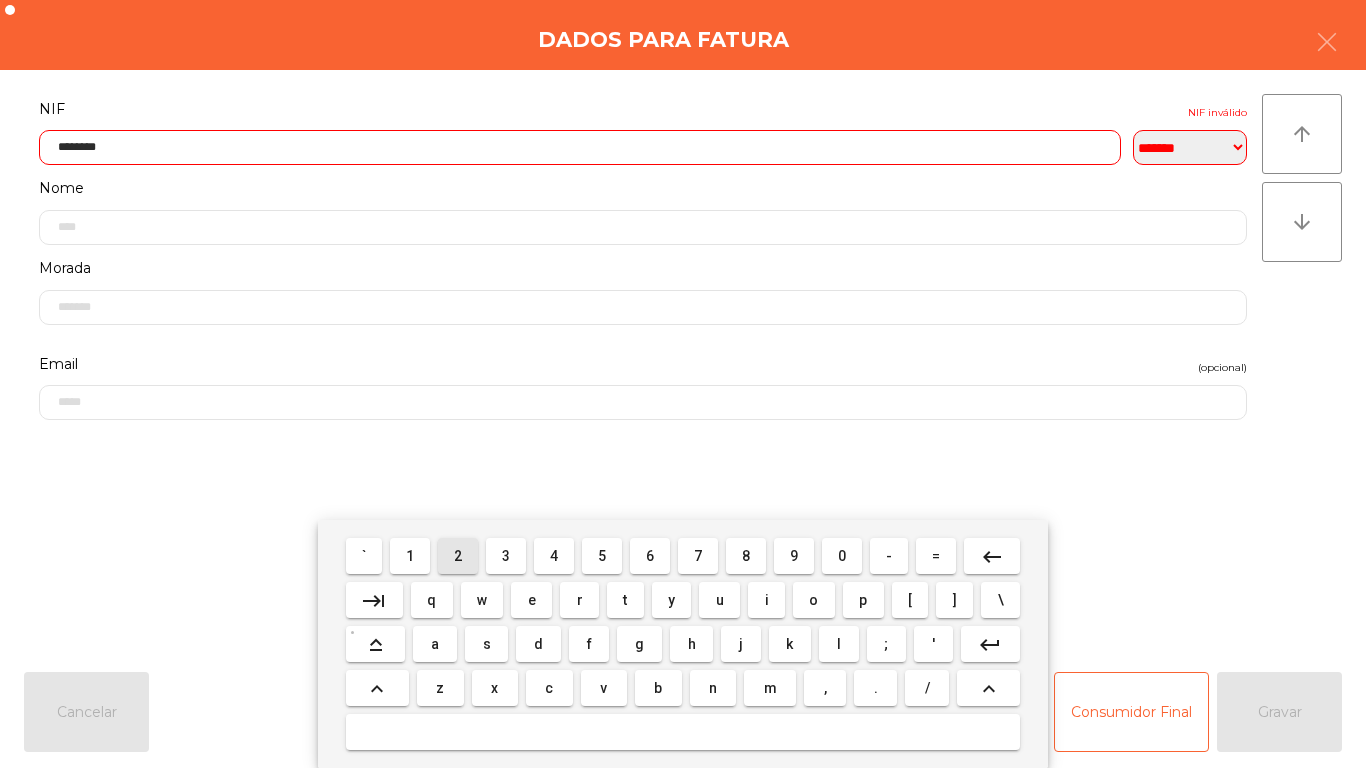 click on "2" at bounding box center [458, 556] 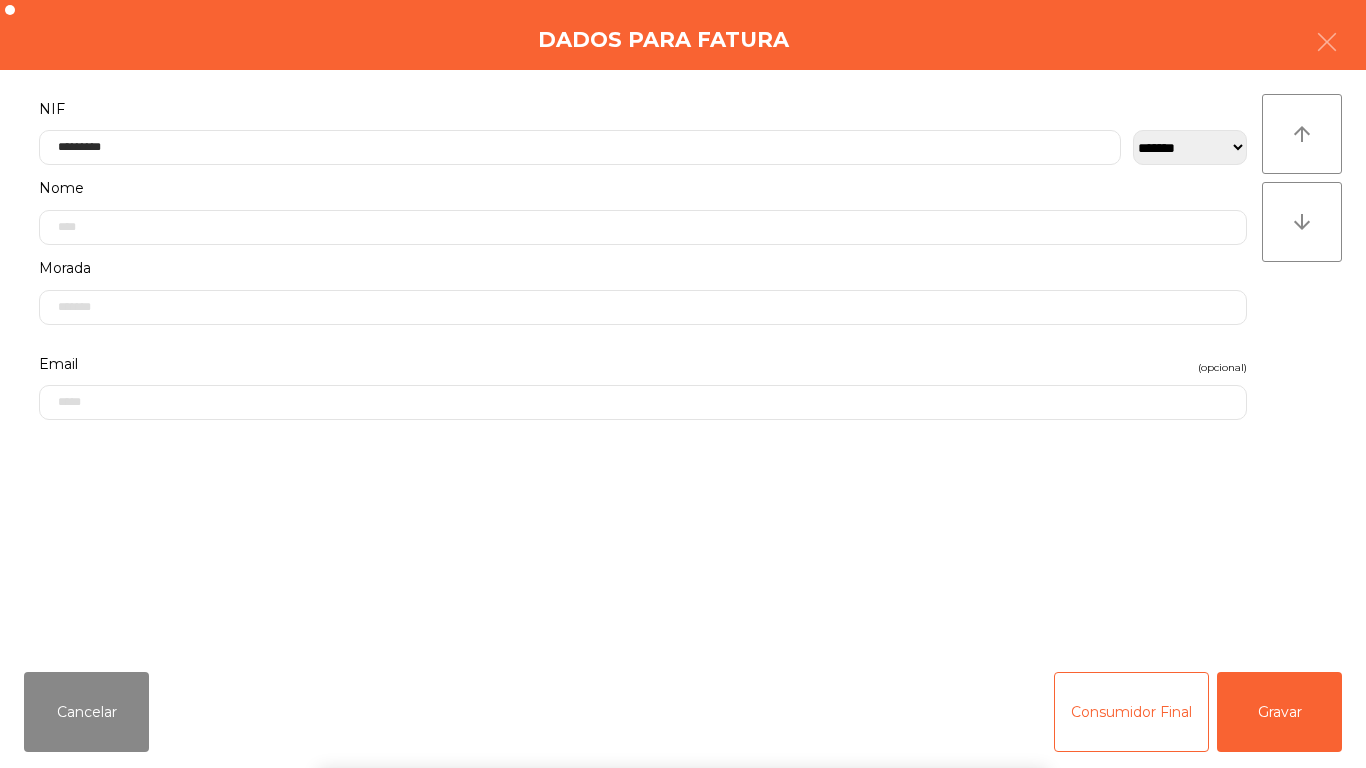 click on "` 1 2 3 4 5 6 7 8 9 0 - = keyboard_backspace keyboard_tab q w e r t y u i o p [ ] \ keyboard_capslock a s d f g h j k l ; ' keyboard_return keyboard_arrow_up z x c v b n m , . / keyboard_arrow_up" at bounding box center [683, 644] 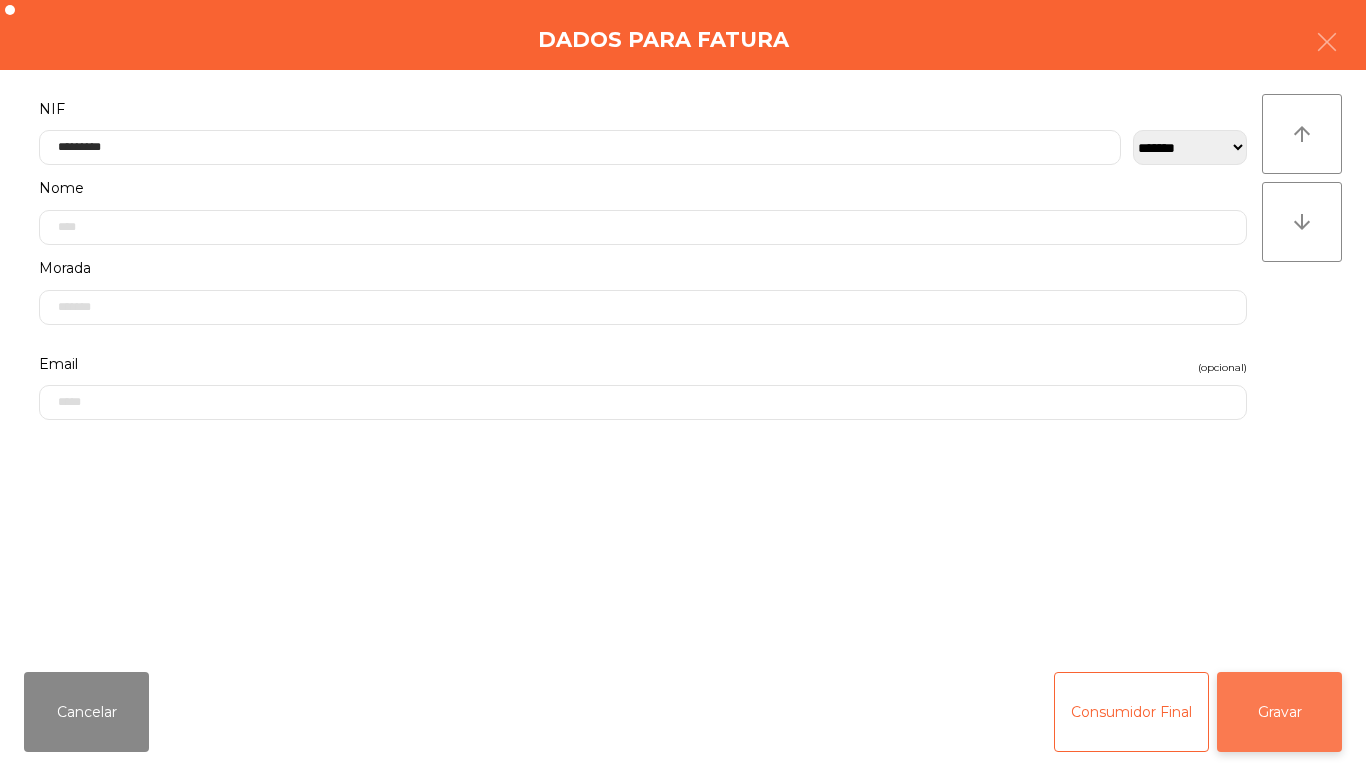 click on "Gravar" 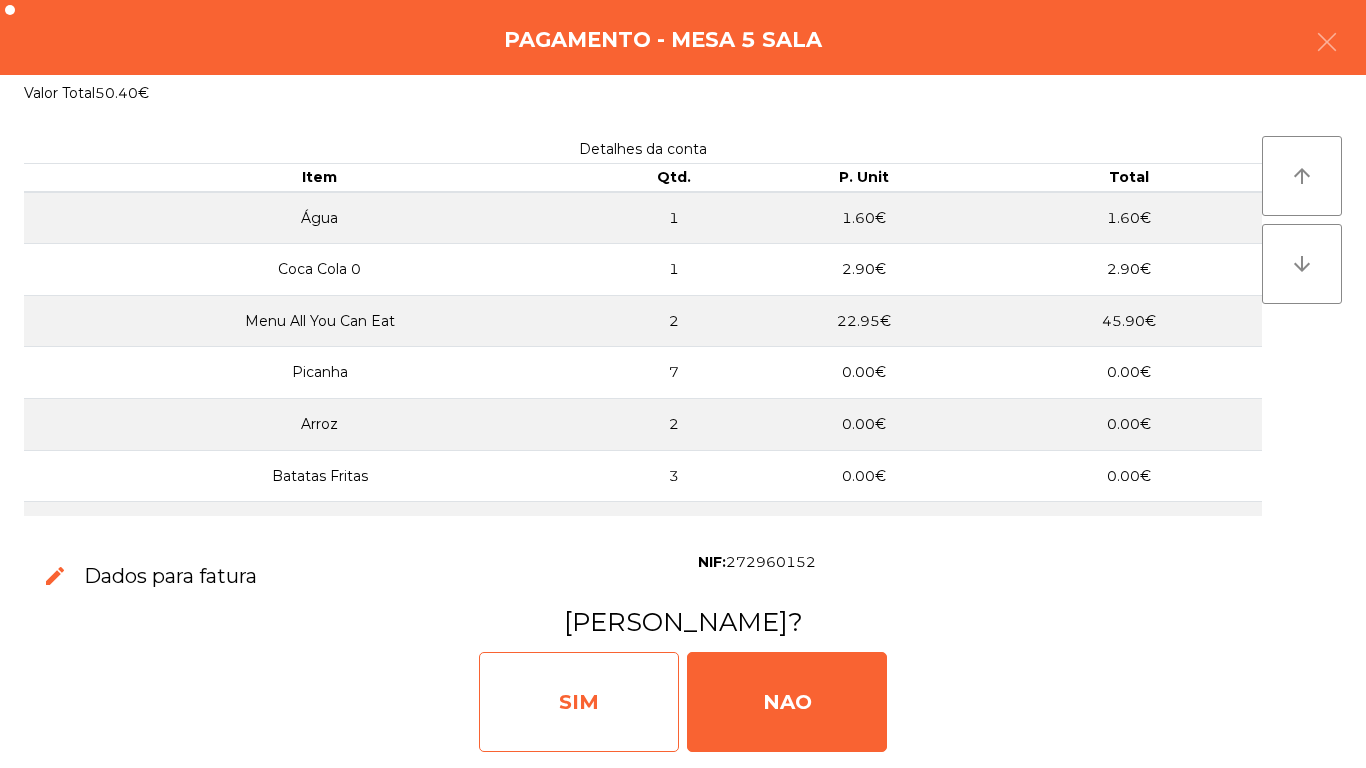 click on "SIM" 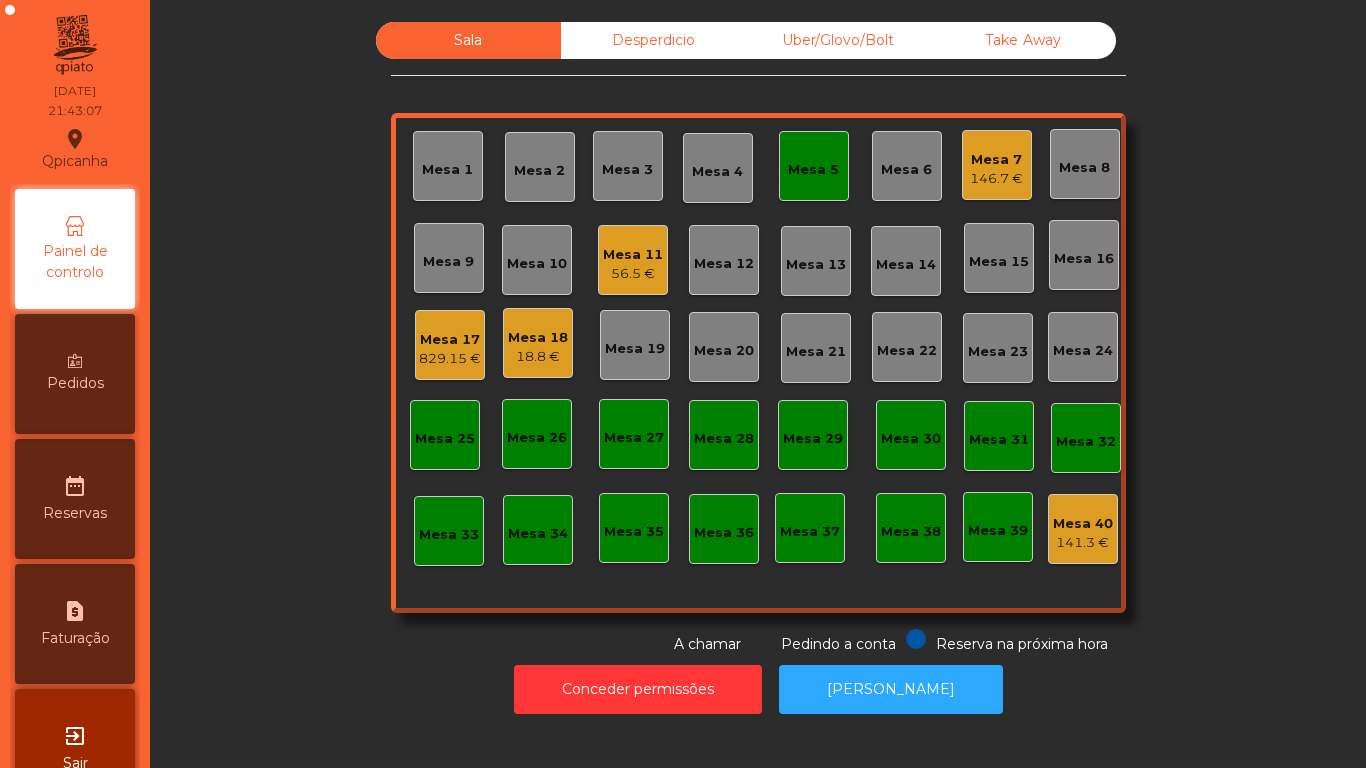 click on "Take Away" 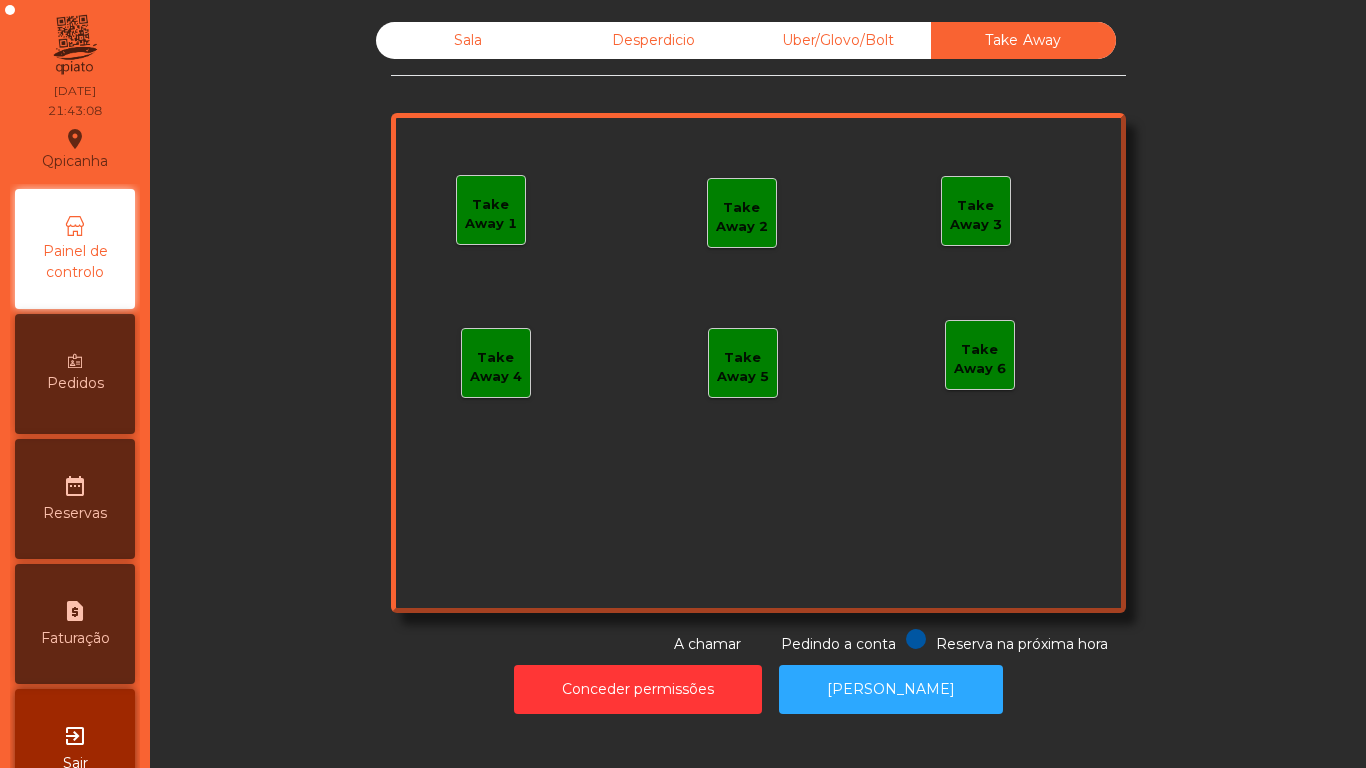 click on "Uber/Glovo/Bolt" 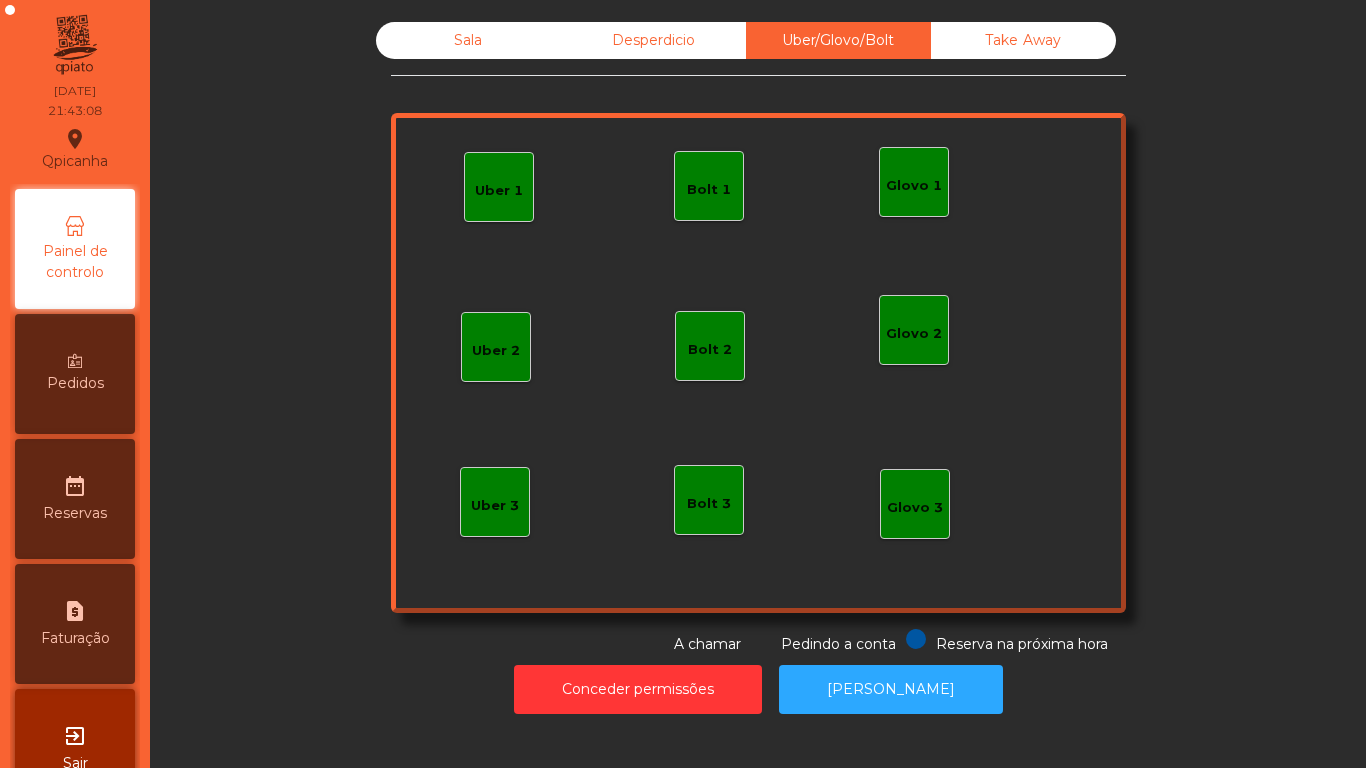 click on "Desperdicio" 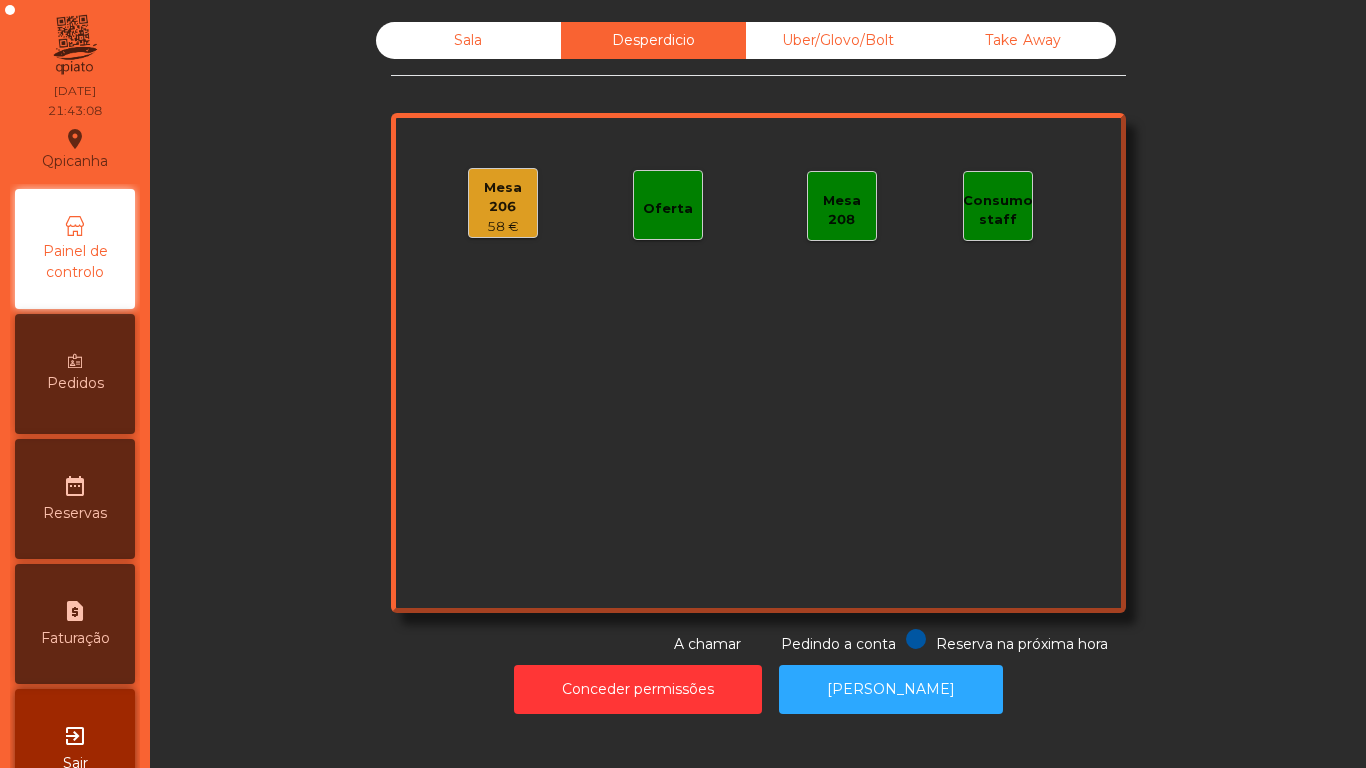 click on "Sala" 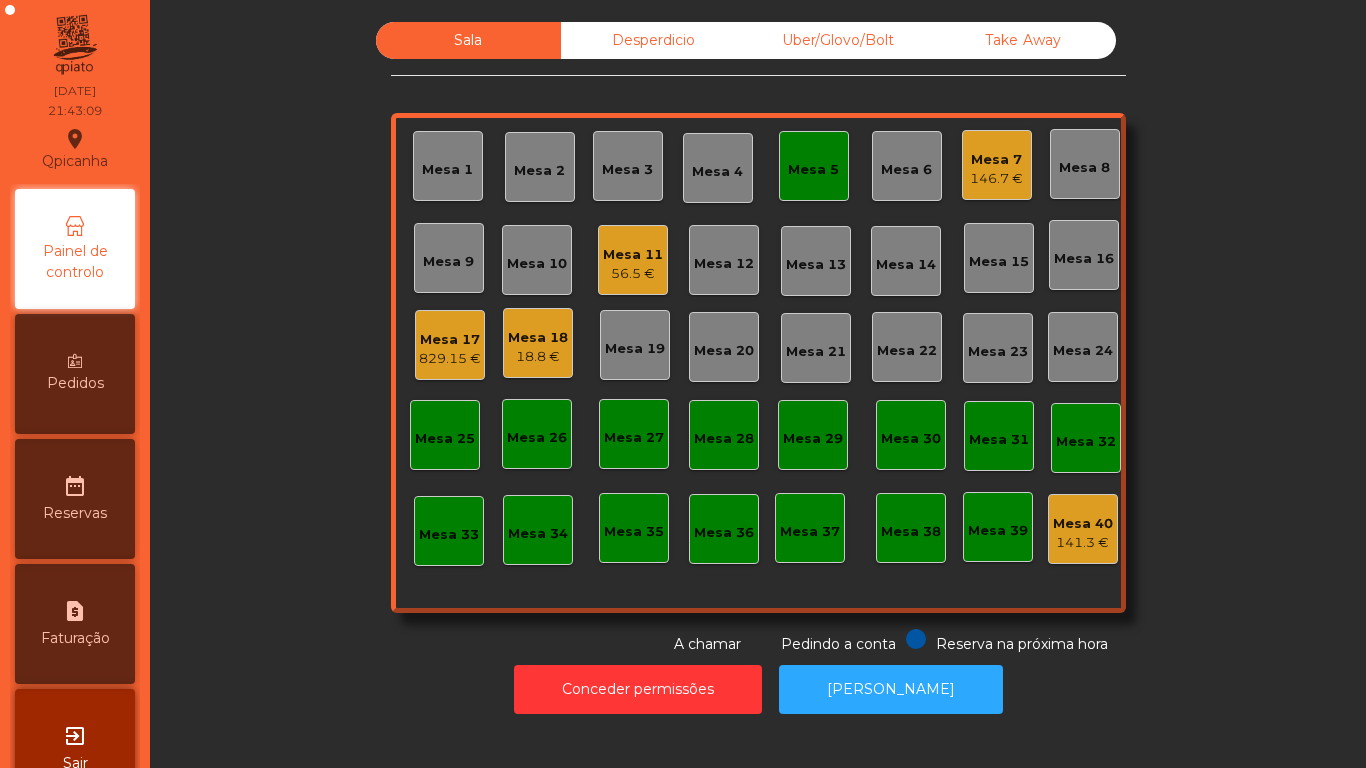 click on "Sala   Desperdicio   Uber/Glovo/Bolt   Take Away   Mesa 1   Mesa 2   Mesa 3   [GEOGRAPHIC_DATA] 4   Mesa 5   Mesa 6   Mesa 7   146.7 €   [GEOGRAPHIC_DATA] 8   Mesa 9   Mesa 10   Mesa 11   56.5 €   [GEOGRAPHIC_DATA] 12   [GEOGRAPHIC_DATA] 13   [GEOGRAPHIC_DATA] 14   [GEOGRAPHIC_DATA] 15   [GEOGRAPHIC_DATA] 17   829.15 €   Mesa 18   18.8 €   [GEOGRAPHIC_DATA] 19   [GEOGRAPHIC_DATA] 20   [GEOGRAPHIC_DATA] 21   [GEOGRAPHIC_DATA] 22   [GEOGRAPHIC_DATA] 23   [GEOGRAPHIC_DATA] 24   [GEOGRAPHIC_DATA] [GEOGRAPHIC_DATA] 26   [GEOGRAPHIC_DATA] 27   [GEOGRAPHIC_DATA] 28   [GEOGRAPHIC_DATA] 29   [GEOGRAPHIC_DATA] 30   [GEOGRAPHIC_DATA] 32   [GEOGRAPHIC_DATA] 34   [GEOGRAPHIC_DATA] [GEOGRAPHIC_DATA] 36   Mesa 37   [GEOGRAPHIC_DATA] 40   141.3 €  Reserva na próxima hora Pedindo a conta A chamar" 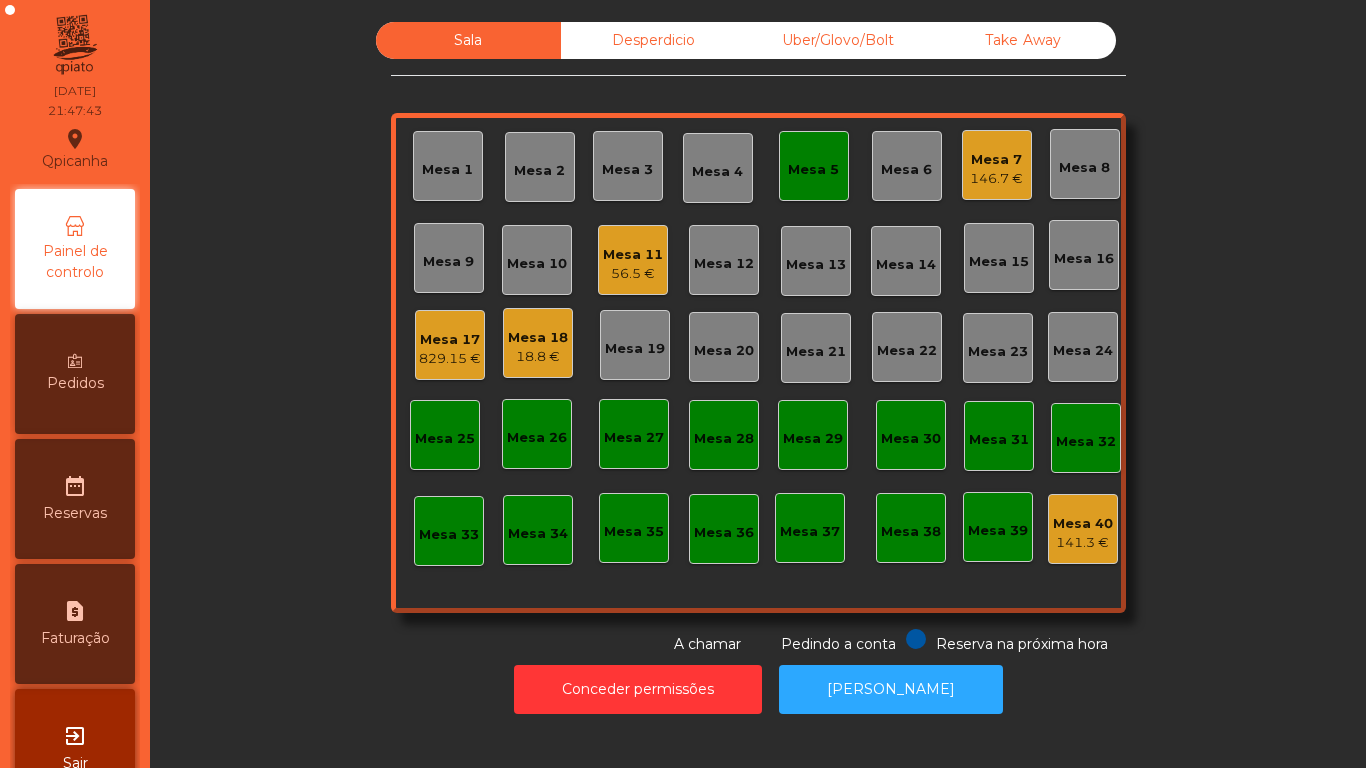 click on "Mesa 7   146.7 €" 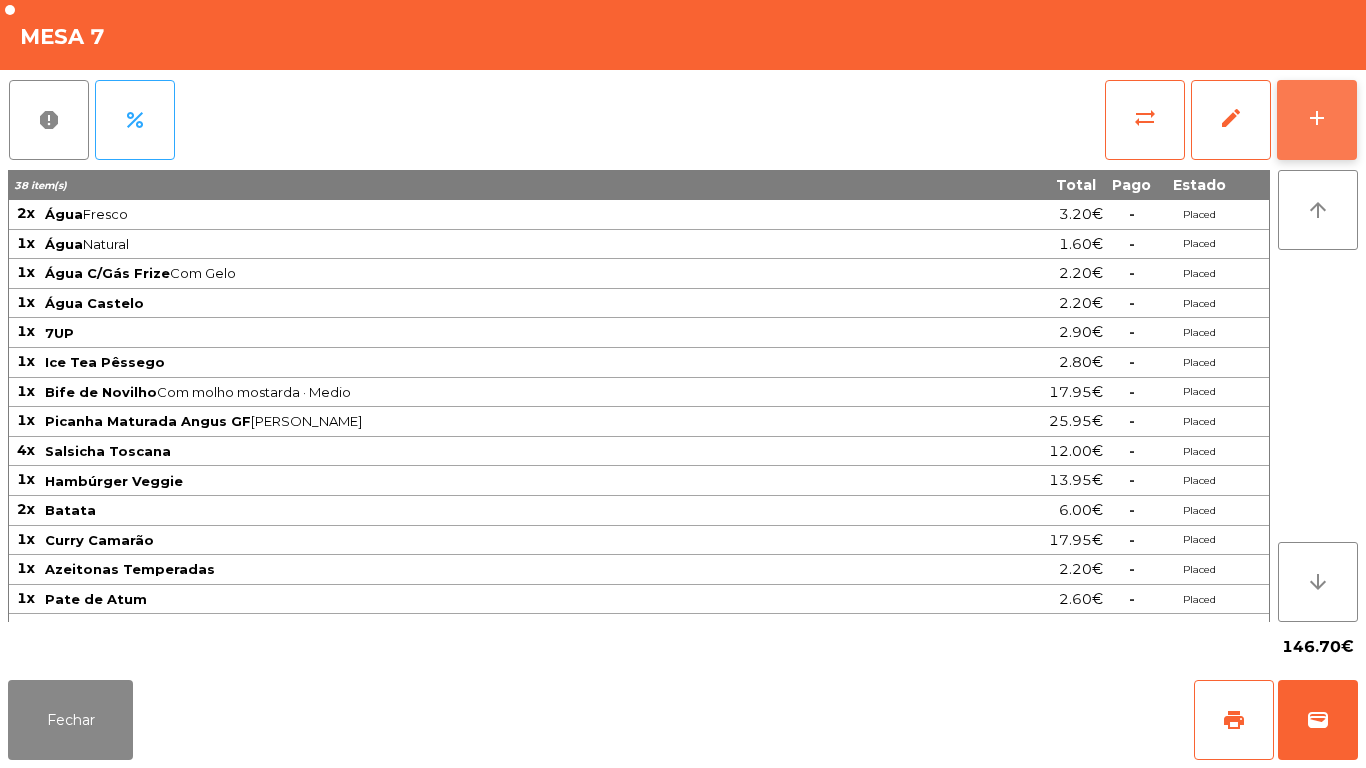 click on "add" 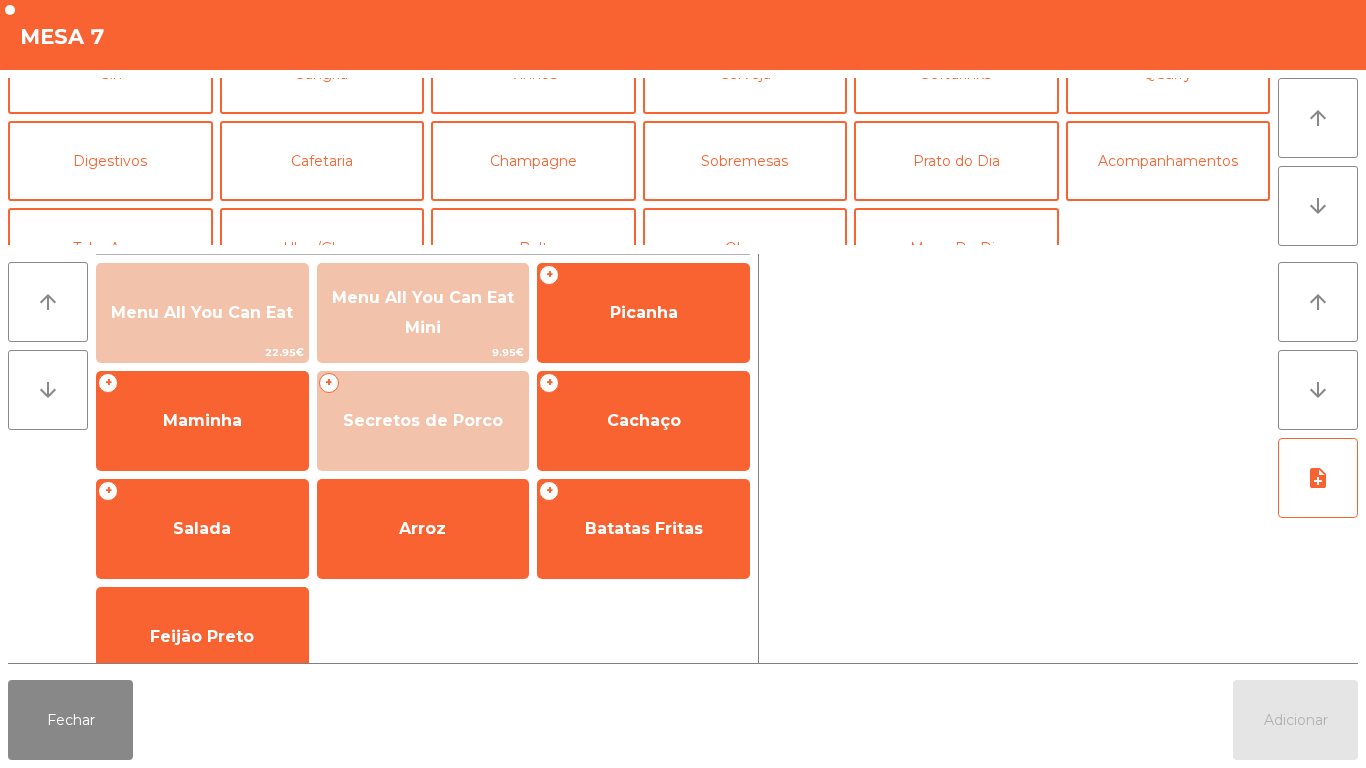 scroll, scrollTop: 135, scrollLeft: 0, axis: vertical 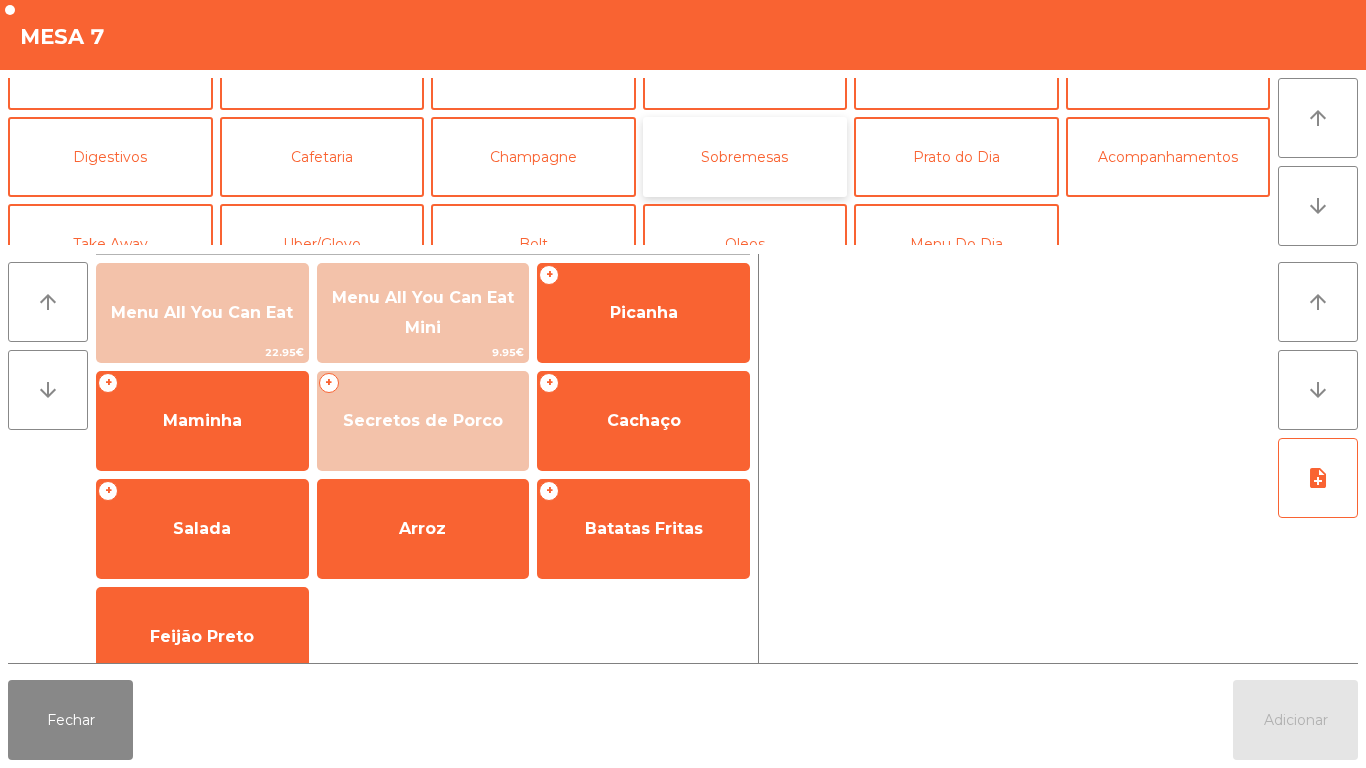 click on "Sobremesas" 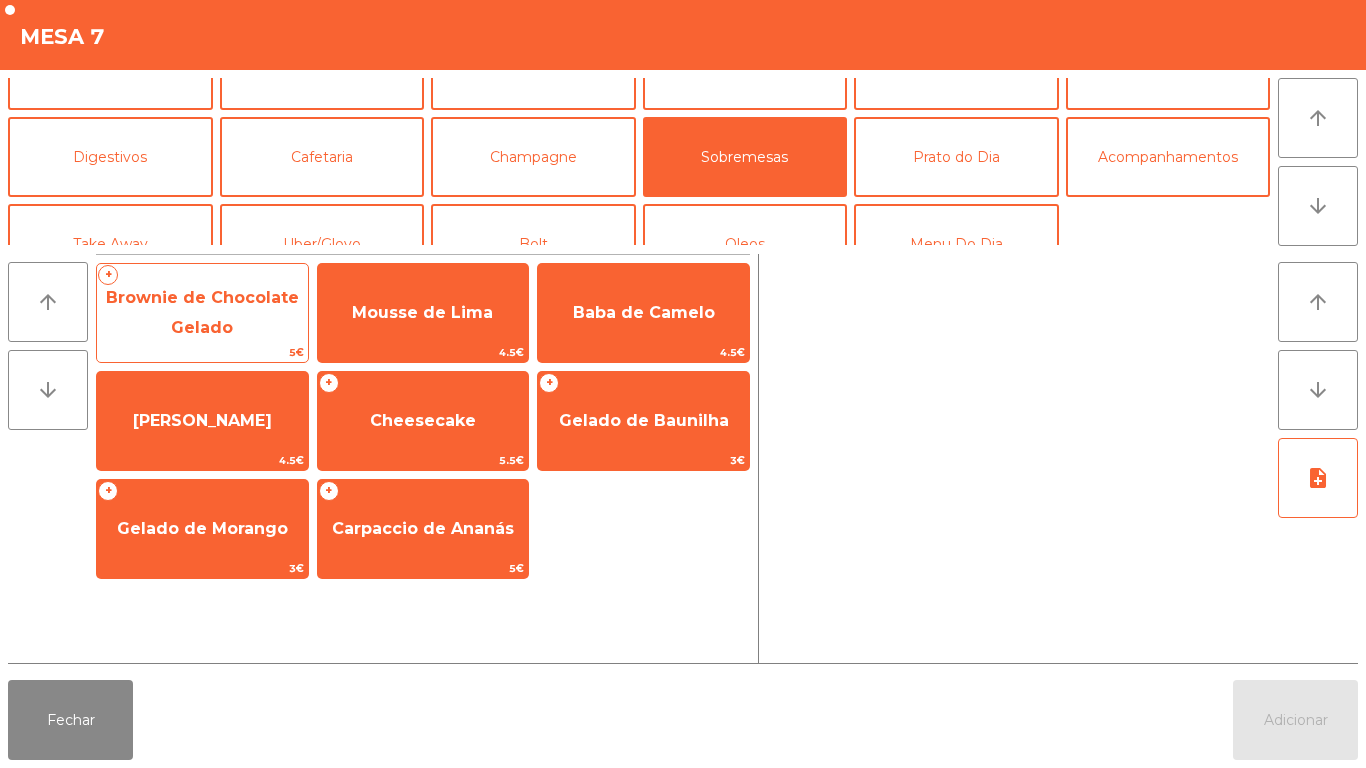 click on "Brownie de Chocolate Gelado" 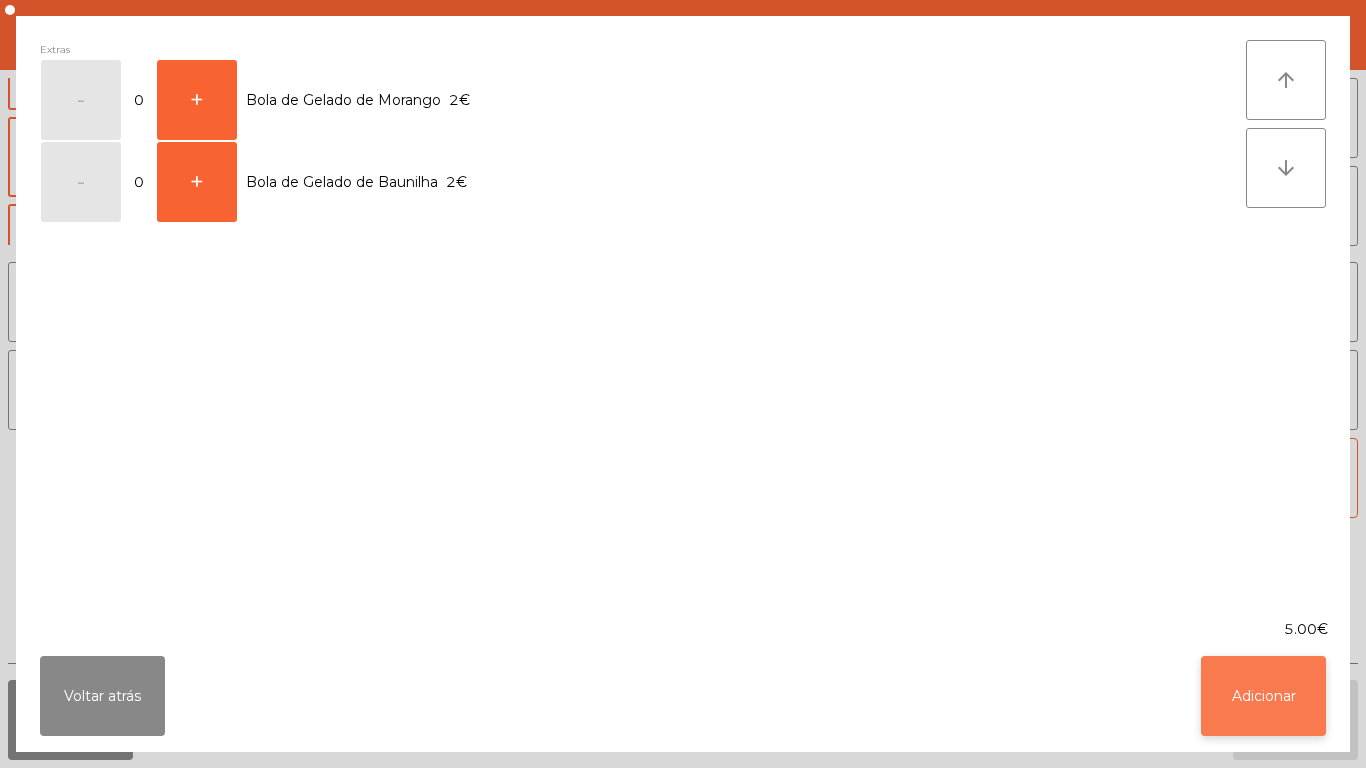 click on "Adicionar" 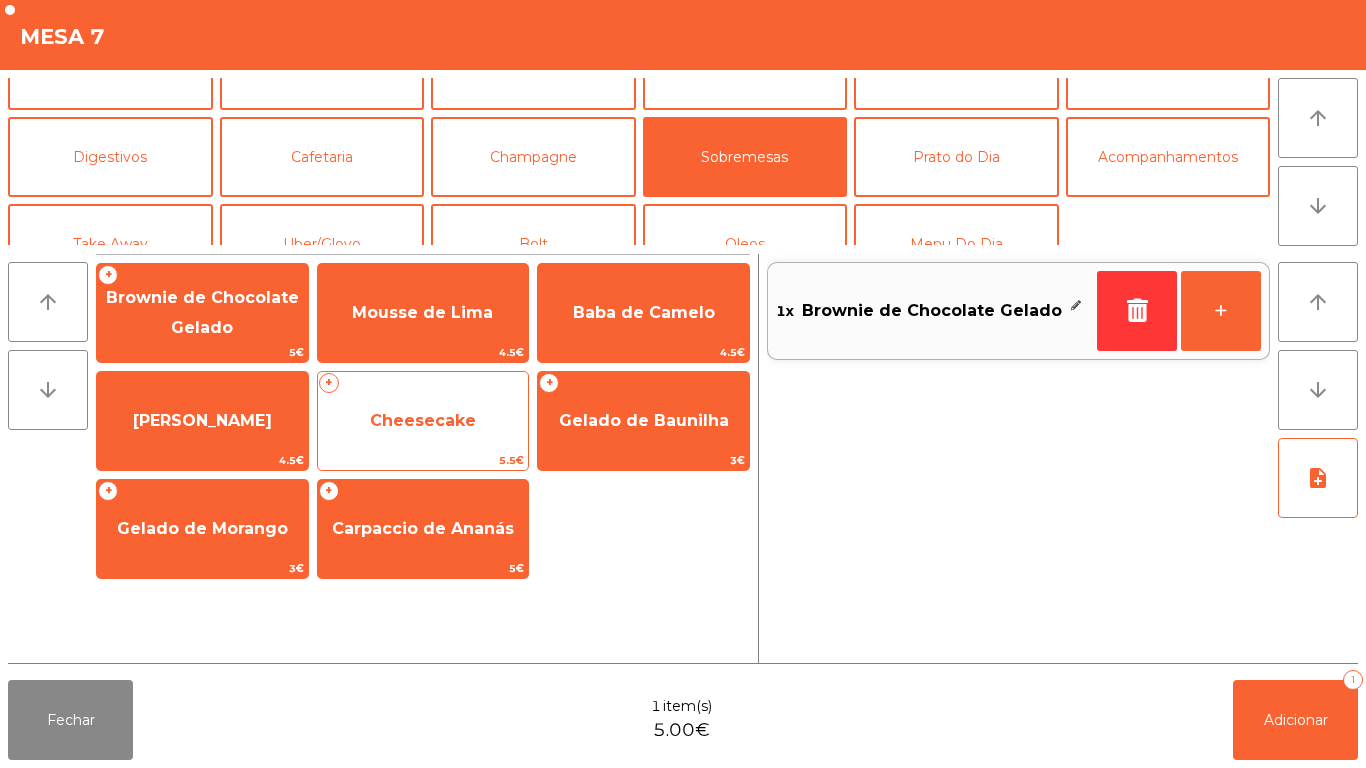 click on "Cheesecake" 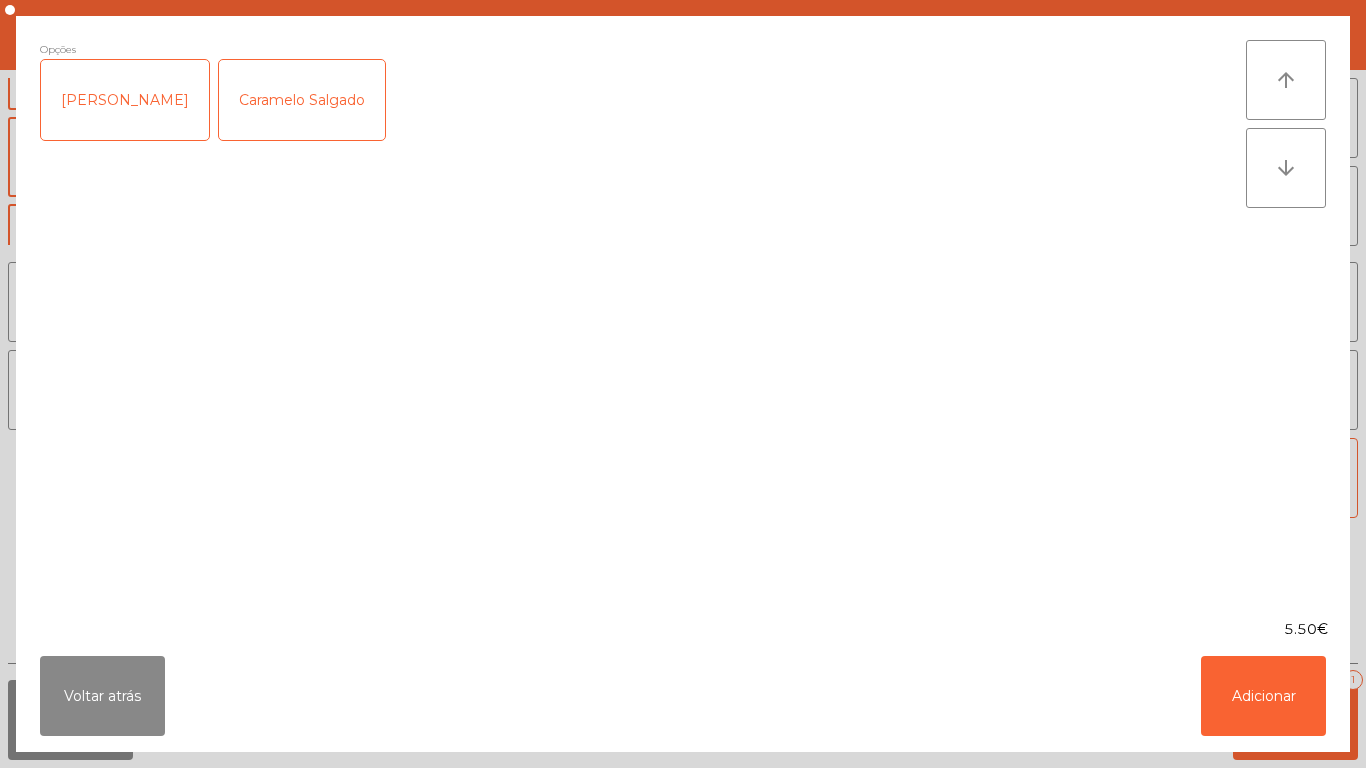 click on "[PERSON_NAME]" 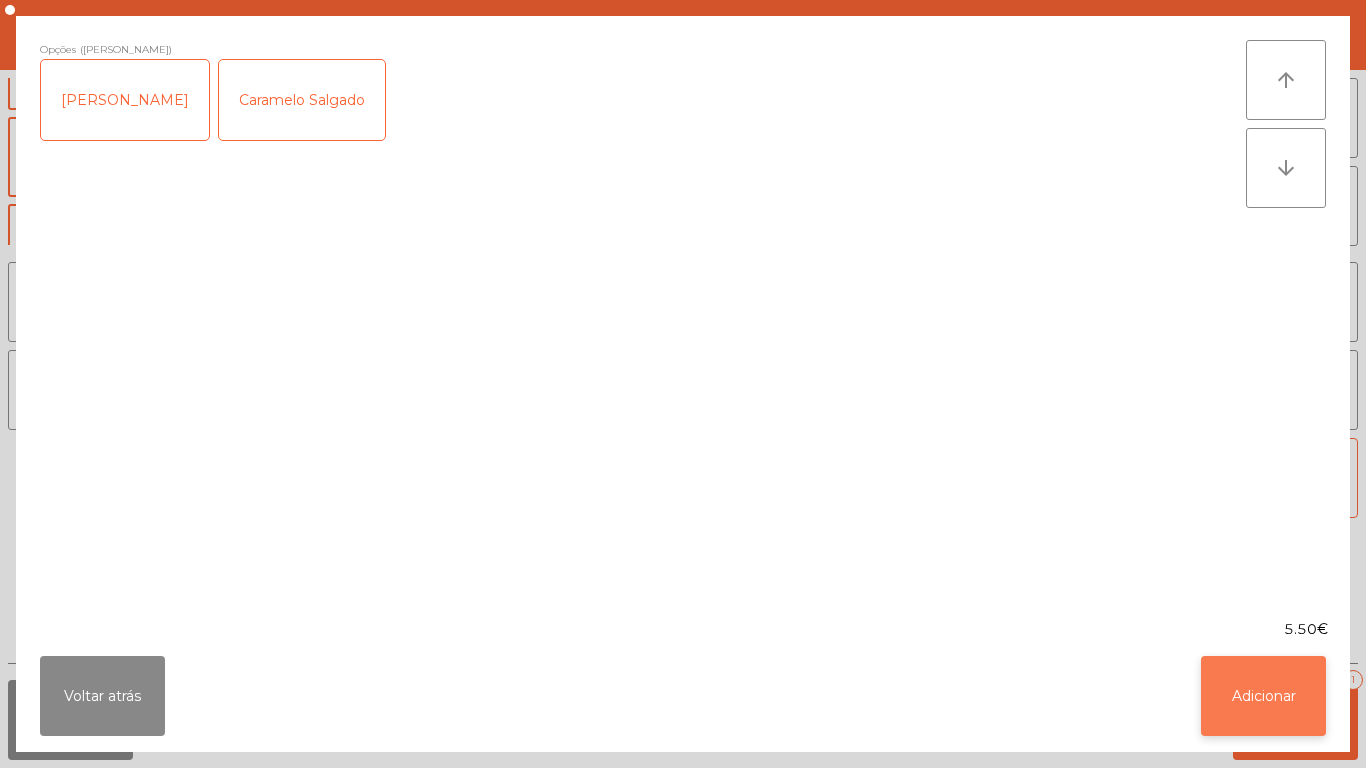 click on "Adicionar" 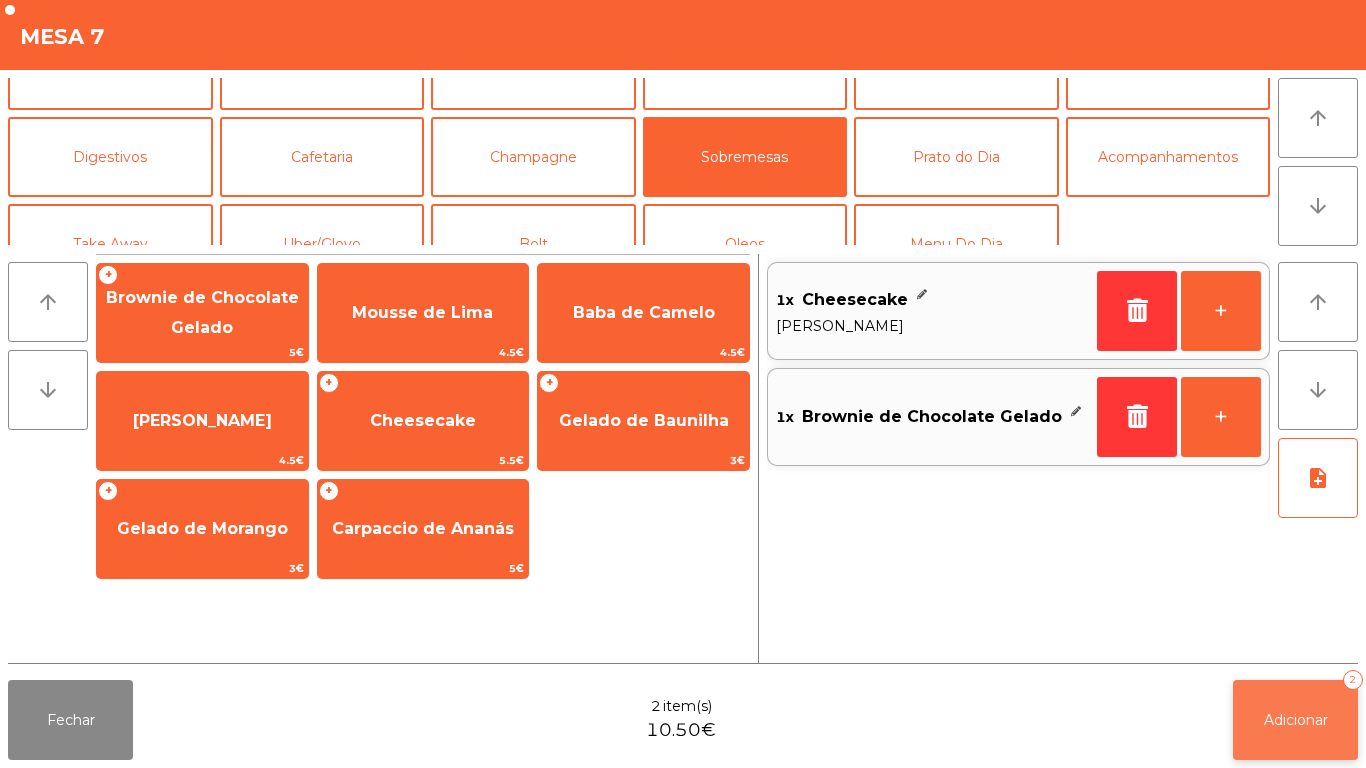 click on "Adicionar   2" 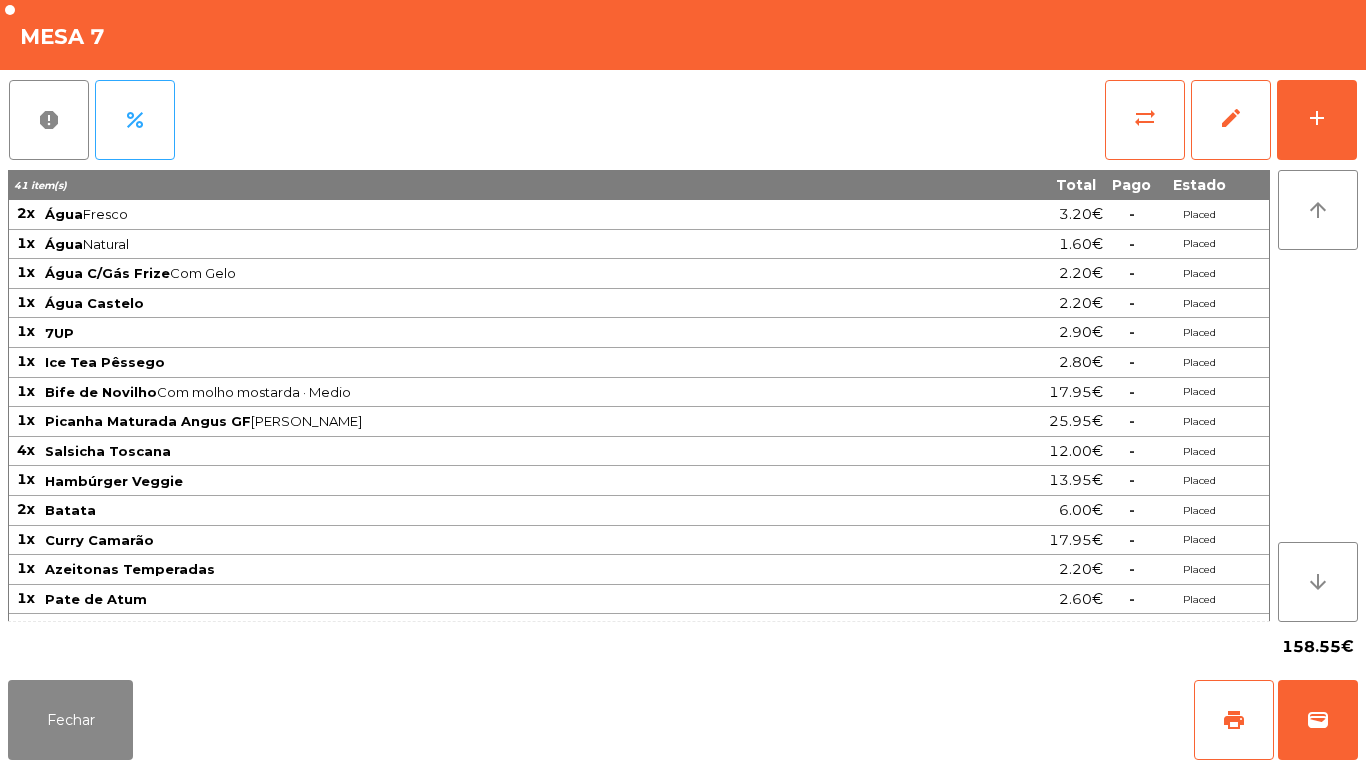 scroll, scrollTop: 0, scrollLeft: 0, axis: both 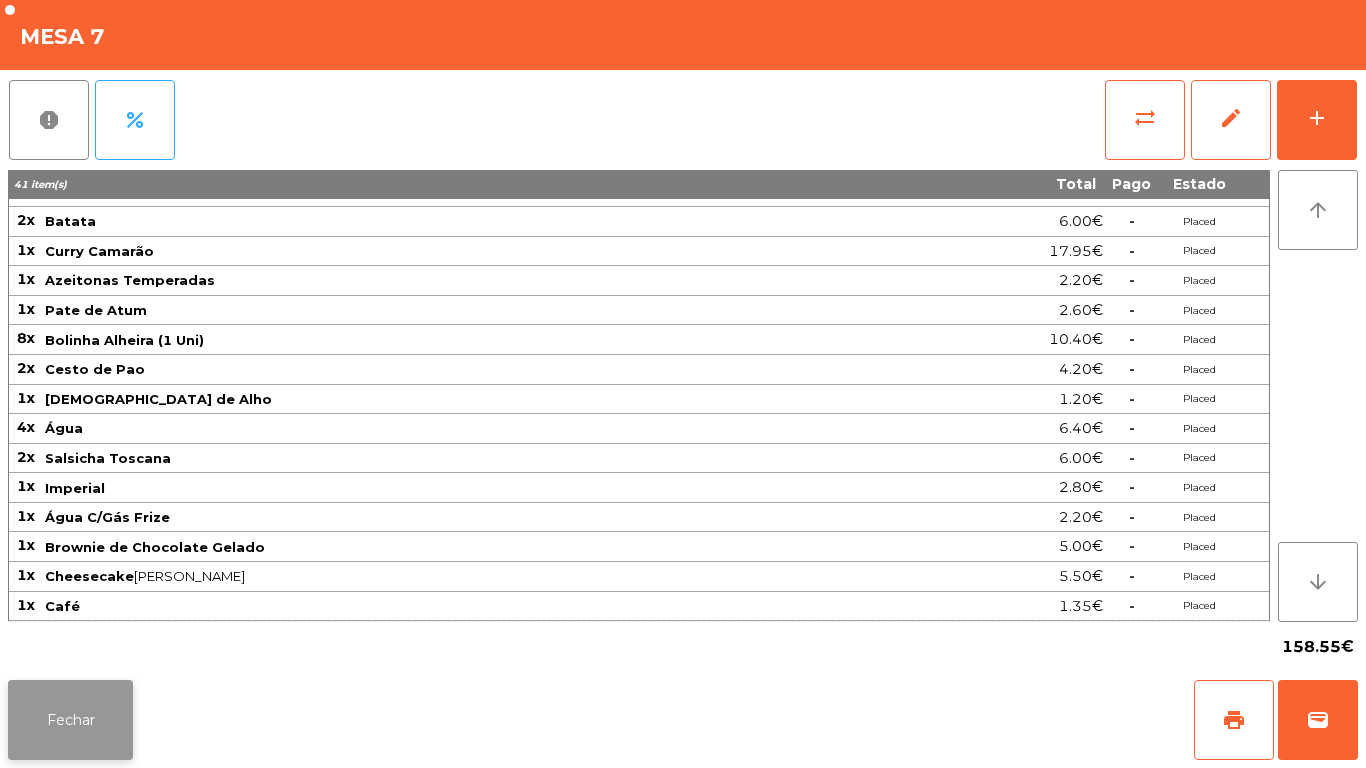 click on "Fechar" 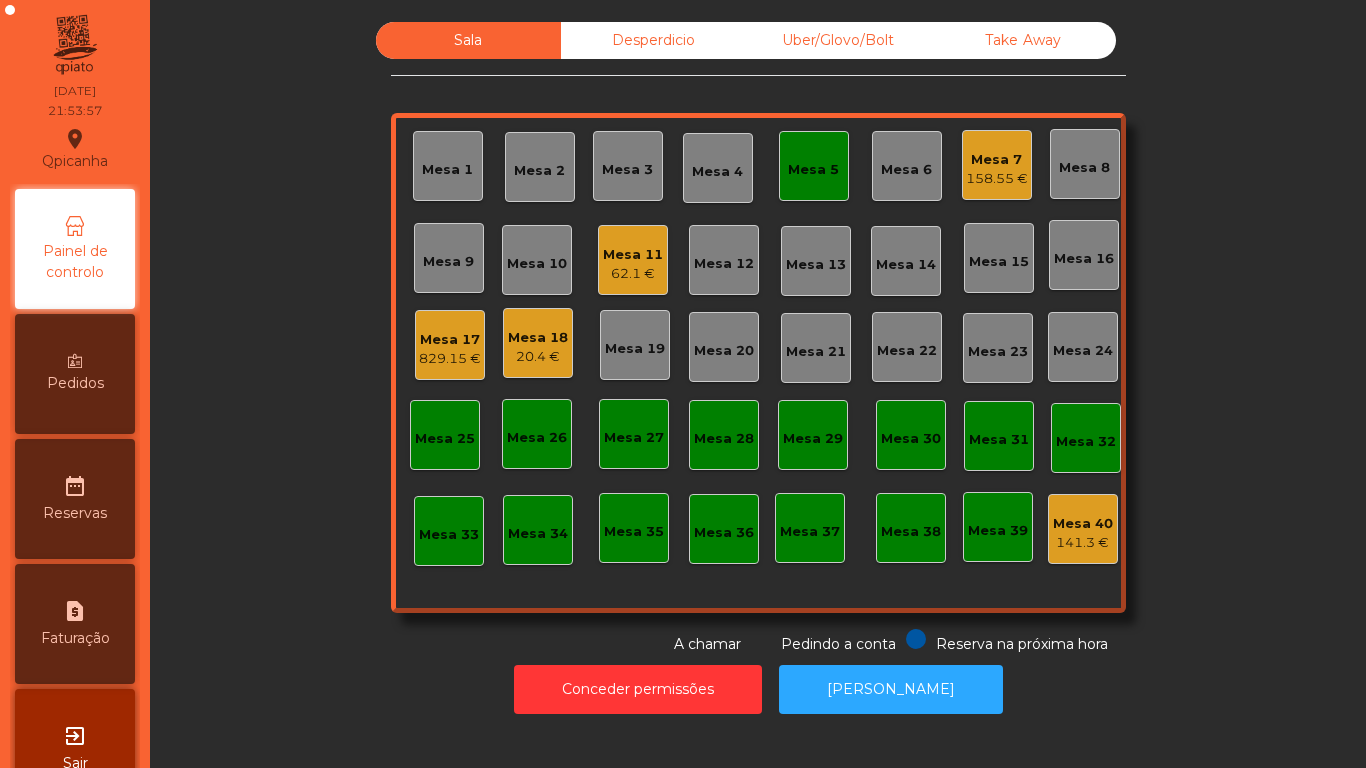 click on "Mesa 5" 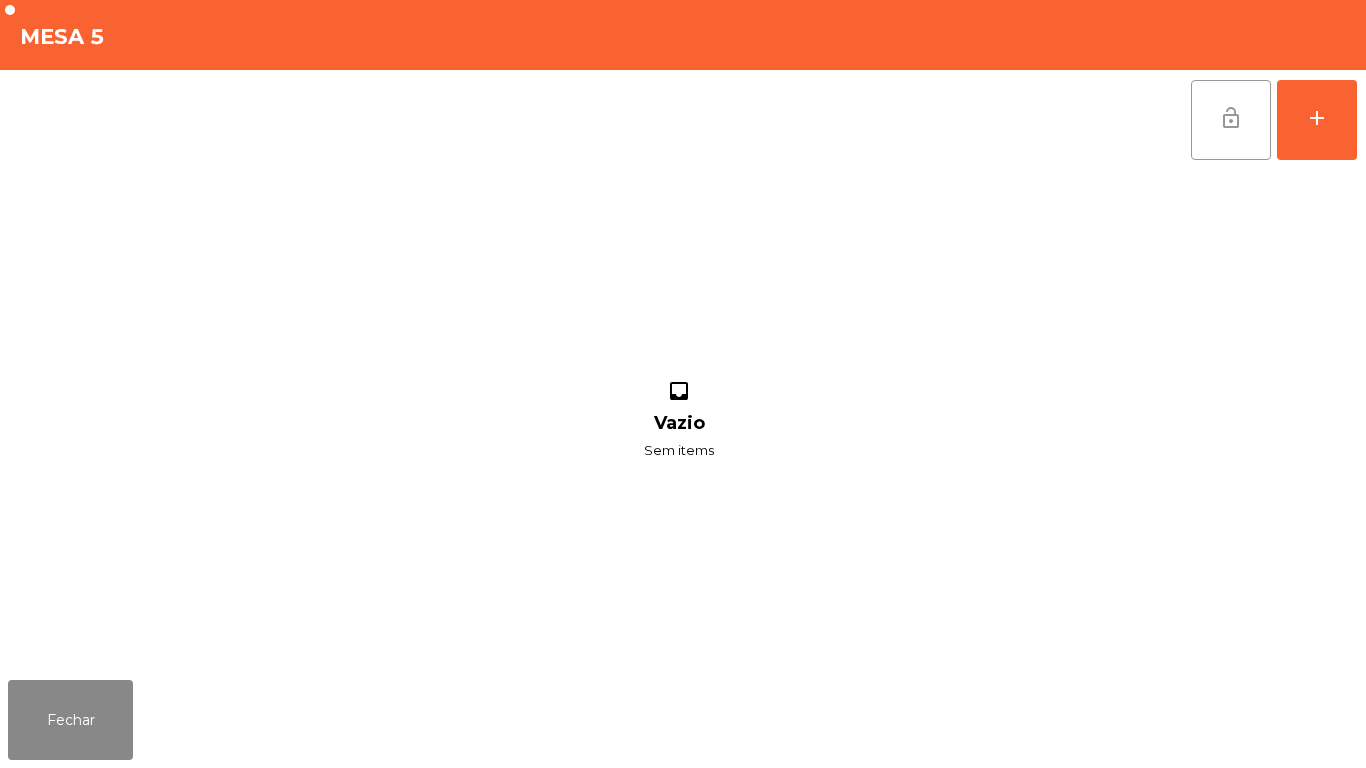 click on "lock_open" 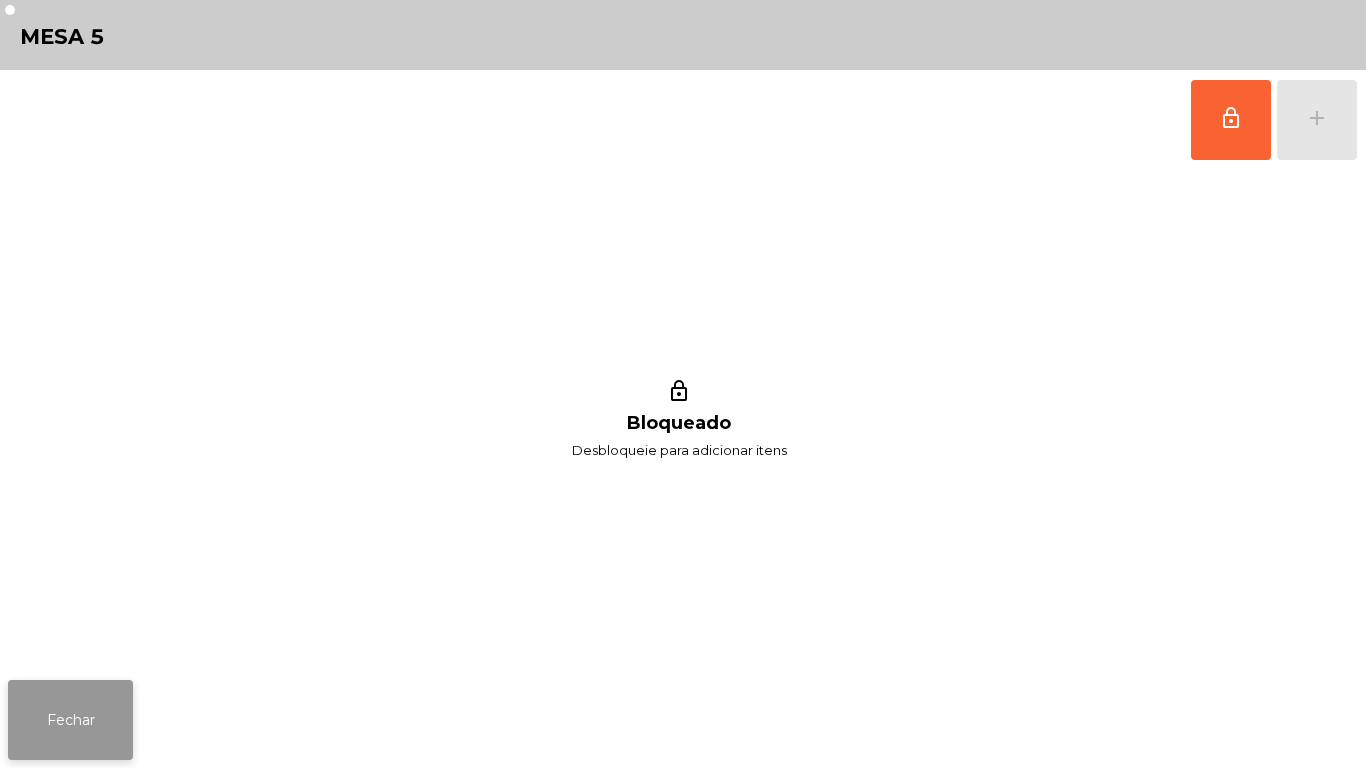 click on "Fechar" 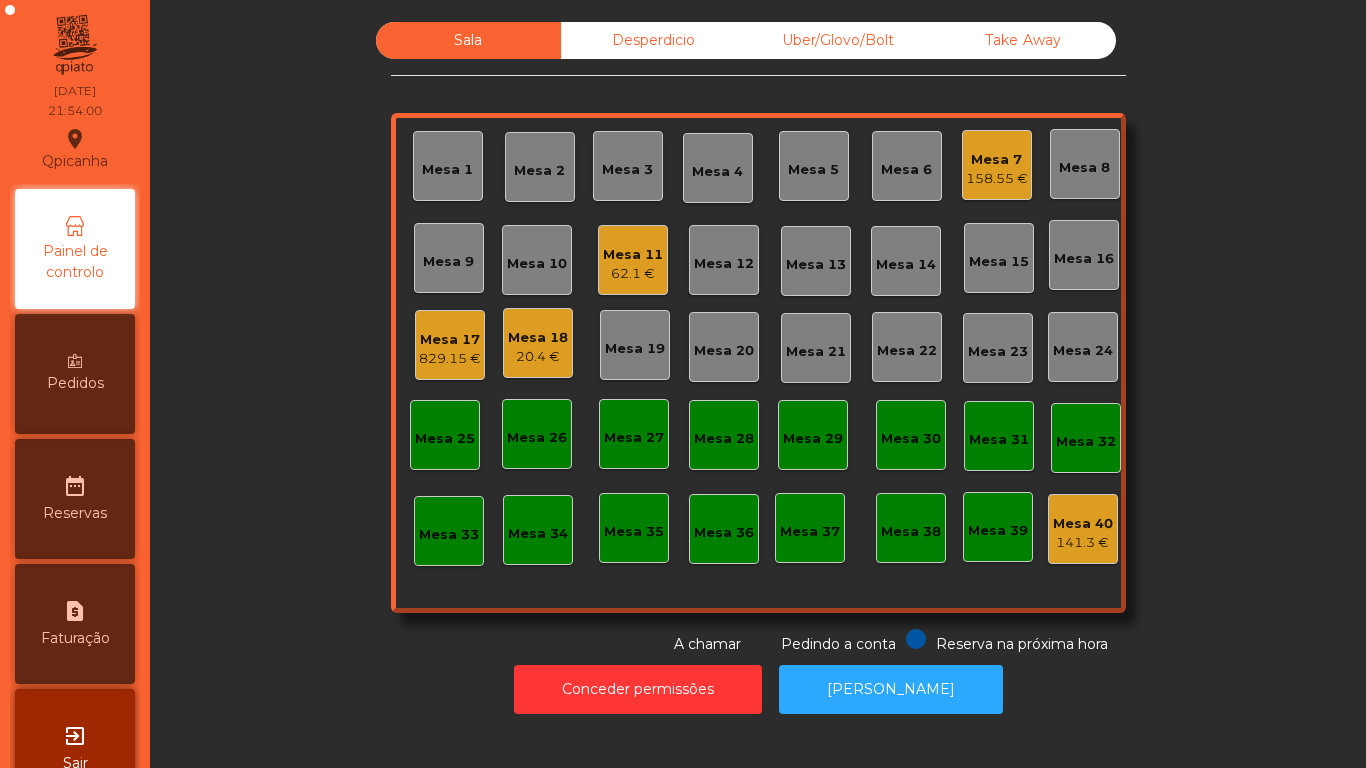 click on "Sala   Desperdicio   Uber/Glovo/Bolt   Take Away   Mesa 1   Mesa 2   Mesa 3   [GEOGRAPHIC_DATA] 4   Mesa 5   Mesa 6   Mesa 7   158.55 €   [GEOGRAPHIC_DATA] 8   Mesa 9   Mesa 10   Mesa 11   62.1 €   Mesa 12   [GEOGRAPHIC_DATA] 13   [GEOGRAPHIC_DATA] 14   [GEOGRAPHIC_DATA] 15   [GEOGRAPHIC_DATA] 17   829.15 €   Mesa 18   20.4 €   [GEOGRAPHIC_DATA] 19   [GEOGRAPHIC_DATA] 20   [GEOGRAPHIC_DATA] 21   [GEOGRAPHIC_DATA] 22   [GEOGRAPHIC_DATA] 23   [GEOGRAPHIC_DATA] 24   [GEOGRAPHIC_DATA] [GEOGRAPHIC_DATA] 26   [GEOGRAPHIC_DATA] 27   [GEOGRAPHIC_DATA] 28   [GEOGRAPHIC_DATA] 29   [GEOGRAPHIC_DATA] 30   [GEOGRAPHIC_DATA] 32   [GEOGRAPHIC_DATA] 34   [GEOGRAPHIC_DATA] [GEOGRAPHIC_DATA] 36   [GEOGRAPHIC_DATA] 37   [GEOGRAPHIC_DATA] 38   [GEOGRAPHIC_DATA] 40   141.3 €  Reserva na próxima hora Pedindo a conta A chamar" 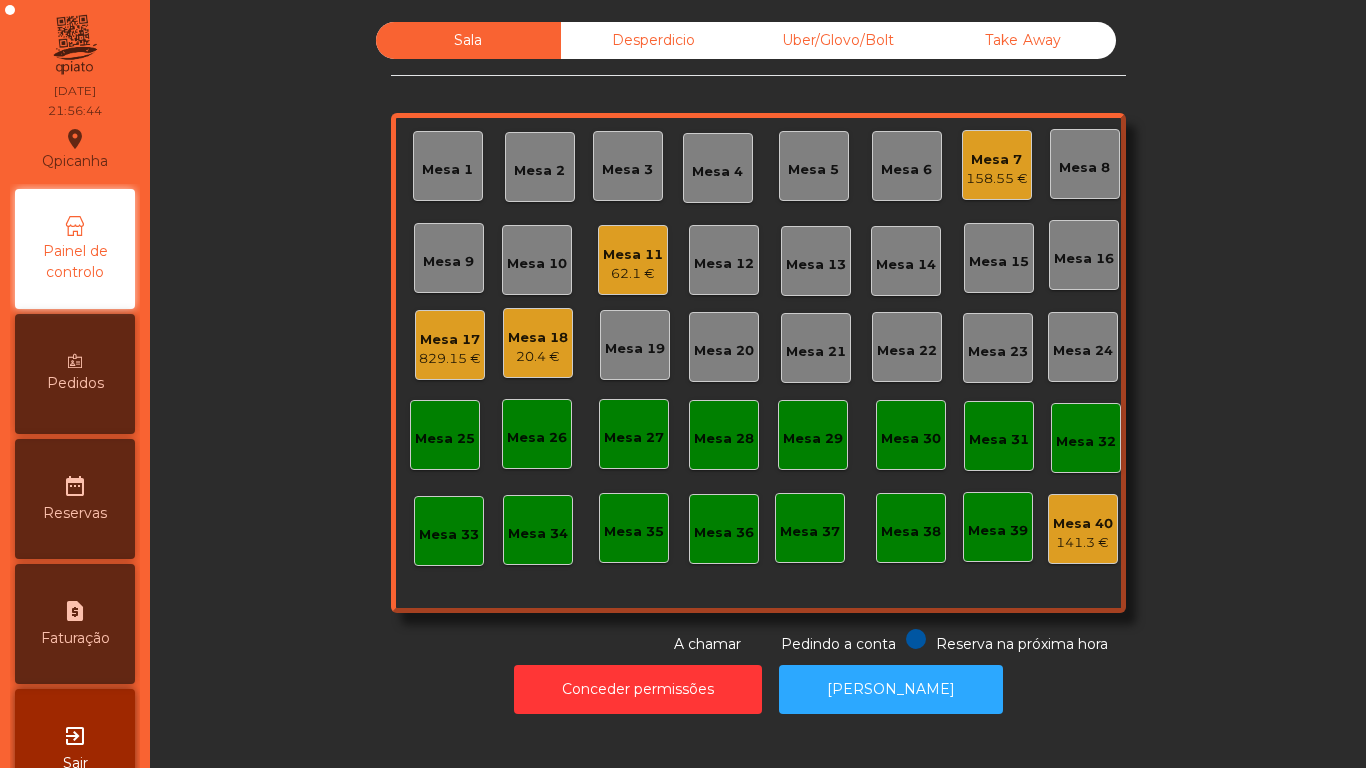 click on "Mesa 7" 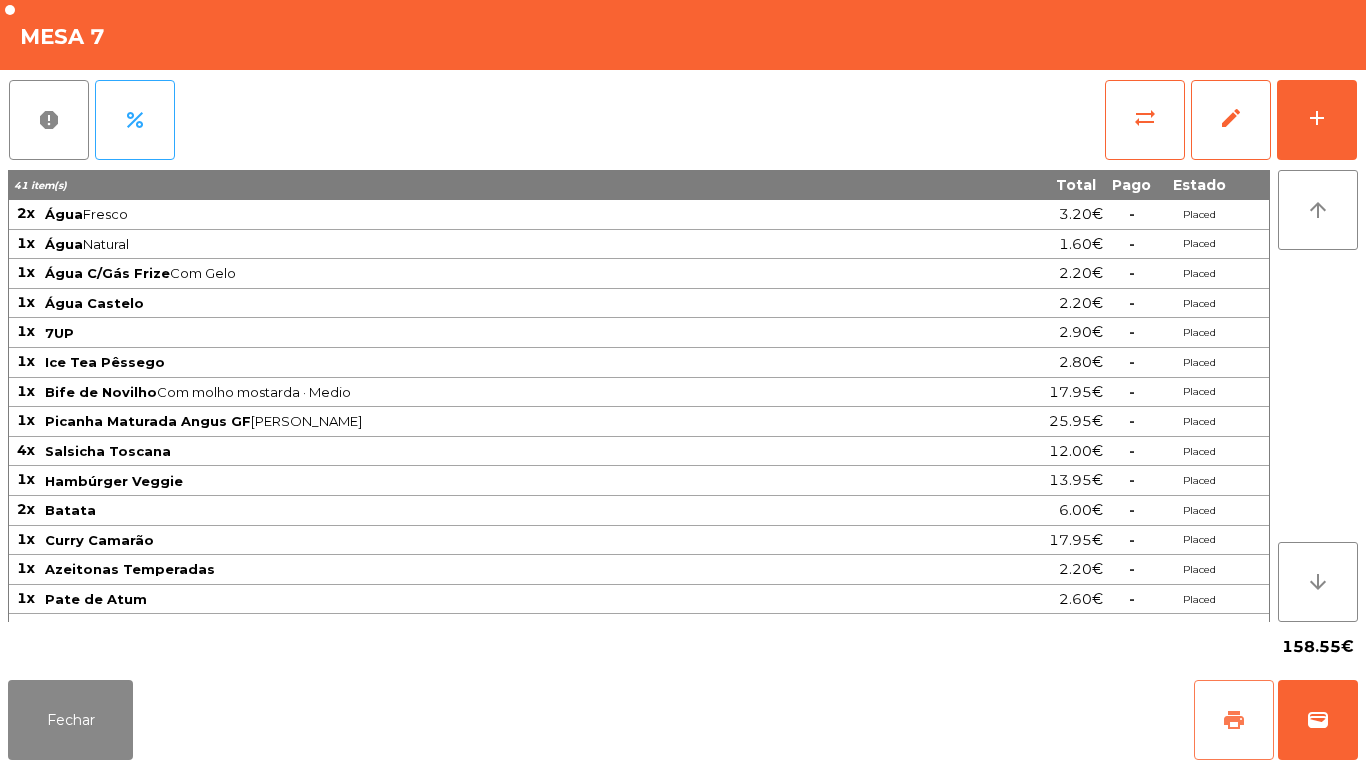 click on "print" 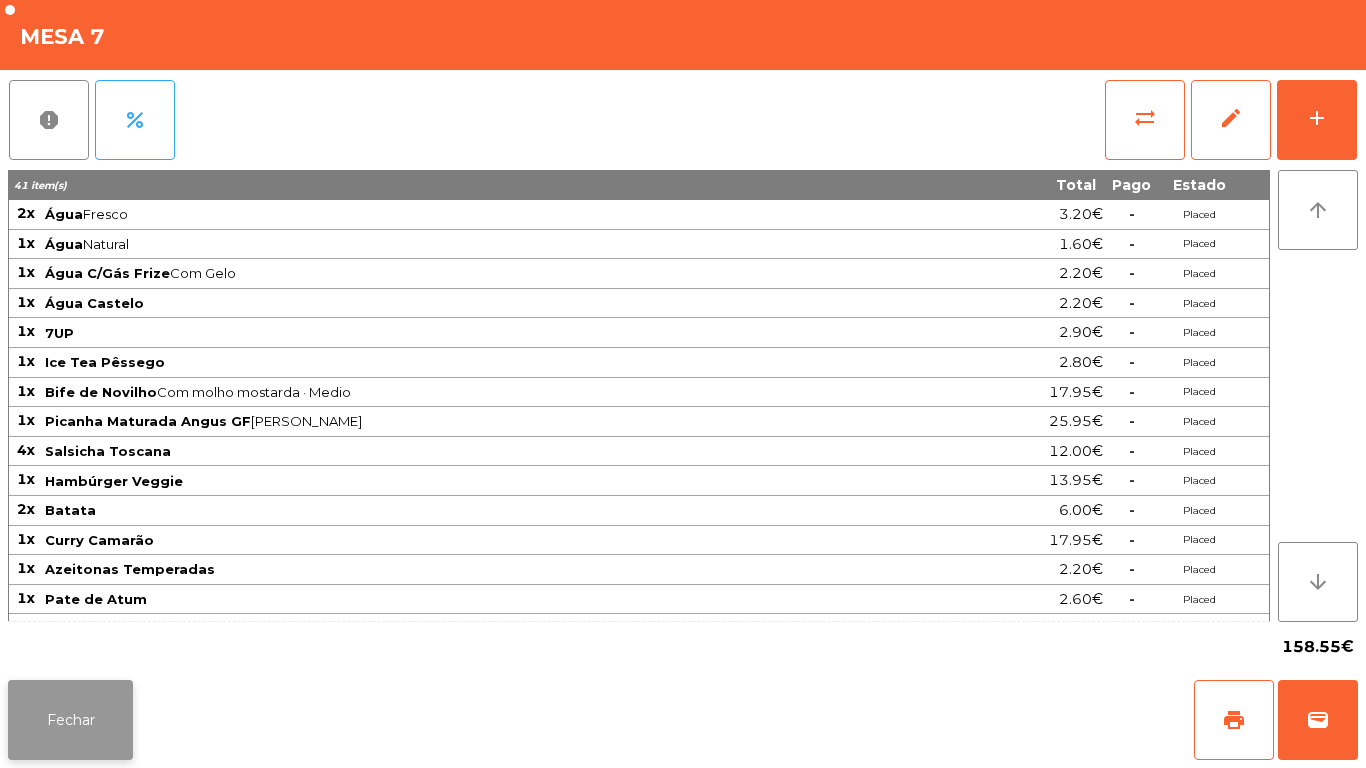 click on "Fechar" 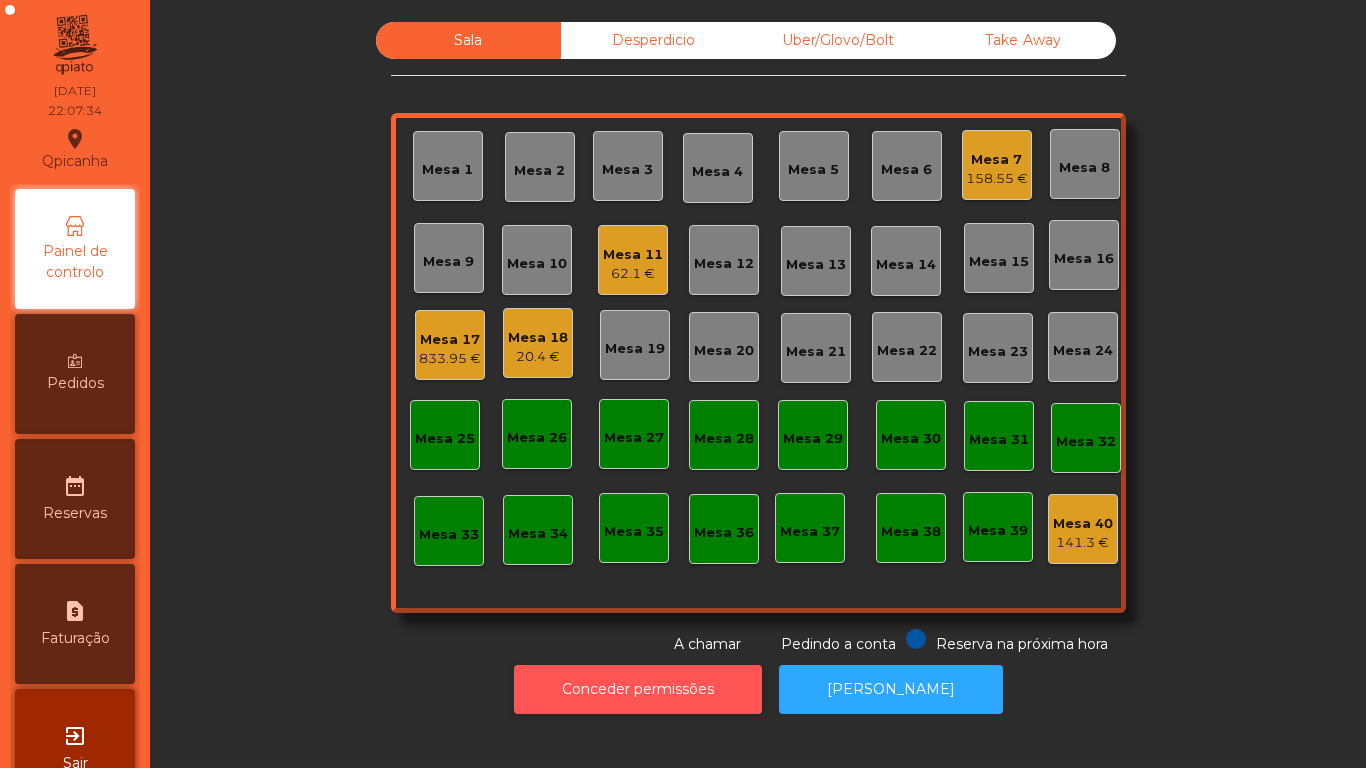 click on "Conceder permissões" 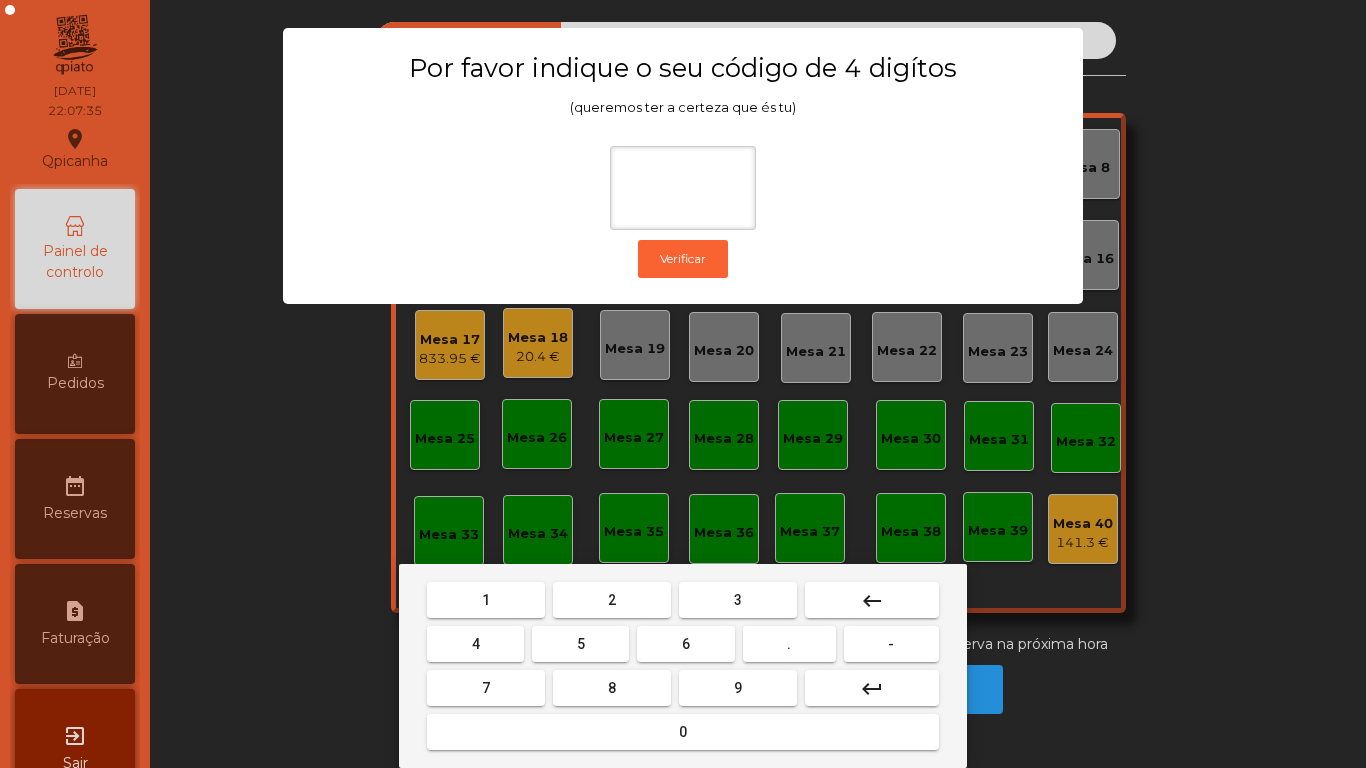 click on "1" at bounding box center (486, 600) 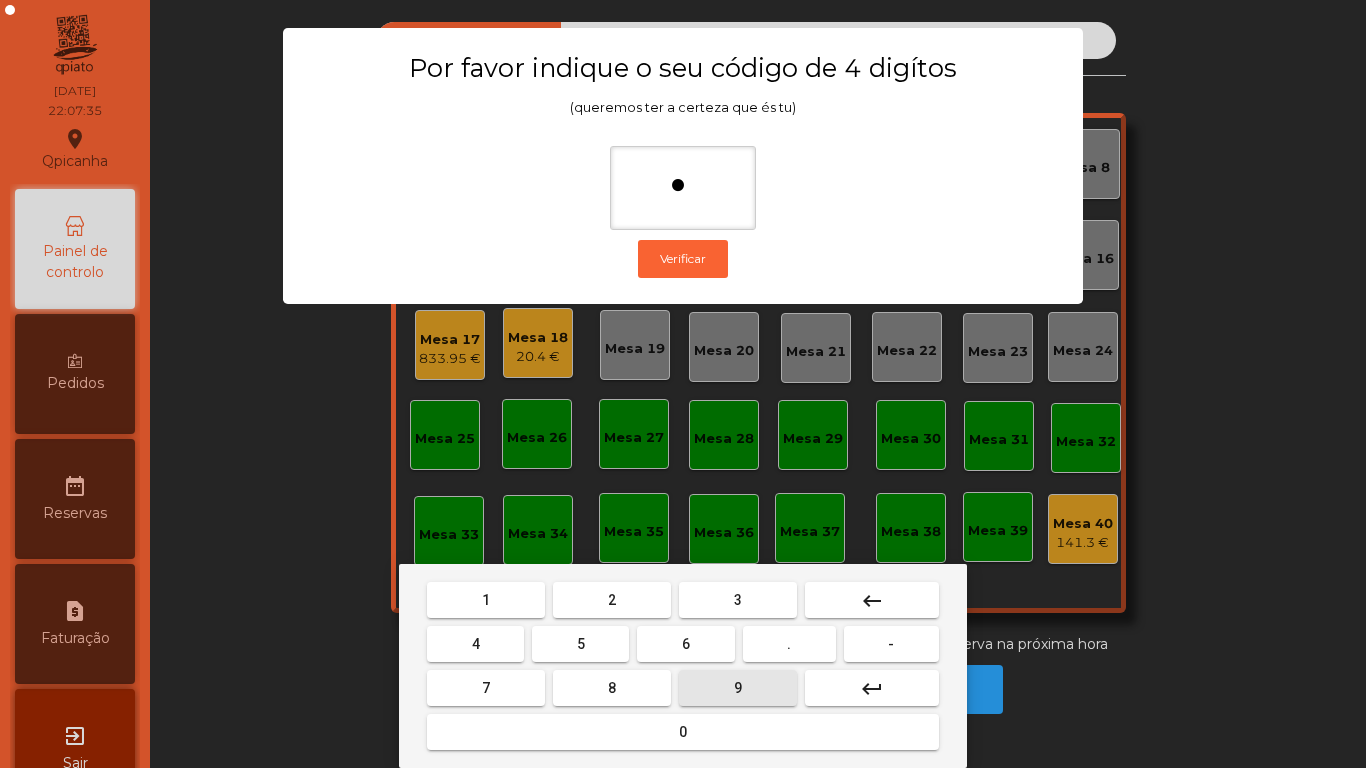 click on "9" at bounding box center (738, 688) 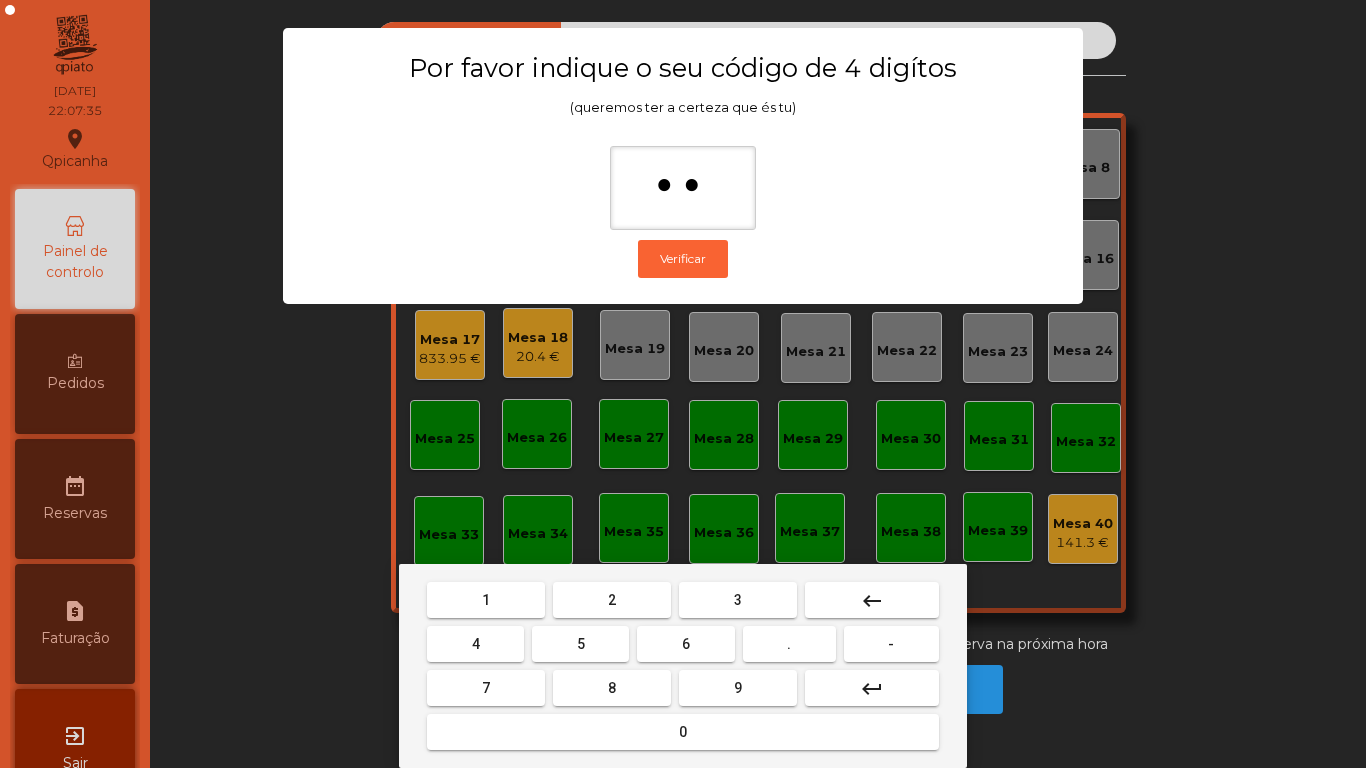 click on "4" at bounding box center [475, 644] 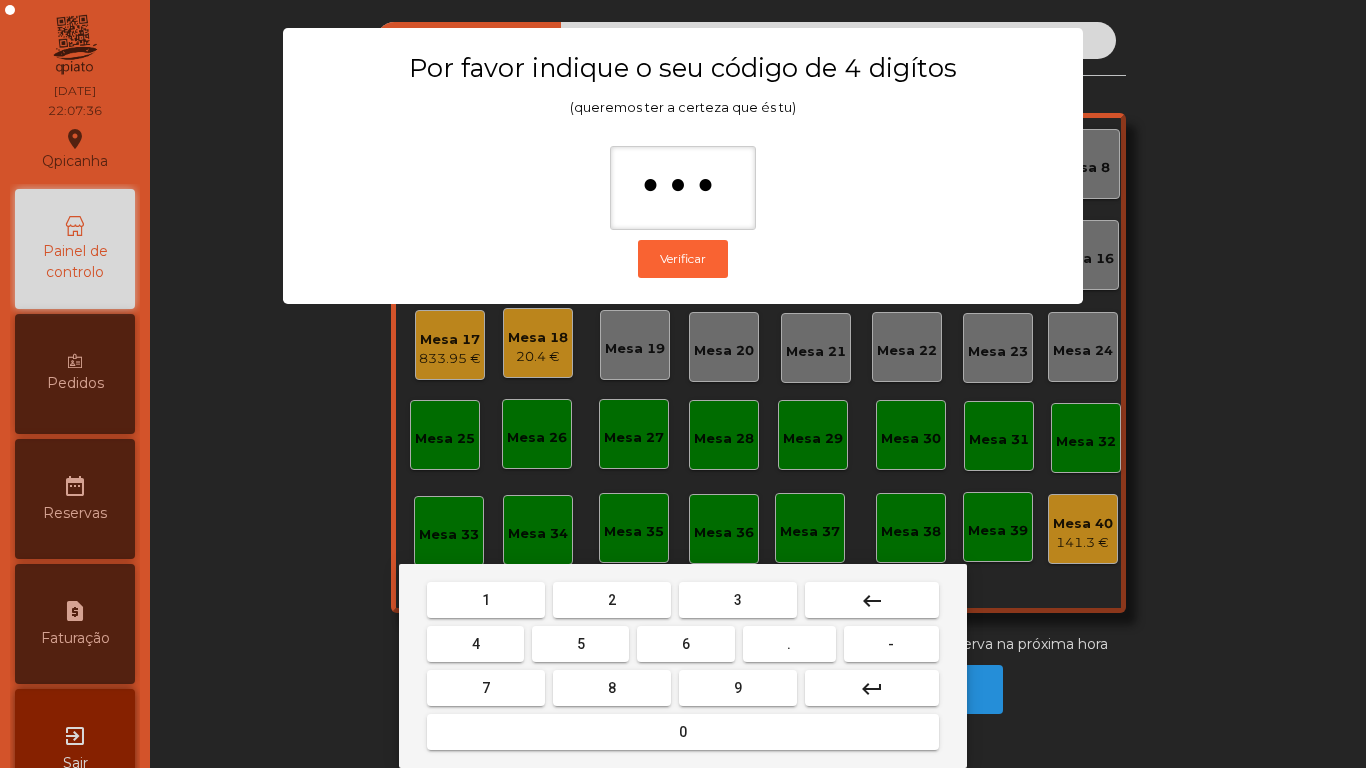 click on "0" at bounding box center (683, 732) 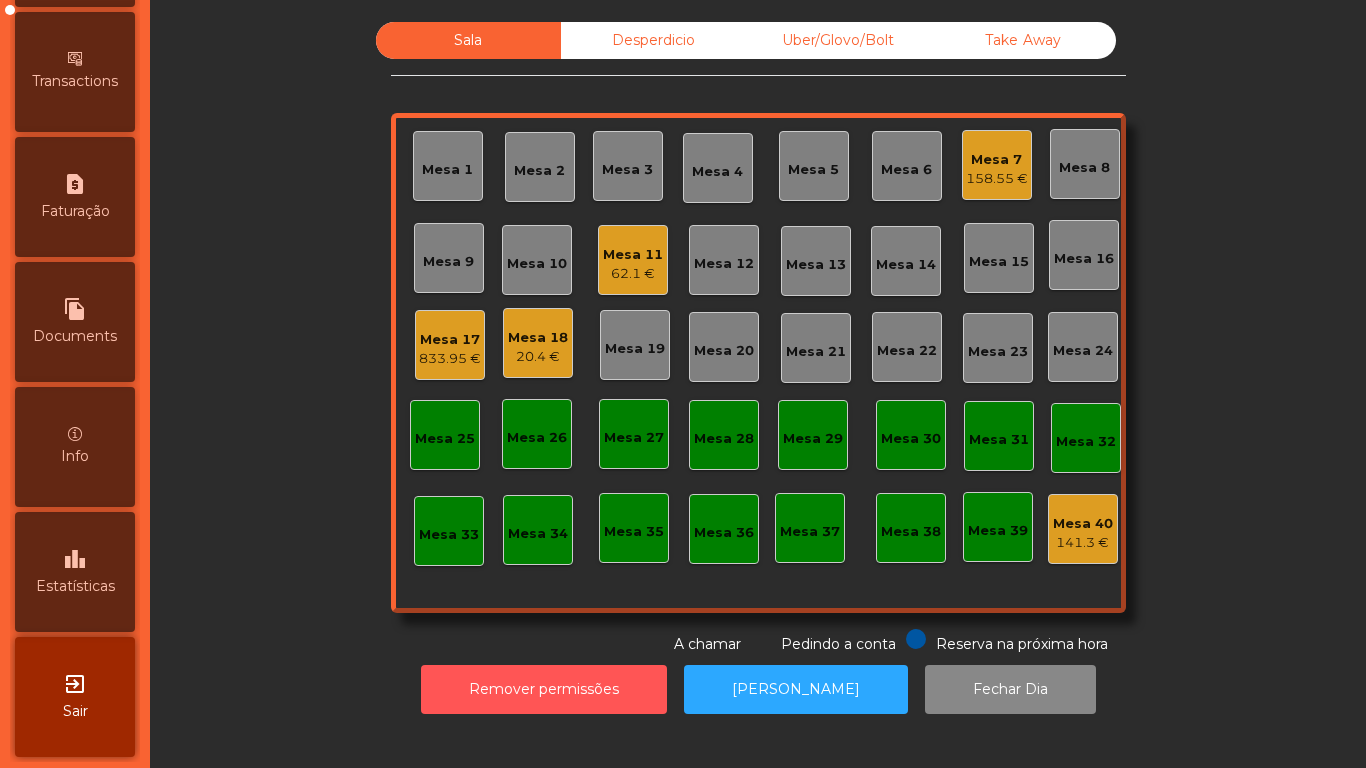 scroll, scrollTop: 931, scrollLeft: 0, axis: vertical 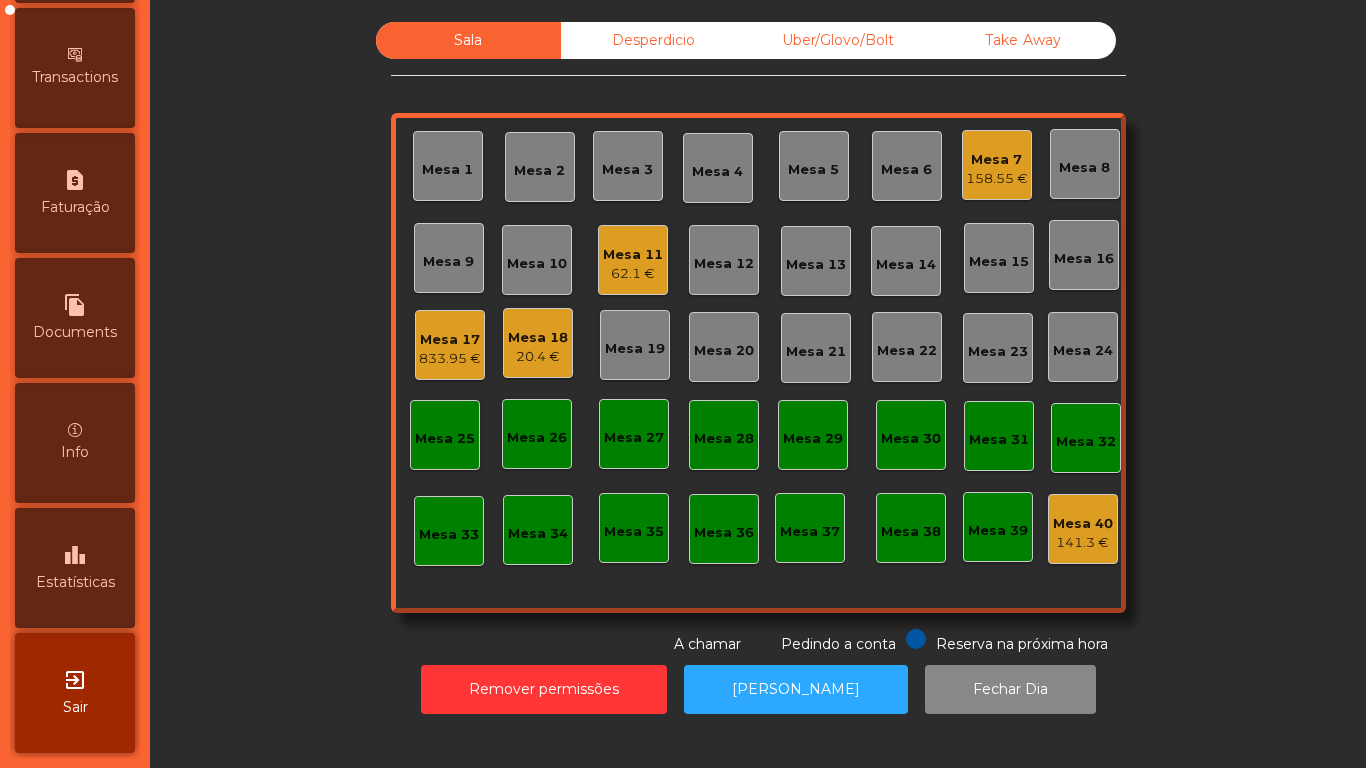 click on "leaderboard  Estatísticas" at bounding box center [75, 568] 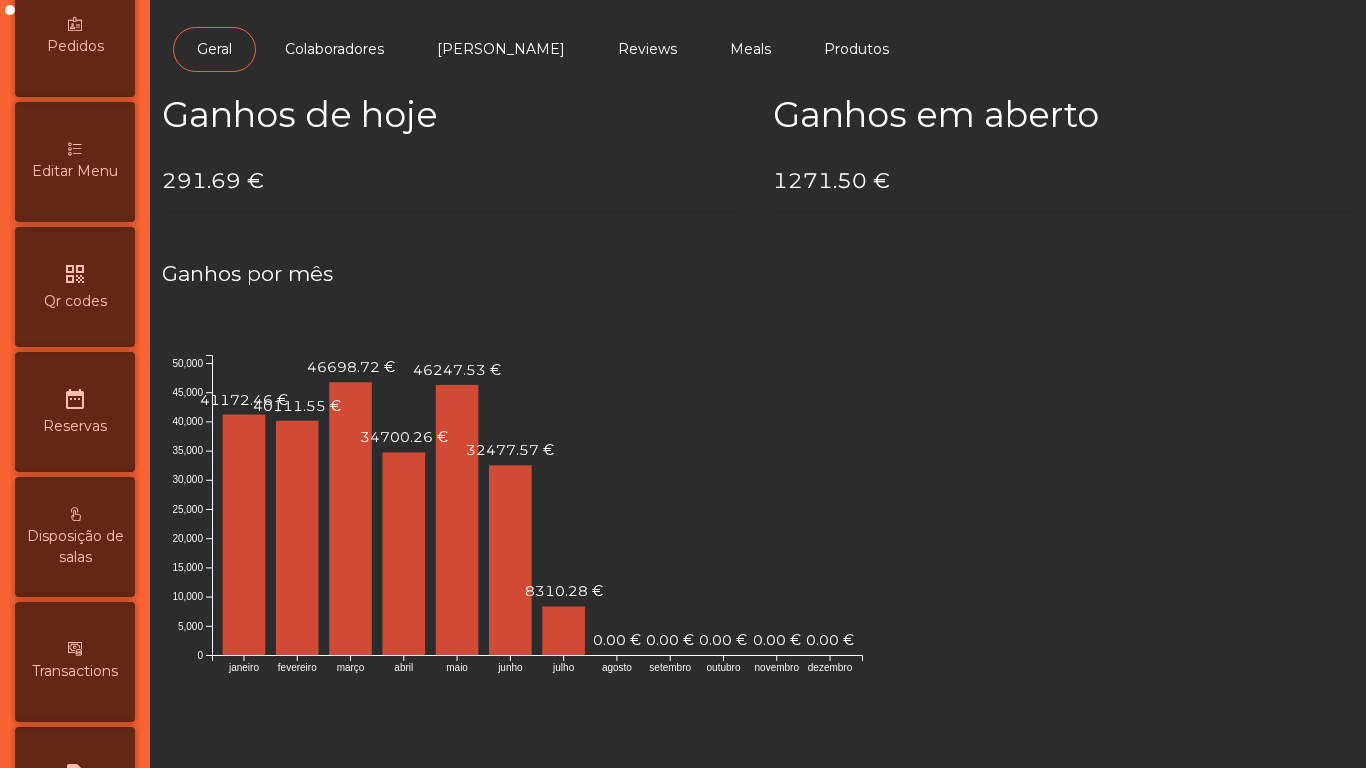 scroll, scrollTop: 0, scrollLeft: 0, axis: both 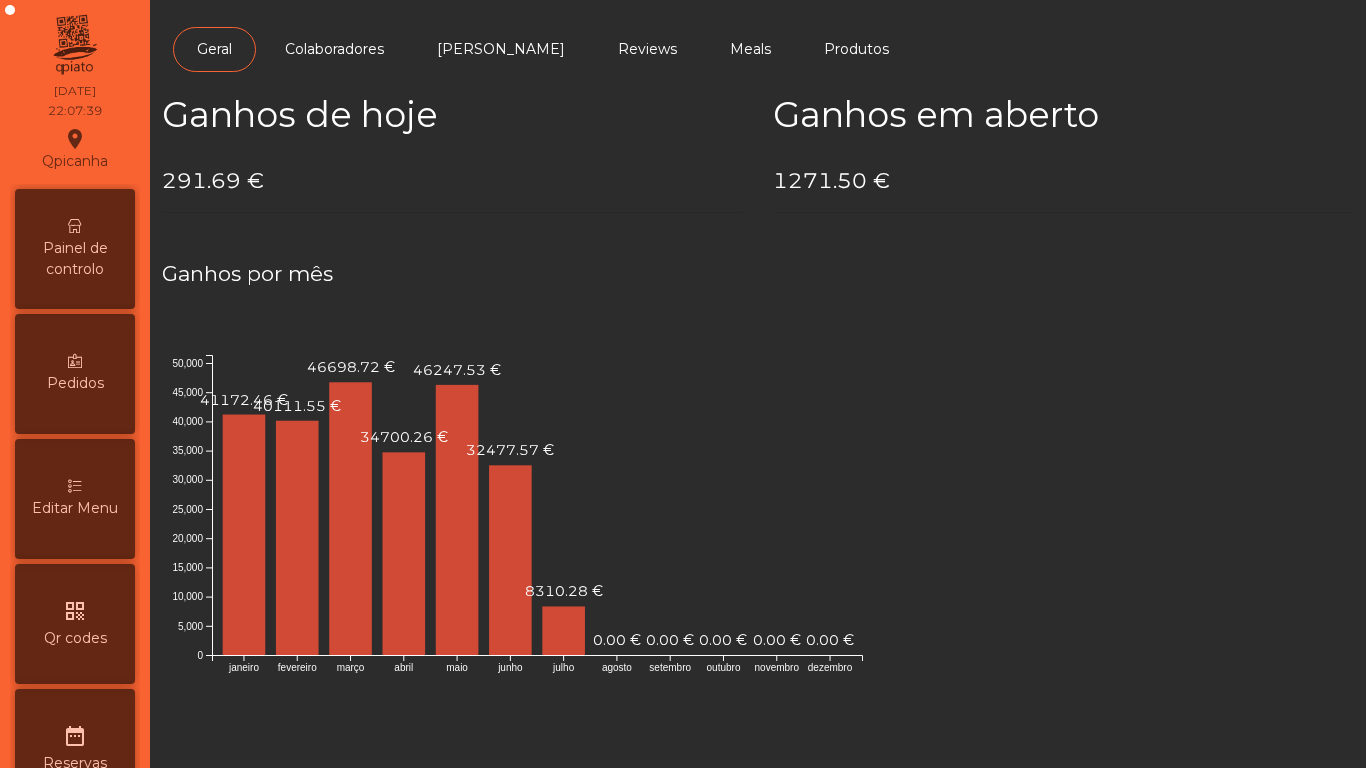 click on "Painel de controlo" at bounding box center [75, 259] 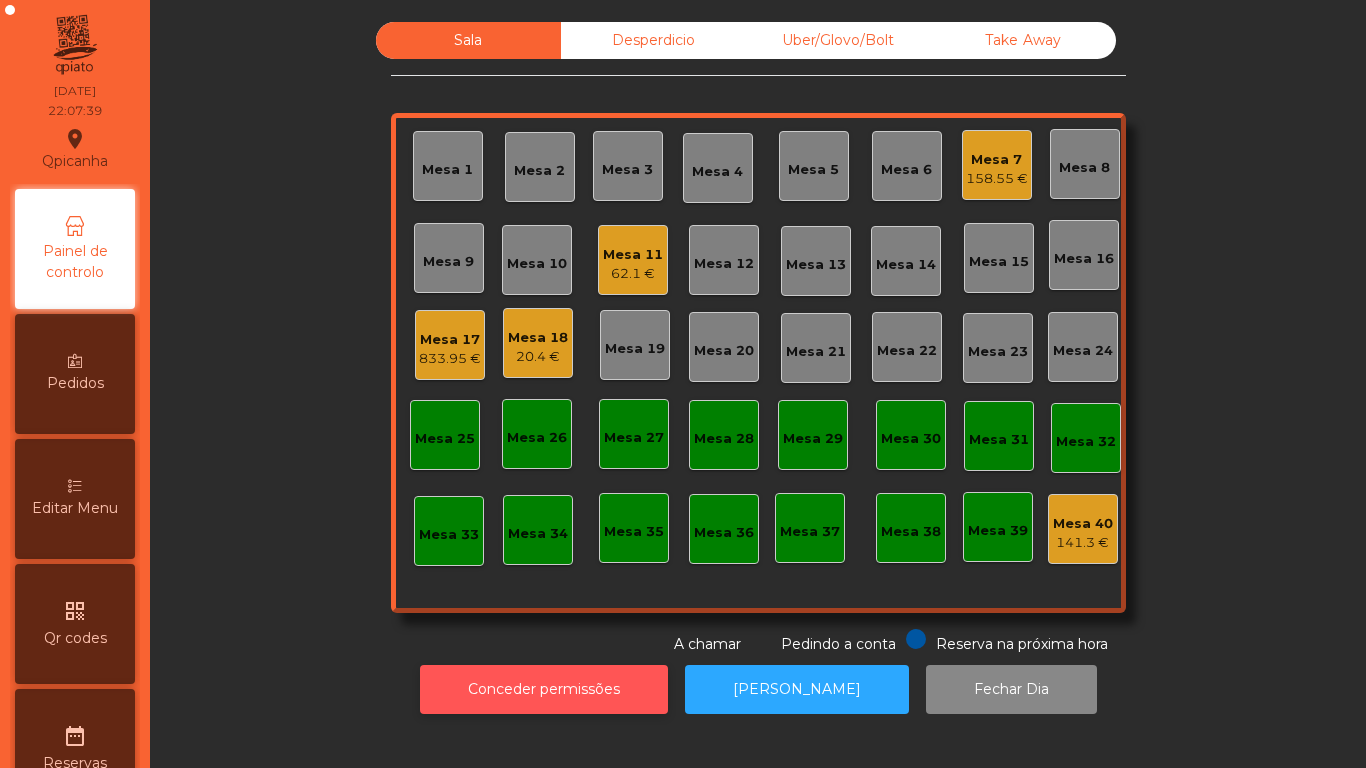 click on "Conceder permissões" 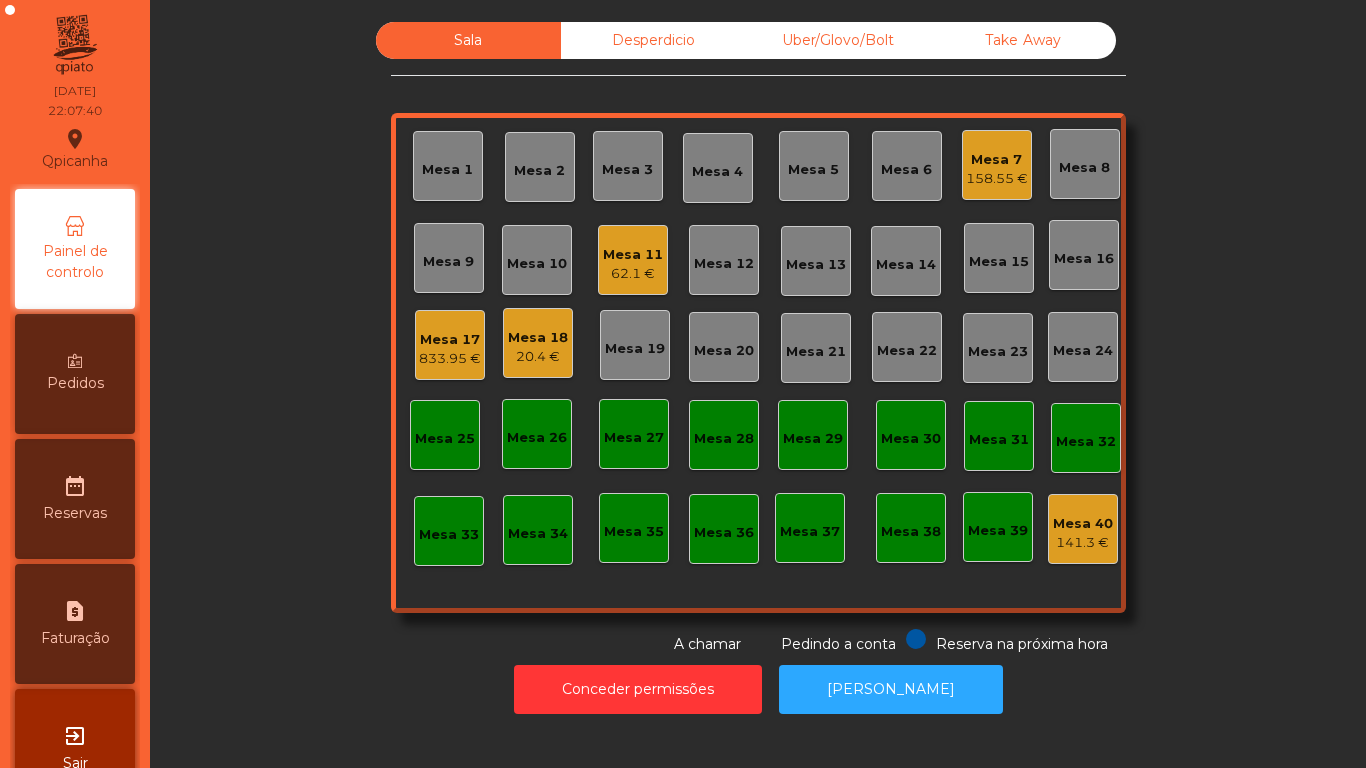 click on "Sala   Desperdicio   Uber/Glovo/Bolt   Take Away   Mesa 1   Mesa 2   Mesa 3   Mesa 4   Mesa 5   Mesa 6   Mesa 7   158.55 €   Mesa 8   Mesa 9   Mesa 10   Mesa 11   62.1 €   Mesa 12   Mesa 13   Mesa 14   Mesa 15   Mesa 16   Mesa 17   833.95 €   Mesa 18   20.4 €   Mesa 19   Mesa 20   Mesa 21   Mesa 22   Mesa 23   Mesa 24   Mesa 25   Mesa 26   Mesa 27   Mesa 28   Mesa 29   Mesa 30   Mesa 31   Mesa 32   Mesa 33   Mesa 34   Mesa 35   Mesa 36   Mesa 37   Mesa 38   Mesa 39   Mesa 40   141.3 €  Reserva na próxima hora Pedindo a conta A chamar" 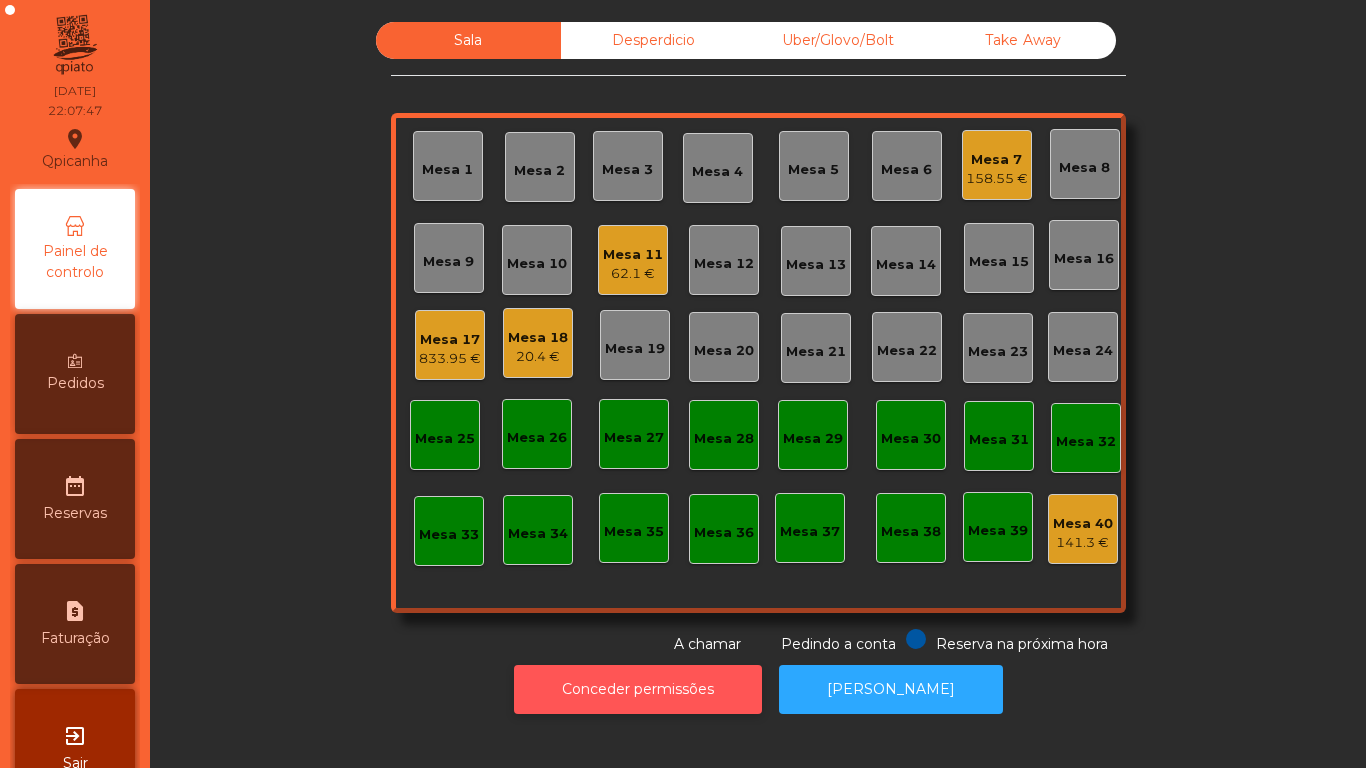 click on "Conceder permissões" 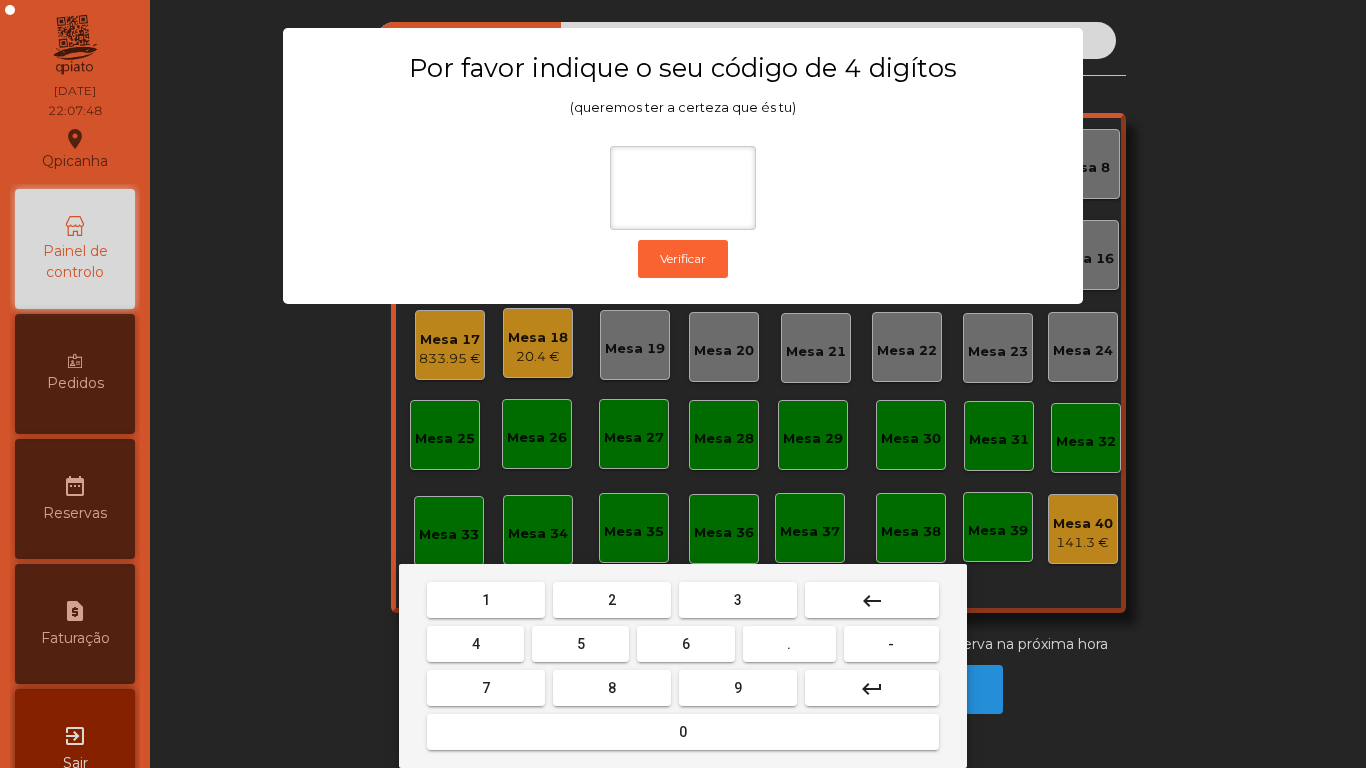 click on "1 2 3 keyboard_backspace 4 5 6 . - 7 8 9 keyboard_return 0" at bounding box center (683, 666) 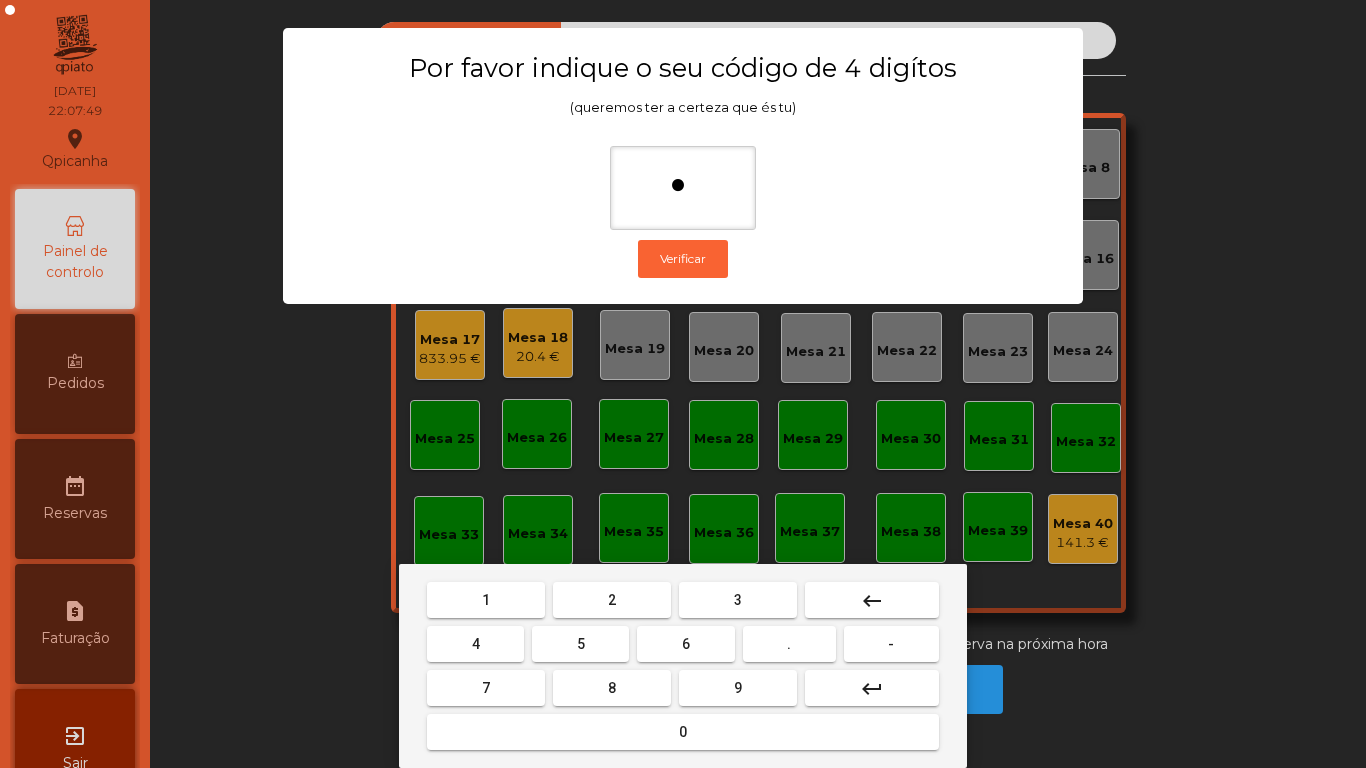 click on "9" at bounding box center (738, 688) 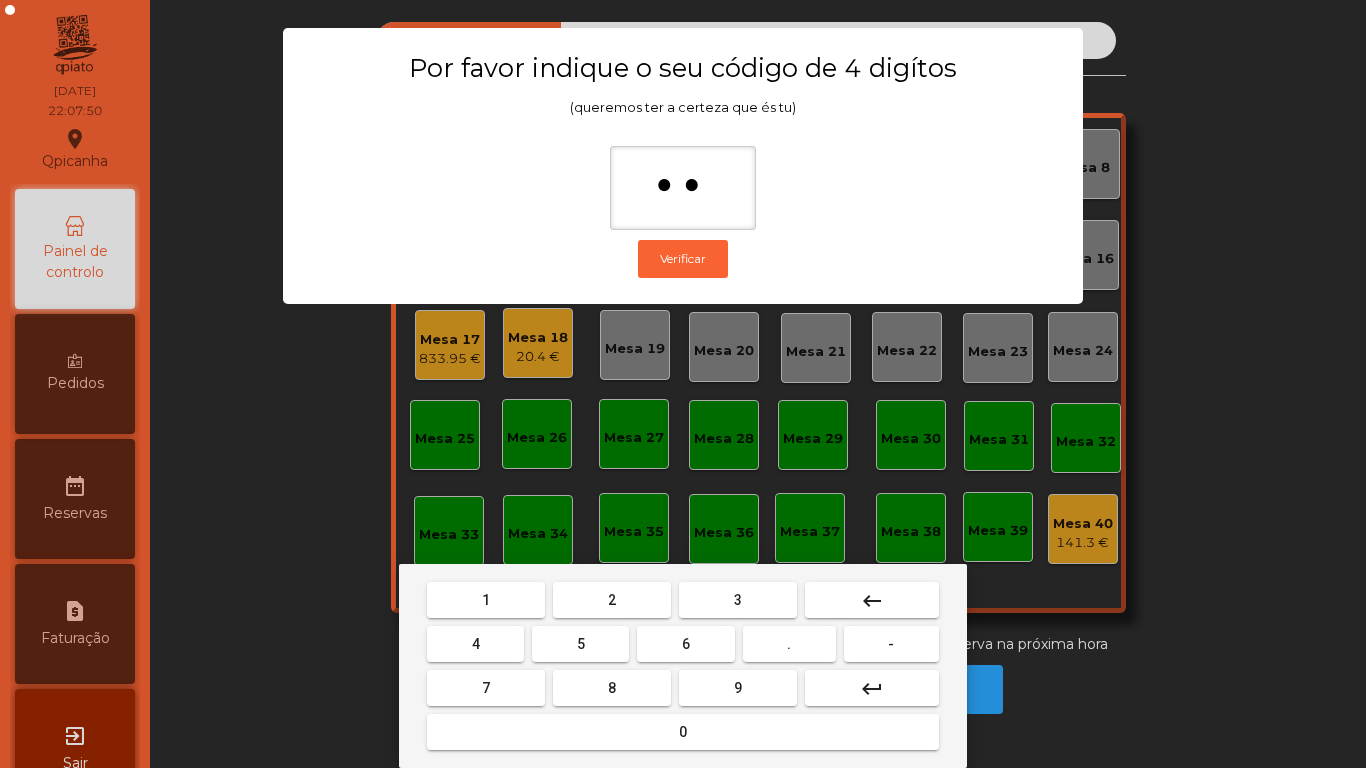 click on "4" at bounding box center (475, 644) 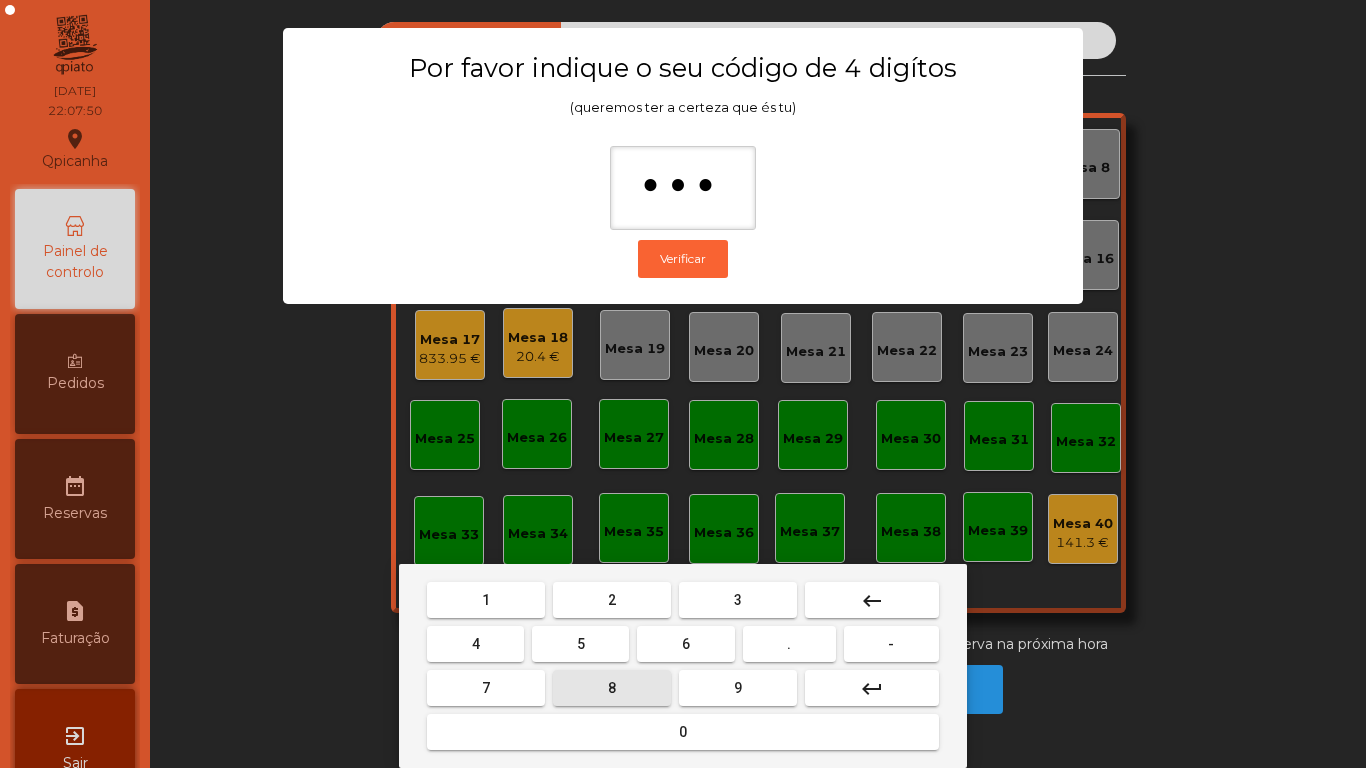 click on "8" at bounding box center (612, 688) 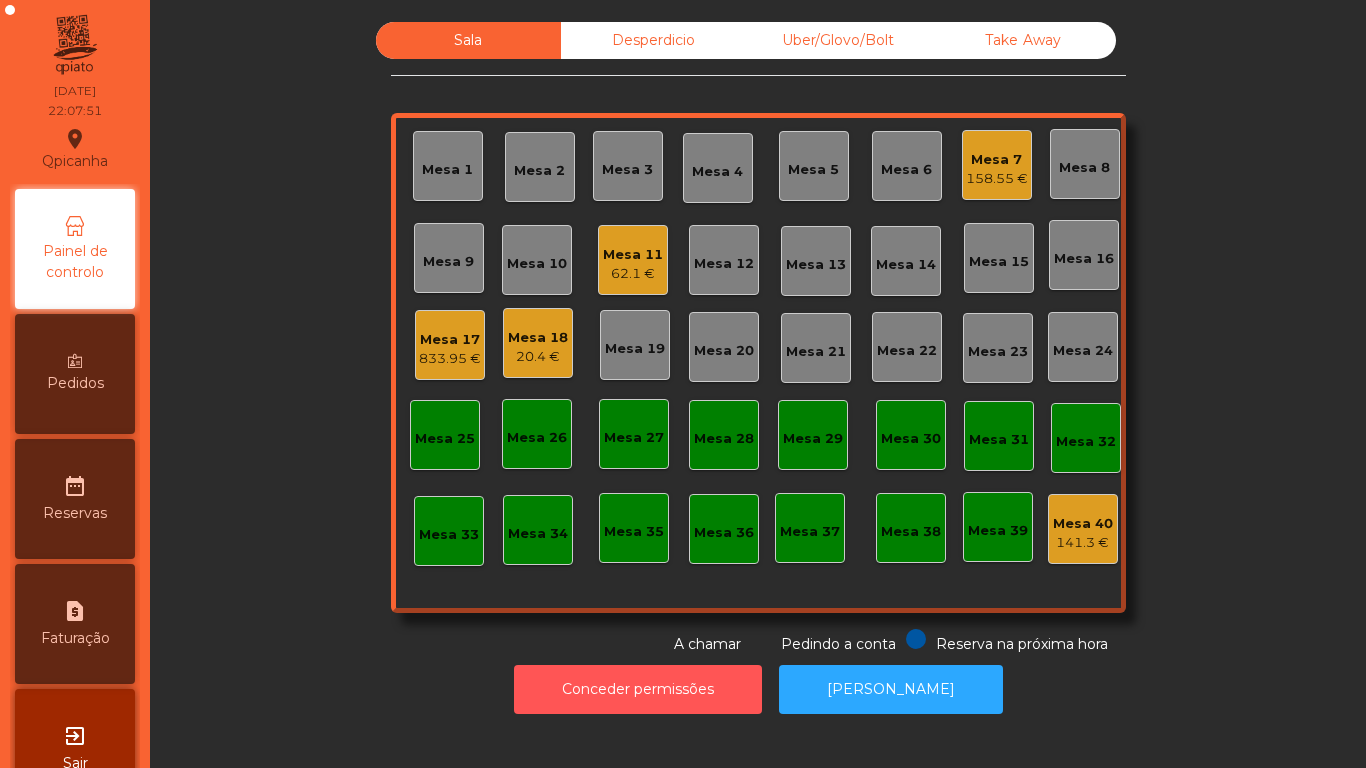 scroll, scrollTop: 56, scrollLeft: 0, axis: vertical 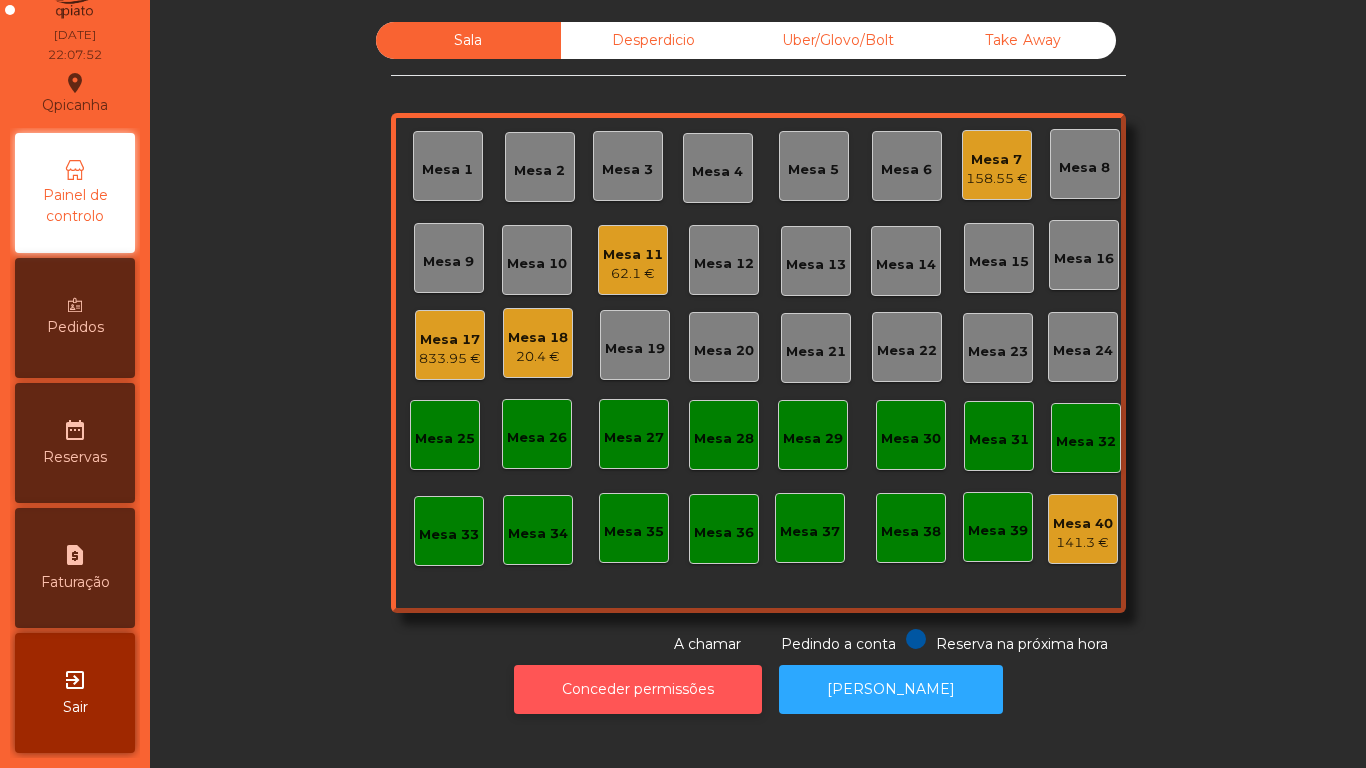 click on "Conceder permissões" 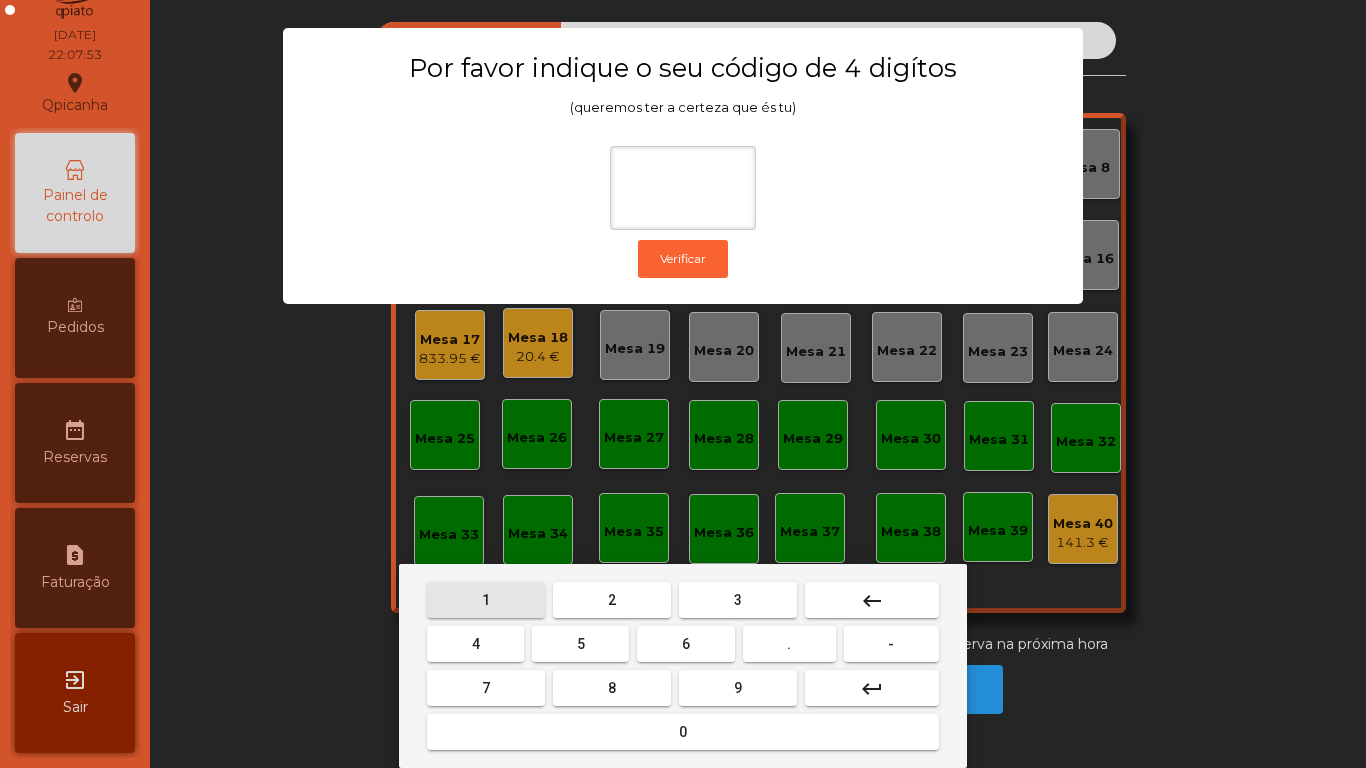 click on "1" at bounding box center (486, 600) 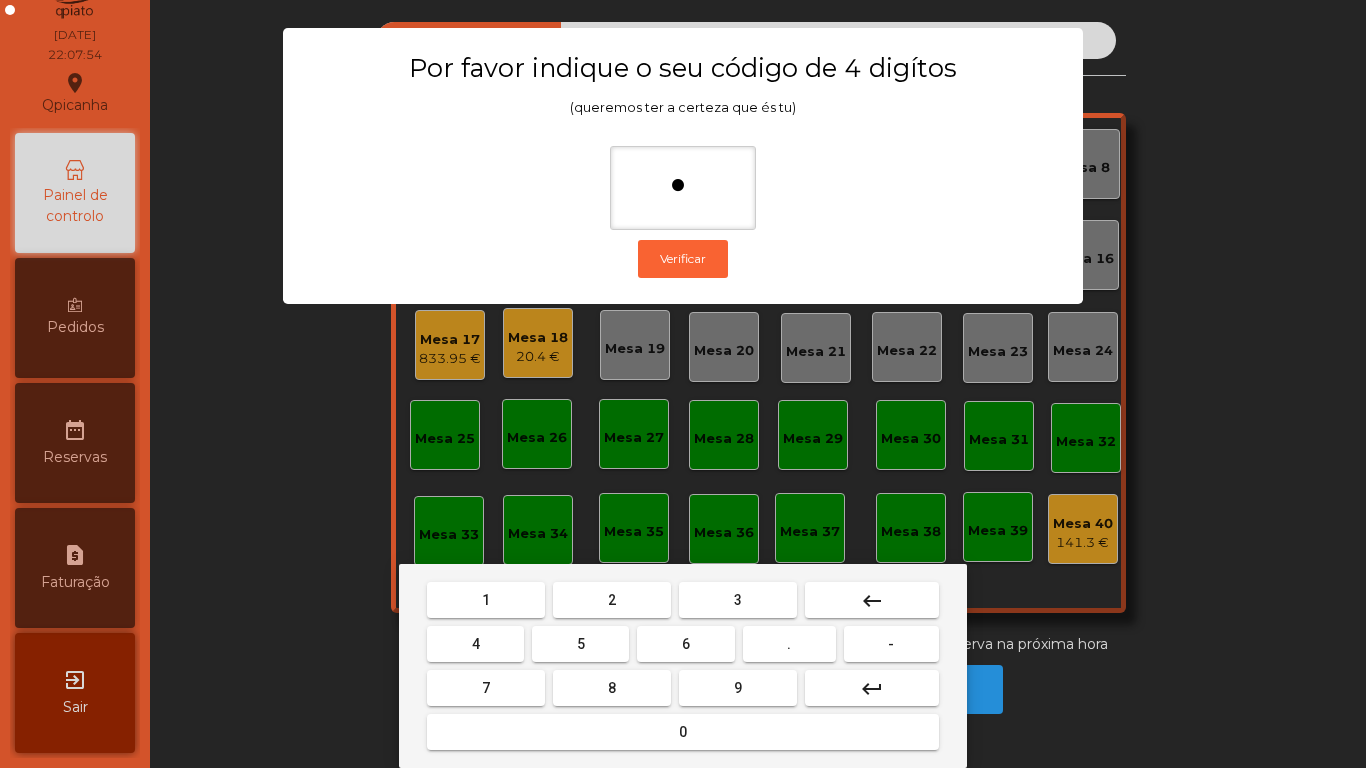 click on "9" at bounding box center (738, 688) 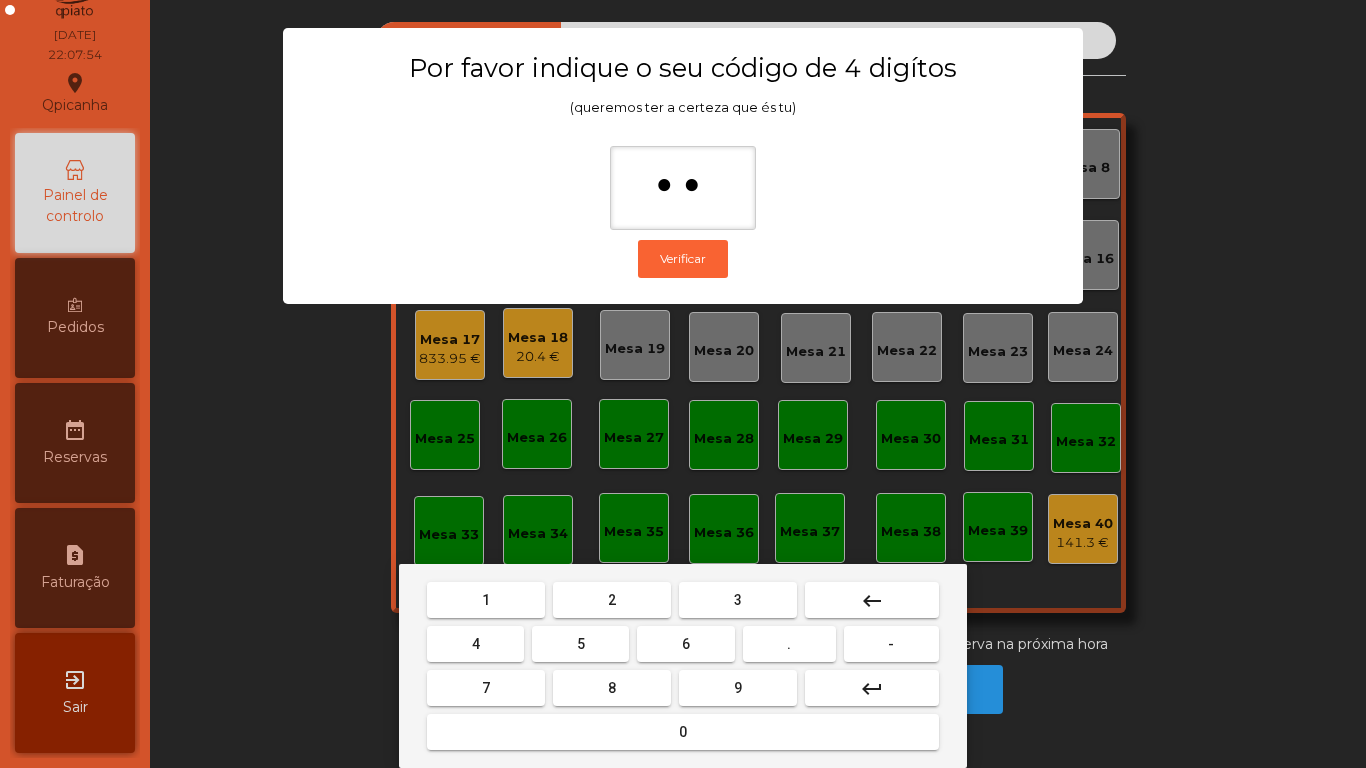 click on "4" at bounding box center [475, 644] 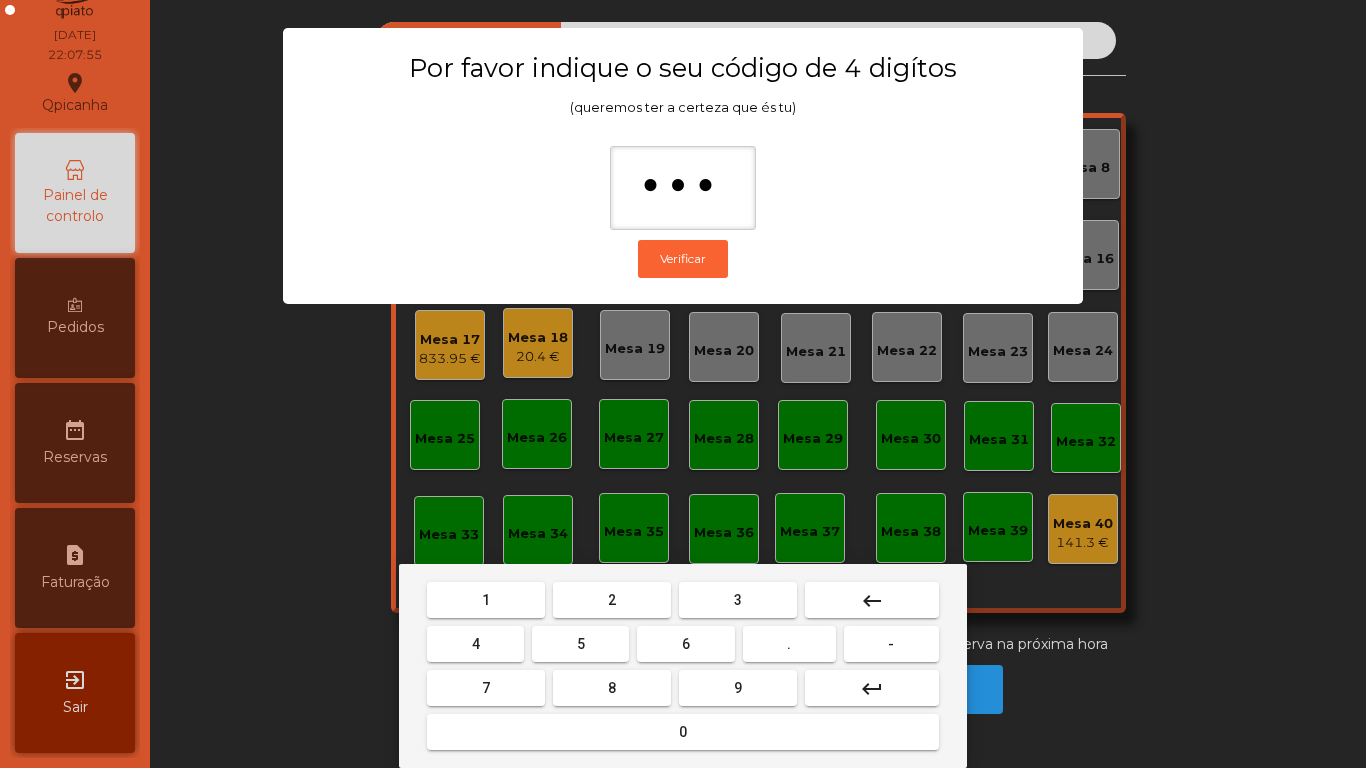 click on "0" at bounding box center [683, 732] 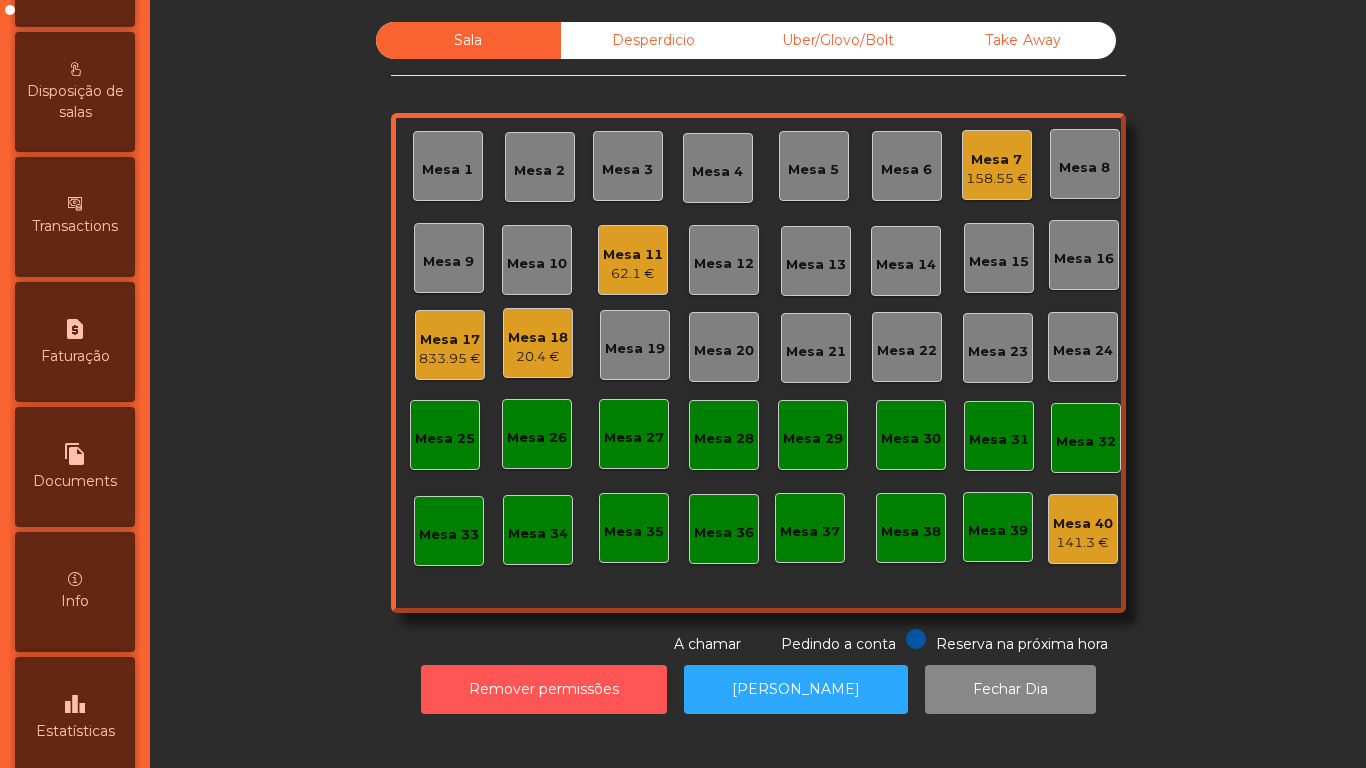 scroll, scrollTop: 931, scrollLeft: 0, axis: vertical 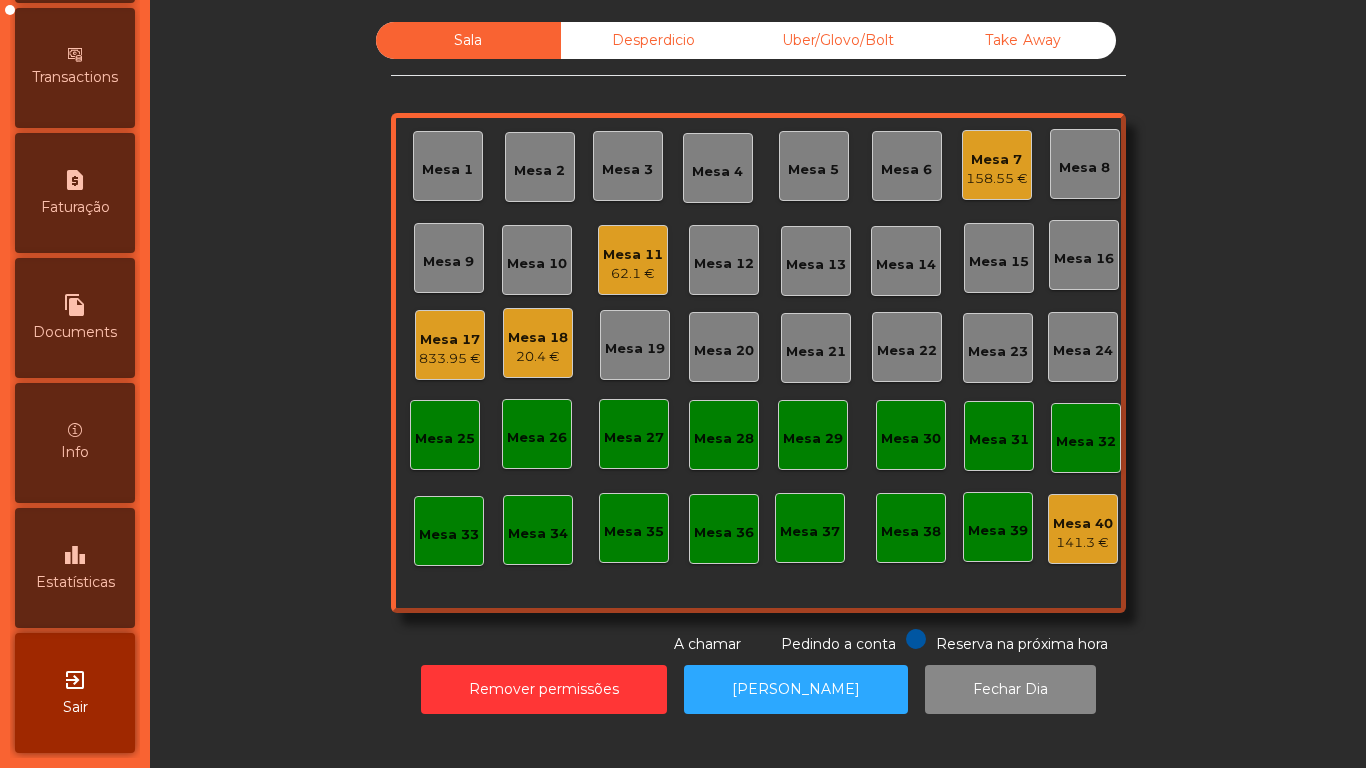 click on "leaderboard  Estatísticas" at bounding box center (75, 568) 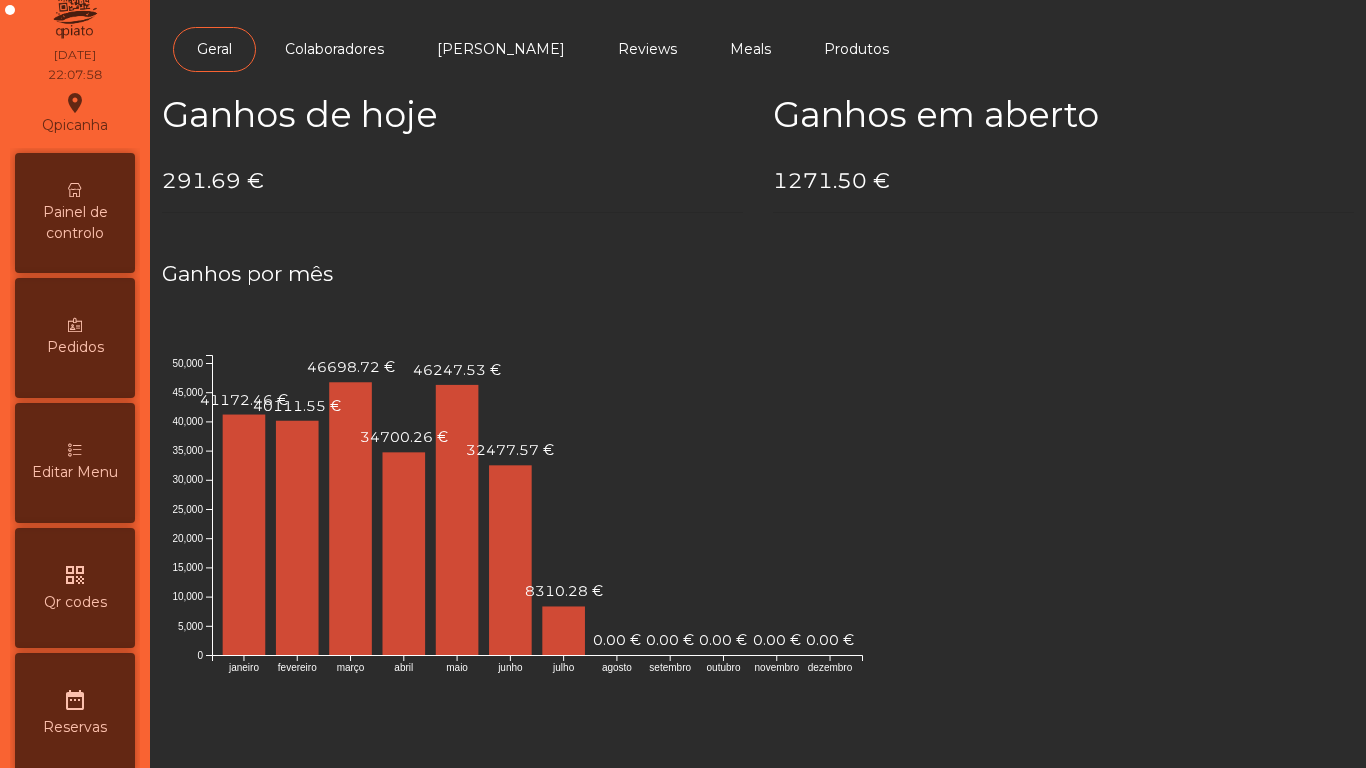 scroll, scrollTop: 0, scrollLeft: 0, axis: both 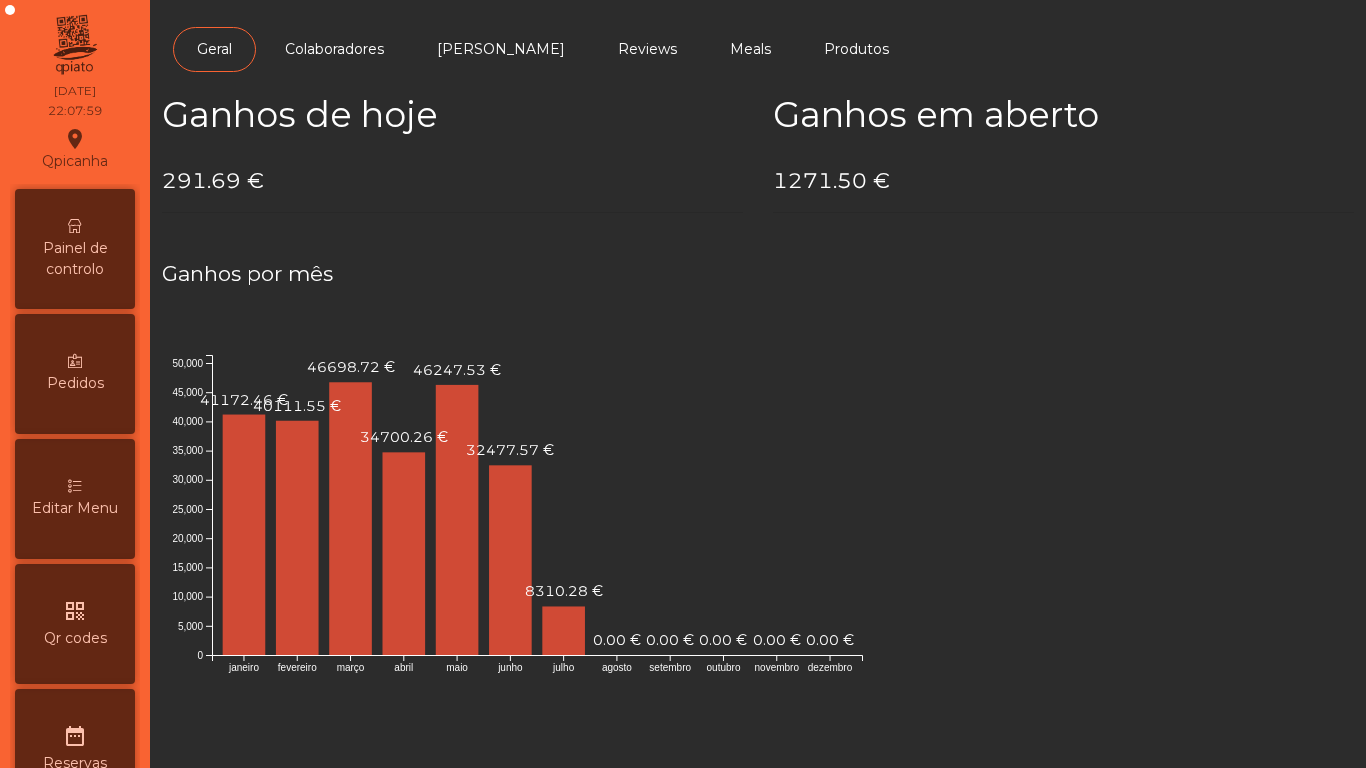 click on "Painel de controlo" at bounding box center [75, 259] 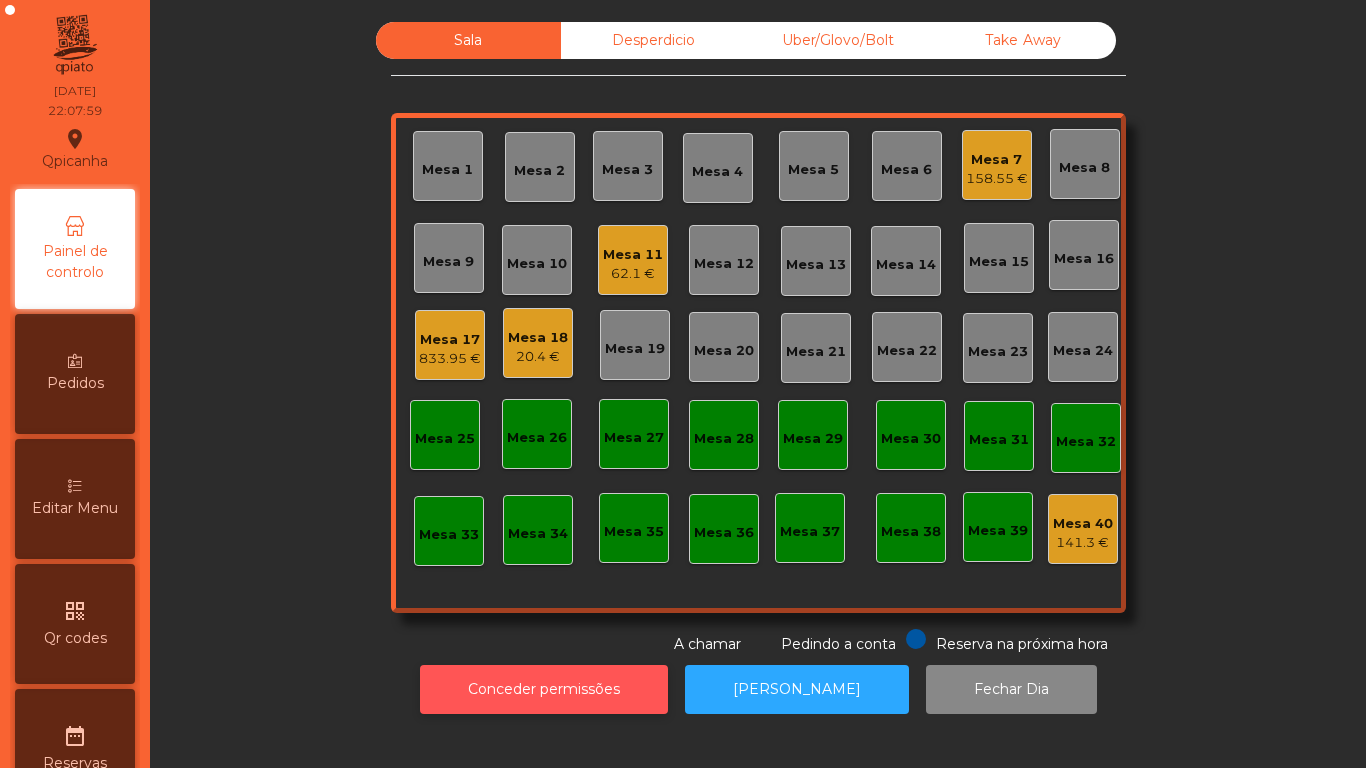 click on "Conceder permissões" 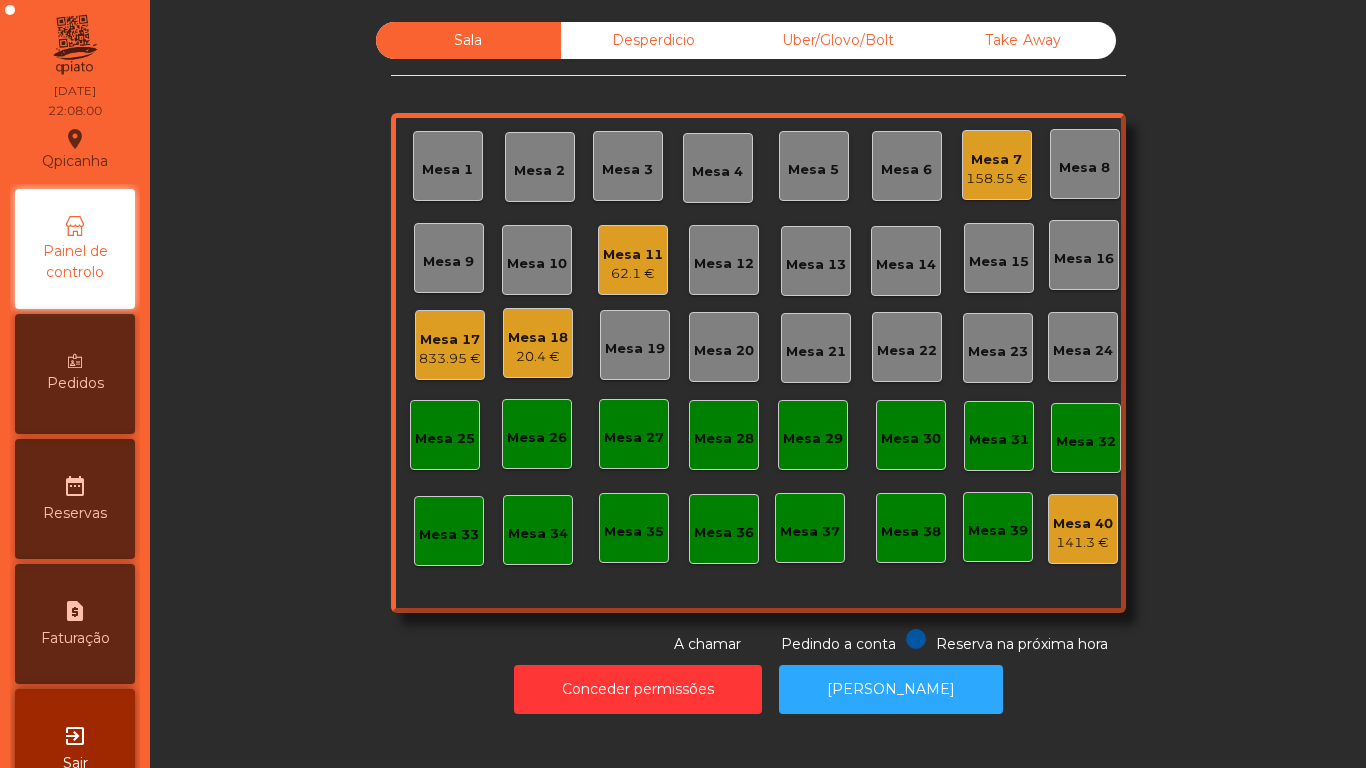 click on "Conceder permissões   Abrir [PERSON_NAME]" 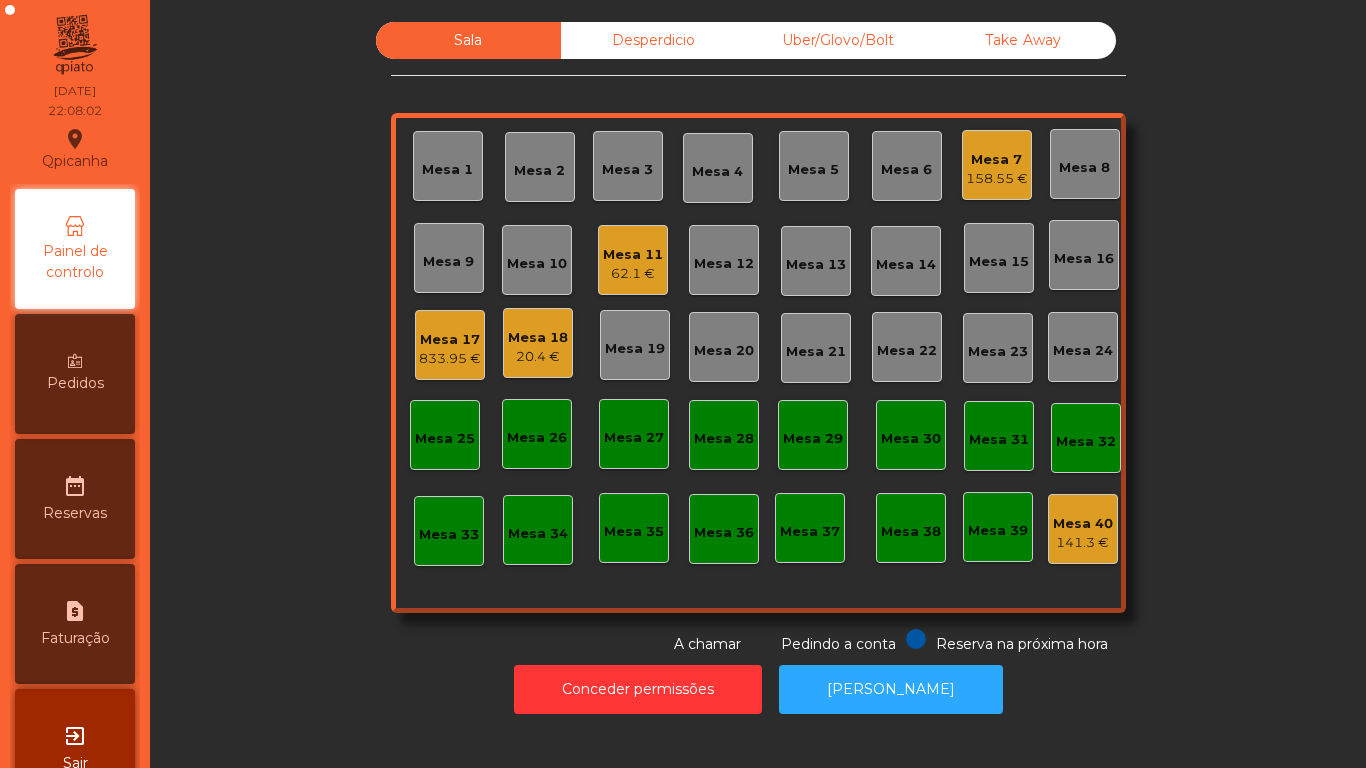 click on "Desperdicio" 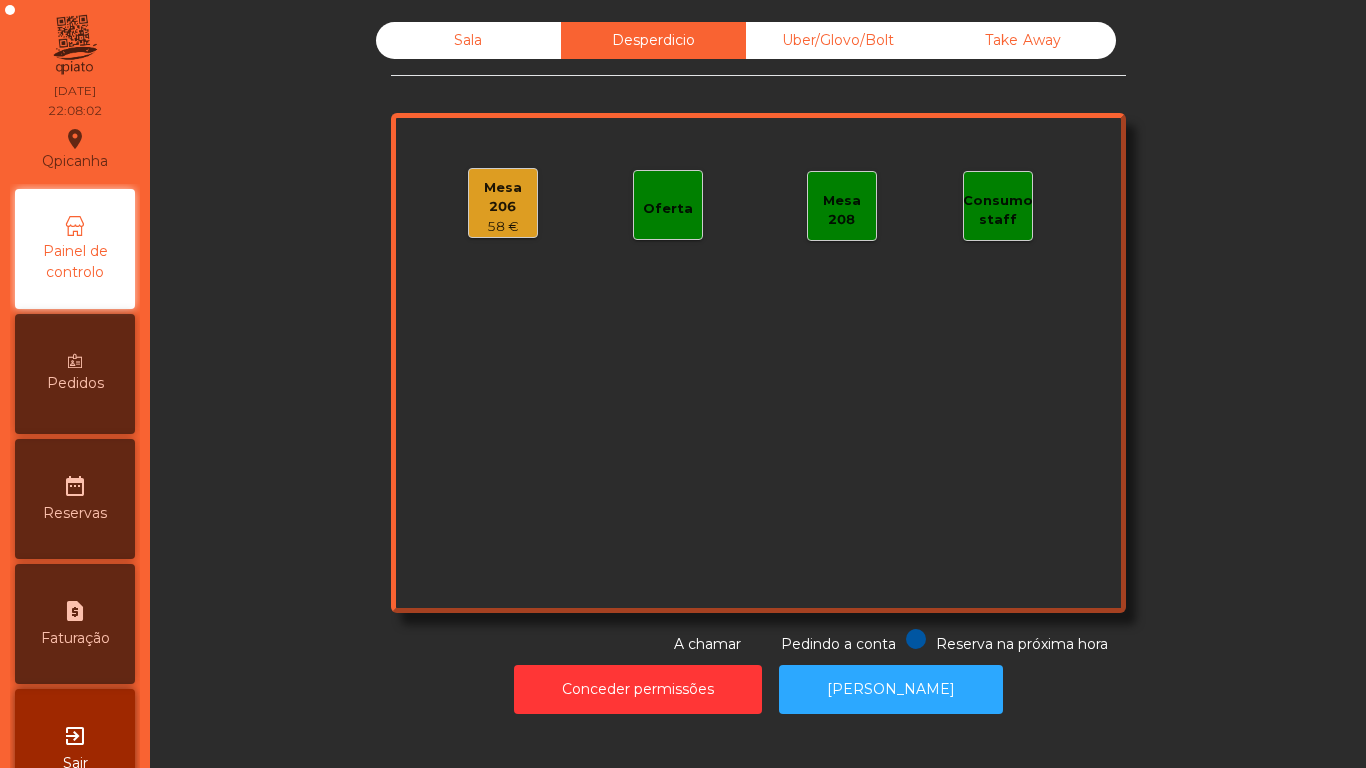 click on "Sala" 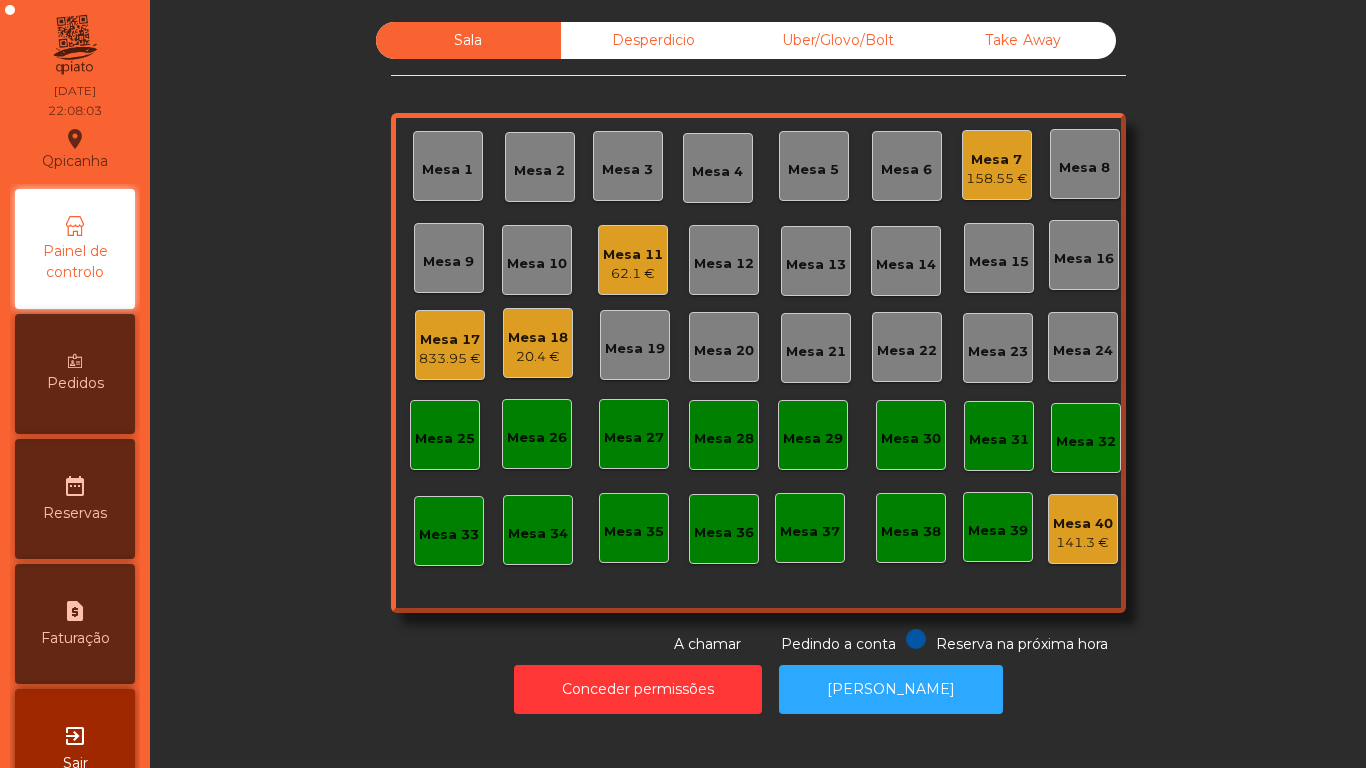 click on "Sala   Desperdicio   Uber/Glovo/Bolt   Take Away   Mesa 1   Mesa 2   Mesa 3   Mesa 4   Mesa 5   Mesa 6   Mesa 7   158.55 €   Mesa 8   Mesa 9   Mesa 10   Mesa 11   62.1 €   Mesa 12   Mesa 13   Mesa 14   Mesa 15   Mesa 16   Mesa 17   833.95 €   Mesa 18   20.4 €   Mesa 19   Mesa 20   Mesa 21   Mesa 22   Mesa 23   Mesa 24   Mesa 25   Mesa 26   Mesa 27   Mesa 28   Mesa 29   Mesa 30   Mesa 31   Mesa 32   Mesa 33   Mesa 34   Mesa 35   Mesa 36   Mesa 37   Mesa 38   Mesa 39   Mesa 40   141.3 €  Reserva na próxima hora Pedindo a conta A chamar" 